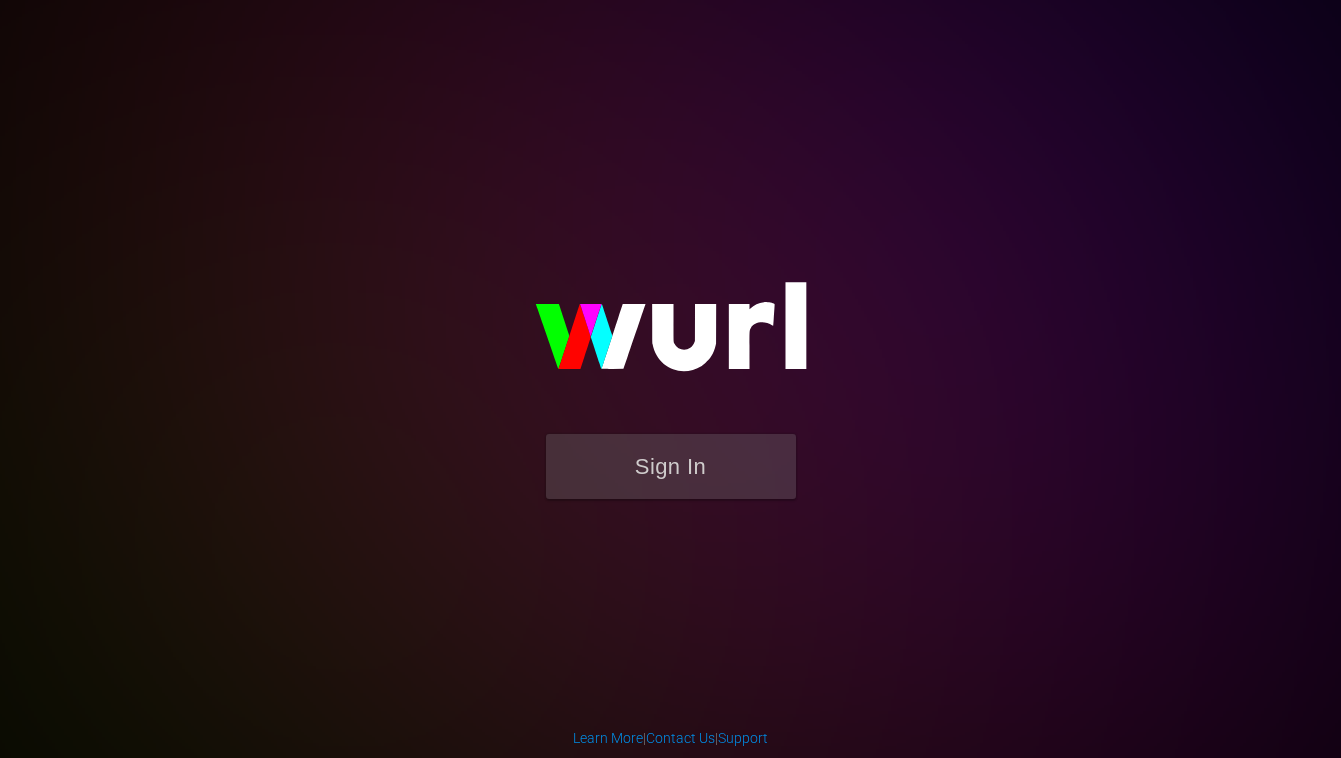scroll, scrollTop: 0, scrollLeft: 0, axis: both 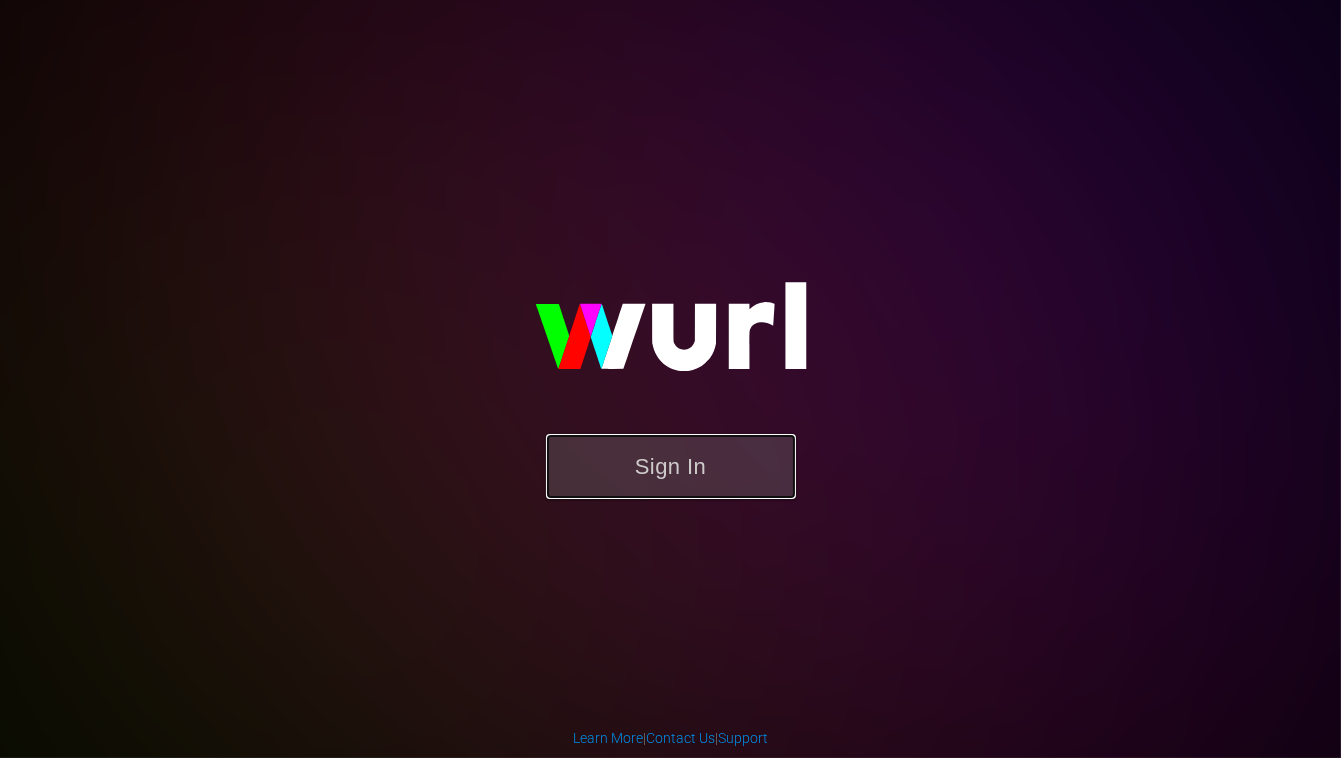 click on "Sign In" at bounding box center [671, 466] 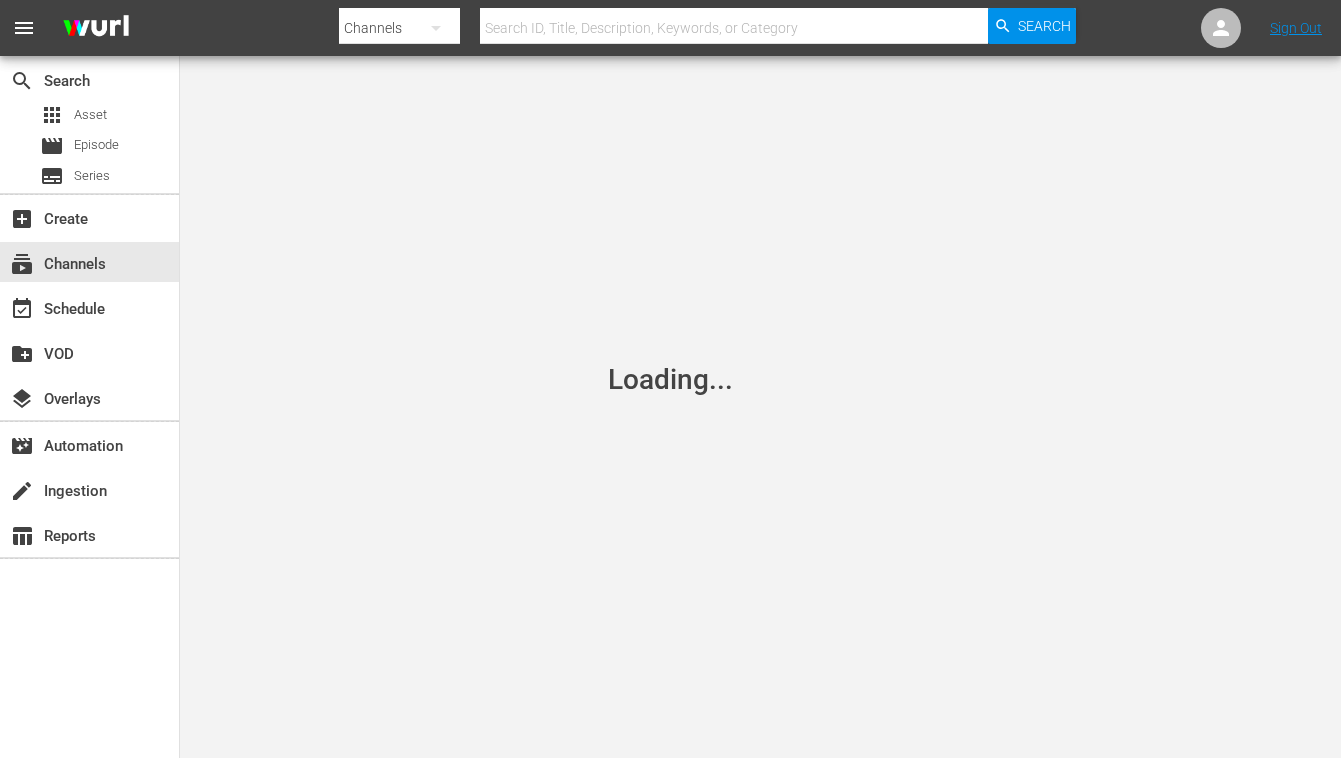 scroll, scrollTop: 0, scrollLeft: 0, axis: both 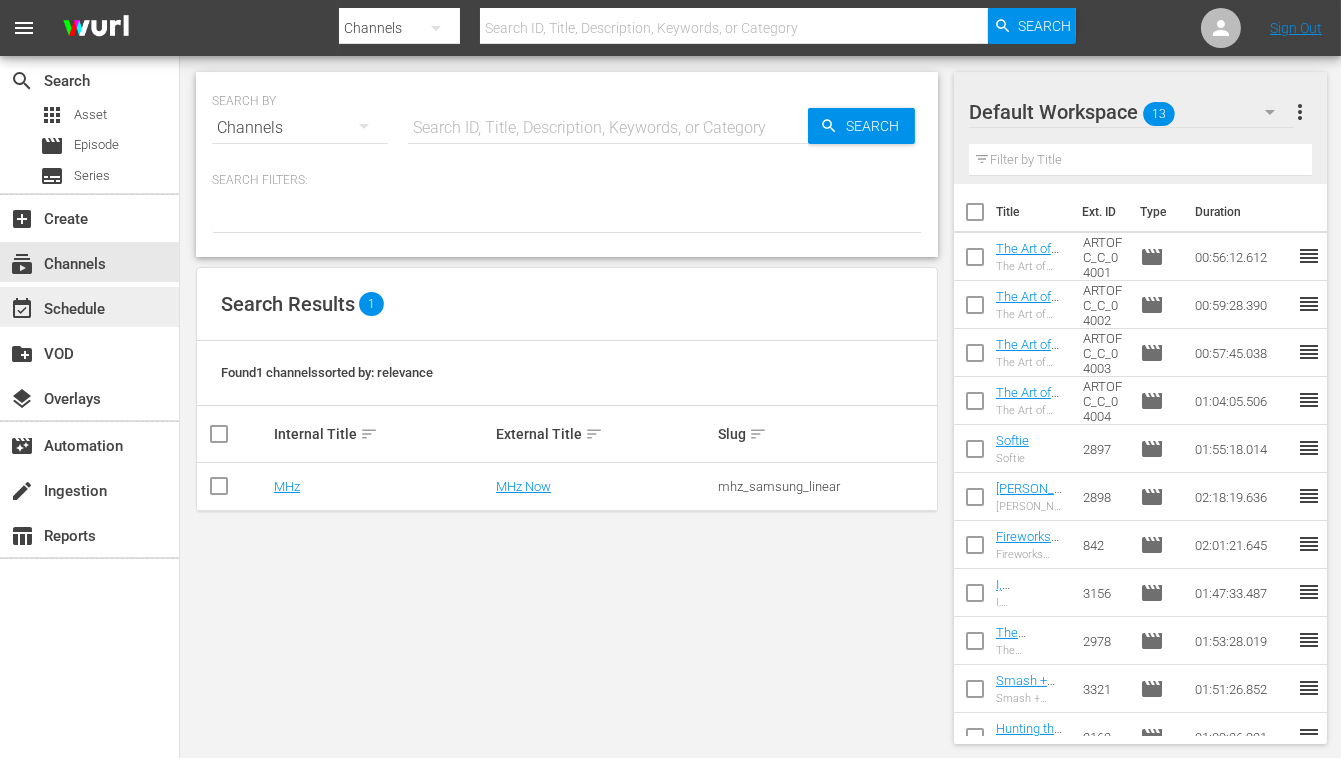click on "event_available   Schedule" at bounding box center (89, 307) 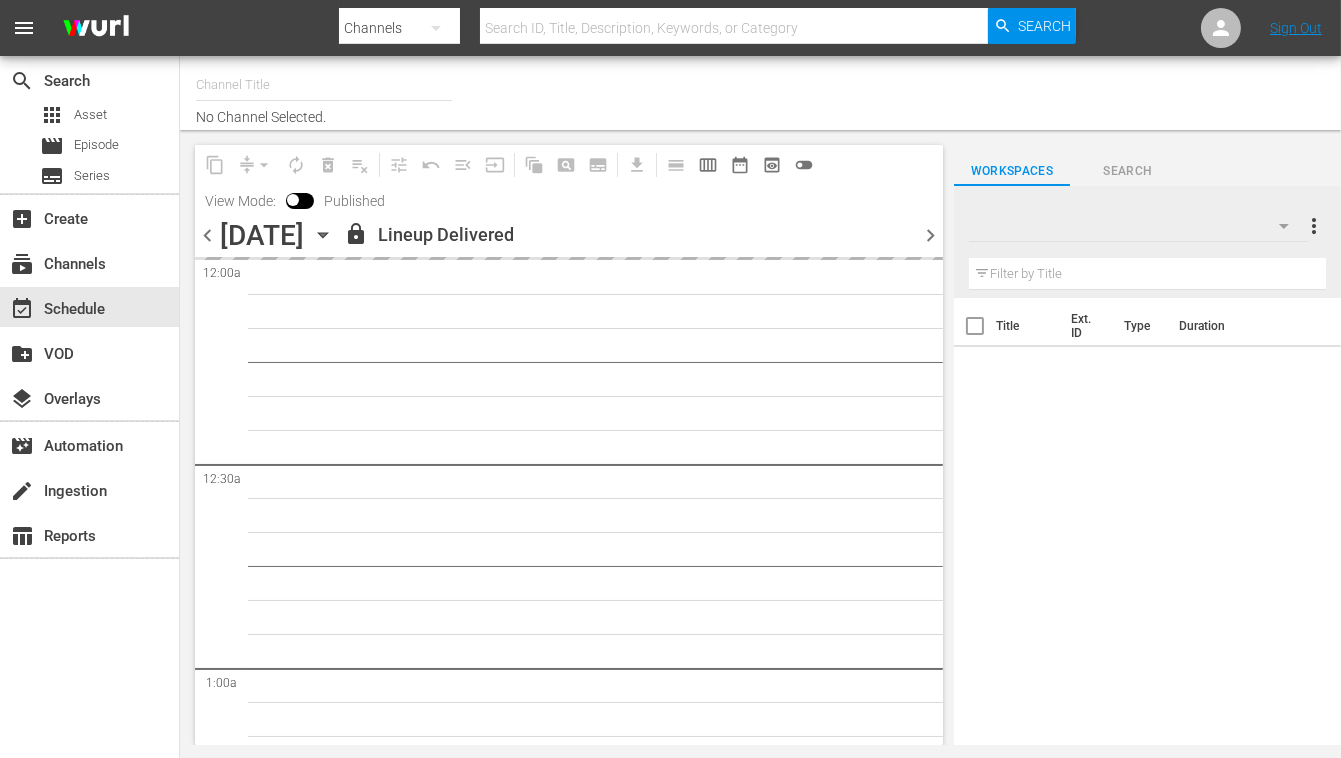 type on "MHz (278)" 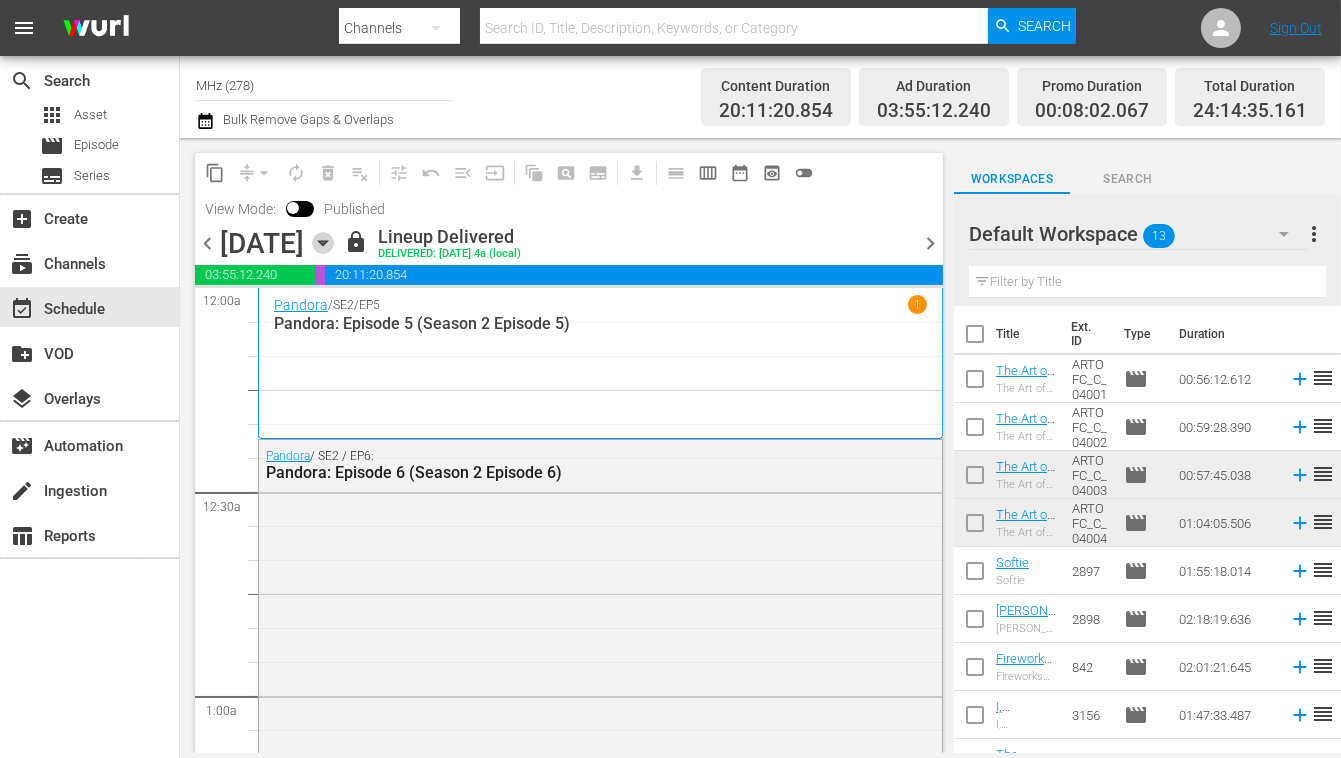 click 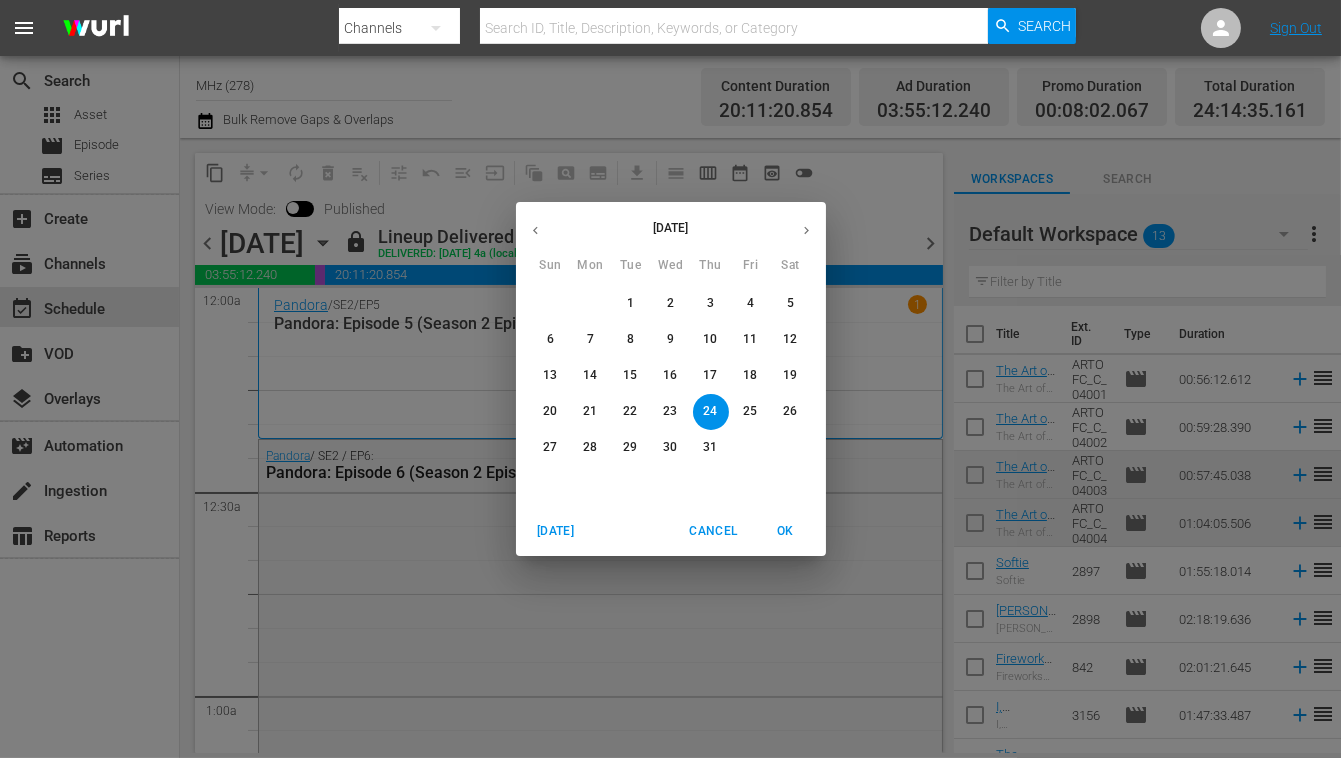 click 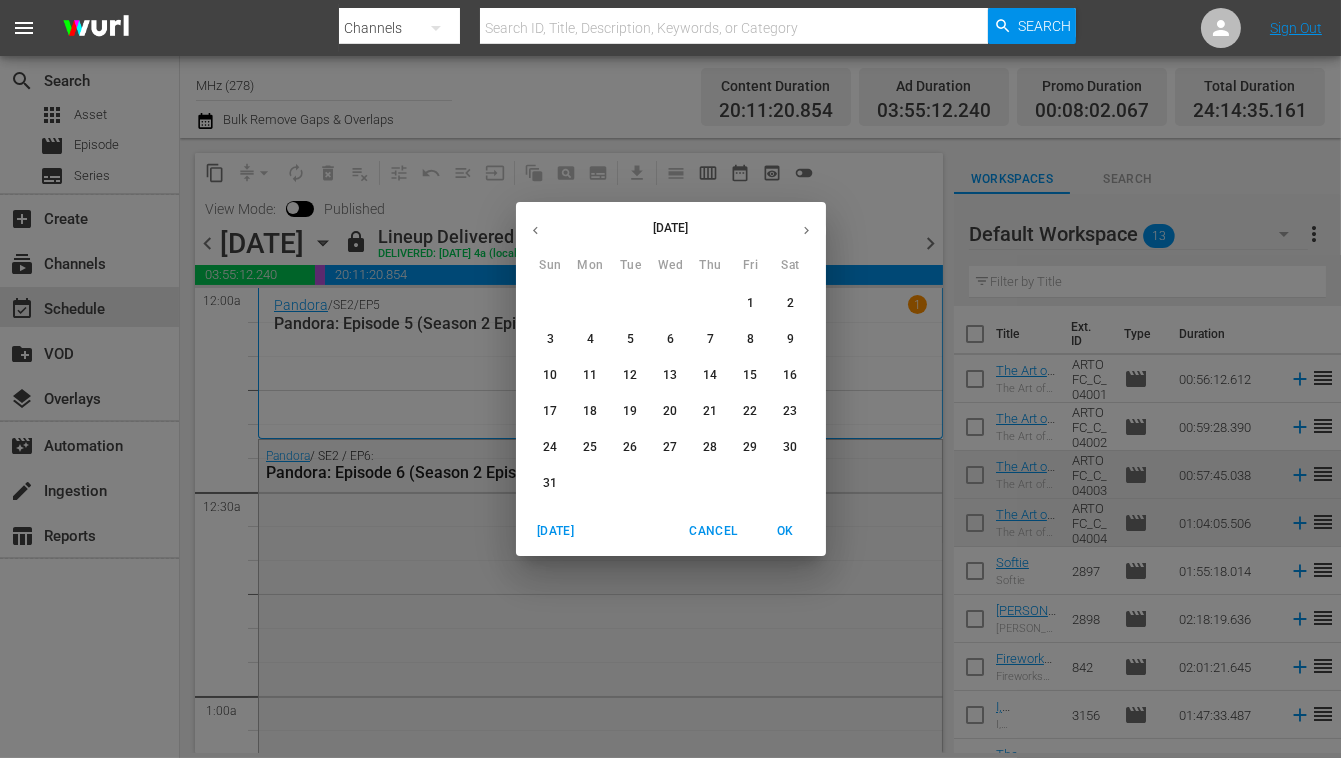 click on "4" at bounding box center (591, 339) 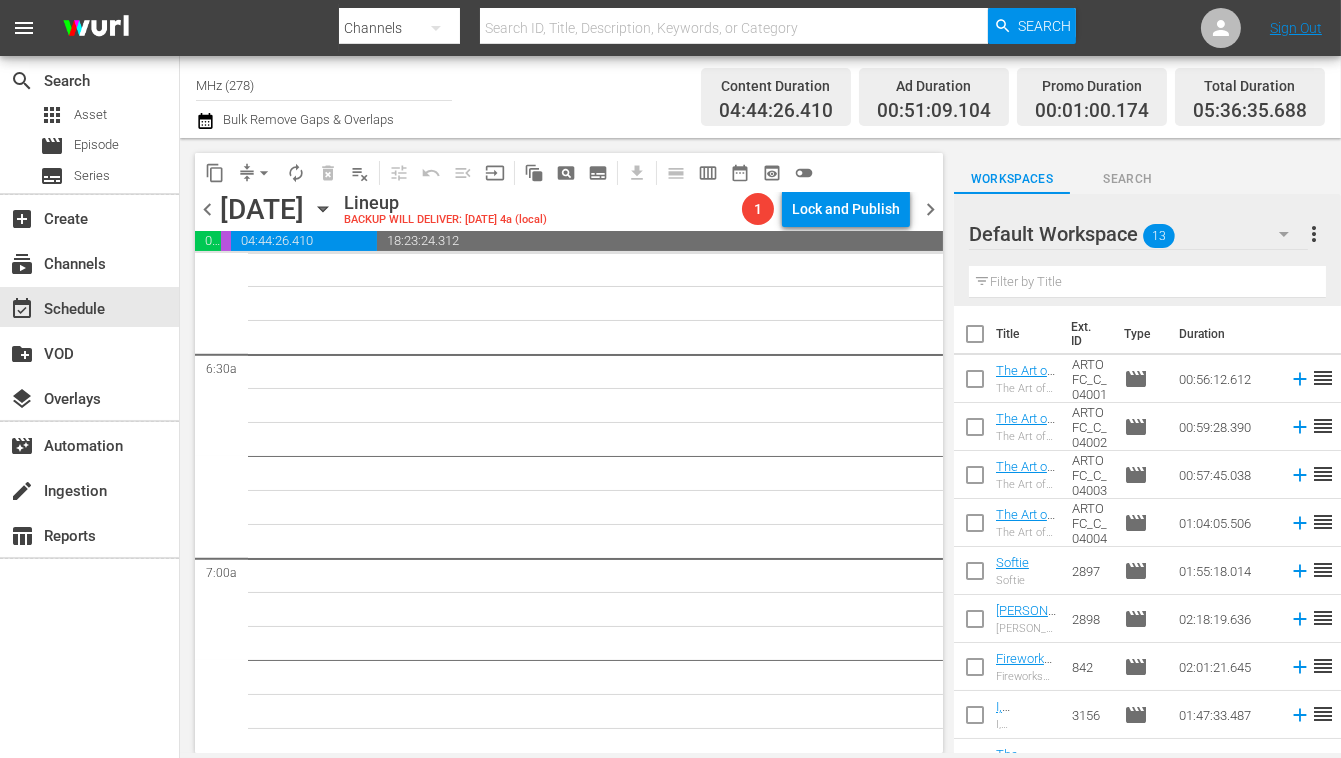 scroll, scrollTop: 2693, scrollLeft: 0, axis: vertical 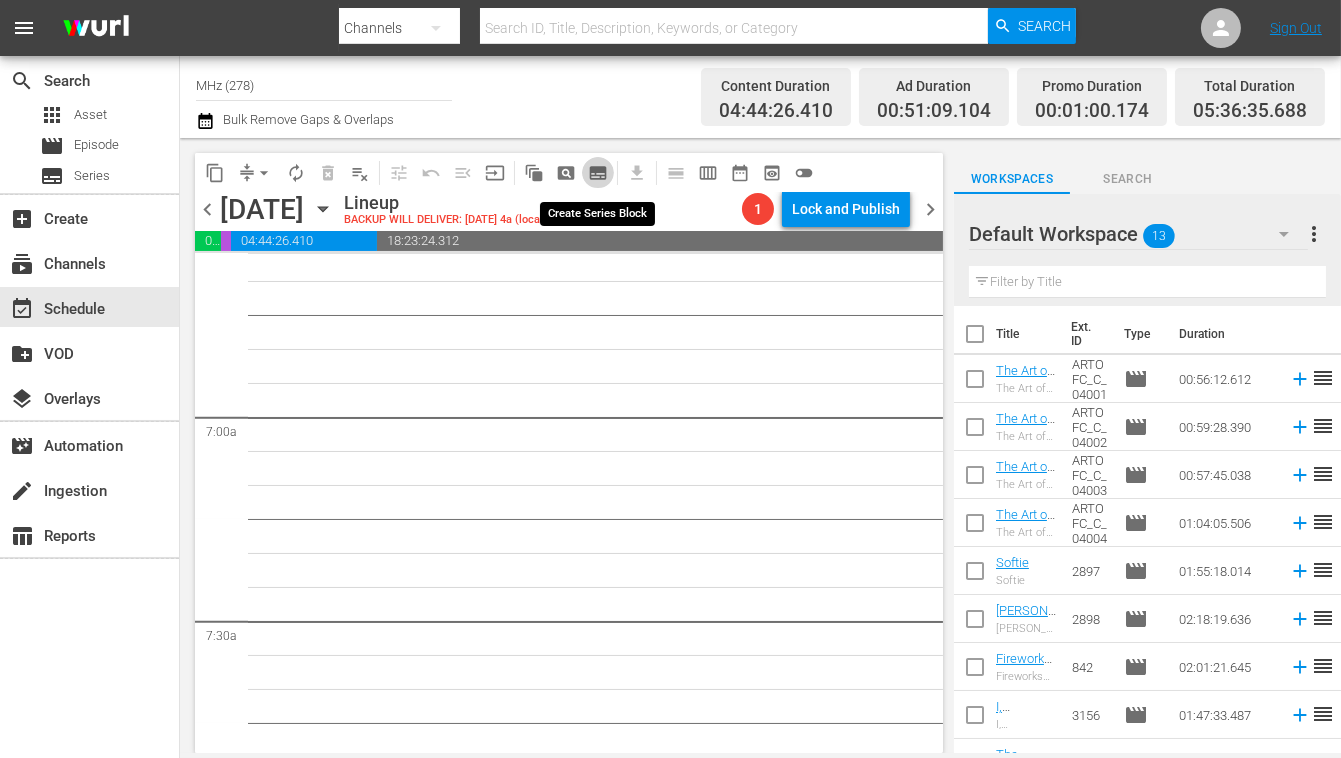 click on "subtitles_outlined" at bounding box center [598, 173] 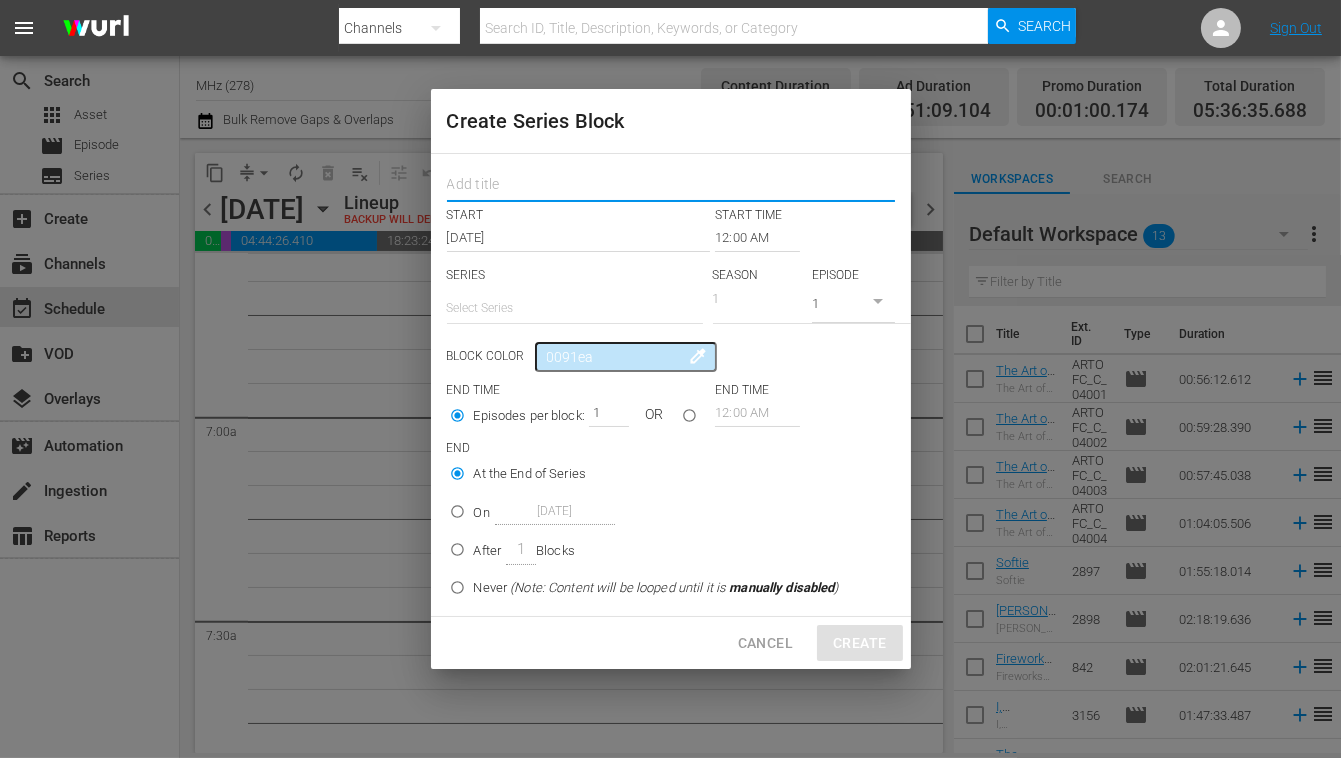 click at bounding box center [671, 186] 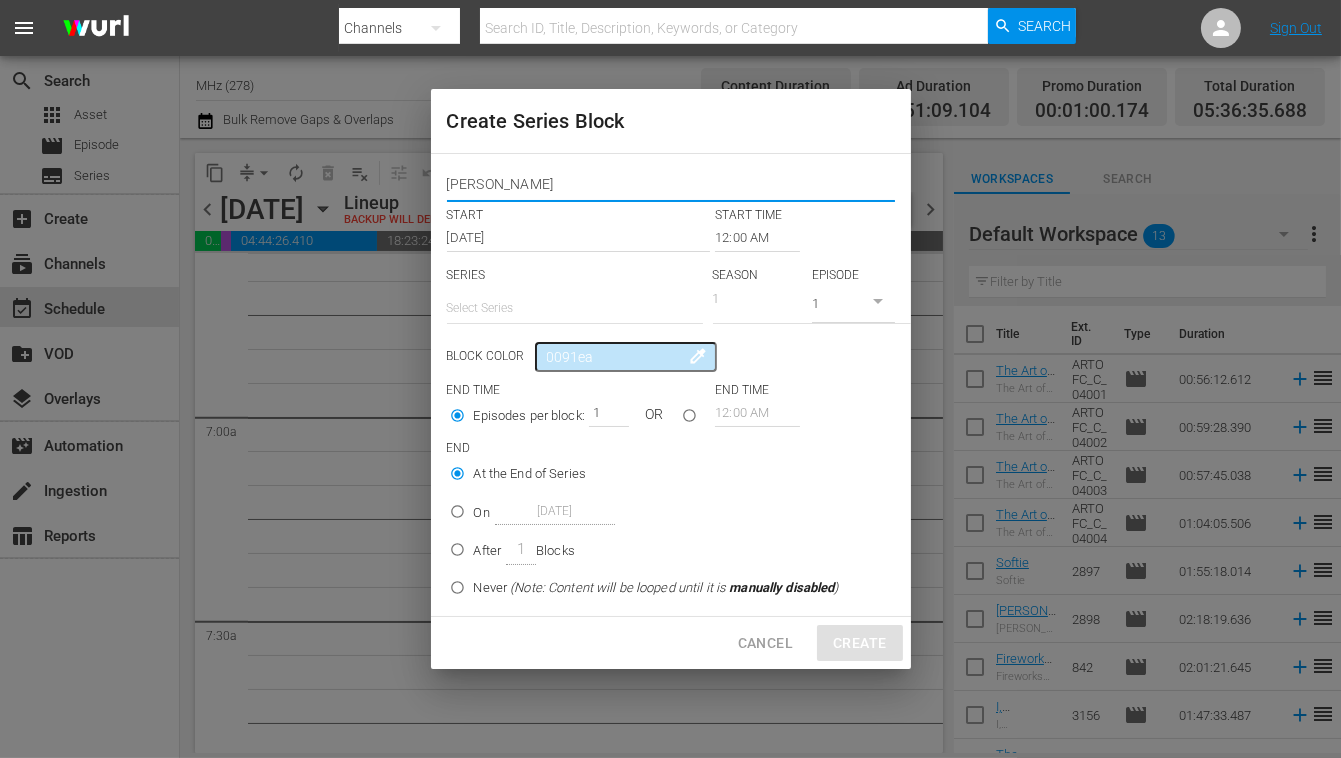 type on "[PERSON_NAME]" 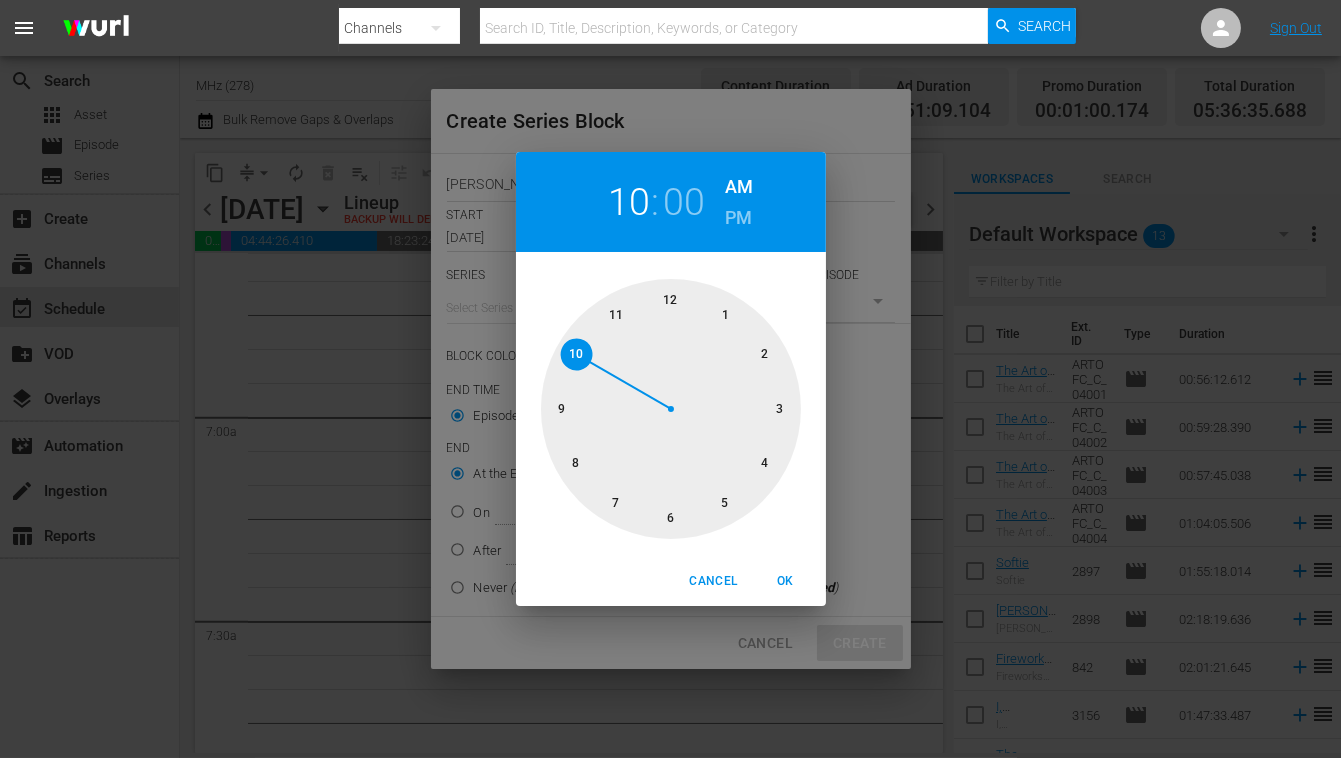 click at bounding box center (671, 409) 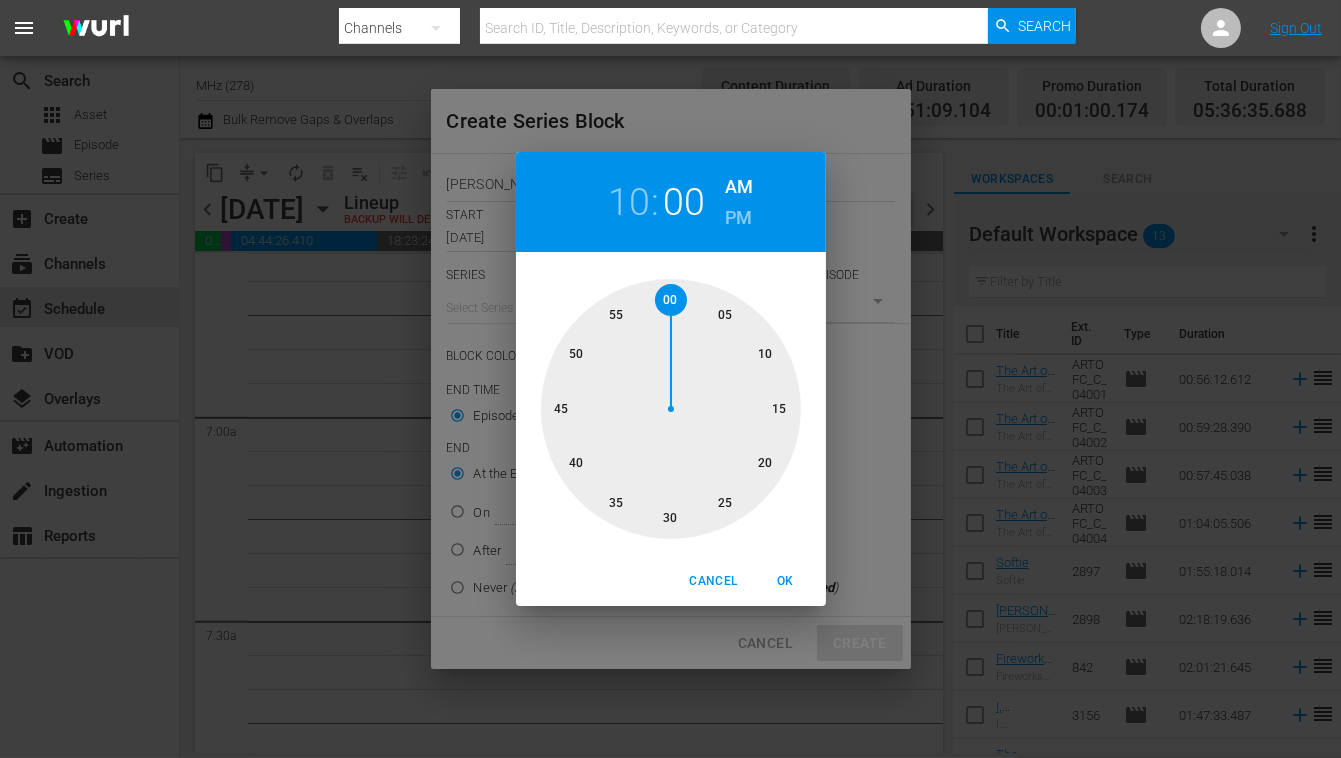 click on "PM" at bounding box center (738, 218) 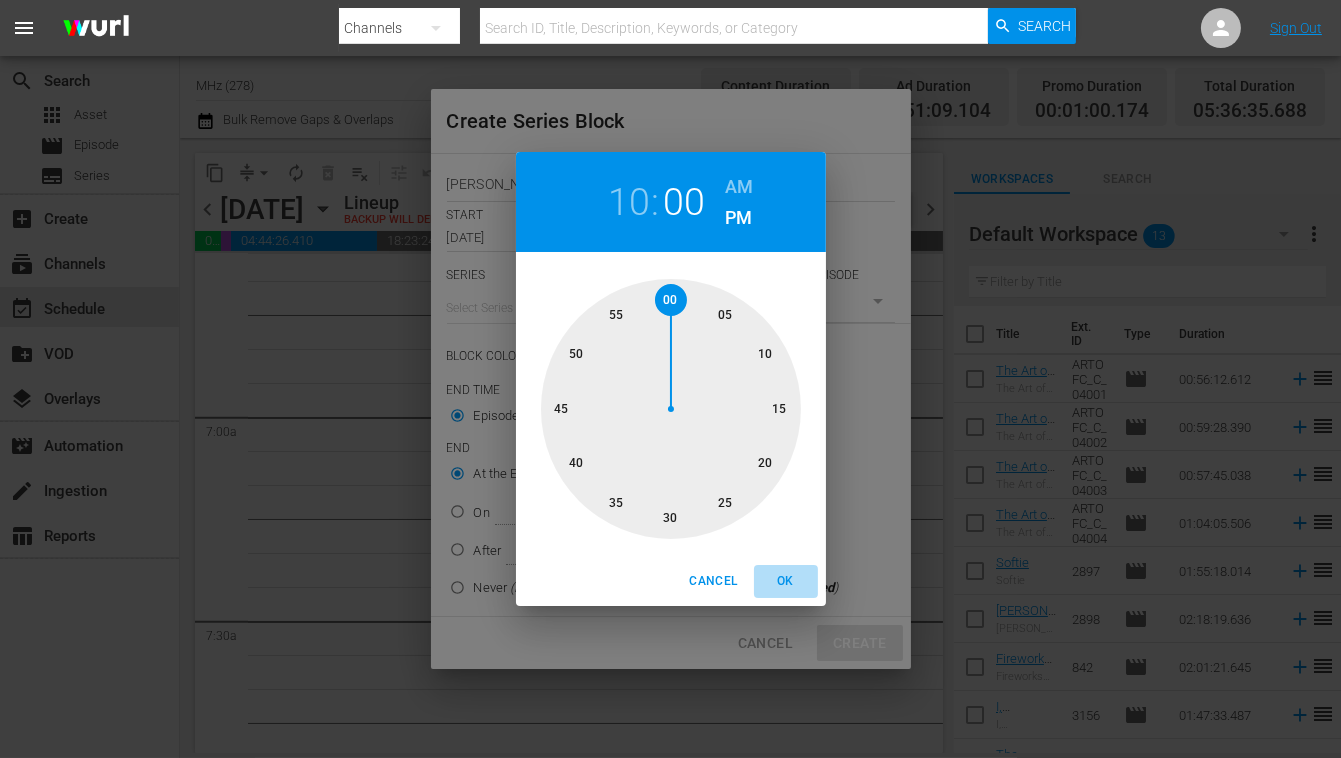 click on "OK" at bounding box center [786, 581] 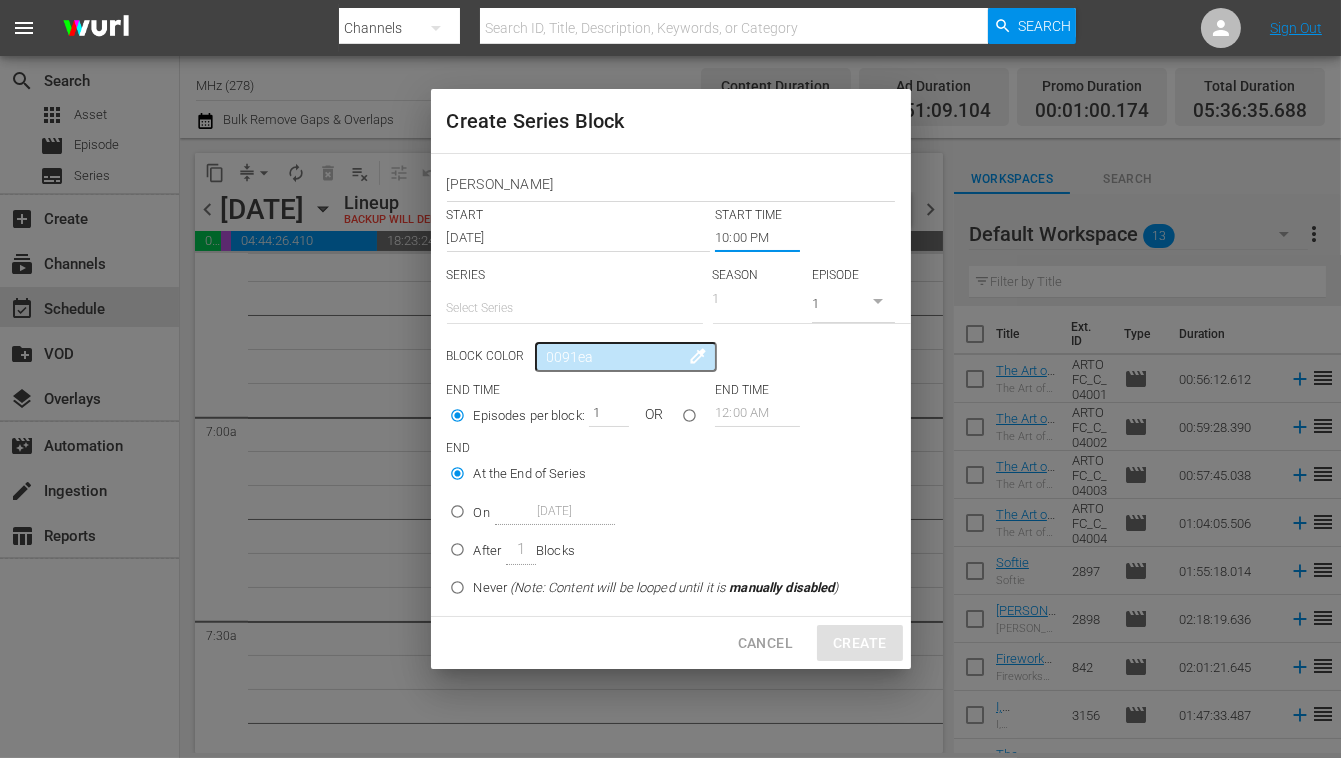 click at bounding box center [575, 308] 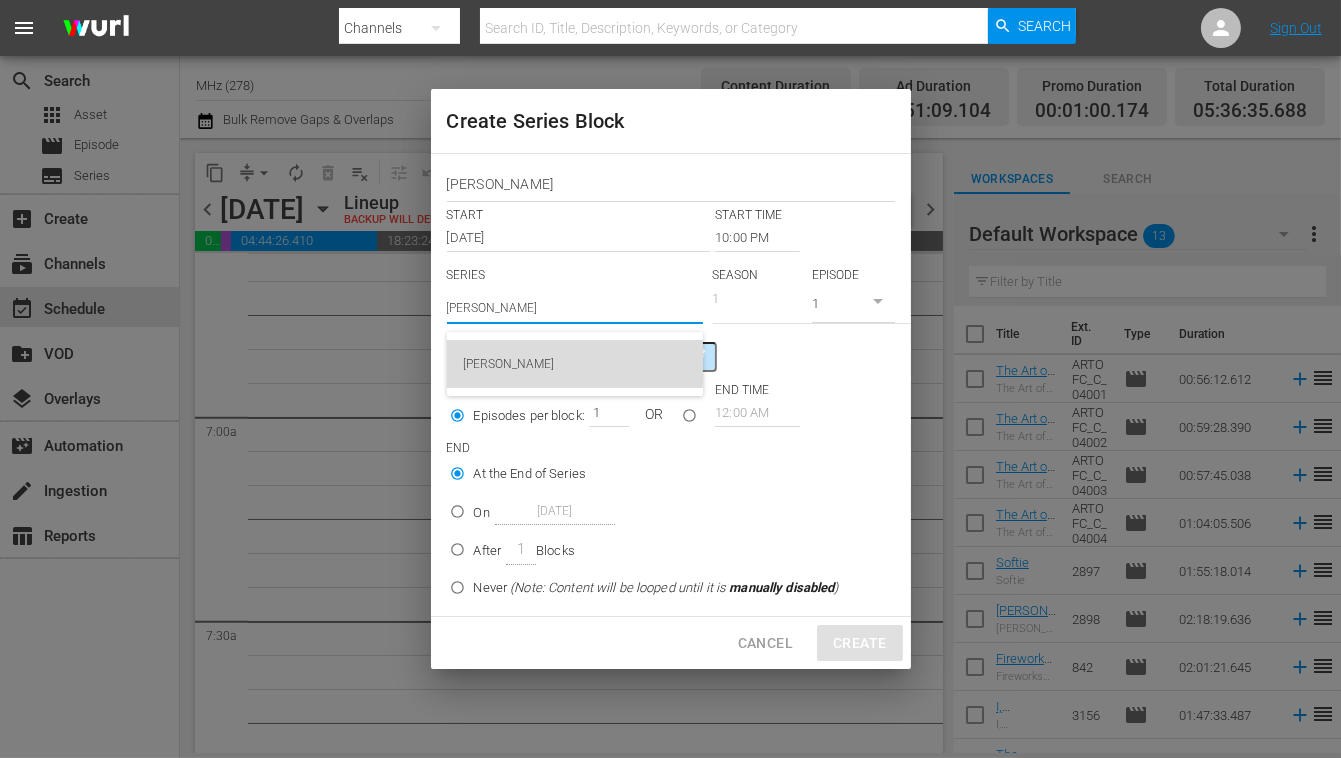 click on "[PERSON_NAME]" at bounding box center (575, 364) 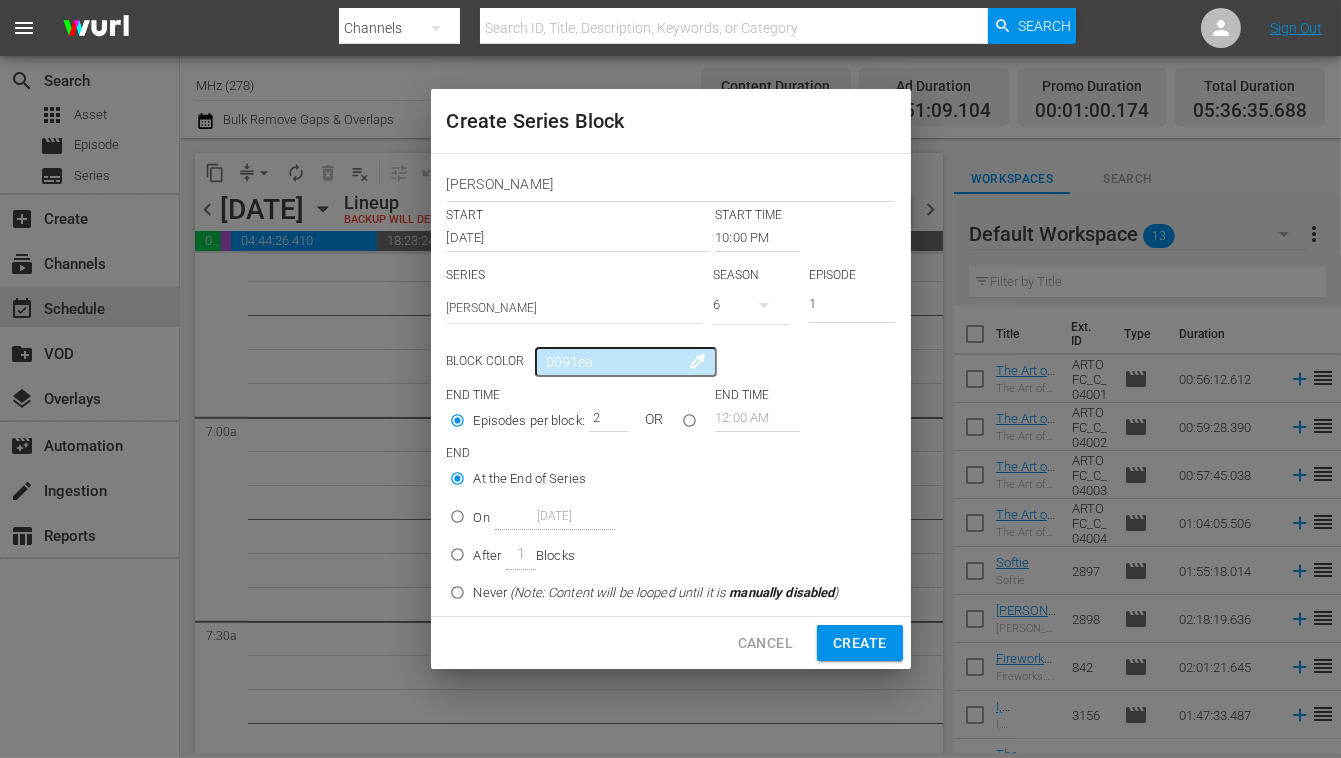 type on "2" 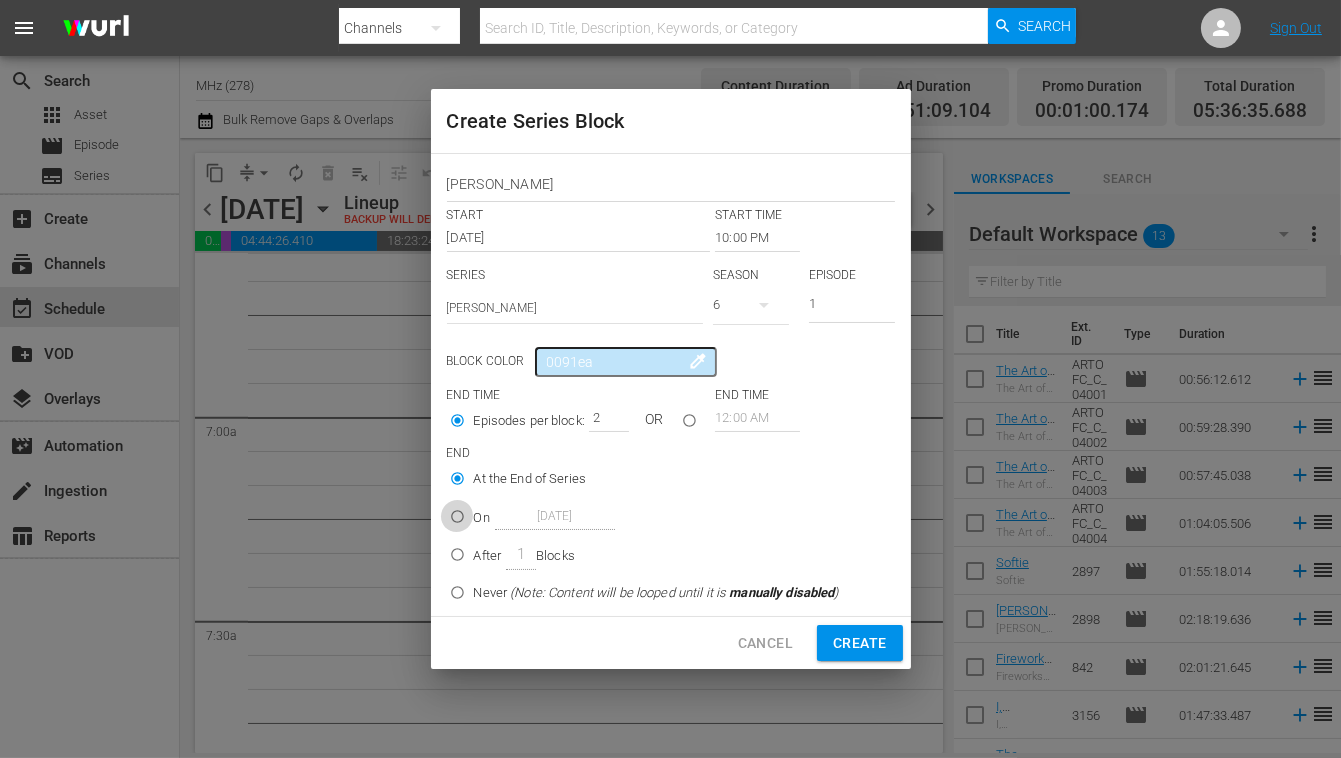 click on "On Aug 4th 2025" at bounding box center [457, 520] 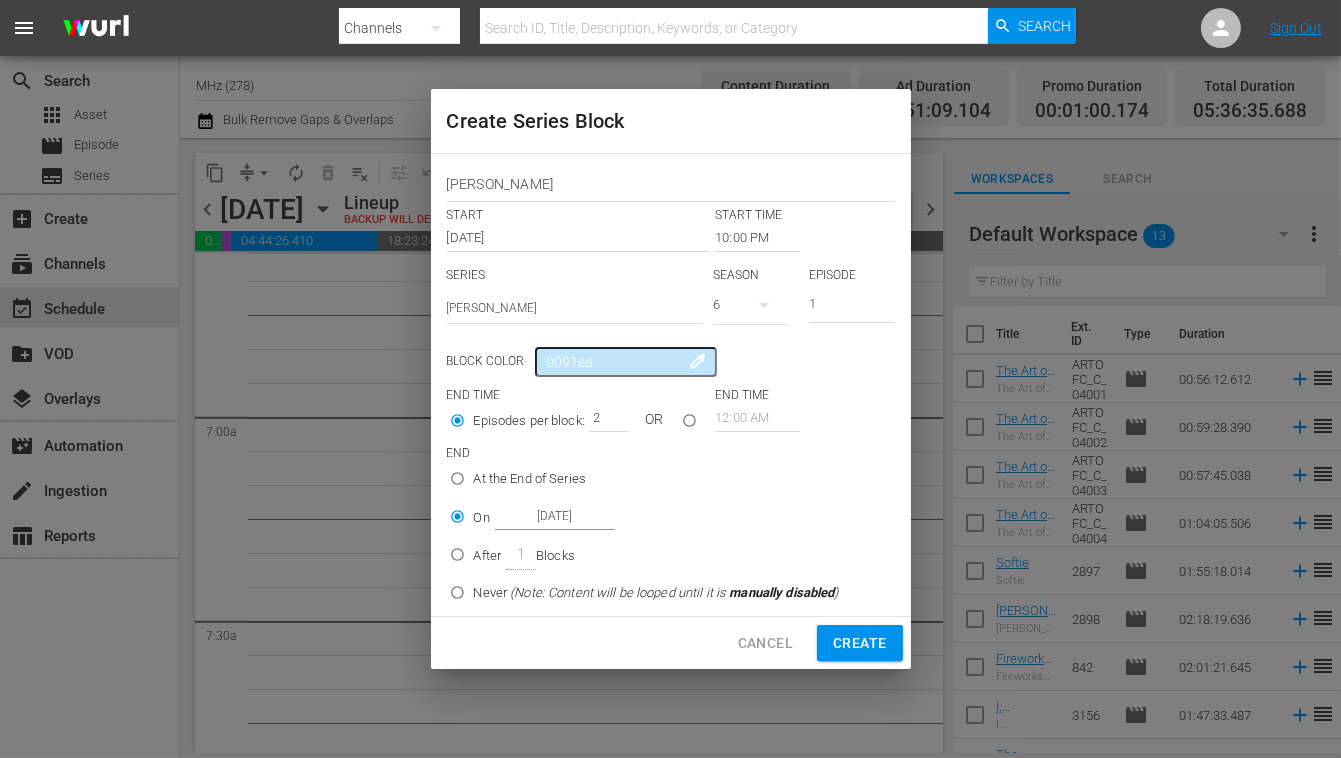click on "[DATE]" at bounding box center [555, 516] 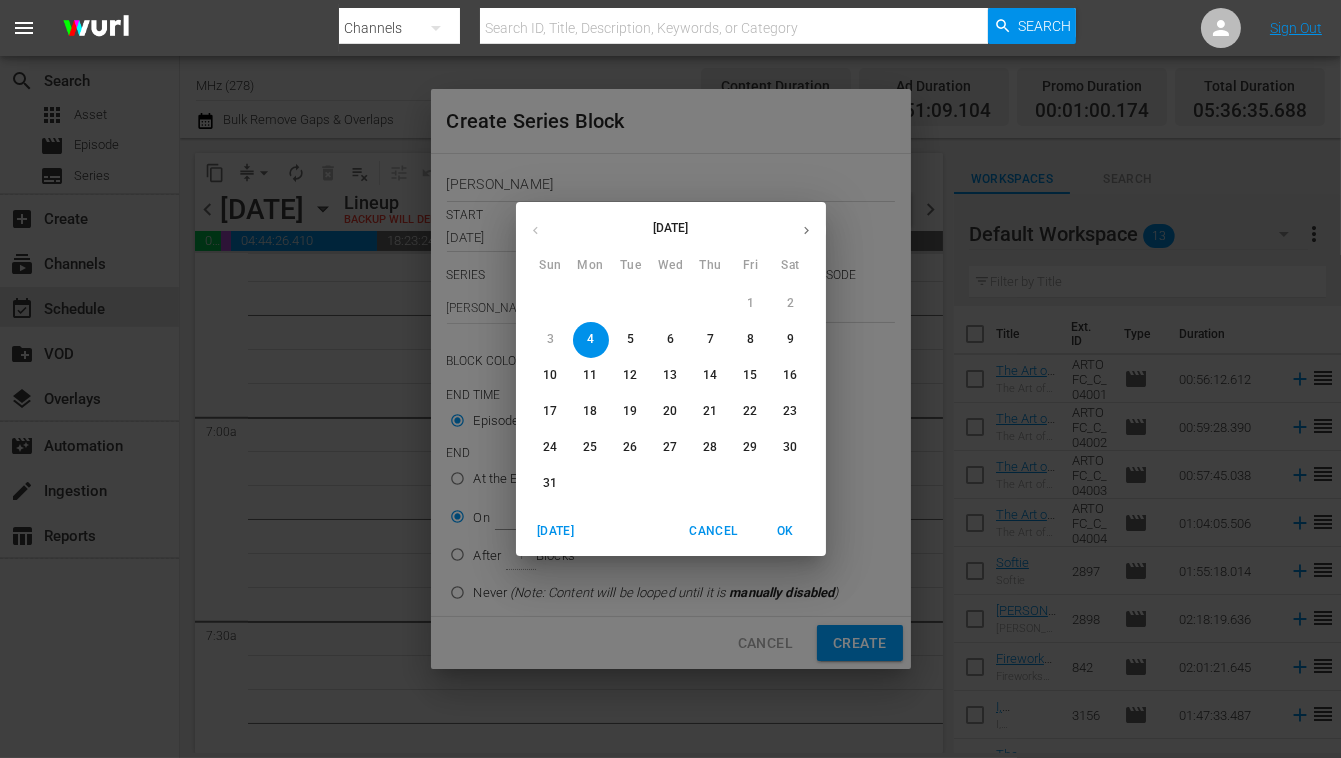 click on "7" at bounding box center (711, 339) 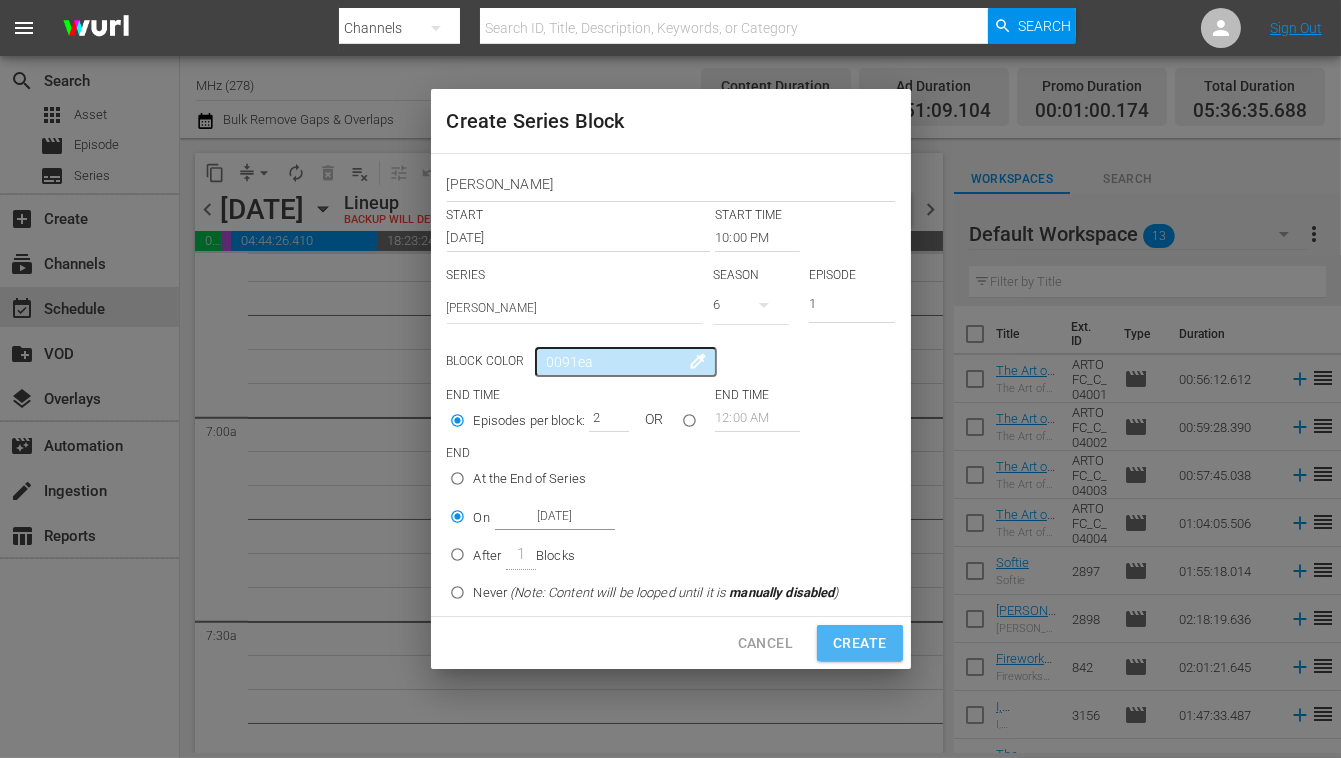 click on "Create" at bounding box center [859, 643] 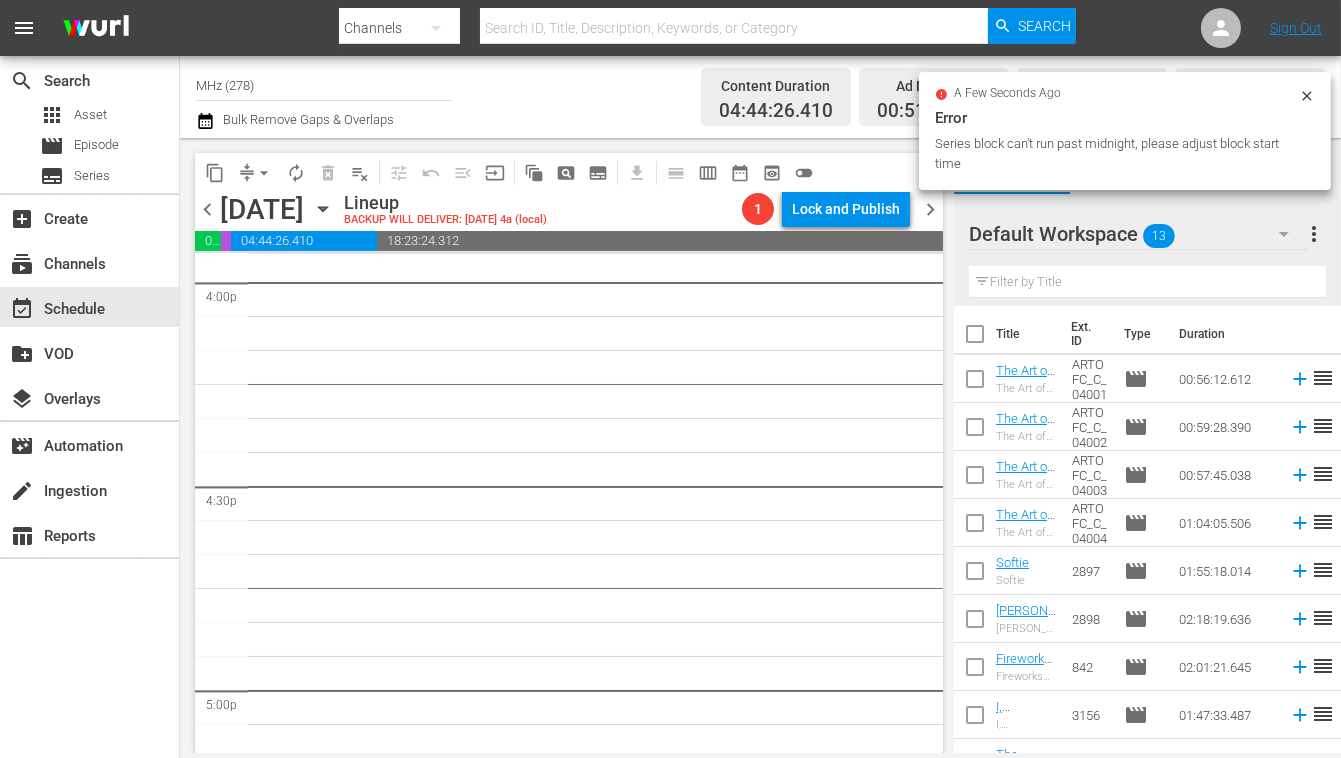 scroll, scrollTop: 9293, scrollLeft: 0, axis: vertical 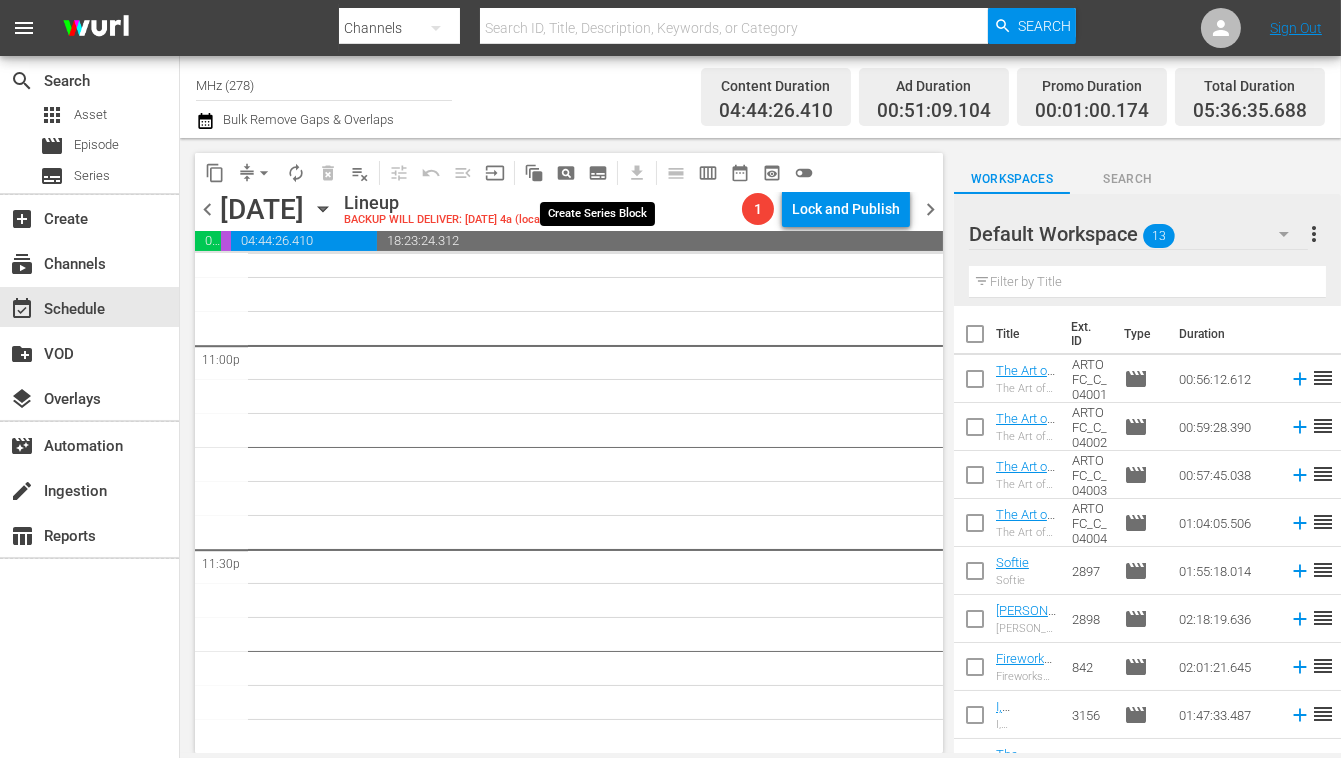 click on "subtitles_outlined" at bounding box center [598, 173] 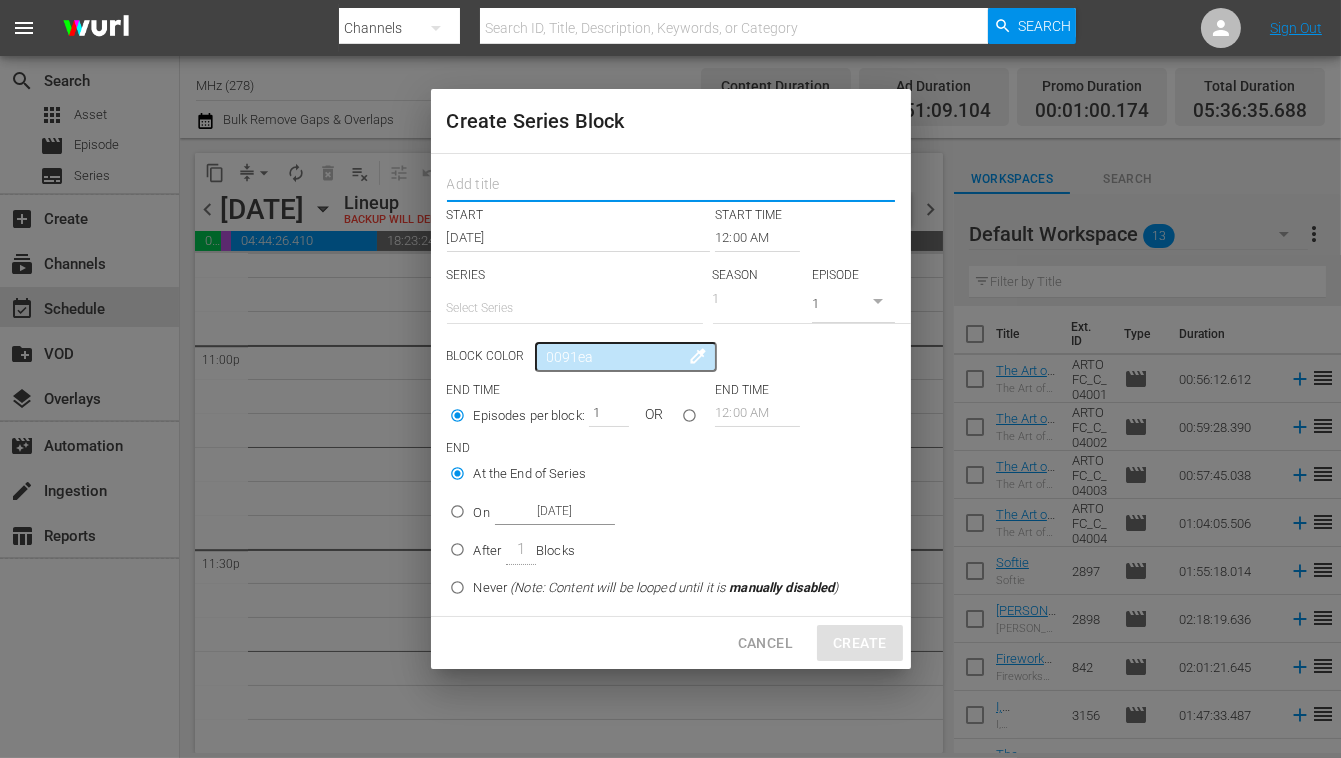 click at bounding box center [671, 186] 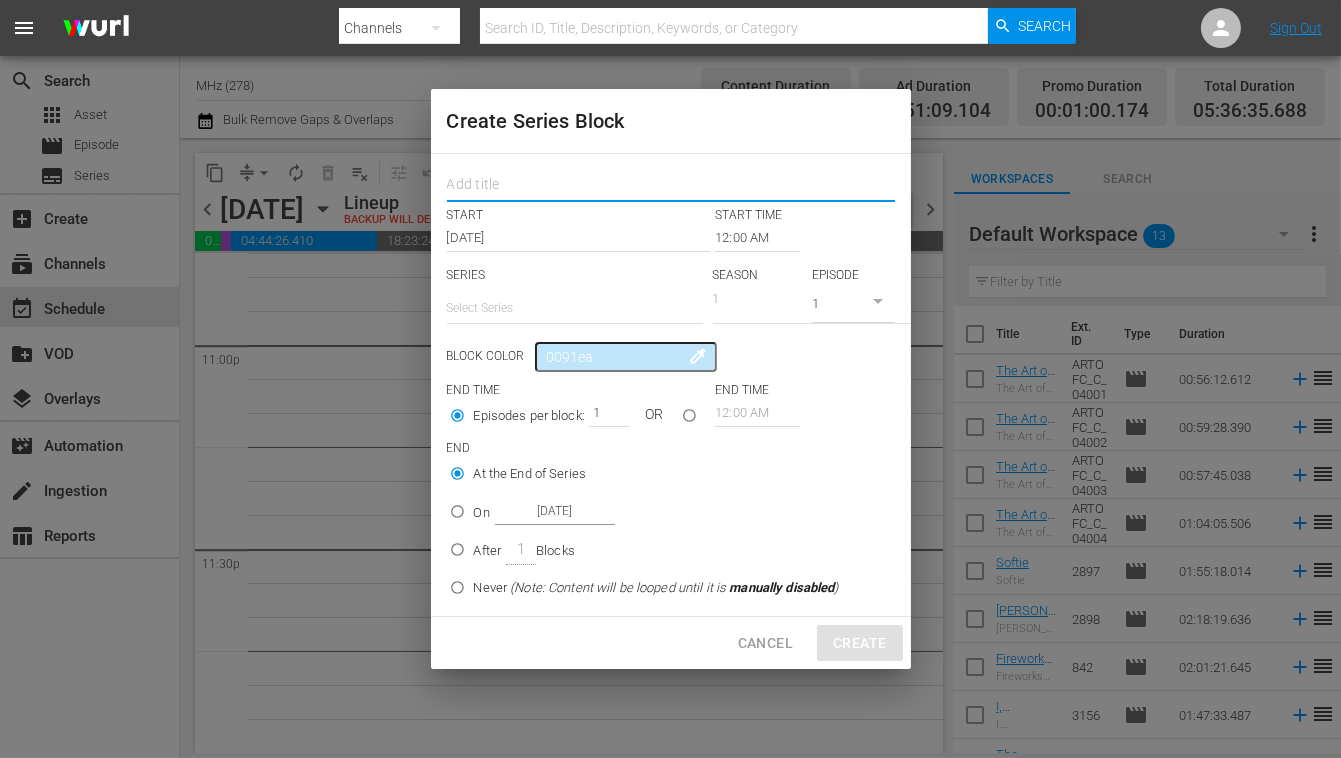 type on "[PERSON_NAME]" 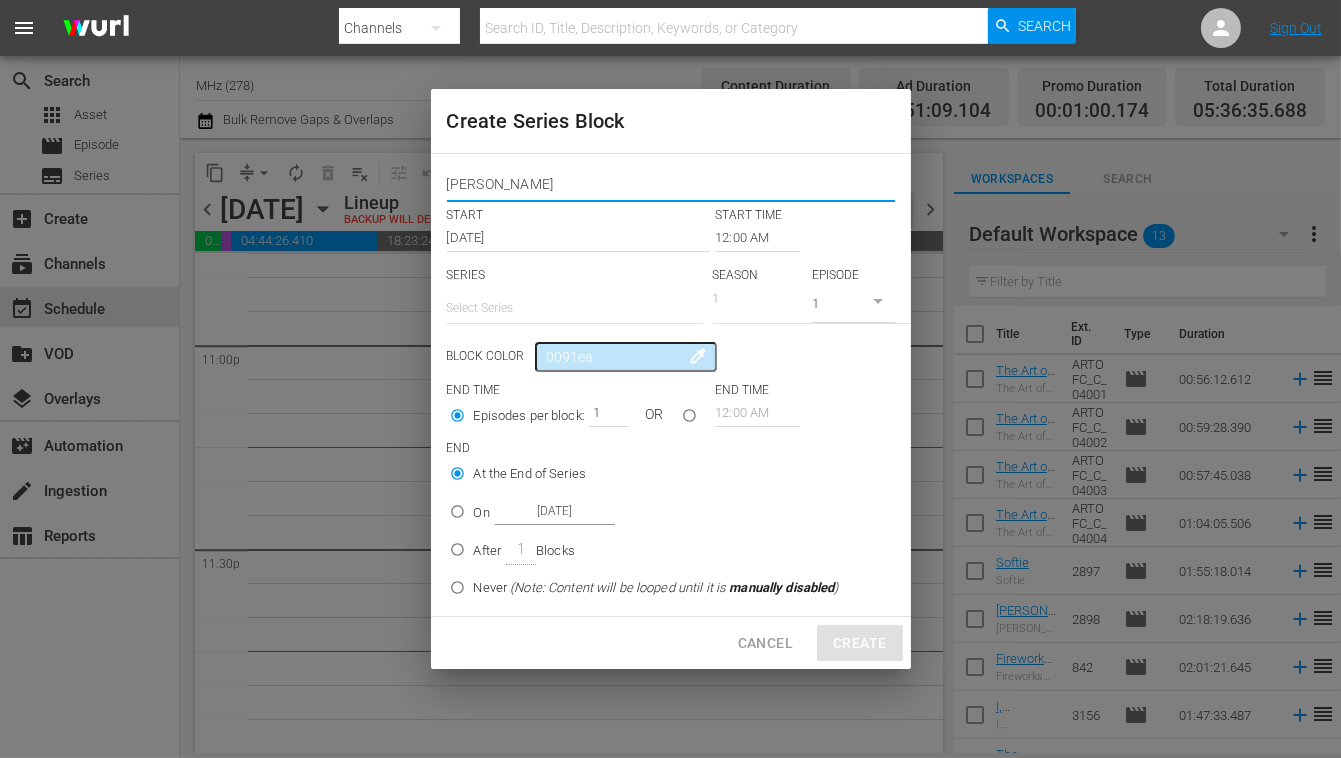click on "[DATE]" at bounding box center [579, 238] 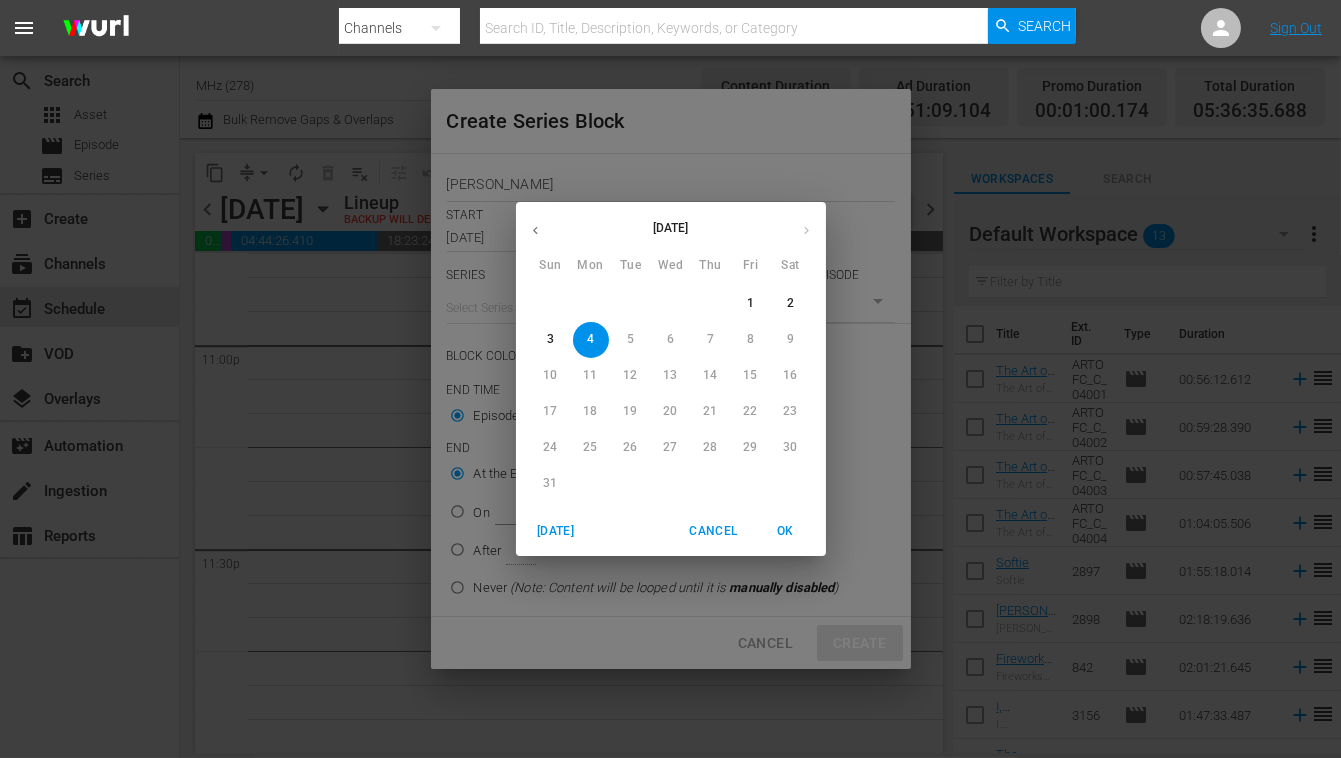 click on "[DATE]" at bounding box center [671, 230] 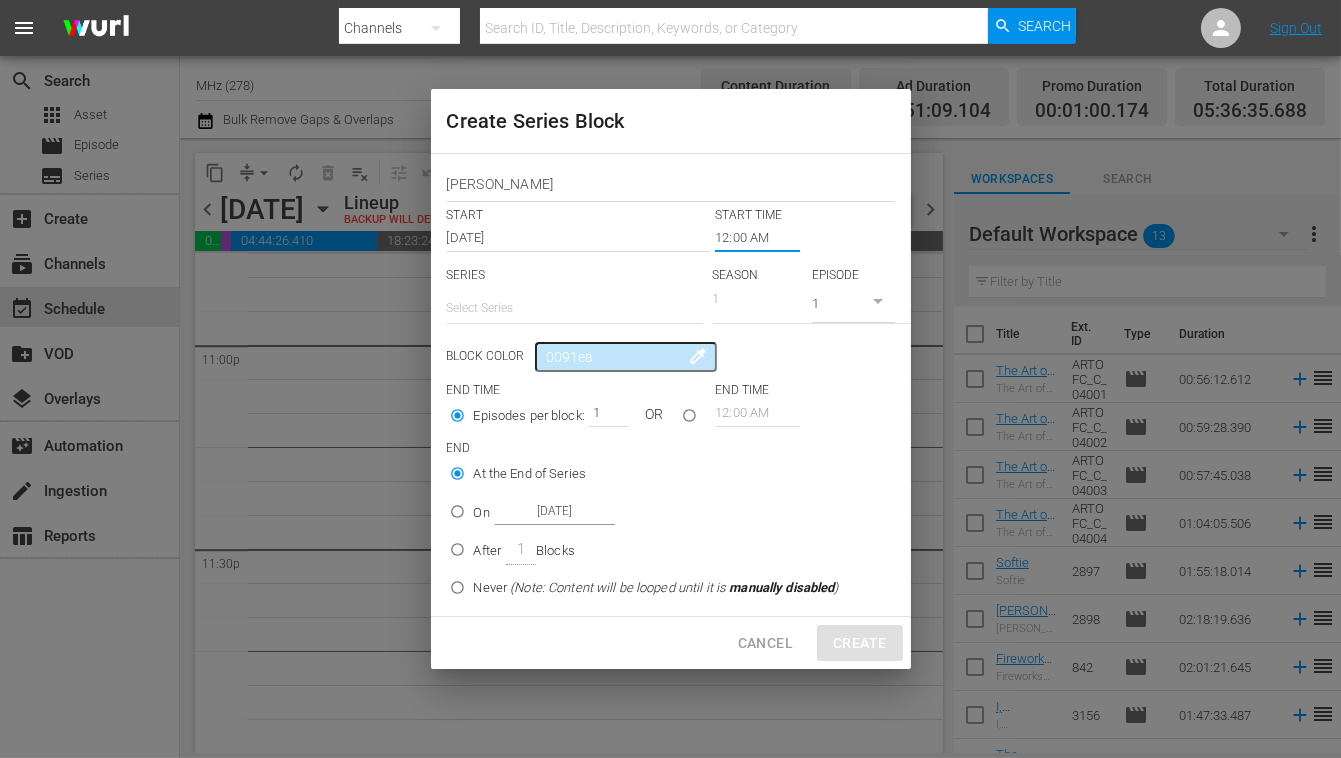 click on "12:00 AM" at bounding box center [757, 238] 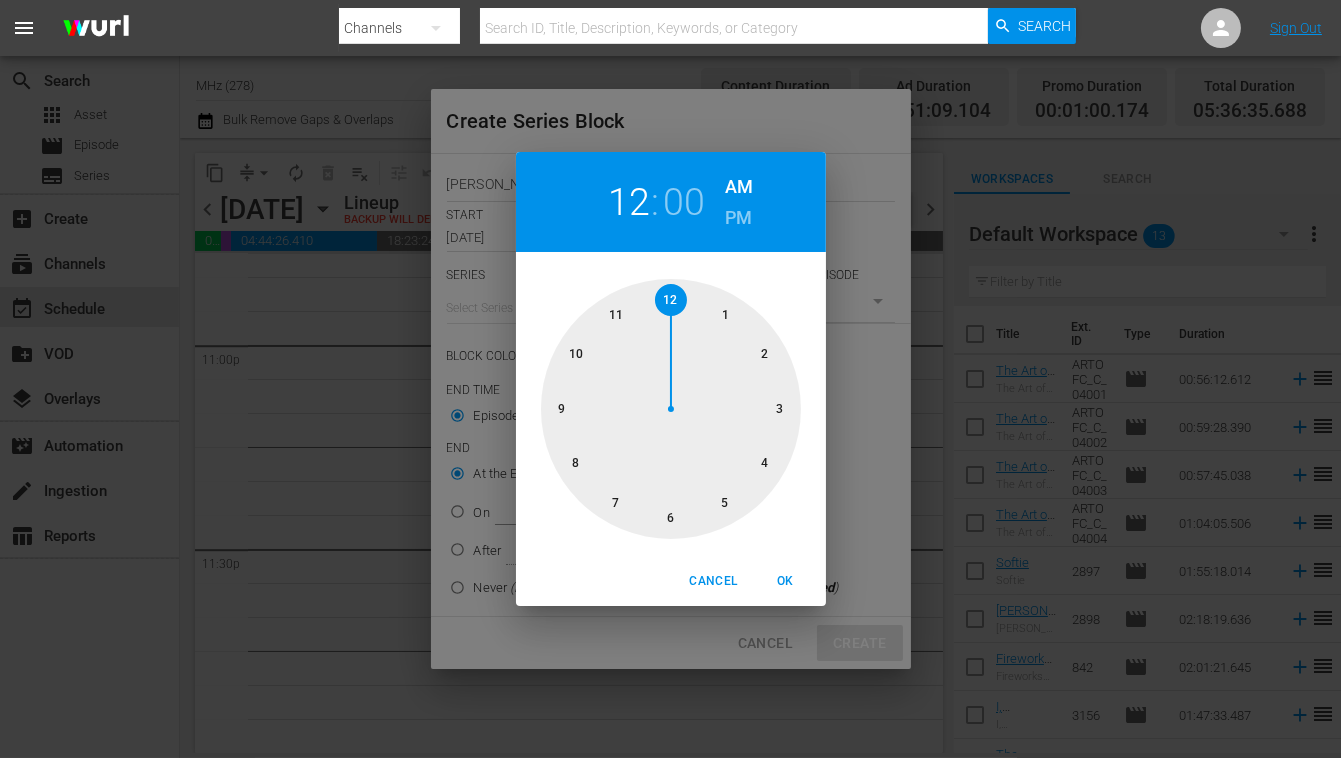 click on "PM" at bounding box center [738, 218] 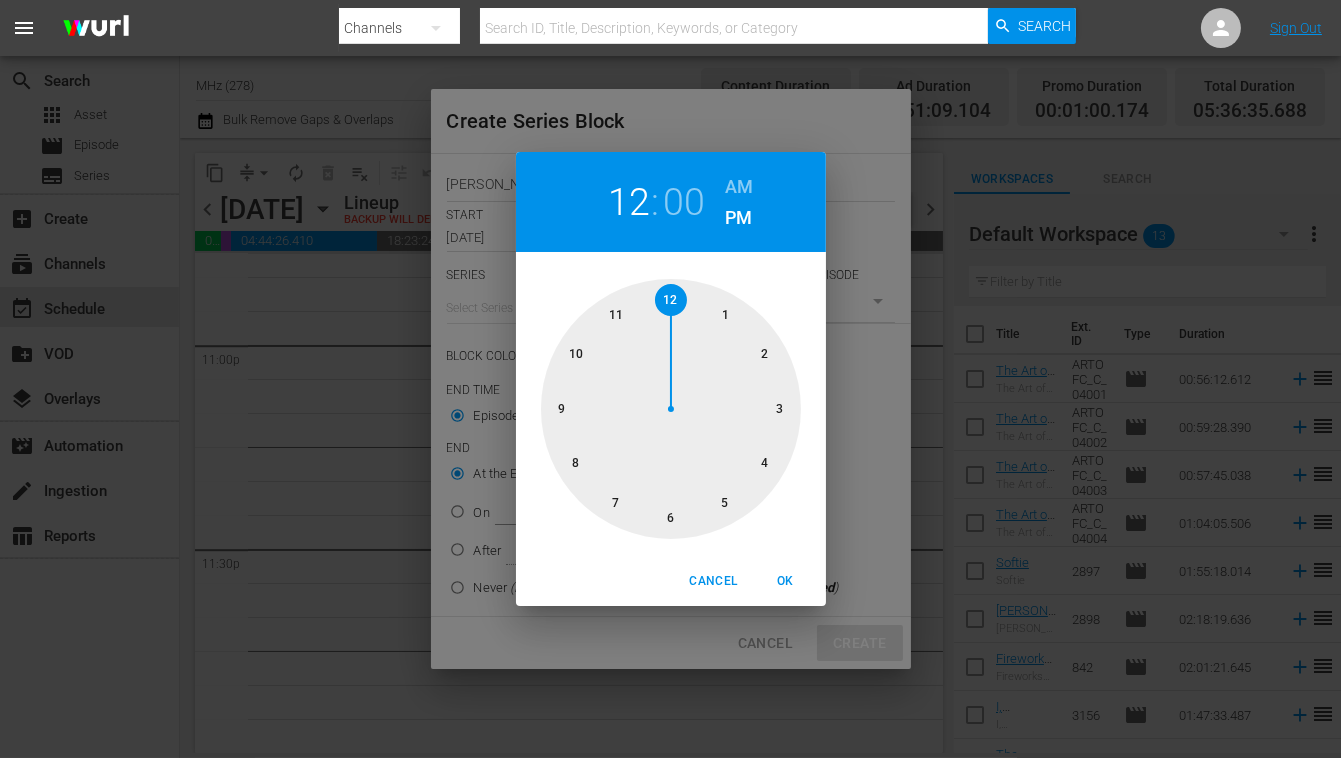 click at bounding box center (671, 409) 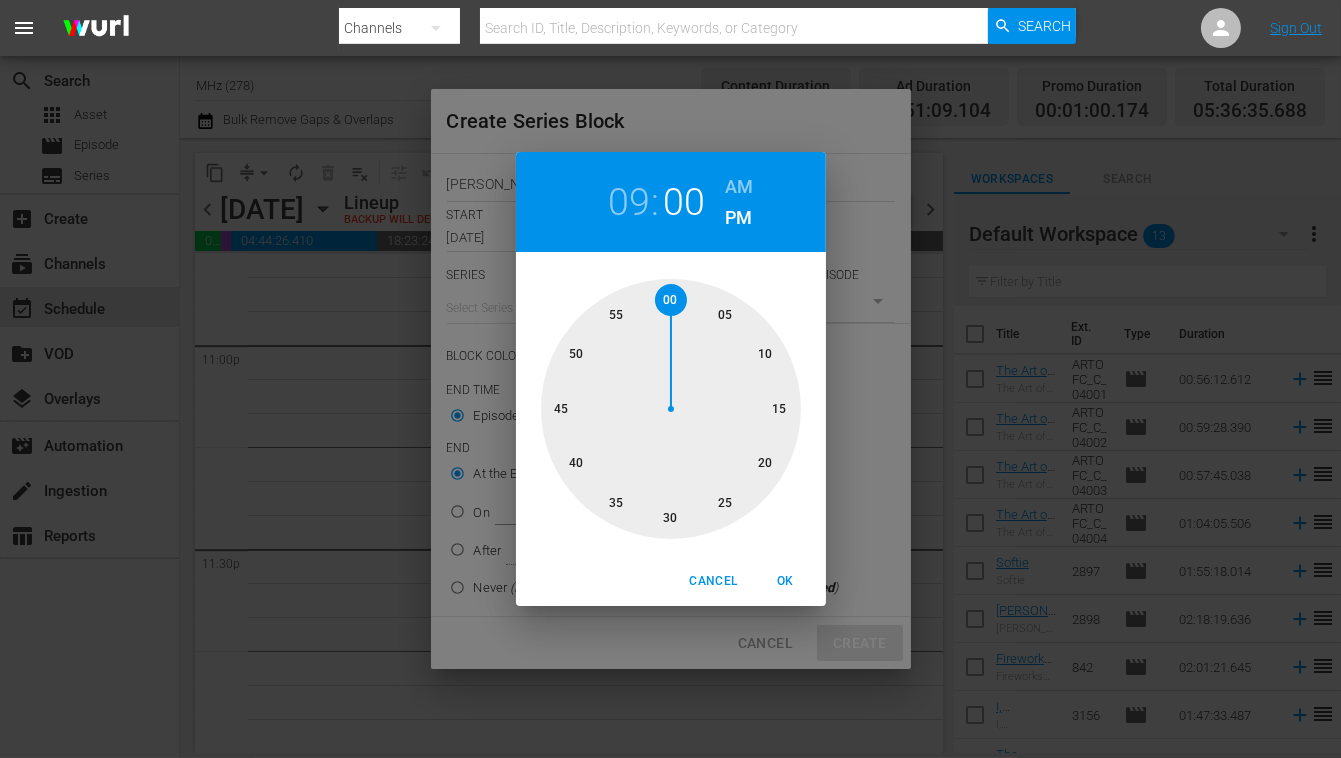 click at bounding box center (671, 409) 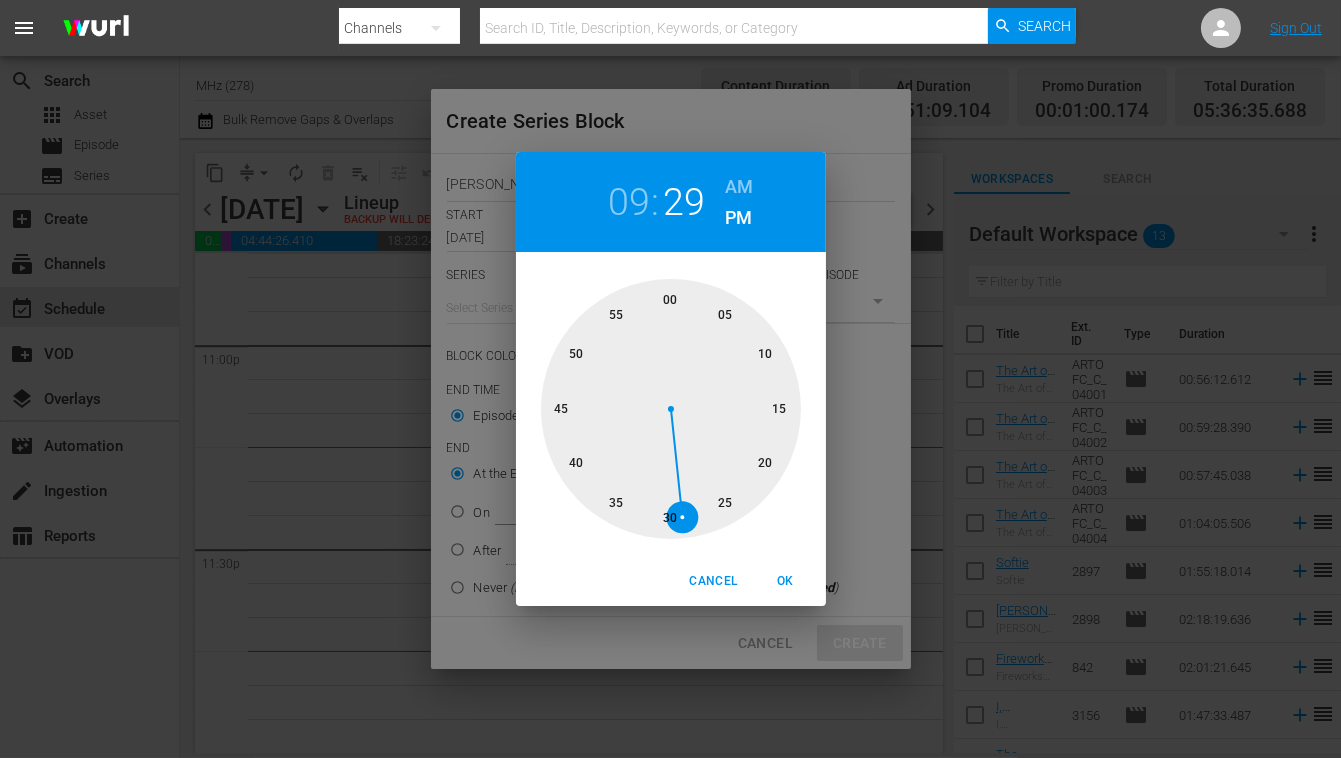 click at bounding box center (671, 409) 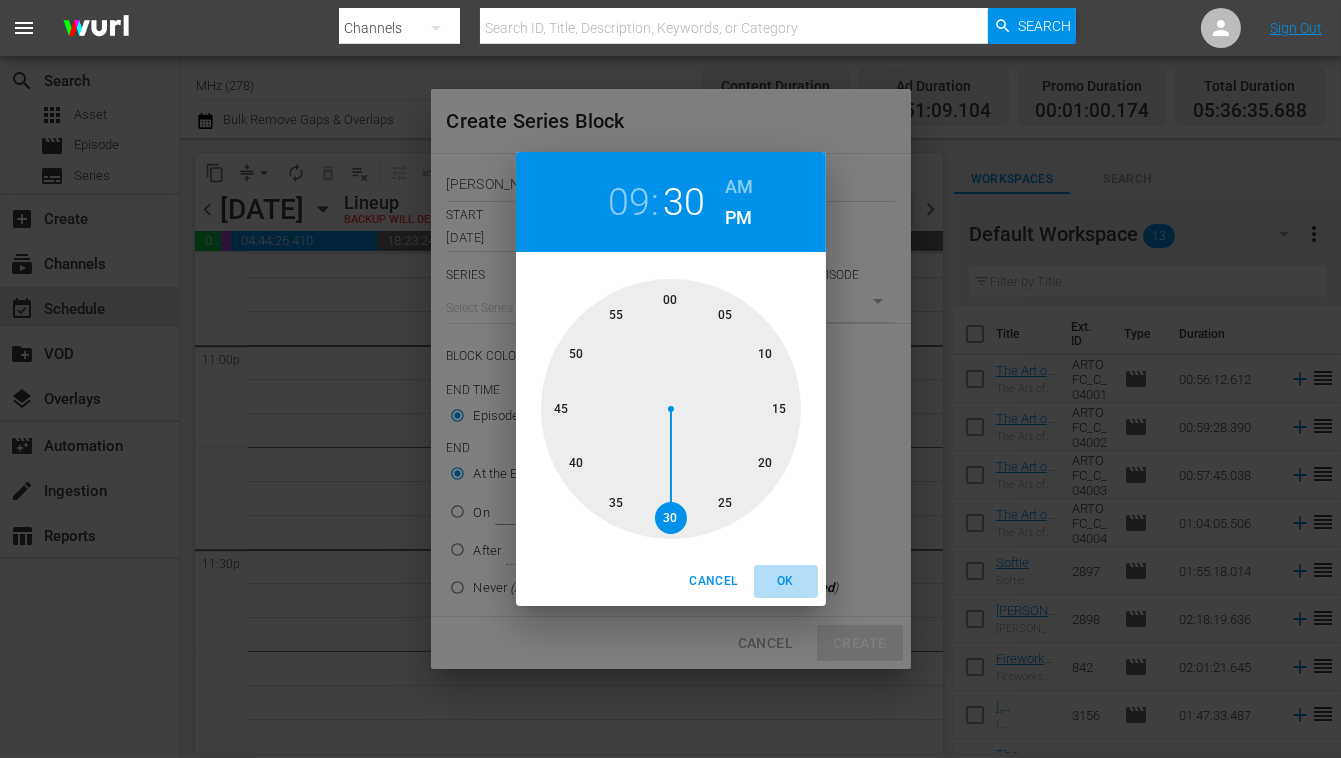 click on "OK" at bounding box center (786, 581) 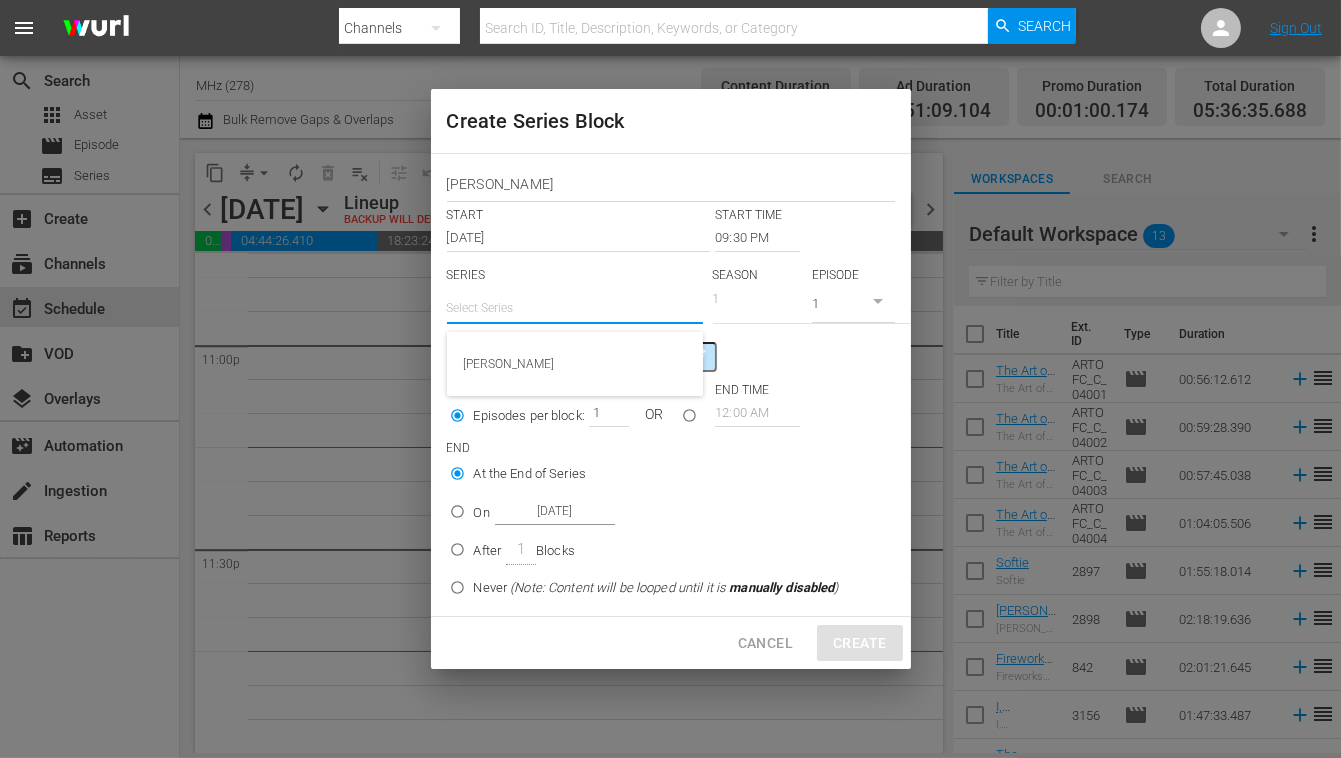 click at bounding box center [575, 308] 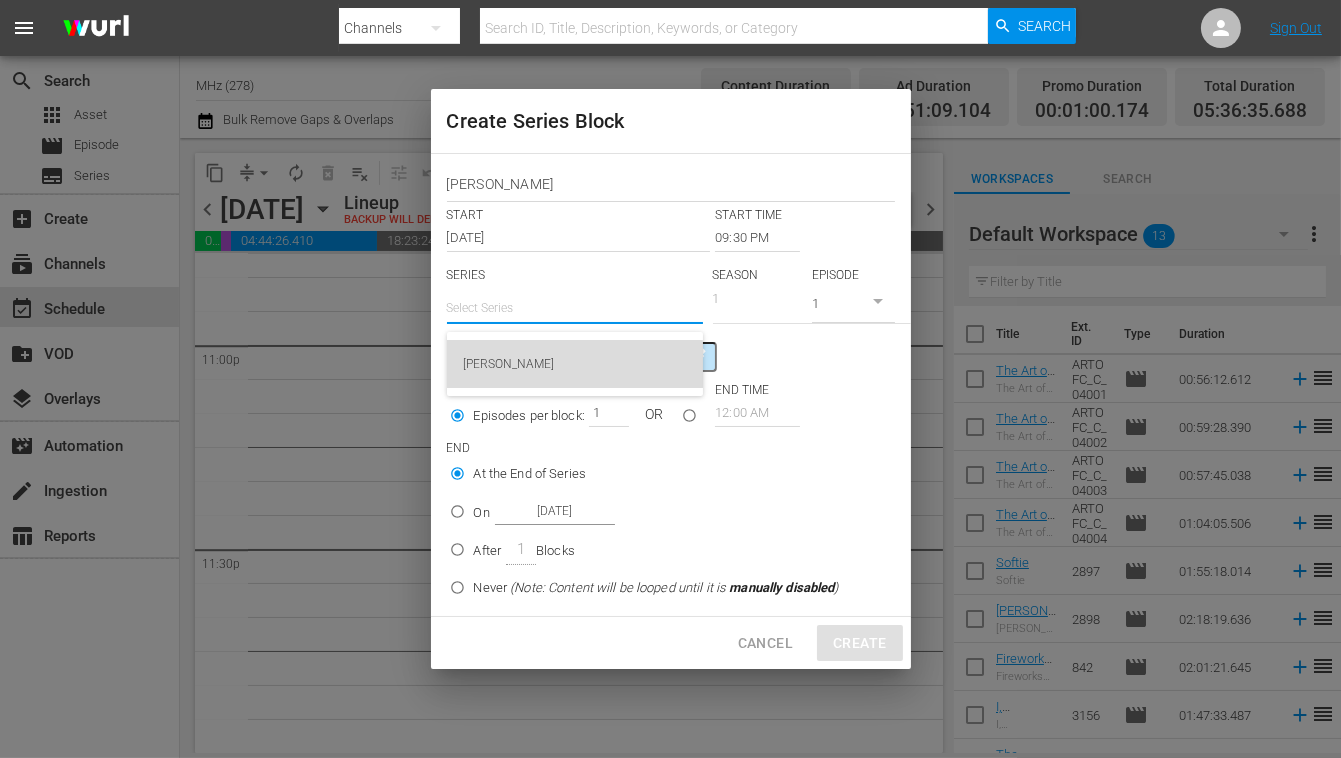 click on "[PERSON_NAME]" at bounding box center (575, 364) 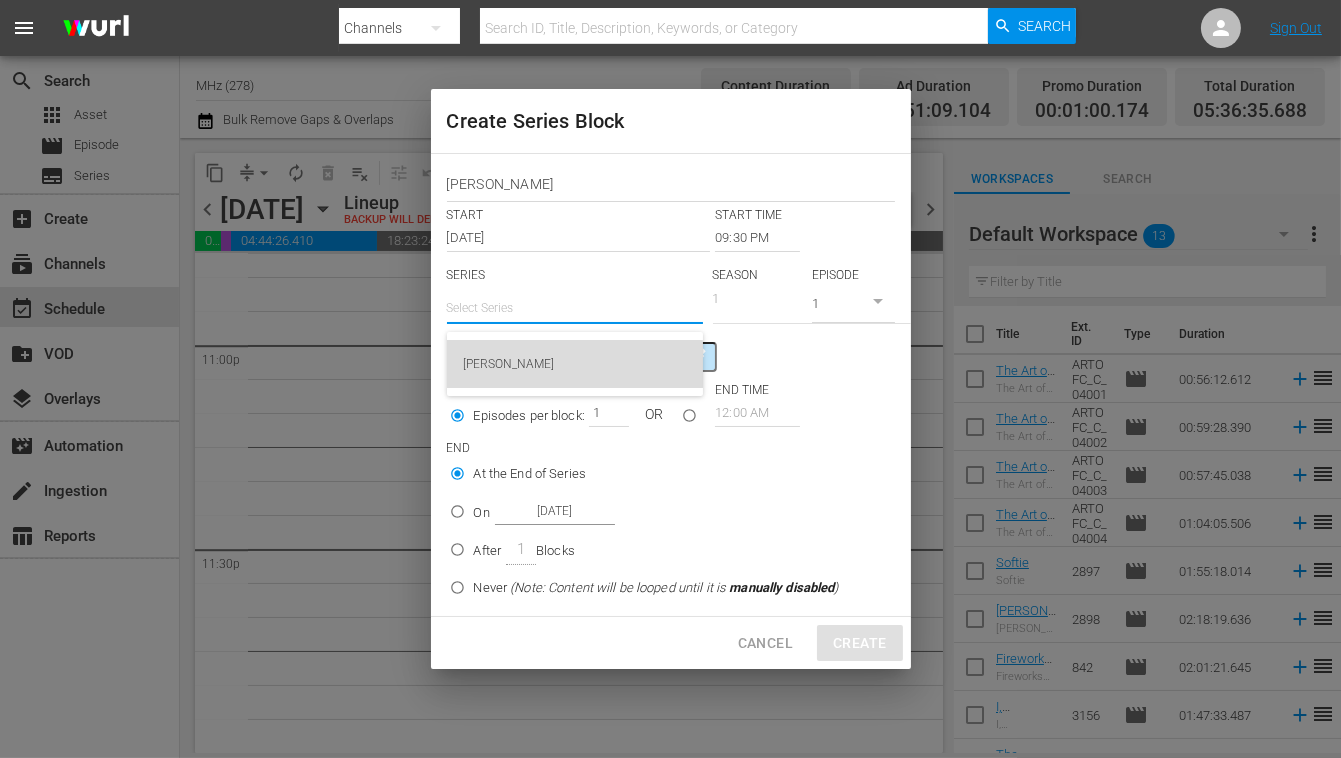 type on "[PERSON_NAME]" 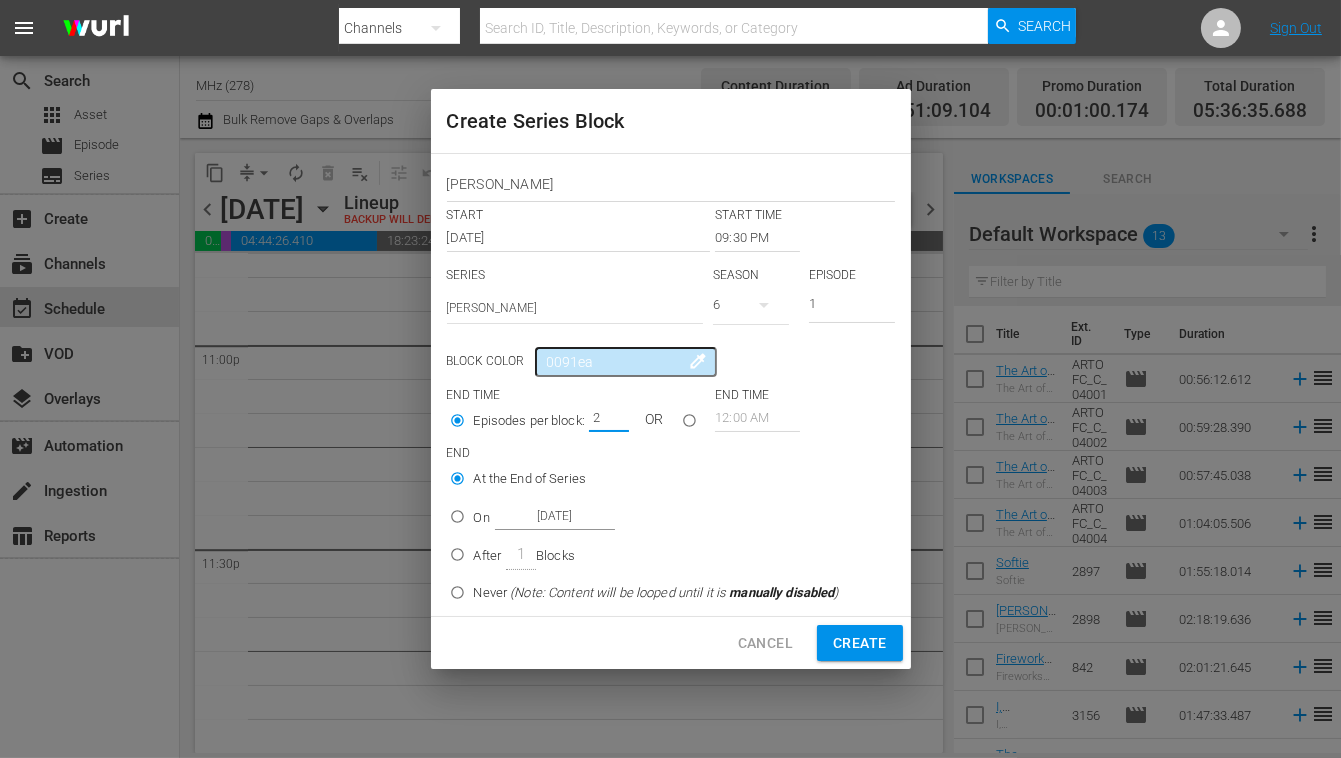 type on "2" 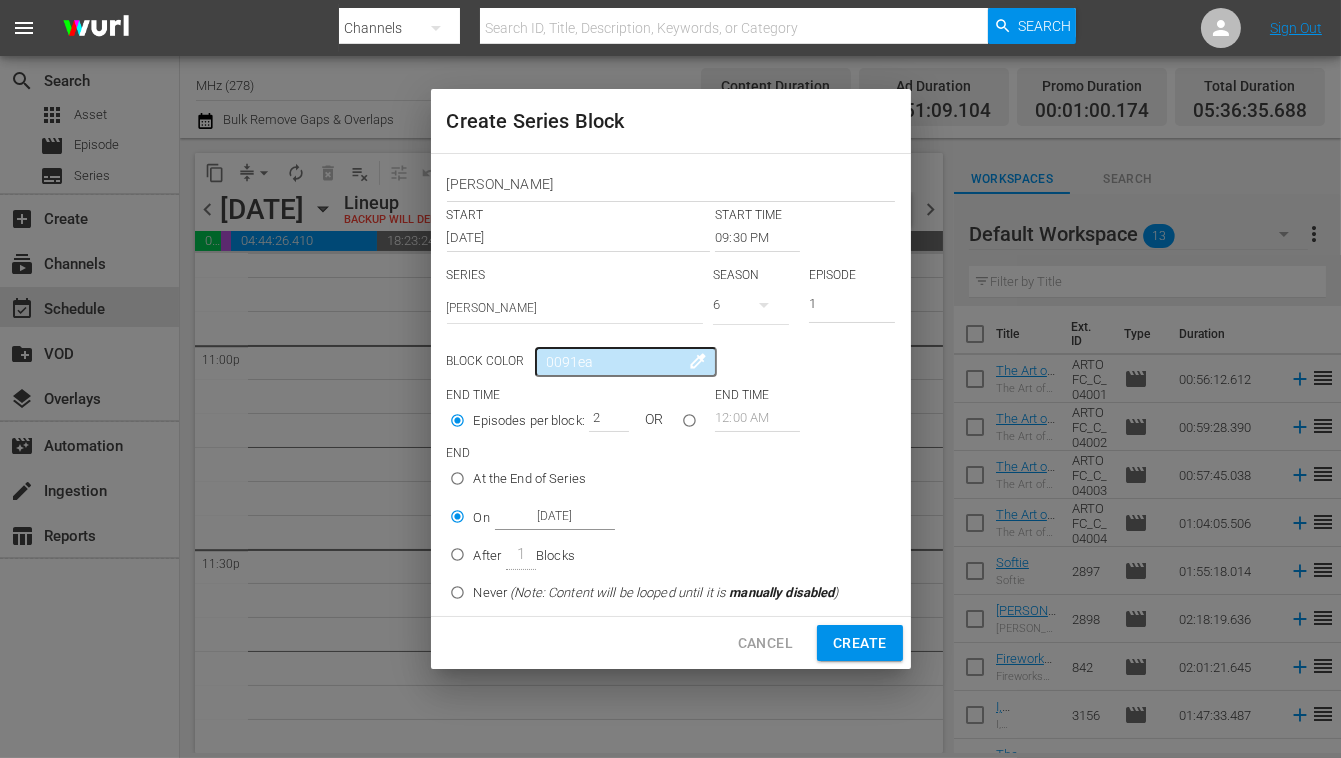 click on "[DATE]" at bounding box center (555, 516) 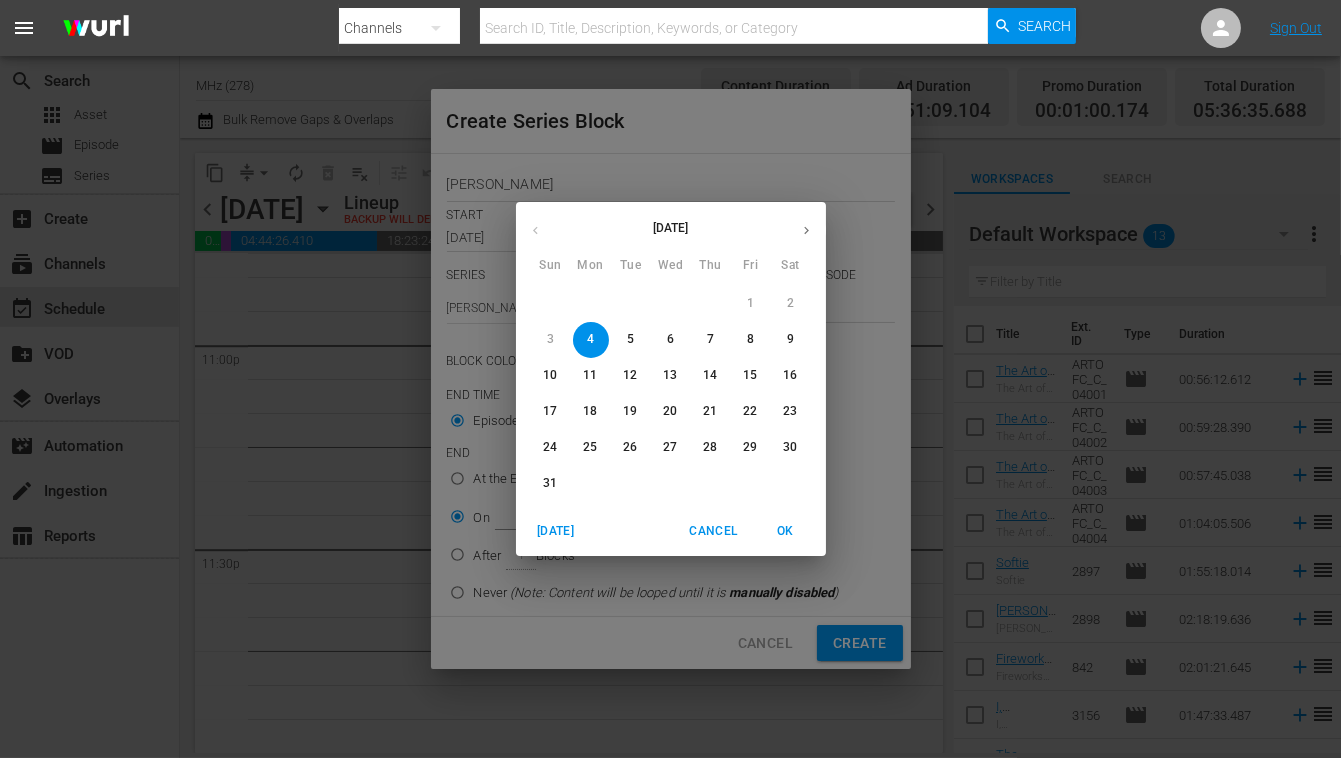 click on "7" at bounding box center [711, 339] 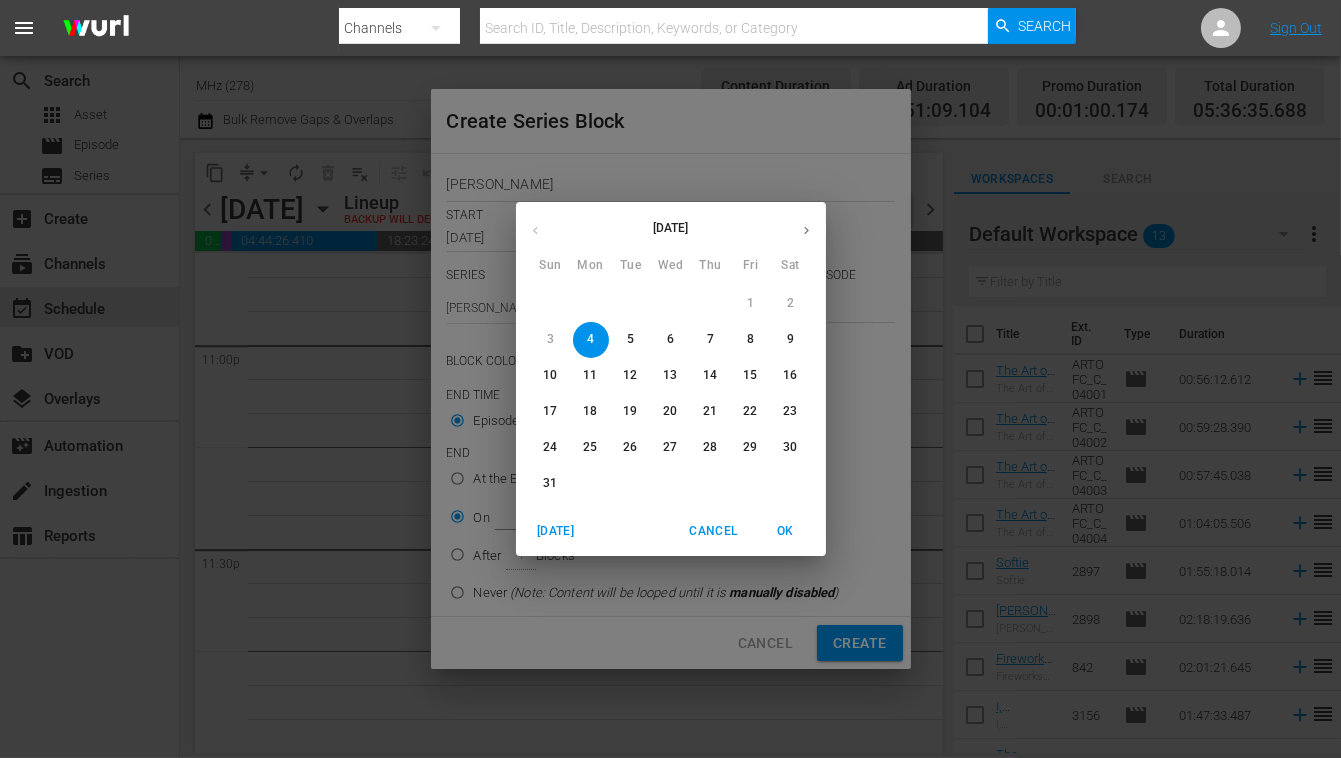 type on "Aug 7th 2025" 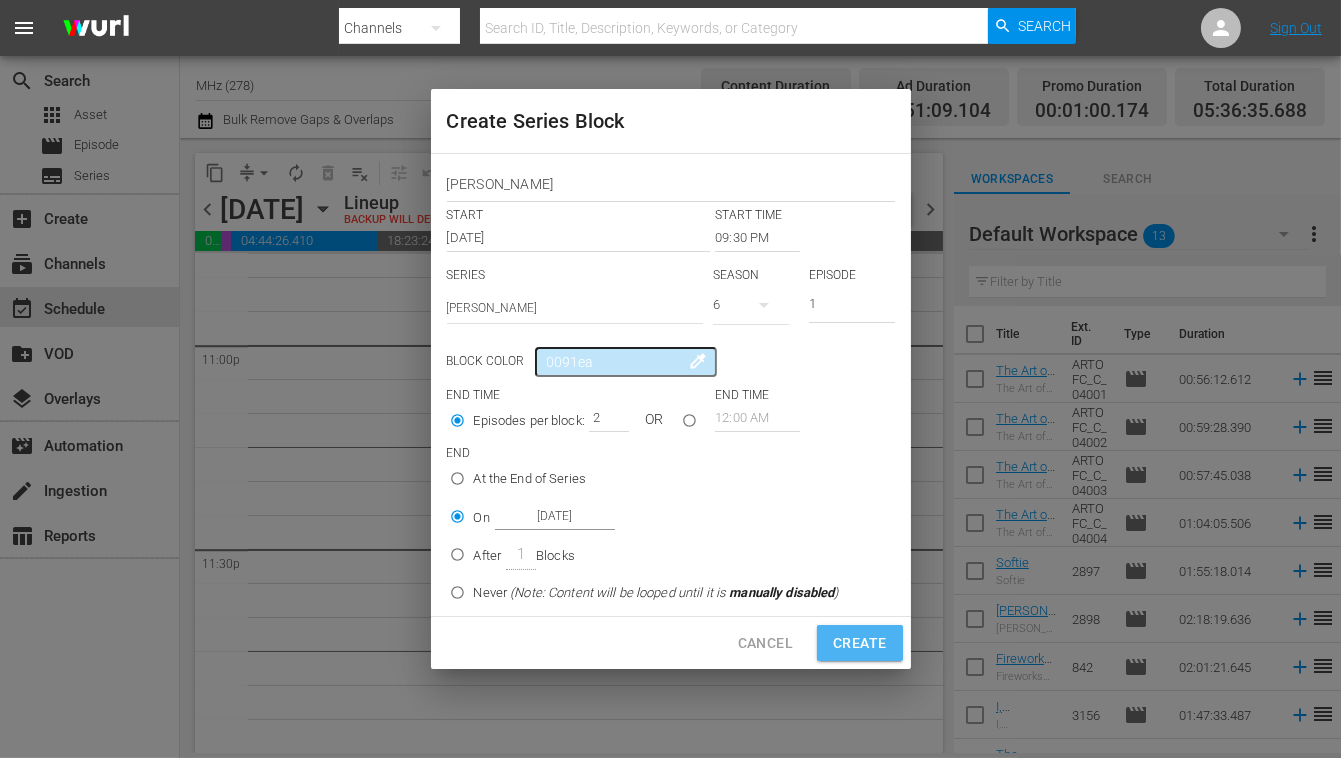 click on "Create" at bounding box center (859, 643) 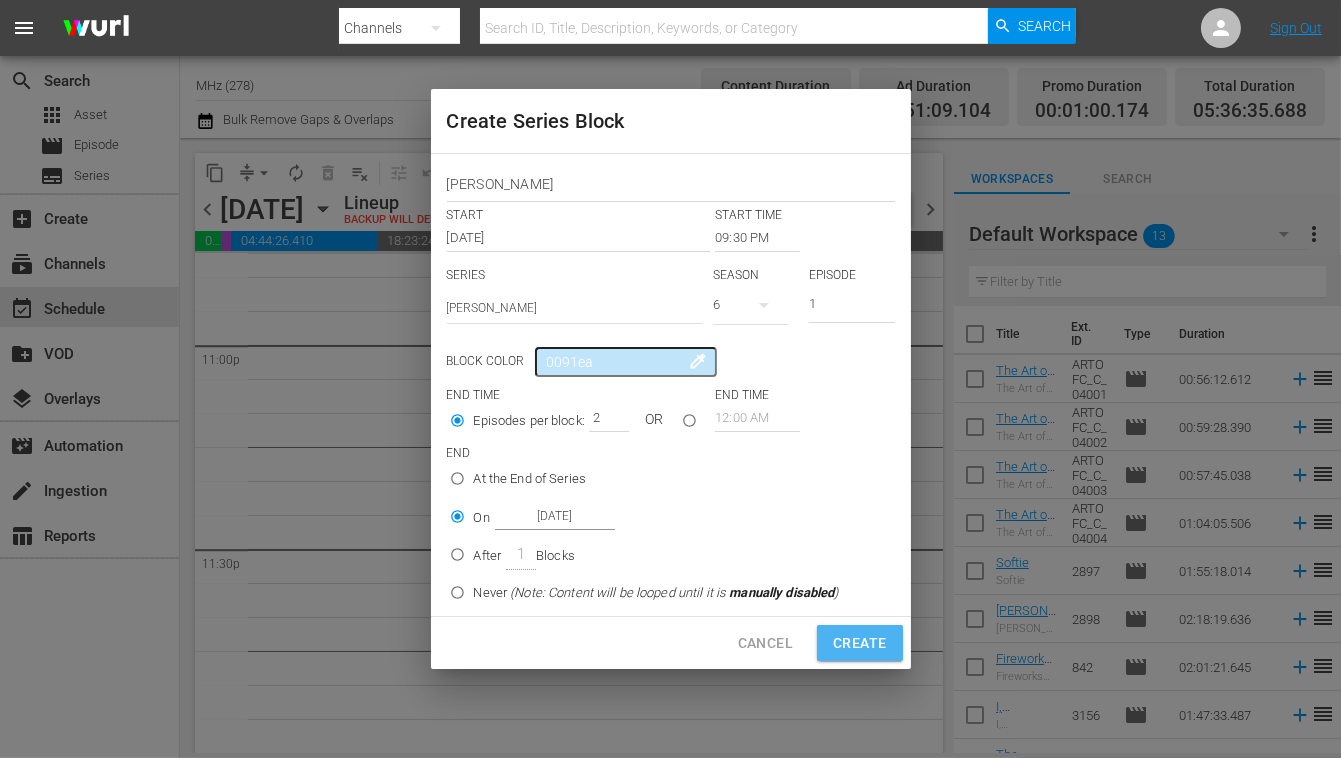 type on "12:00 AM" 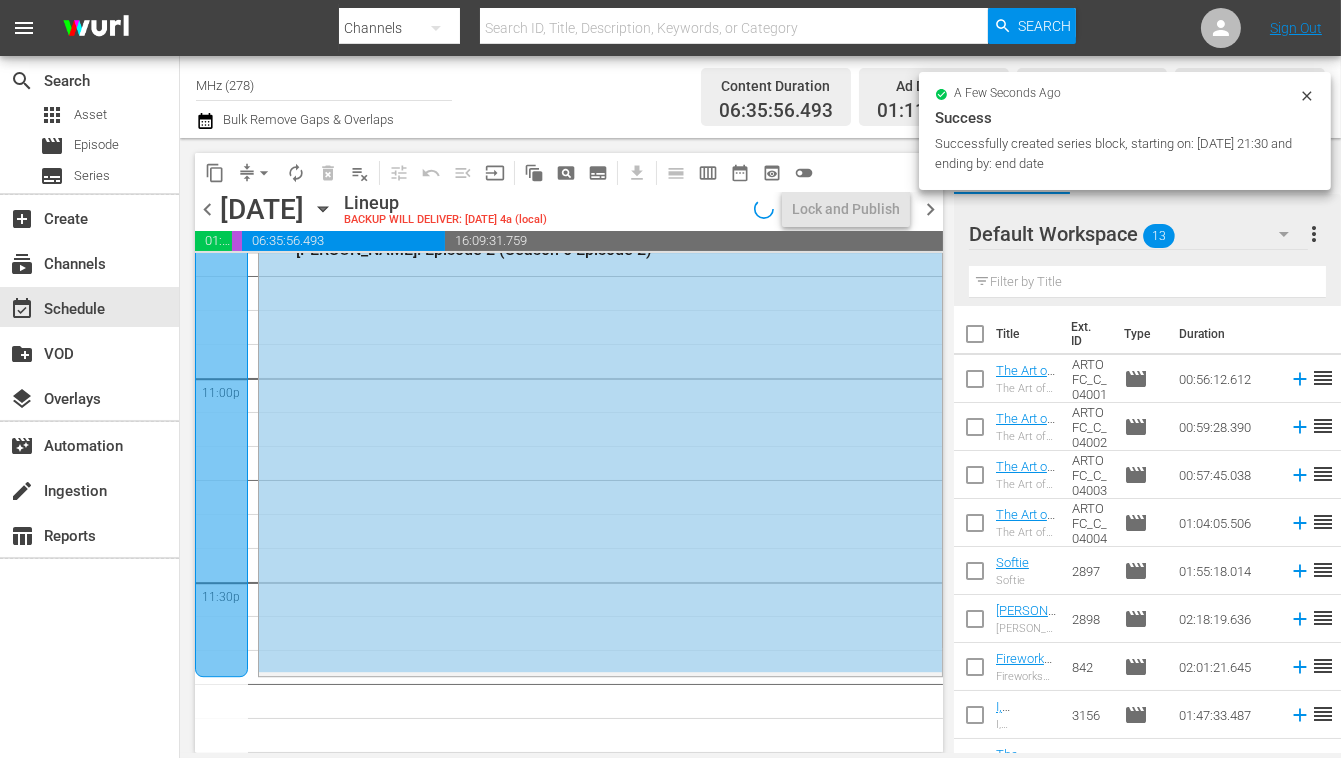 scroll, scrollTop: 9293, scrollLeft: 0, axis: vertical 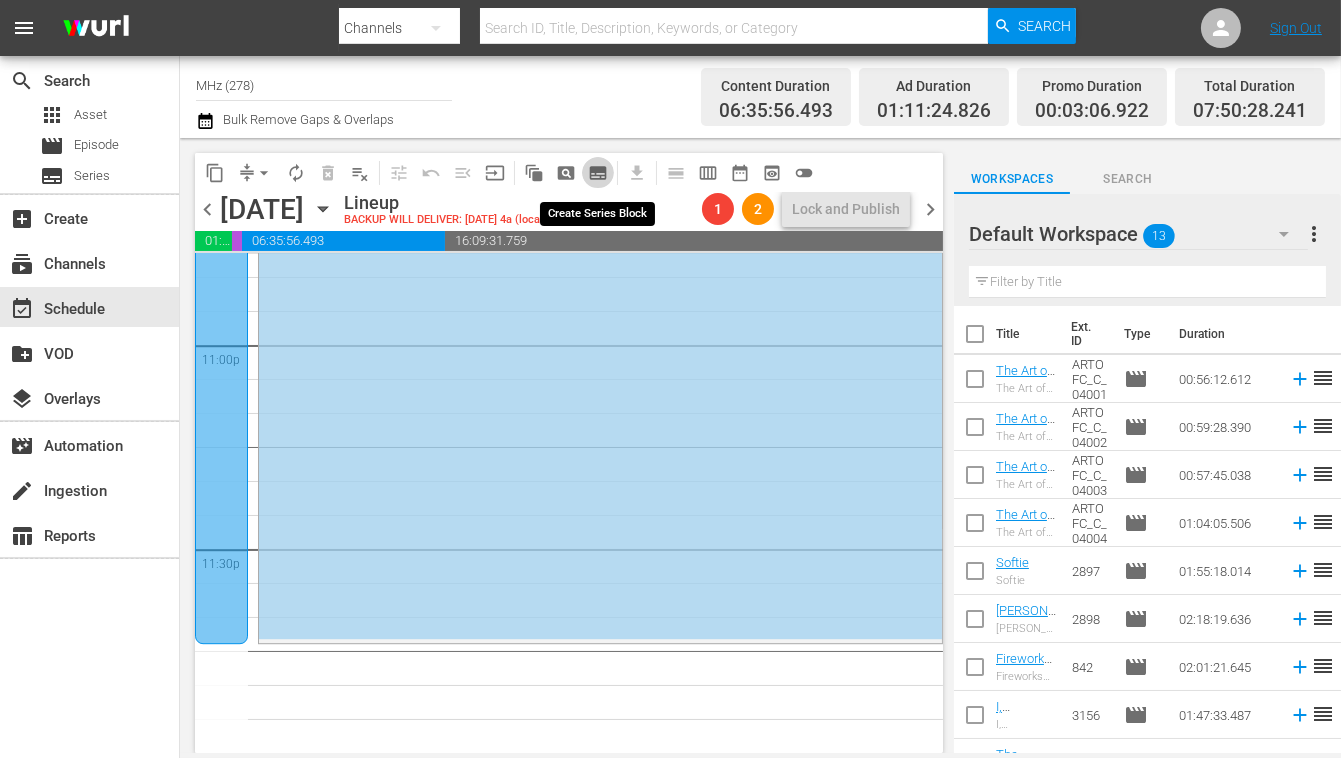 click on "subtitles_outlined" at bounding box center [598, 173] 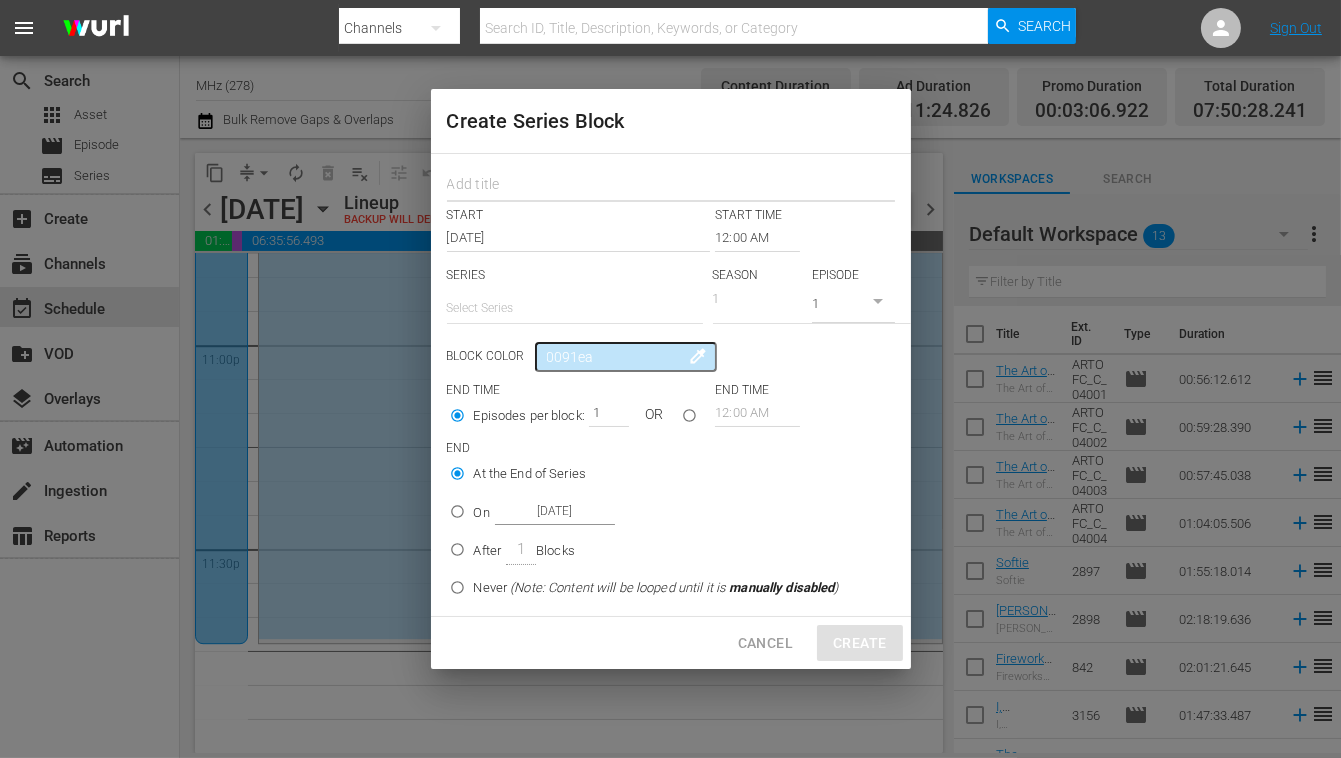 click at bounding box center [671, 186] 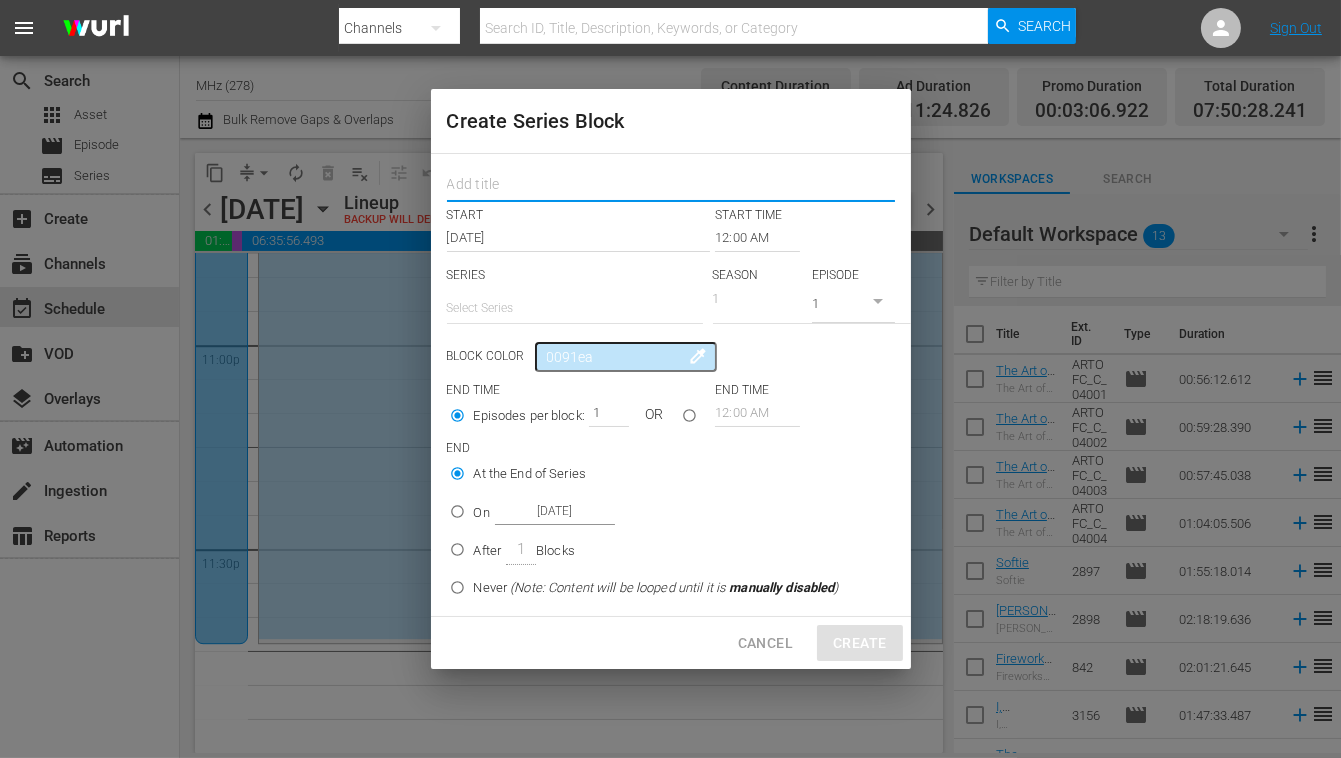 click on "START START TIME Aug 4th 2025 12:00 AM SERIES Select Series SEASON 1 EPISODE 1 Block Color 0091ea colorize END TIME END TIME Episodes per block: 1 OR 12:00 AM END At the End of Series On Aug 4th 2025 After 1 Blocks Never   (Note: Content will be looped until it is   manually disabled )" at bounding box center (671, 385) 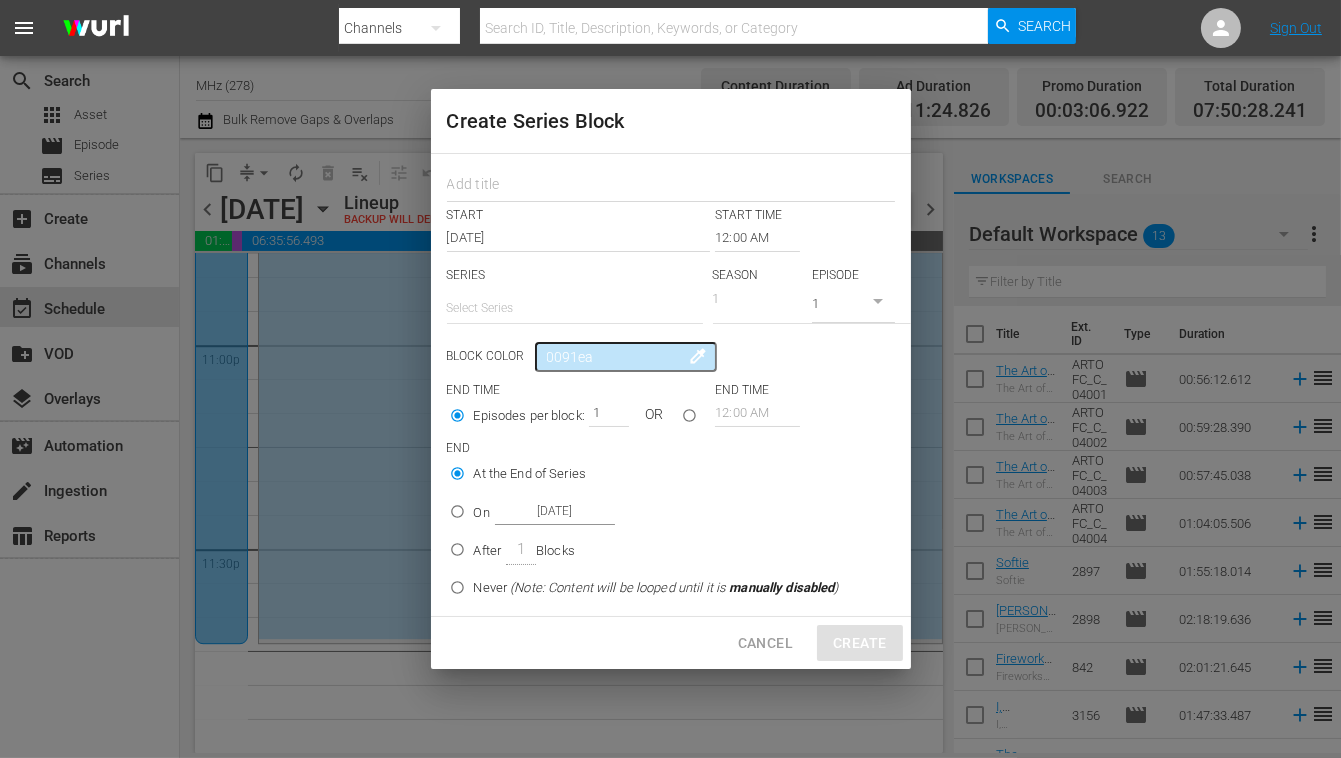 click at bounding box center (575, 308) 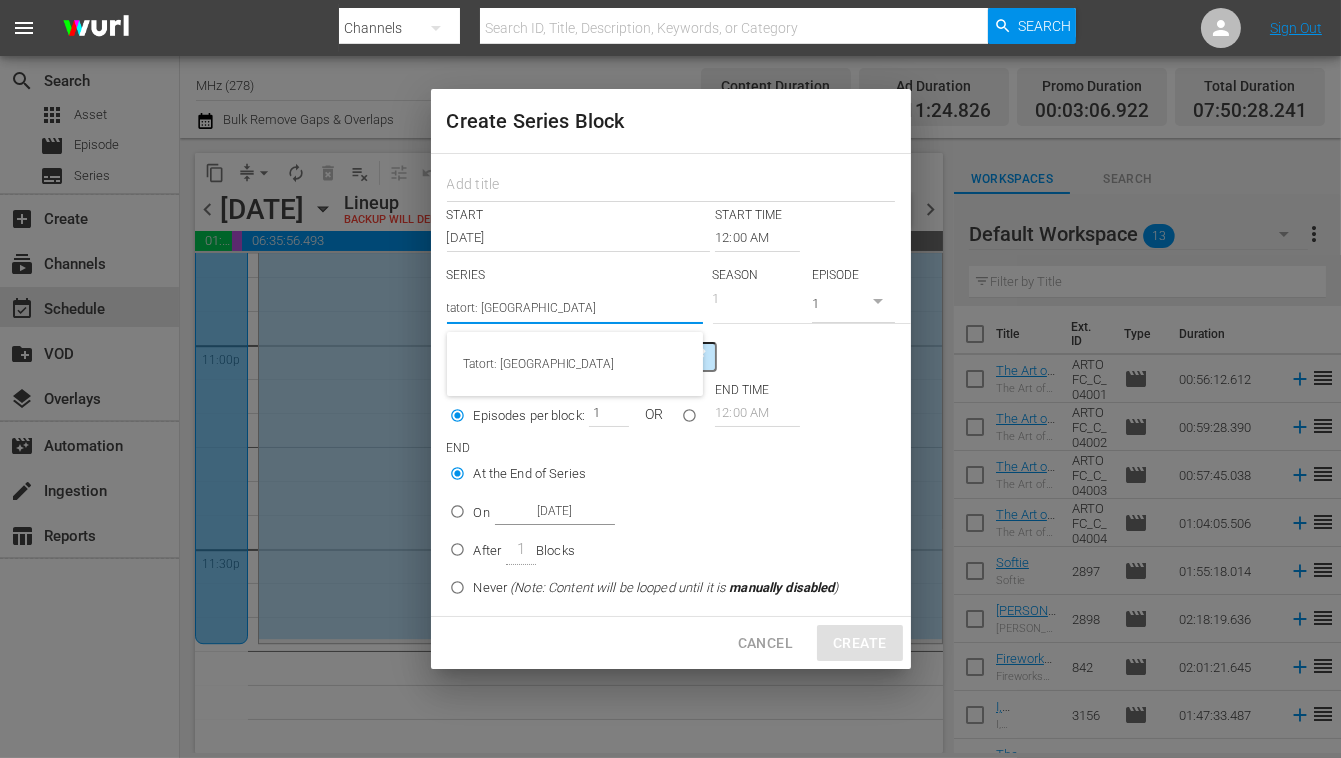 type on "tatort: vienna" 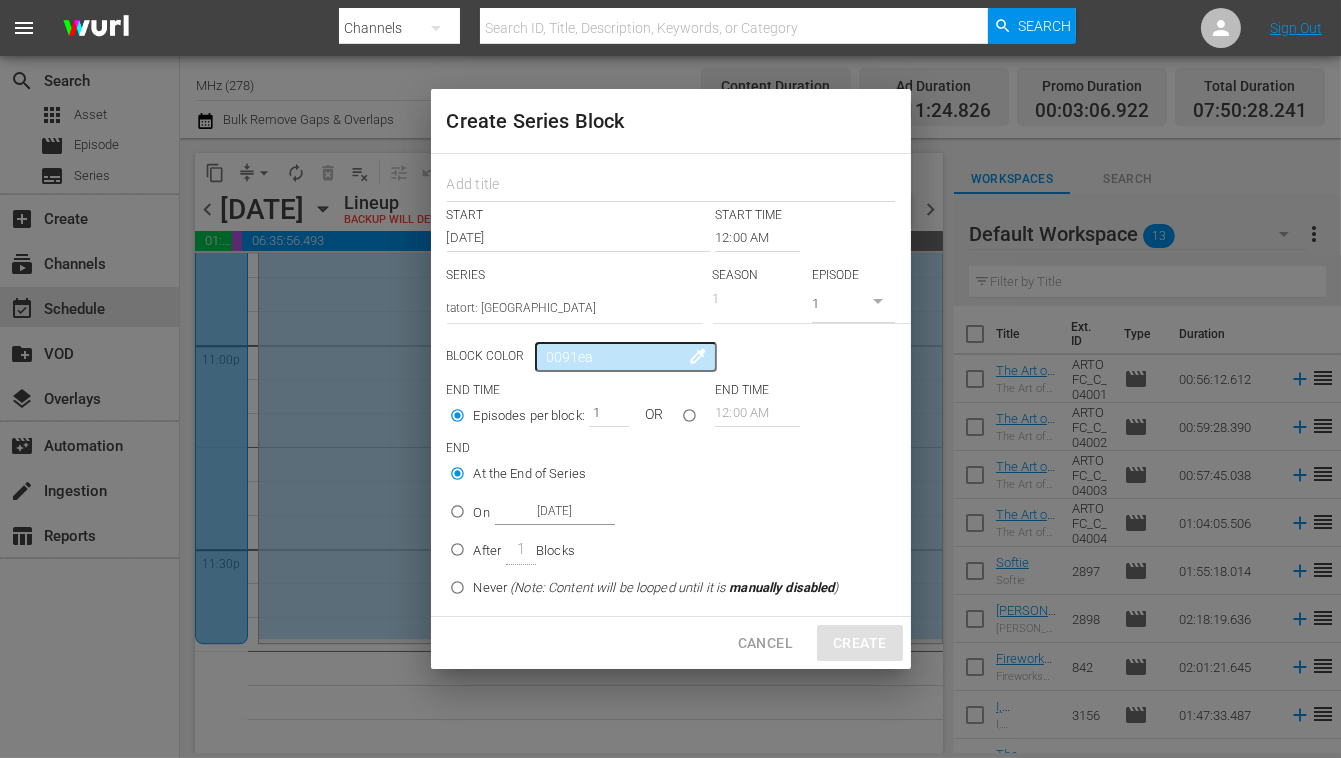 type 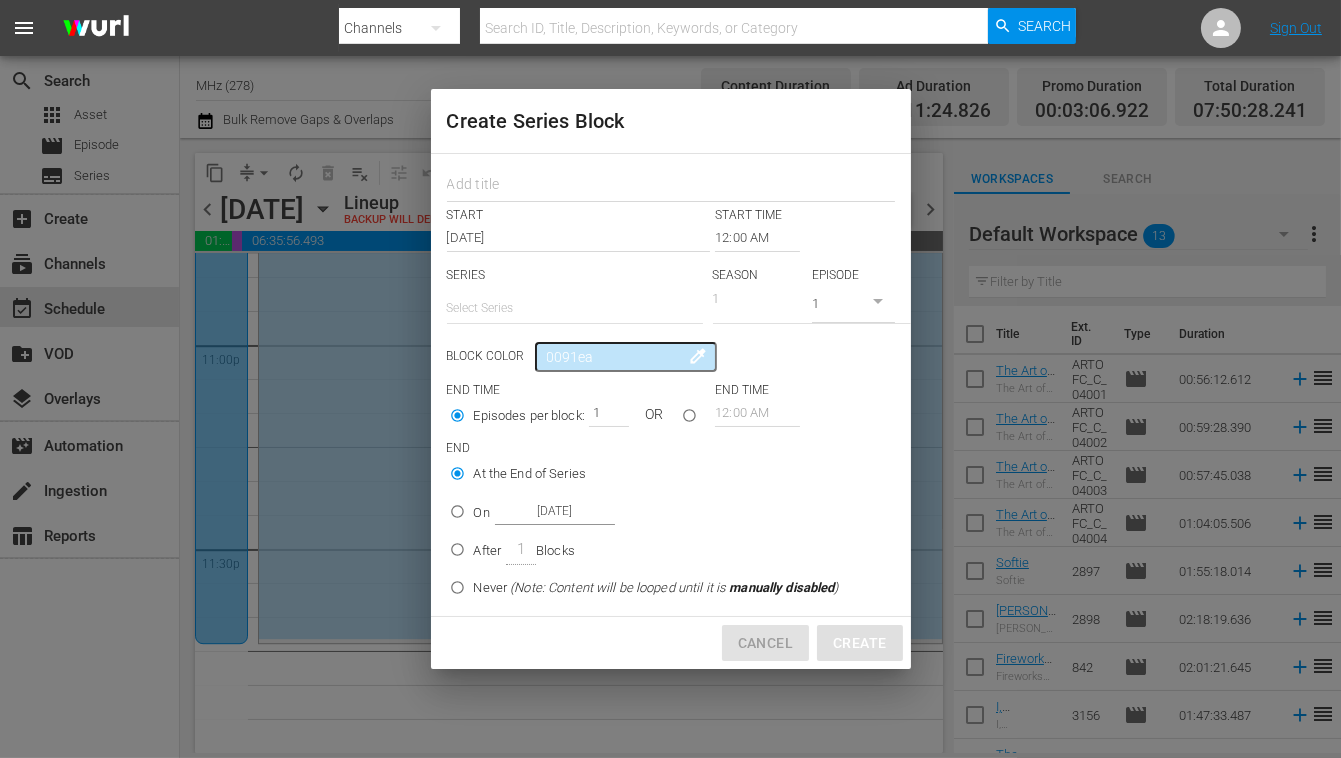 click on "Cancel" at bounding box center (765, 643) 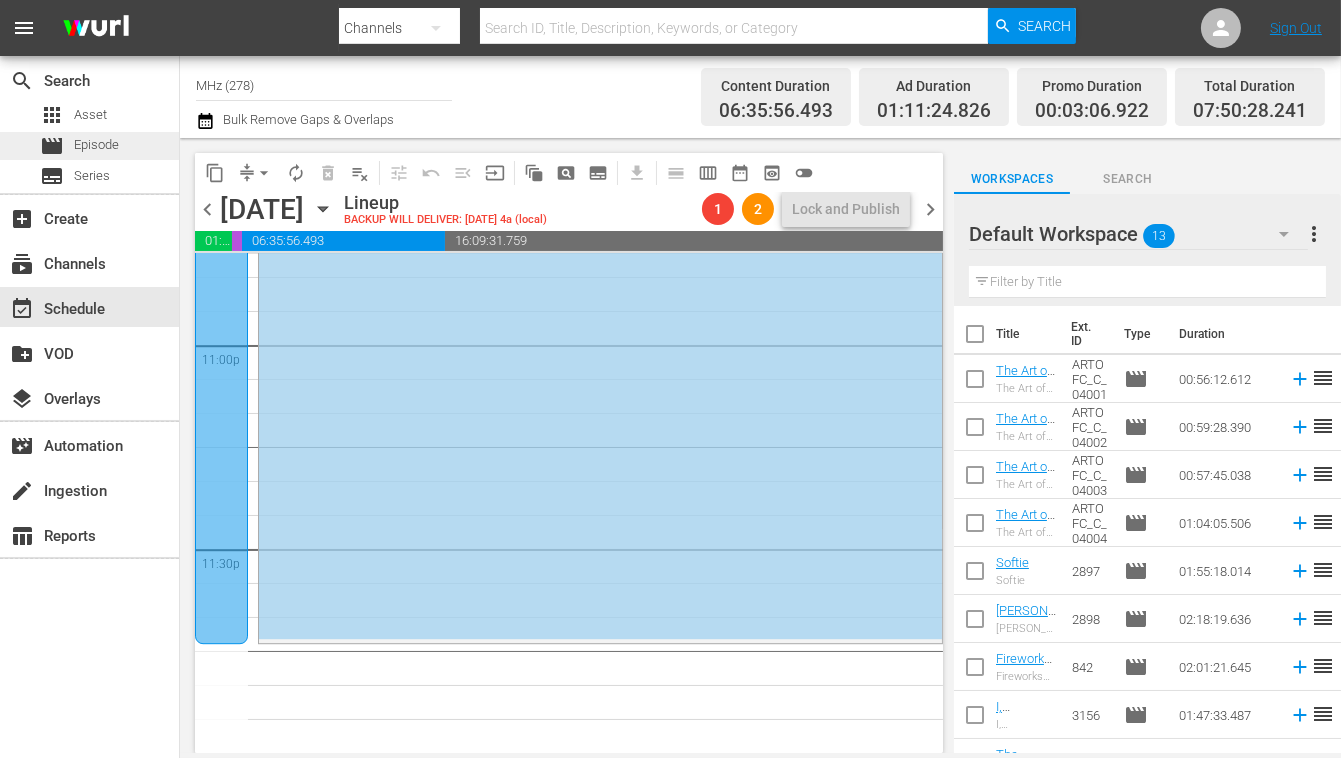 click on "Episode" at bounding box center (96, 145) 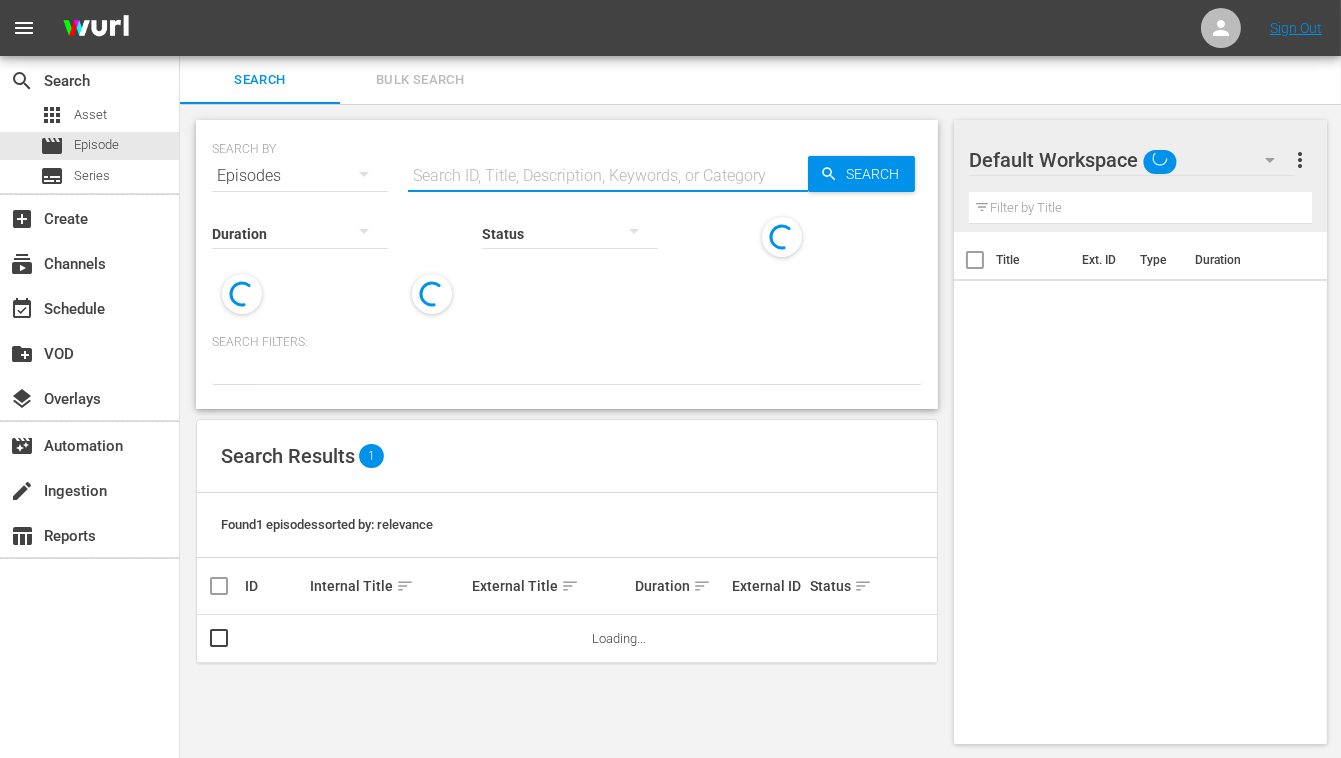 click at bounding box center (608, 176) 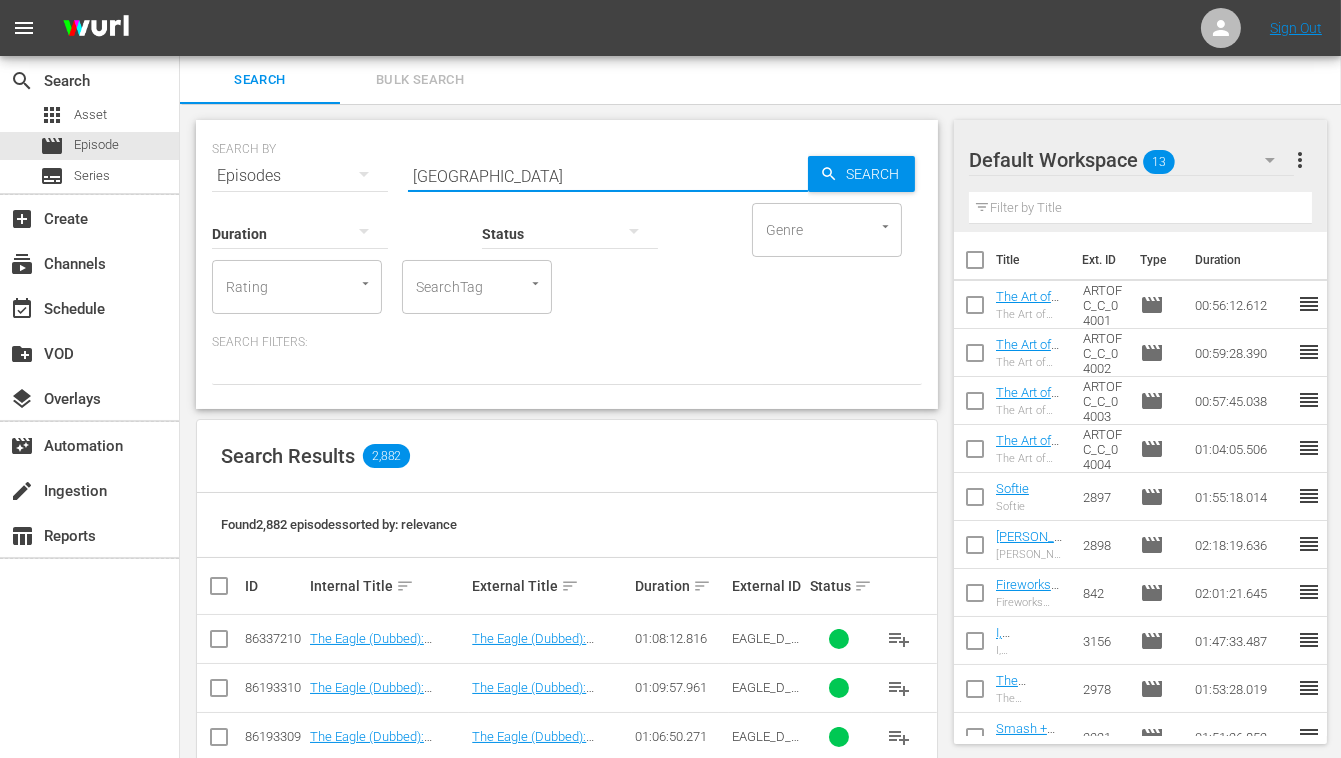 type on "vienna" 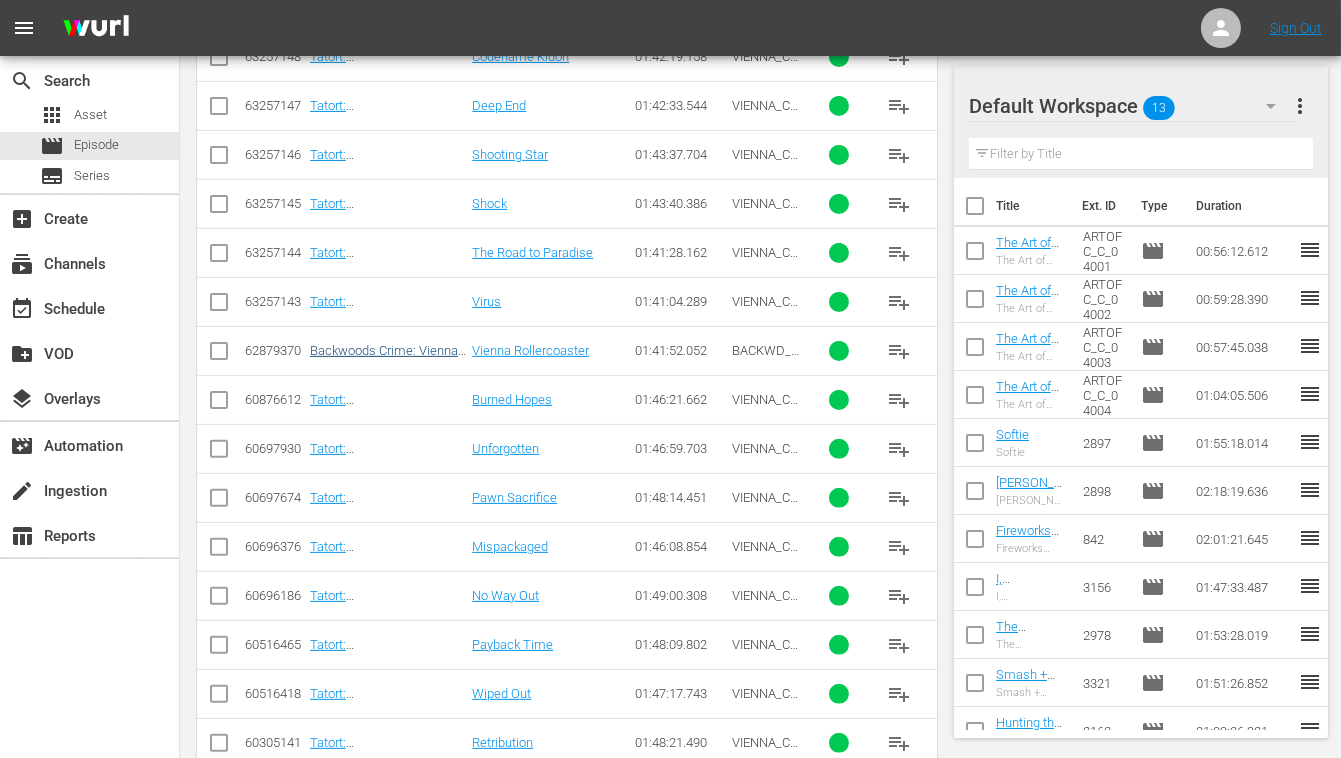 scroll, scrollTop: 1300, scrollLeft: 0, axis: vertical 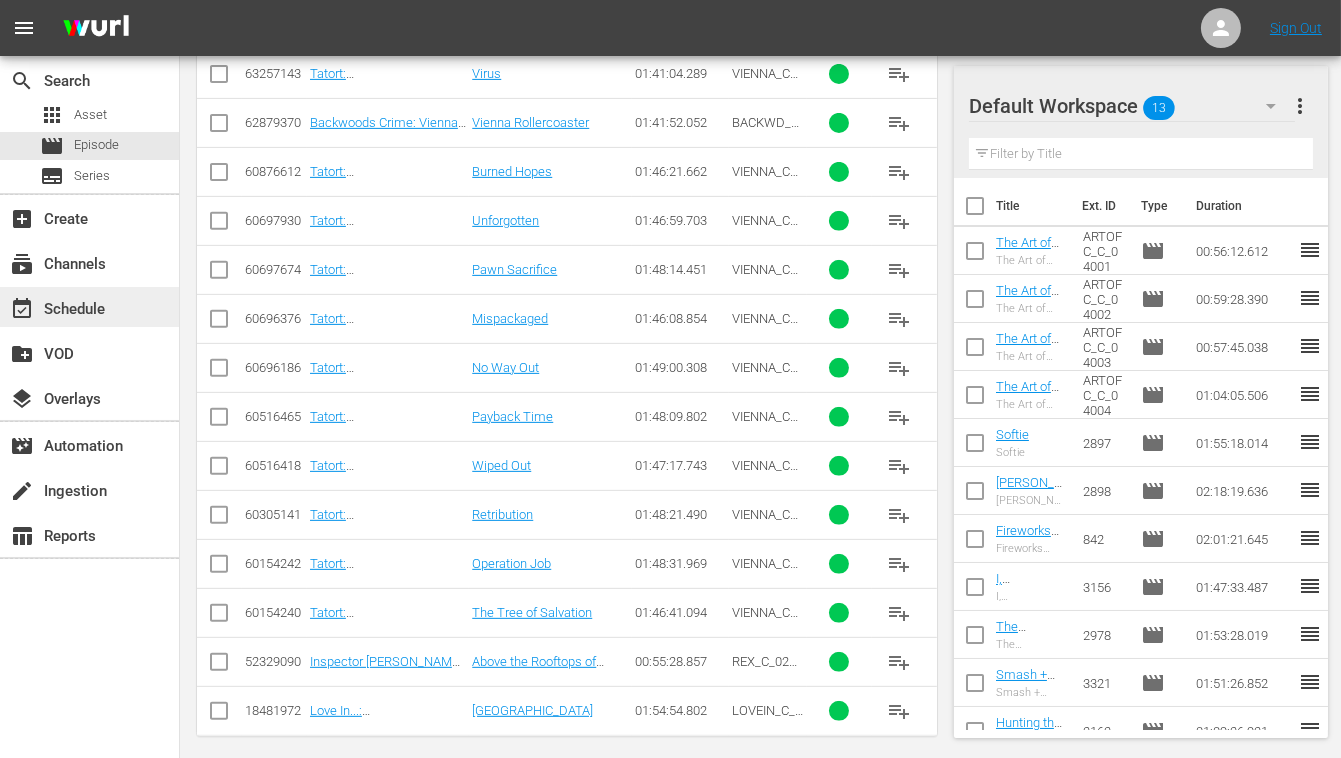 click on "event_available   Schedule" at bounding box center (56, 306) 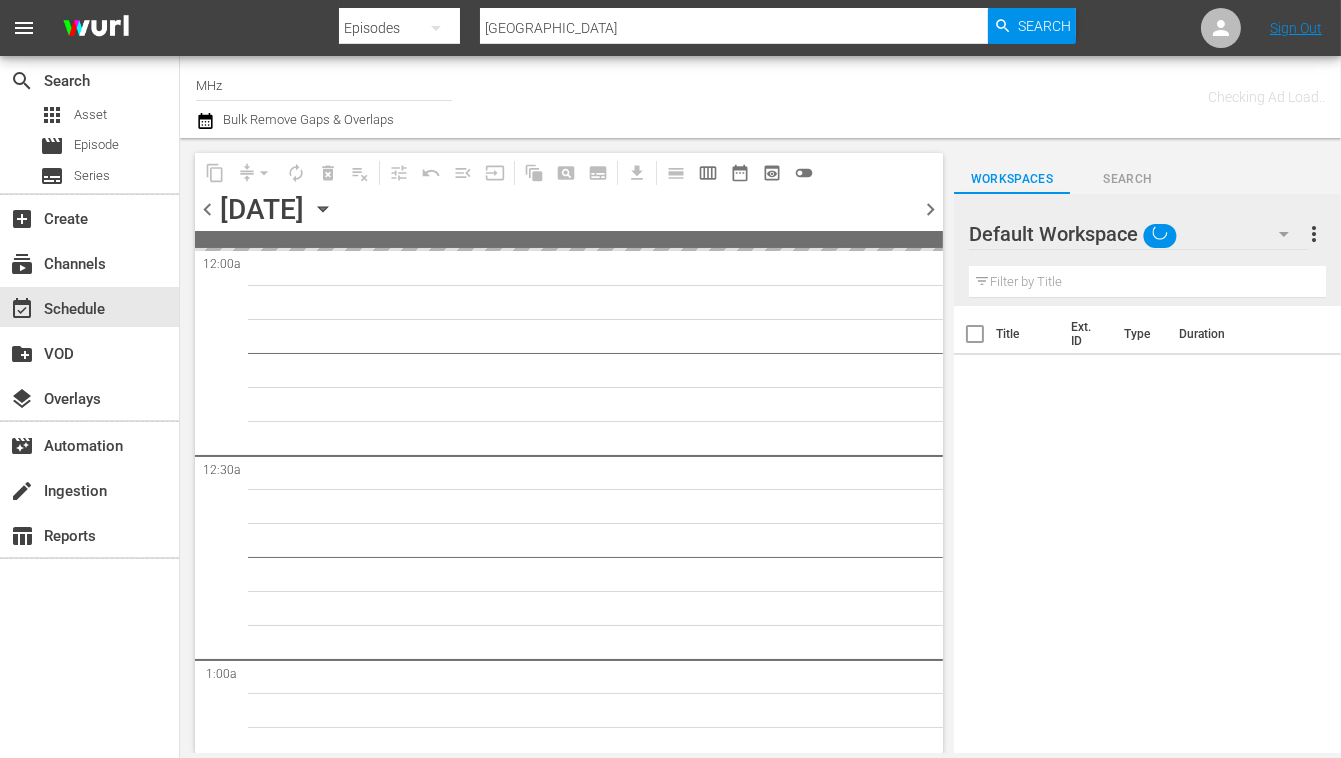 scroll, scrollTop: 0, scrollLeft: 0, axis: both 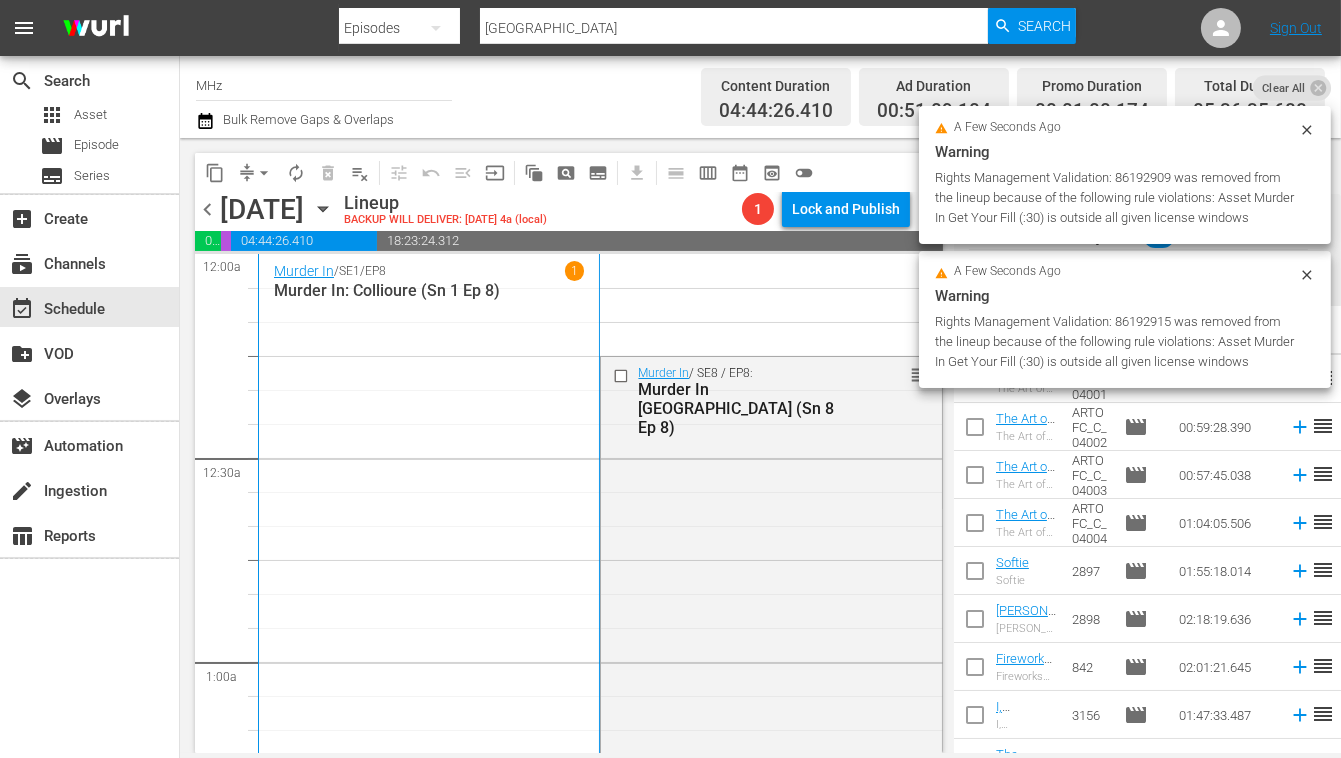 click 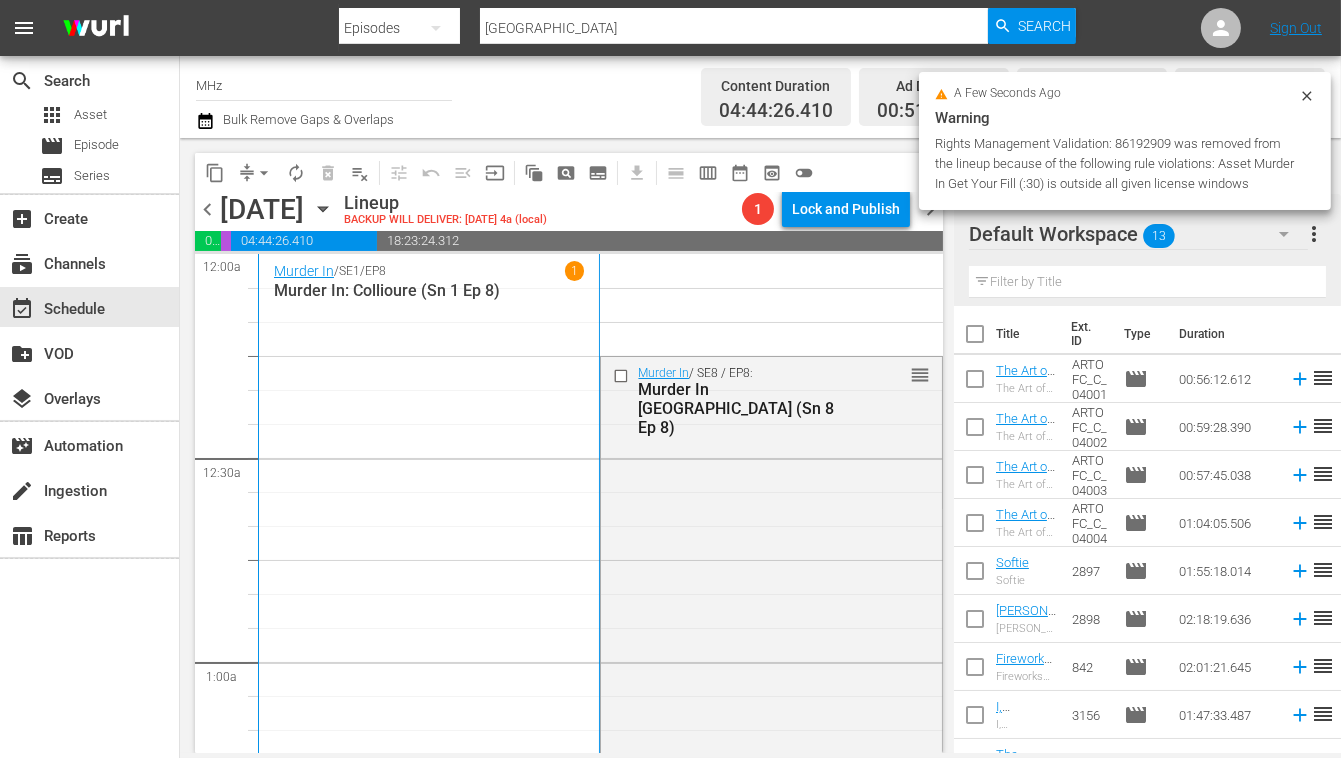 click 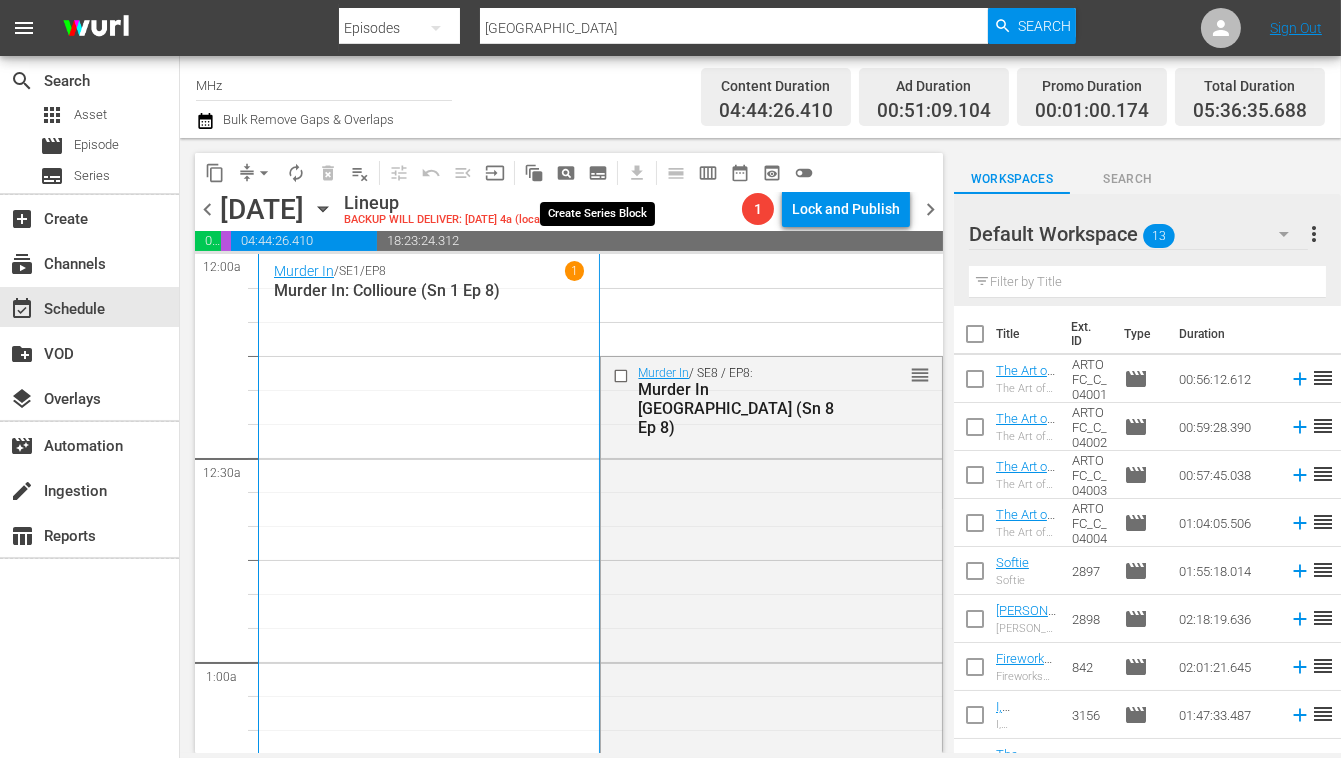 click on "subtitles_outlined" at bounding box center (598, 173) 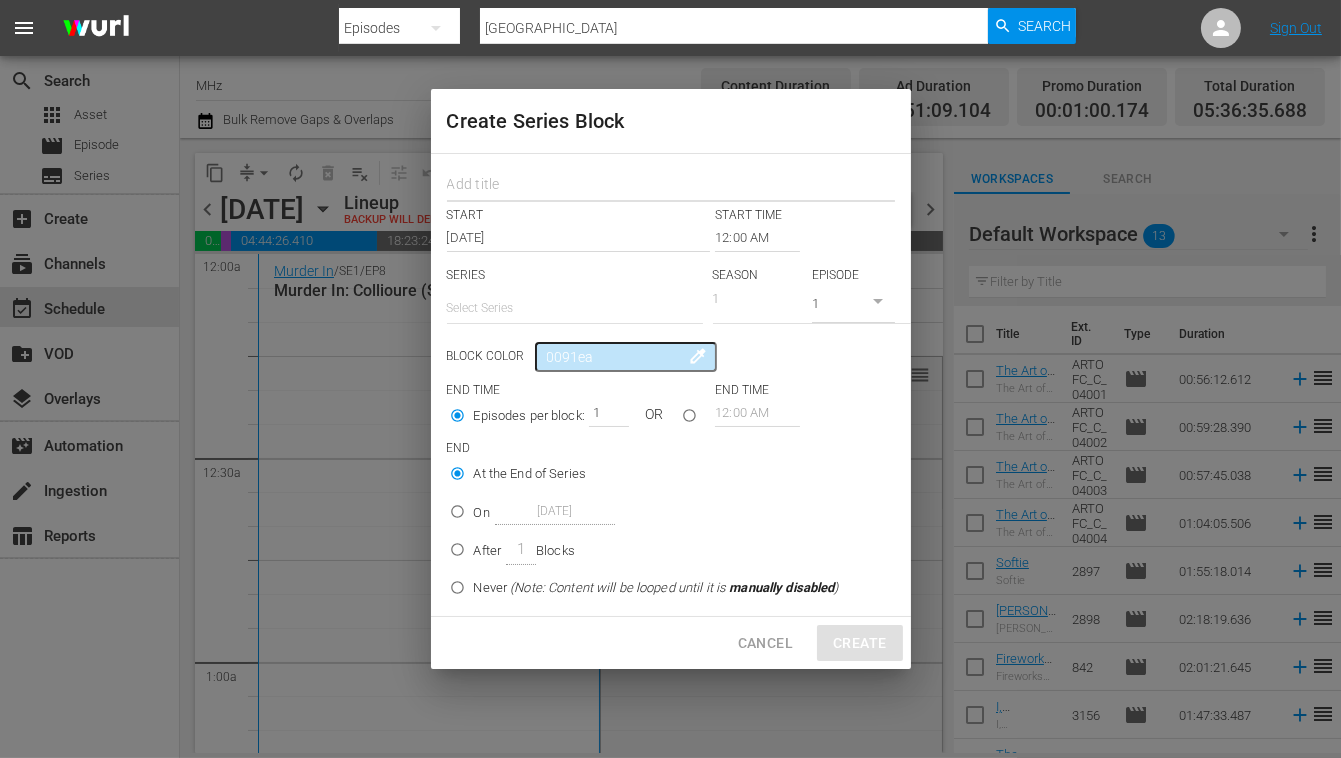 click at bounding box center [671, 186] 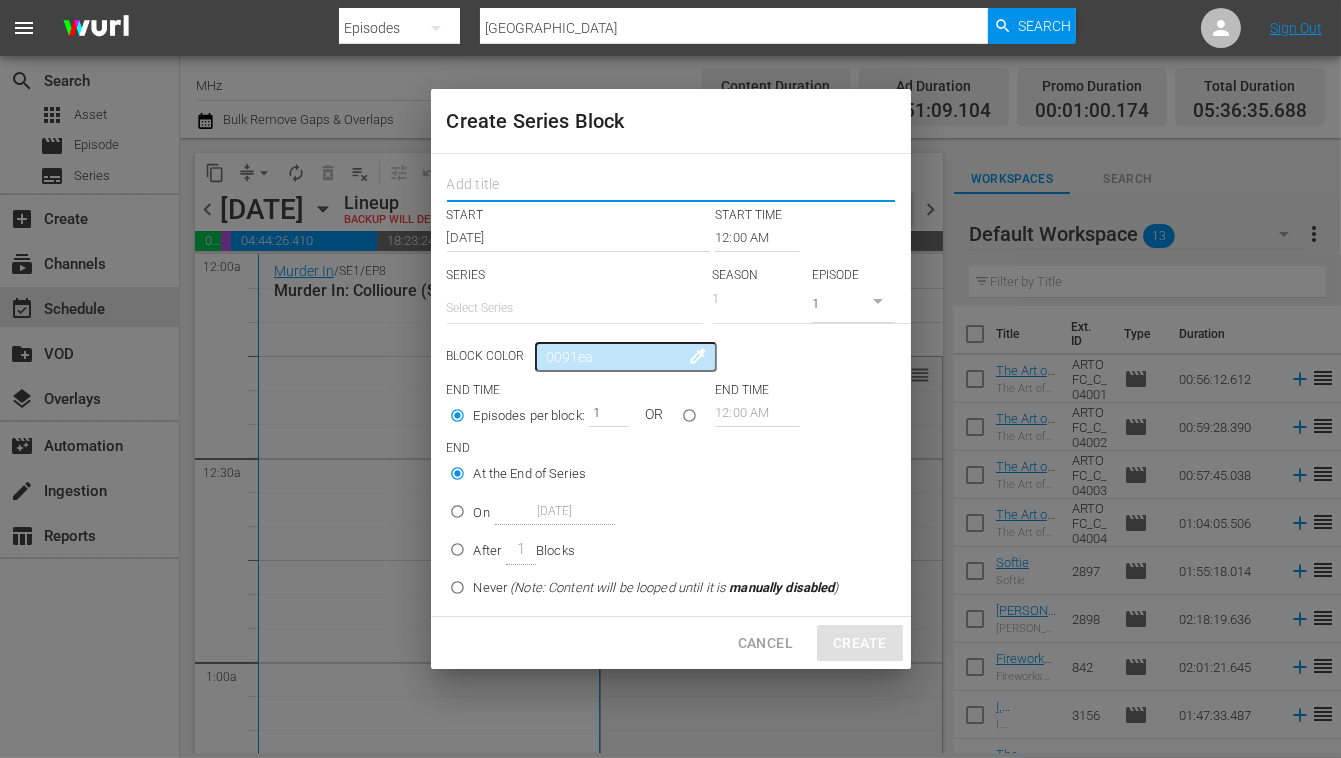 type on "t" 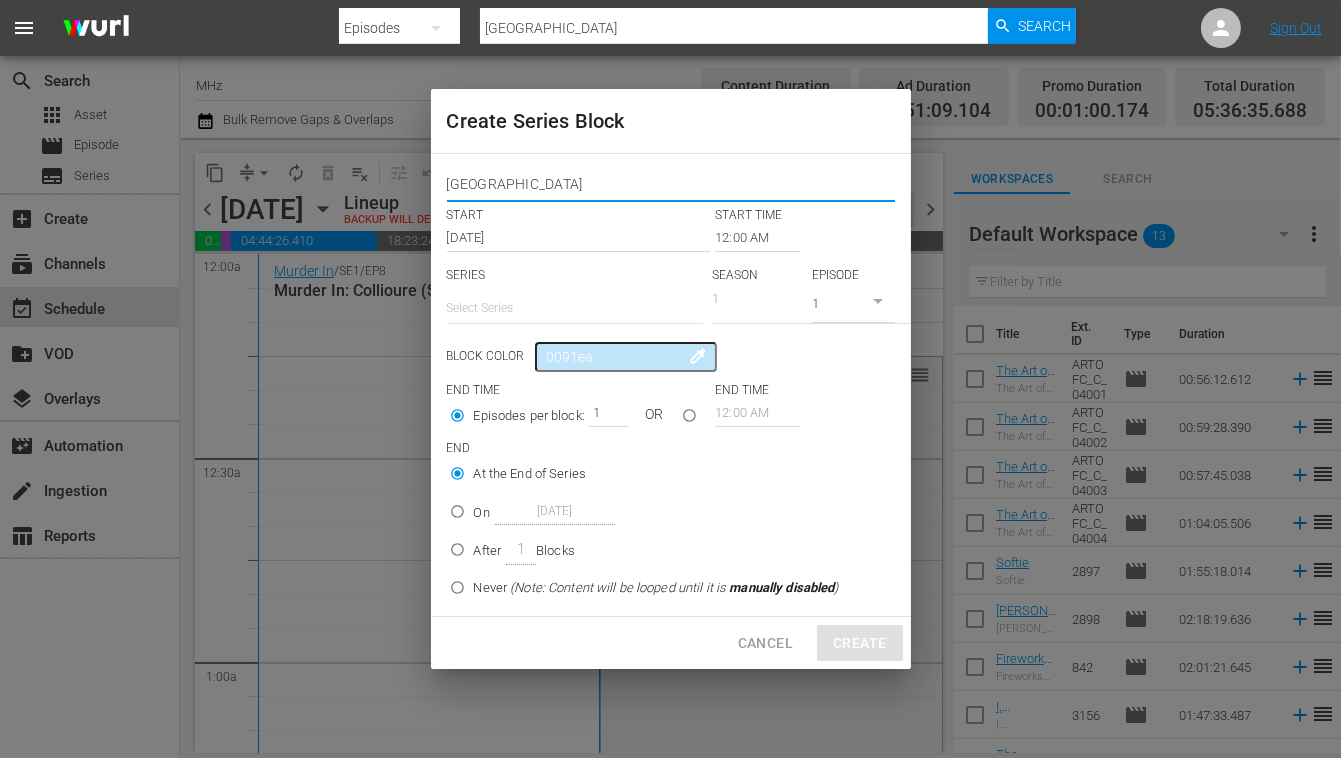 type on "vienna" 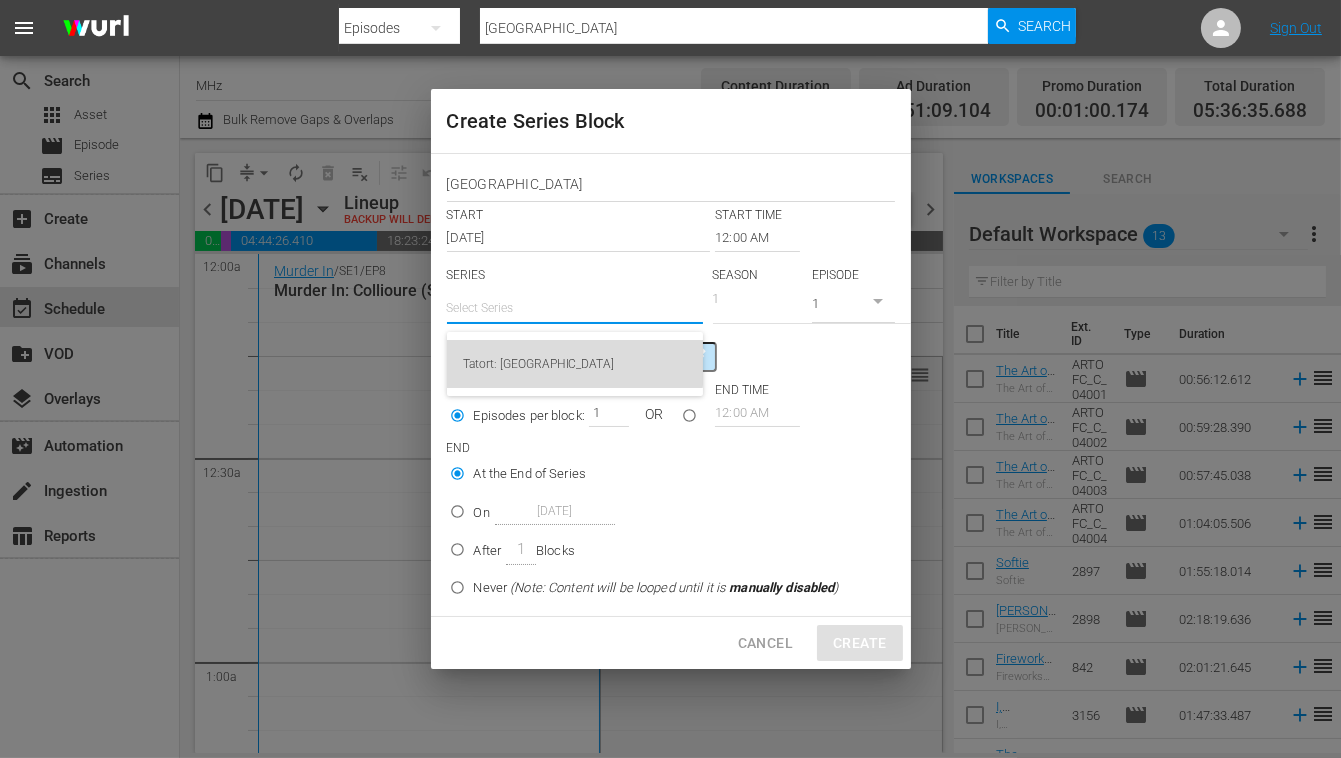 click on "Tatort: [GEOGRAPHIC_DATA]" at bounding box center (575, 364) 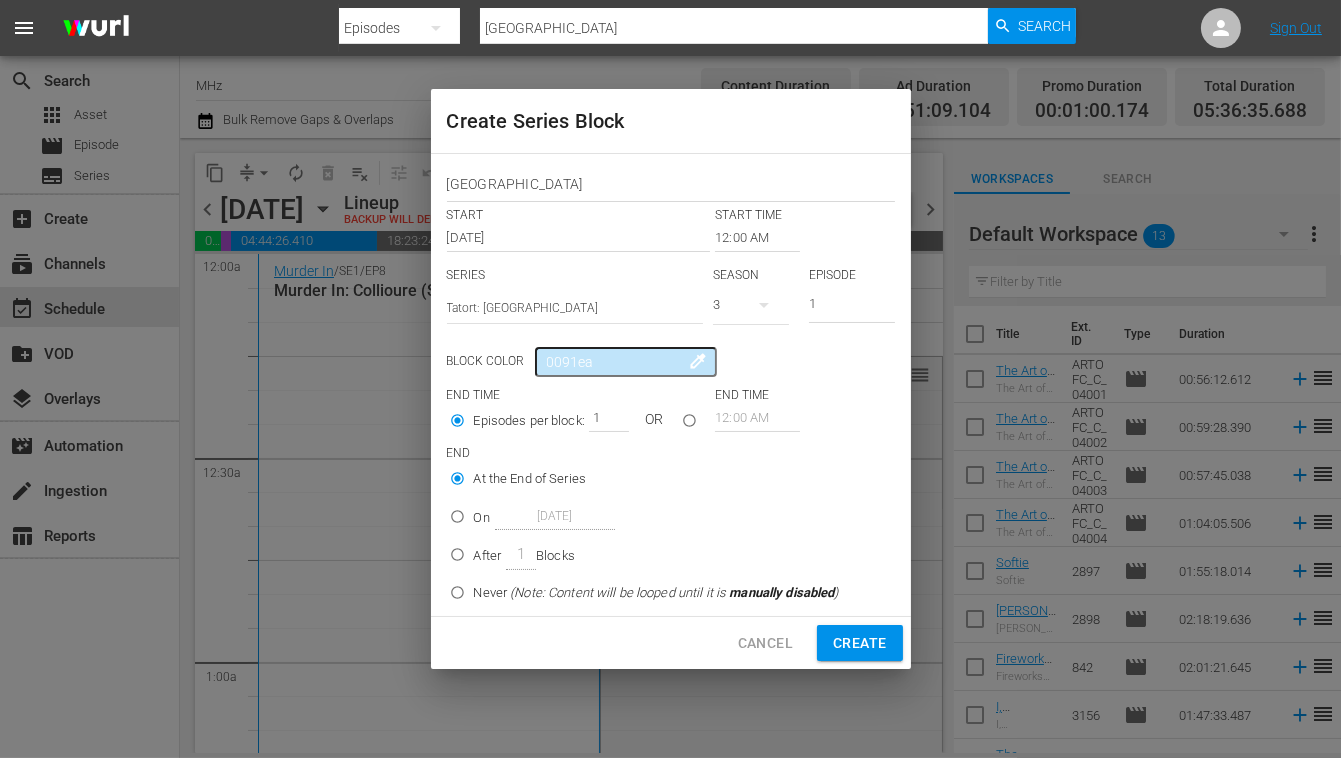 click 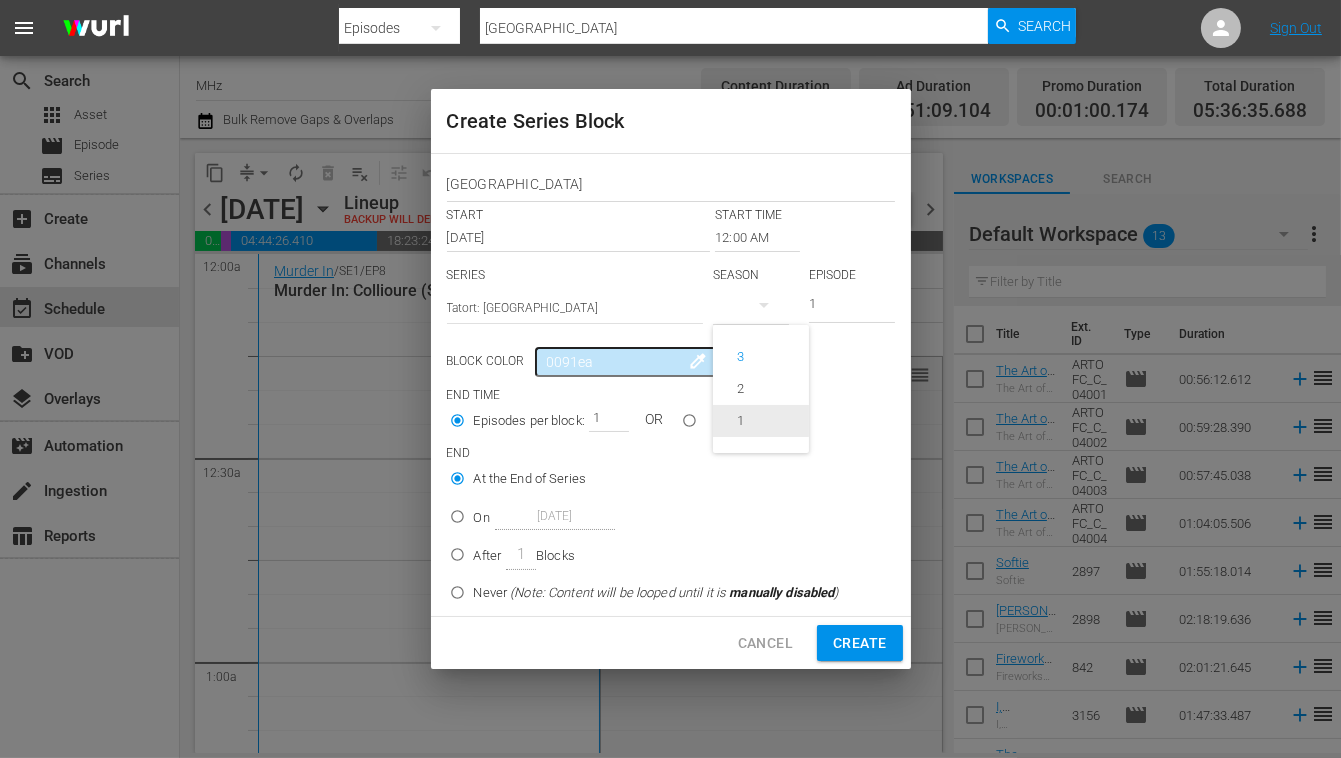 click on "1" at bounding box center (761, 421) 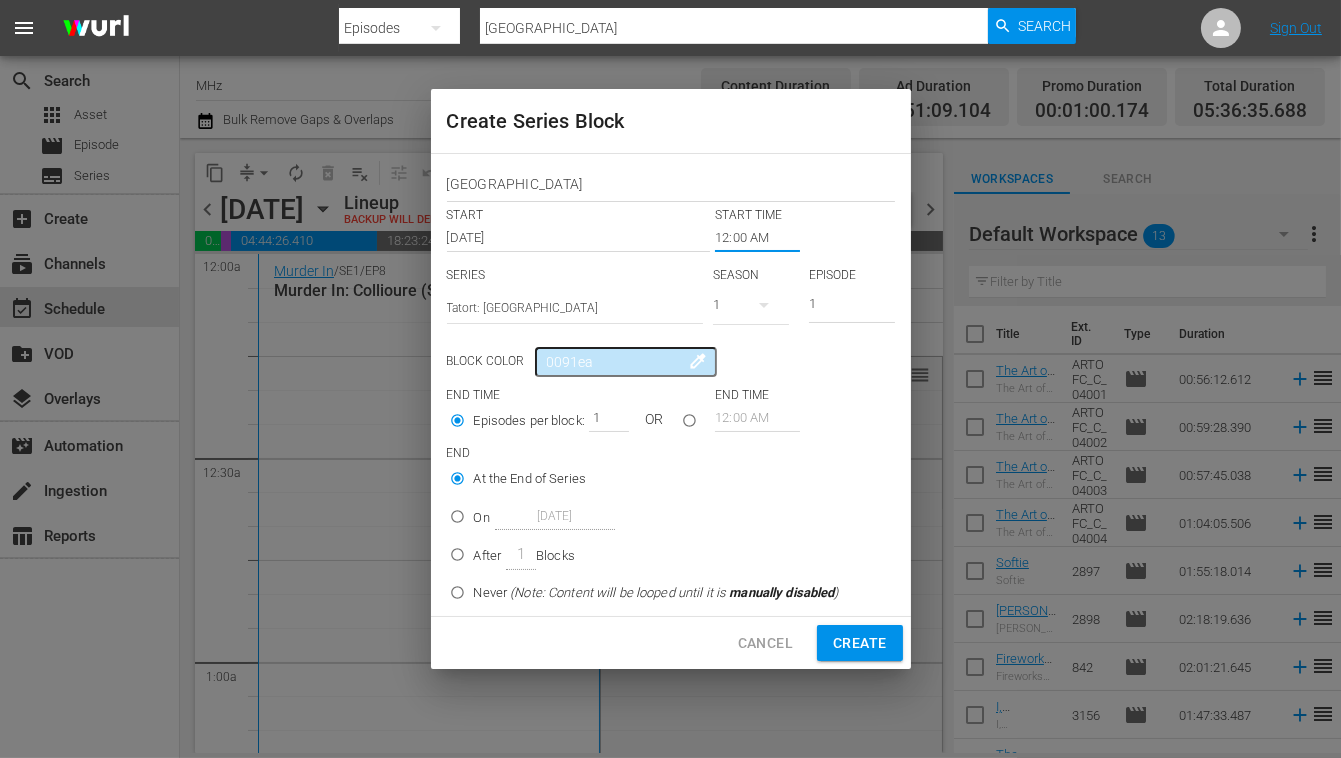 click on "12:00 AM" at bounding box center [757, 238] 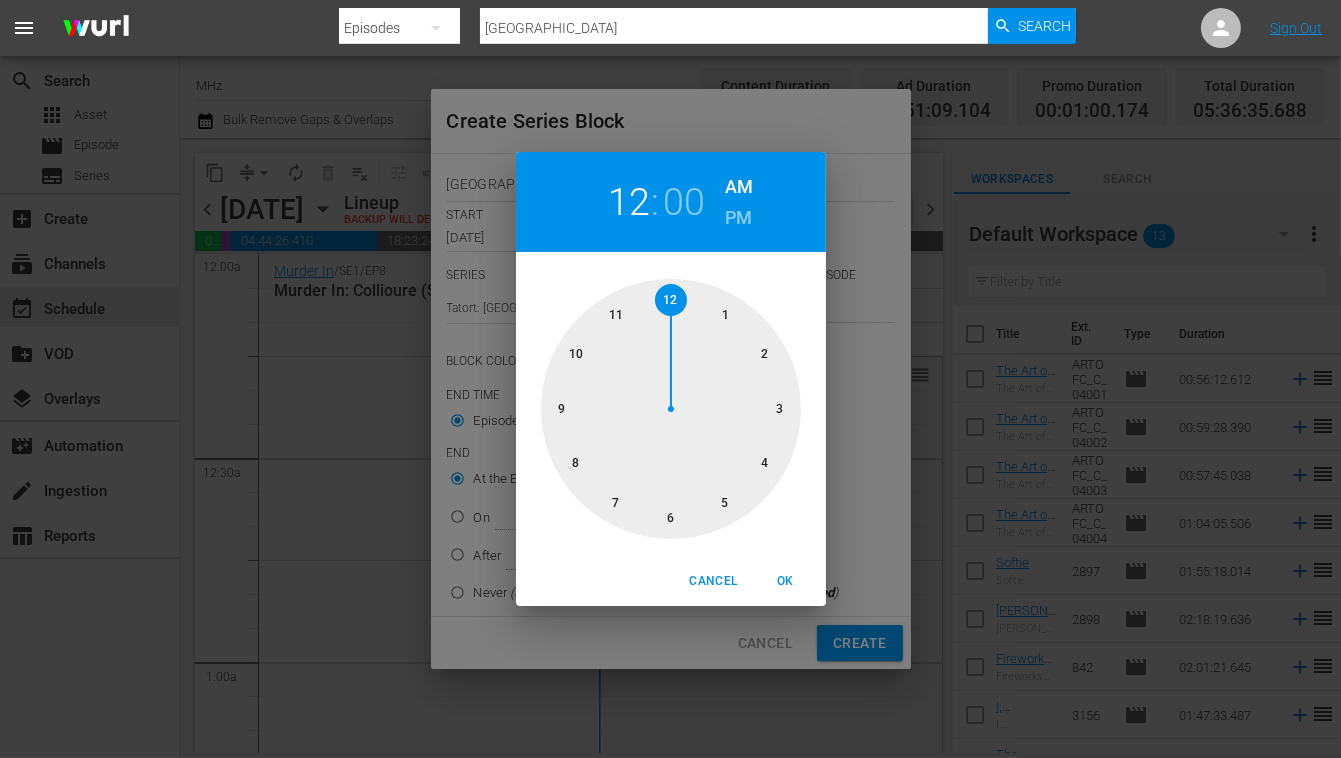 click at bounding box center [671, 409] 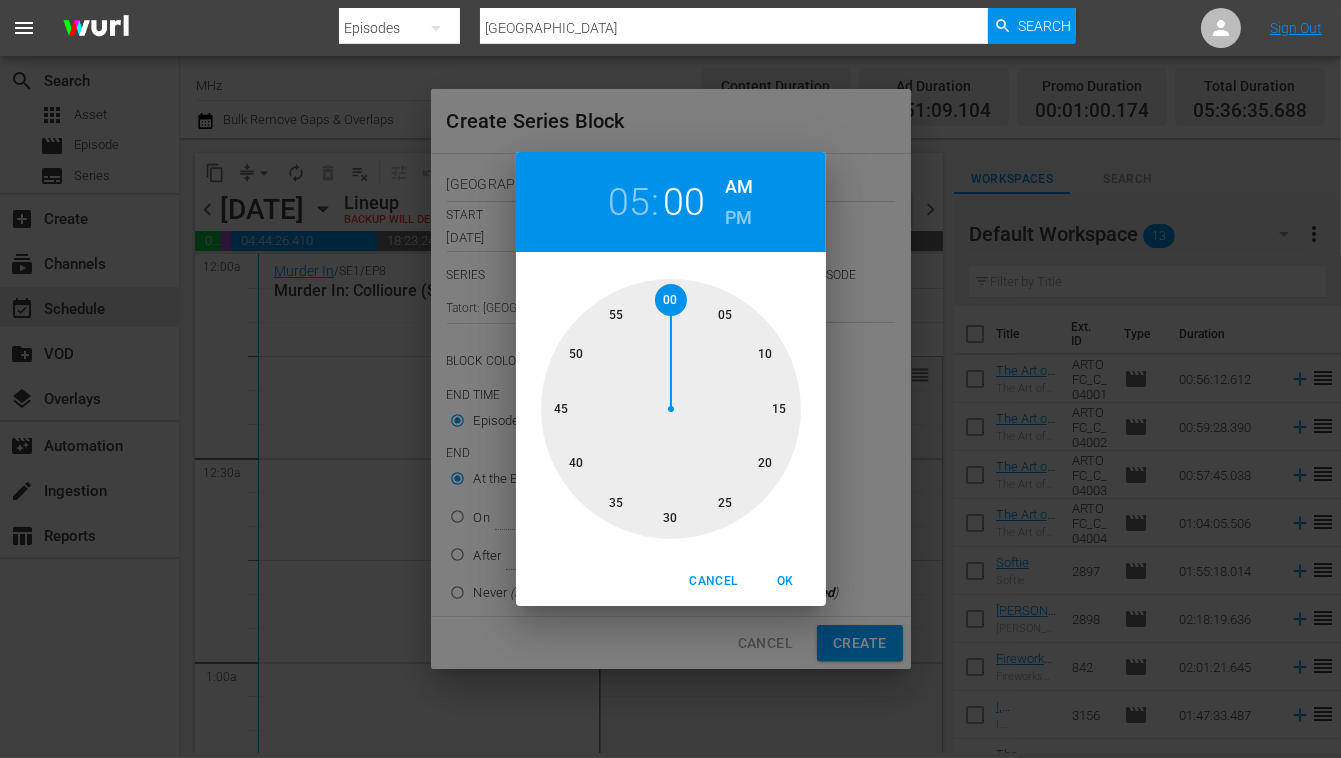click on "PM" at bounding box center [738, 218] 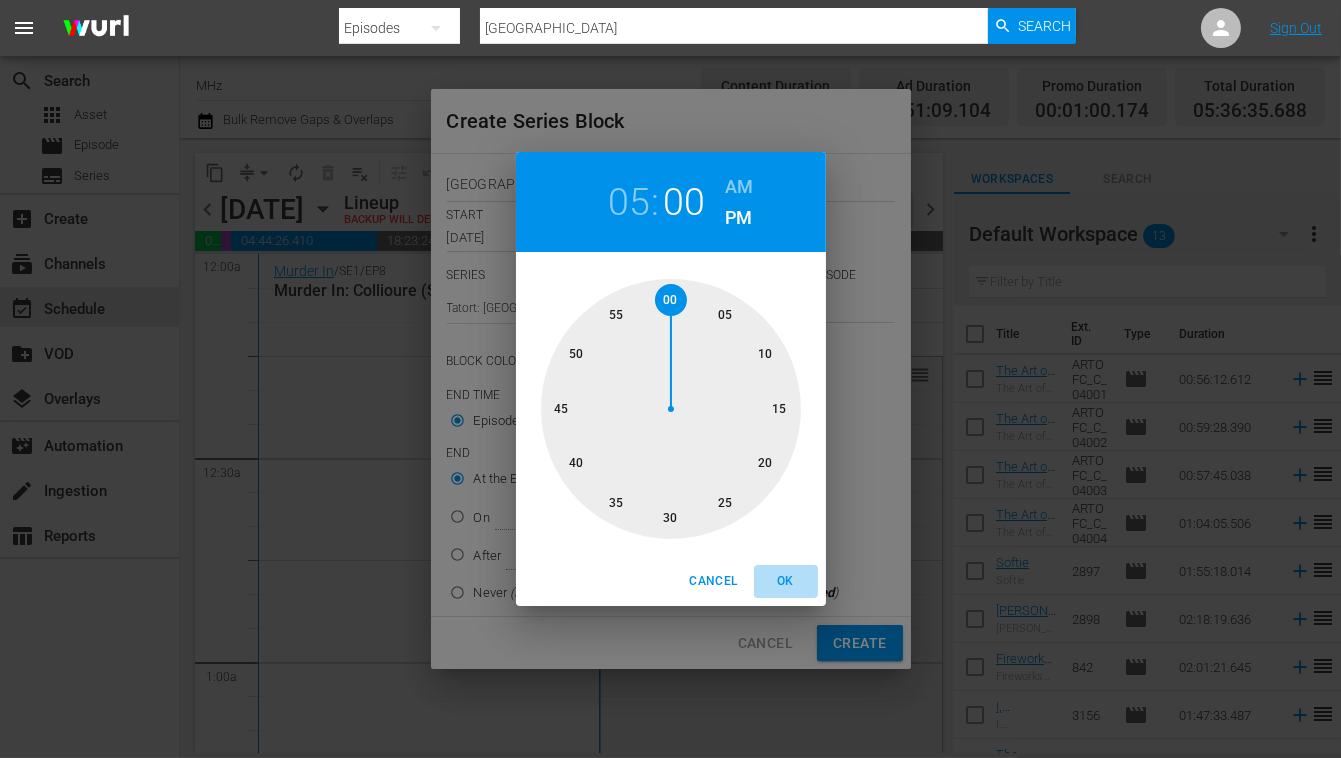 click on "OK" at bounding box center [786, 581] 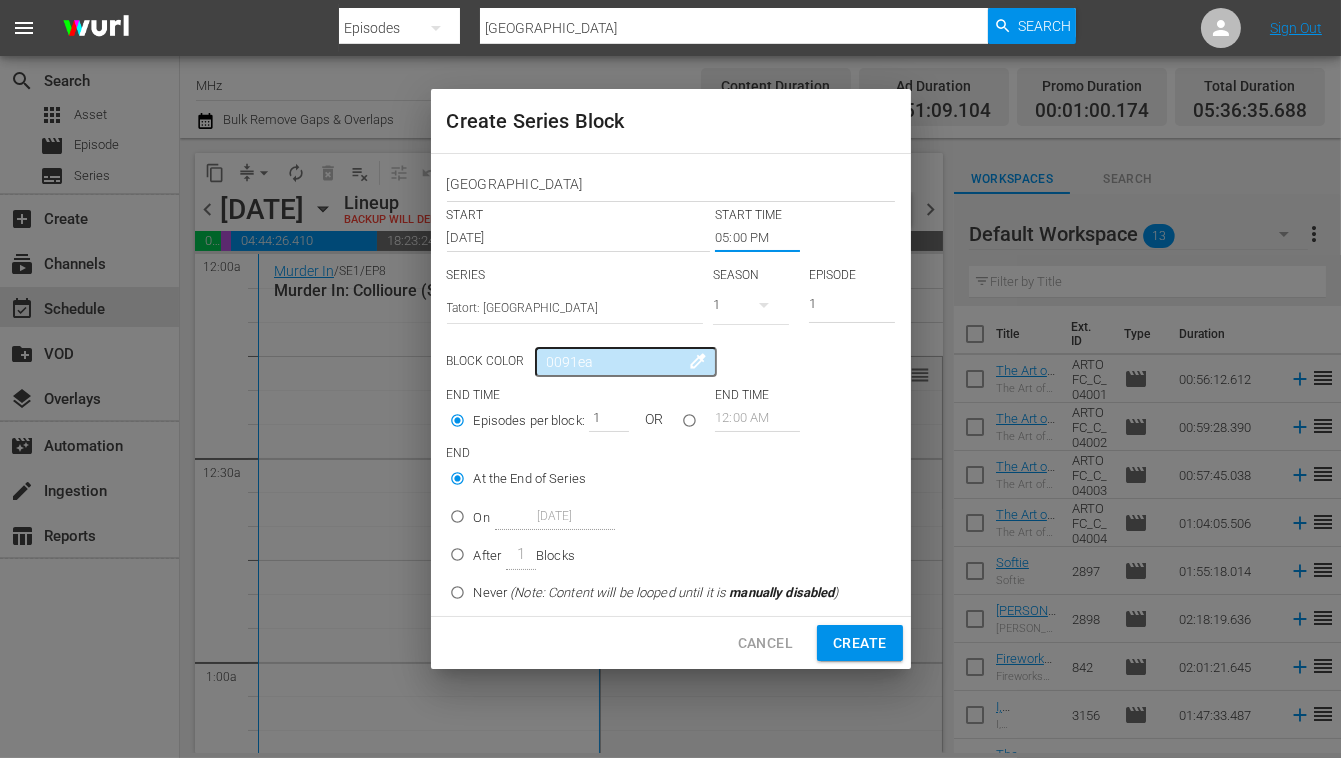 click on "1" at bounding box center [604, 418] 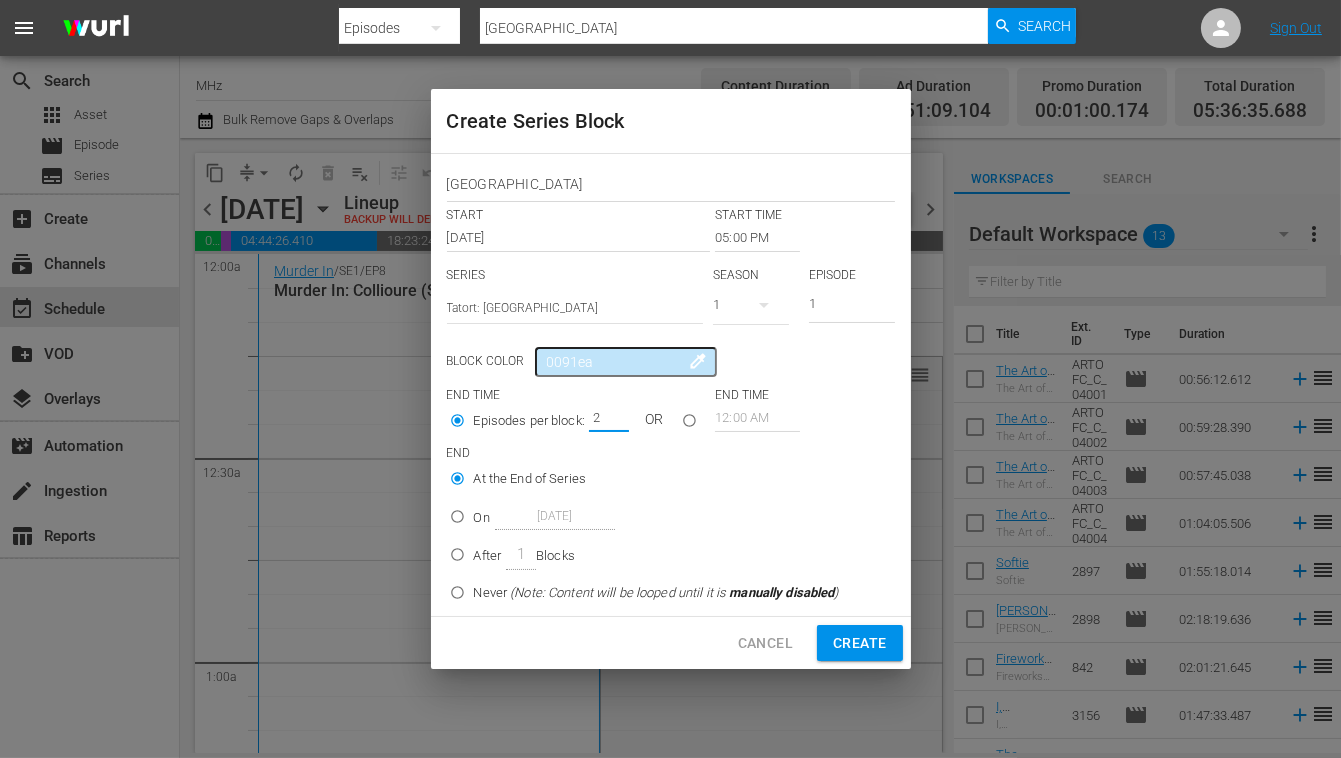 type on "2" 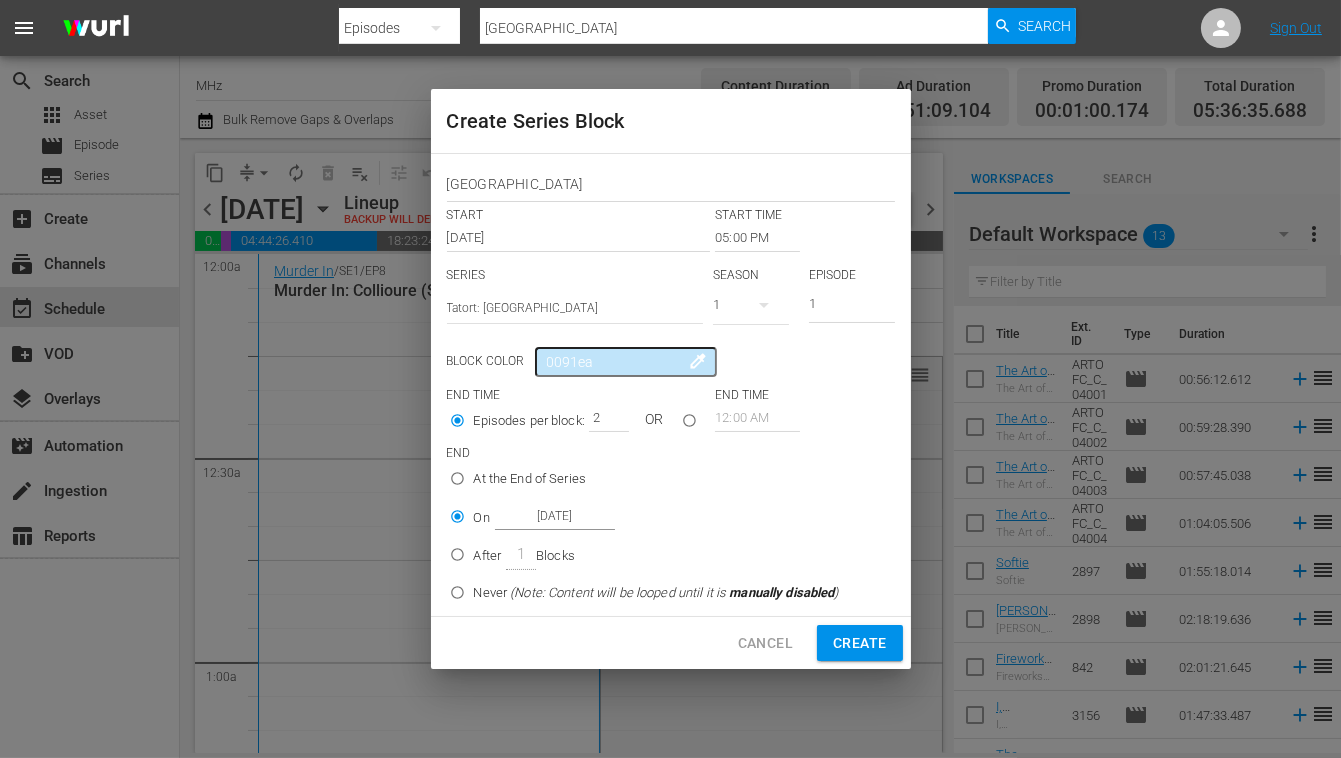 click on "[DATE]" at bounding box center (555, 516) 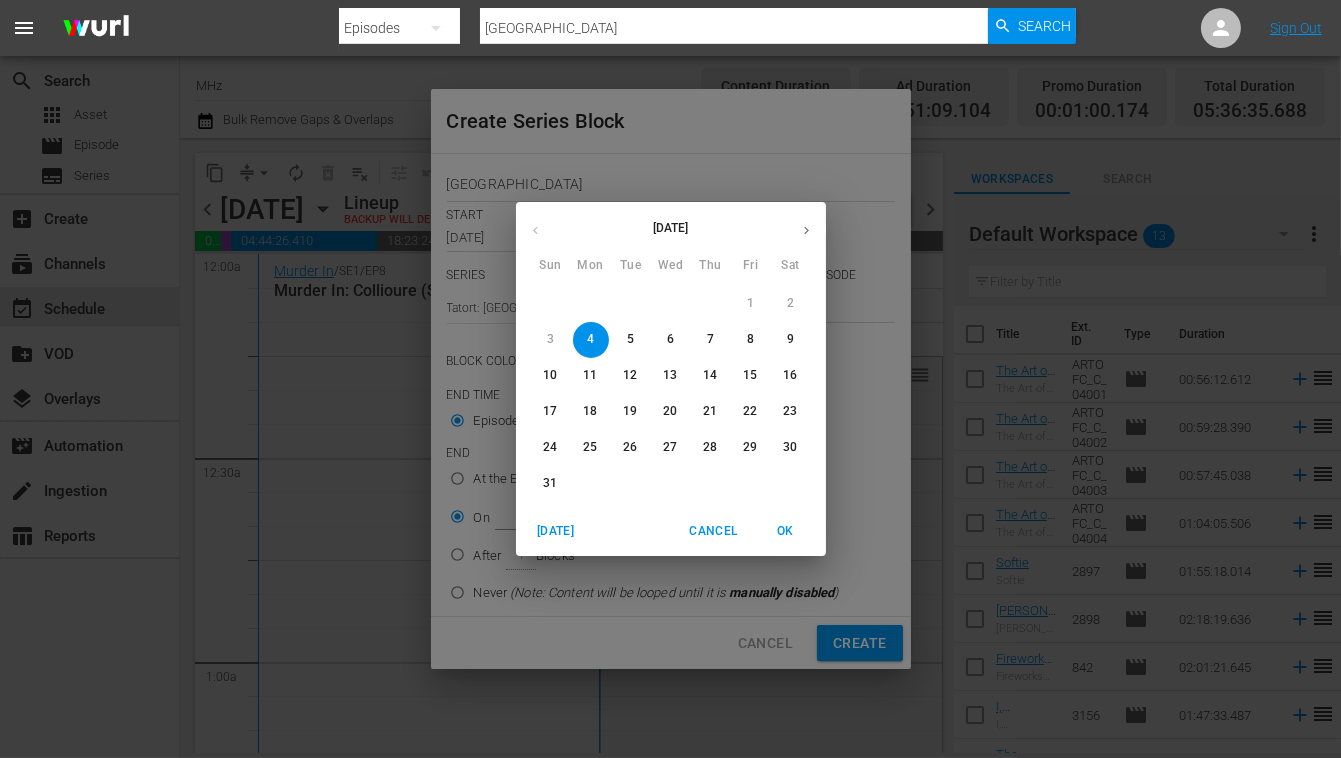 click on "8" at bounding box center (750, 339) 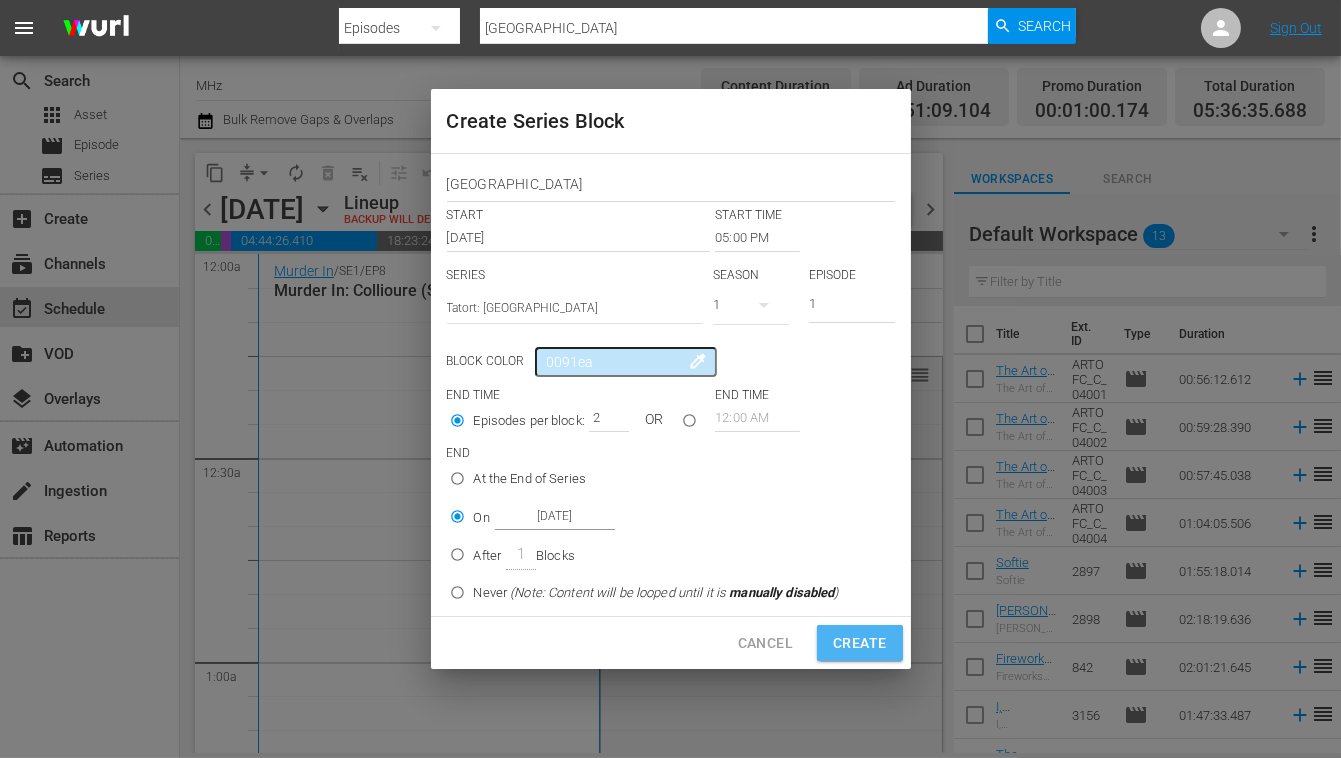 click on "Create" at bounding box center (859, 643) 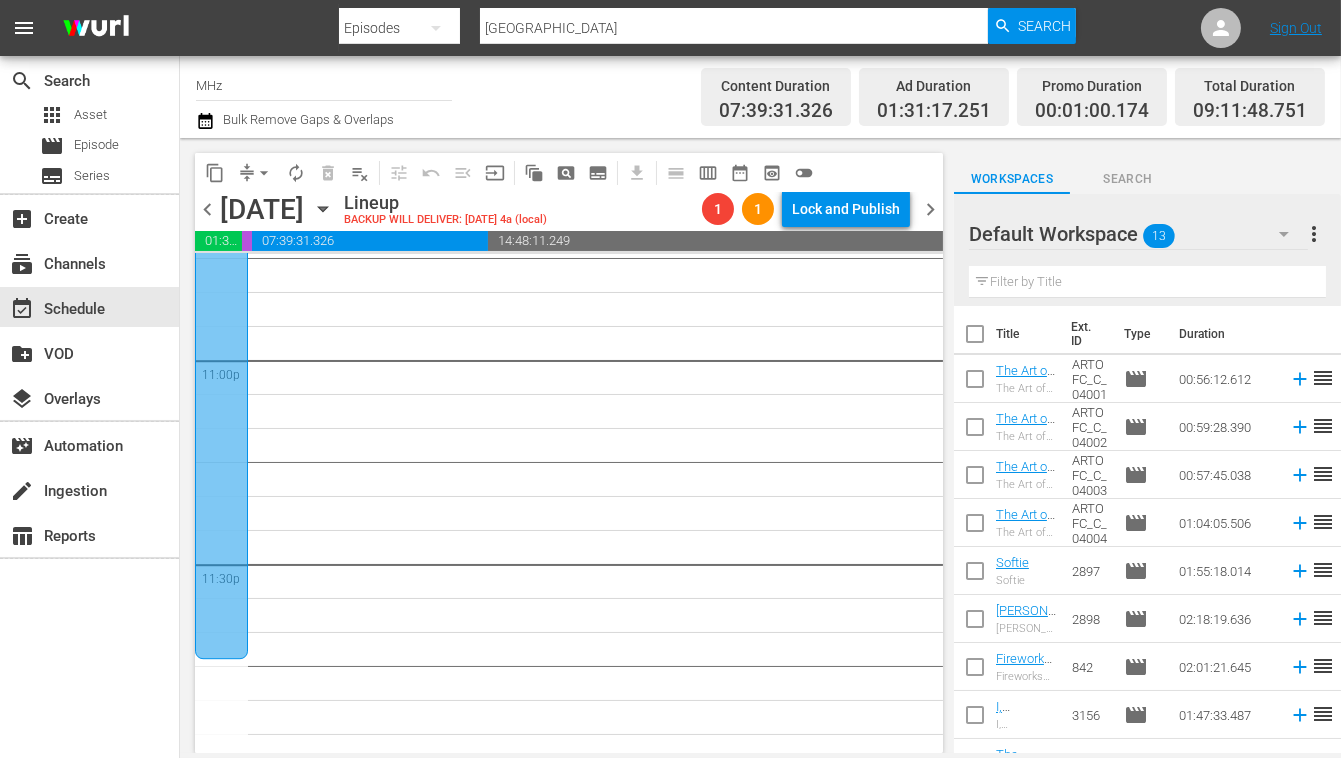 scroll, scrollTop: 9293, scrollLeft: 0, axis: vertical 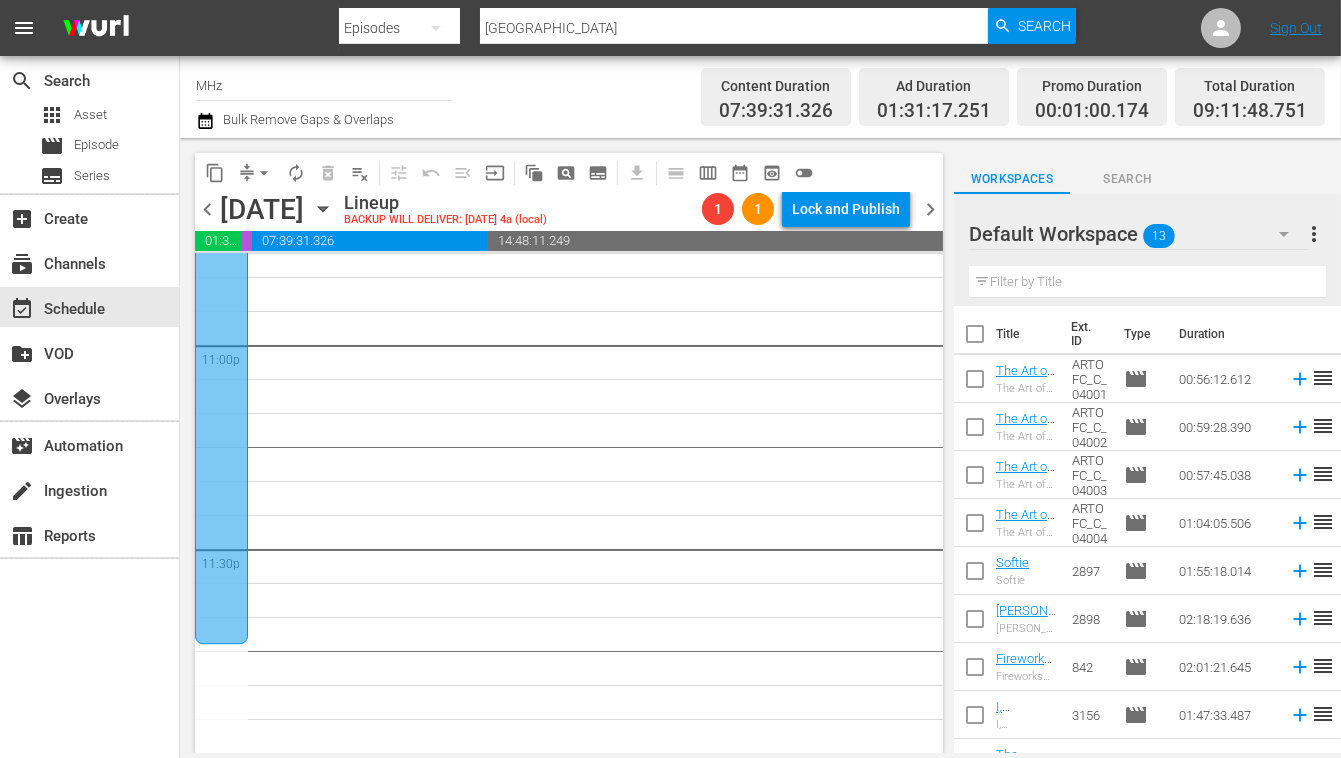 click at bounding box center (221, 188) 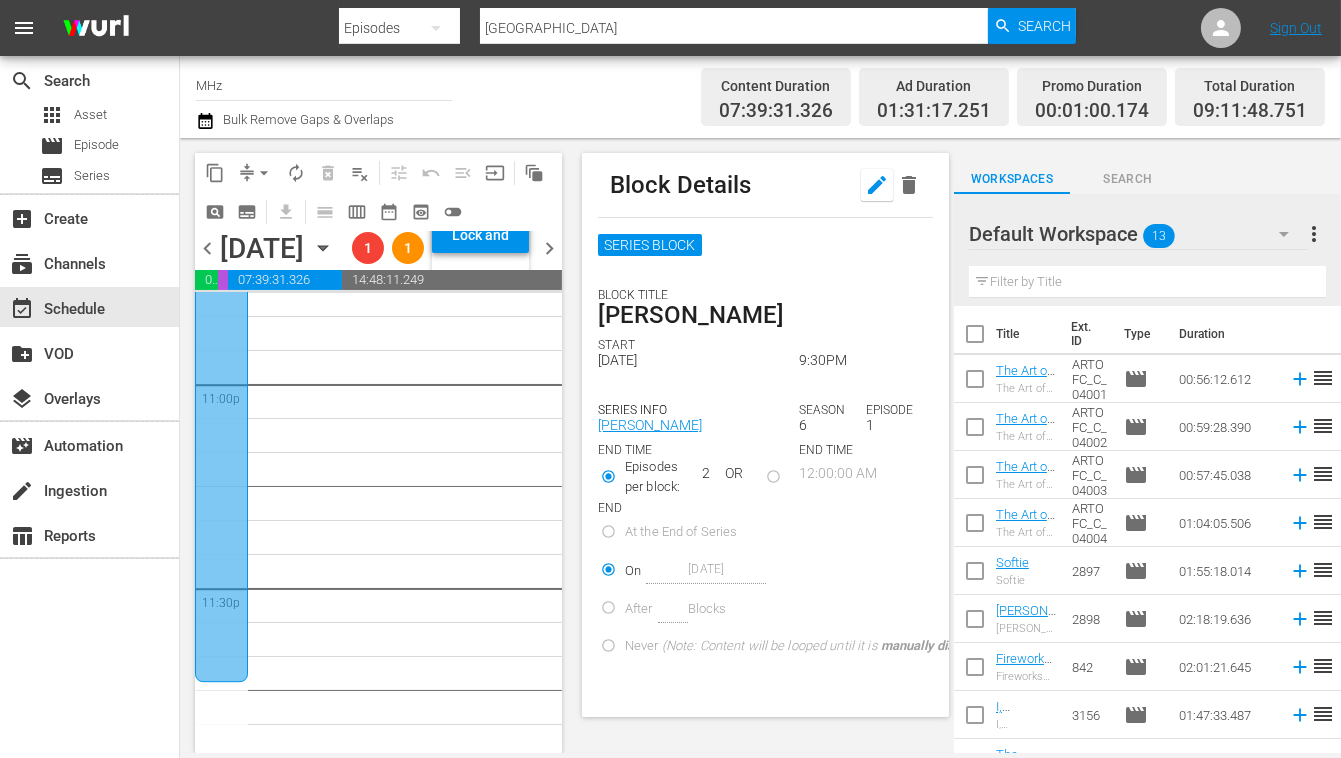 click 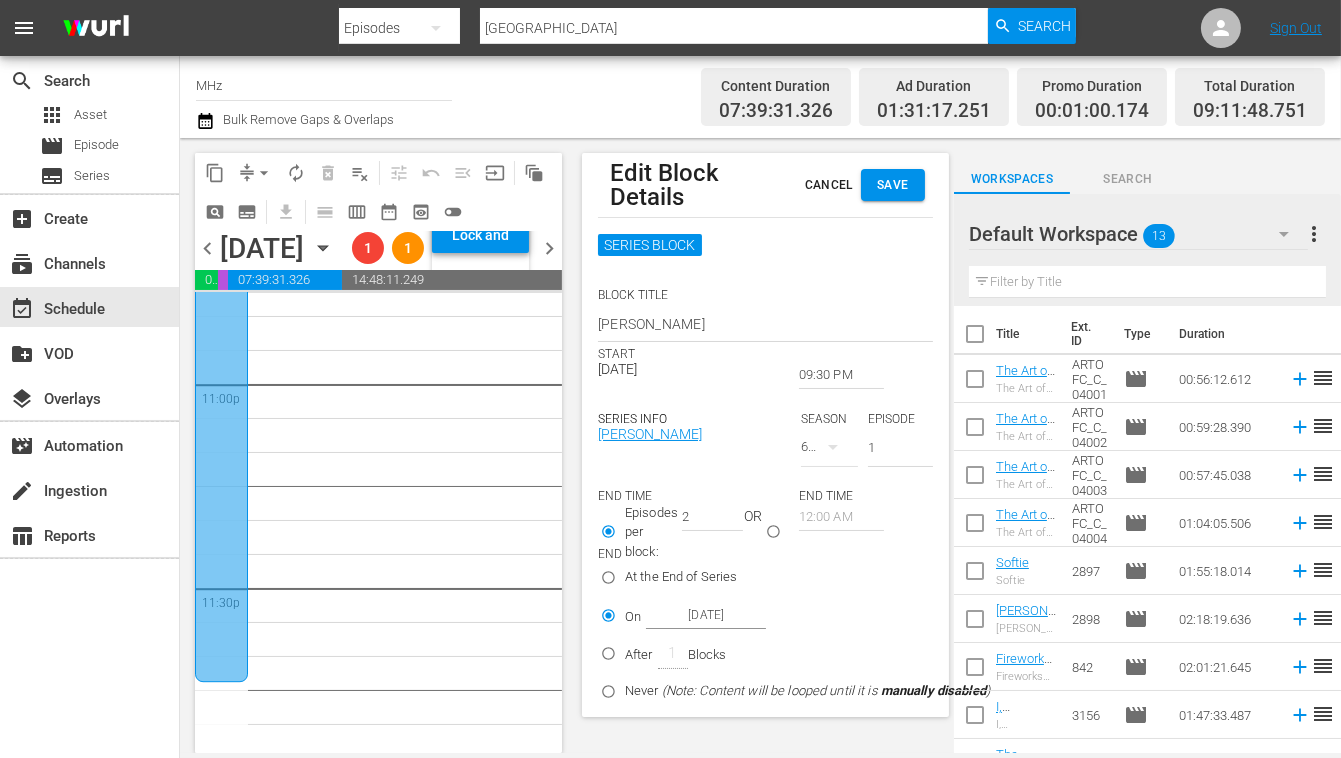 click on "09:30 PM" at bounding box center [841, 375] 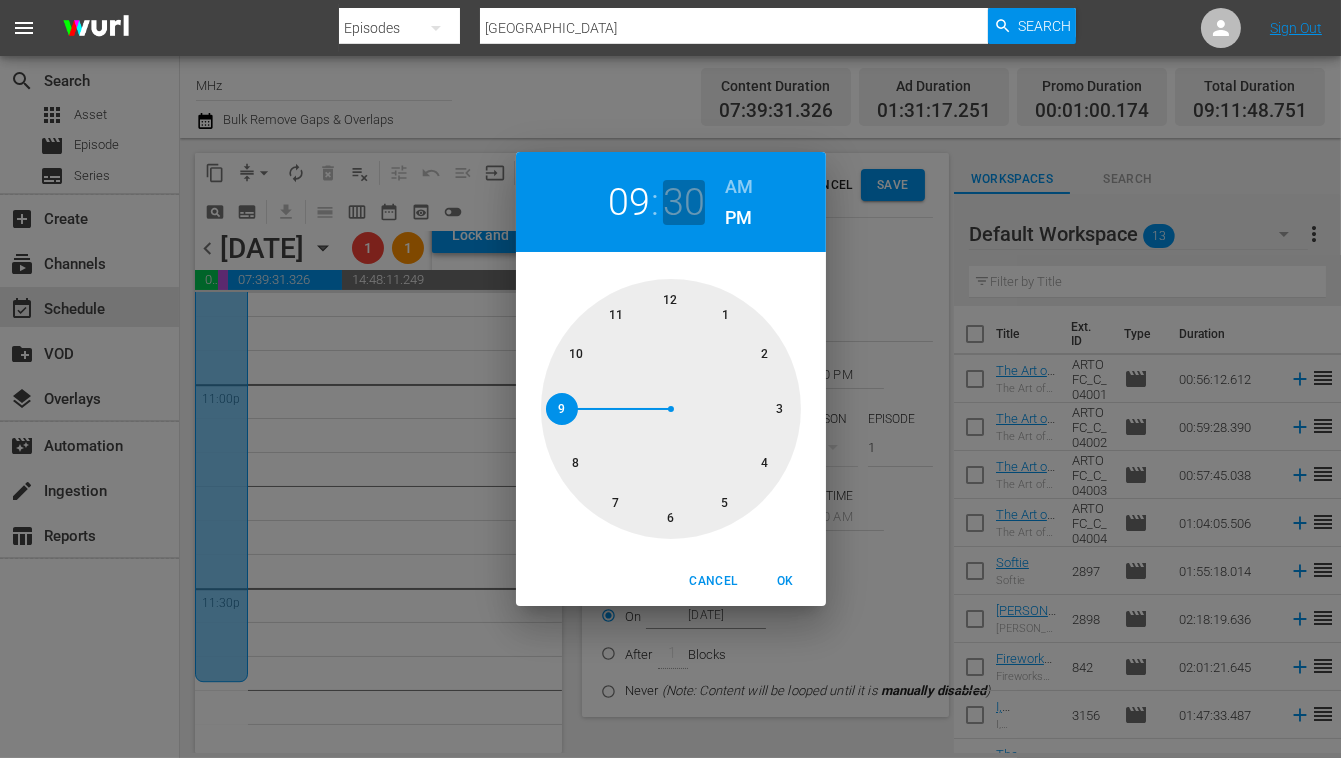 click on "30" at bounding box center (683, 202) 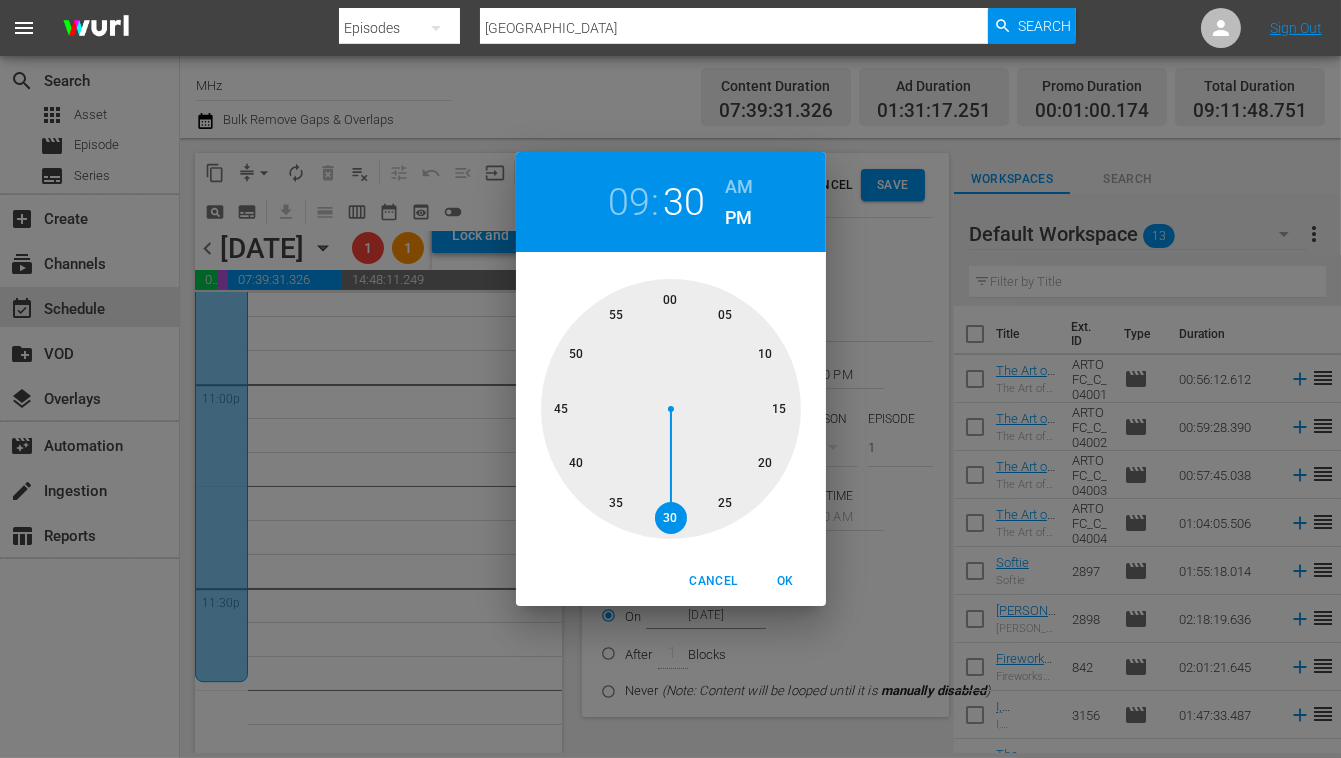 click at bounding box center (671, 409) 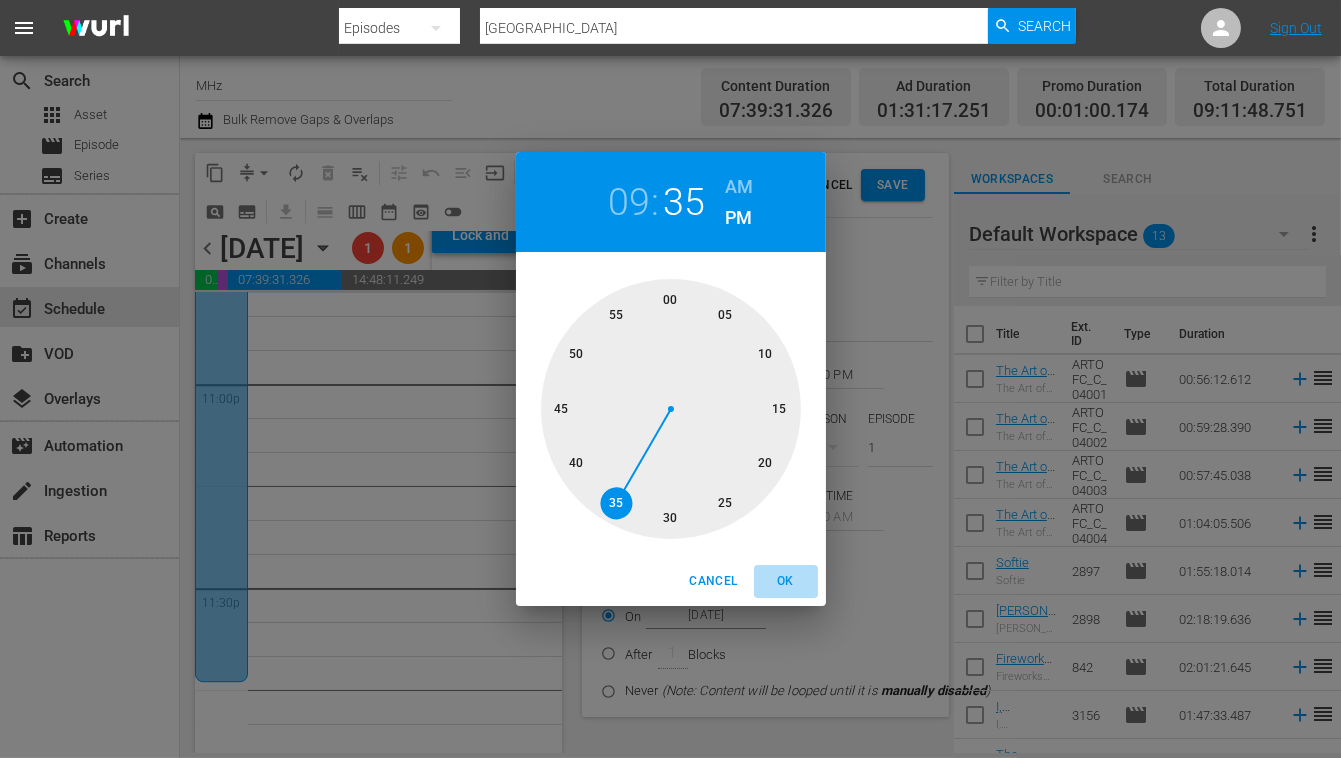 click on "OK" at bounding box center (786, 581) 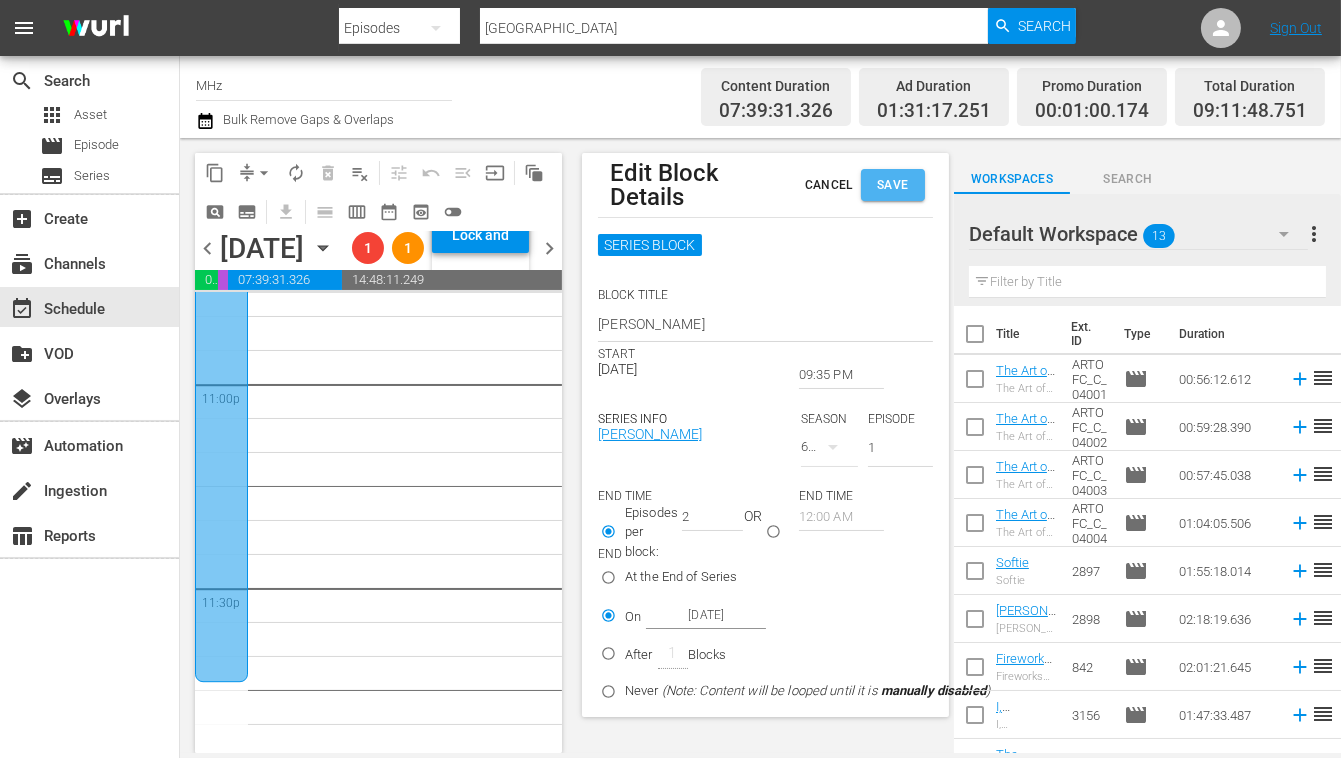click on "Save" at bounding box center (893, 185) 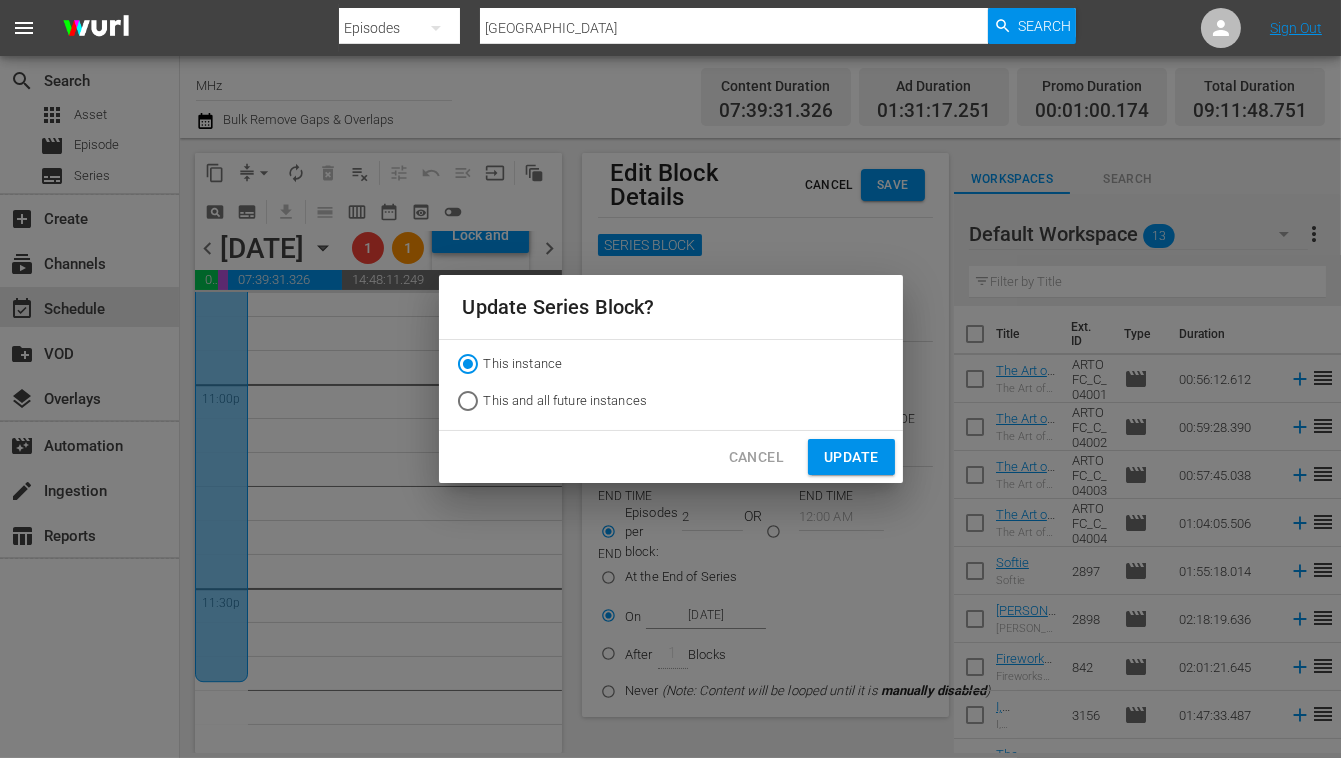 click on "This and all future instances" at bounding box center [550, 401] 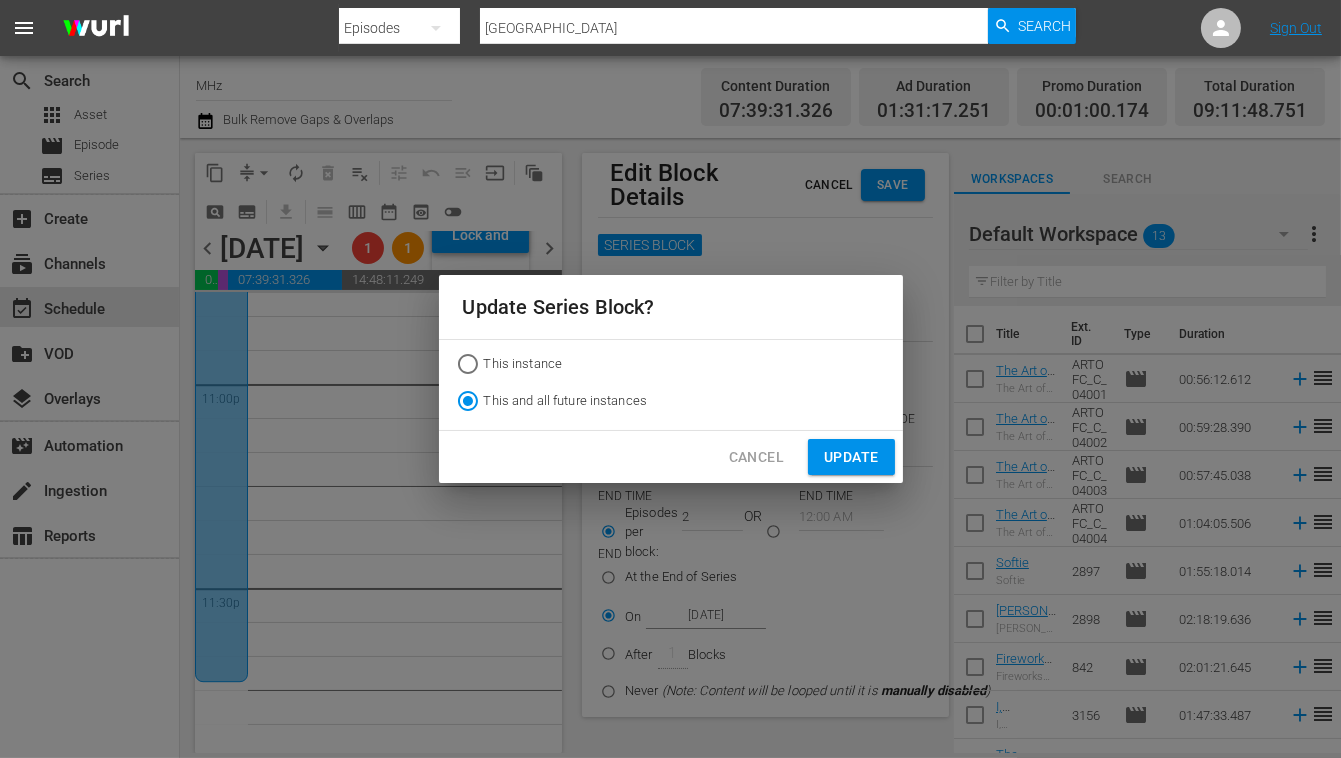 click on "Update" at bounding box center (851, 457) 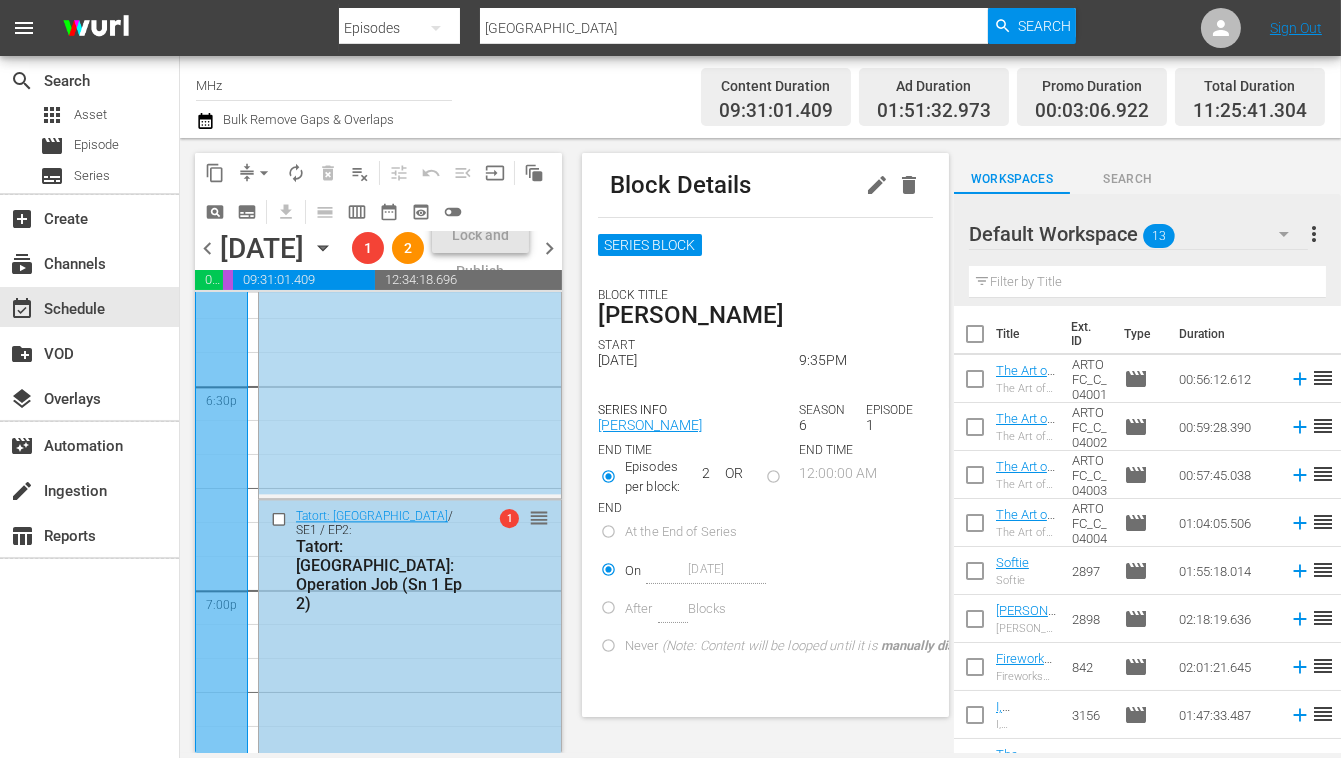 scroll, scrollTop: 7225, scrollLeft: 0, axis: vertical 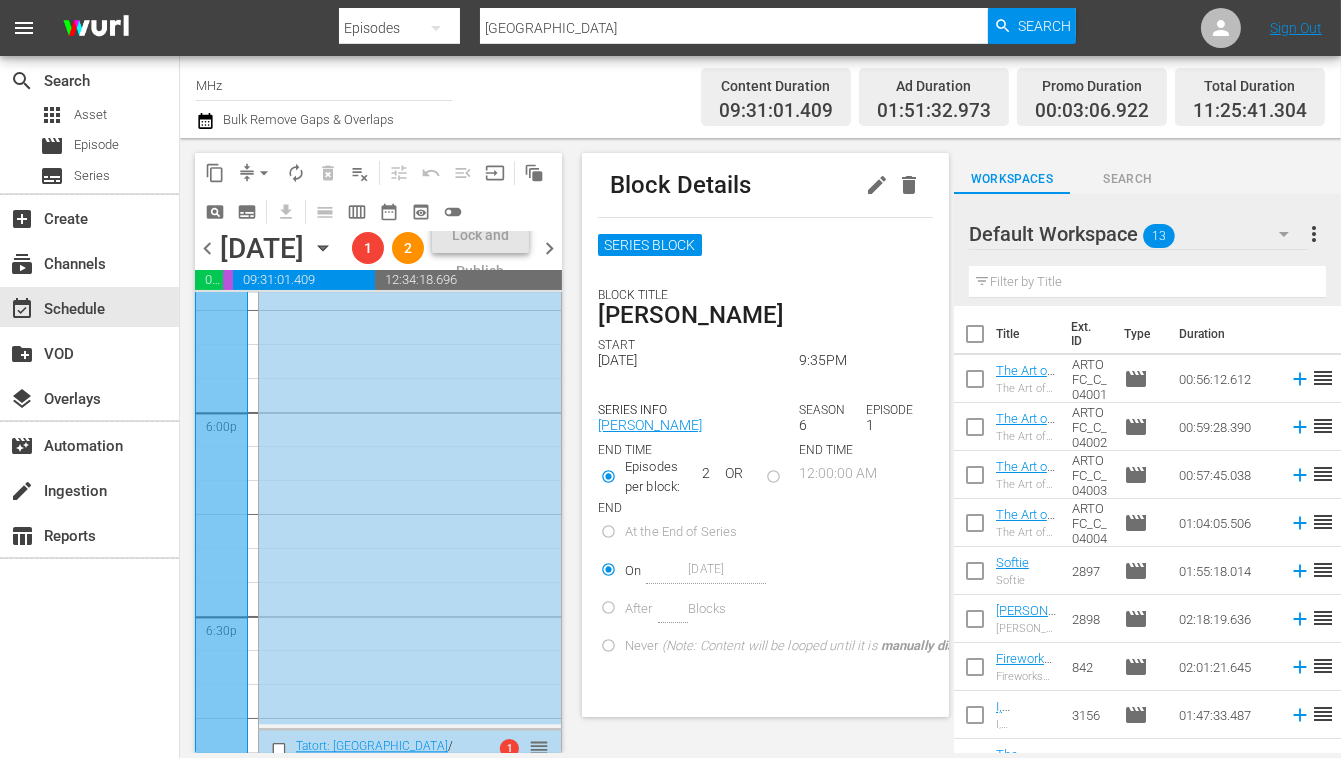 click at bounding box center (221, 735) 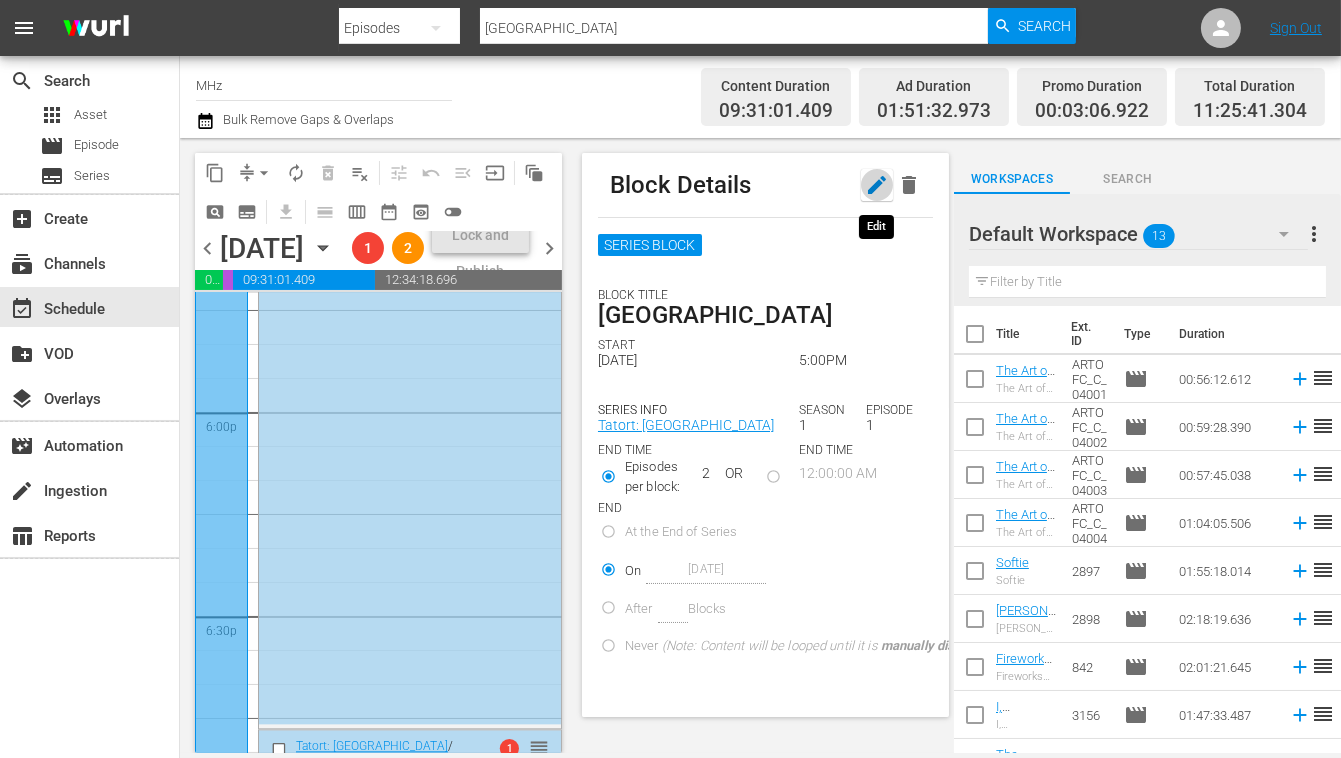 click 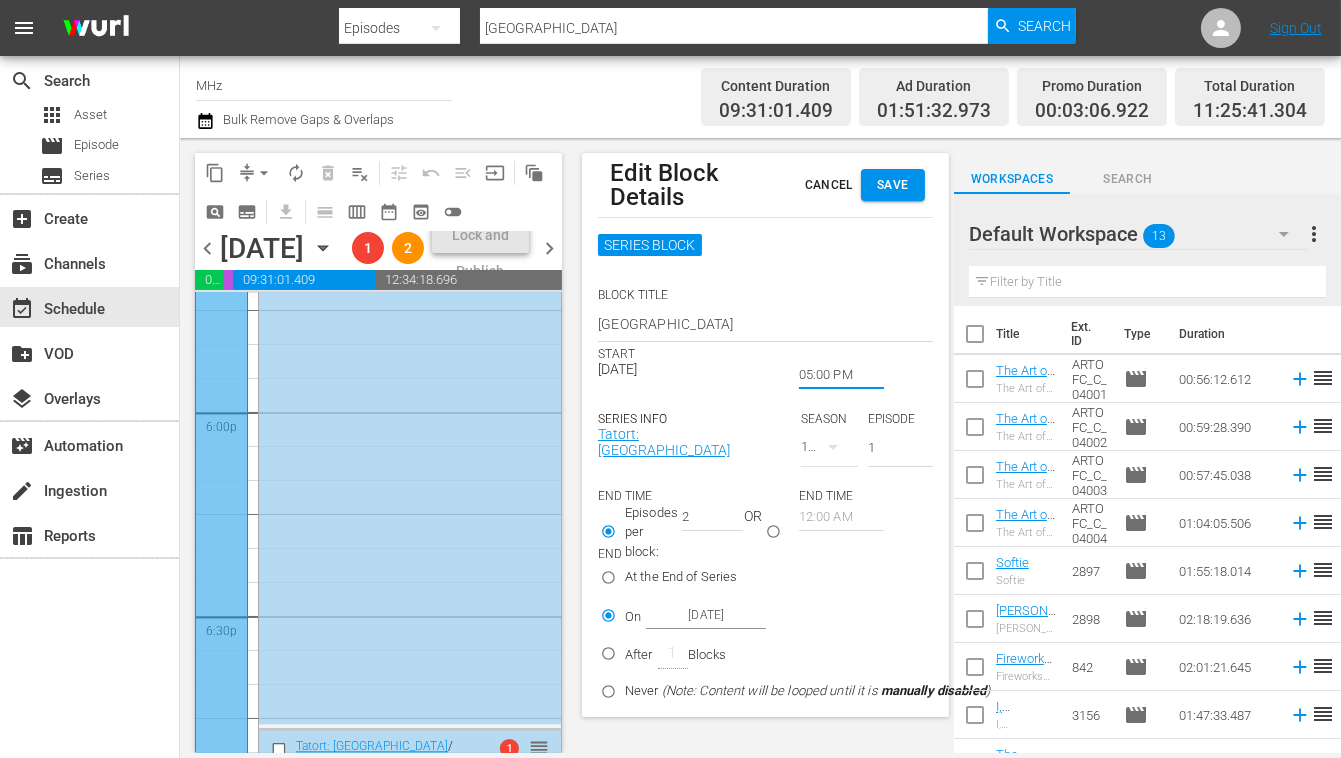 click on "05:00 PM" at bounding box center [841, 375] 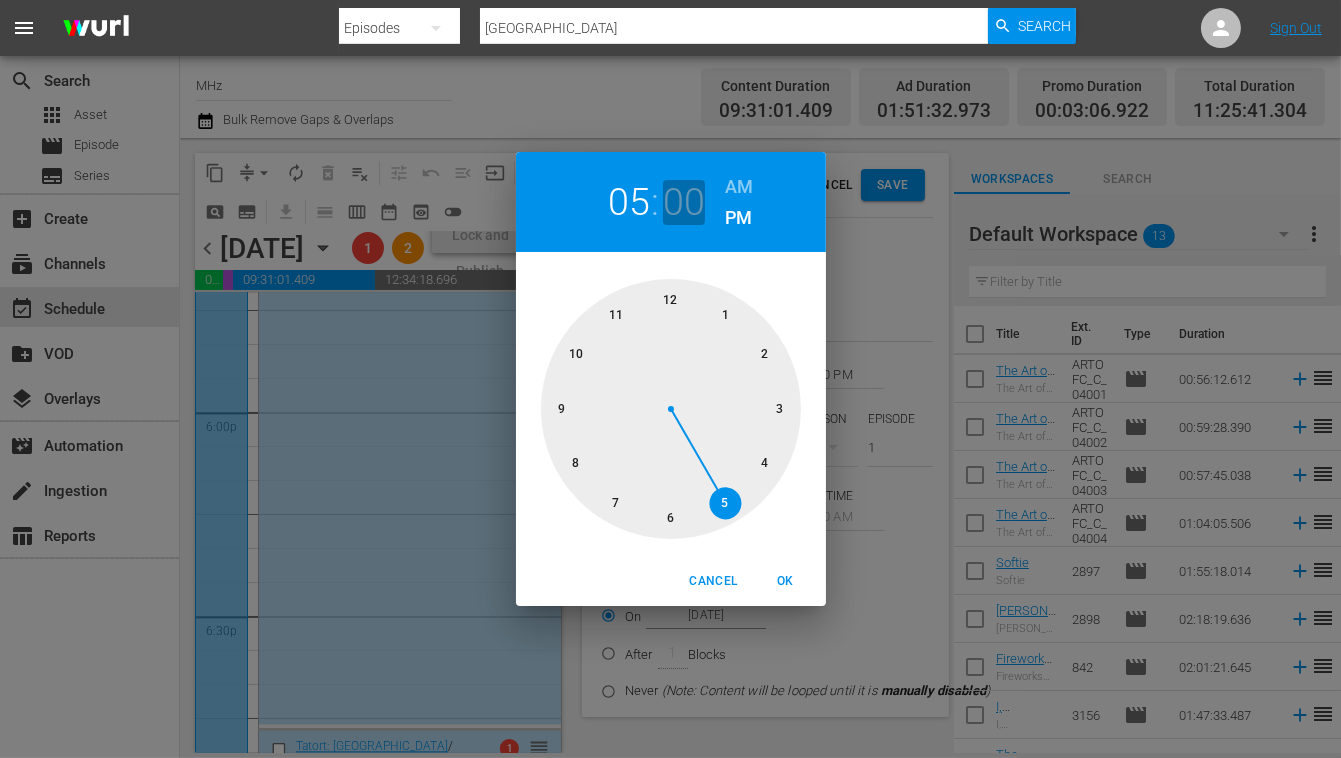 click on "00" at bounding box center [683, 202] 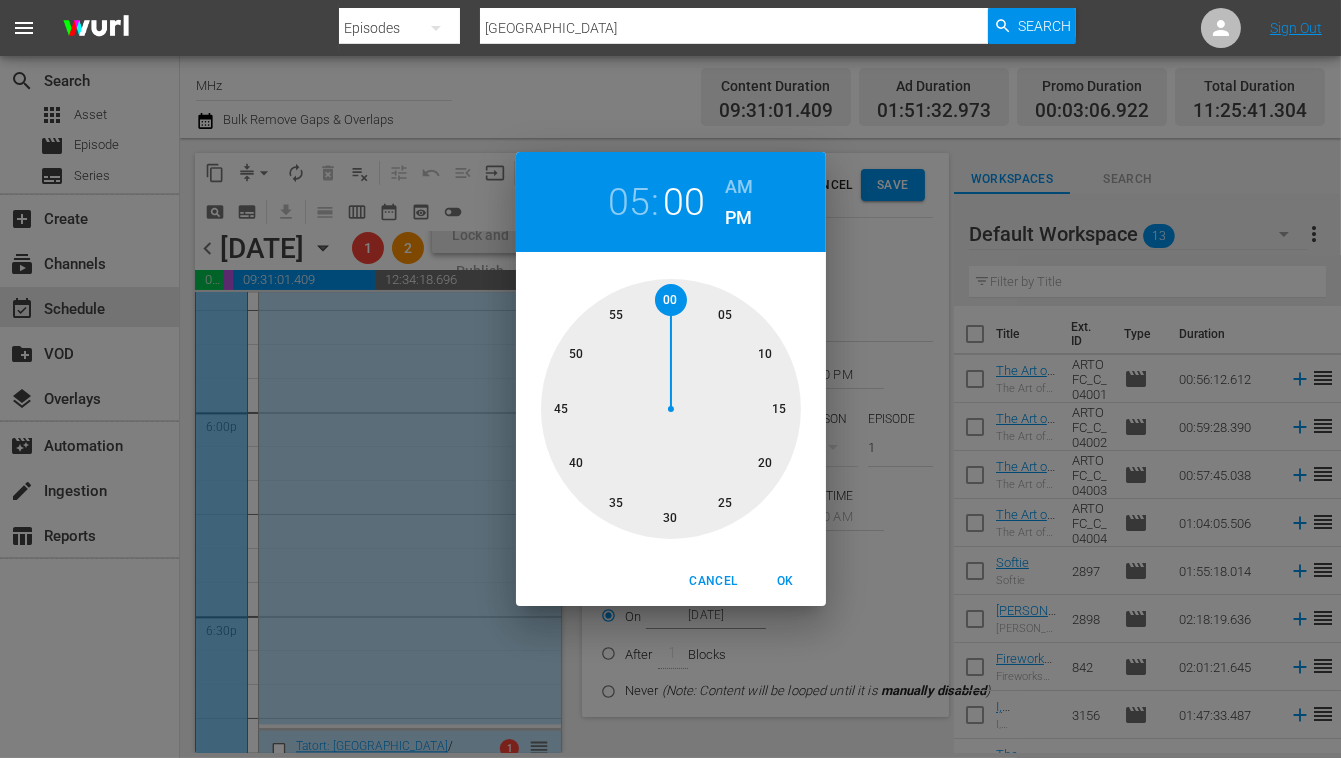 click at bounding box center (671, 409) 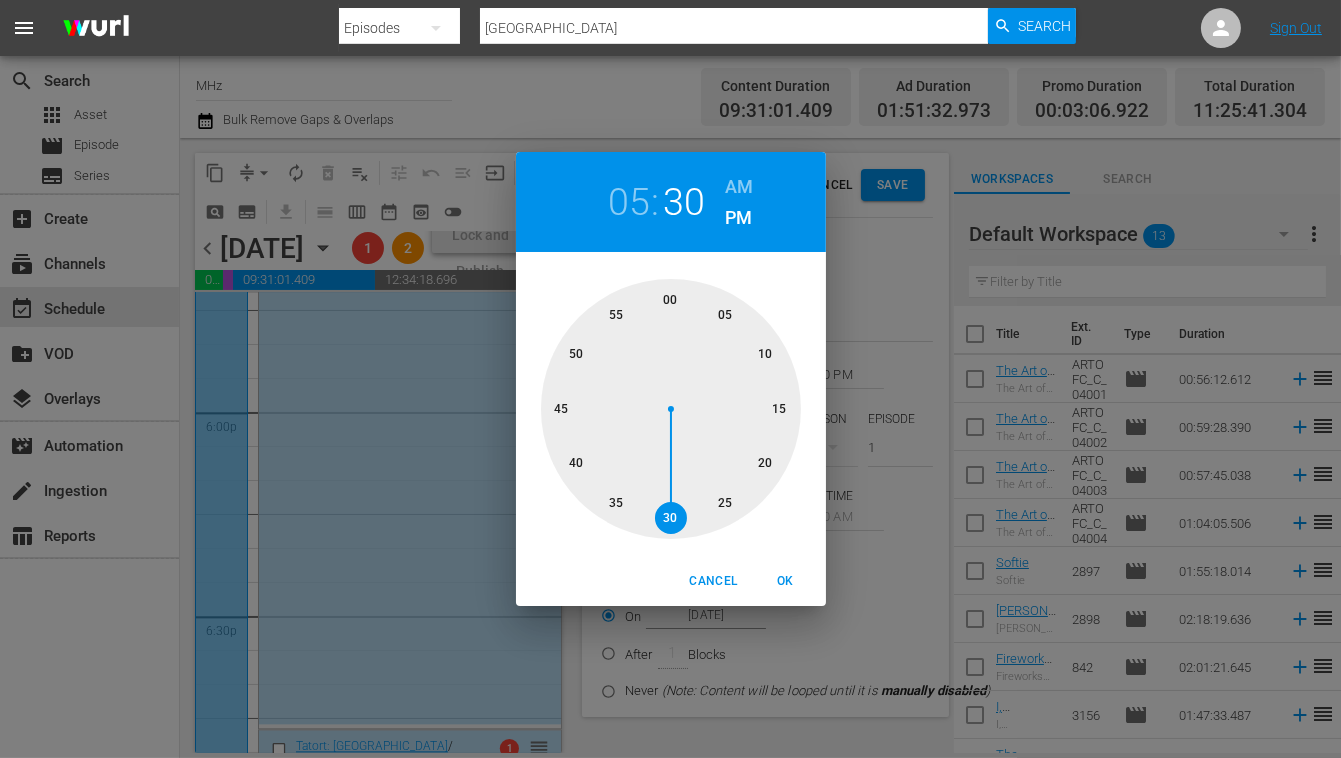 click on "OK" at bounding box center (786, 581) 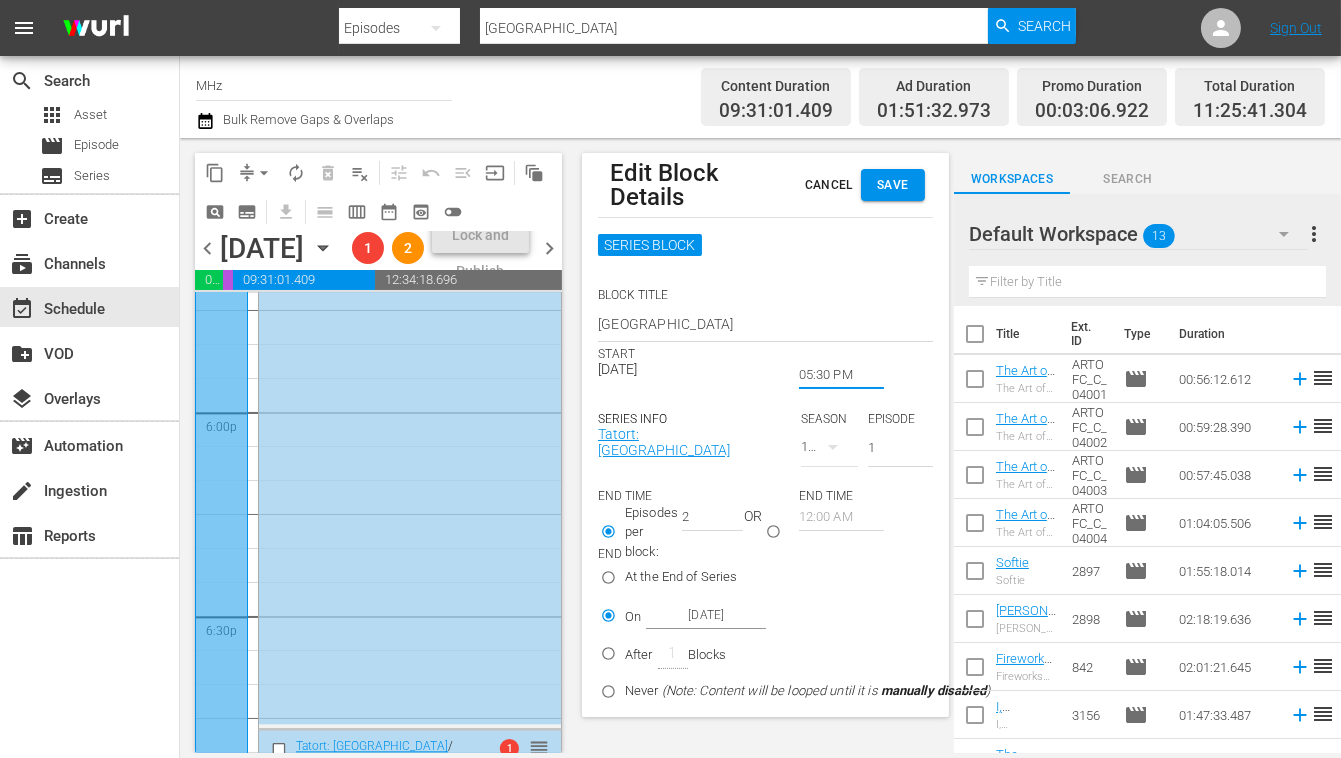 click on "Save" at bounding box center [893, 185] 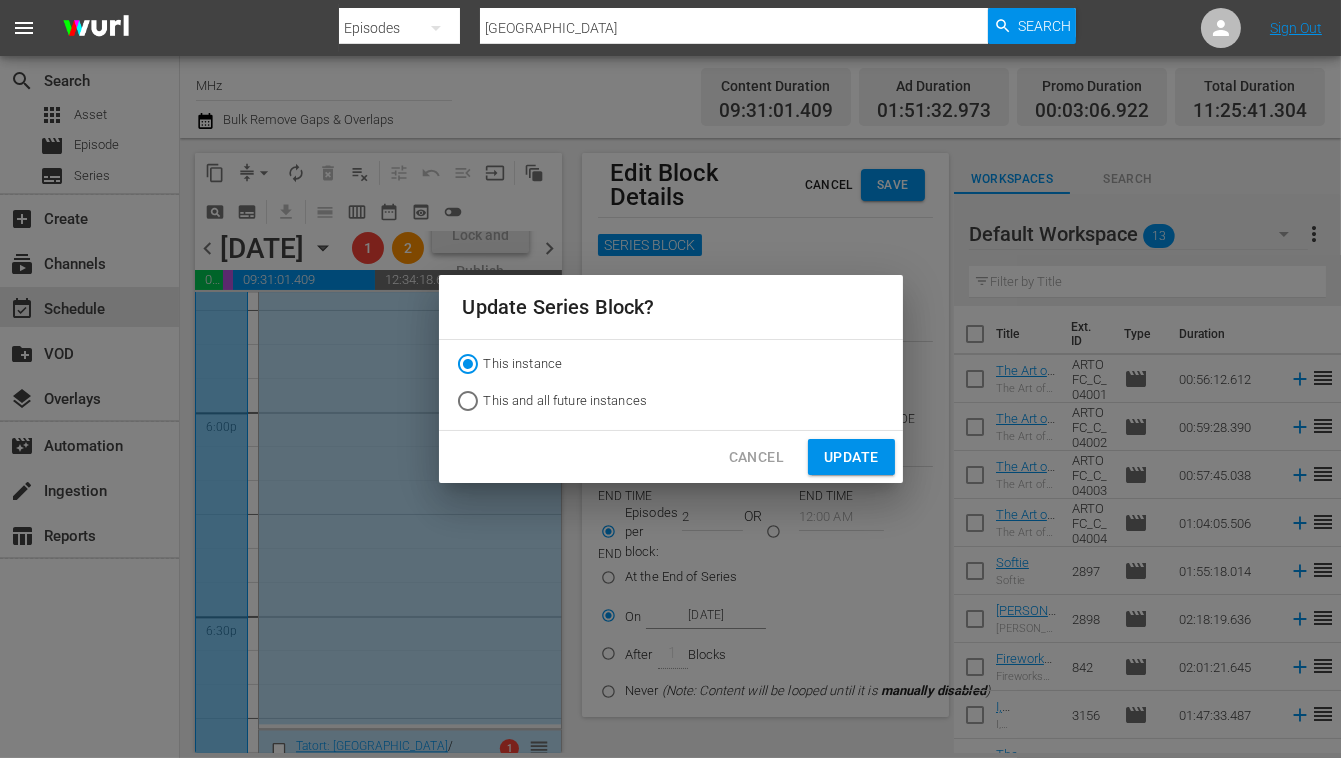 click on "This and all future instances" at bounding box center (566, 401) 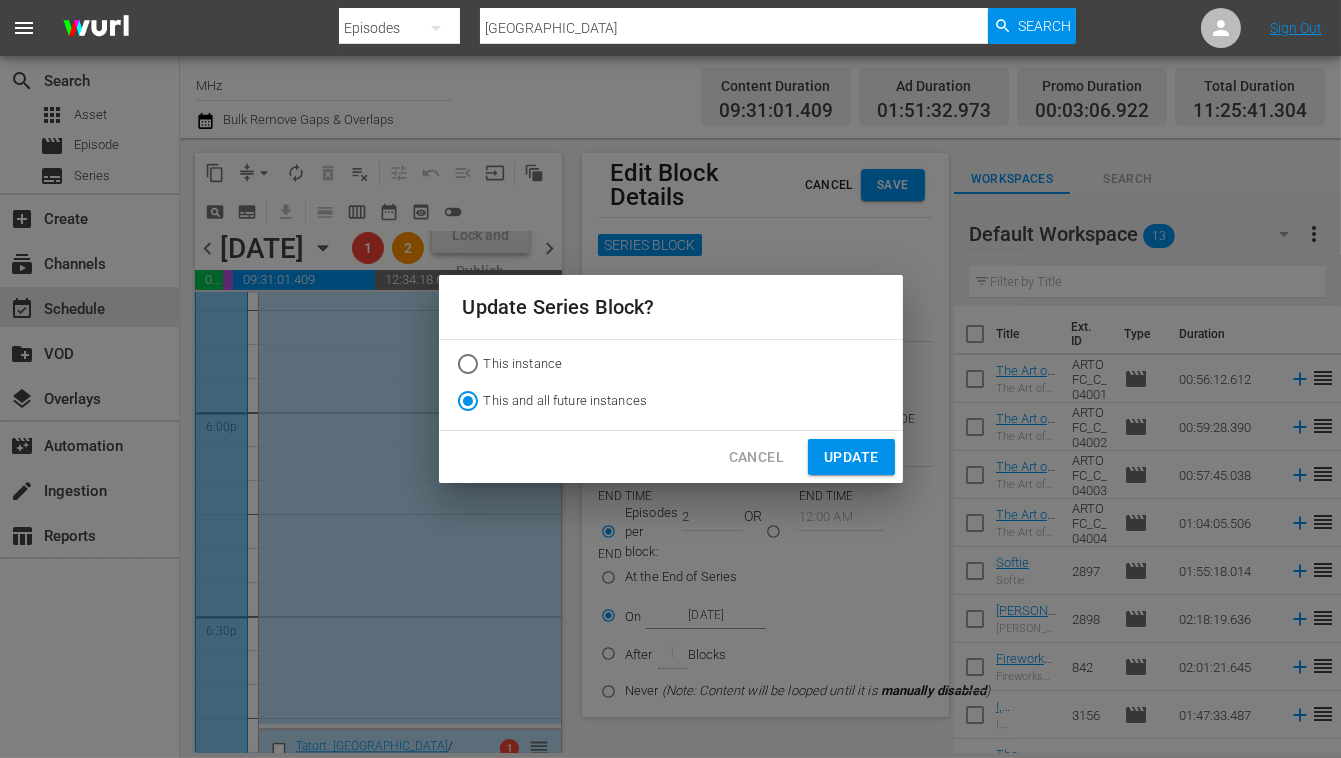 click on "Update" at bounding box center (851, 457) 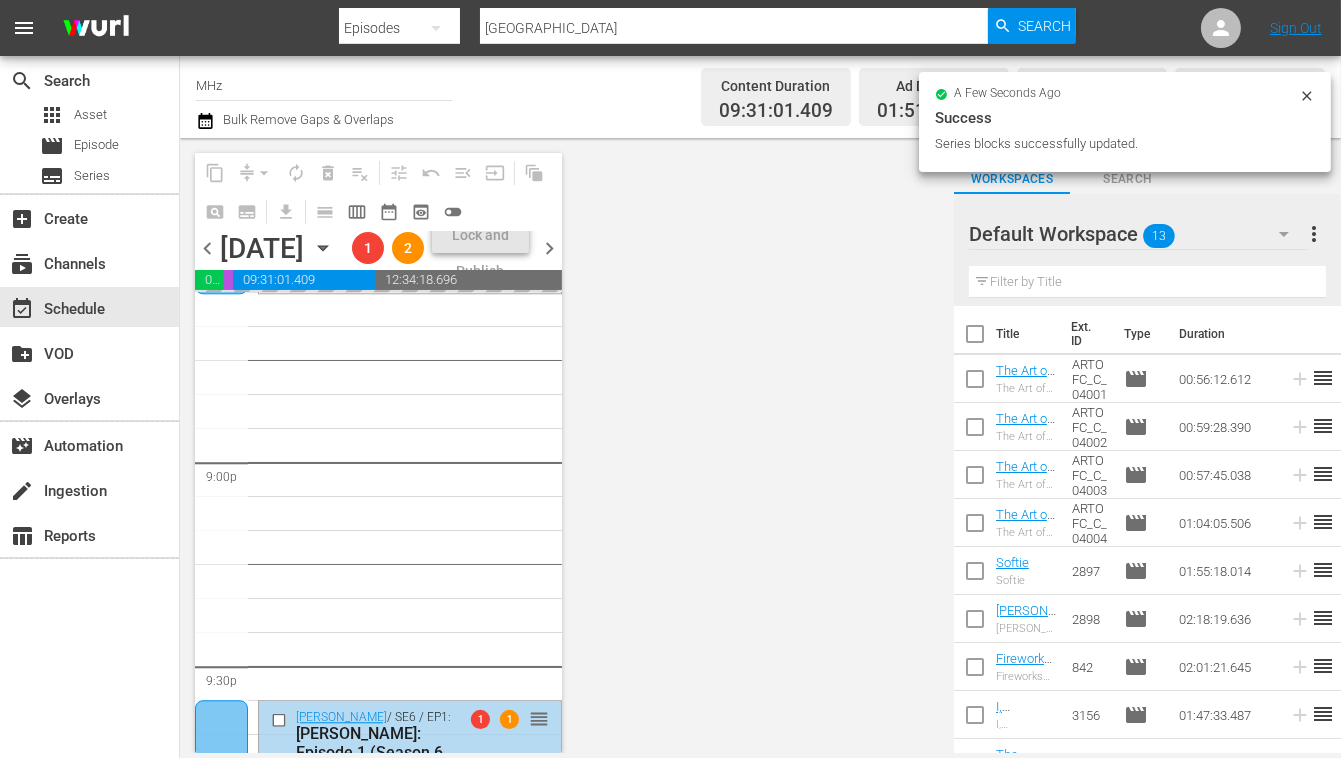 scroll, scrollTop: 8400, scrollLeft: 0, axis: vertical 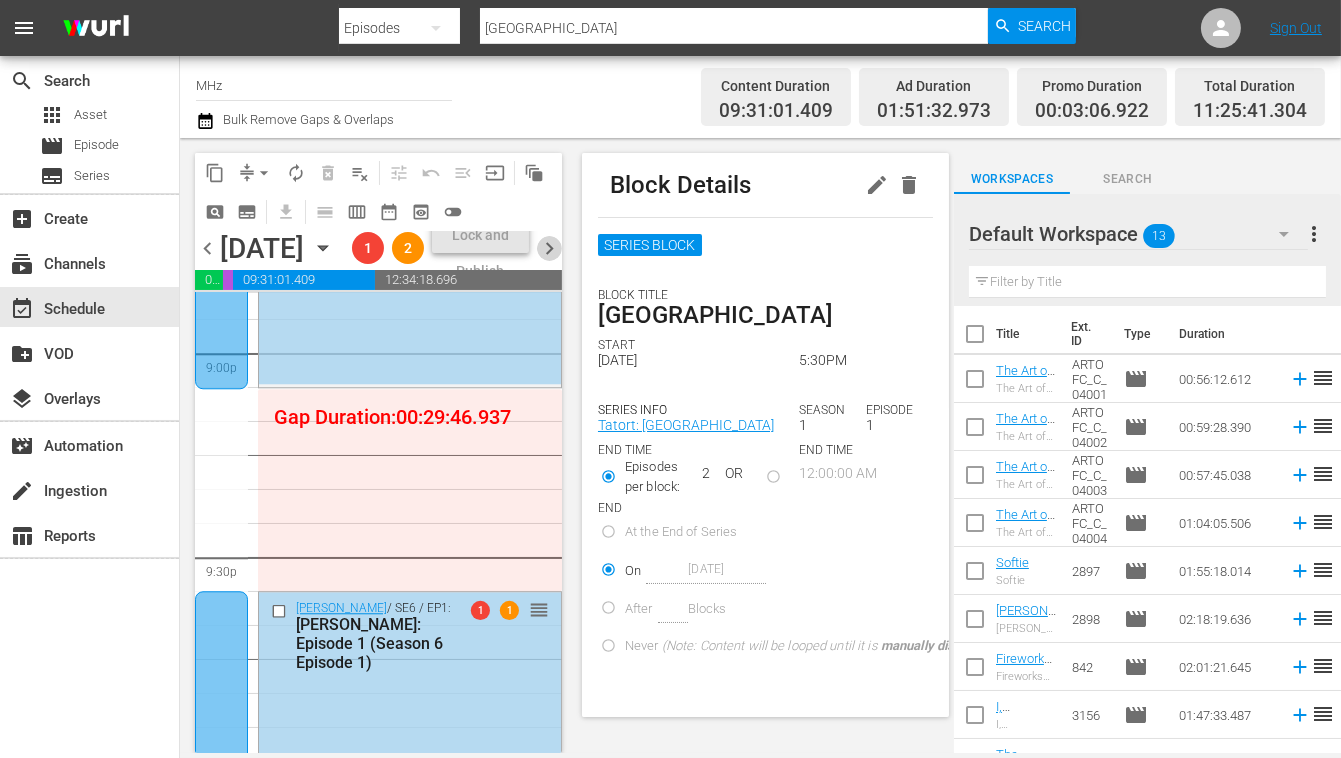 click on "chevron_right" at bounding box center (549, 248) 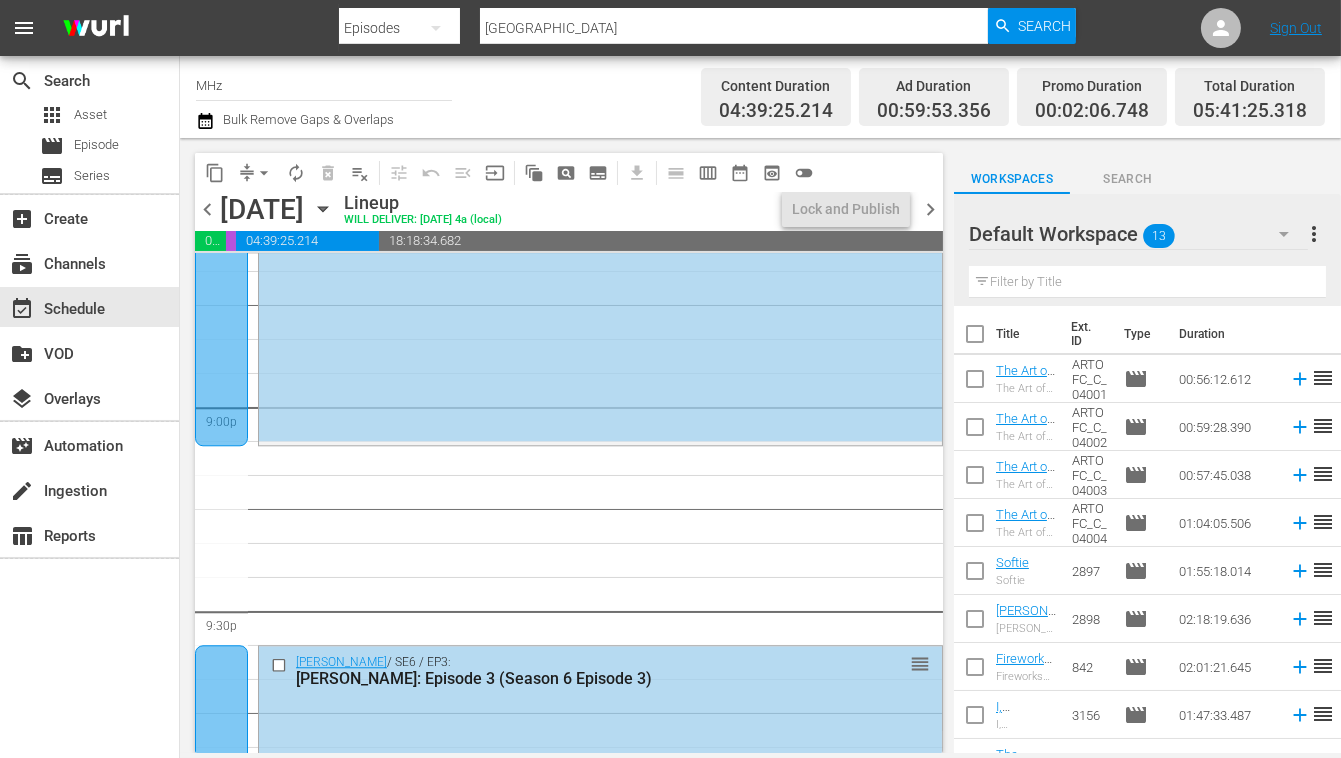 scroll, scrollTop: 8394, scrollLeft: 0, axis: vertical 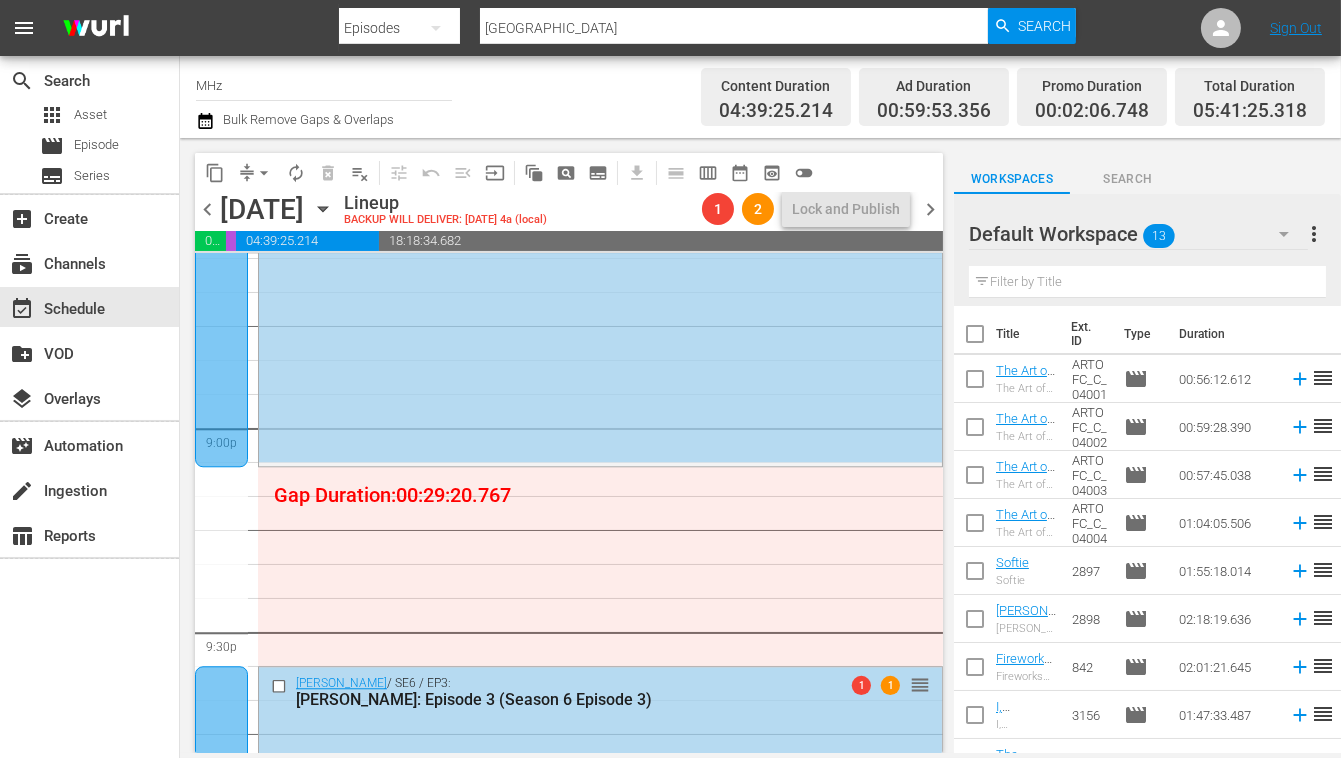 click on "chevron_right" at bounding box center (930, 209) 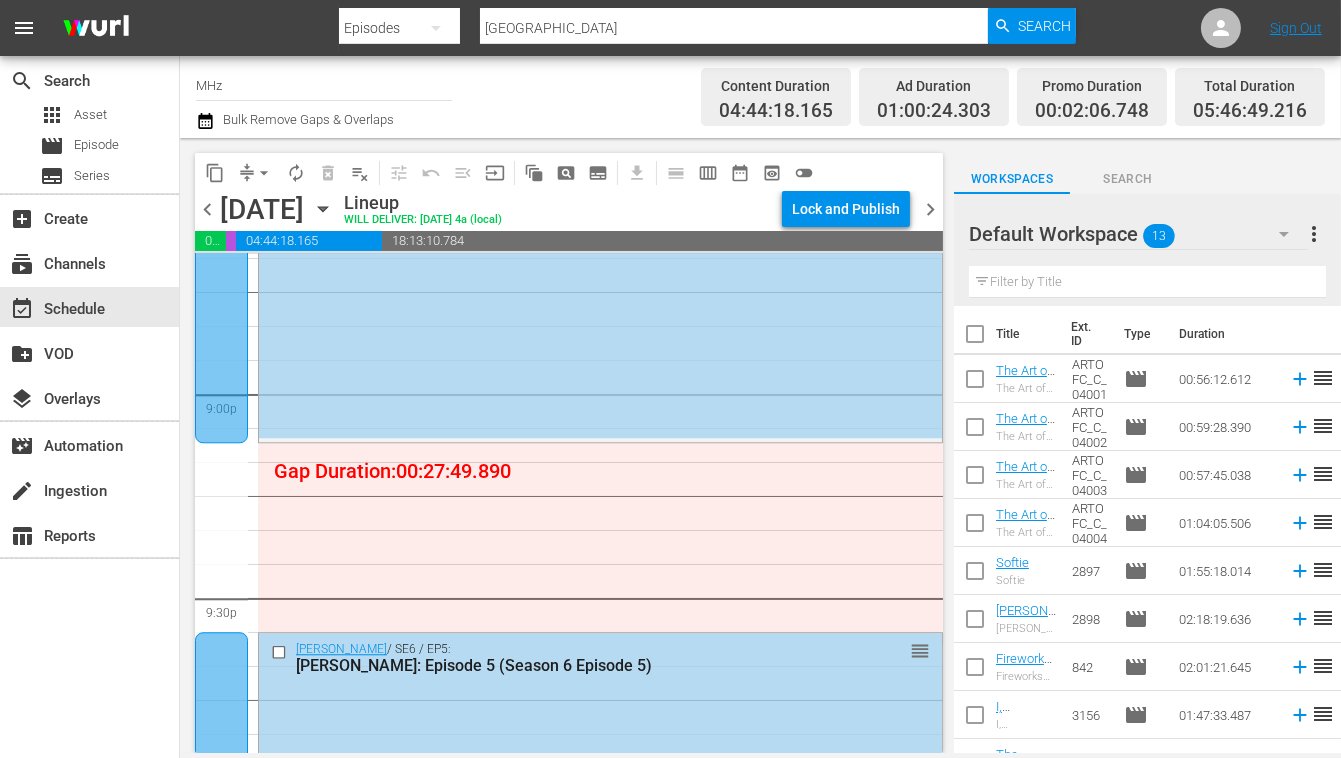 scroll, scrollTop: 8394, scrollLeft: 0, axis: vertical 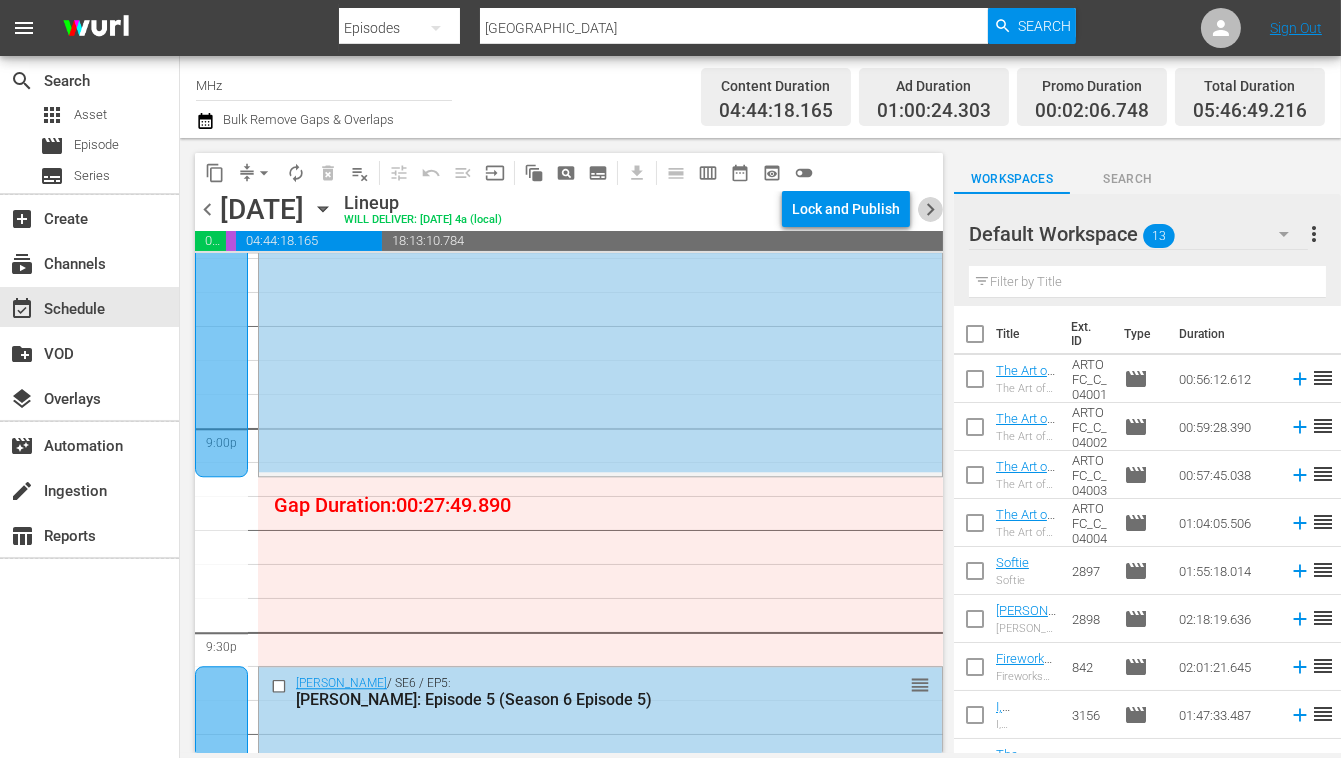 click on "chevron_right" at bounding box center [930, 209] 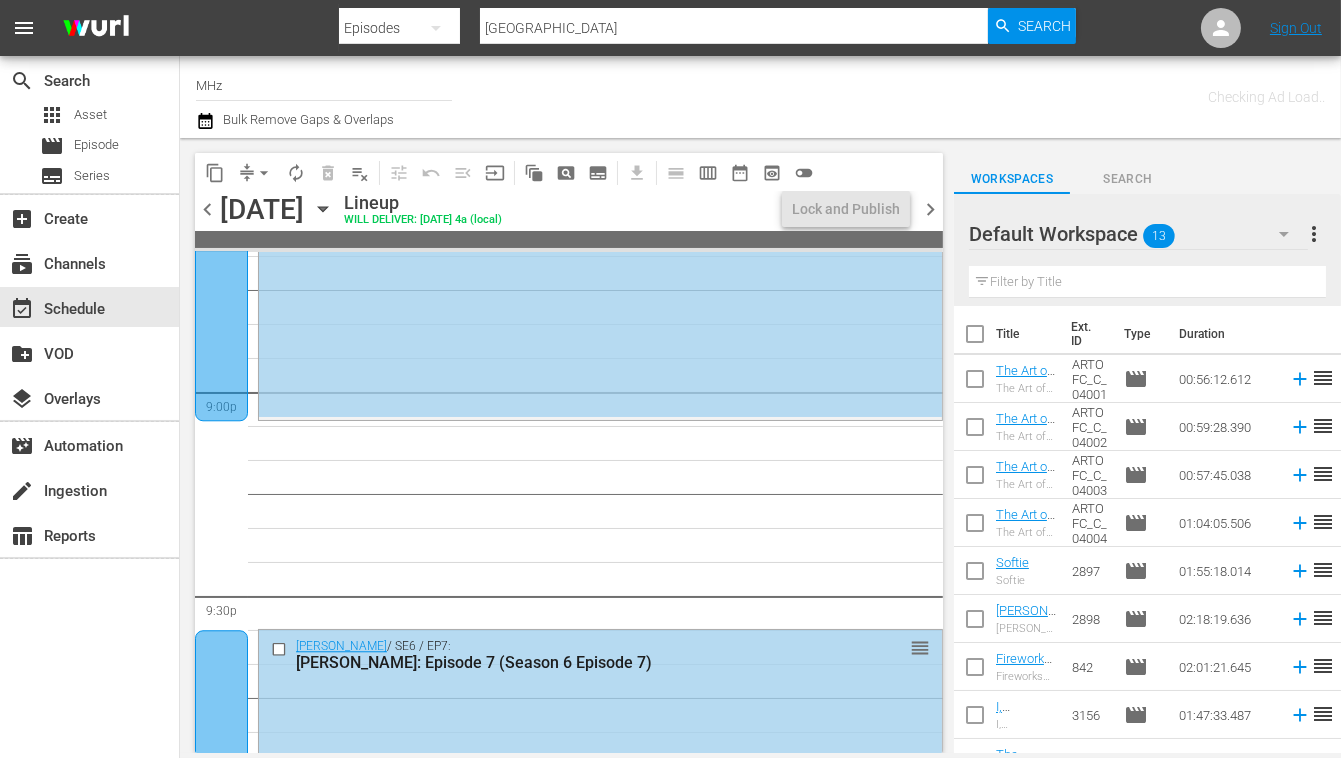 scroll, scrollTop: 8394, scrollLeft: 0, axis: vertical 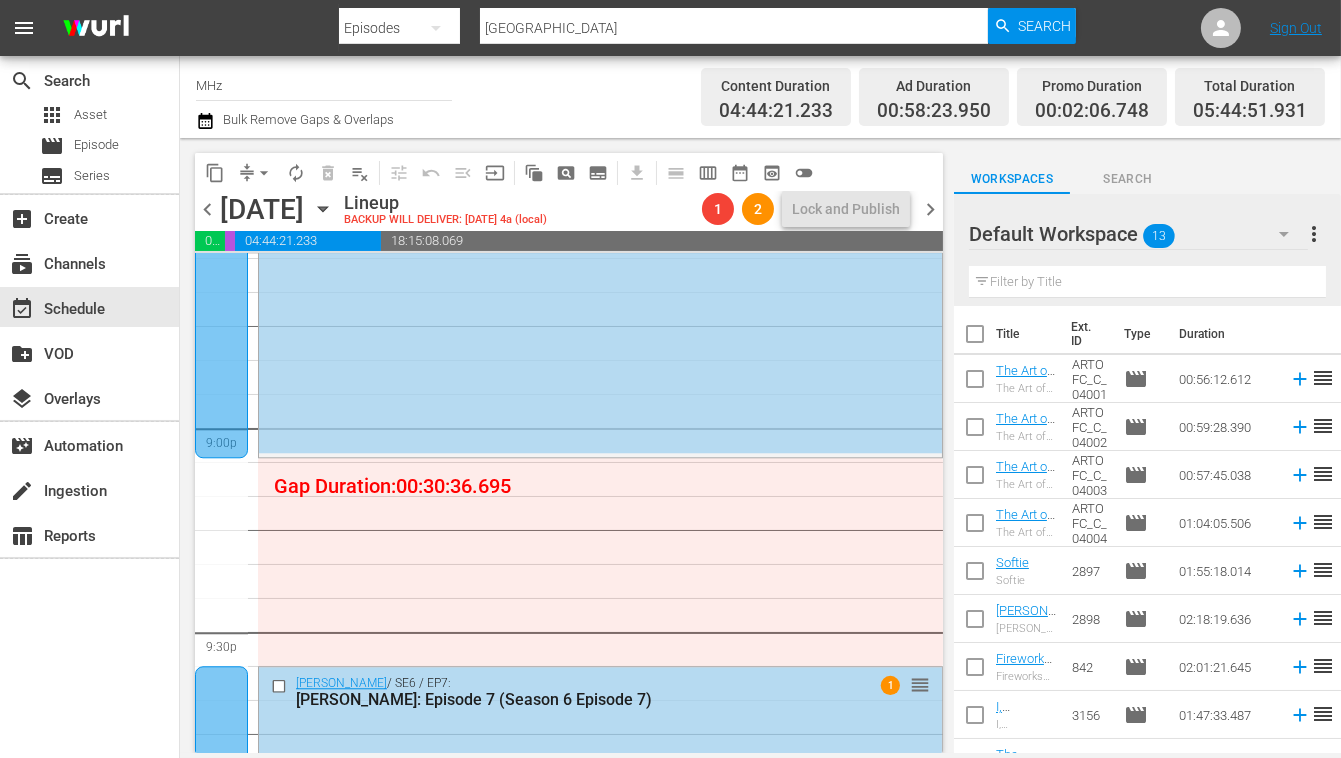 click 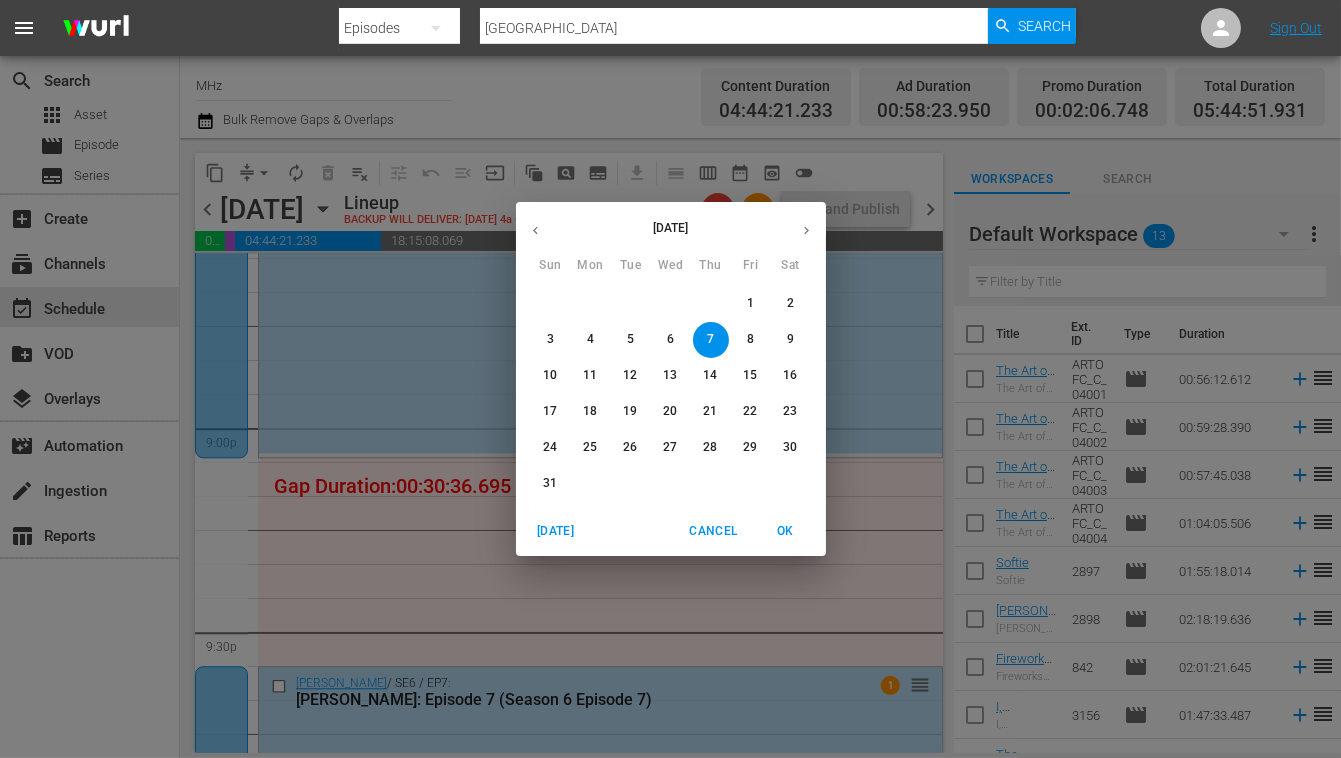 click on "August 2025 Sun Mon Tue Wed Thu Fri Sat 27 28 29 30 31 1 2 3 4 5 6 7 8 9 10 11 12 13 14 15 16 17 18 19 20 21 22 23 24 25 26 27 28 29 30 31 1 2 3 4 5 6 Today Cancel OK" at bounding box center (670, 379) 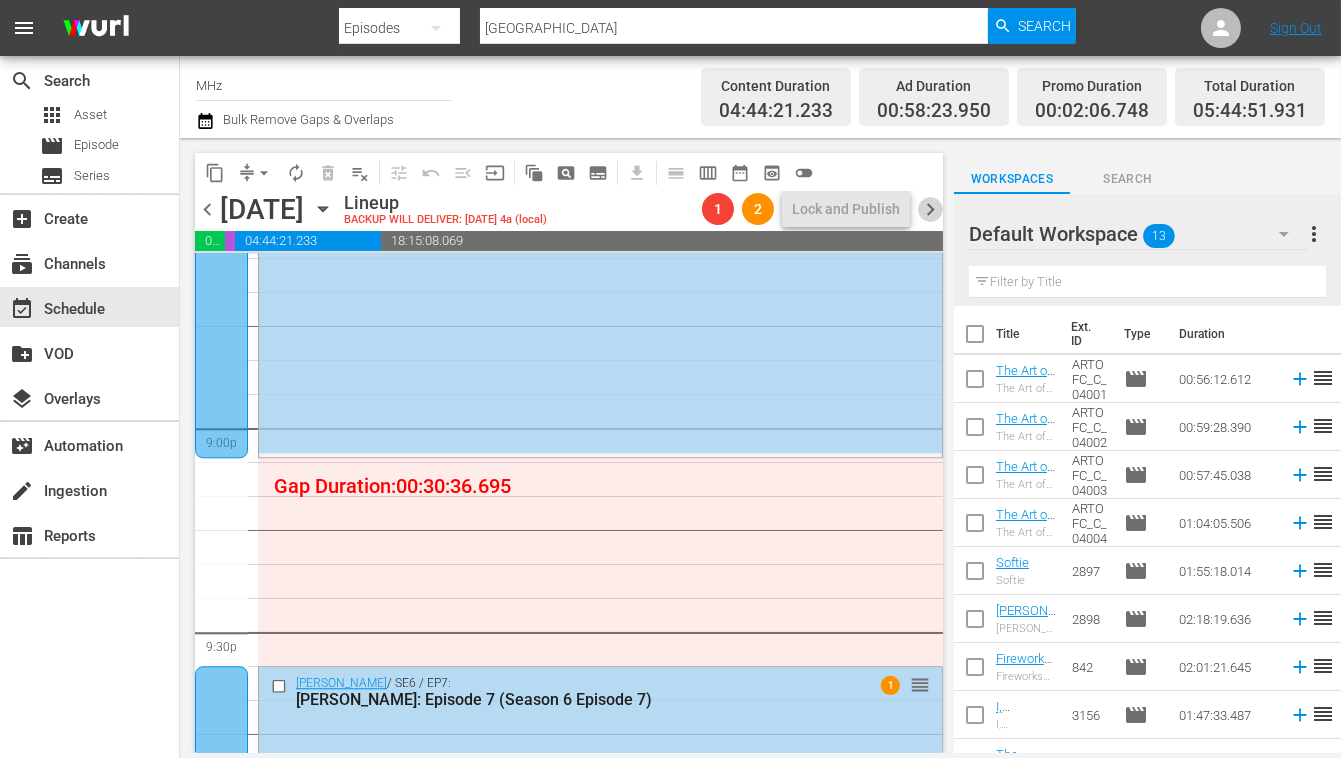 click on "chevron_right" at bounding box center [930, 209] 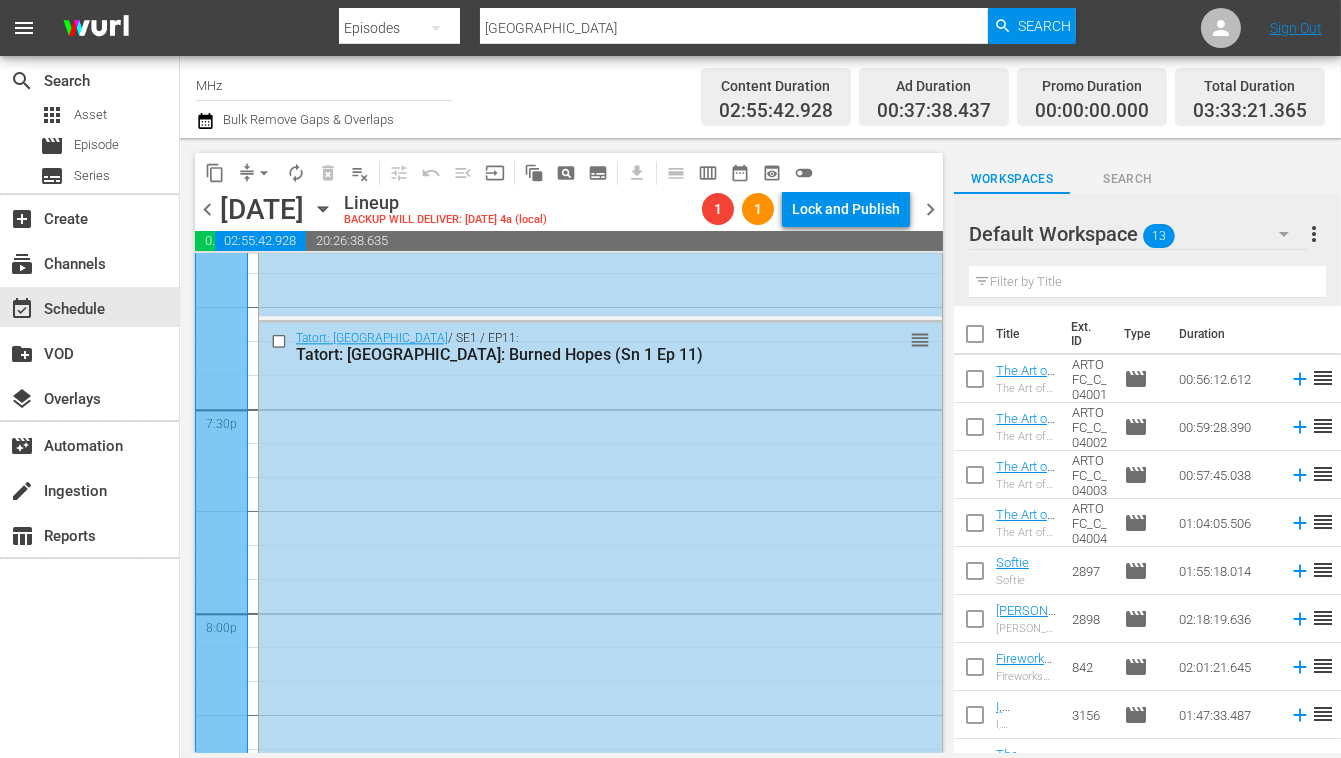 scroll, scrollTop: 7802, scrollLeft: 0, axis: vertical 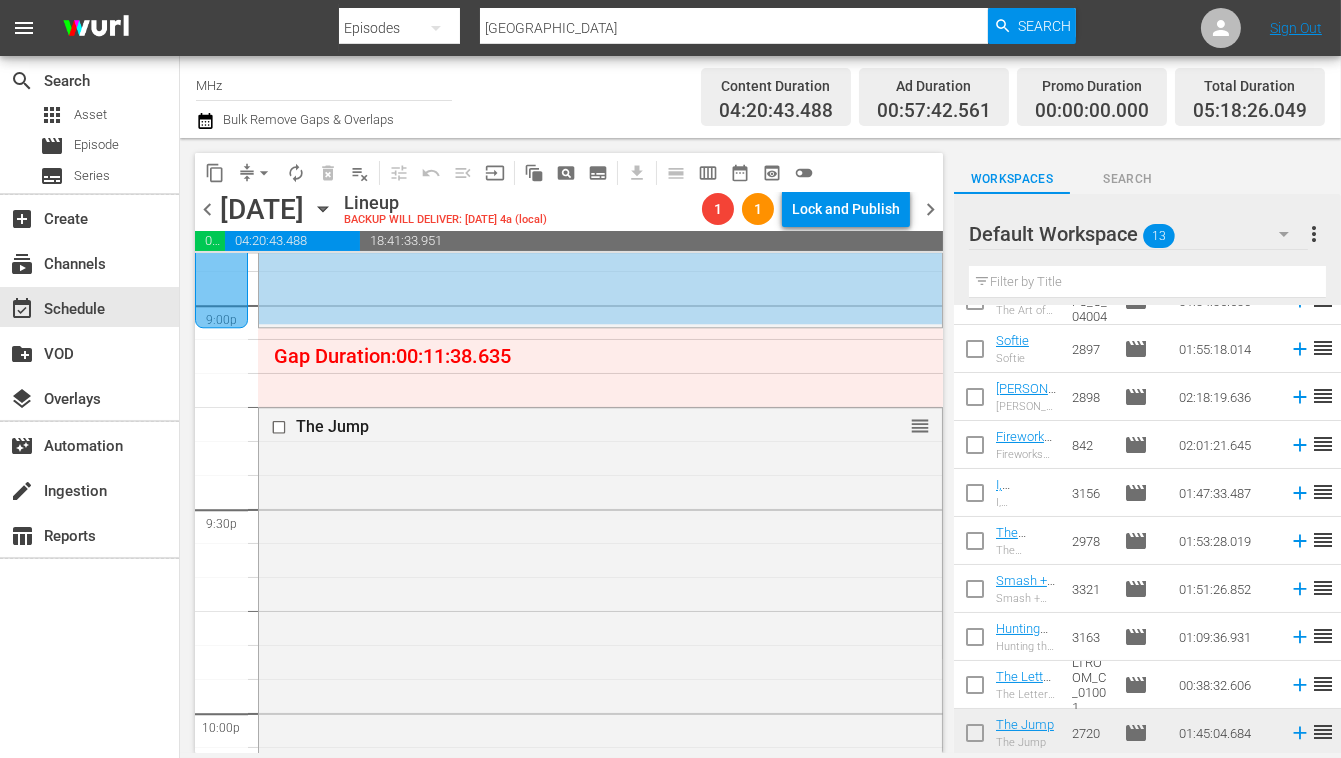 drag, startPoint x: 521, startPoint y: 423, endPoint x: 947, endPoint y: 457, distance: 427.35464 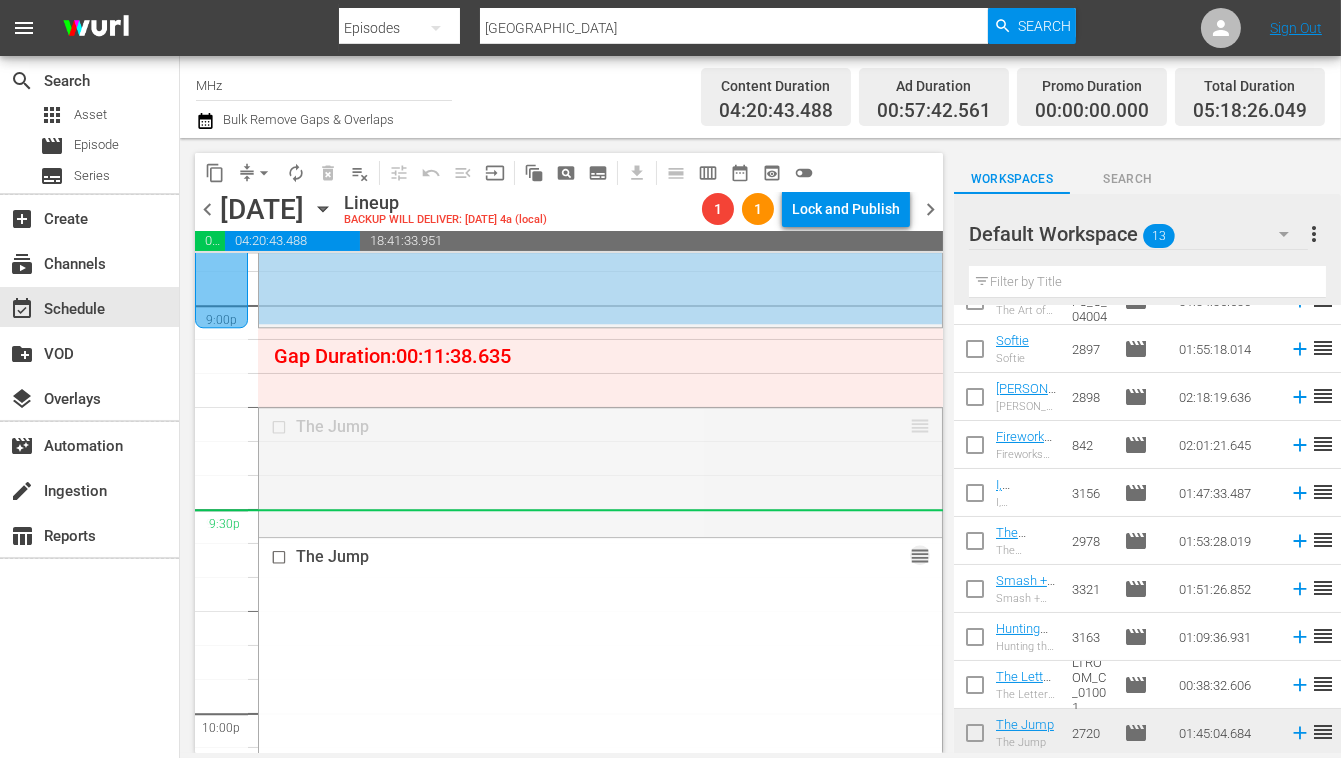 drag, startPoint x: 920, startPoint y: 421, endPoint x: 886, endPoint y: 516, distance: 100.90094 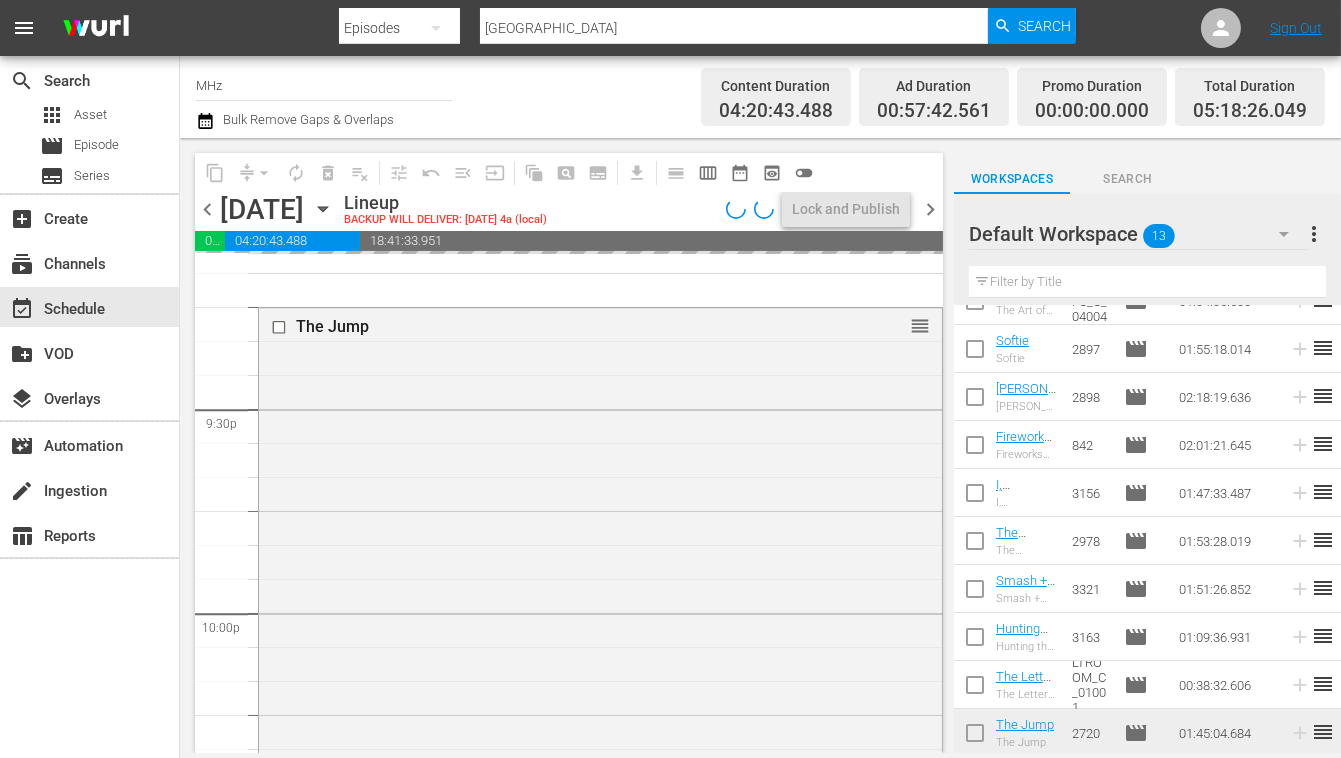 scroll, scrollTop: 8619, scrollLeft: 0, axis: vertical 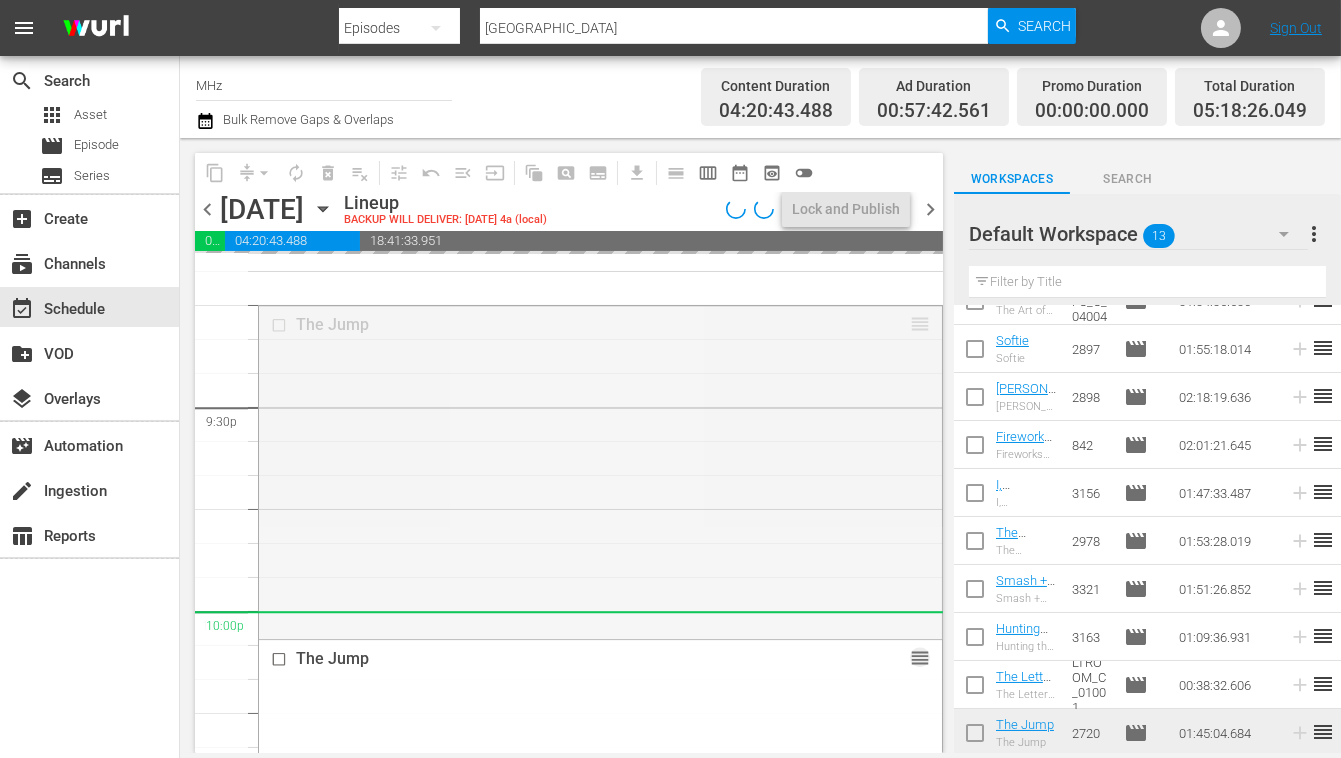 drag, startPoint x: 920, startPoint y: 322, endPoint x: 861, endPoint y: 624, distance: 307.7093 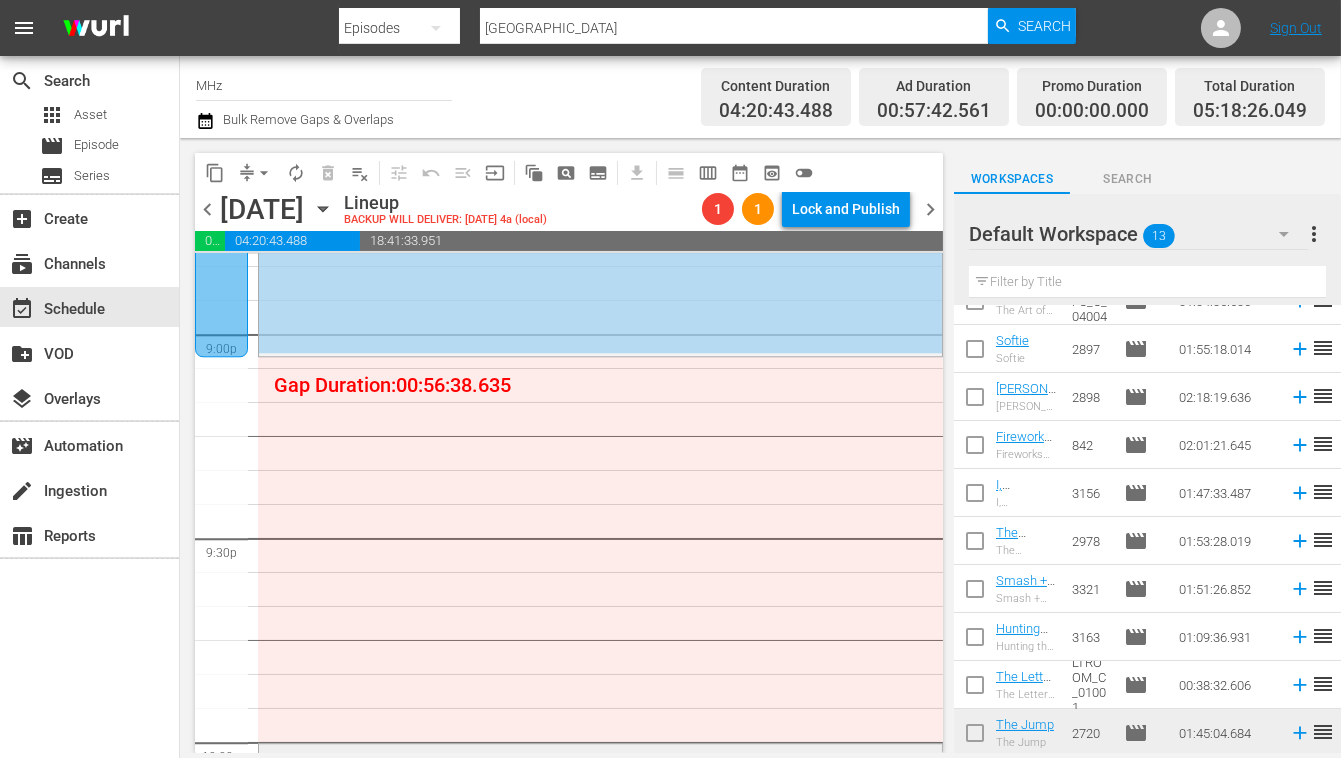 scroll, scrollTop: 8496, scrollLeft: 0, axis: vertical 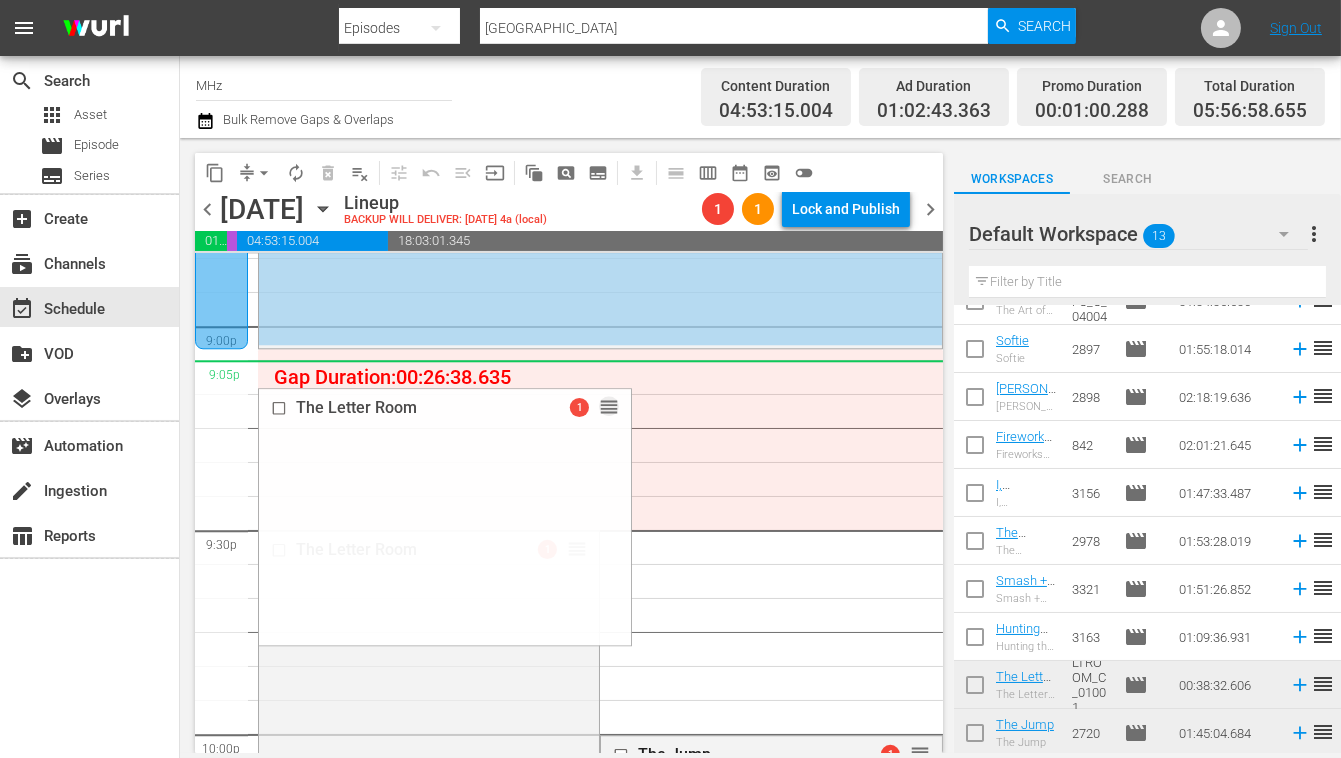 drag, startPoint x: 582, startPoint y: 526, endPoint x: 584, endPoint y: 377, distance: 149.01343 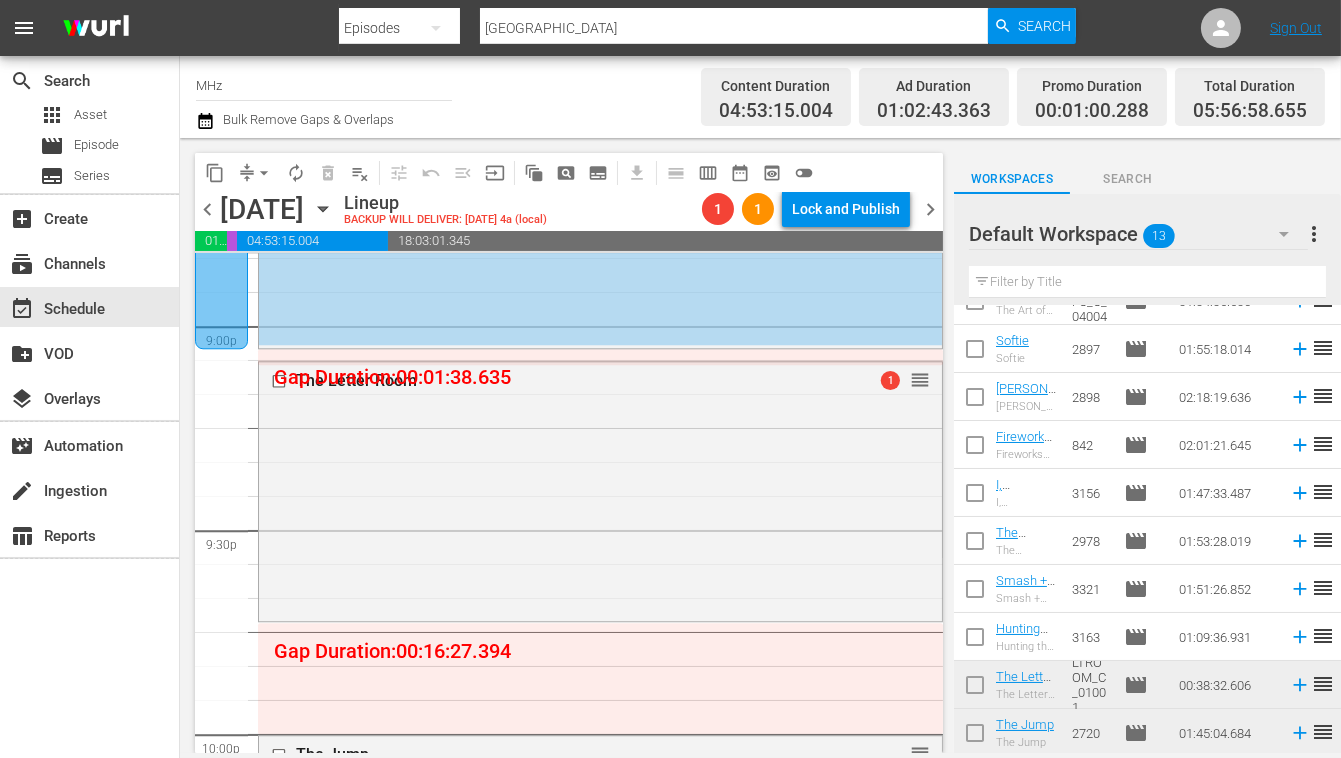click 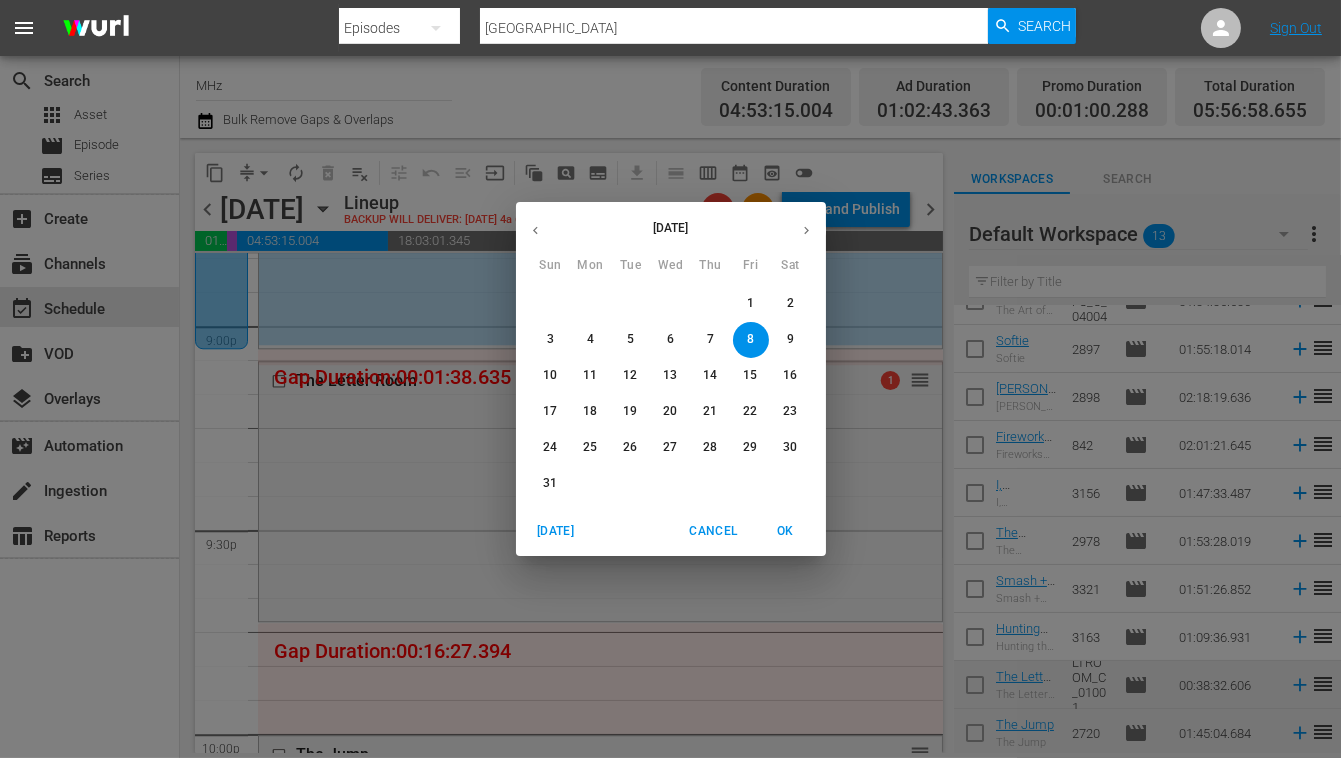 click on "11" at bounding box center [591, 375] 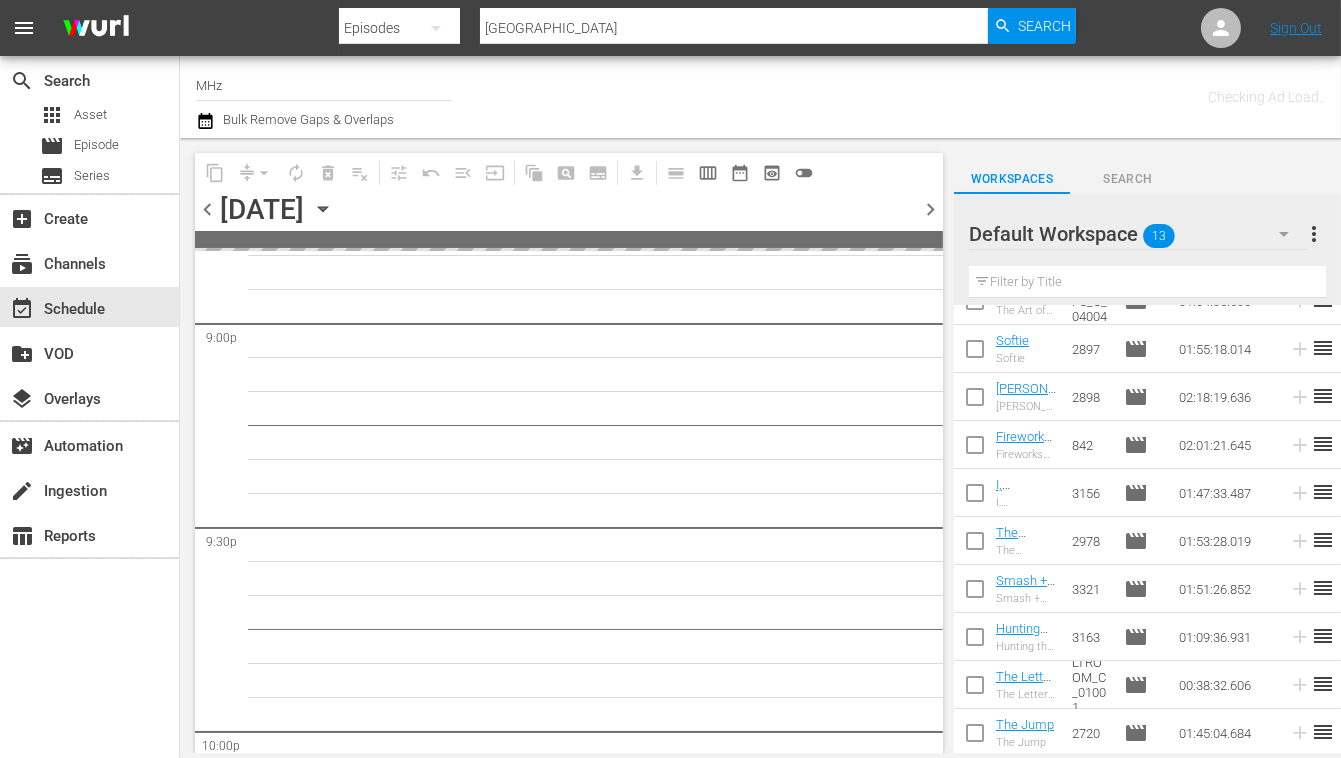 scroll, scrollTop: 8530, scrollLeft: 0, axis: vertical 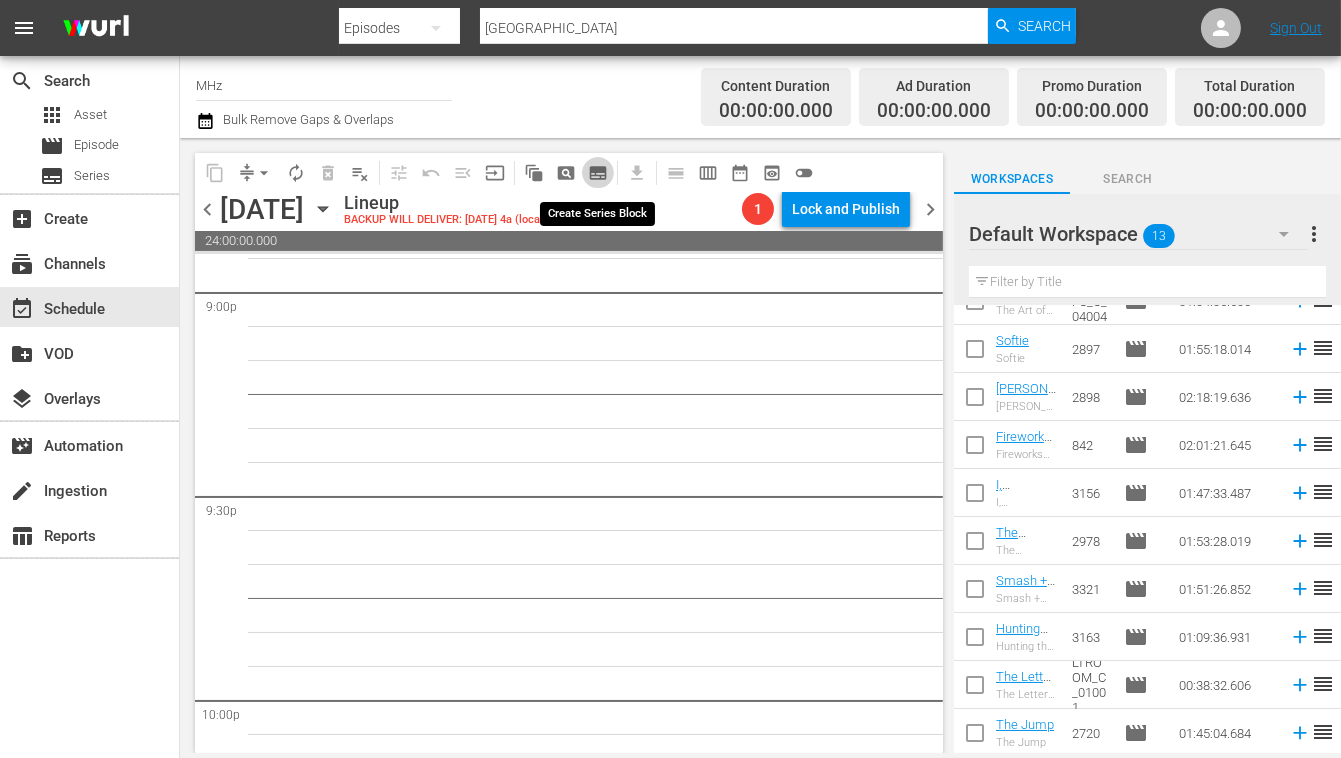 click on "subtitles_outlined" at bounding box center (598, 173) 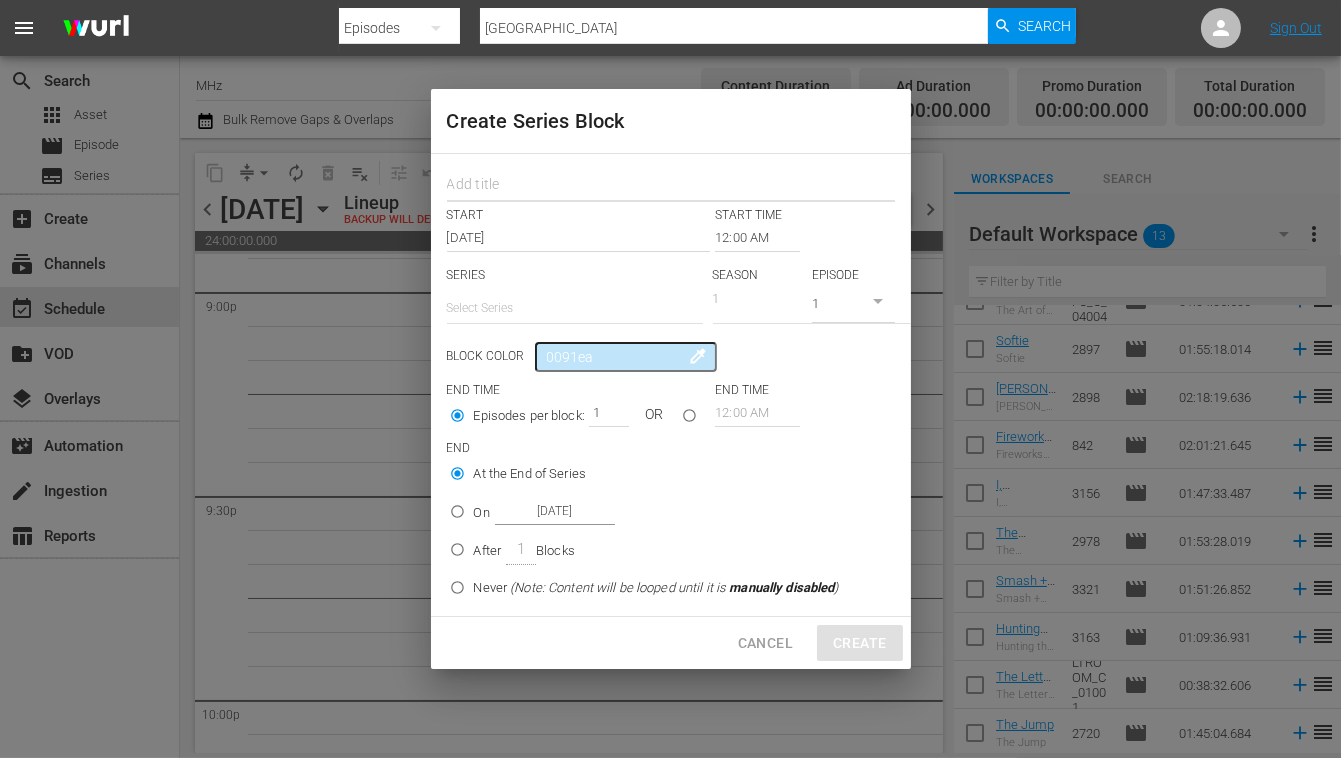 click at bounding box center (671, 186) 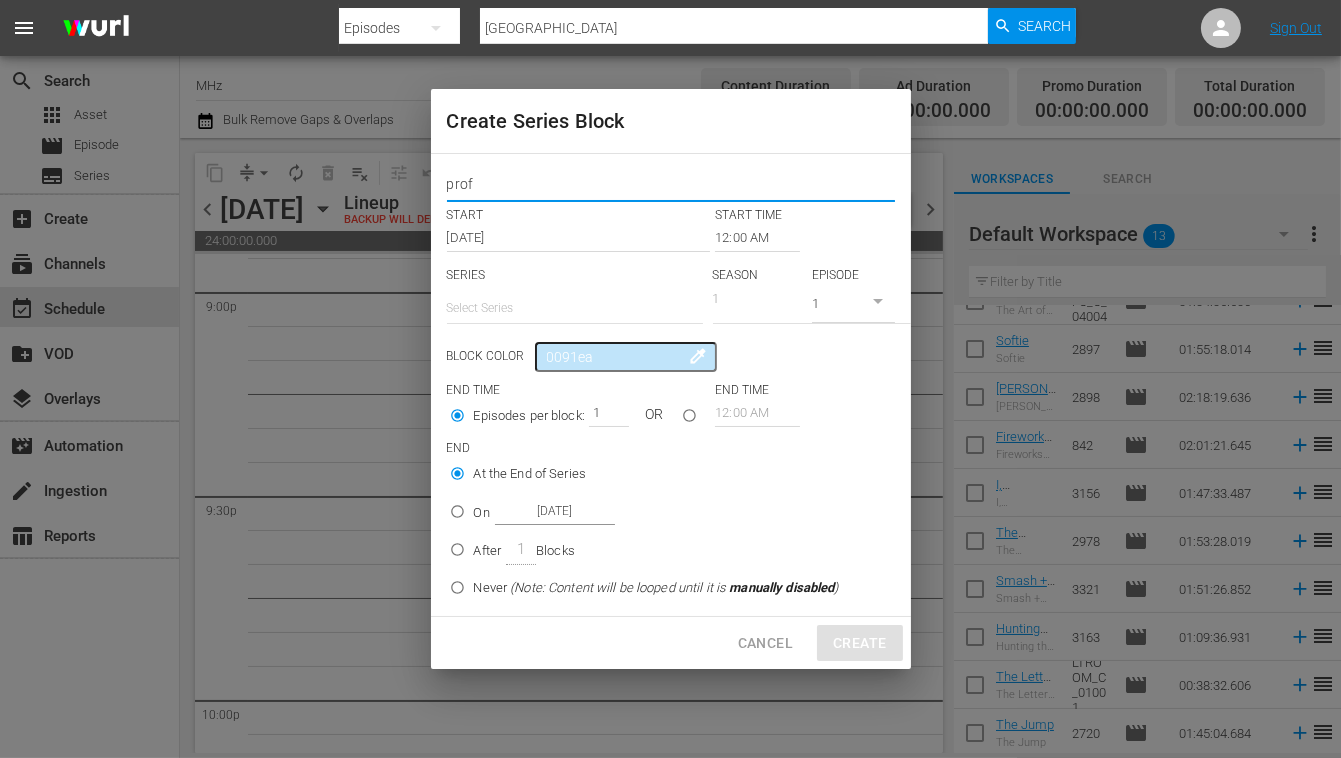type on "prof" 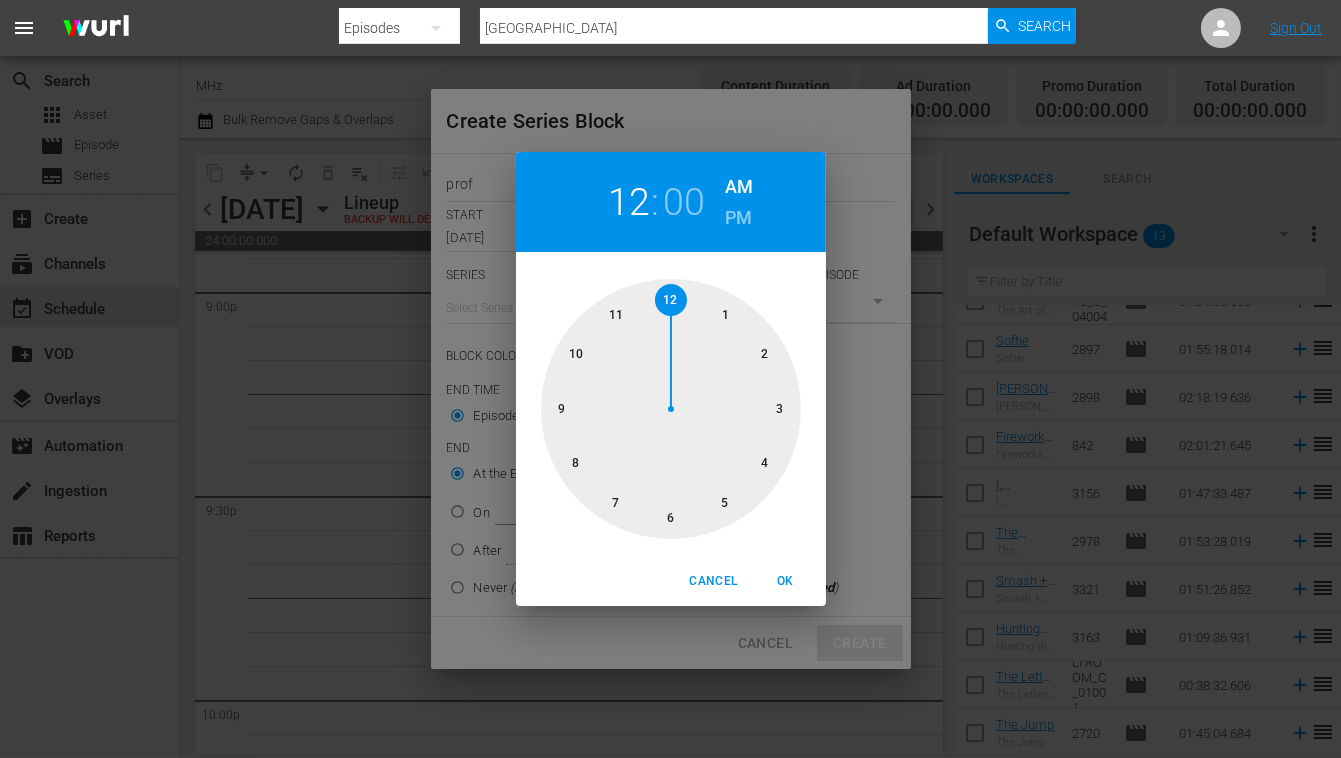 click on "PM" at bounding box center (738, 218) 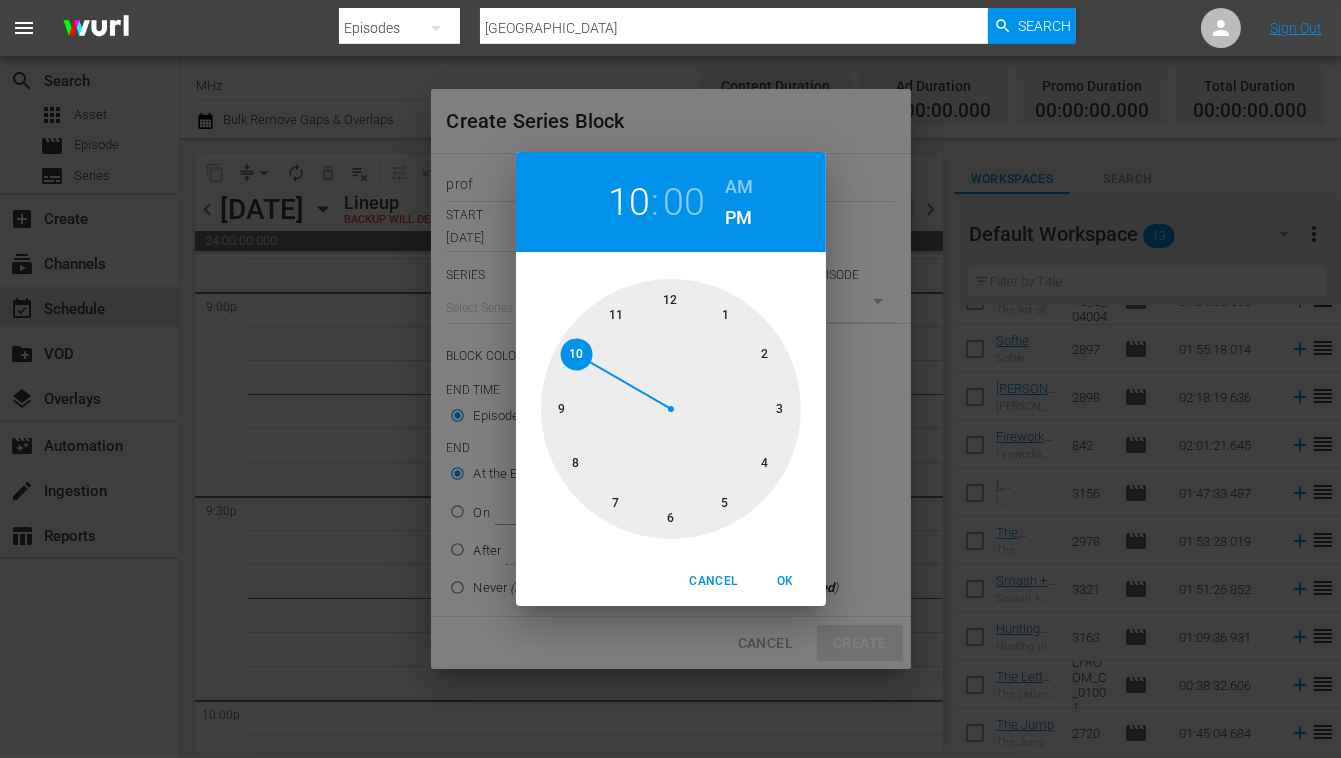 click at bounding box center [671, 409] 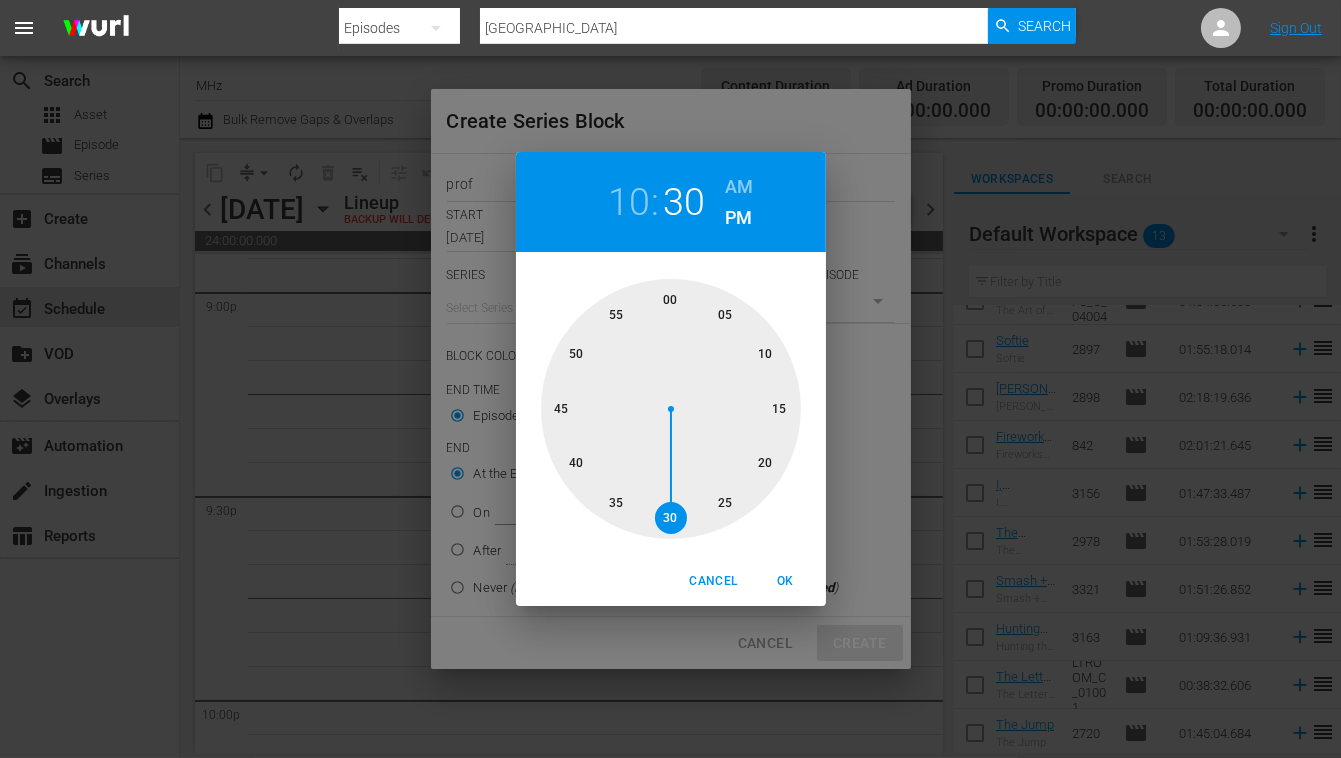 click at bounding box center (671, 409) 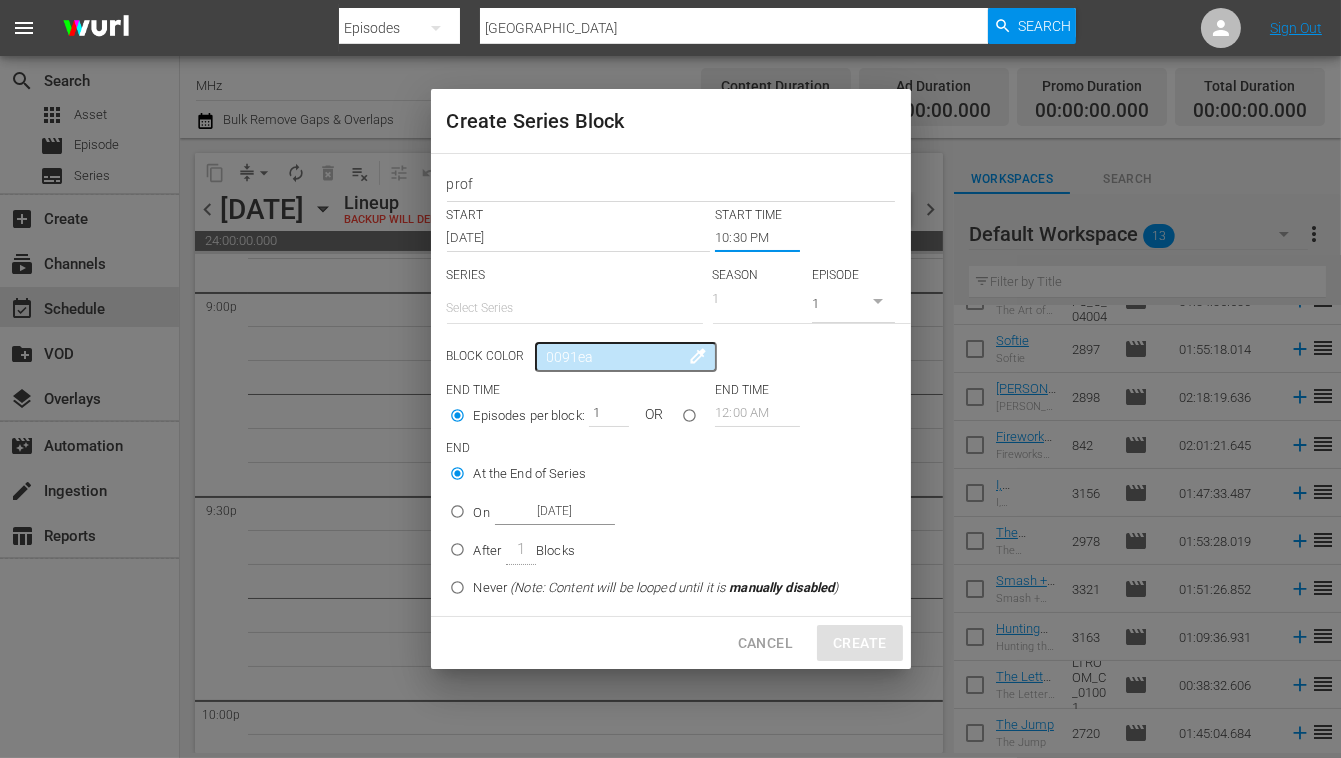 click at bounding box center [575, 308] 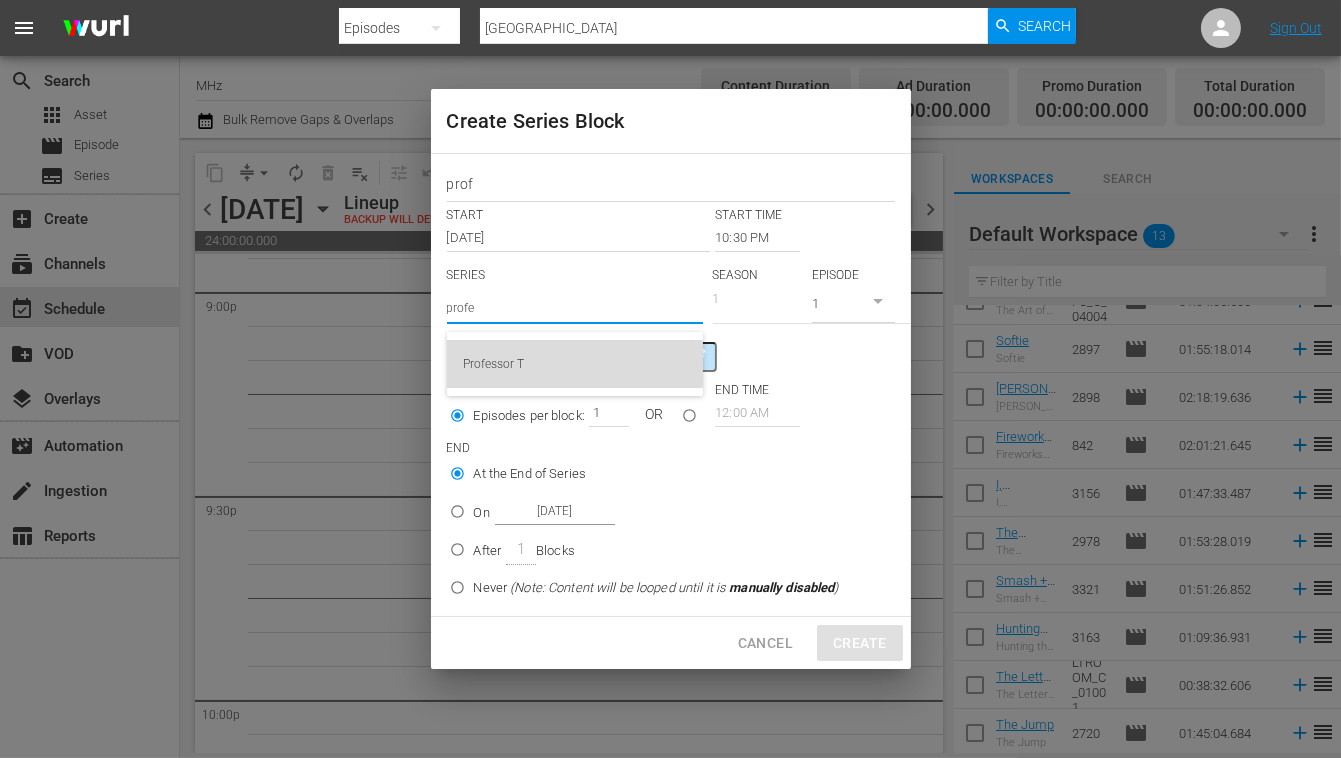 click on "Professor T" at bounding box center (575, 364) 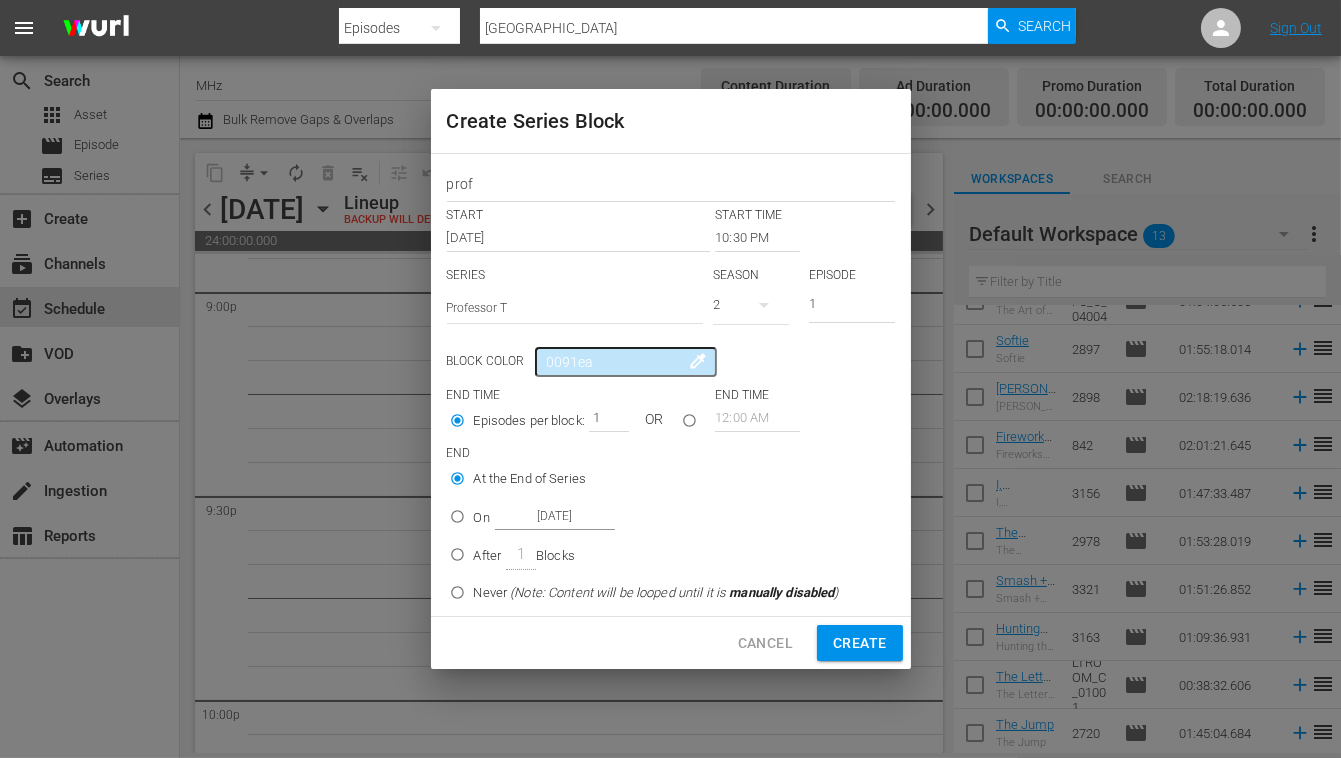 click 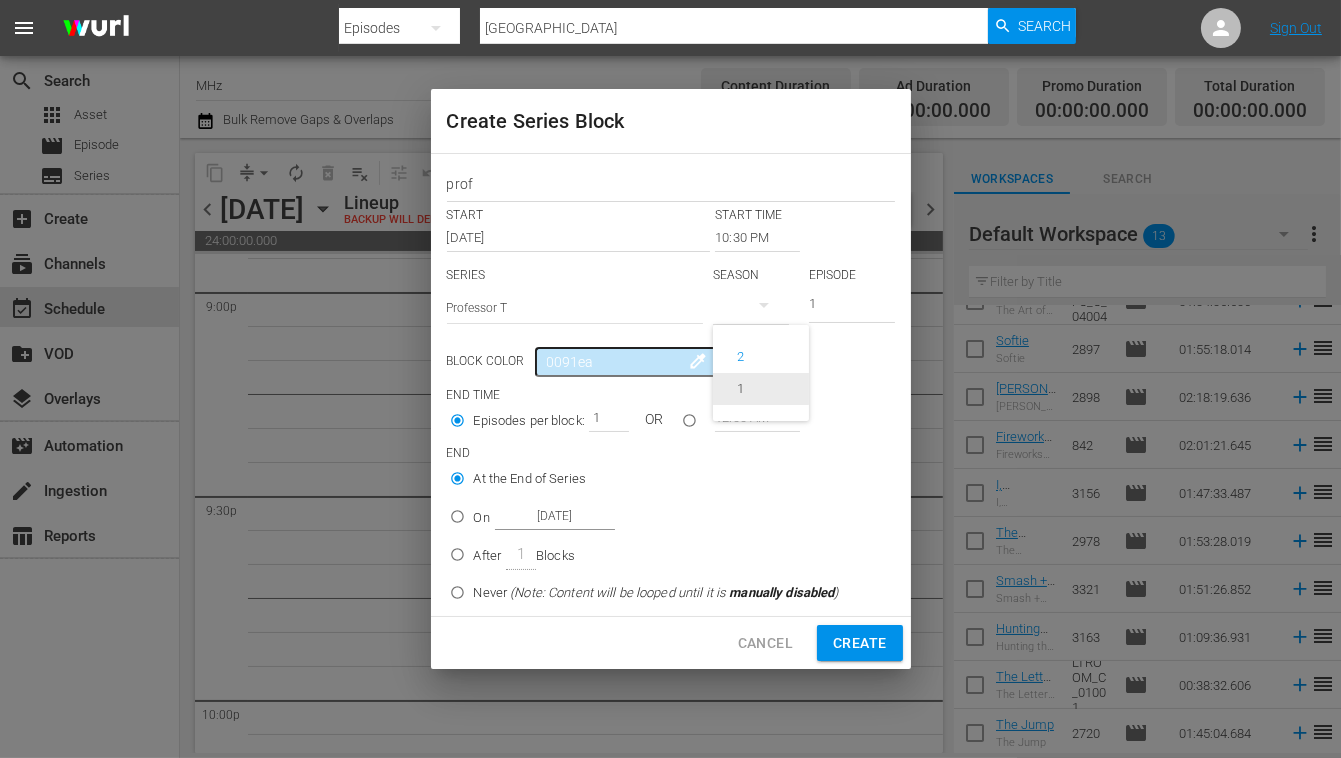 click on "1" at bounding box center [740, 389] 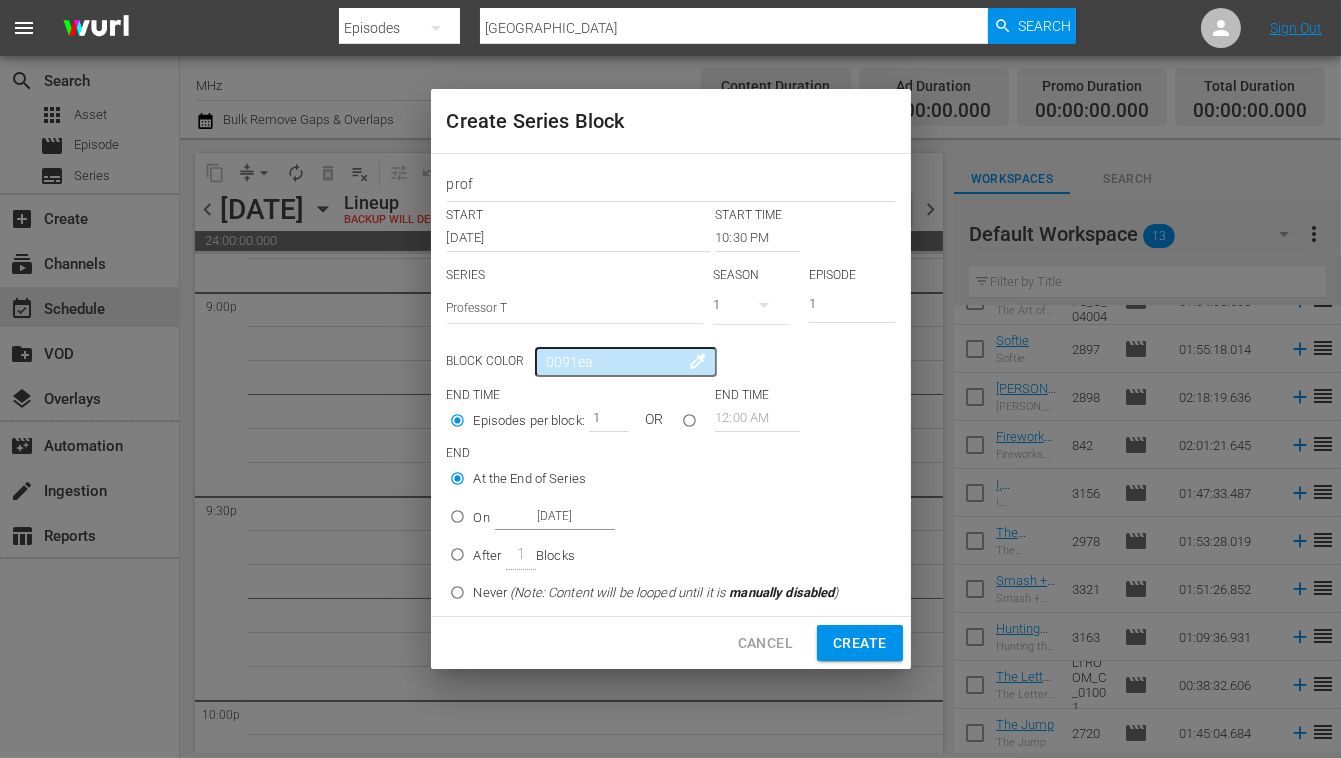 click on "On Aug 11th 2025" at bounding box center [457, 520] 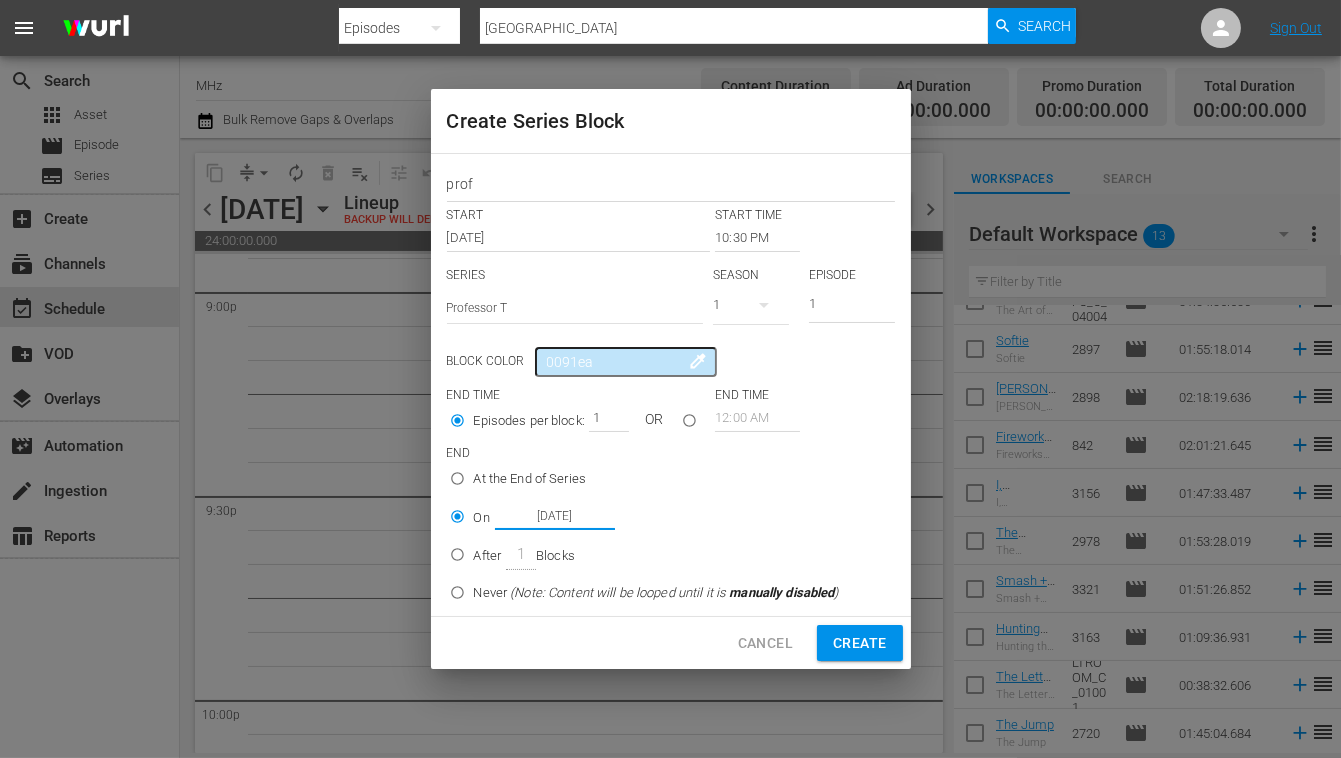 click on "[DATE]" at bounding box center (555, 516) 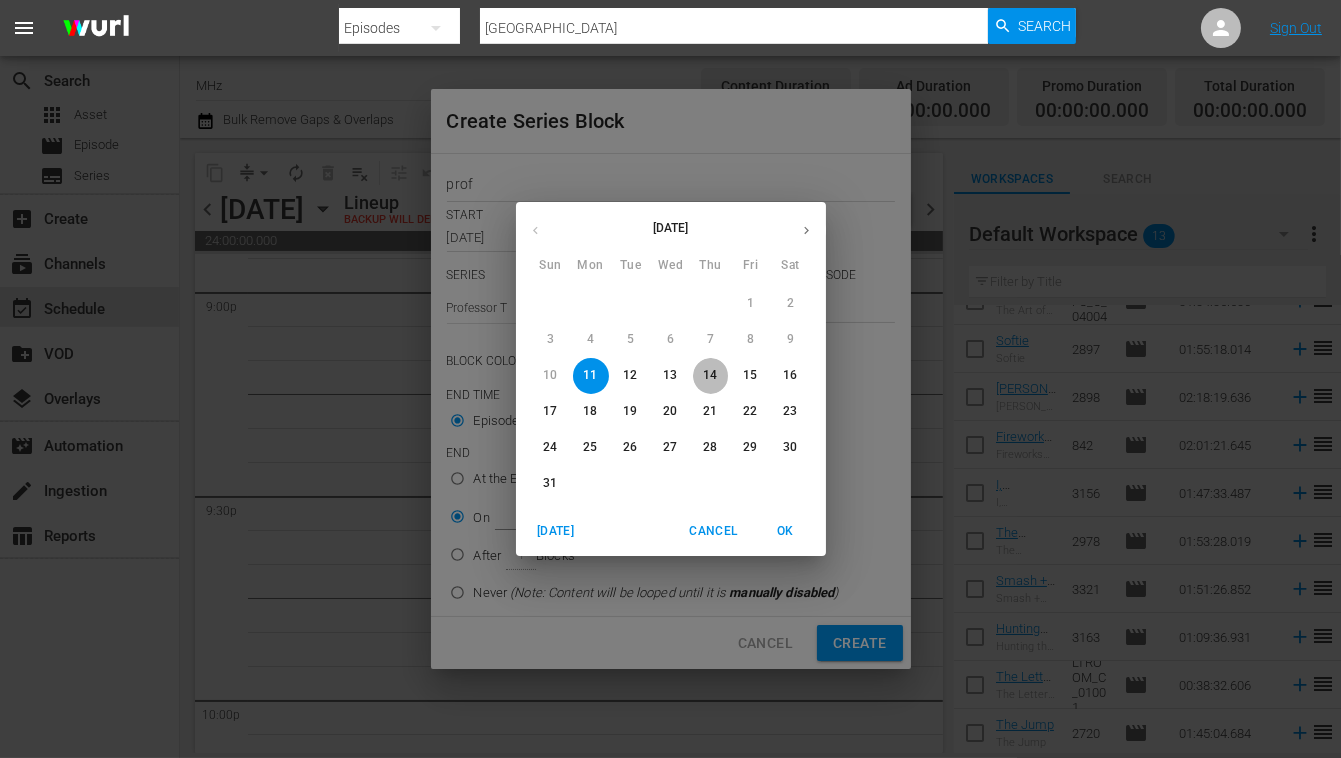 click on "14" at bounding box center [711, 375] 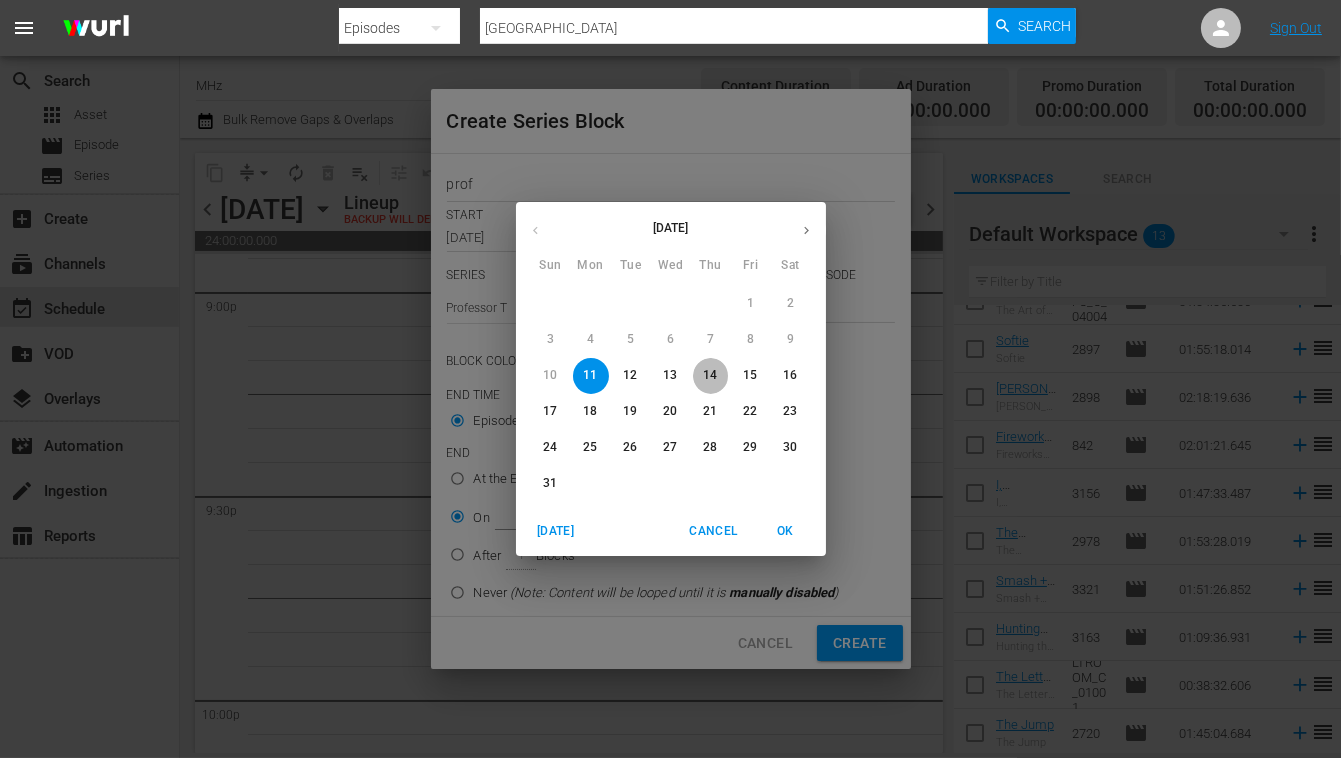 type on "Aug 14th 2025" 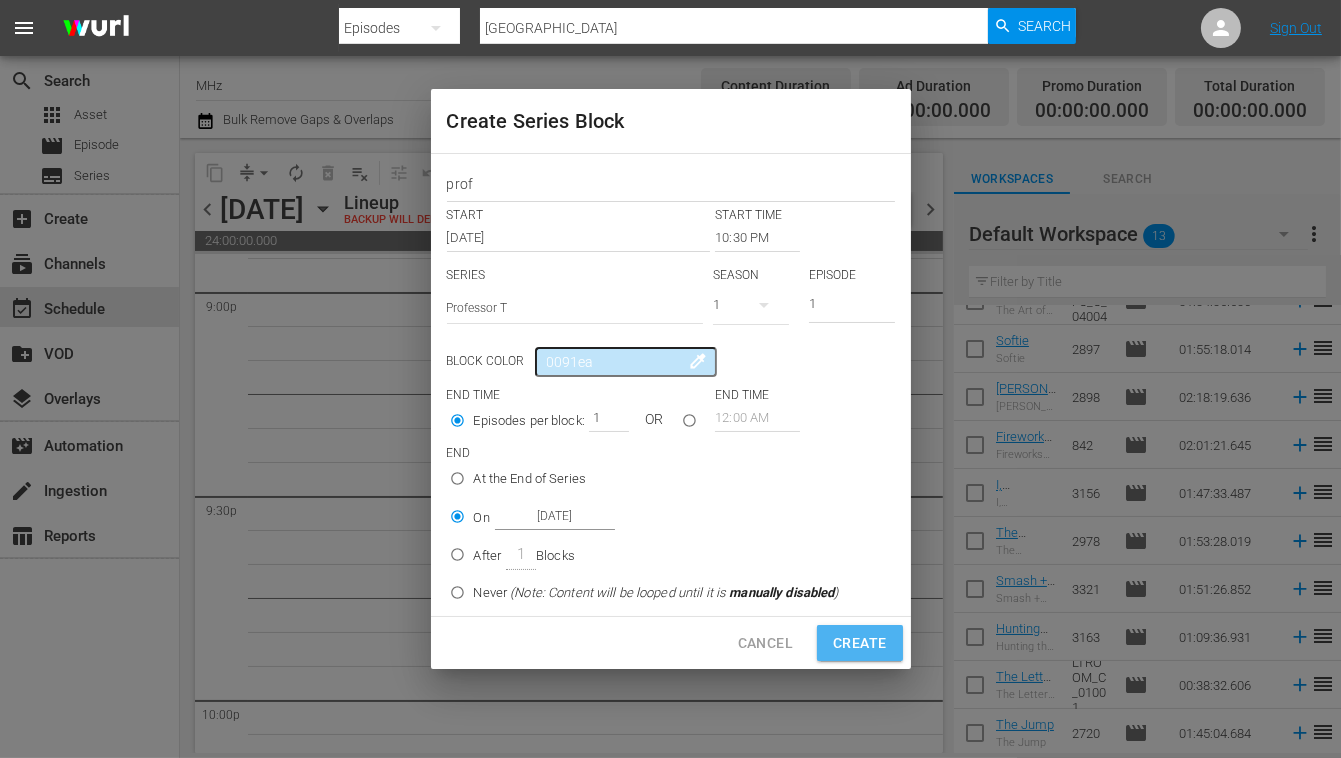 click on "Create" at bounding box center (859, 643) 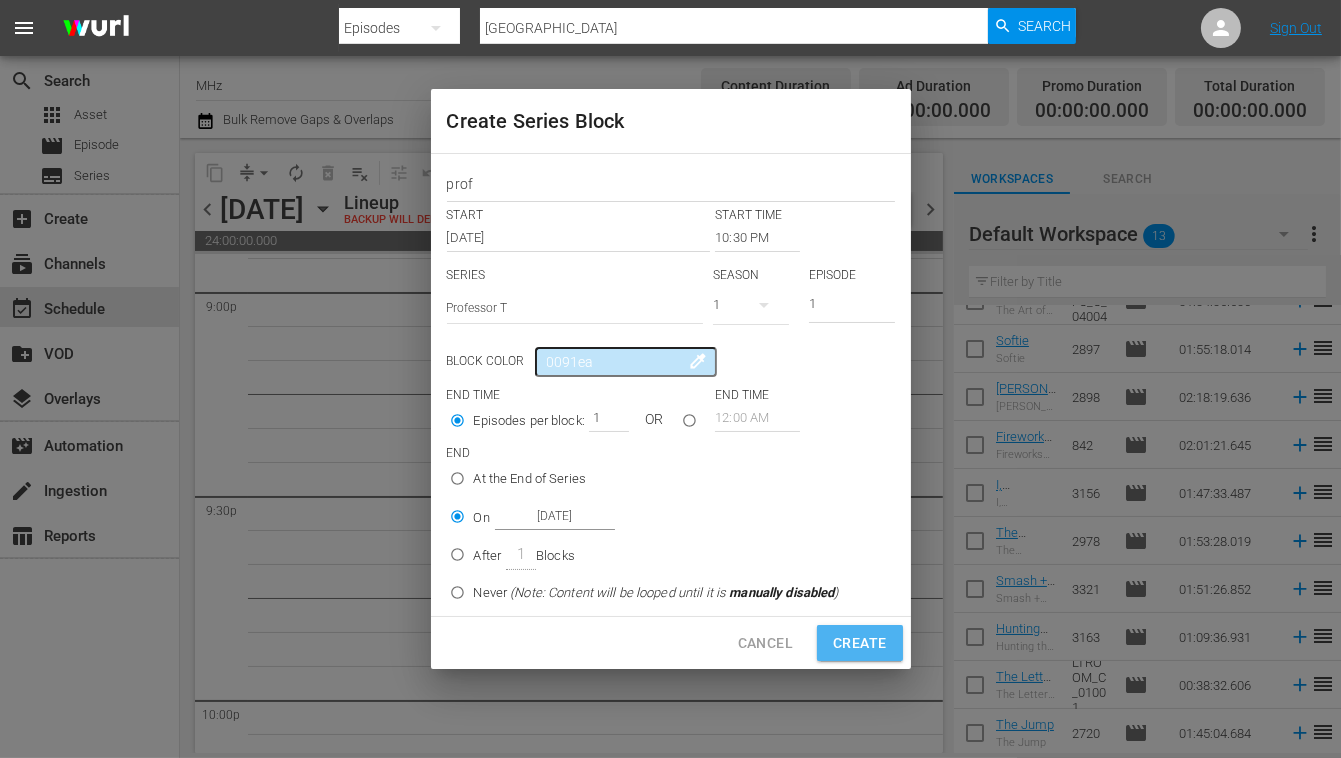 type on "12:00 AM" 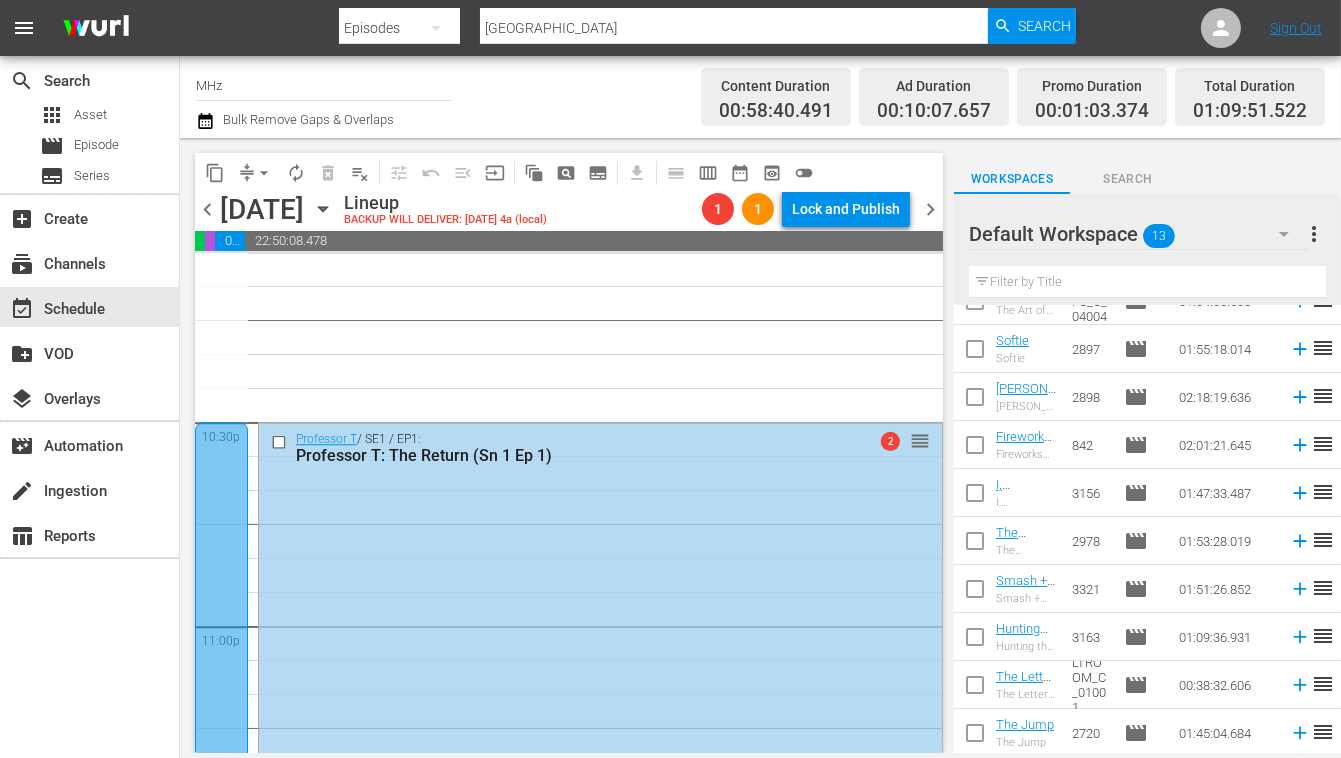 scroll, scrollTop: 8927, scrollLeft: 0, axis: vertical 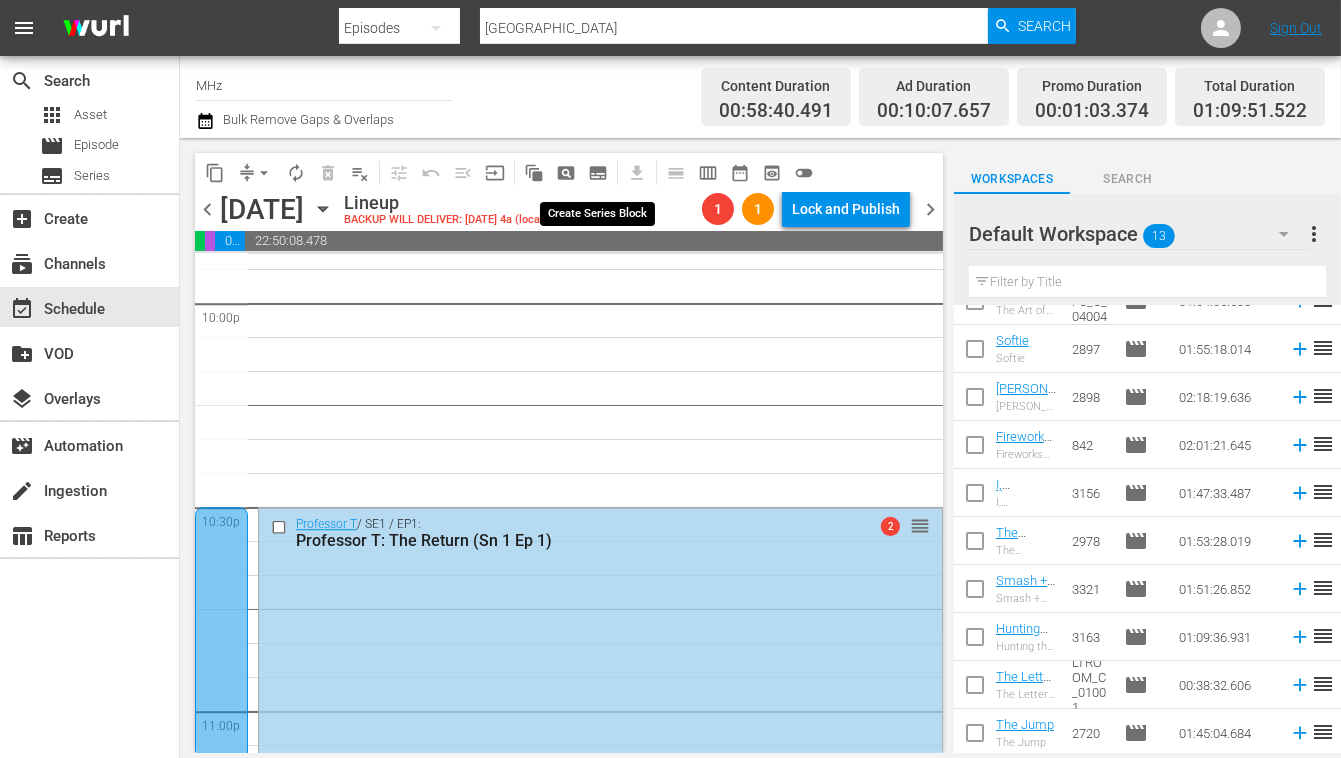 click on "subtitles_outlined" at bounding box center (598, 173) 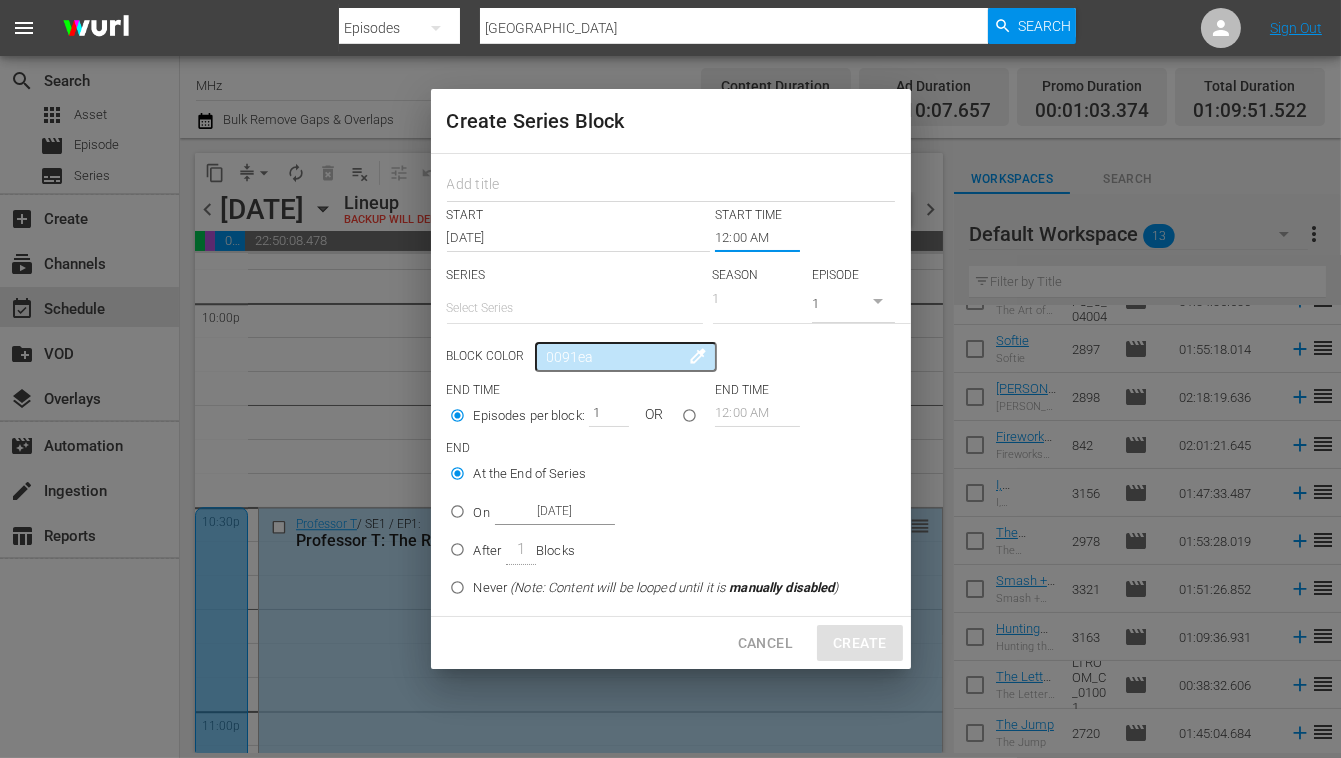 click on "12:00 AM" at bounding box center (757, 238) 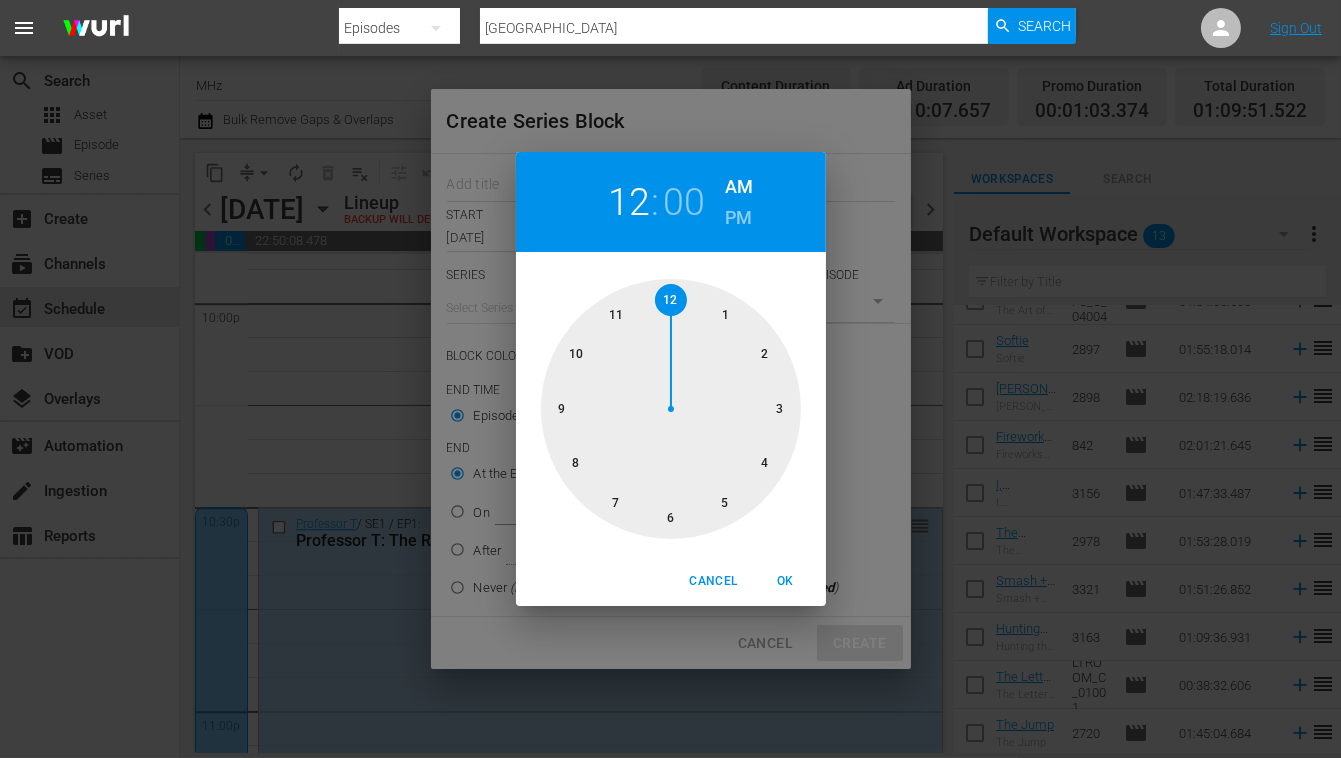 click on "PM" at bounding box center [738, 218] 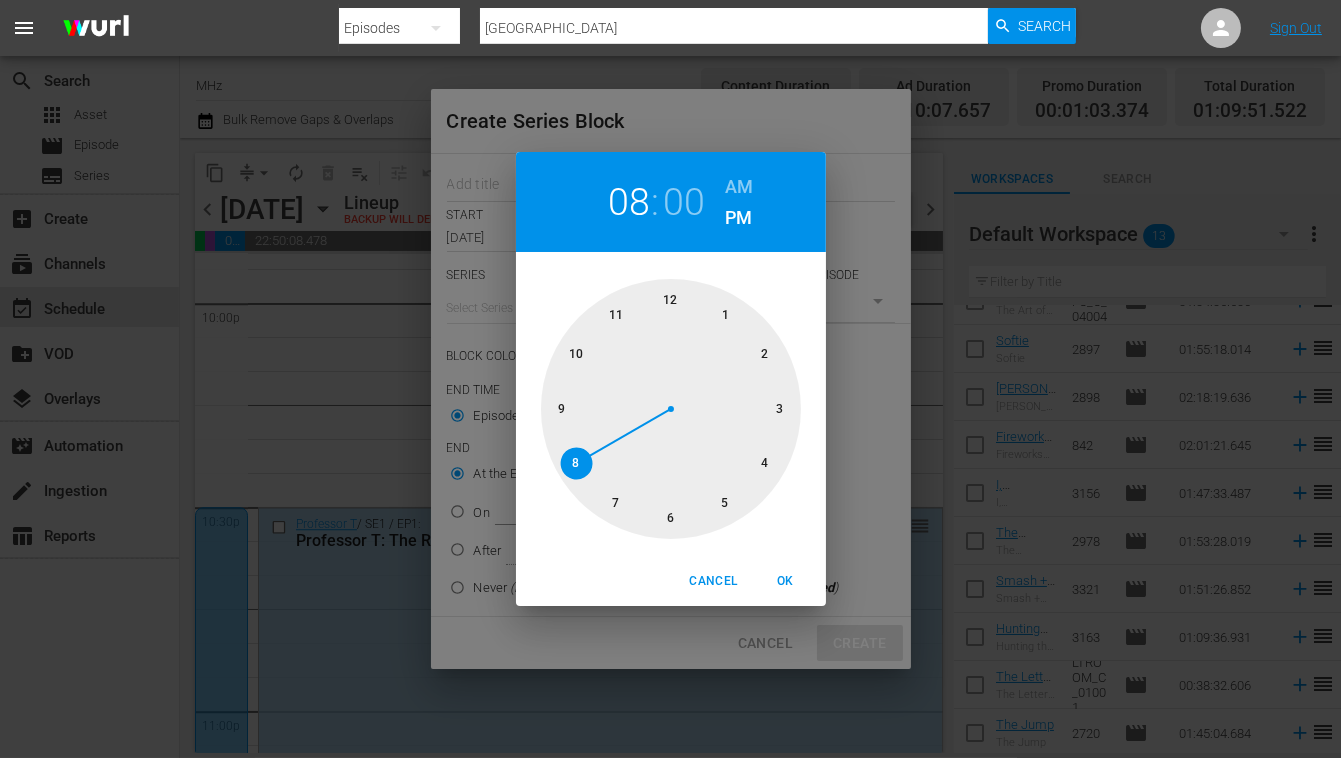 click at bounding box center (671, 409) 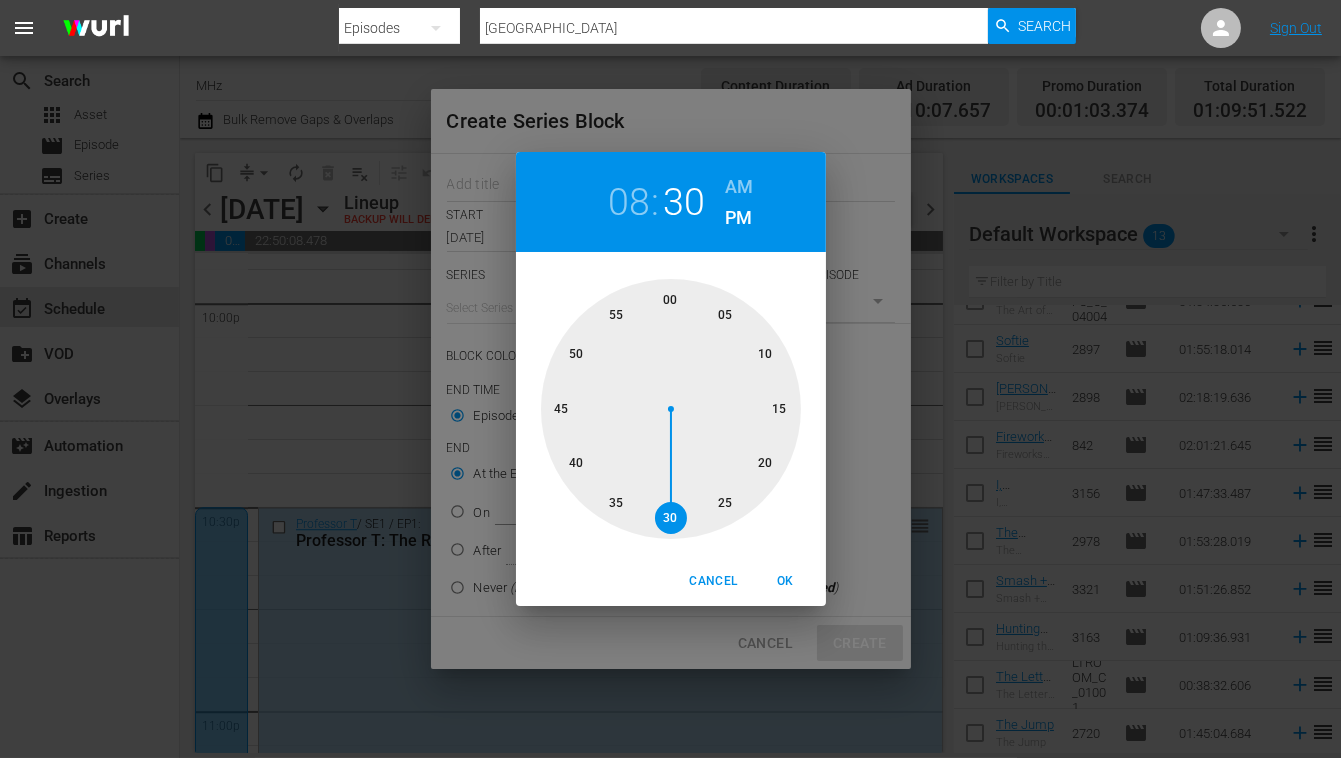 click at bounding box center [671, 409] 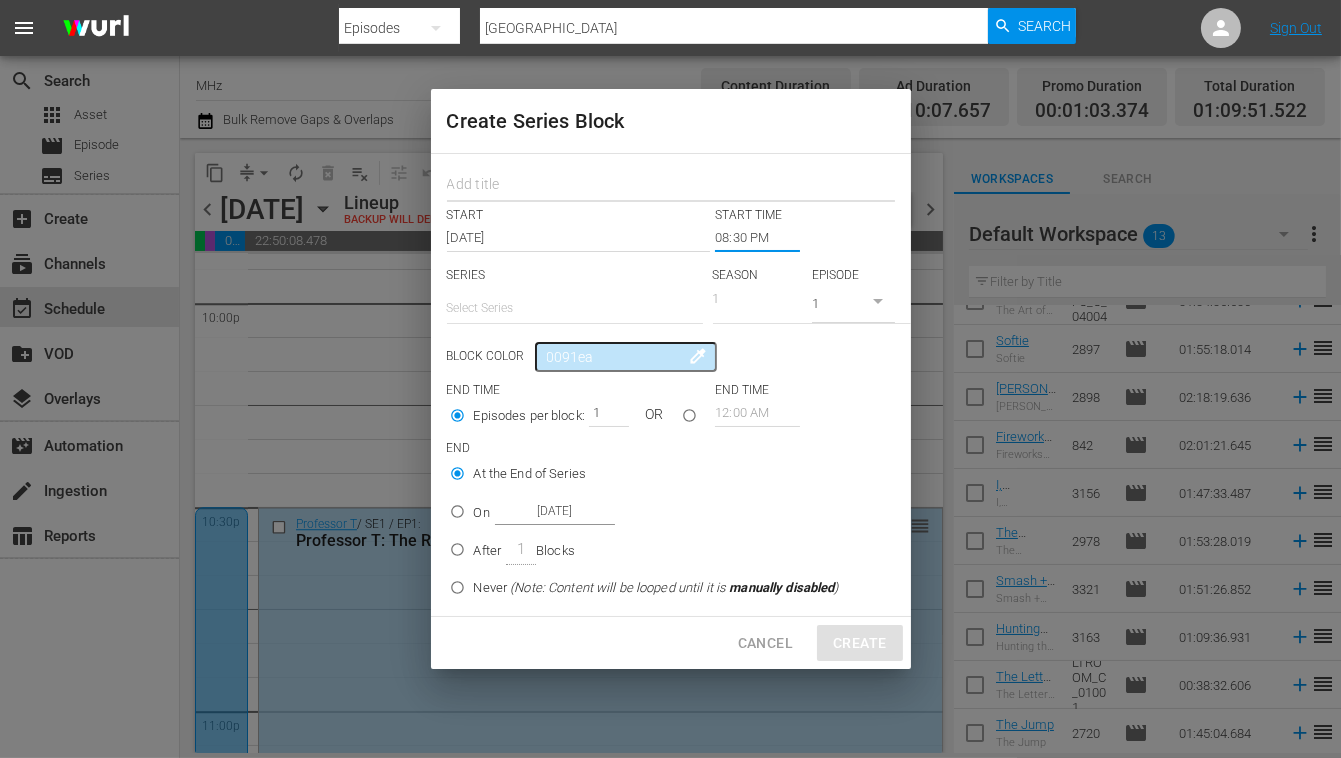 click at bounding box center (671, 186) 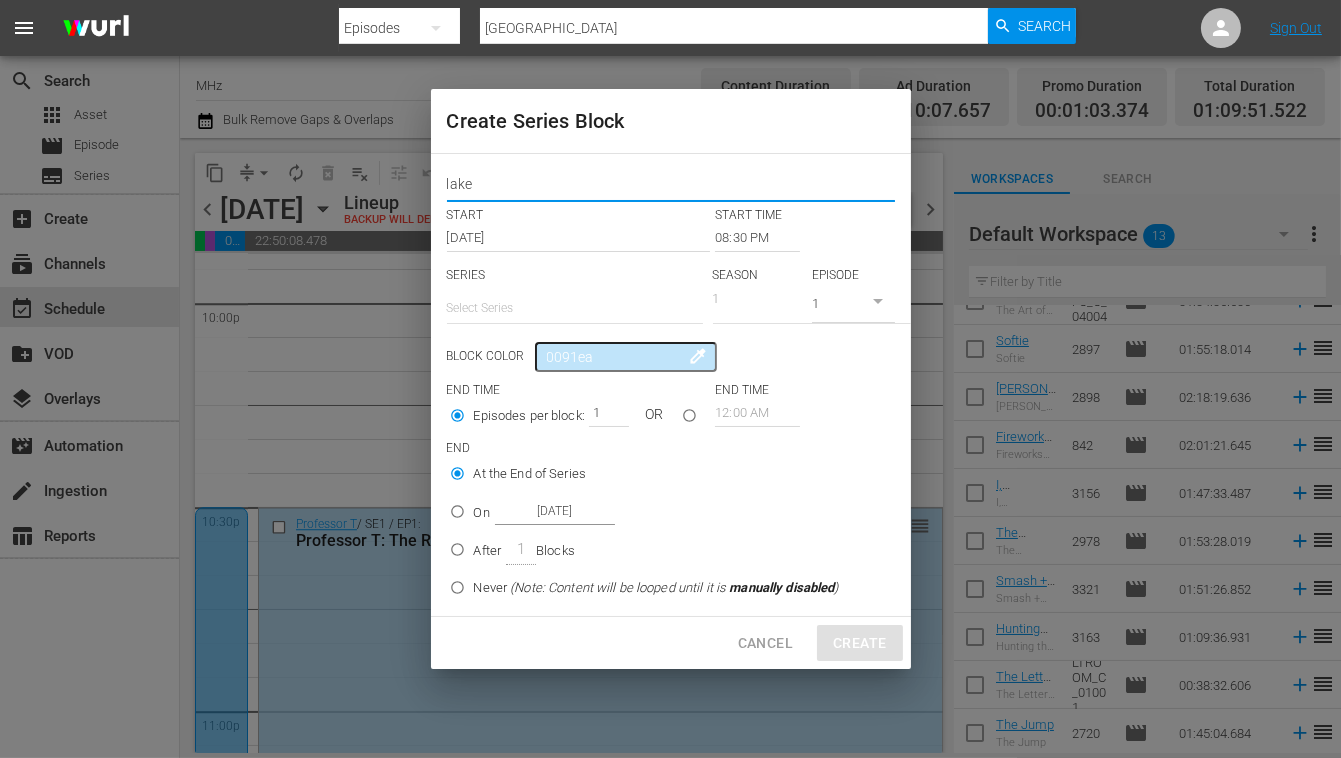 type on "lake" 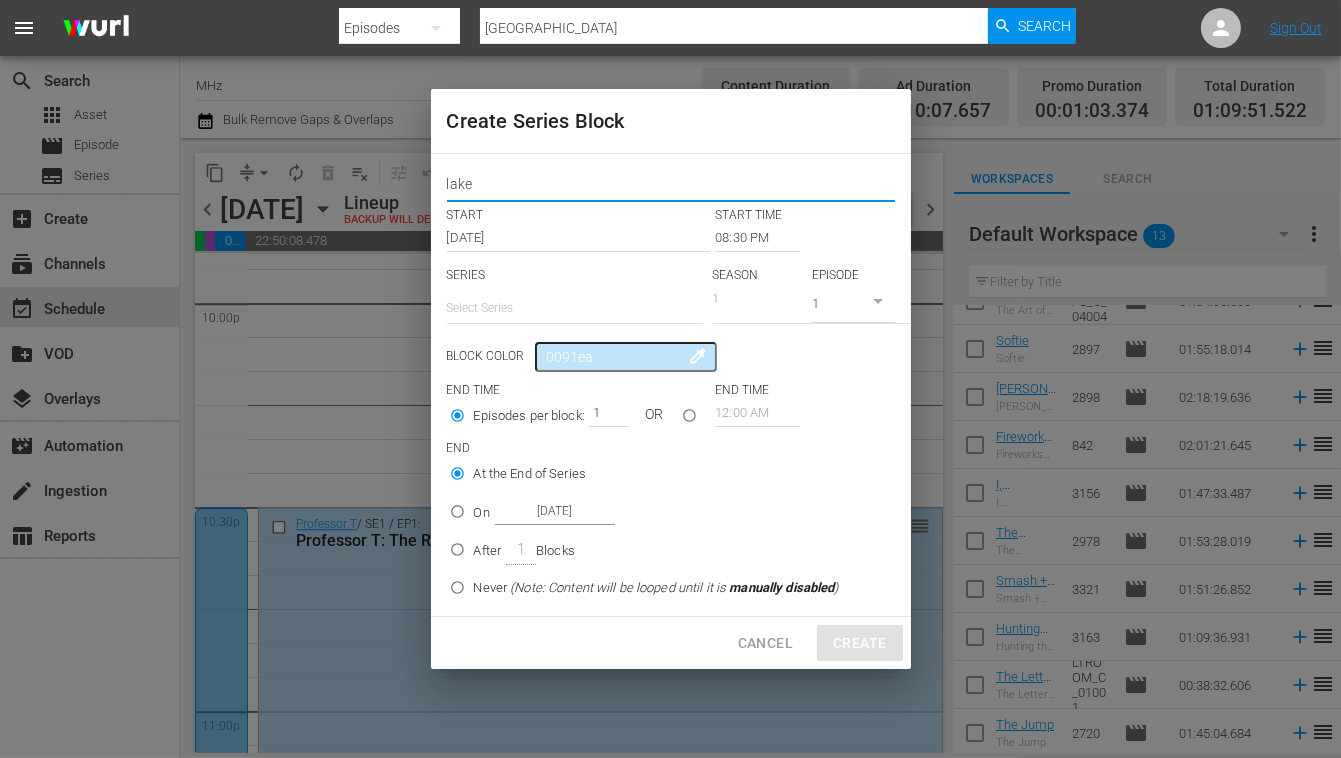 click at bounding box center [575, 308] 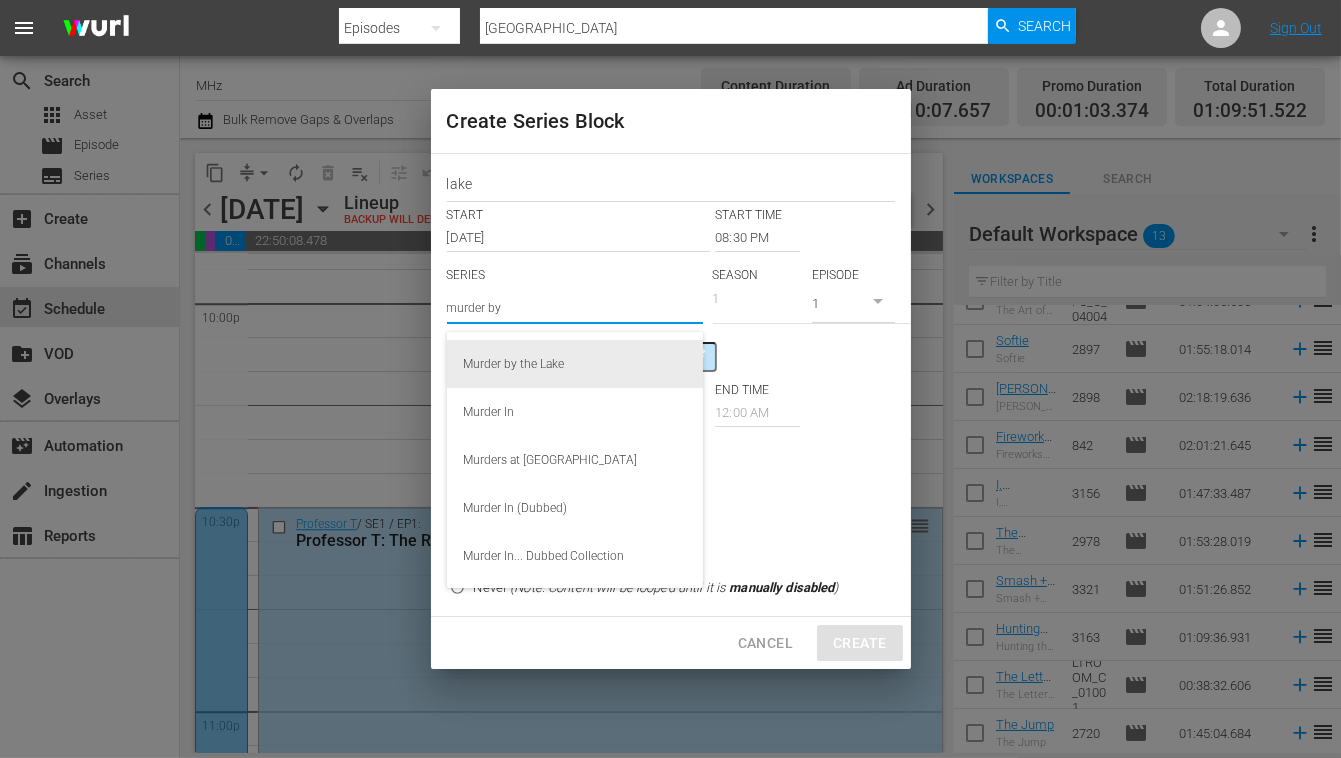click on "Murder by the Lake" at bounding box center [575, 364] 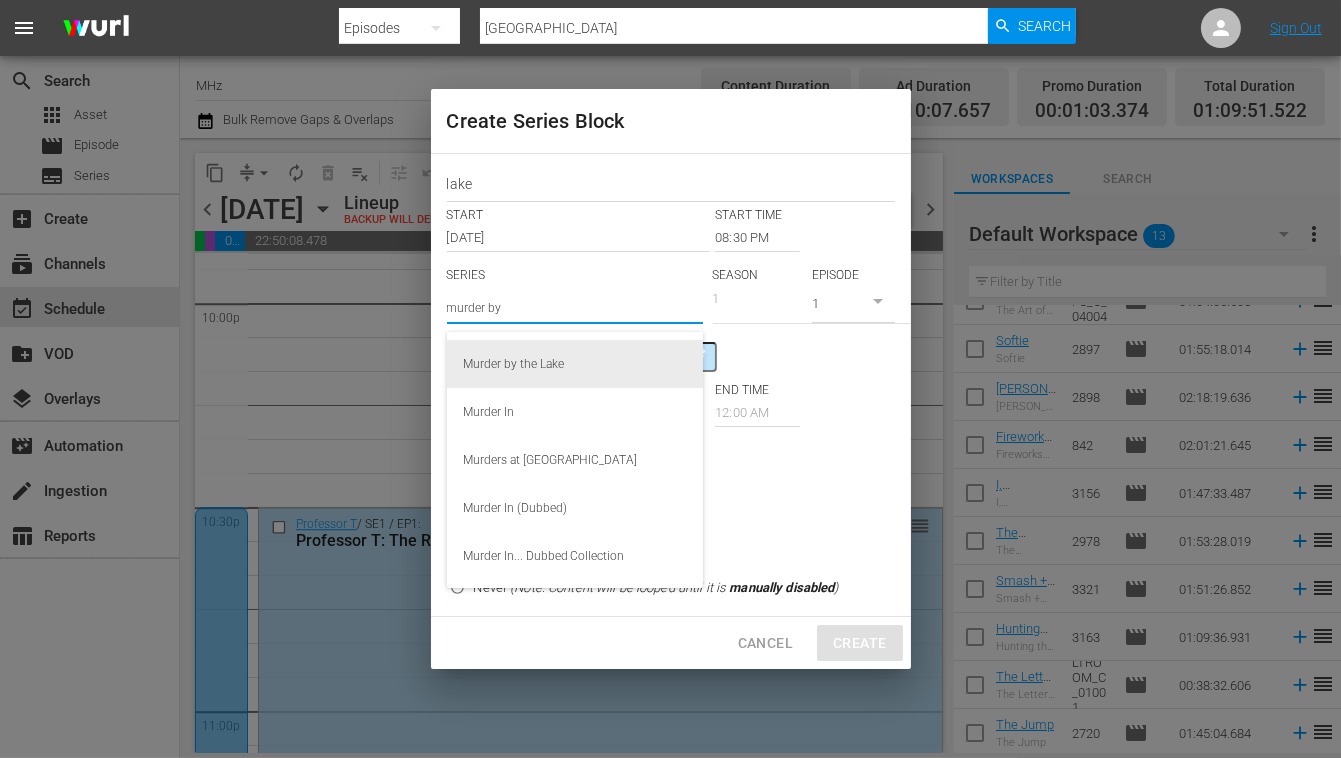 type on "Murder by the Lake" 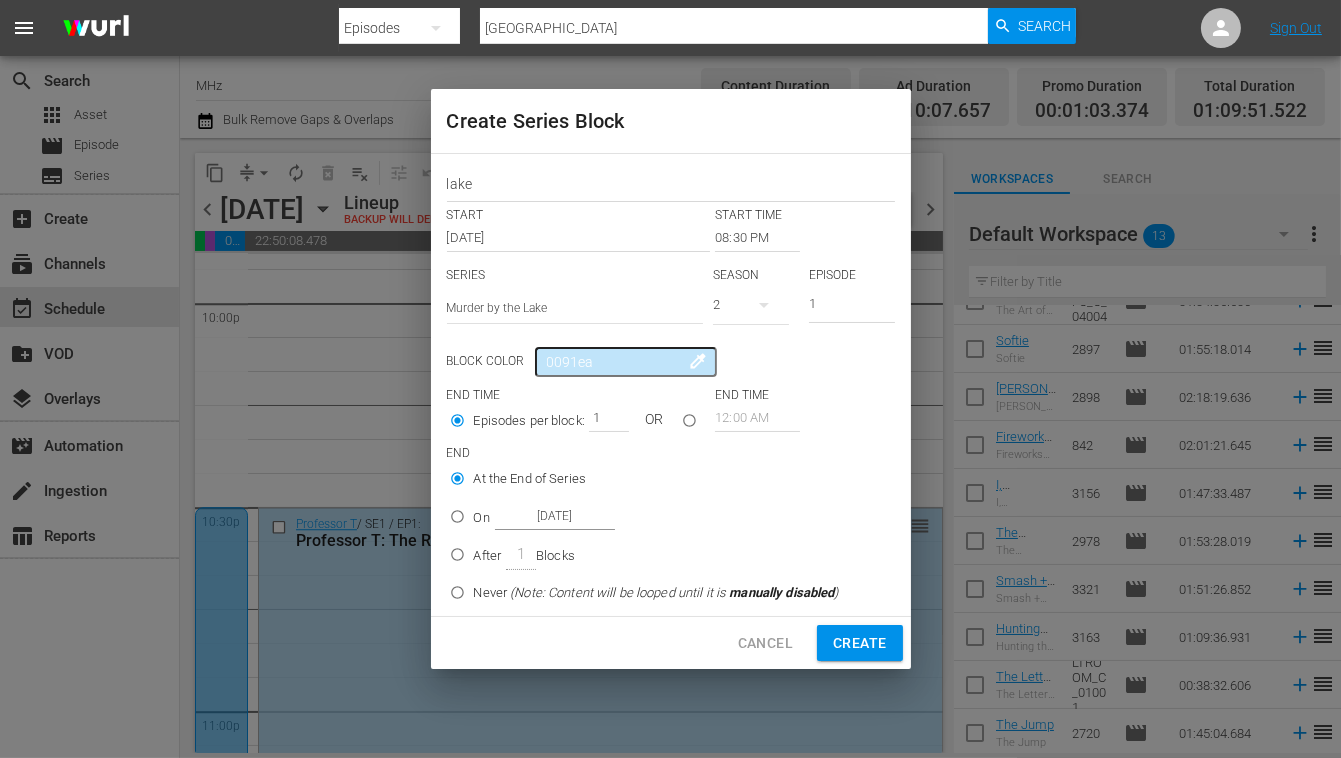 click 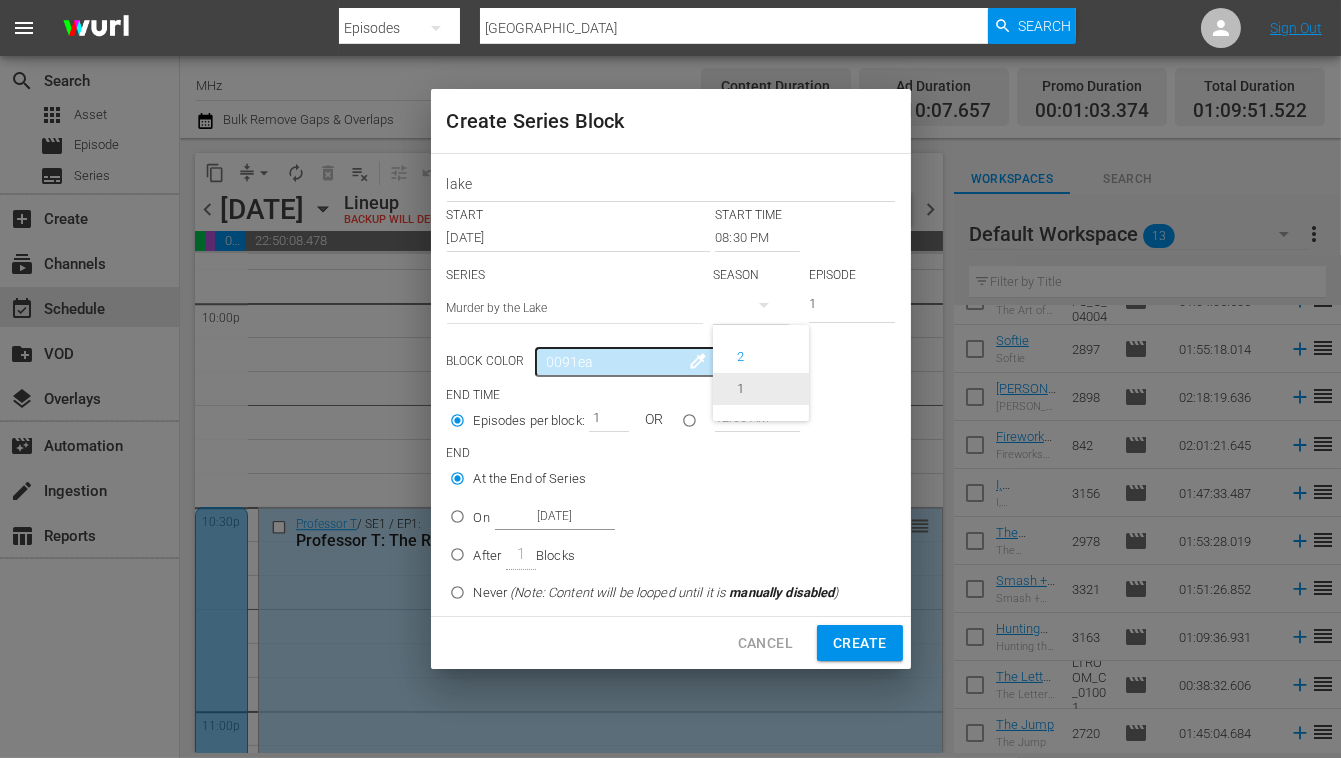 click on "1" at bounding box center (740, 389) 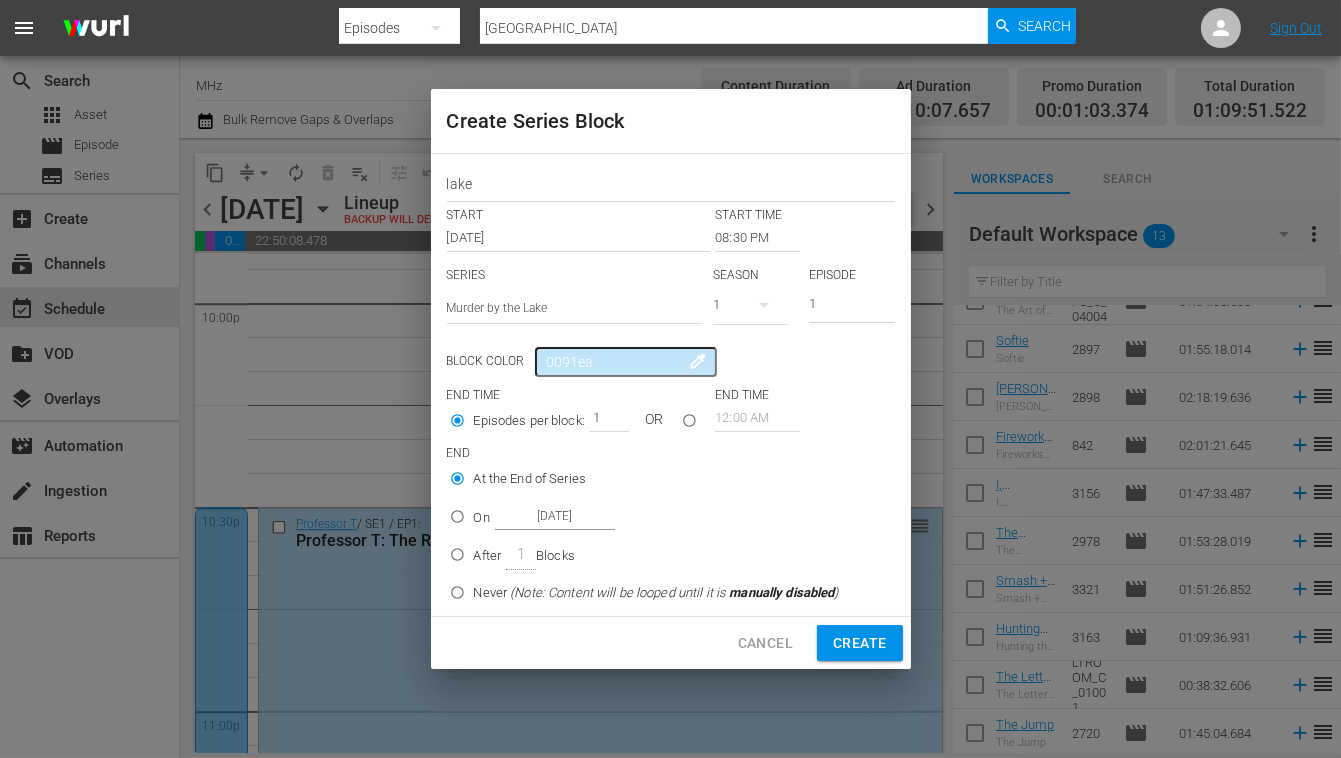 click at bounding box center [764, 305] 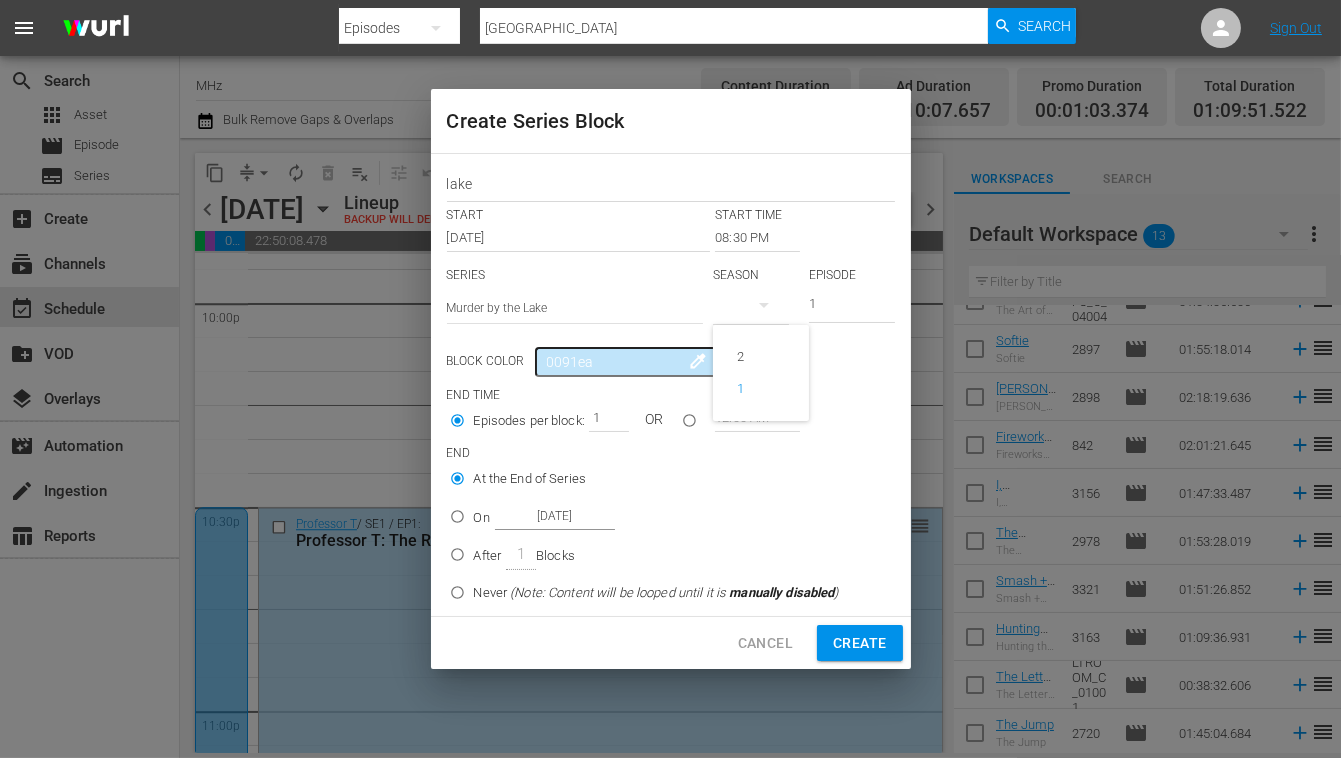 click on "2" at bounding box center (761, 357) 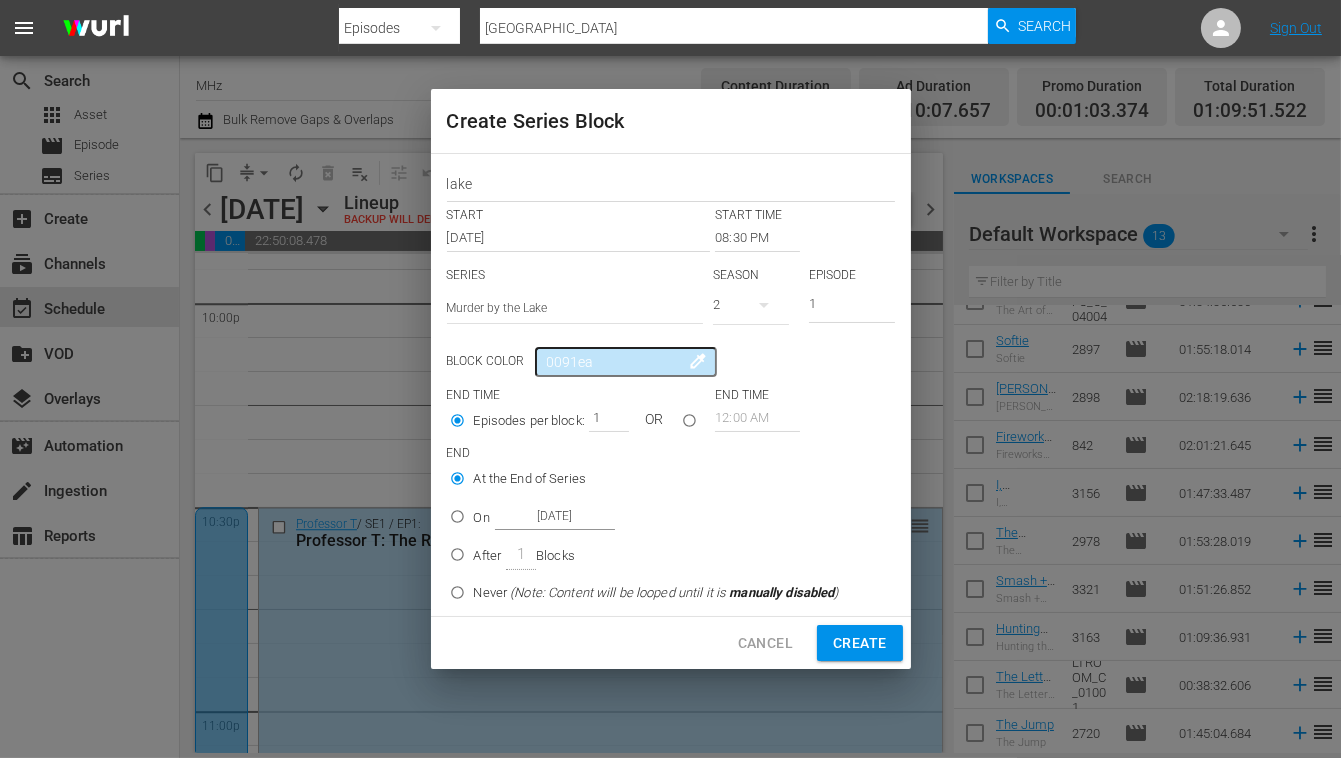 click on "On Aug 11th 2025" at bounding box center [457, 520] 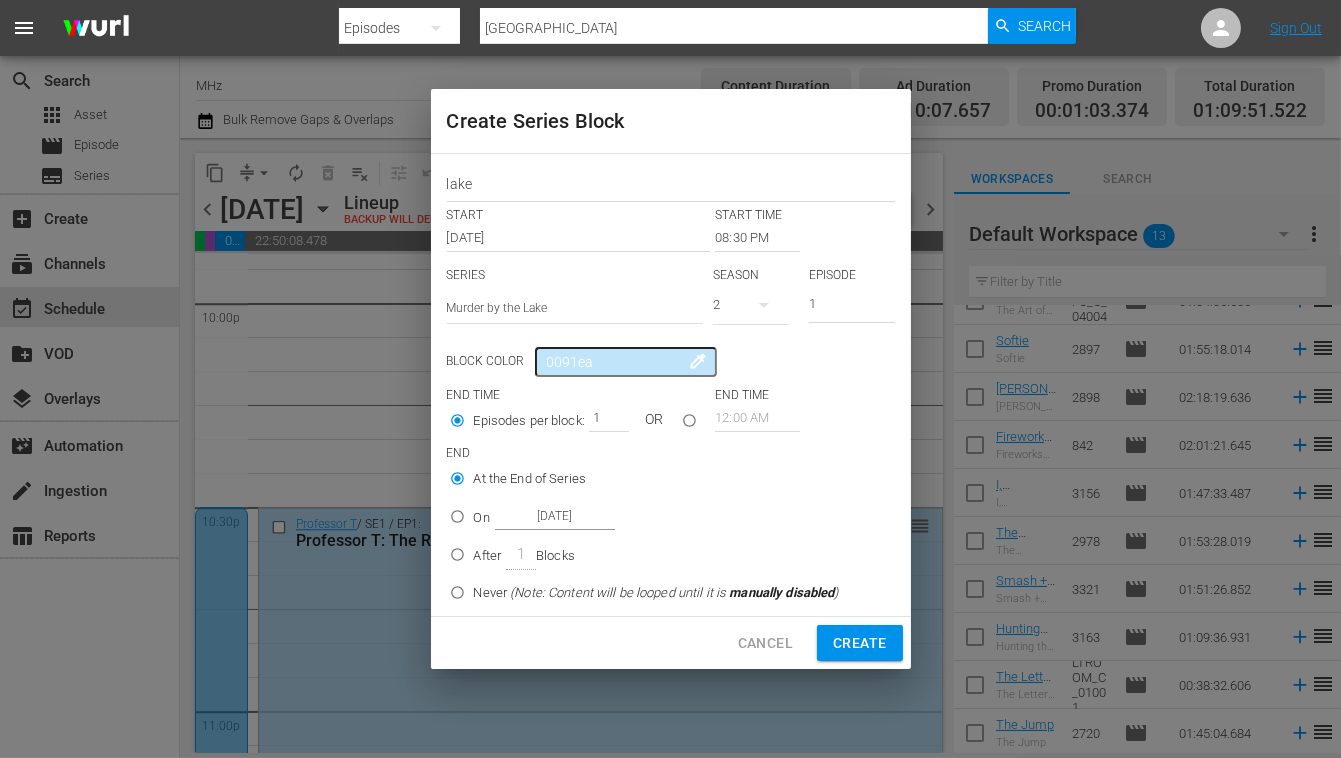 radio on "true" 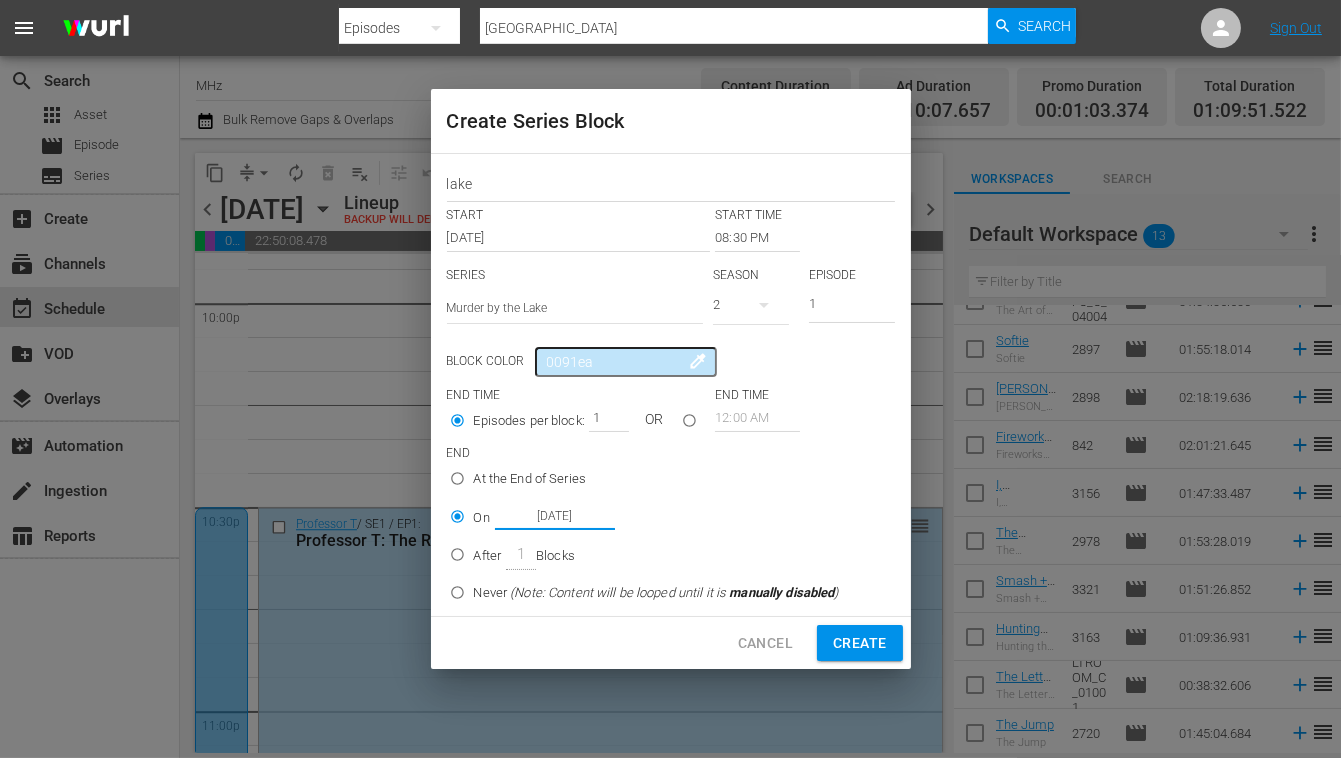 click on "[DATE]" at bounding box center (555, 516) 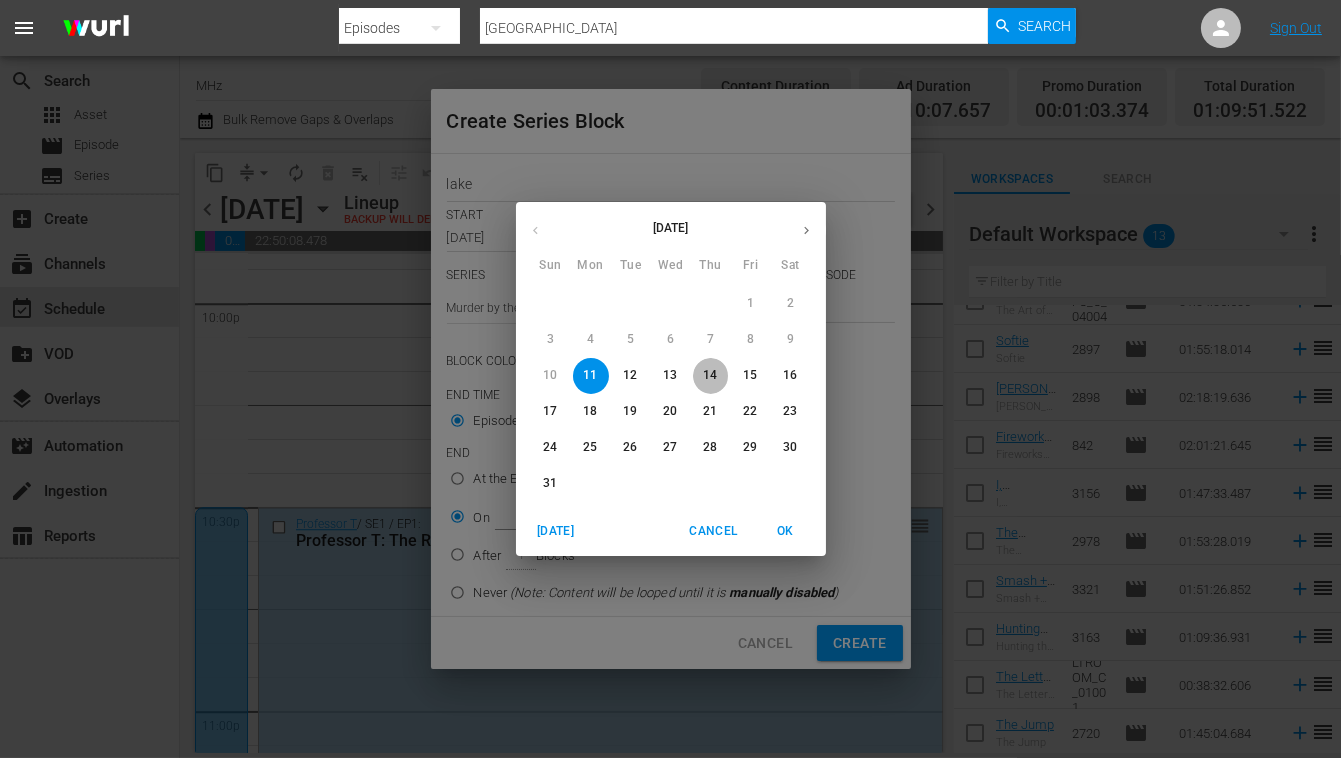 click on "14" at bounding box center [710, 375] 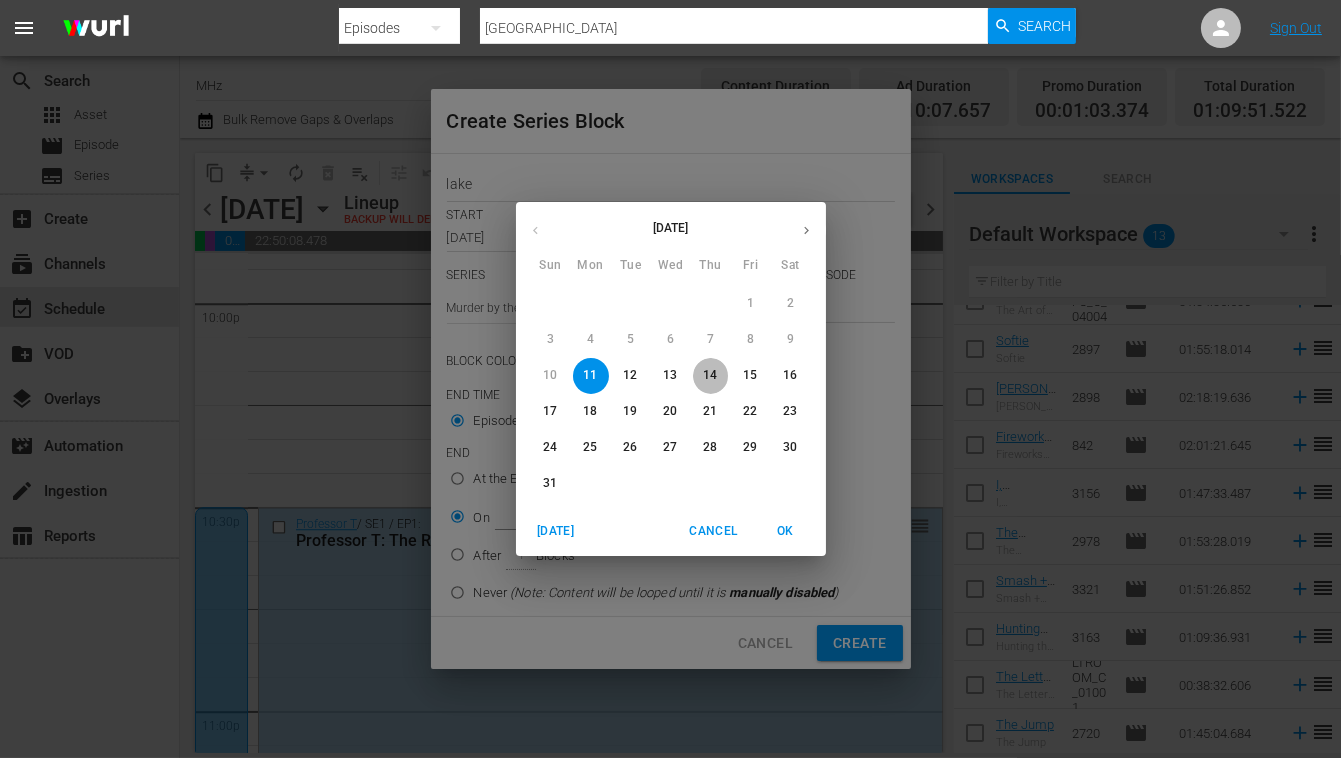 type on "Aug 14th 2025" 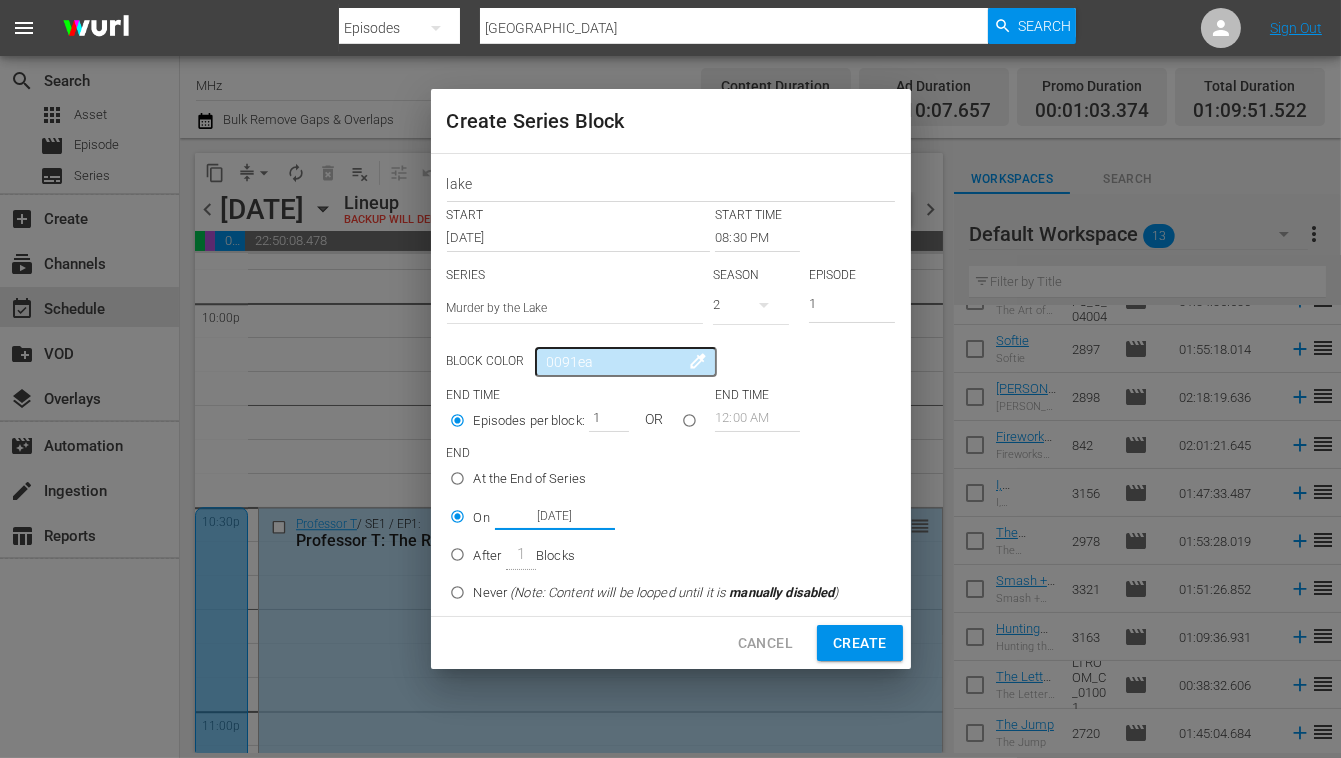 click on "Create" at bounding box center [859, 643] 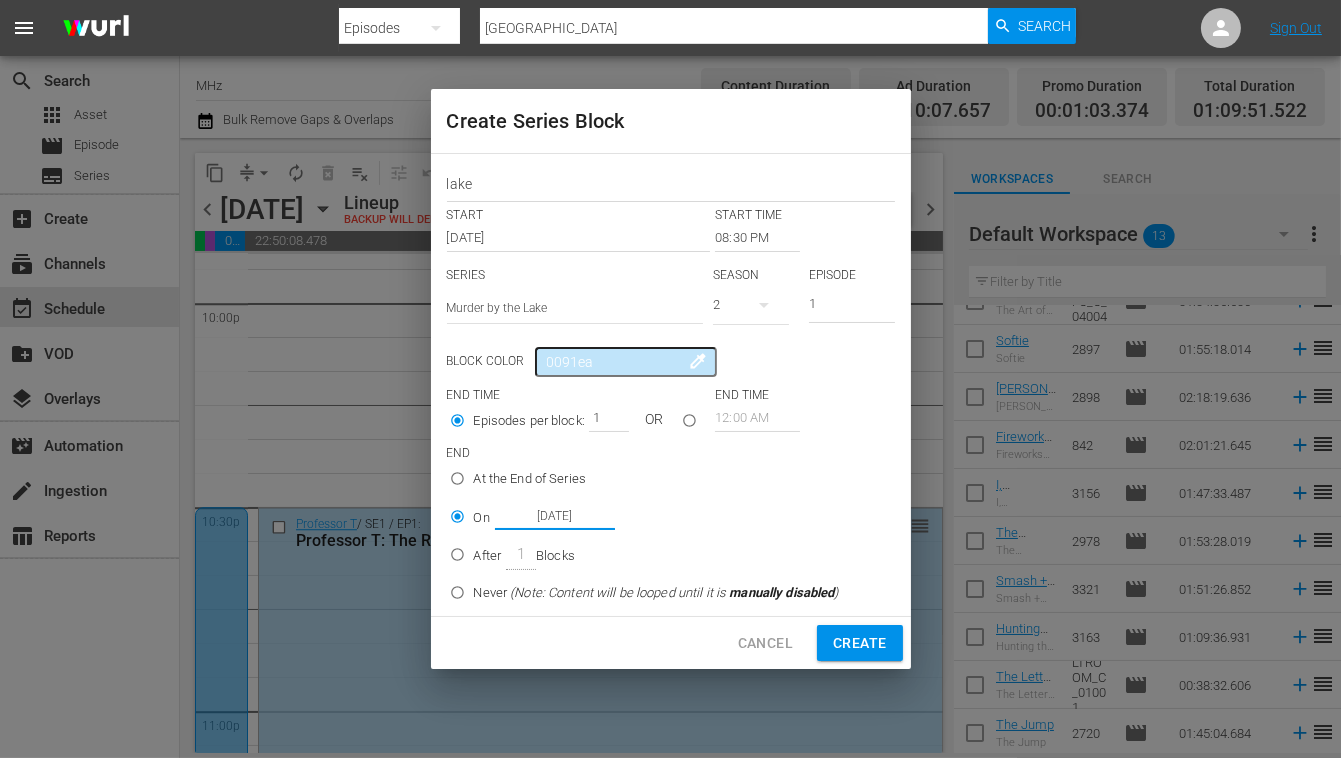 type on "12:00 AM" 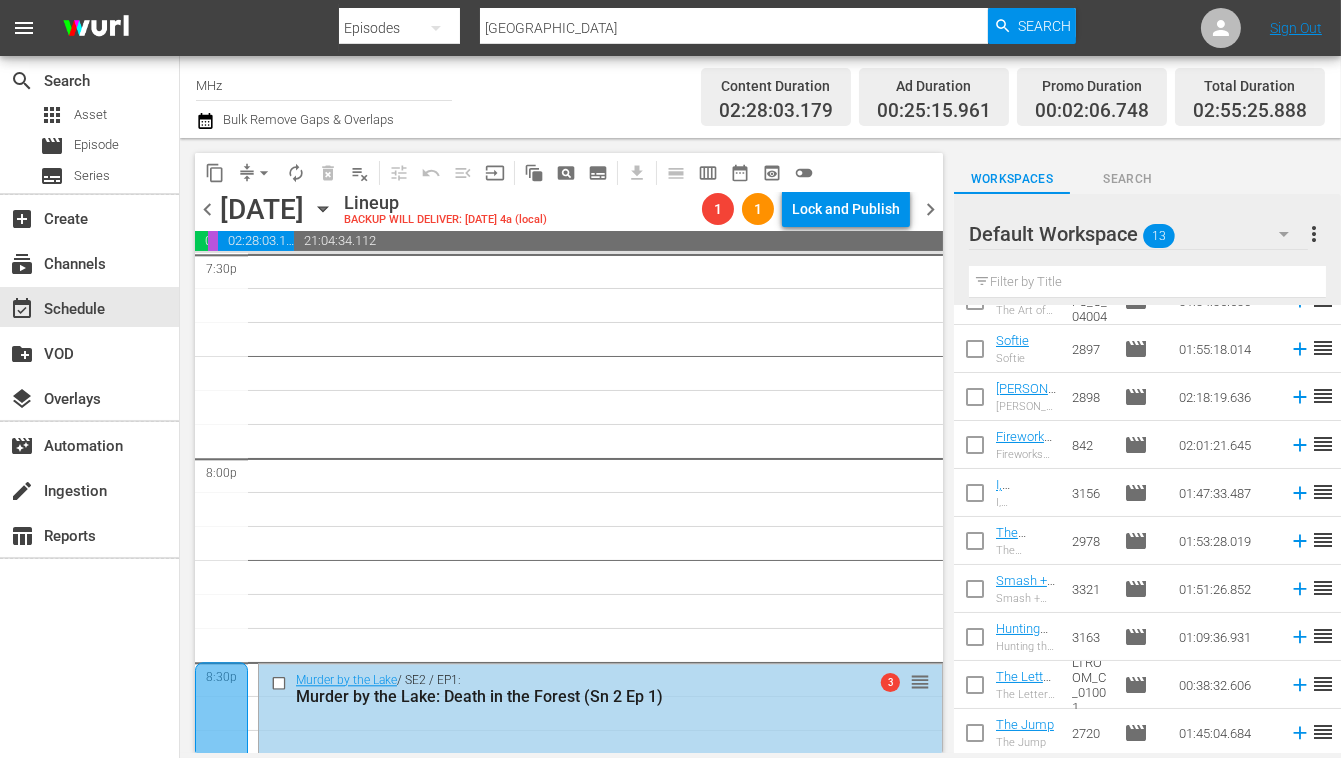 scroll, scrollTop: 7926, scrollLeft: 0, axis: vertical 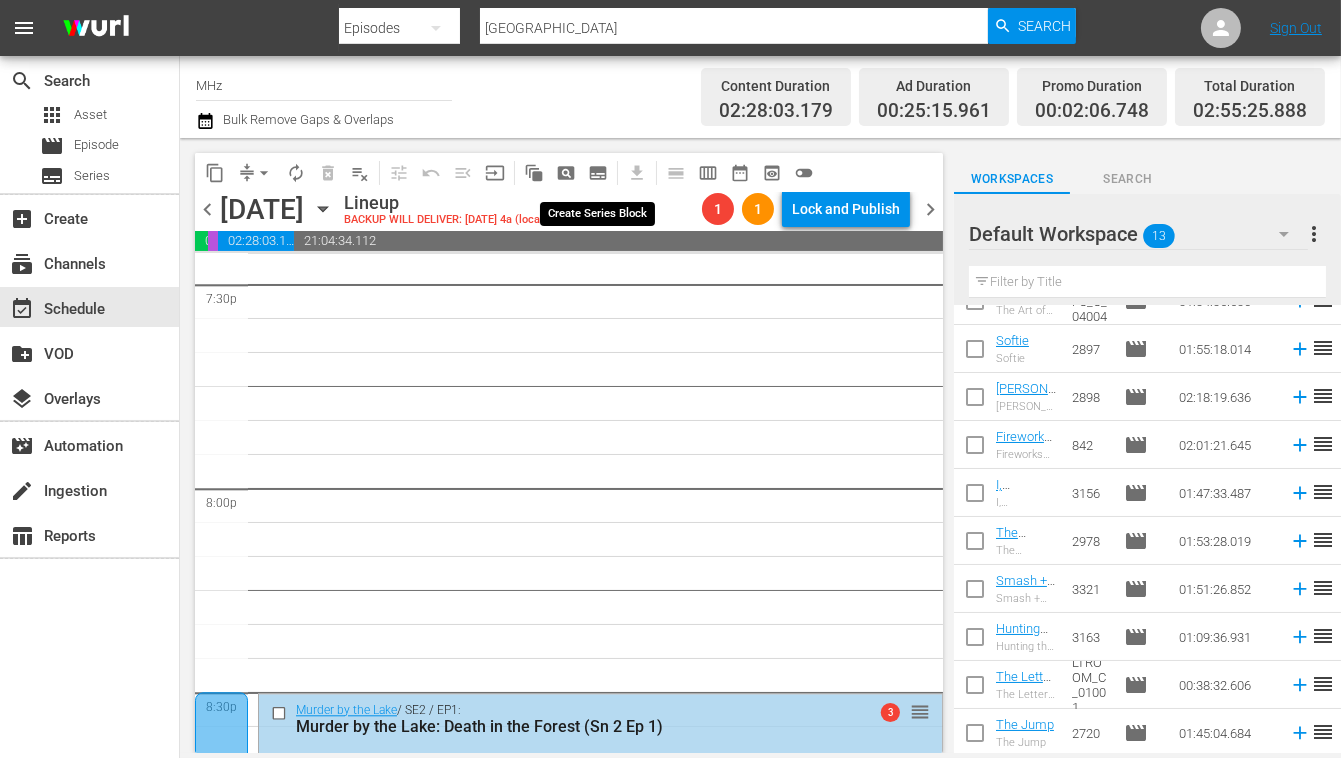 click on "subtitles_outlined" at bounding box center [598, 173] 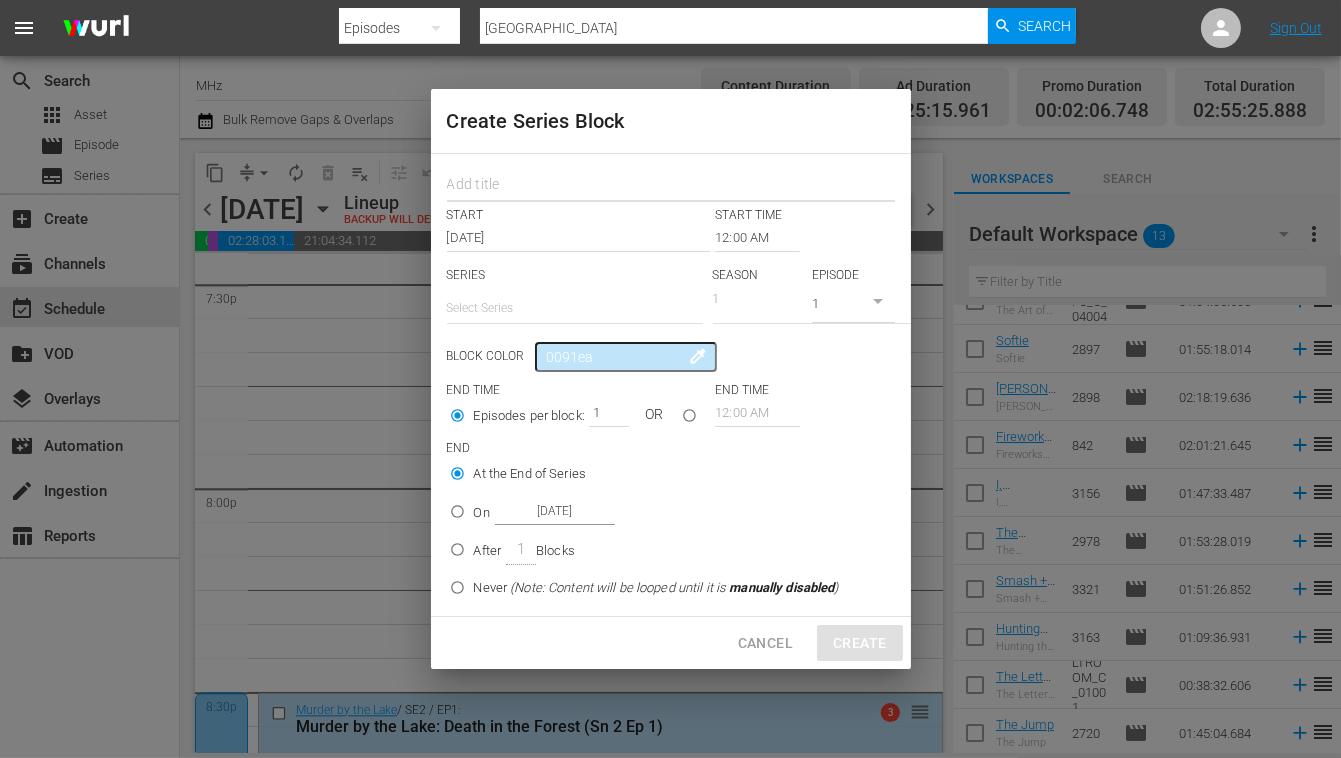click at bounding box center (671, 186) 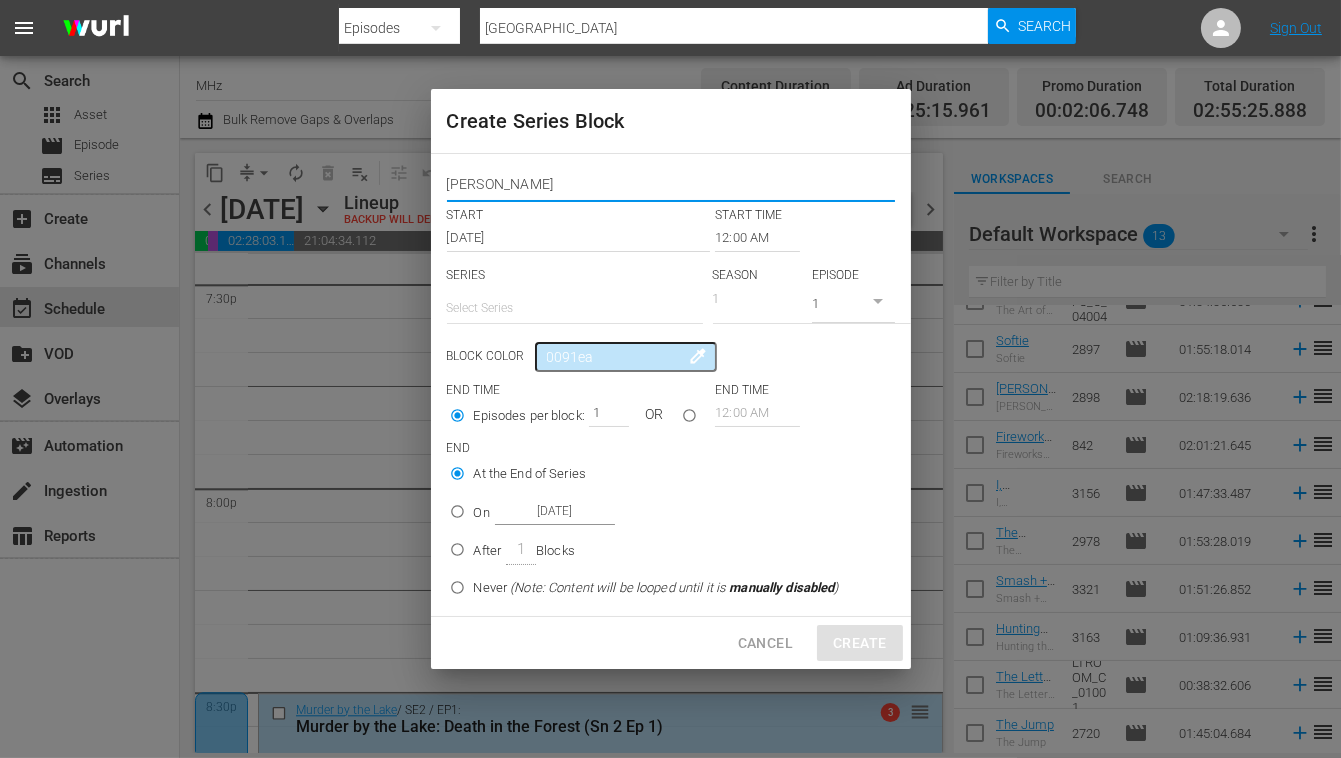 type on "[PERSON_NAME]" 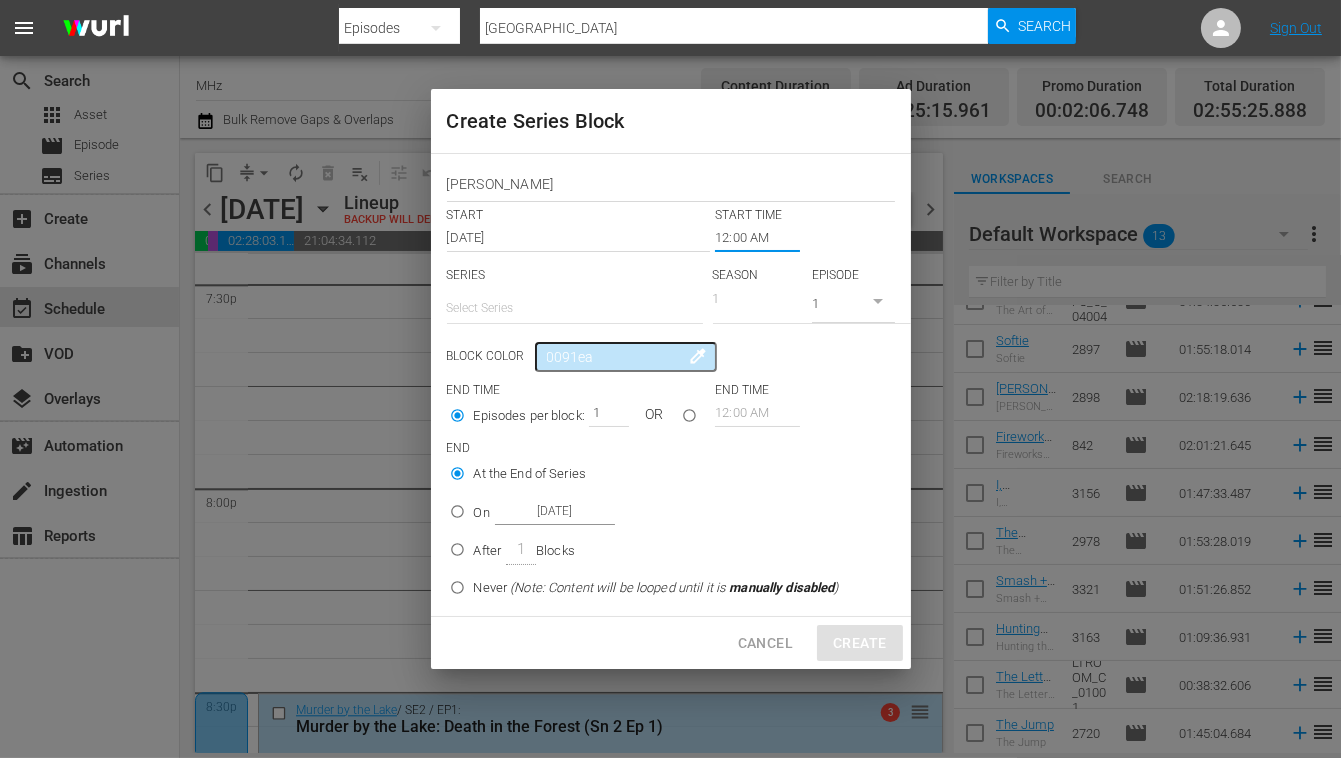 click on "12:00 AM" at bounding box center (757, 238) 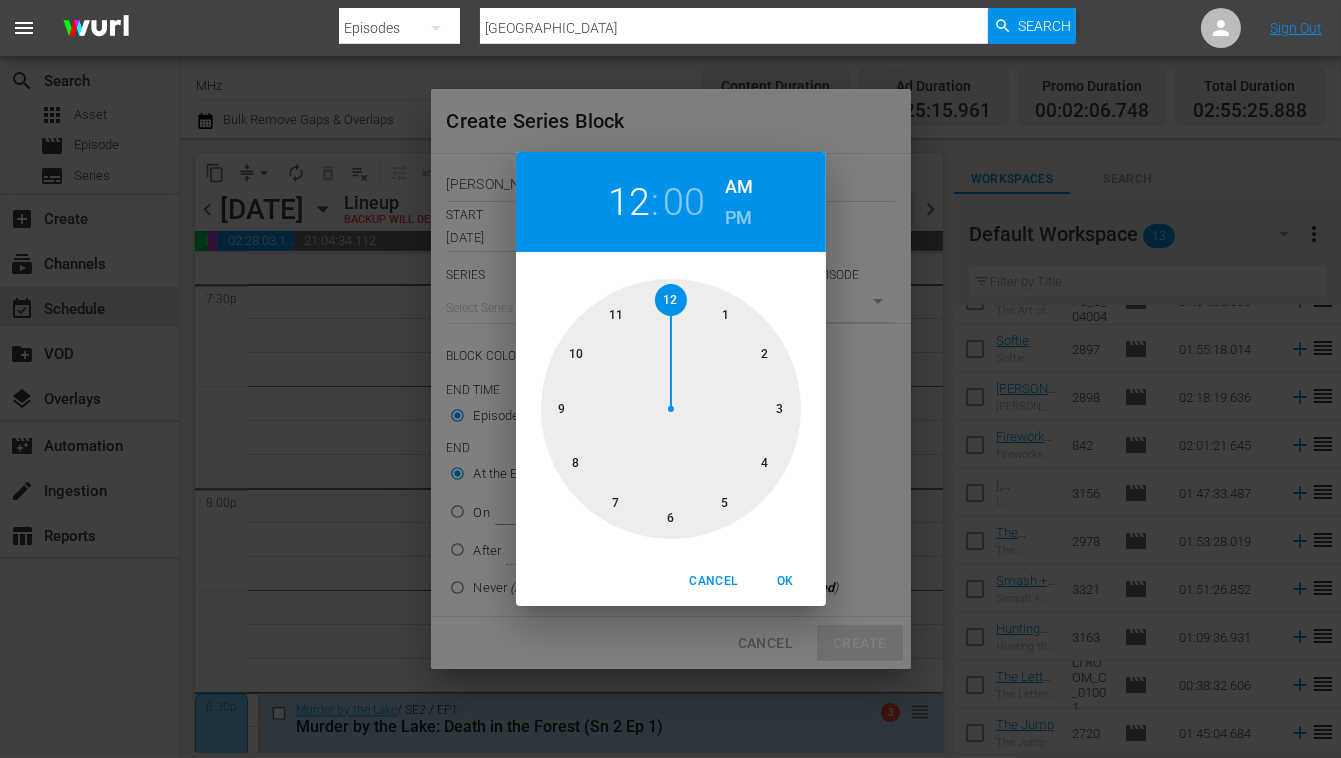 click on "PM" at bounding box center (738, 218) 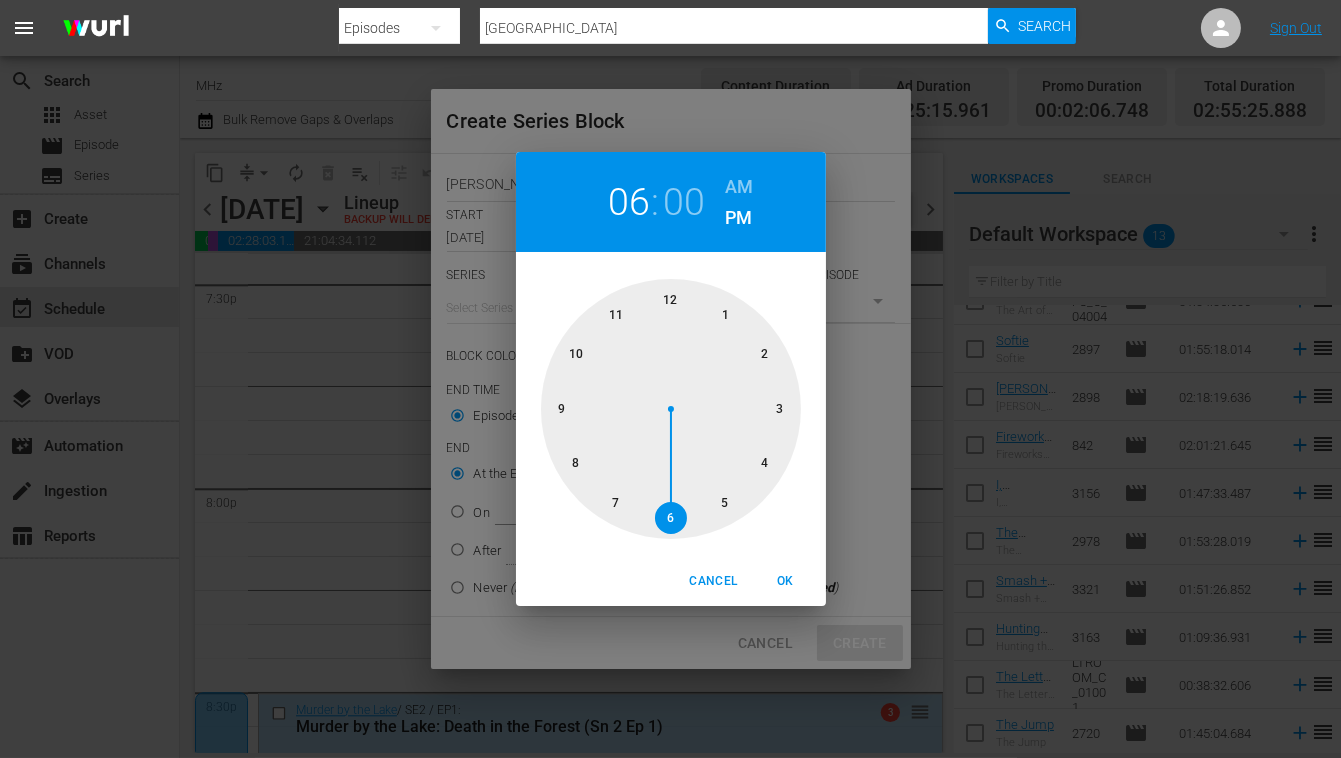 click at bounding box center [671, 409] 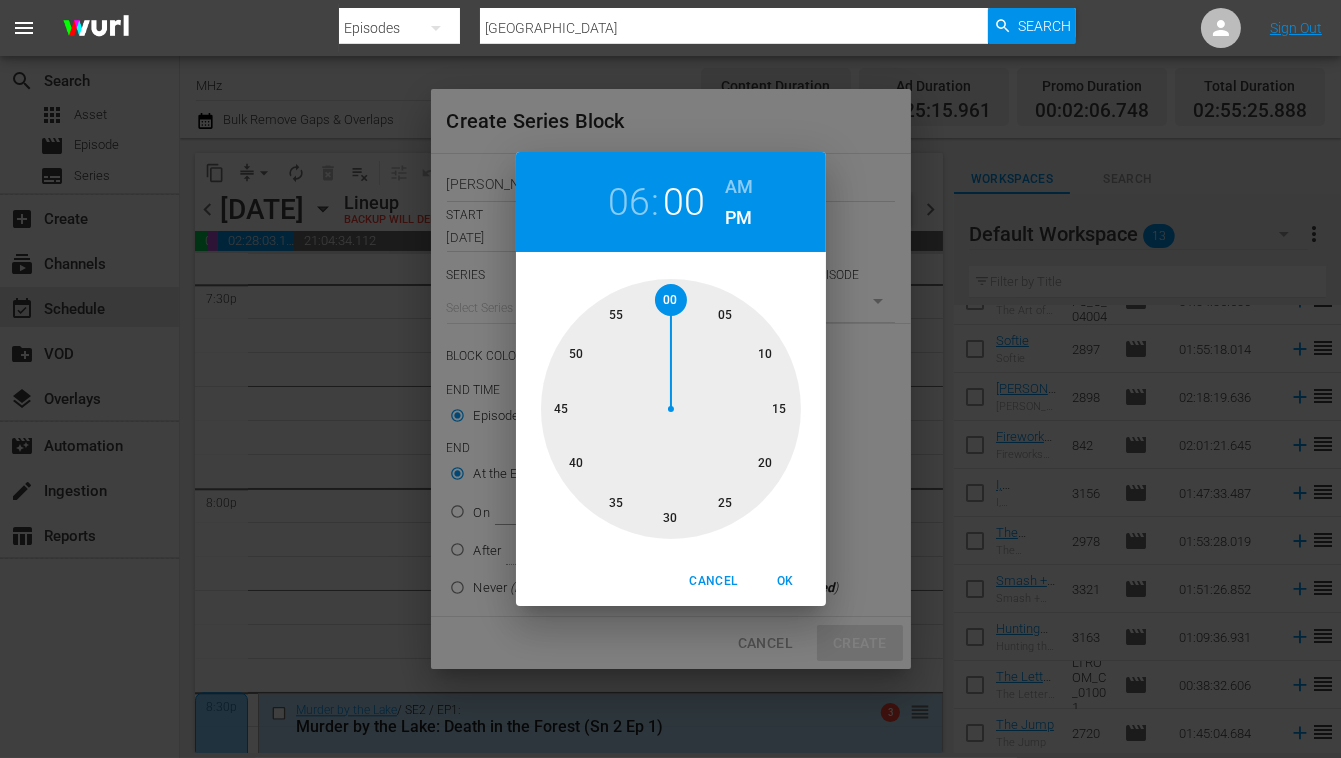 click on "OK" at bounding box center [786, 581] 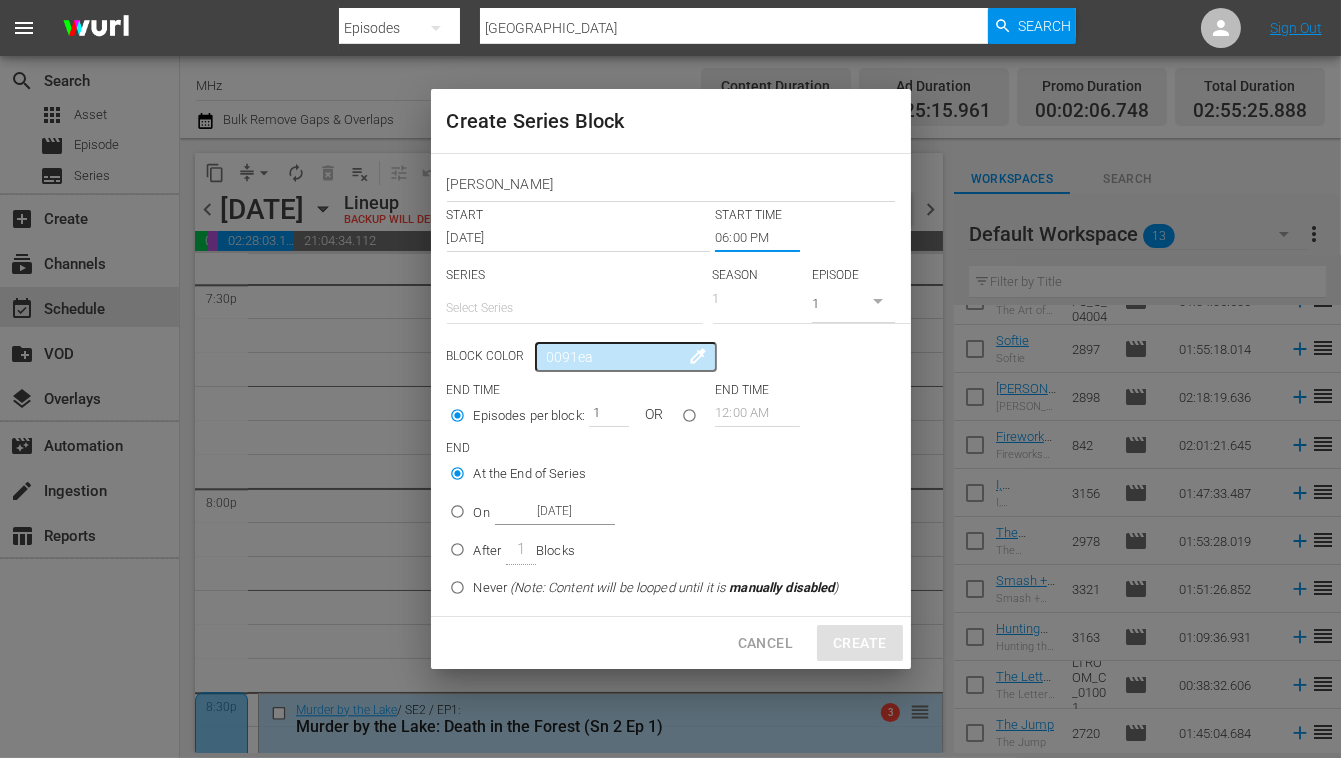 click at bounding box center (575, 308) 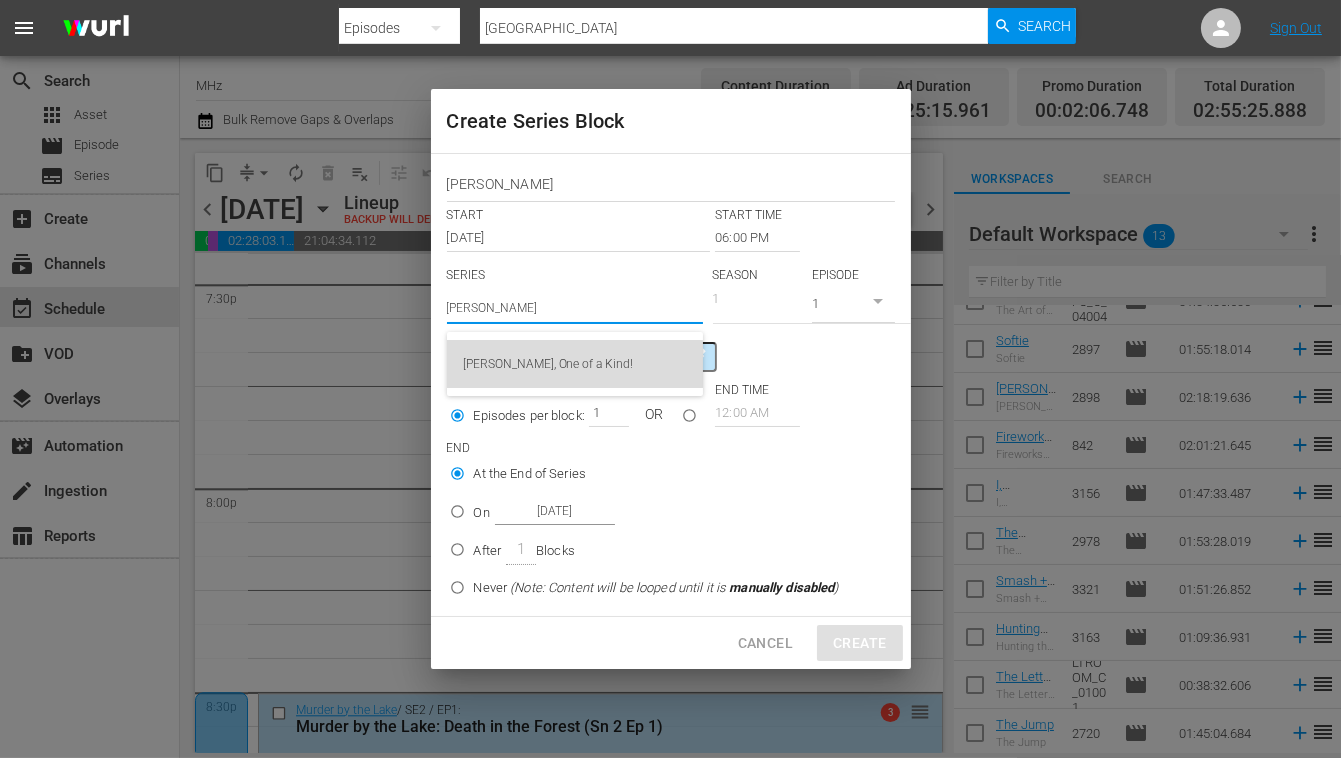 click on "[PERSON_NAME], One of a Kind!" at bounding box center (575, 364) 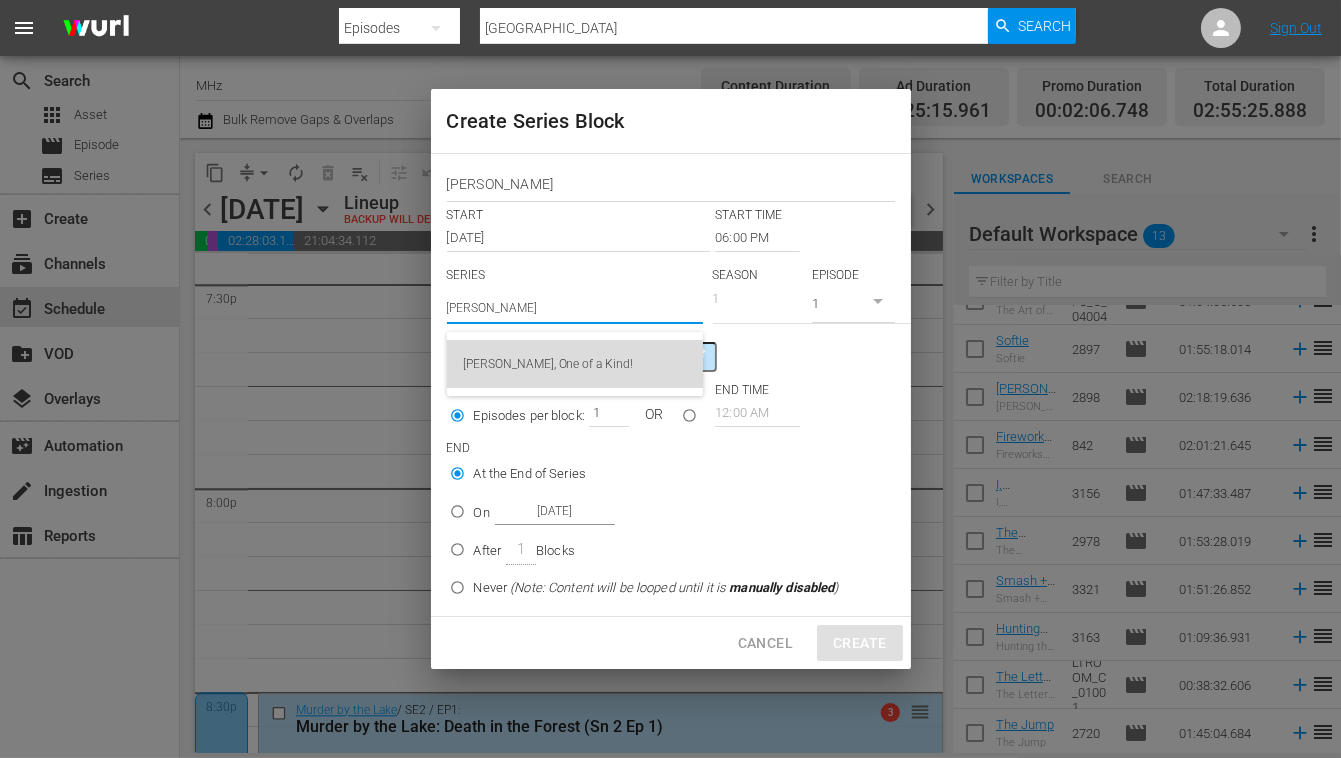 type on "[PERSON_NAME], One of a Kind!" 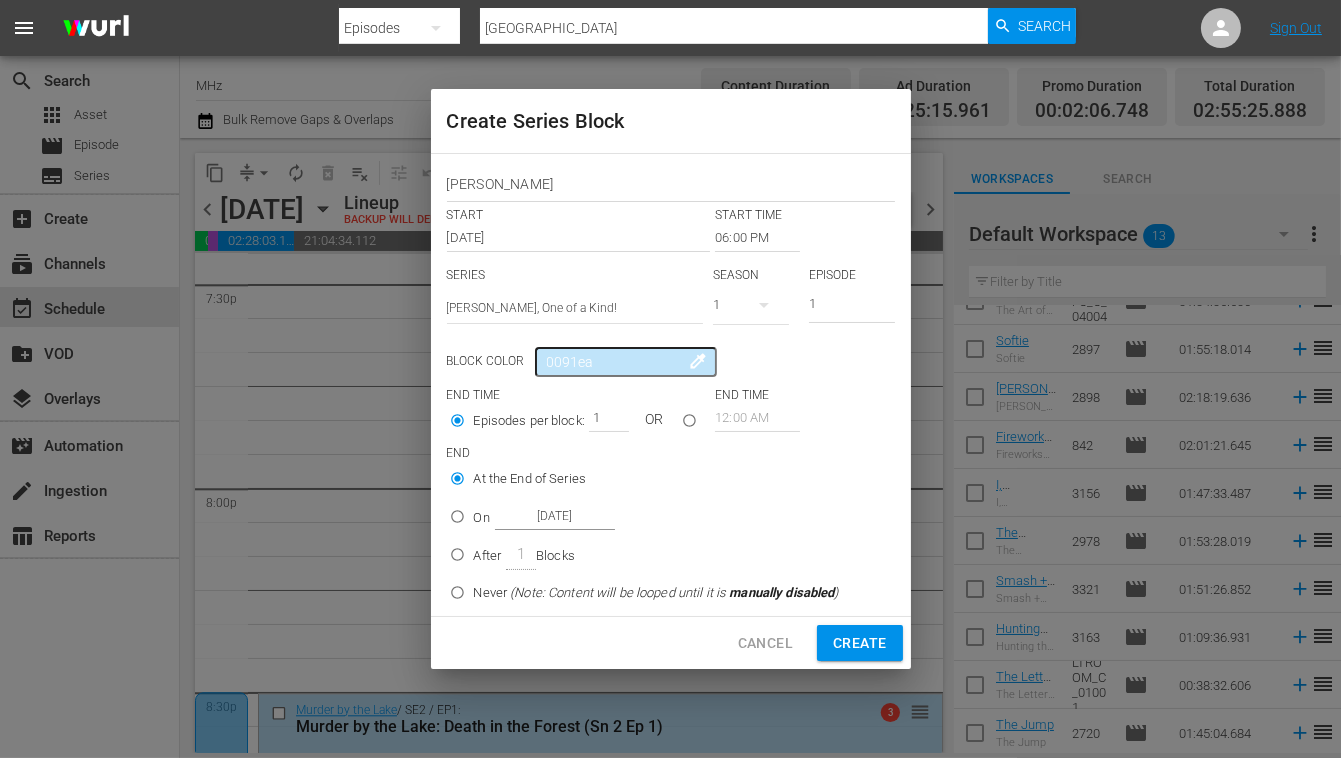 click on "On Aug 11th 2025" at bounding box center (457, 520) 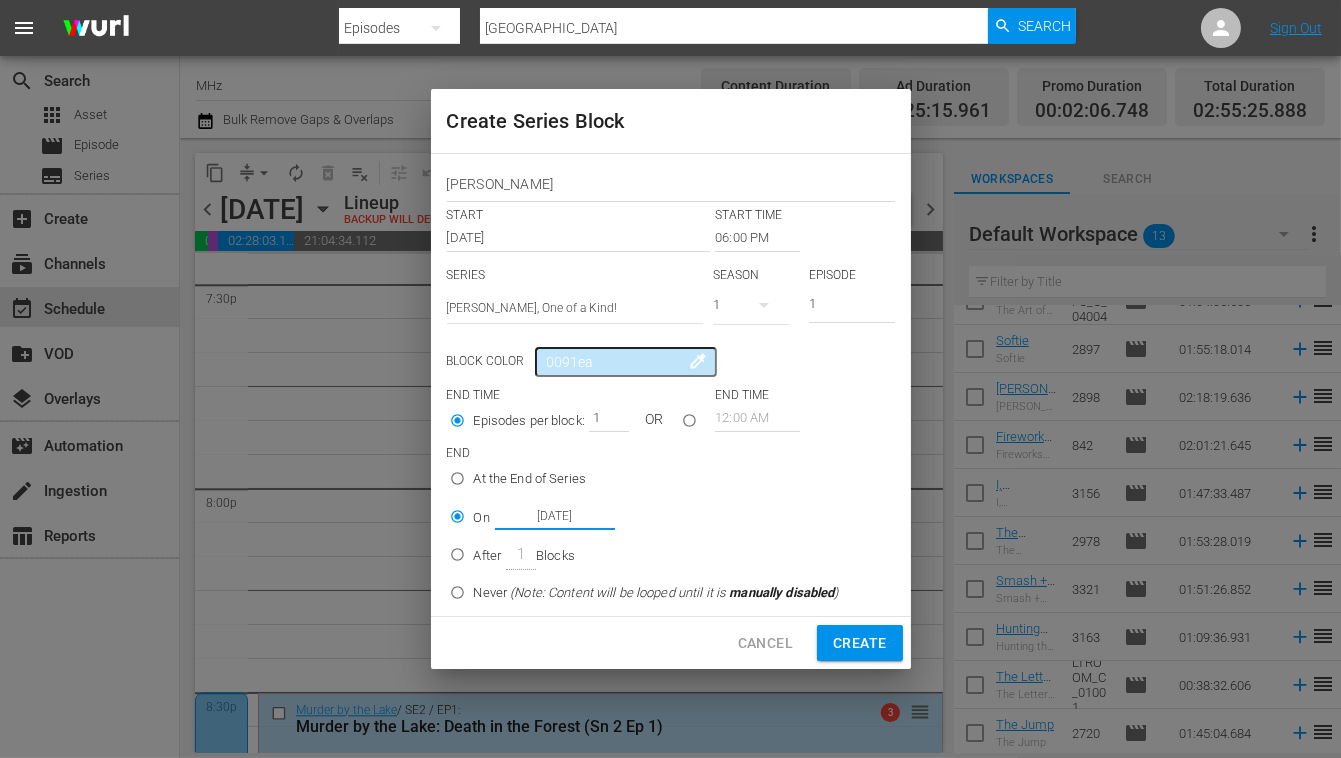 click on "[DATE]" at bounding box center [555, 516] 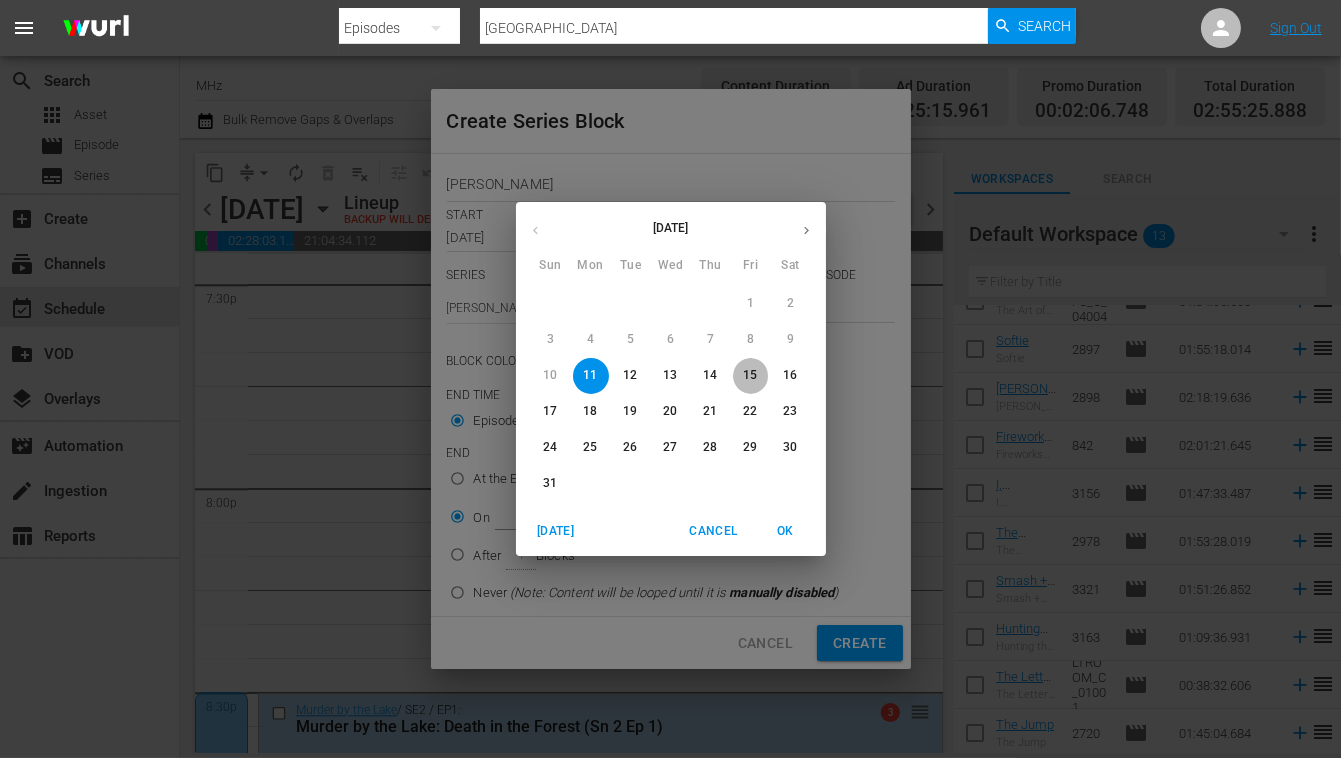 click on "15" at bounding box center [750, 375] 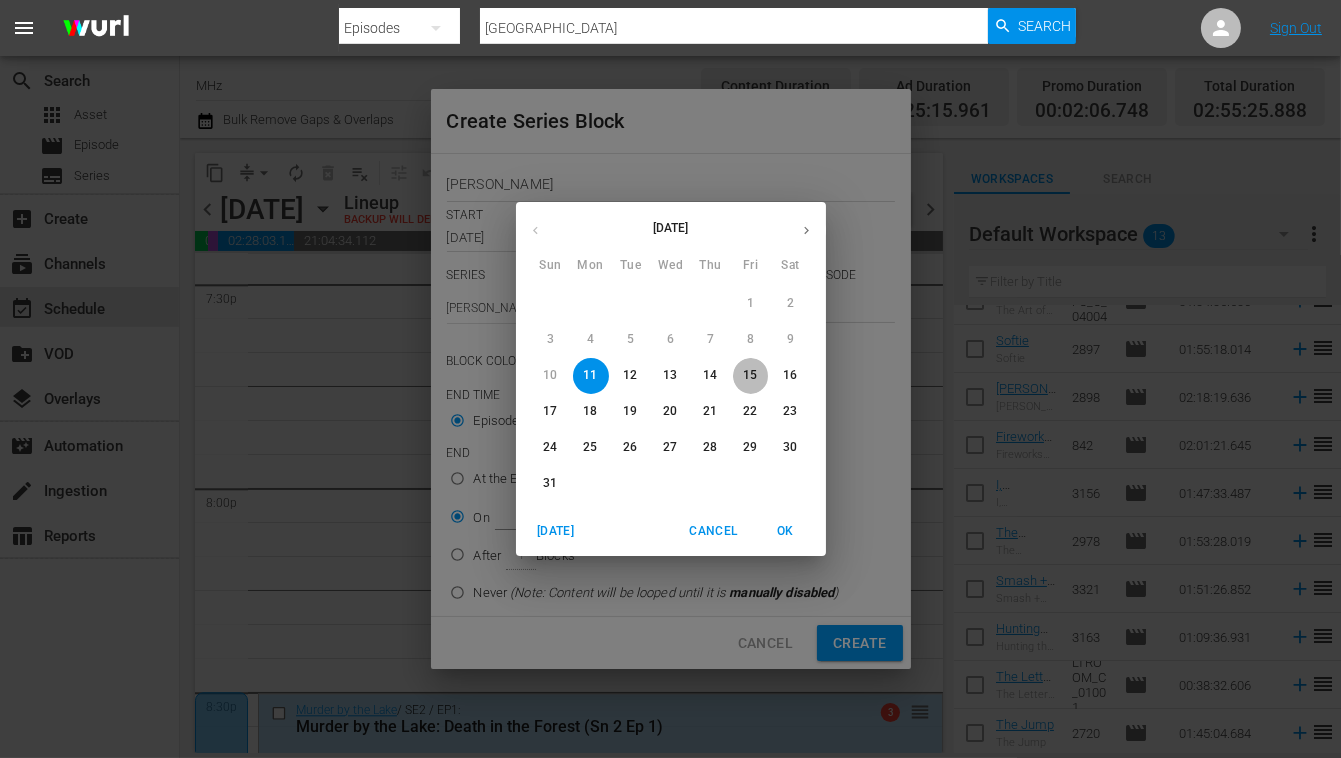type on "[DATE]" 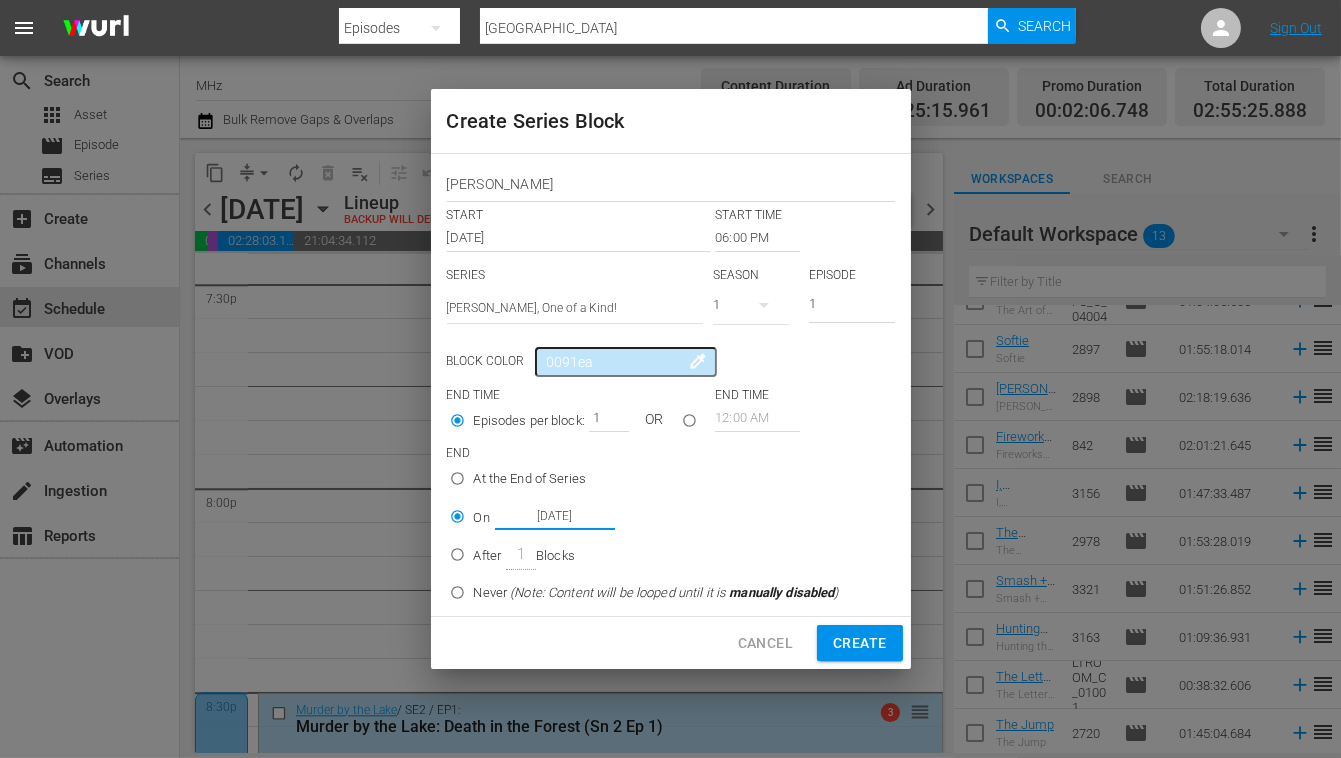 click on "Create" at bounding box center [859, 643] 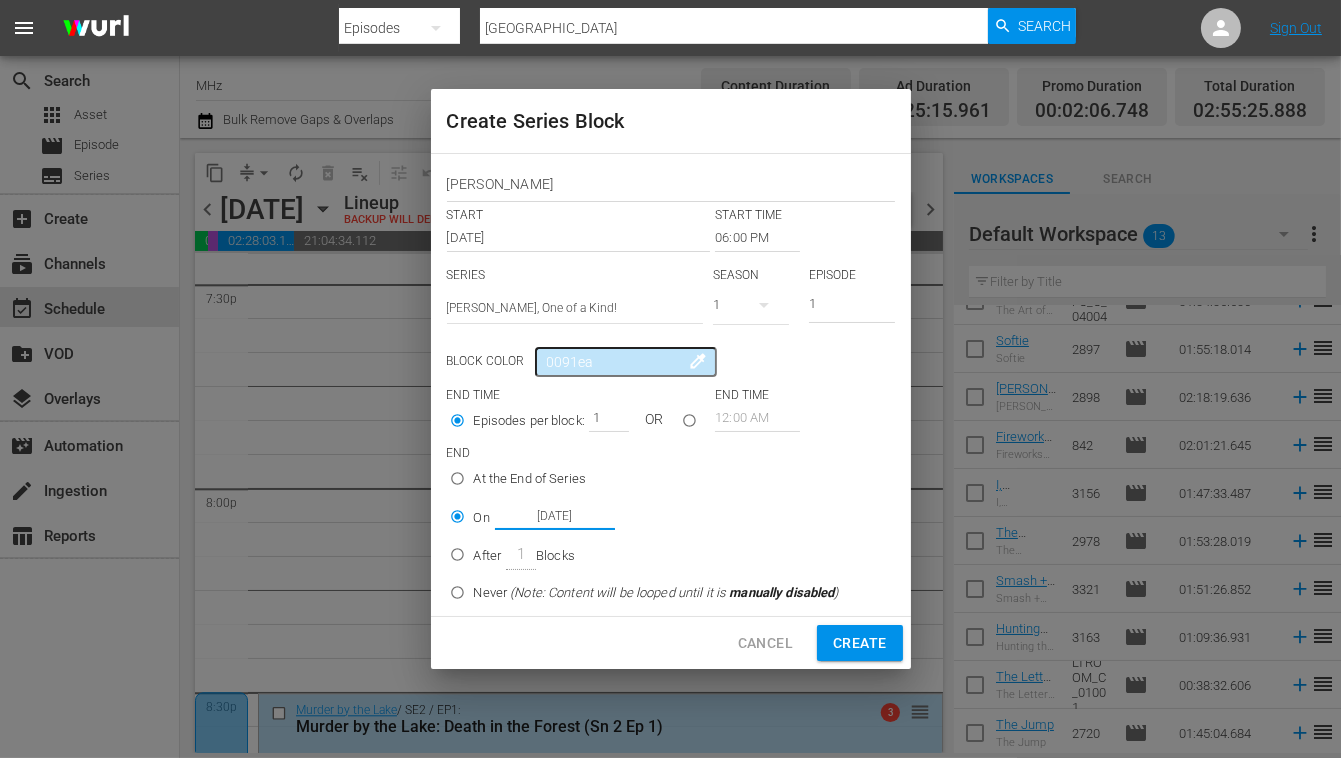 type on "12:00 AM" 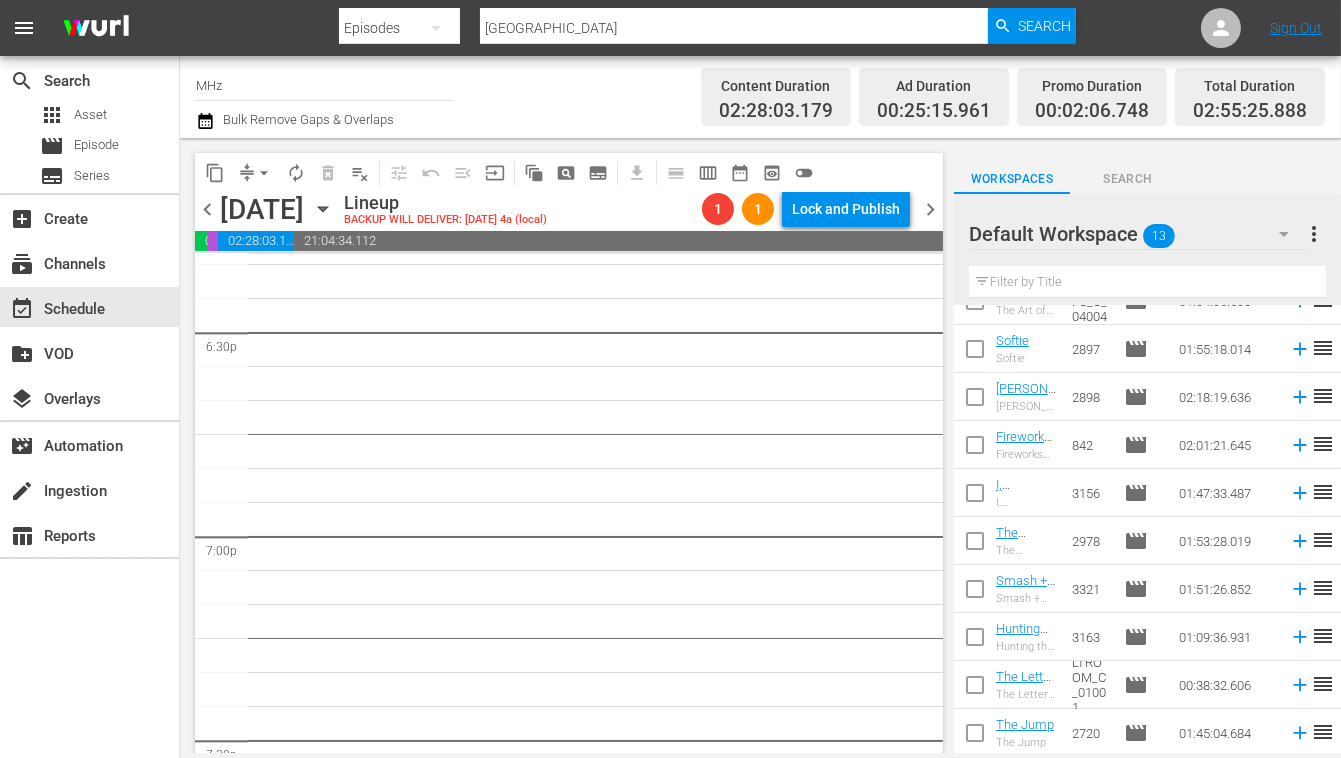 scroll, scrollTop: 7505, scrollLeft: 0, axis: vertical 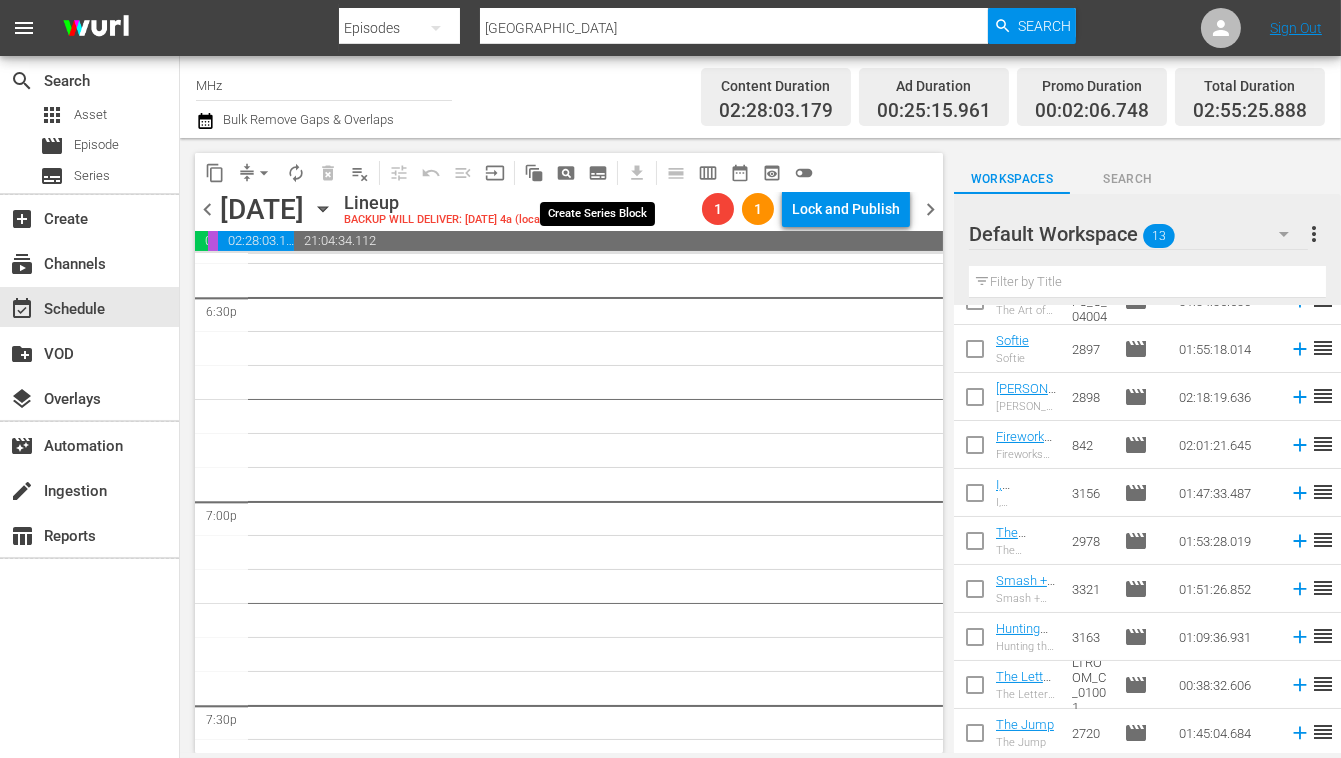 click on "subtitles_outlined" at bounding box center (598, 173) 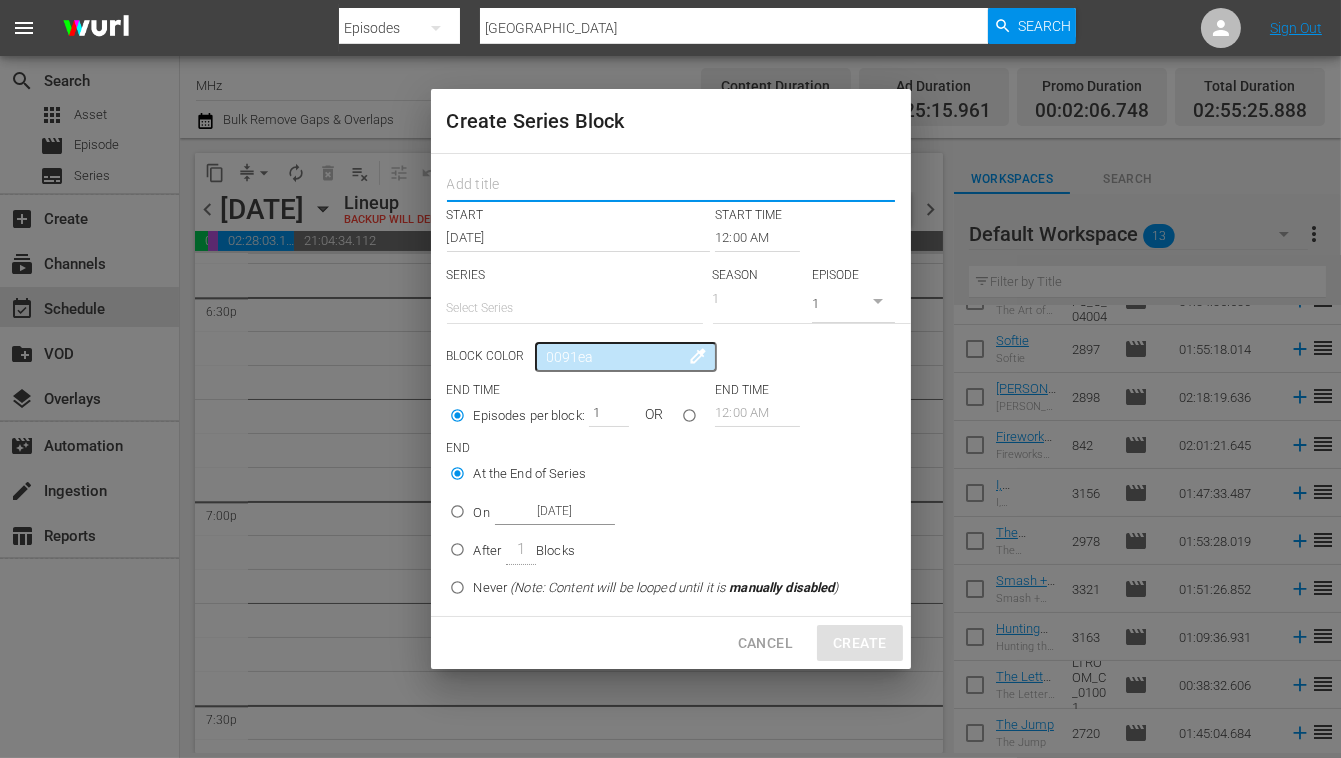 click at bounding box center (671, 186) 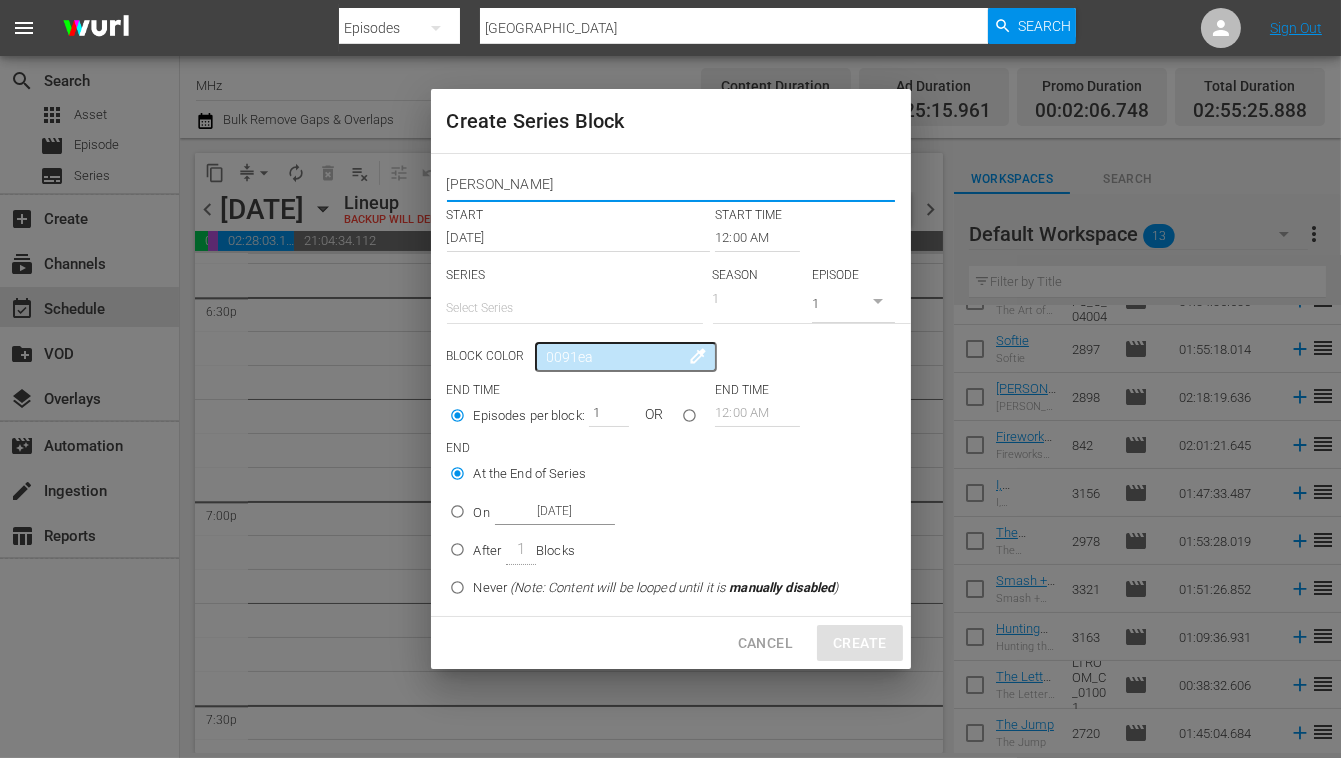 type on "[PERSON_NAME]" 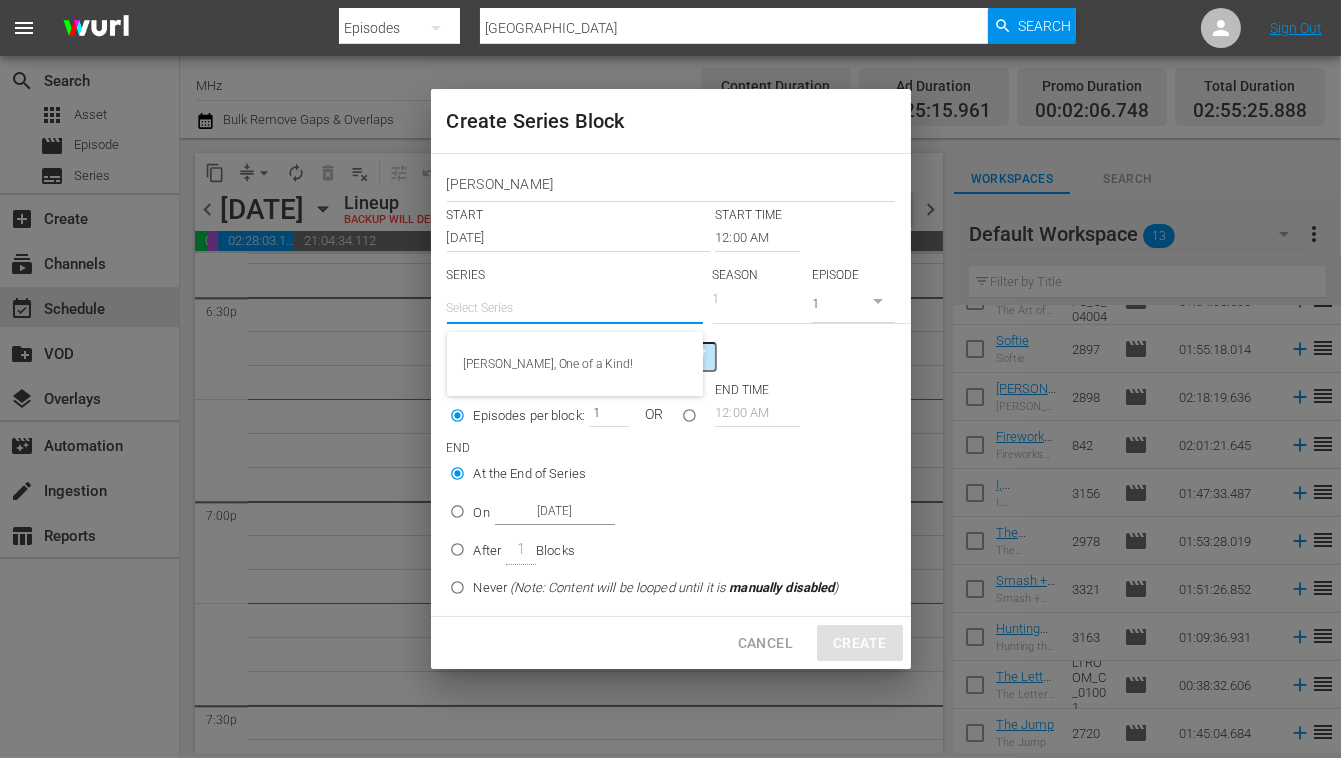 click at bounding box center (575, 308) 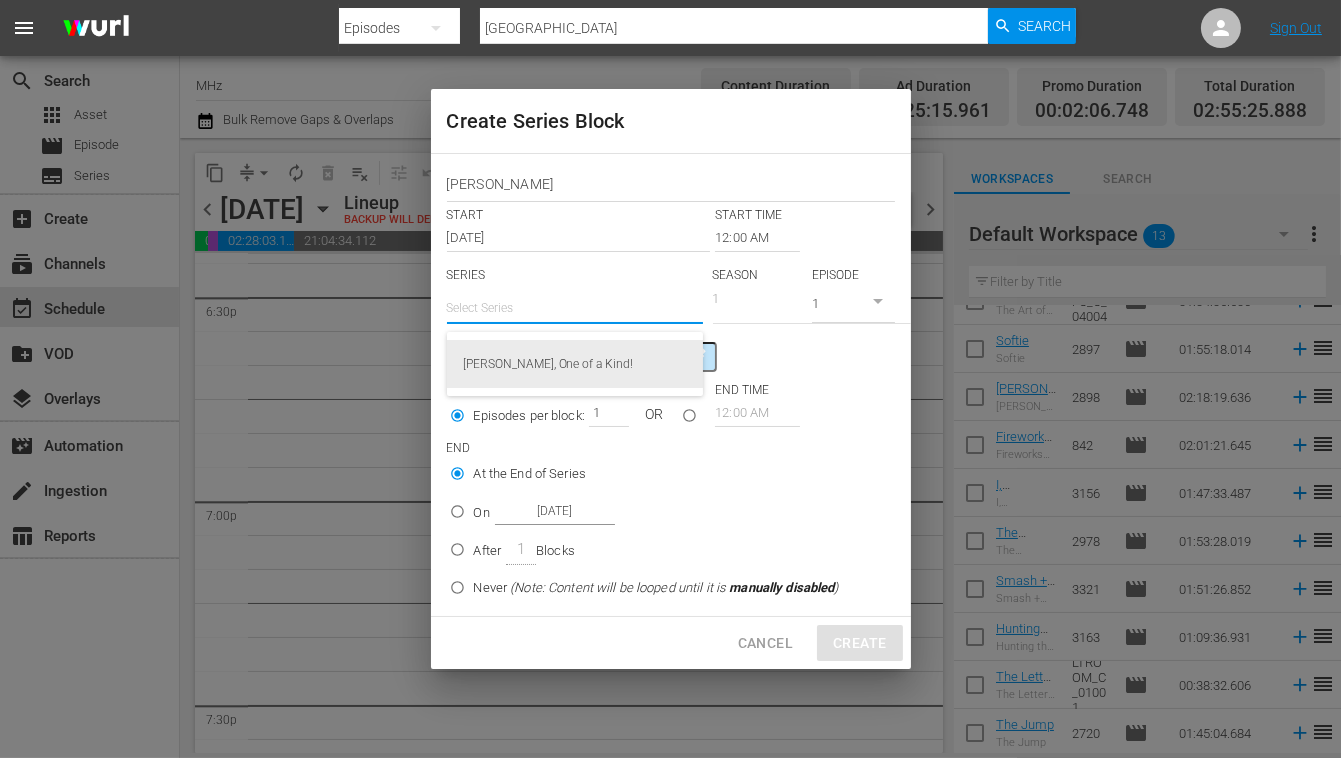 click on "[PERSON_NAME], One of a Kind!" at bounding box center [575, 364] 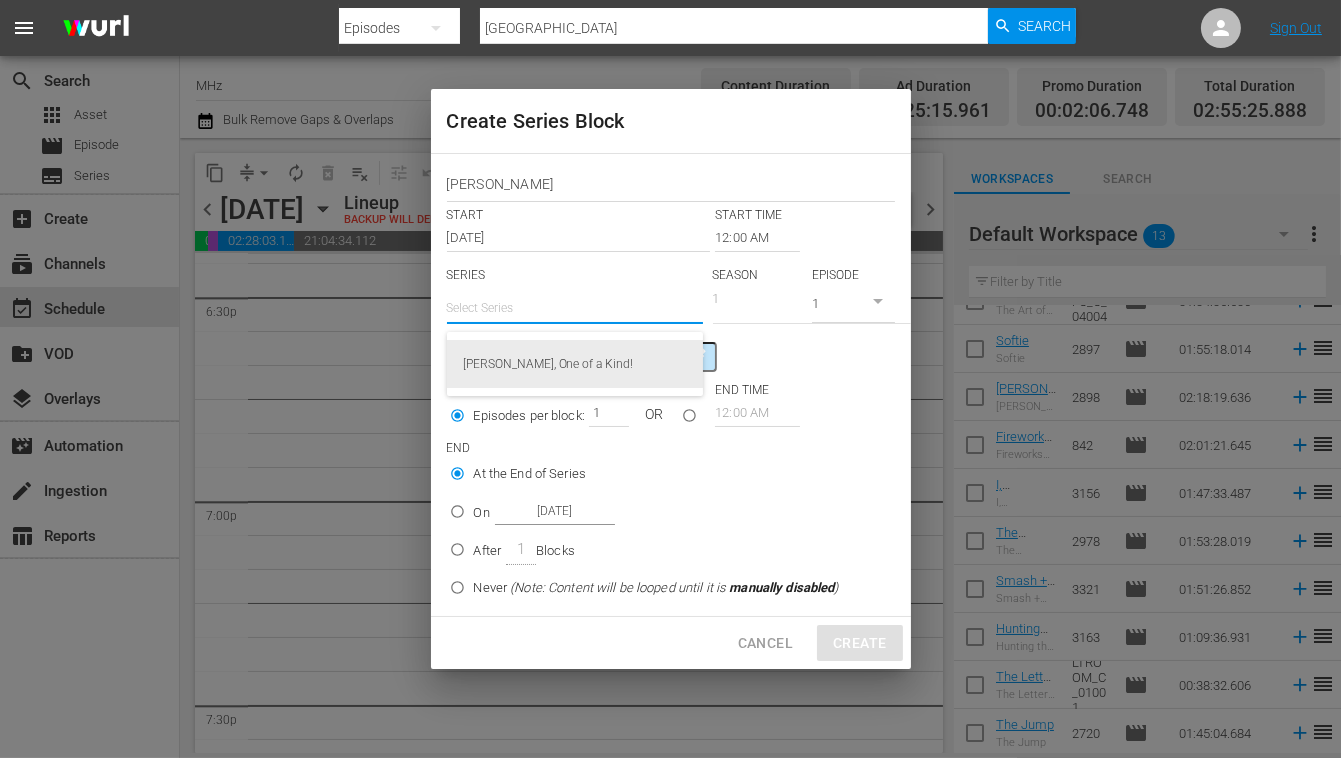 type on "[PERSON_NAME], One of a Kind!" 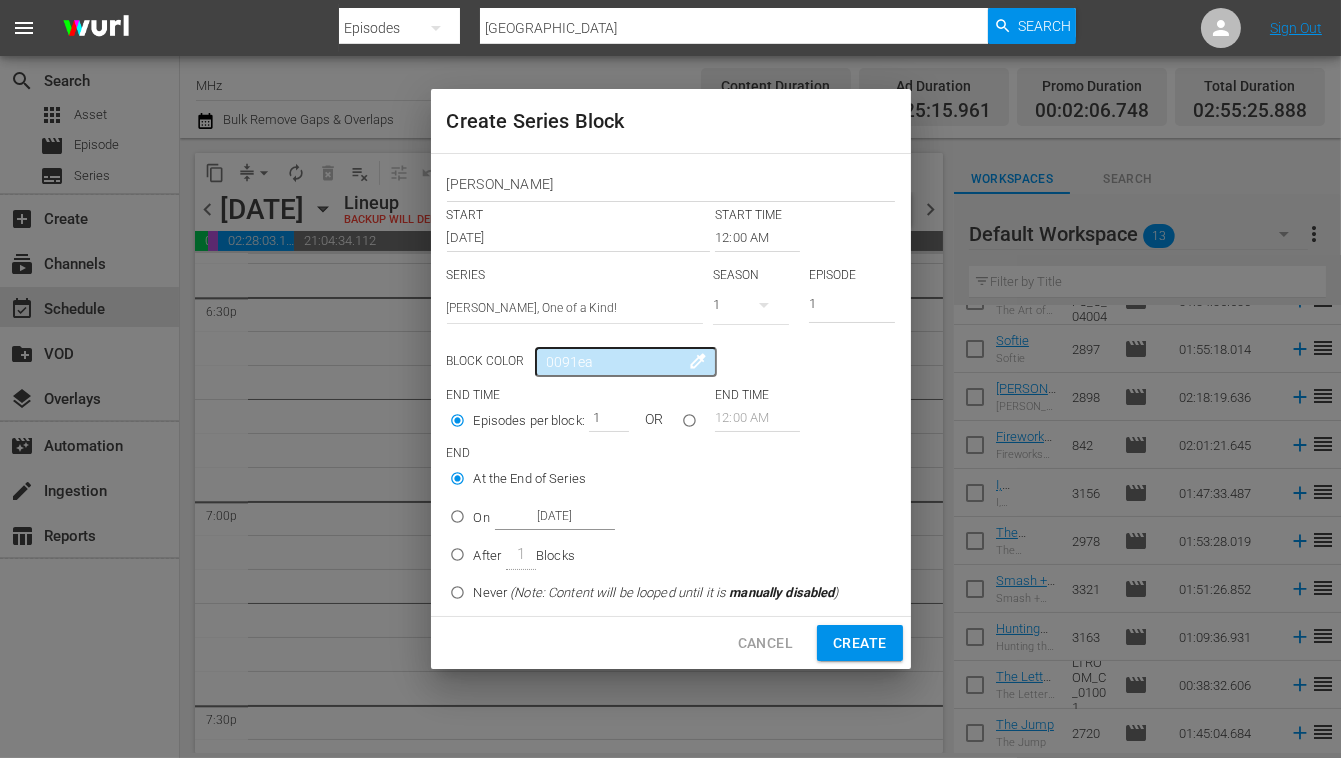 click on "12:00 AM" at bounding box center [757, 238] 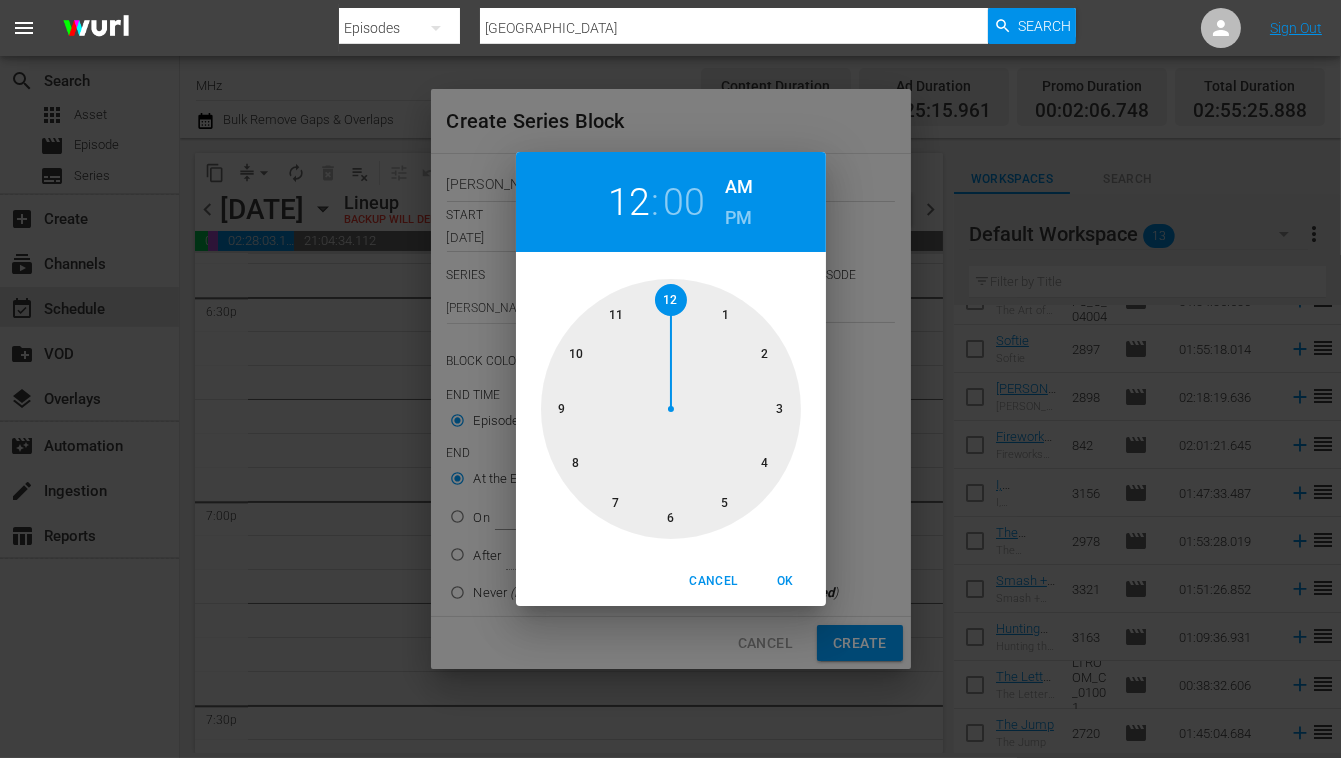 click on "PM" at bounding box center (738, 218) 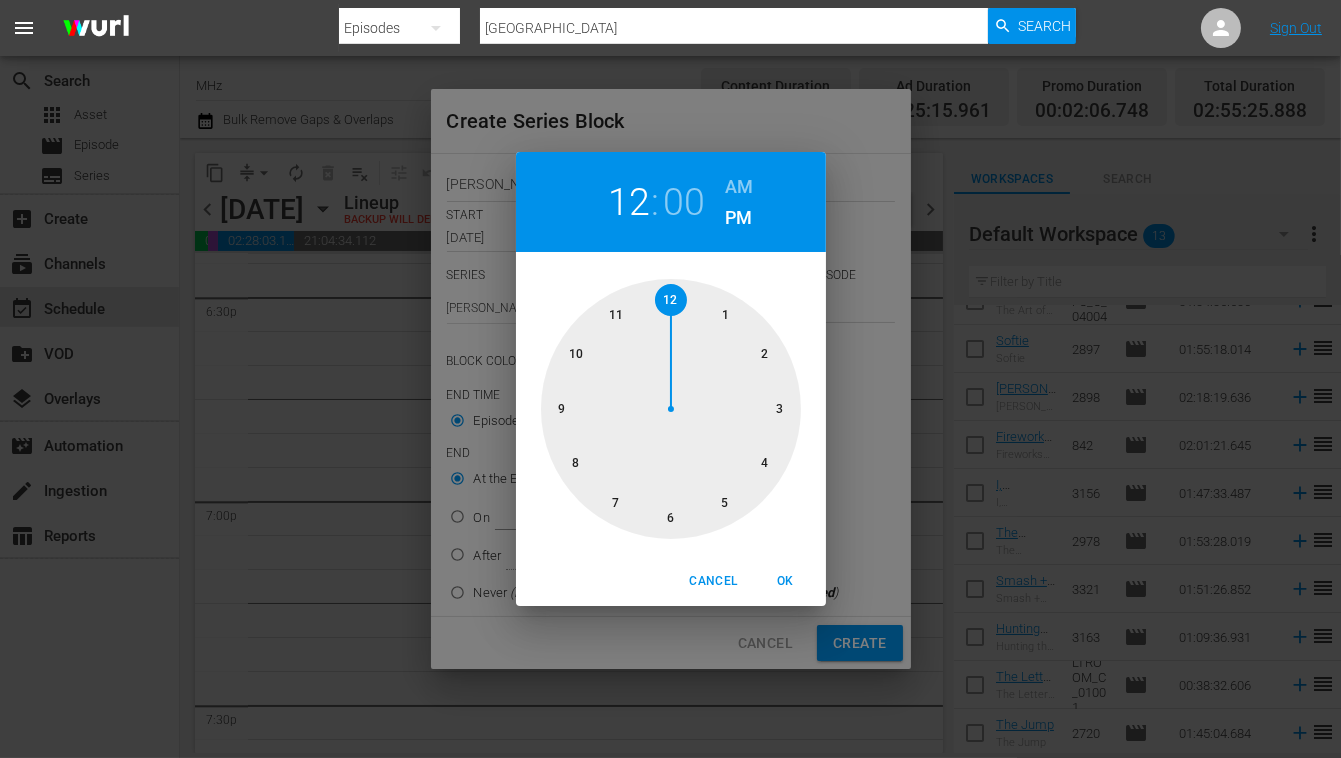 click at bounding box center [671, 409] 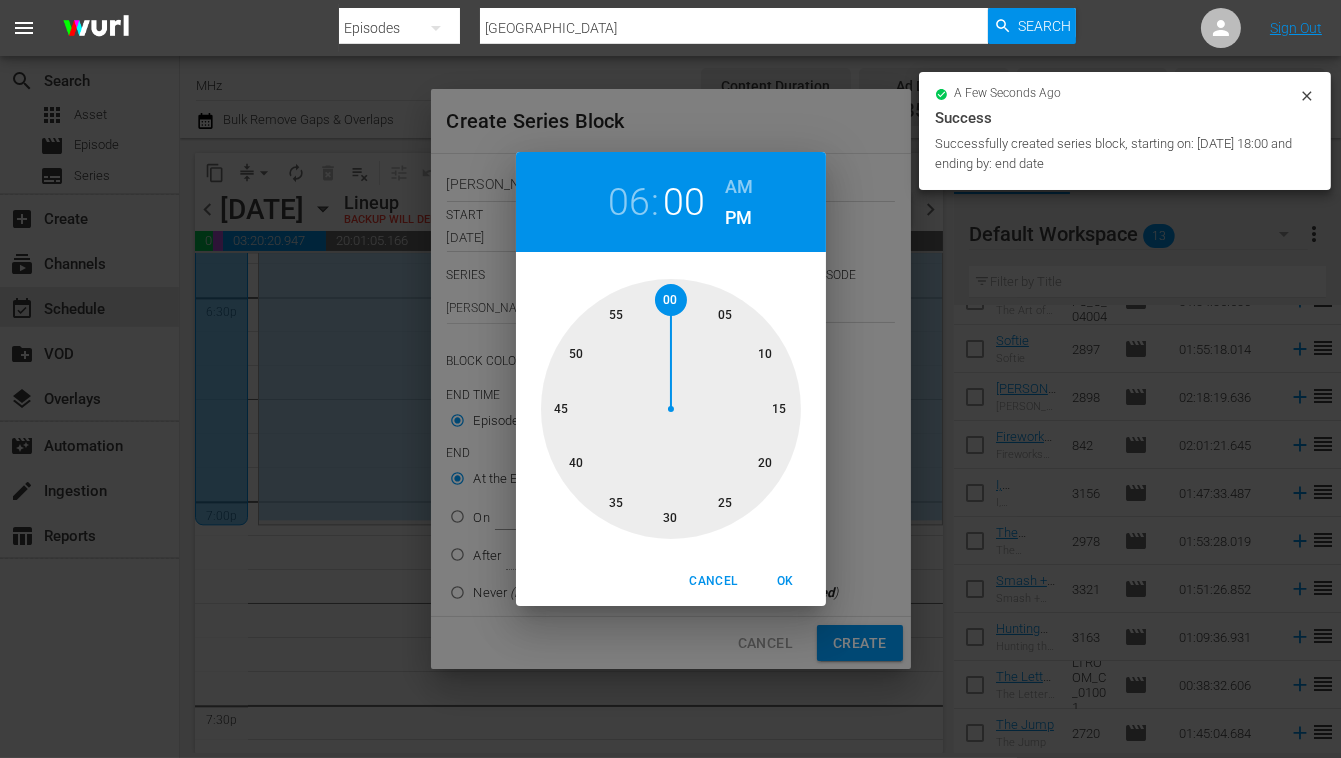 click on "Cancel OK" at bounding box center [671, 581] 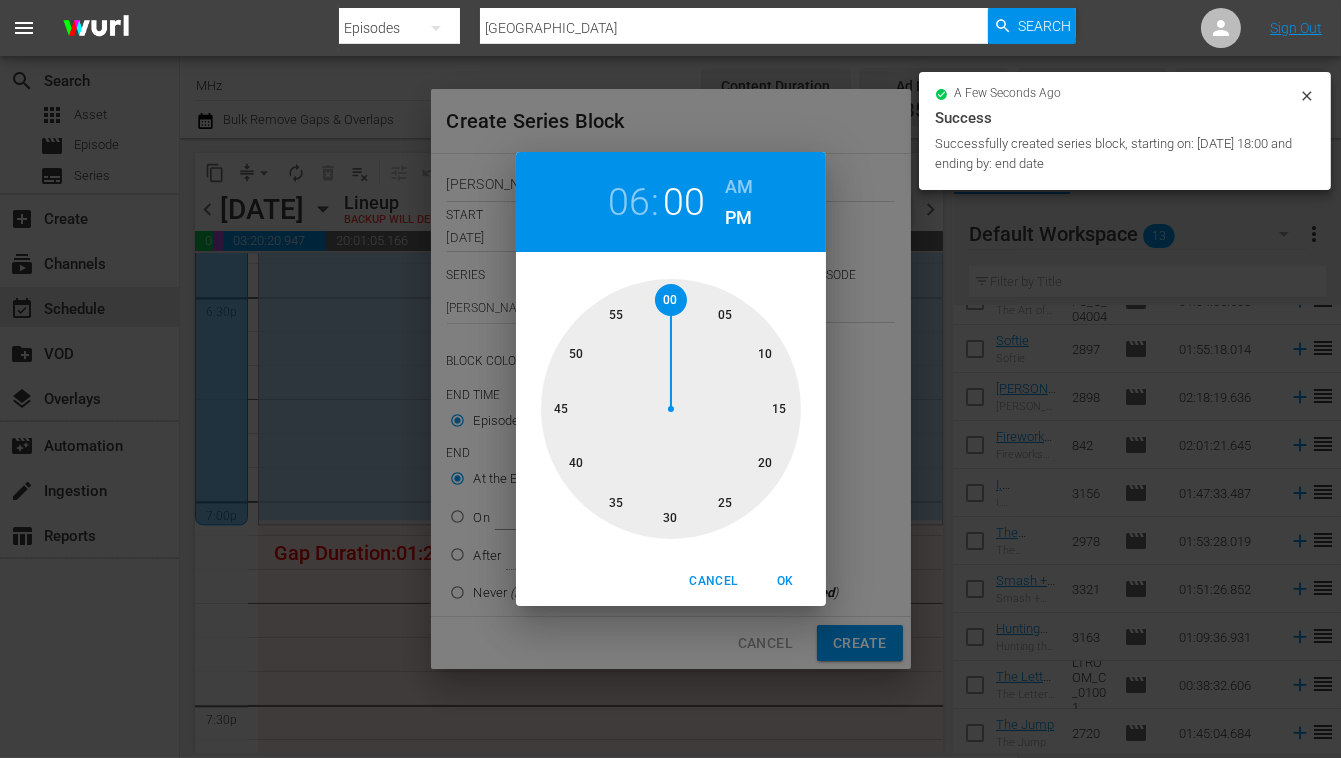click on "Cancel" at bounding box center (713, 581) 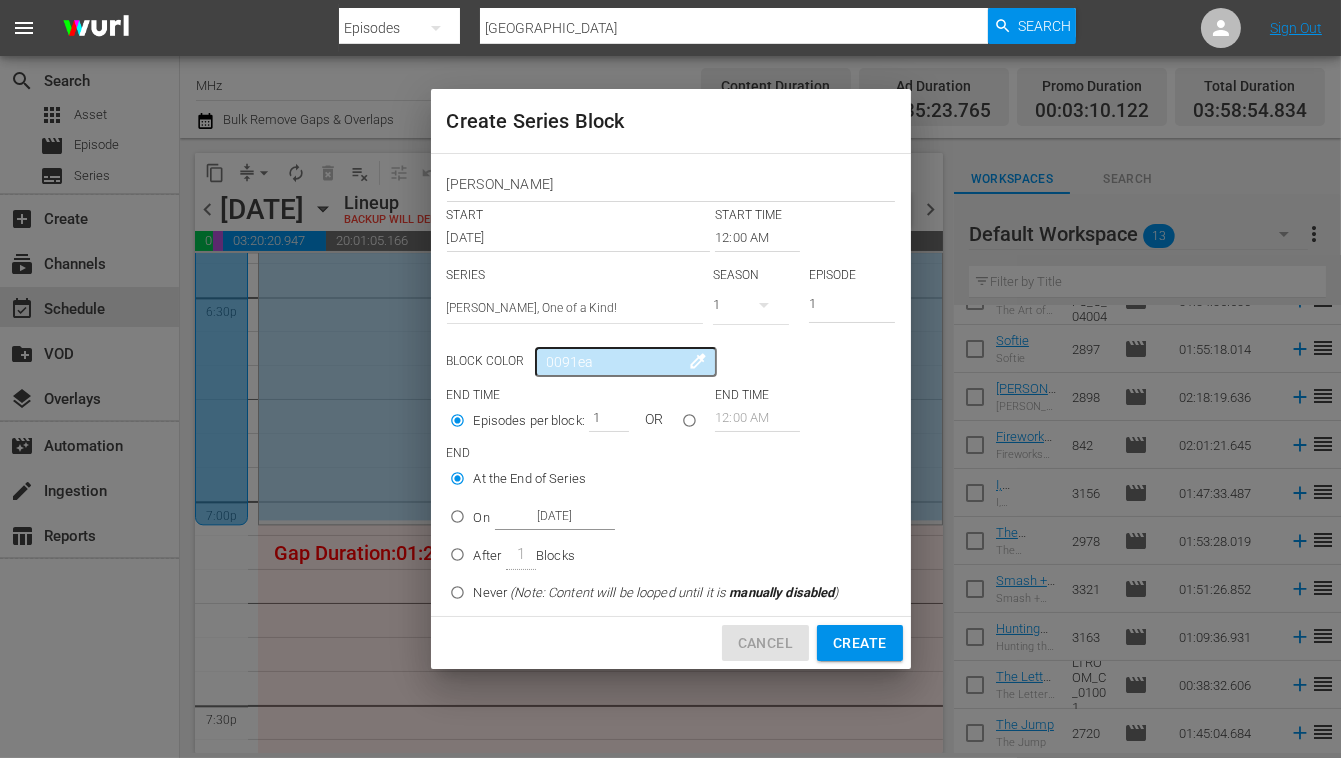 click on "Cancel" at bounding box center [765, 643] 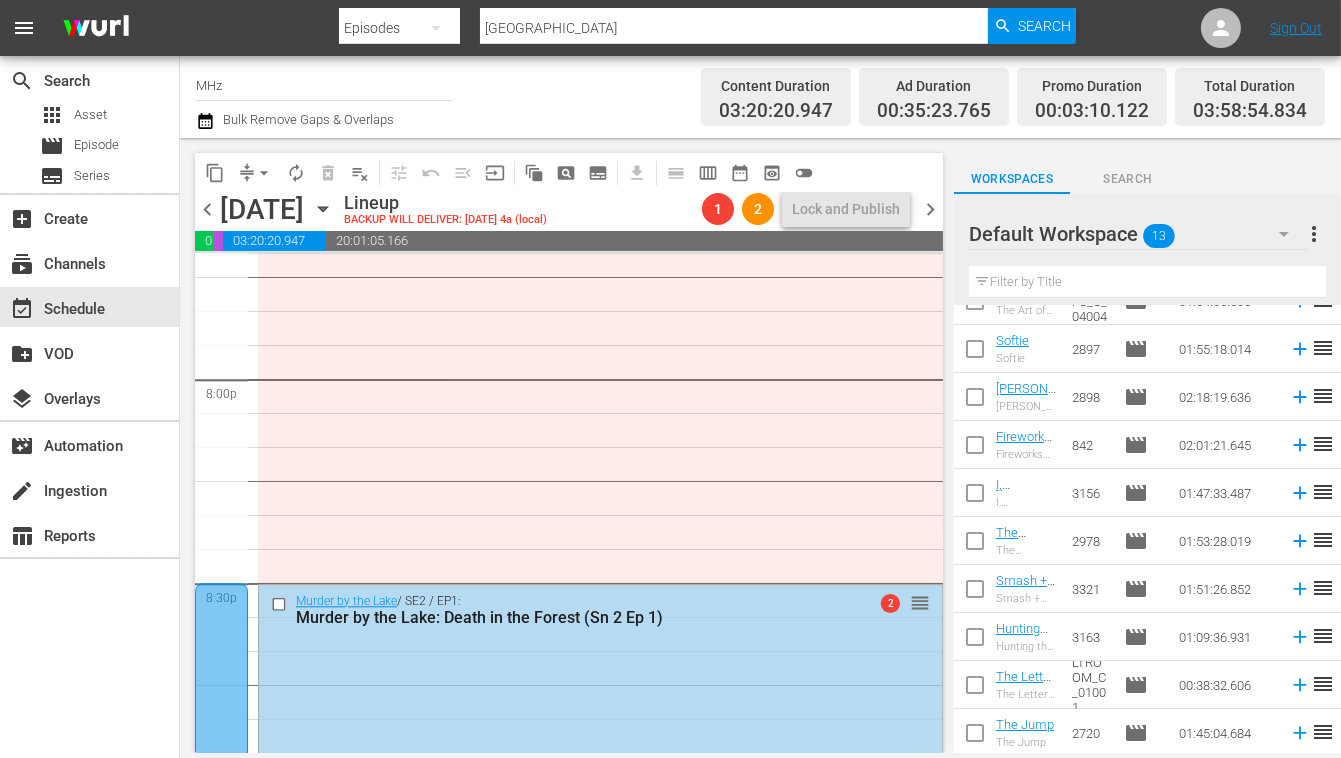 scroll, scrollTop: 8033, scrollLeft: 0, axis: vertical 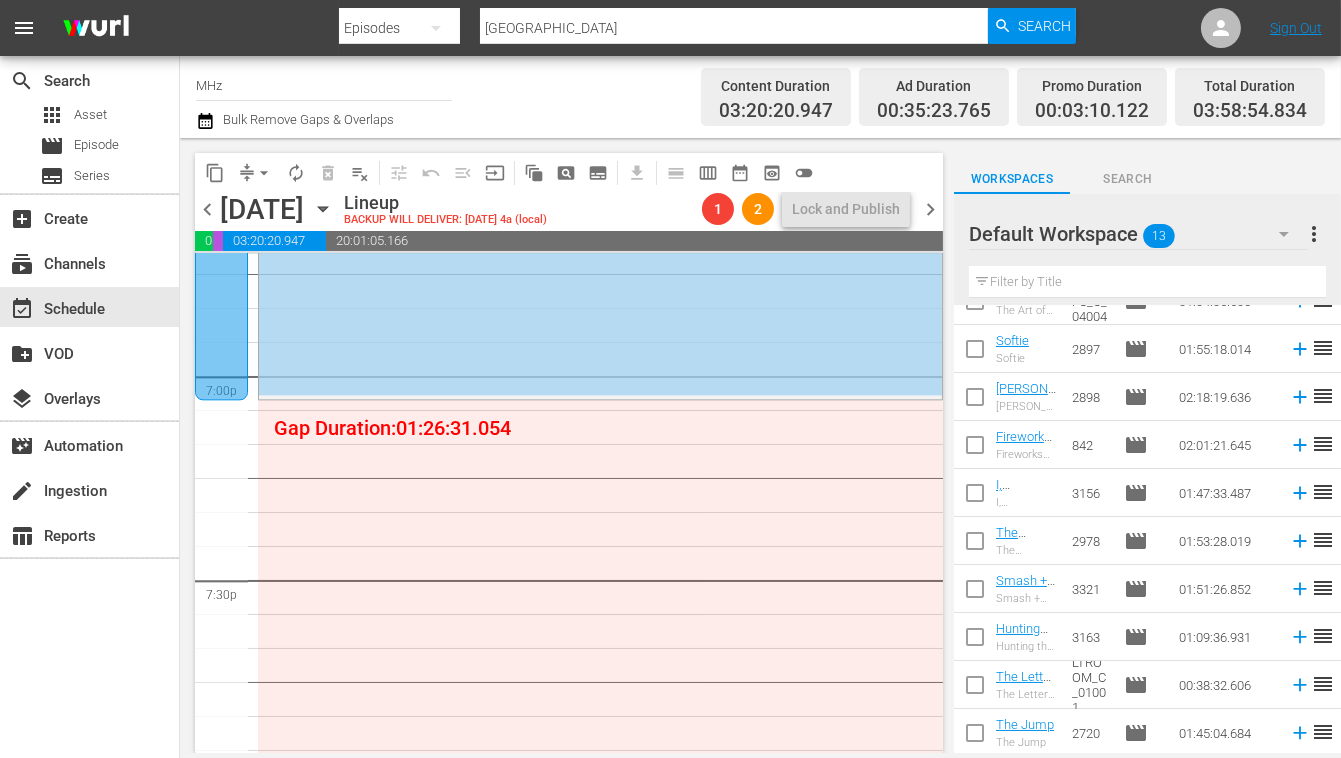 click at bounding box center (221, 184) 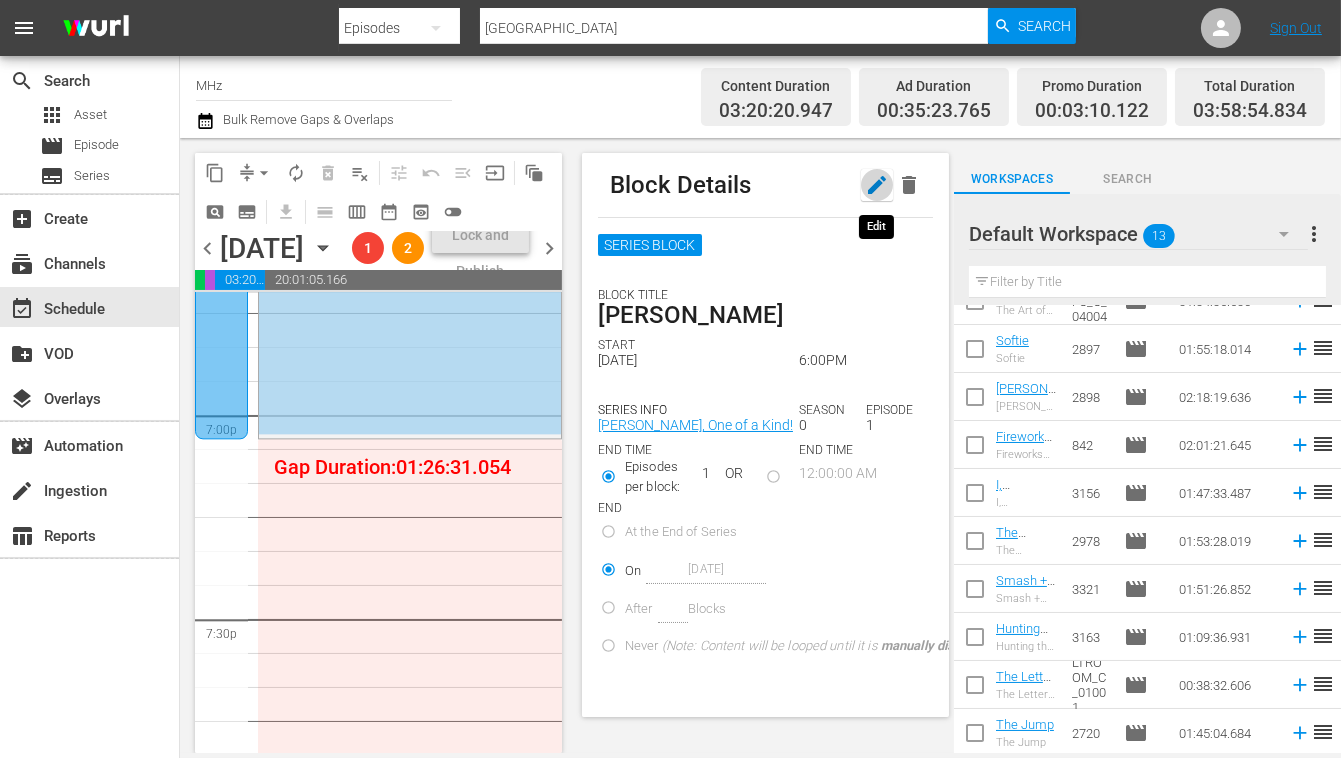 click 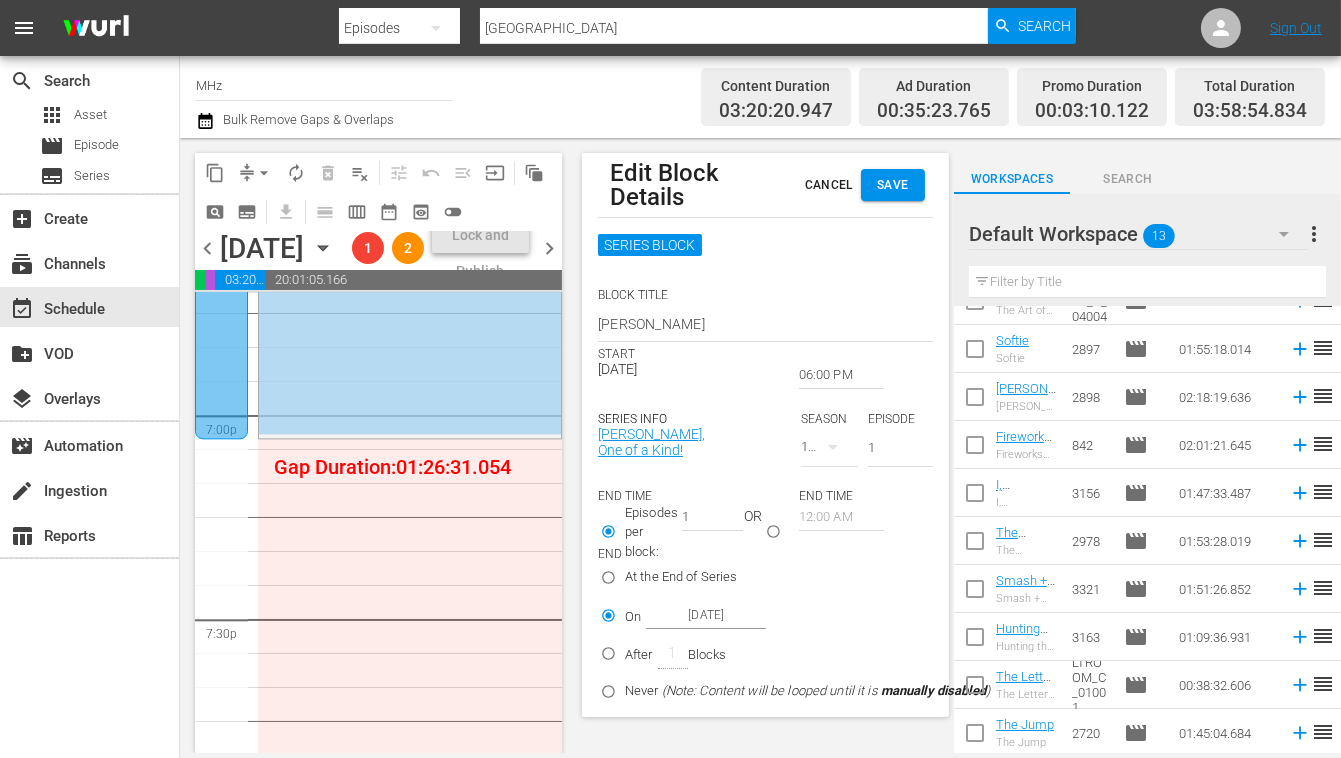 click on "06:00 PM" at bounding box center [841, 375] 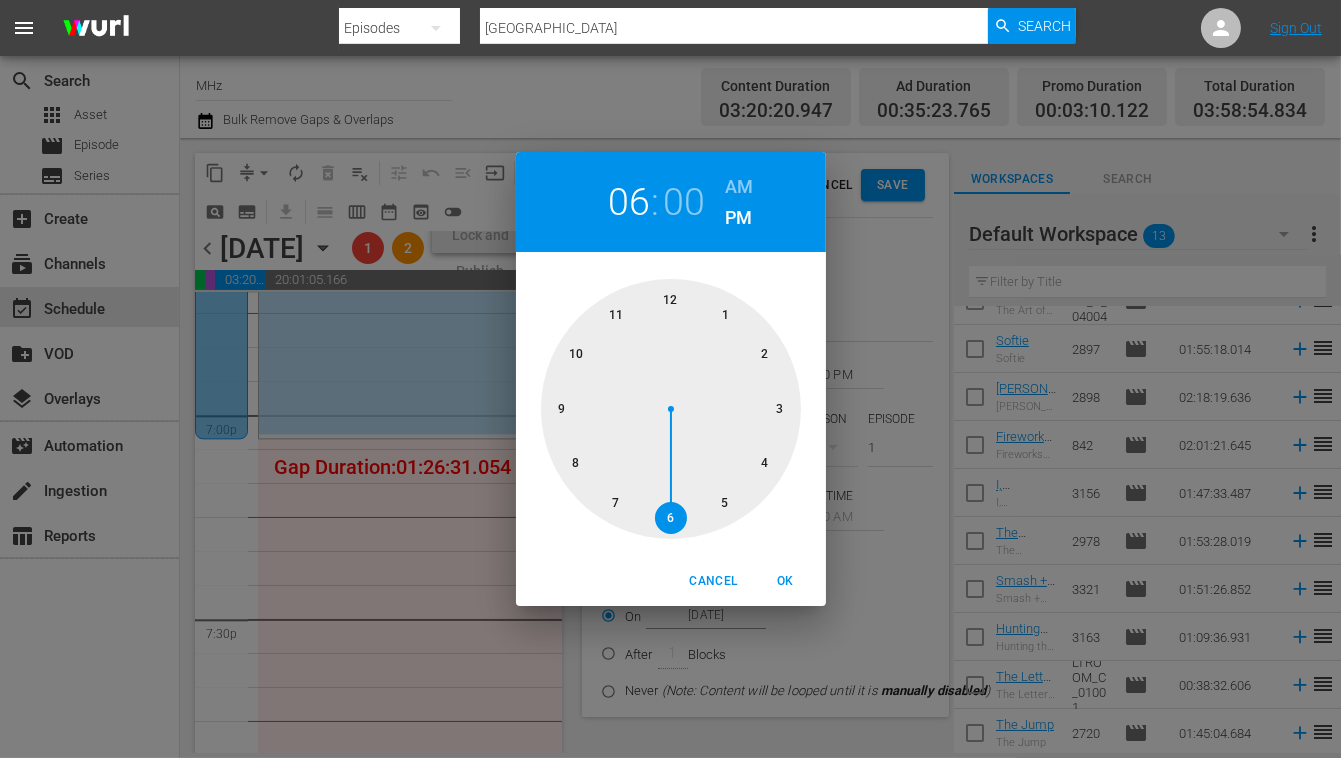 click at bounding box center (671, 409) 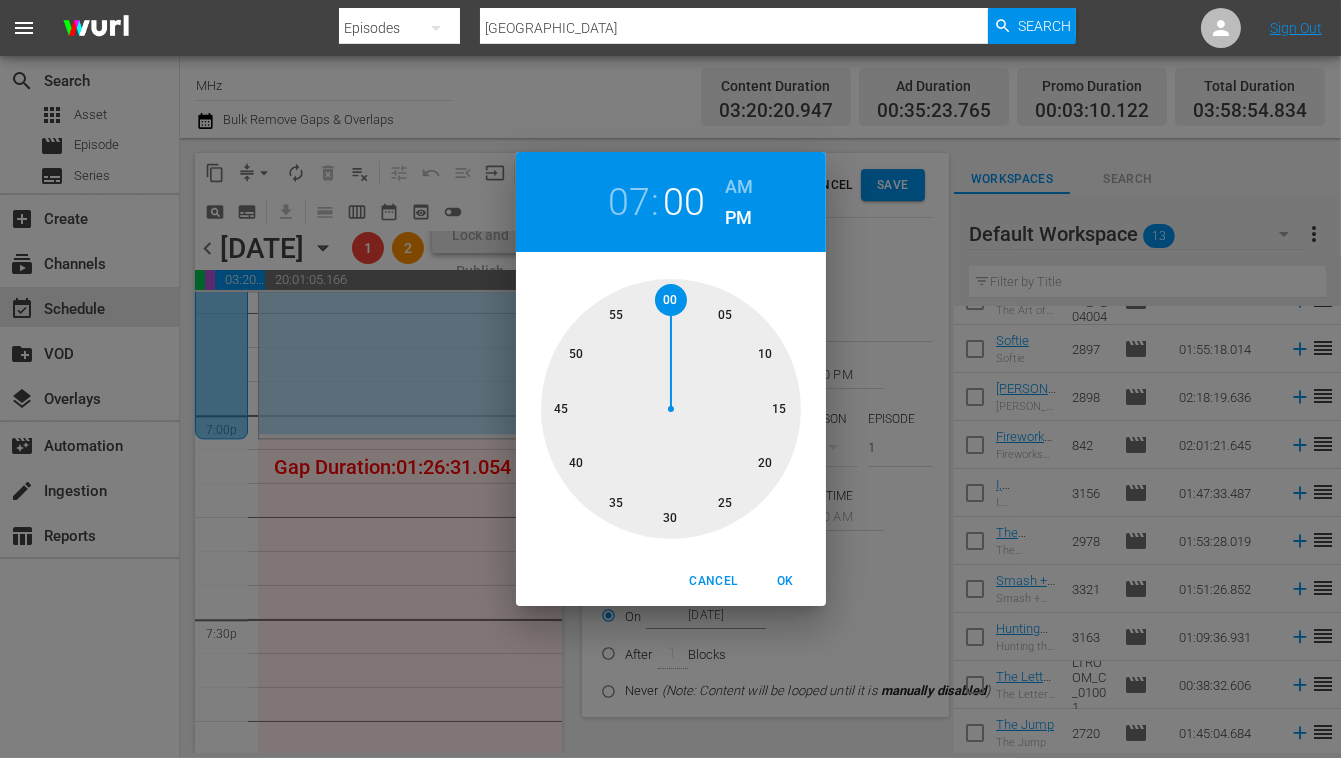 click on "OK" at bounding box center (786, 581) 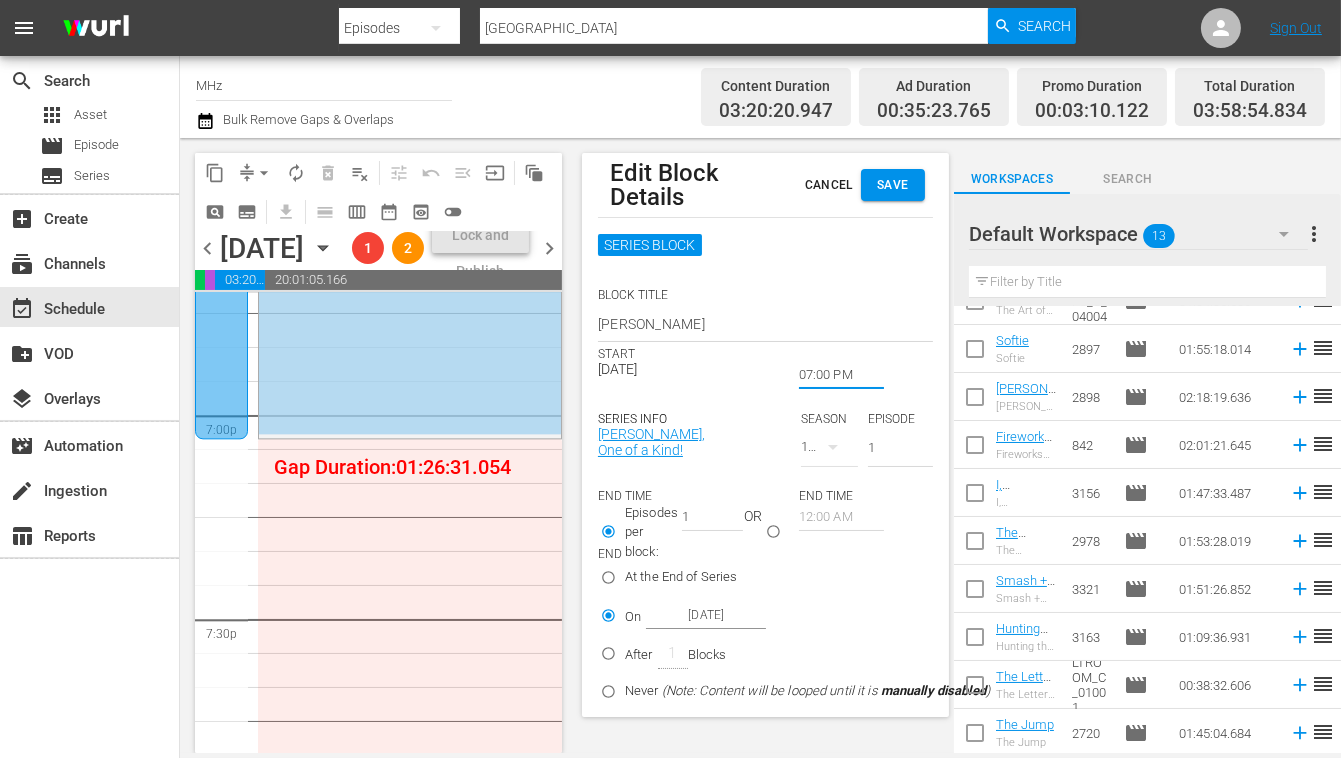 click on "Save" at bounding box center [893, 185] 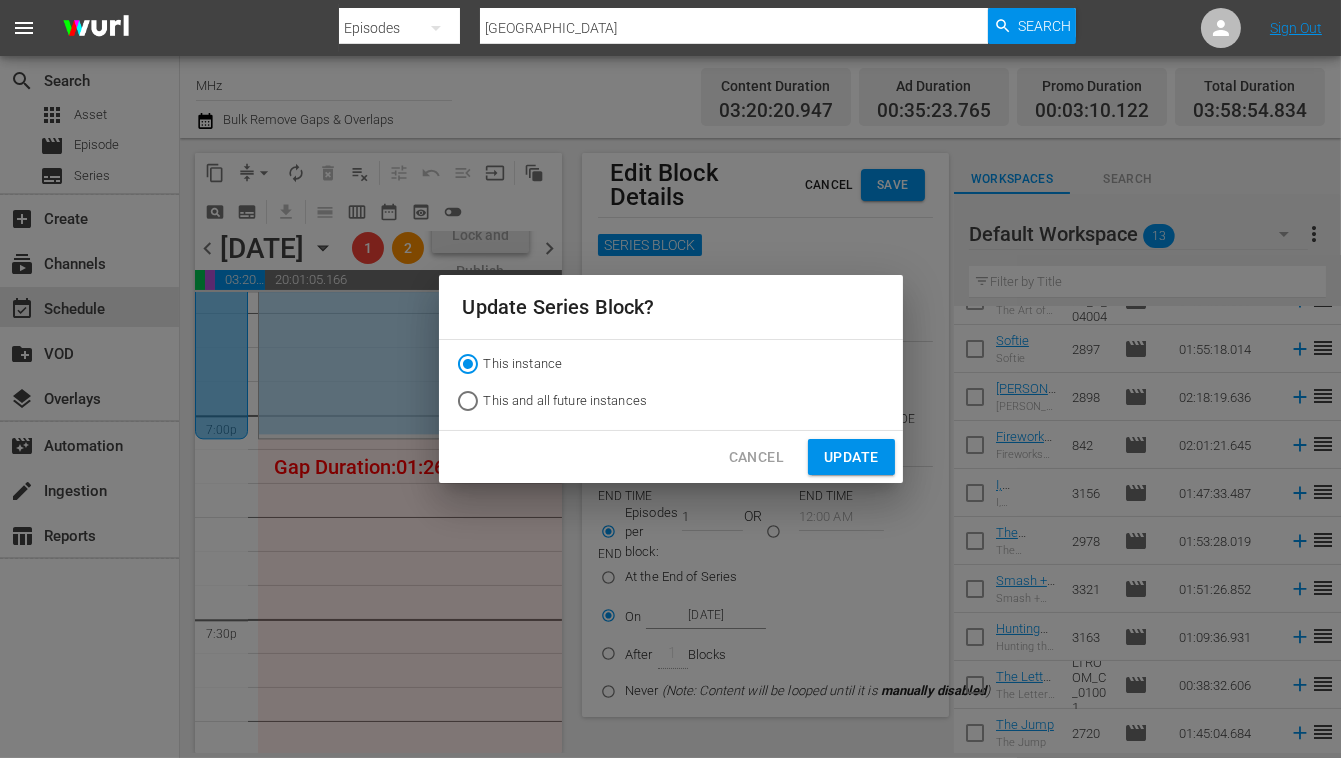 click on "This and all future instances" at bounding box center [566, 401] 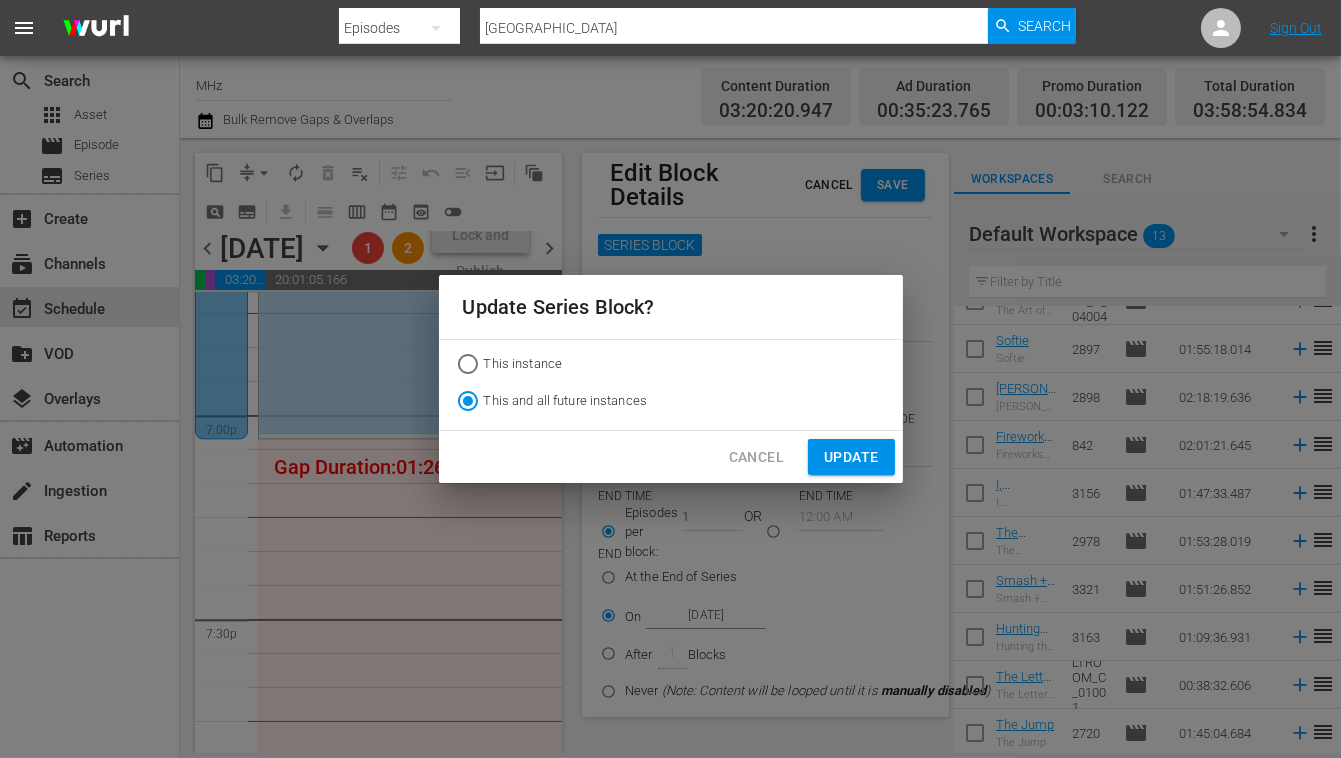 click on "Update" at bounding box center (851, 457) 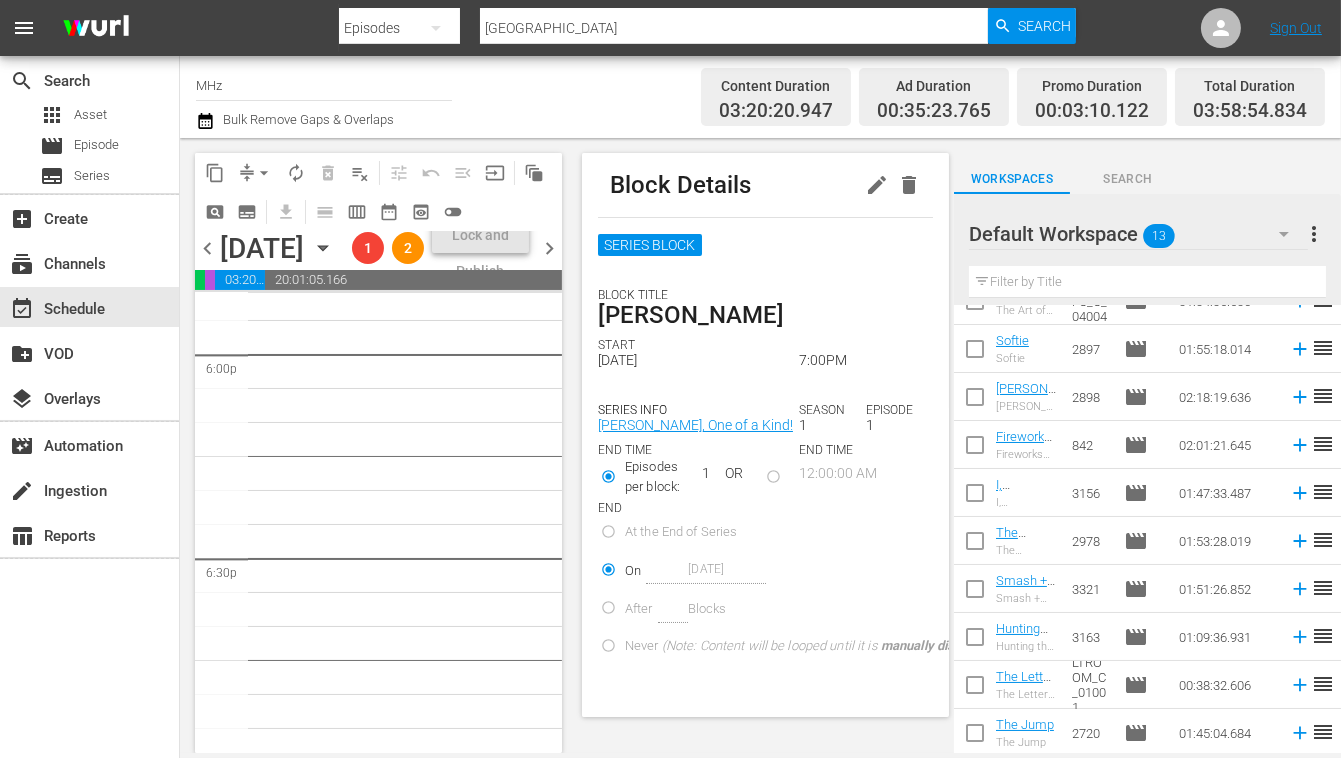 scroll, scrollTop: 7286, scrollLeft: 0, axis: vertical 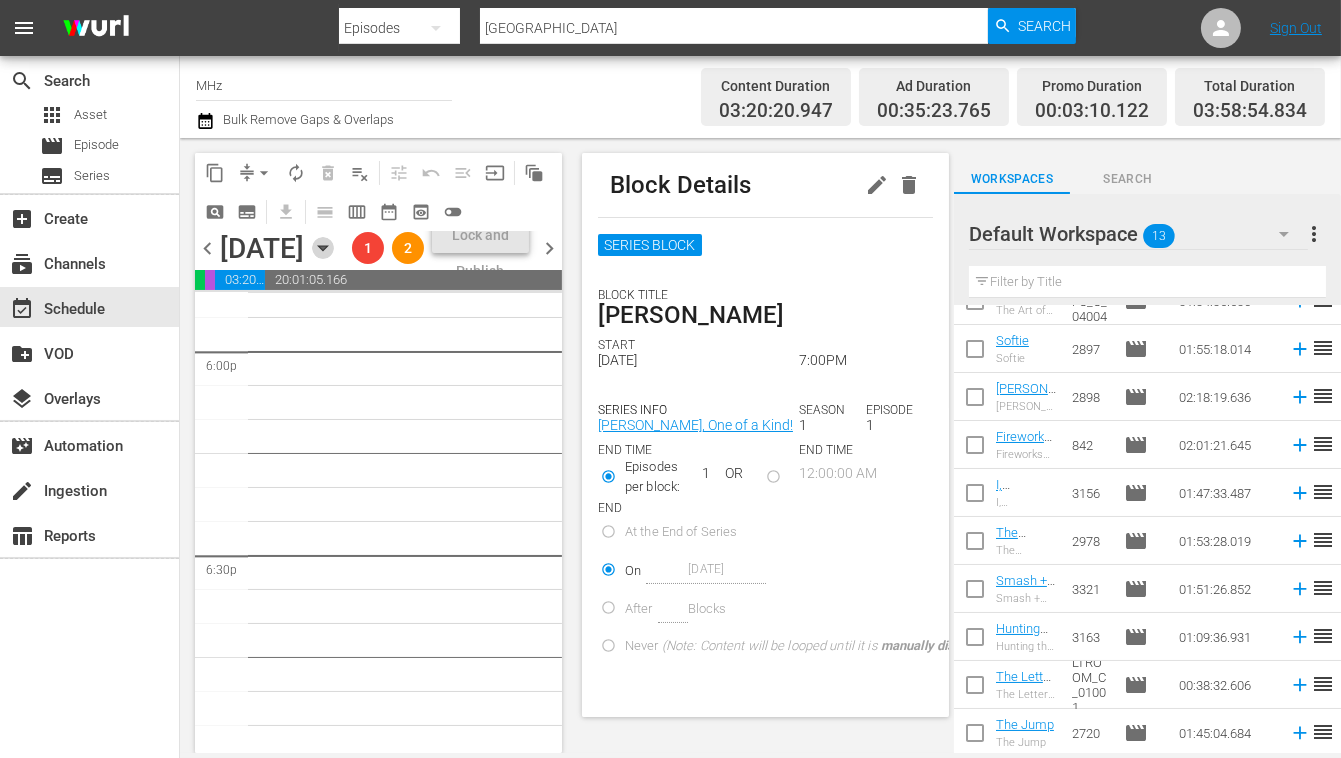 click 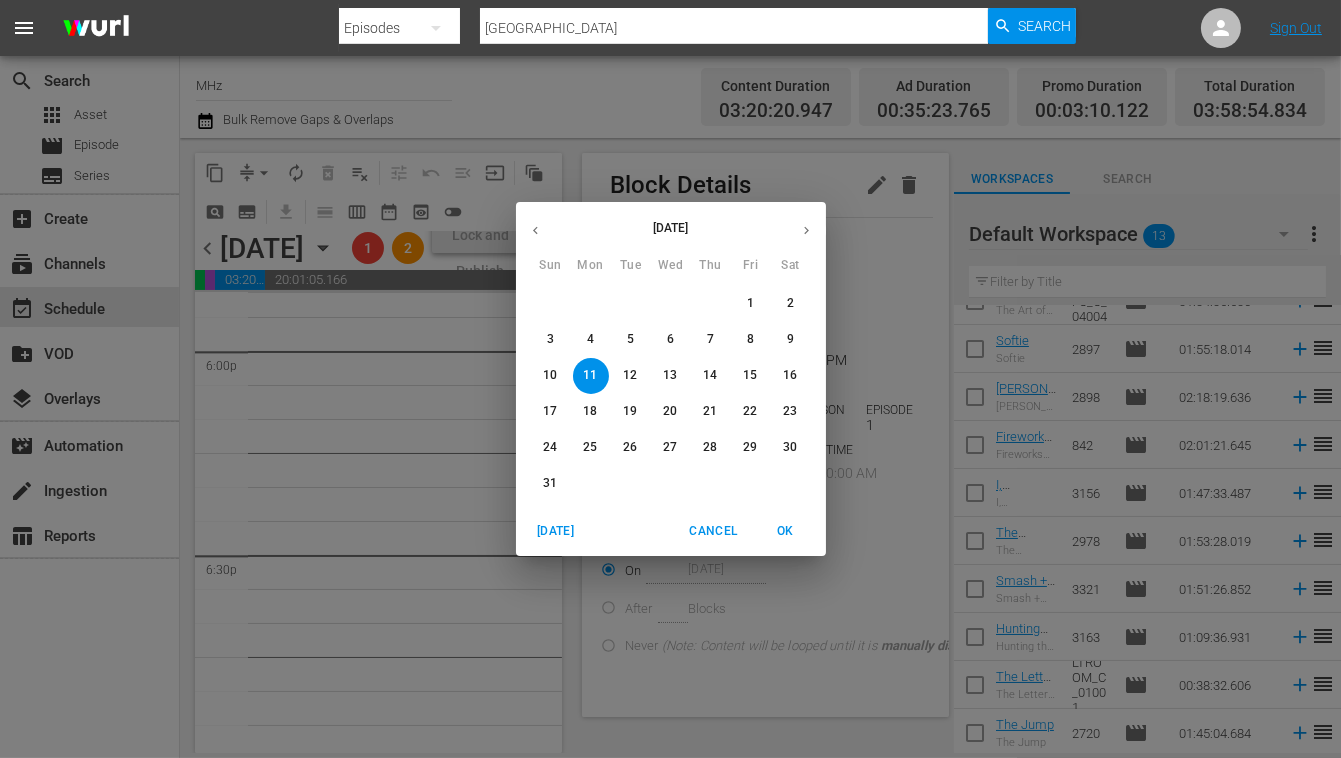 click on "15" at bounding box center [750, 375] 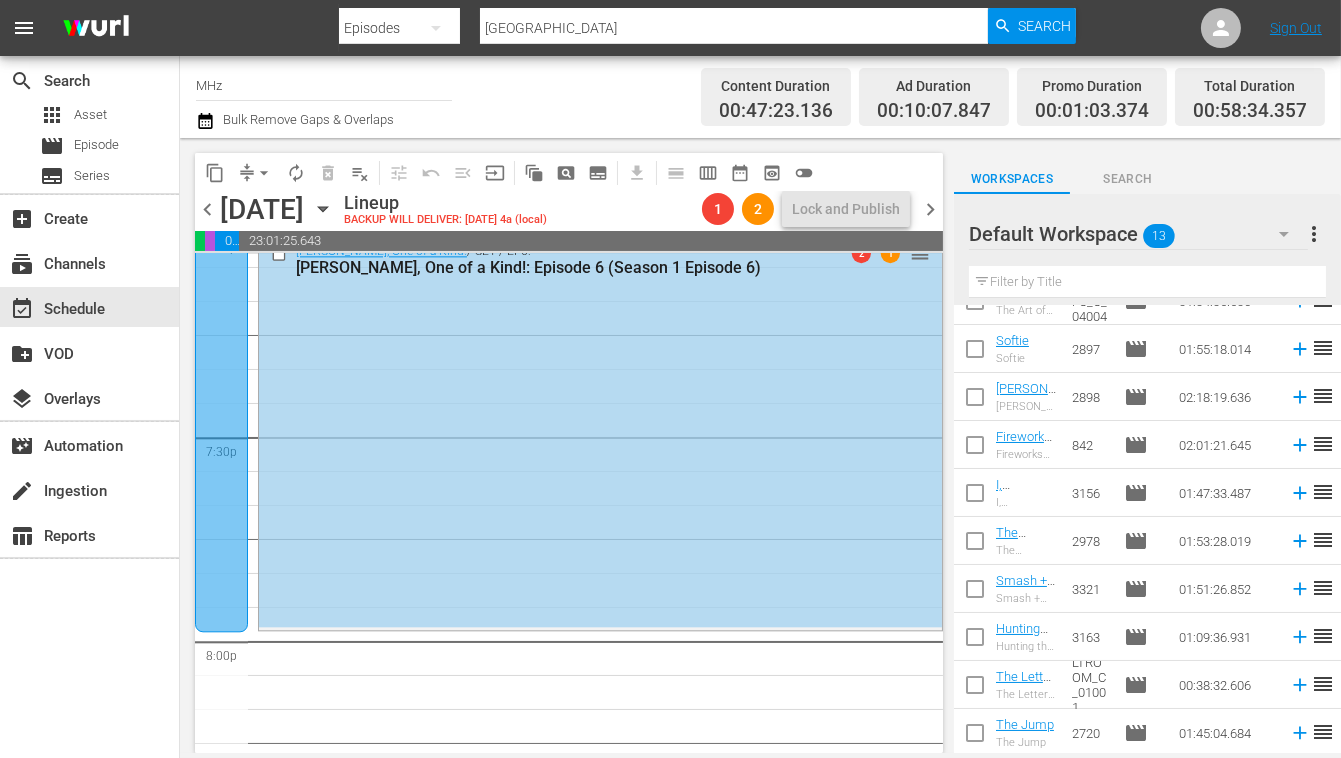 scroll, scrollTop: 7755, scrollLeft: 0, axis: vertical 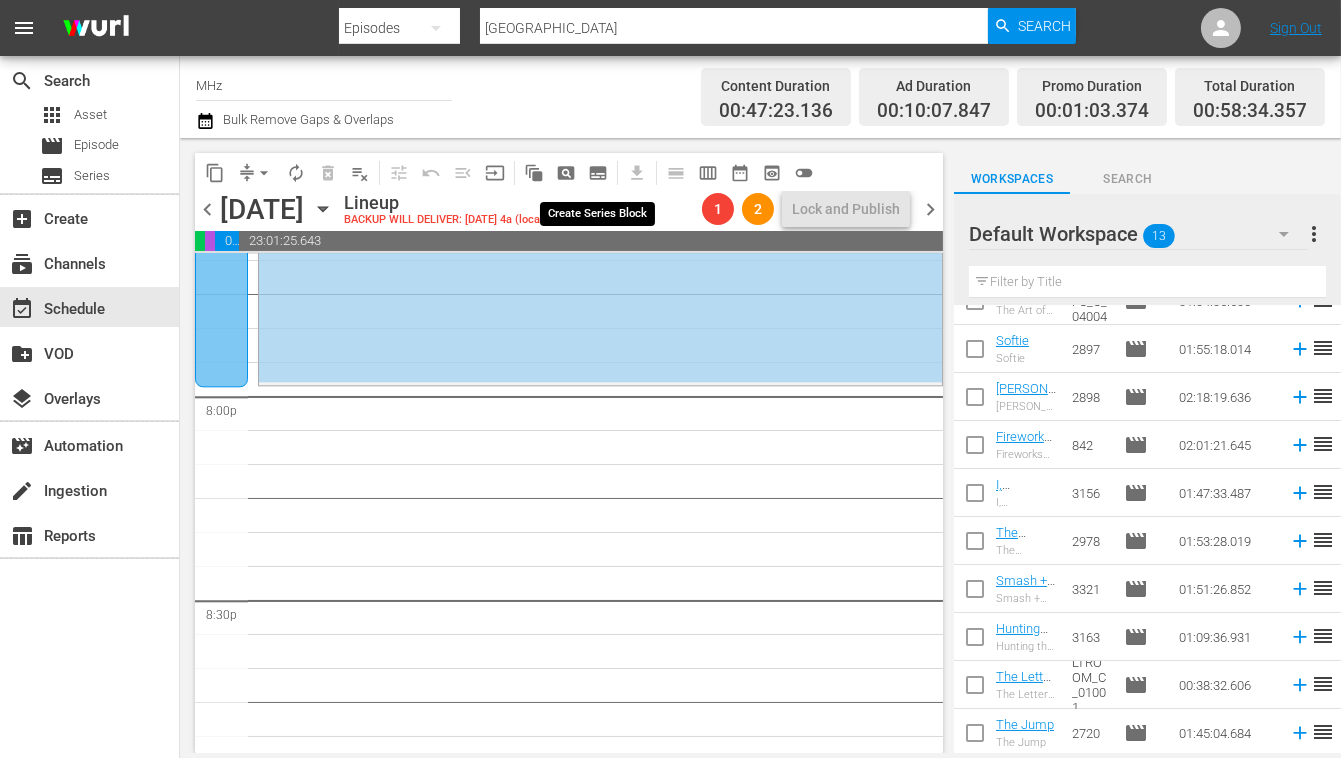 click on "subtitles_outlined" at bounding box center [598, 173] 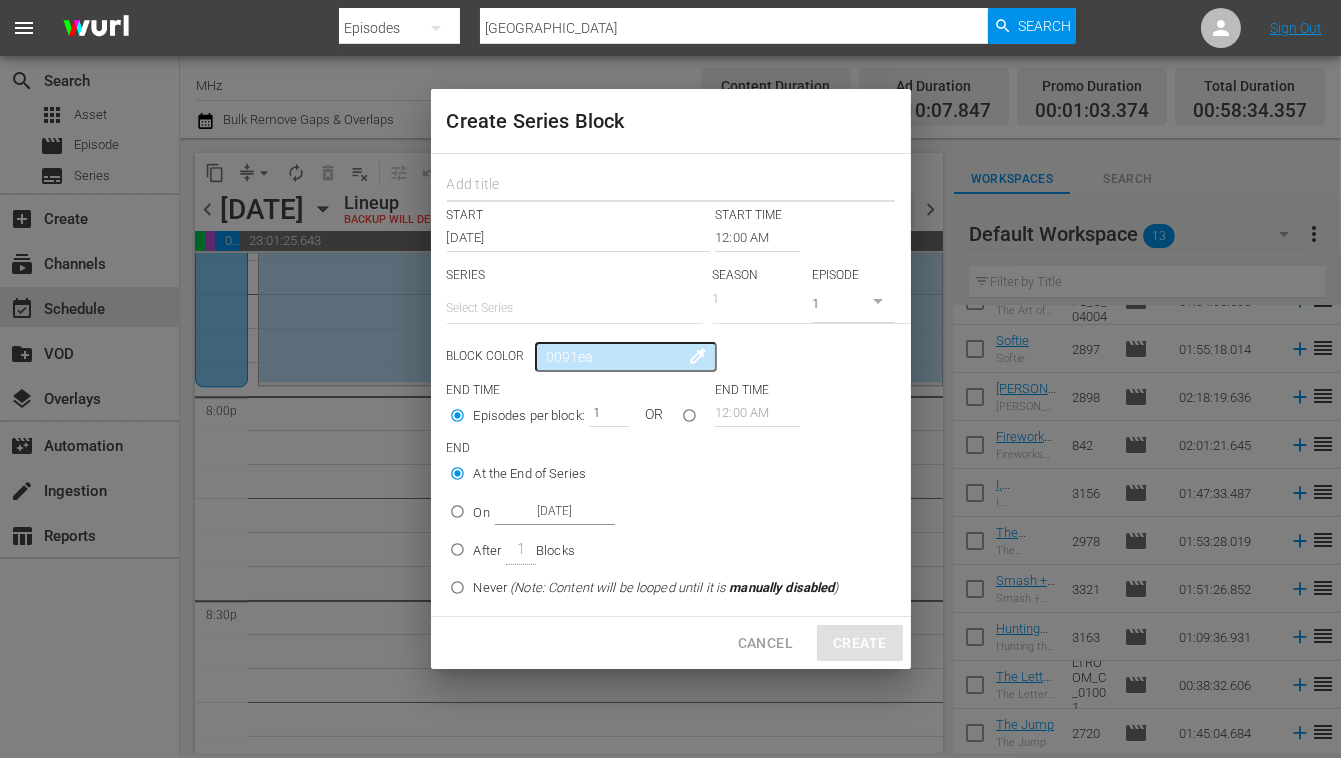 click at bounding box center [671, 186] 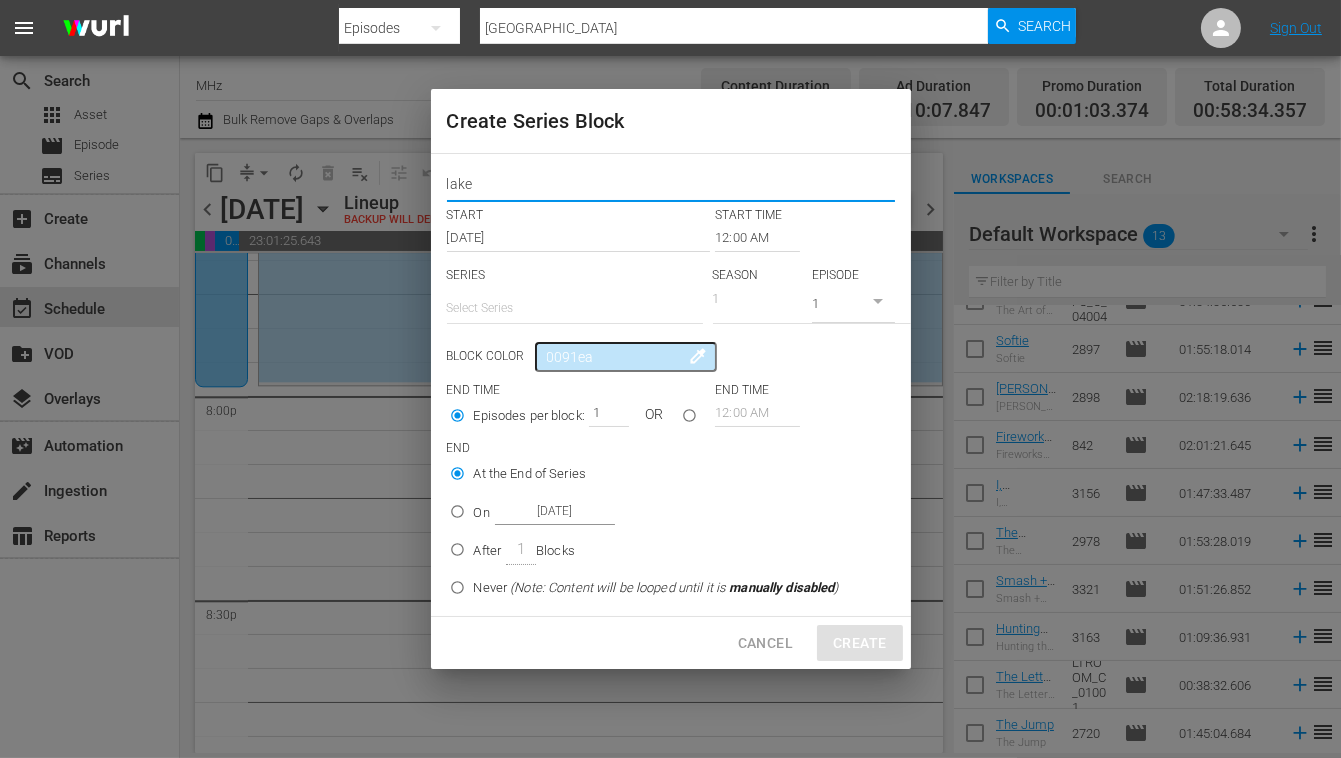 type on "lake" 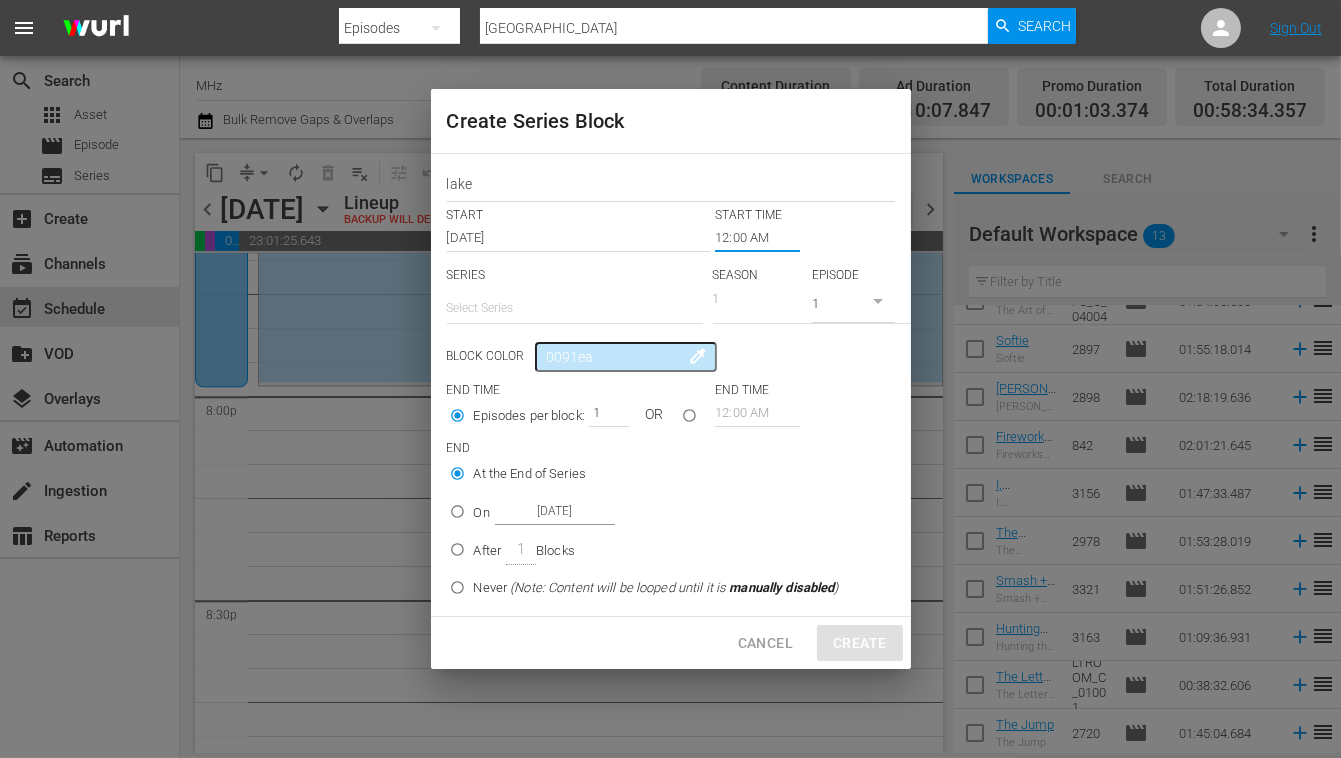 click on "12:00 AM" at bounding box center (757, 238) 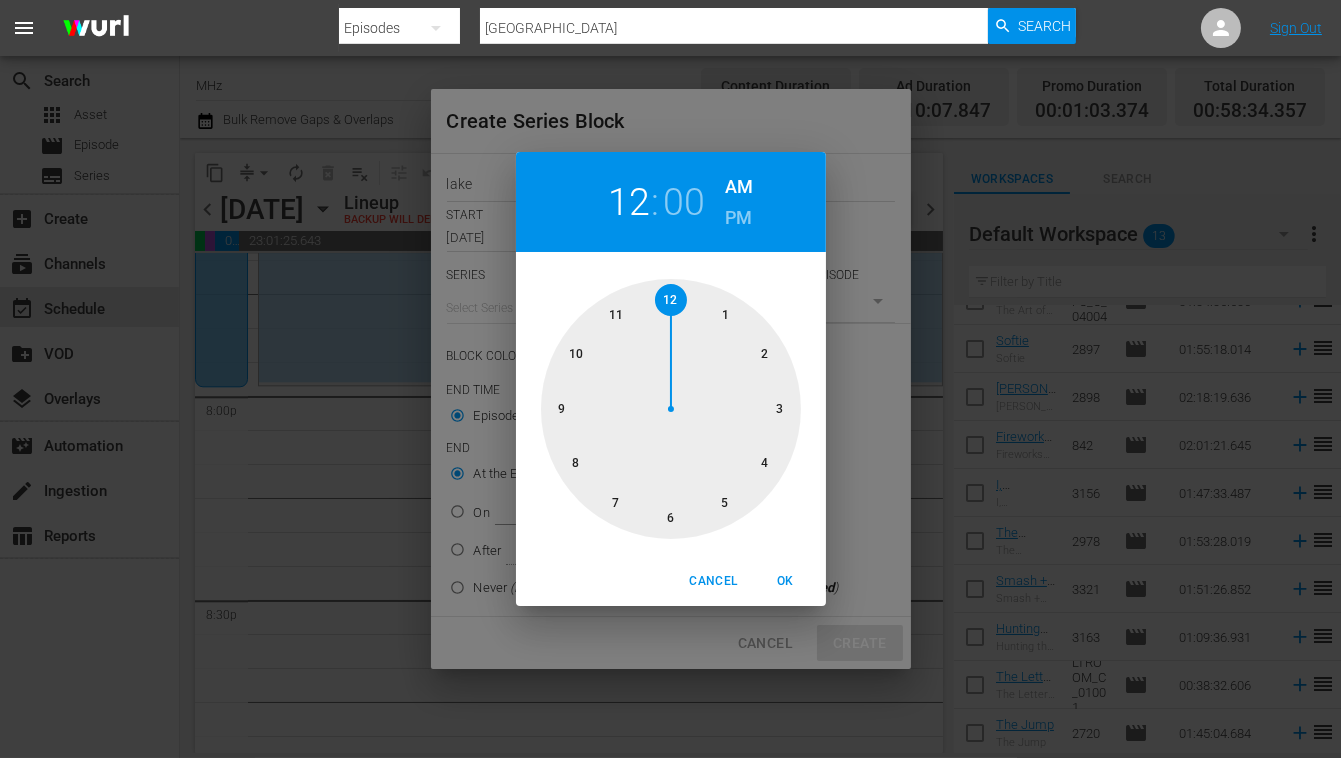 click on "PM" at bounding box center [738, 218] 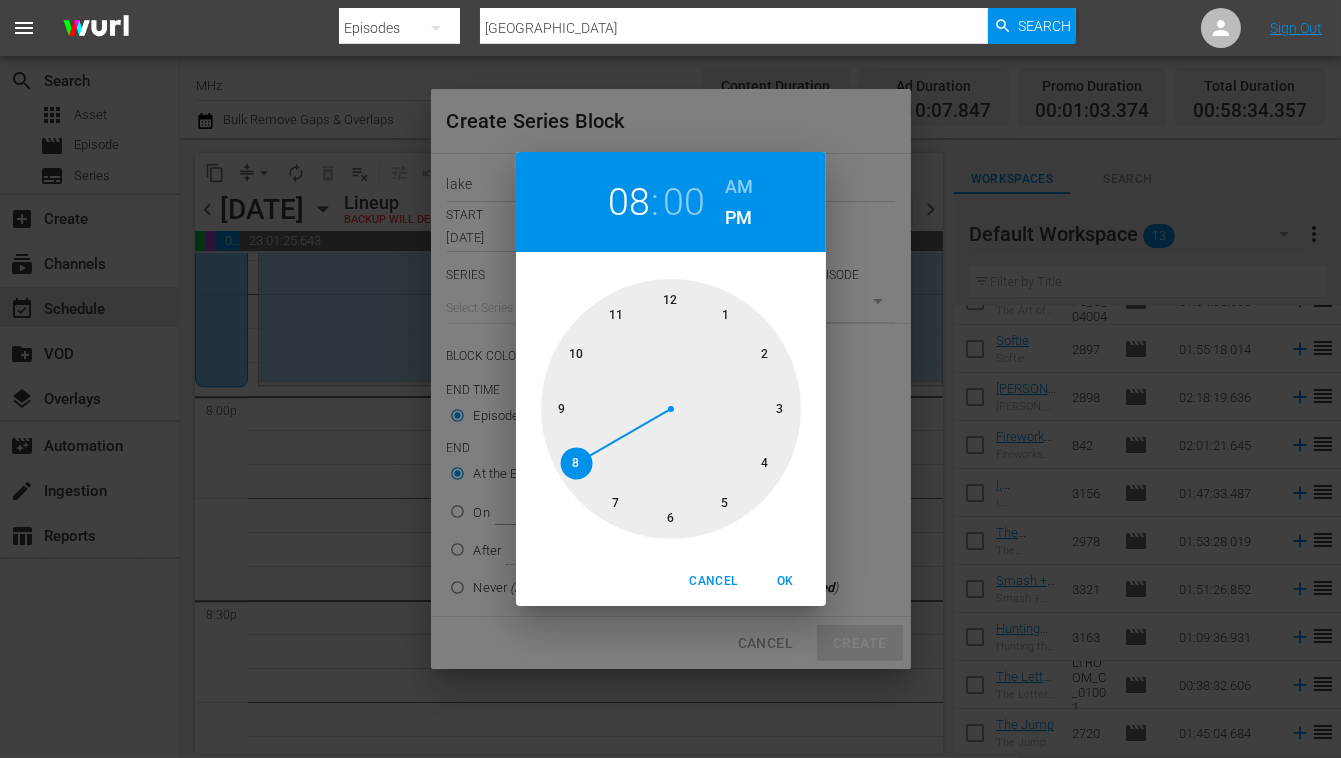 click at bounding box center (671, 409) 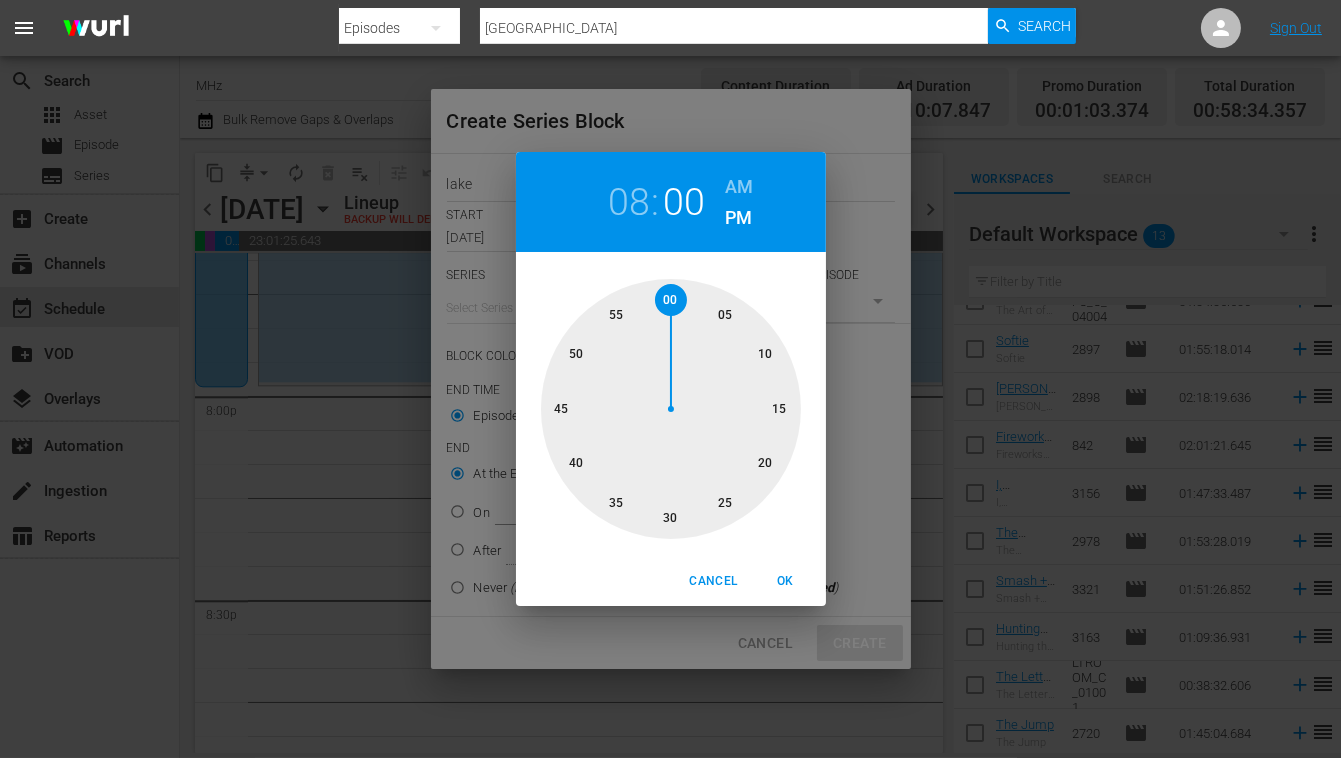 click on "Cancel" at bounding box center (713, 581) 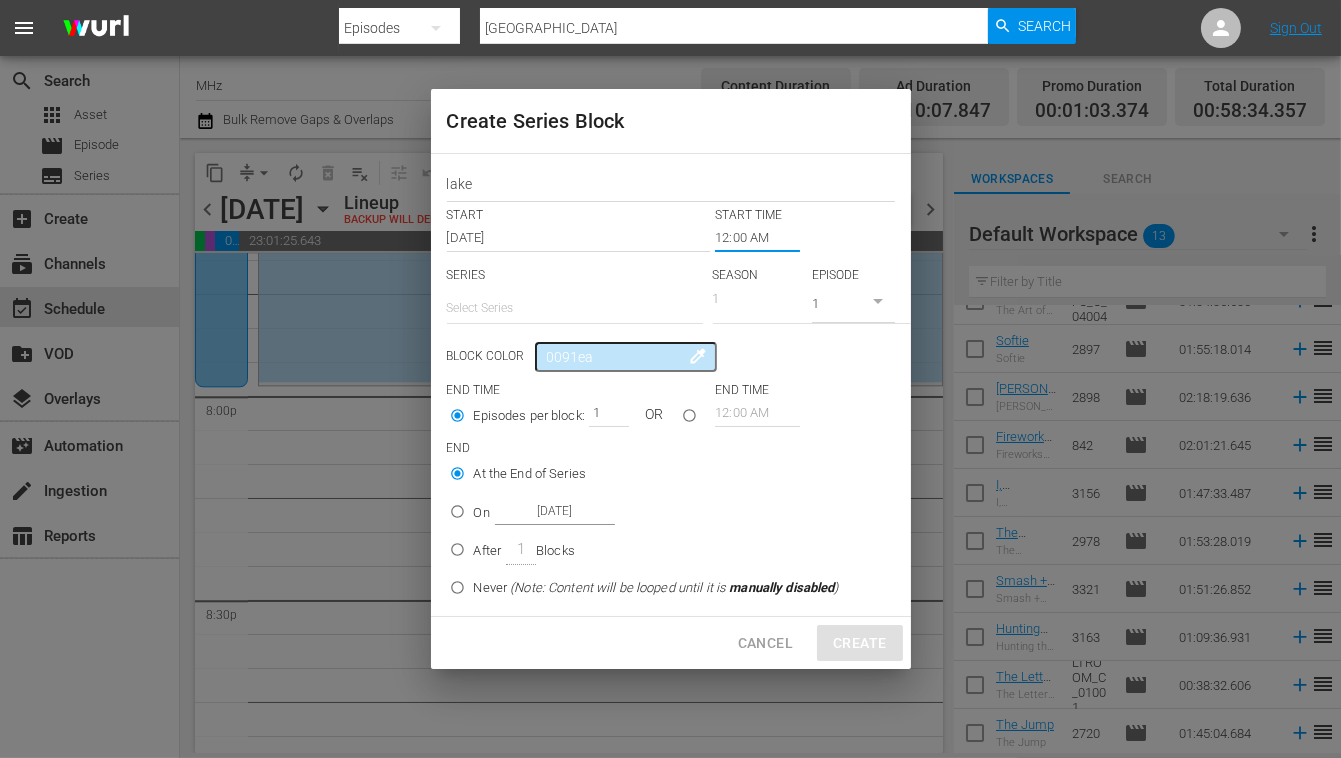 click on "Cancel" at bounding box center [765, 643] 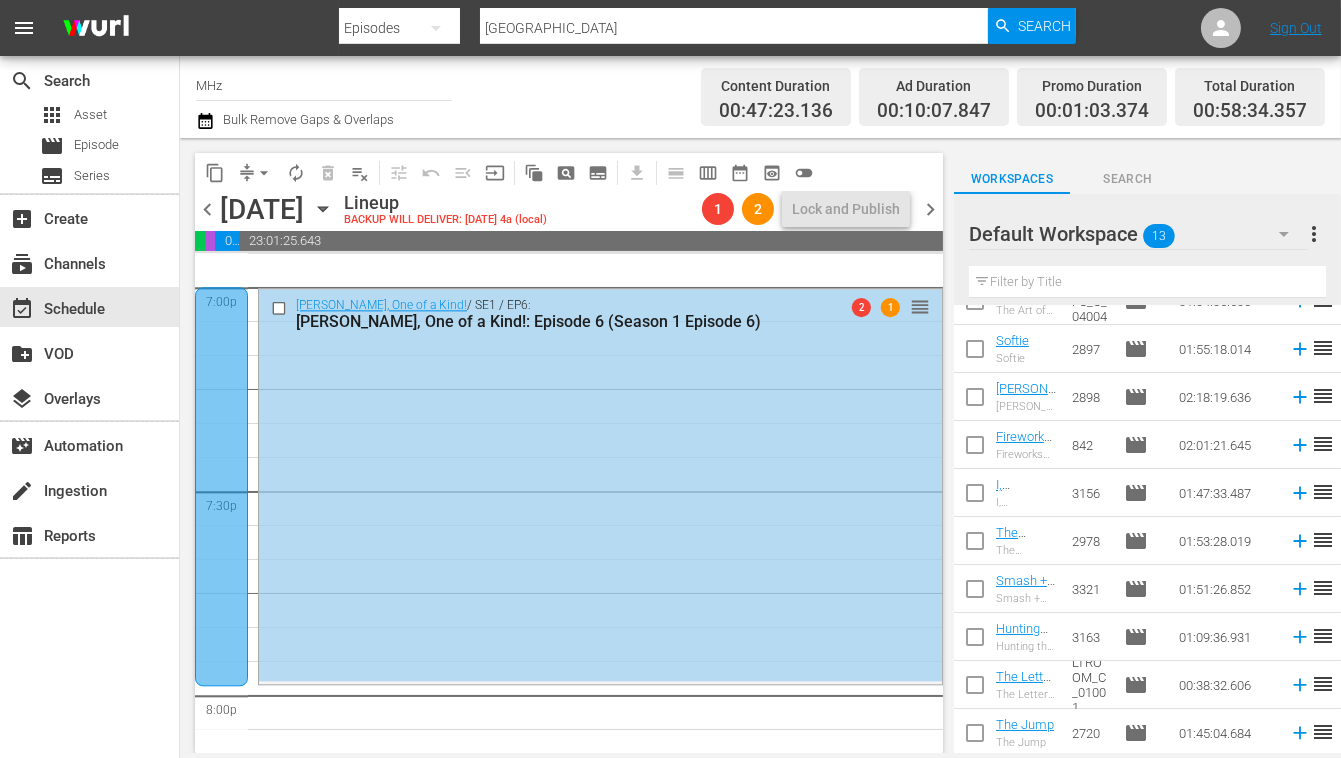 scroll, scrollTop: 7639, scrollLeft: 0, axis: vertical 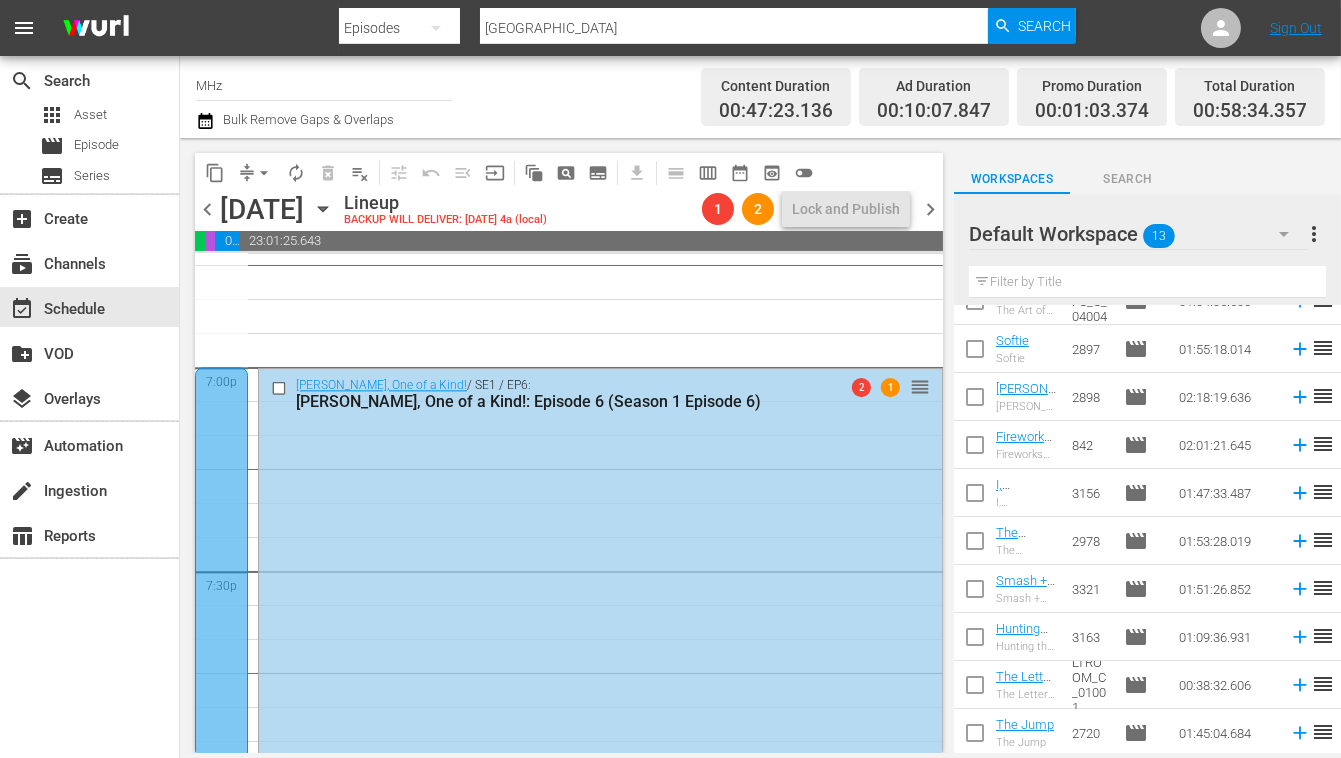 click at bounding box center (221, 566) 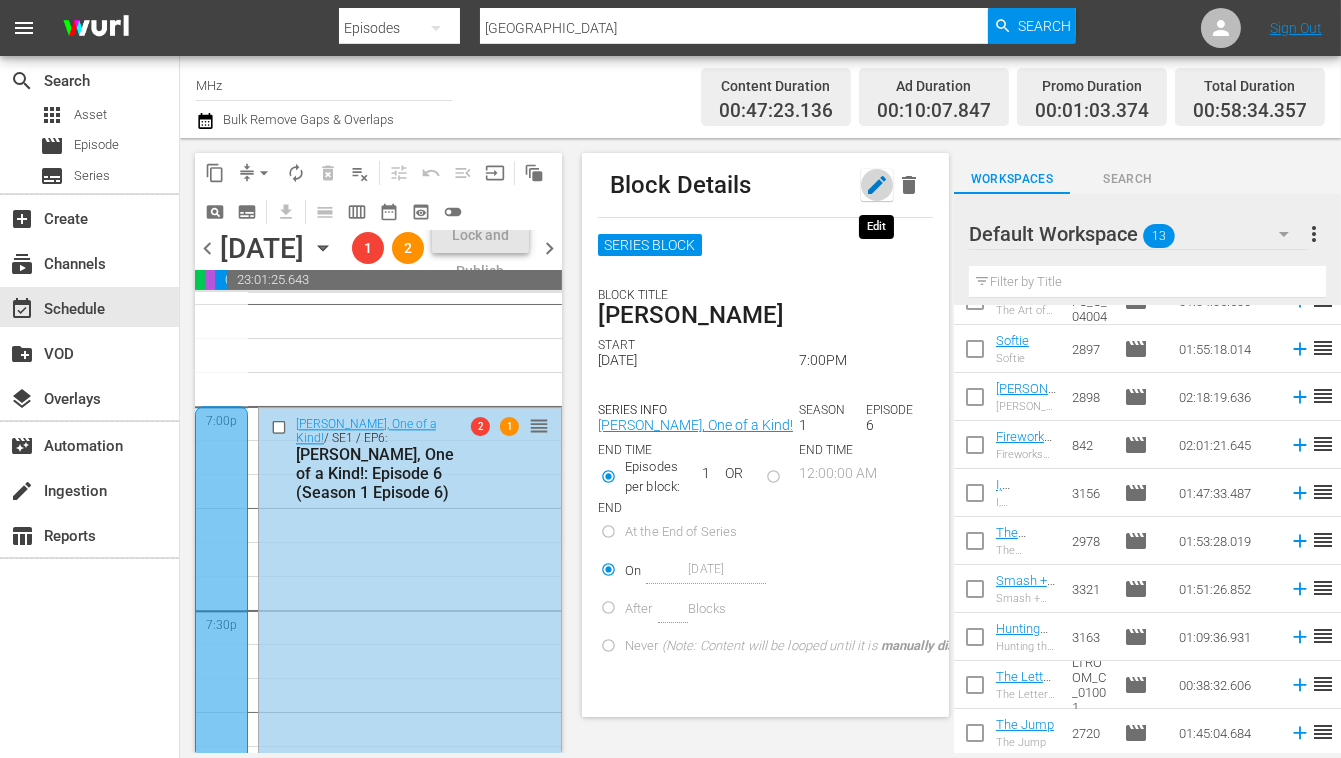 click 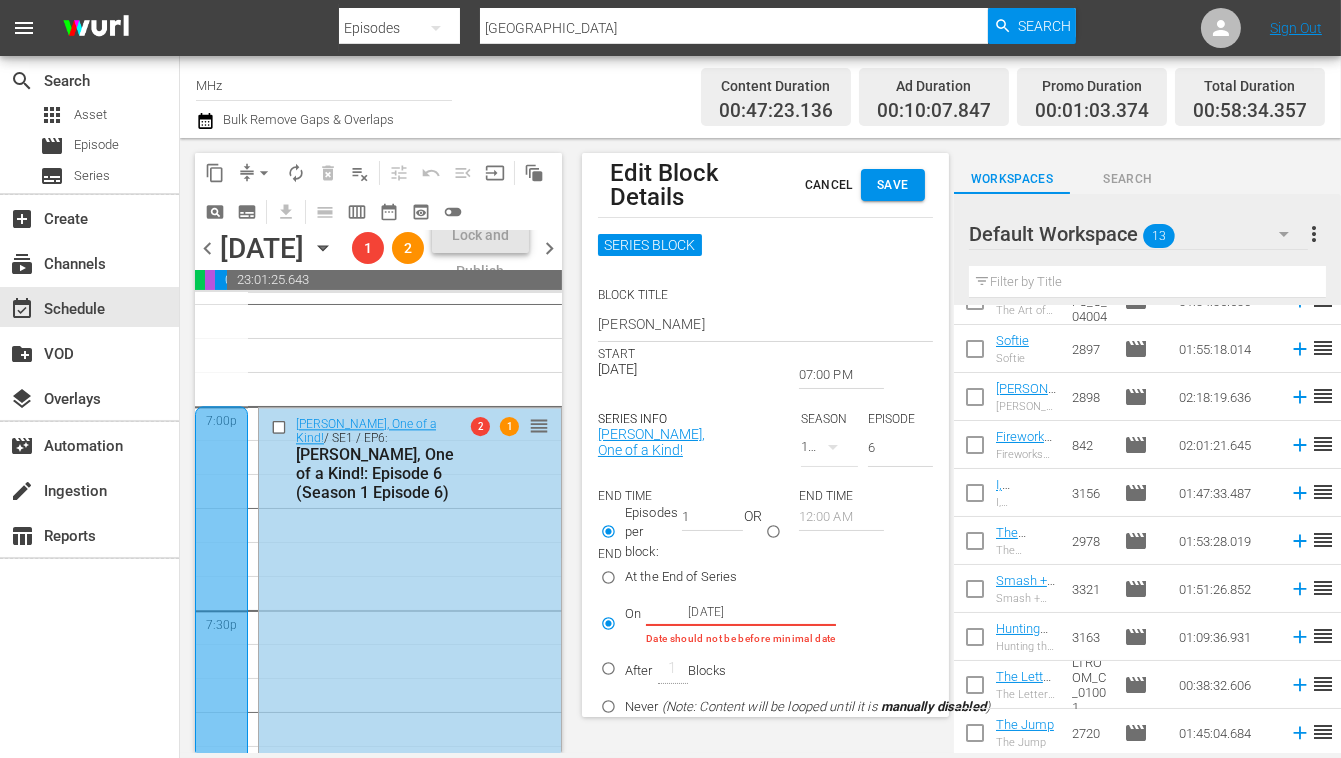 click on "07:00 PM" at bounding box center (841, 375) 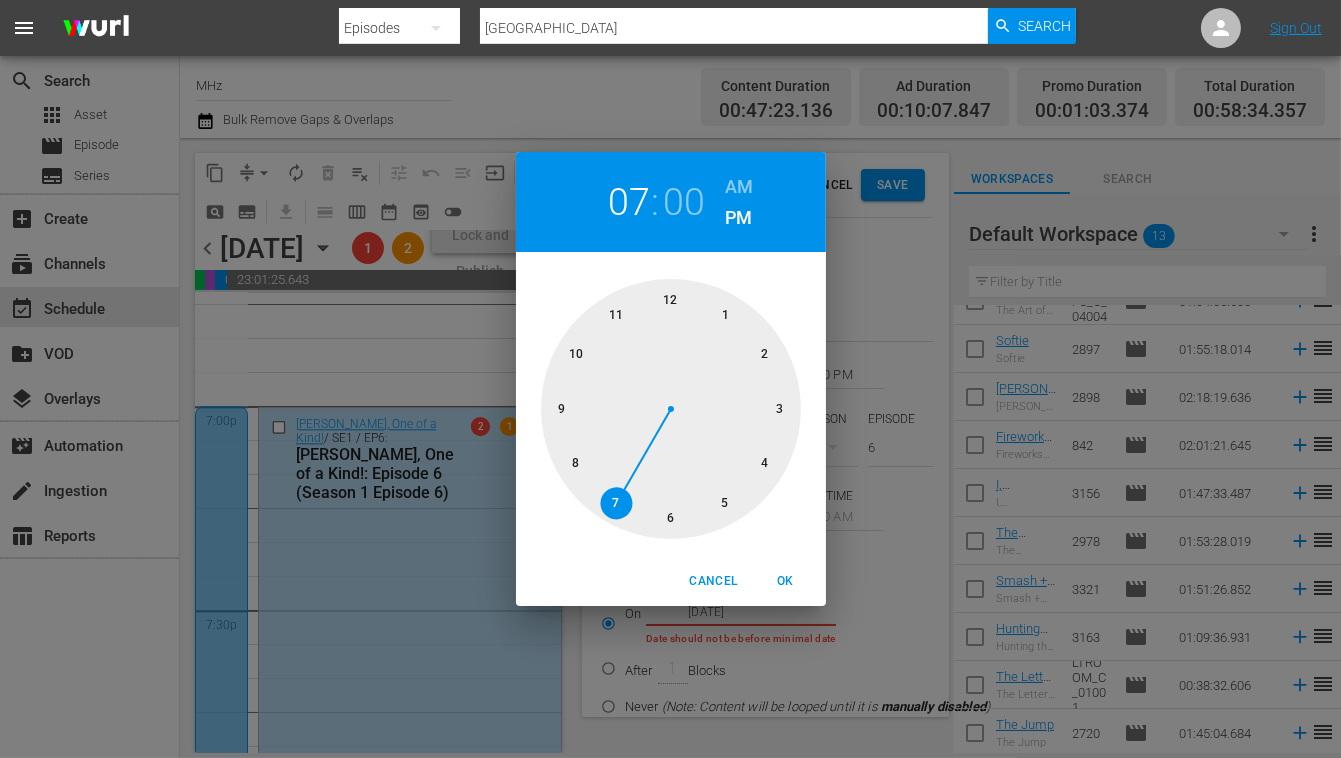 click at bounding box center (671, 409) 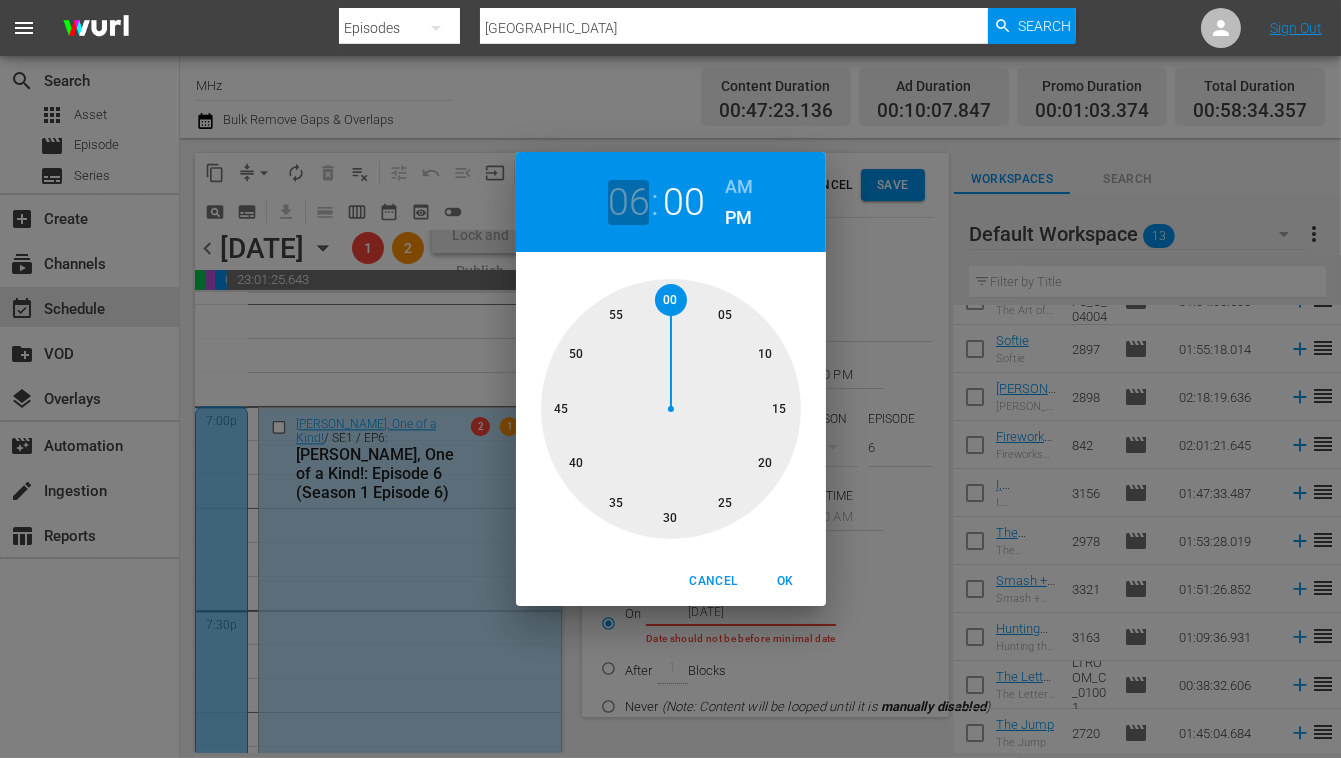 click on "06" at bounding box center (628, 202) 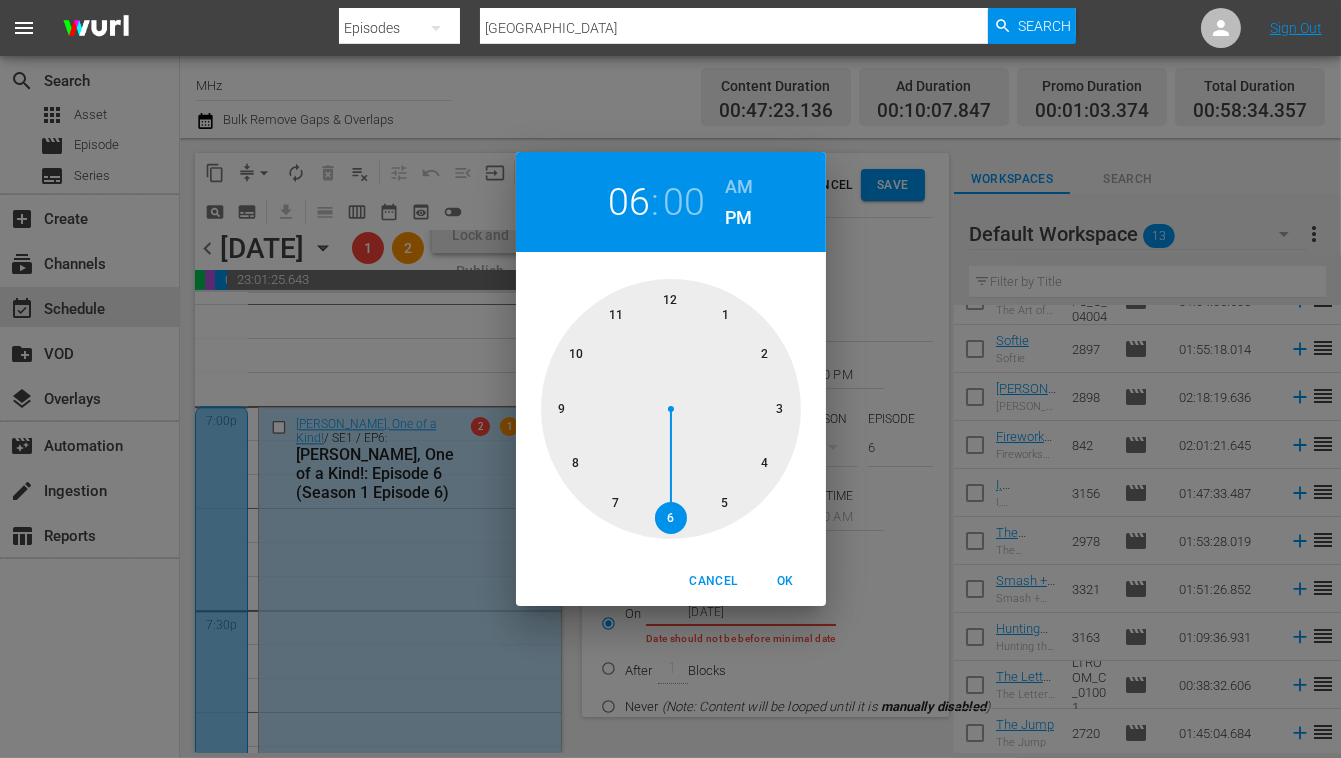 click at bounding box center (671, 409) 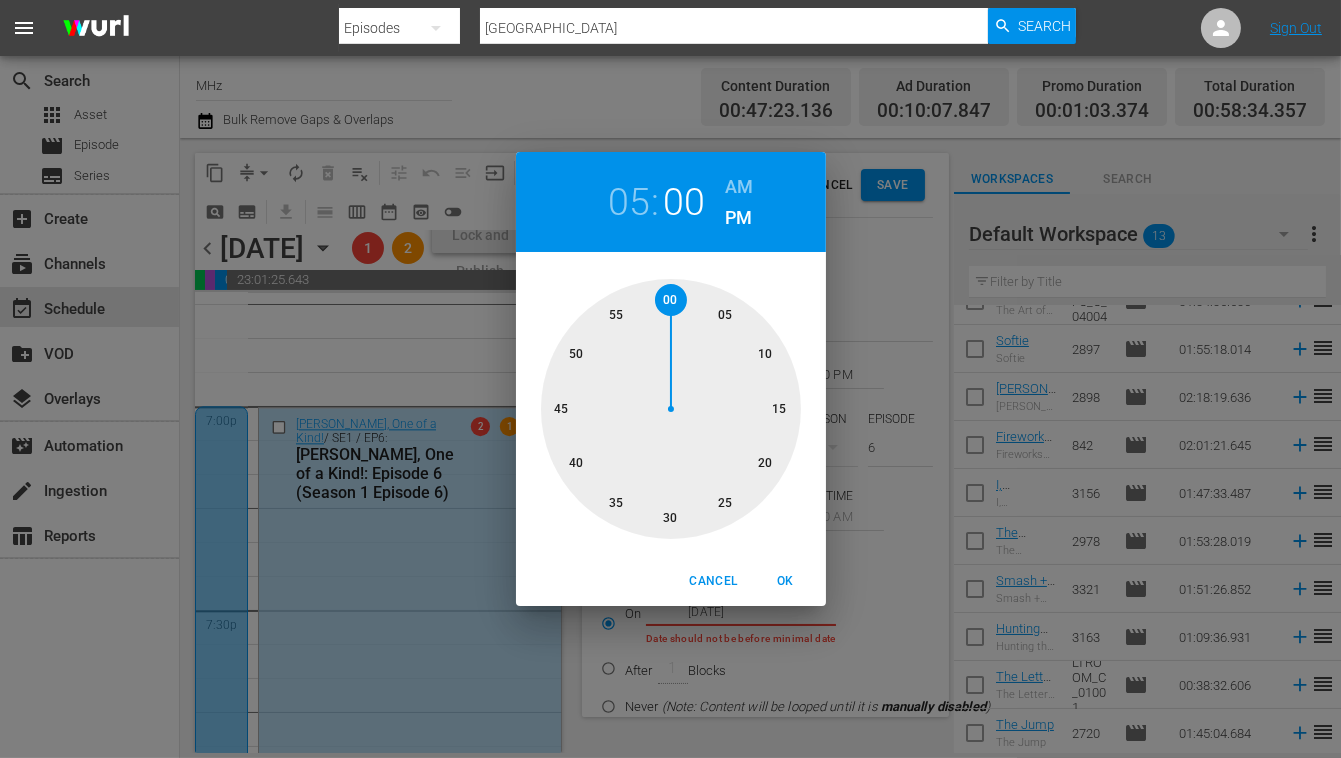 click at bounding box center (671, 409) 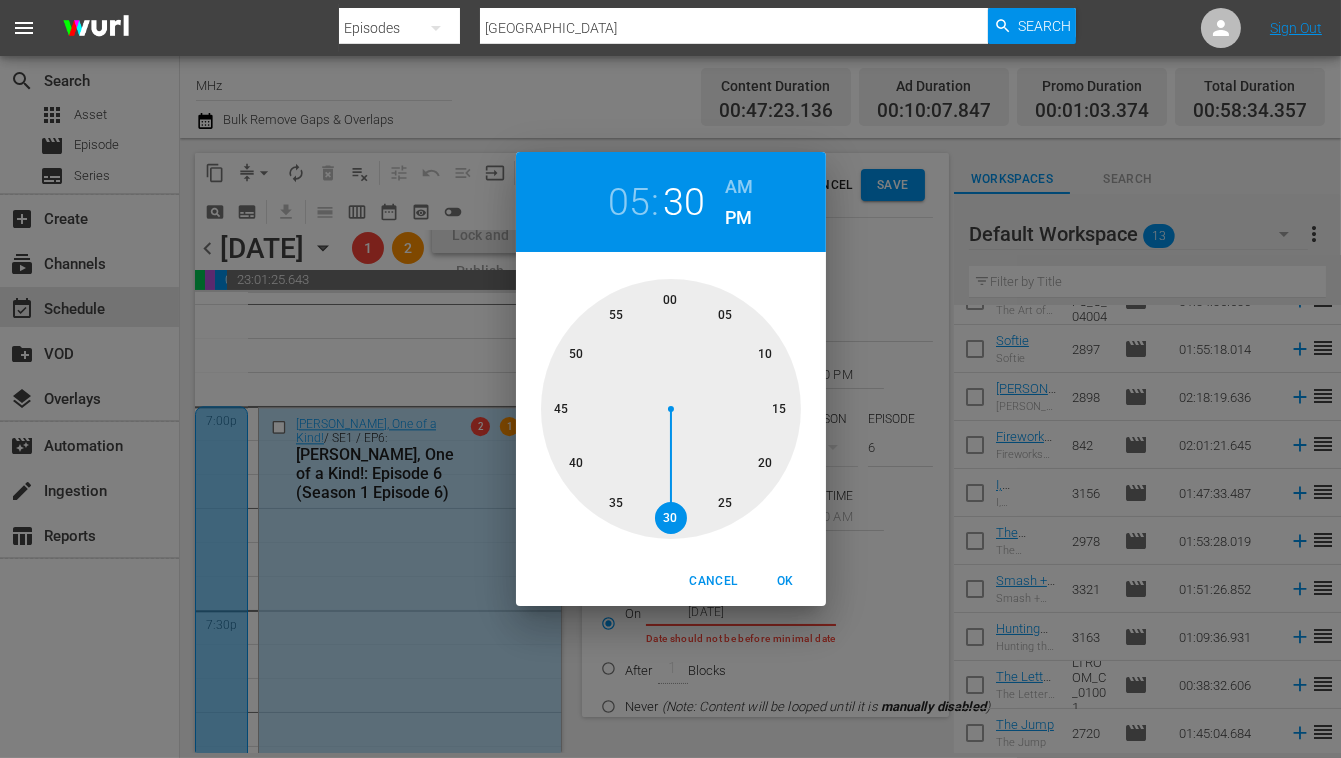 click on "OK" at bounding box center [786, 581] 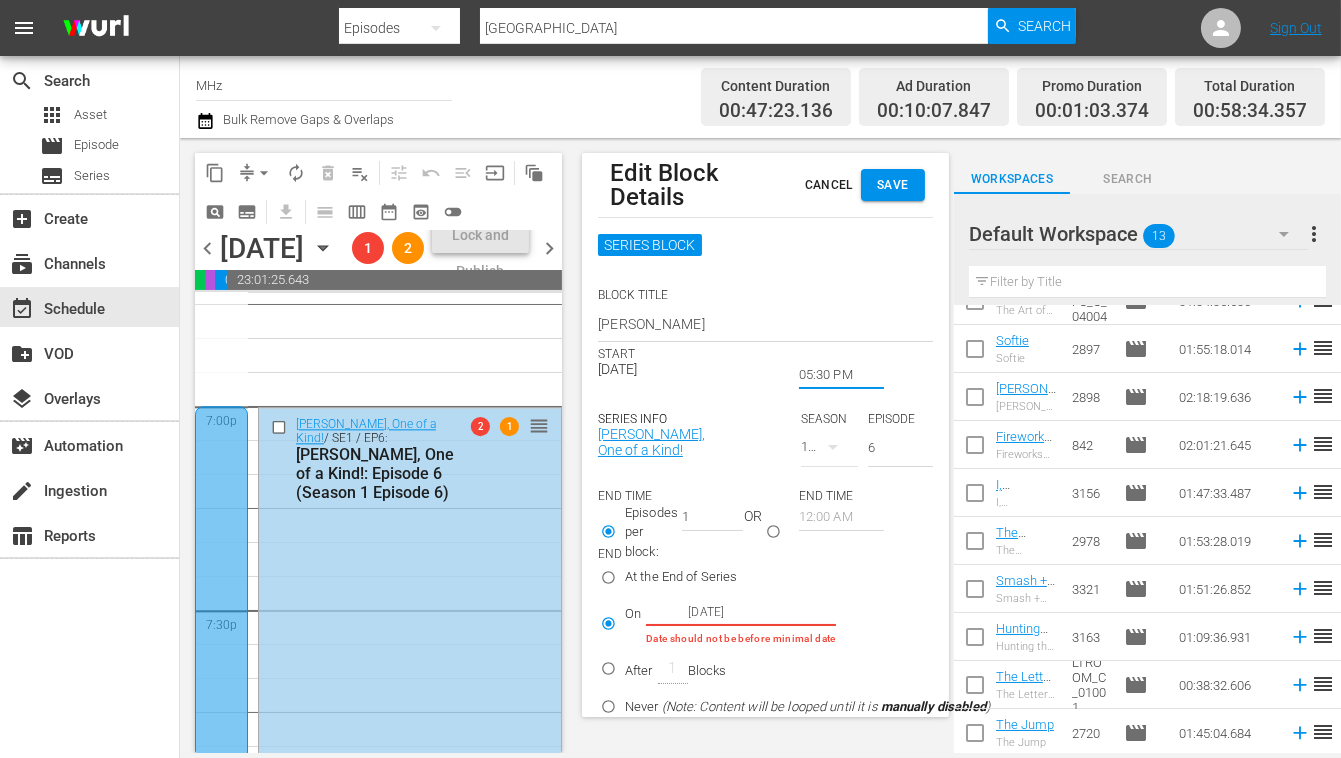 click on "Save" at bounding box center (893, 185) 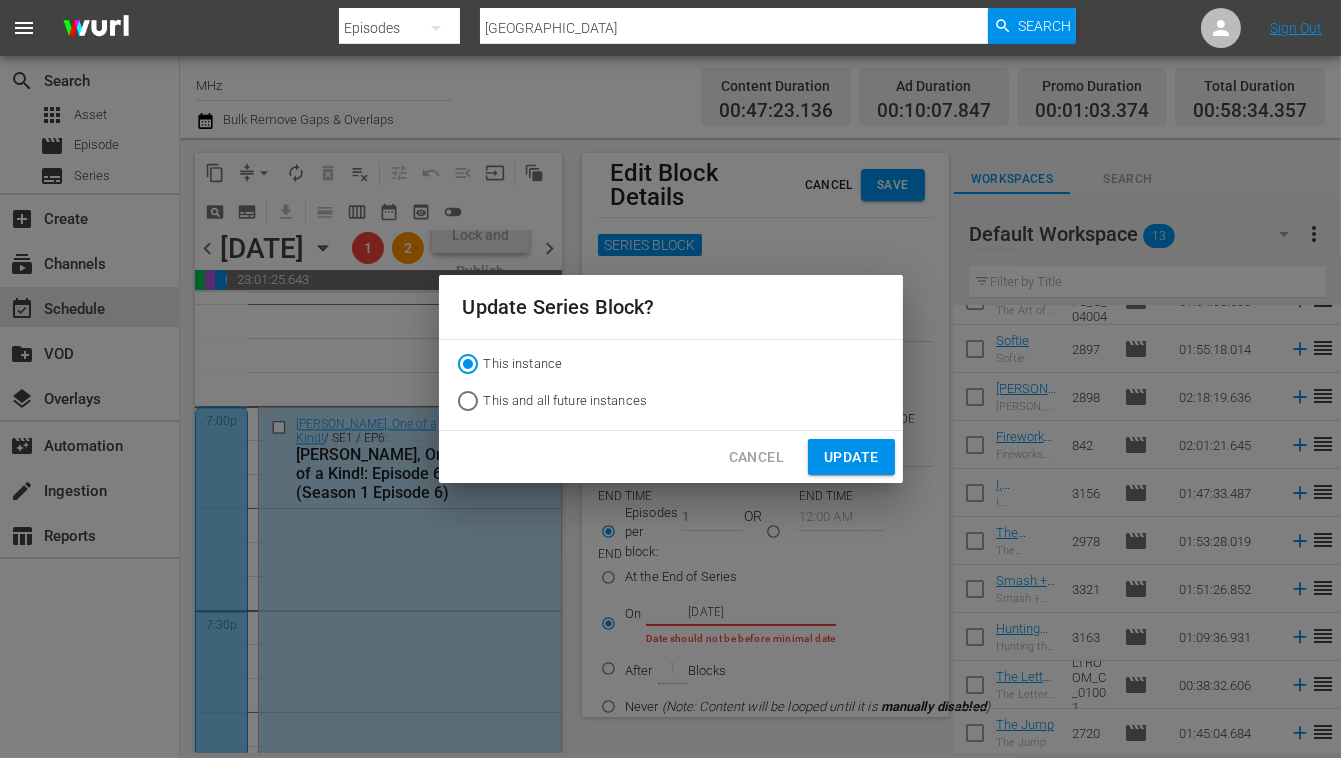 click on "Update" at bounding box center (851, 457) 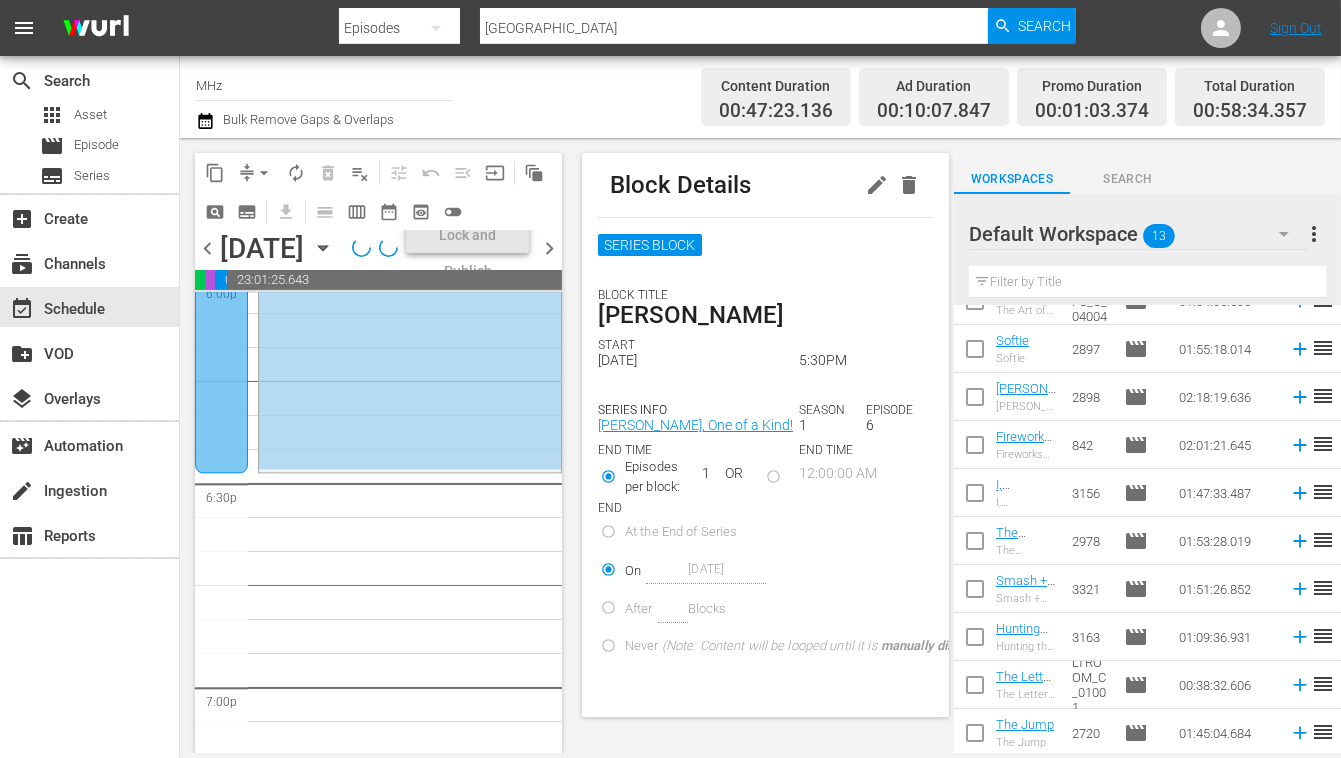 scroll, scrollTop: 7331, scrollLeft: 0, axis: vertical 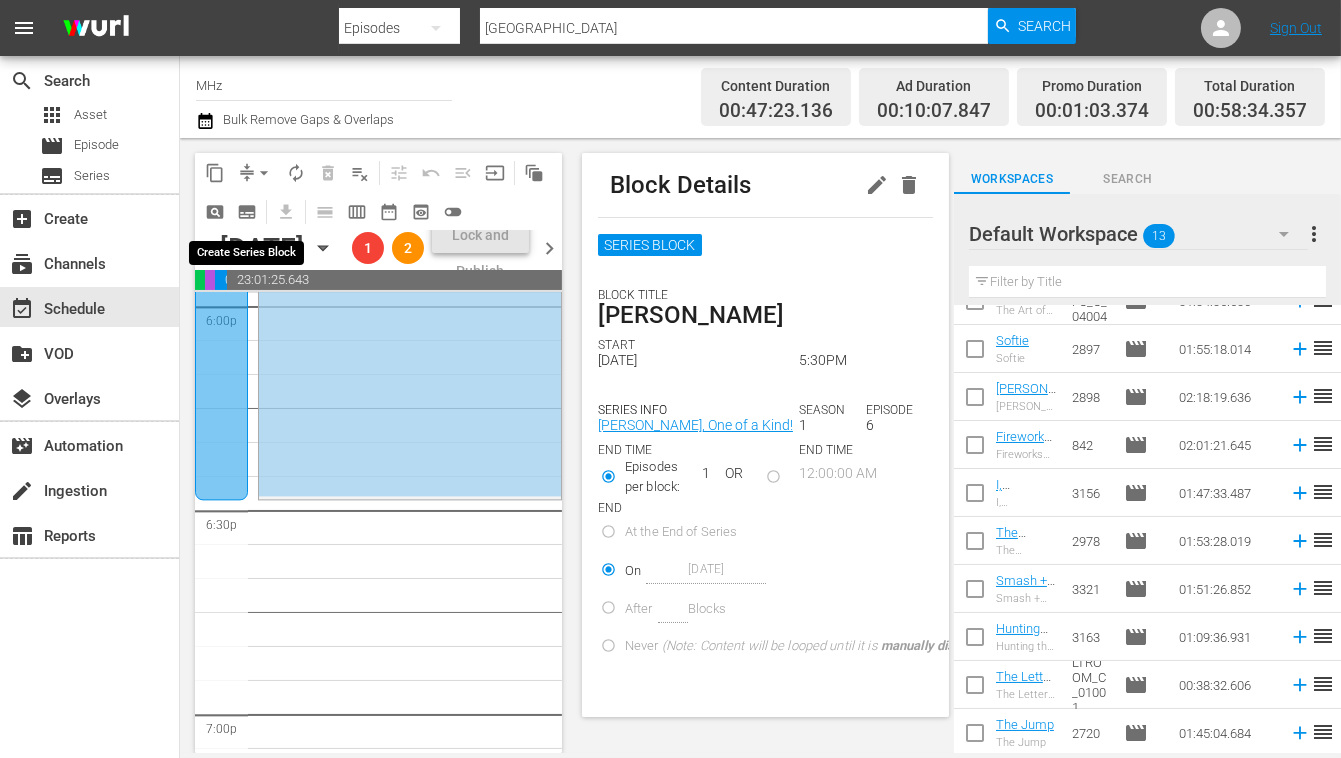 click on "subtitles_outlined" at bounding box center (247, 212) 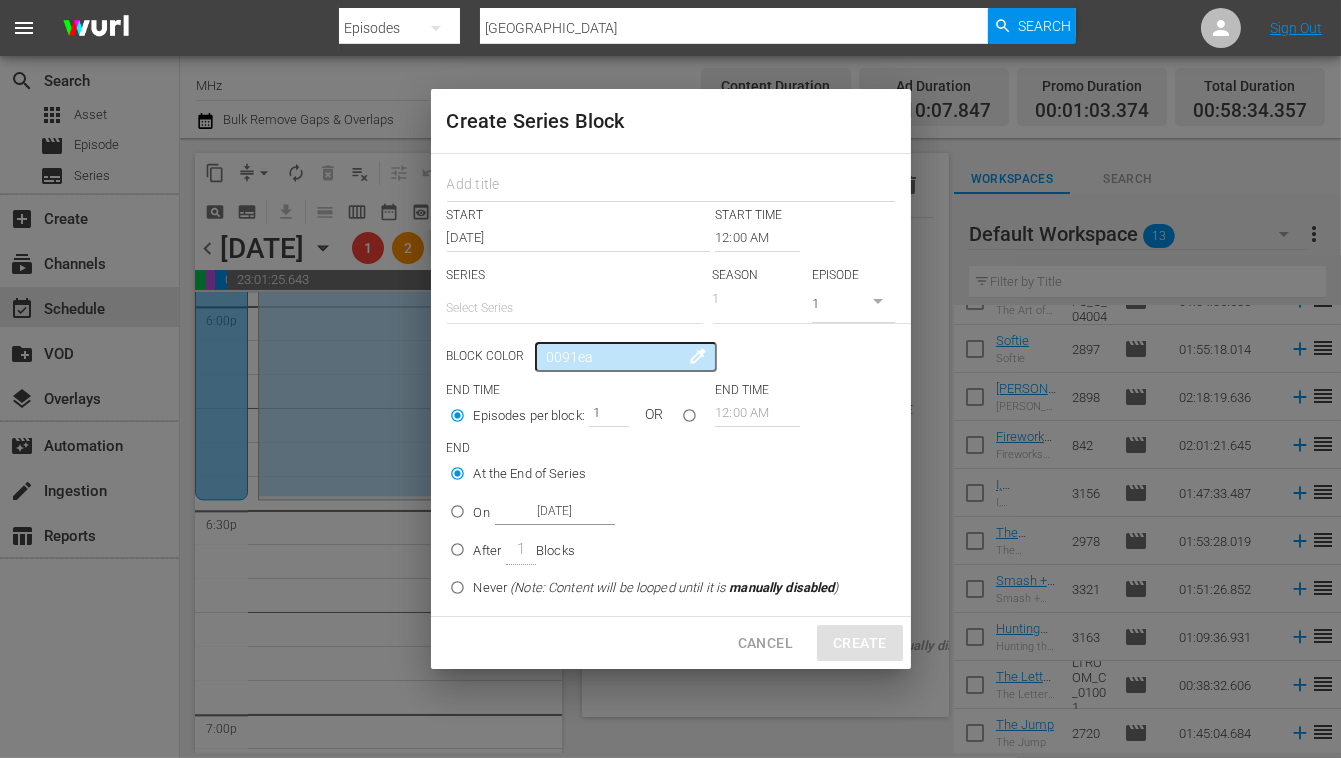 click on "12:00 AM" at bounding box center (757, 238) 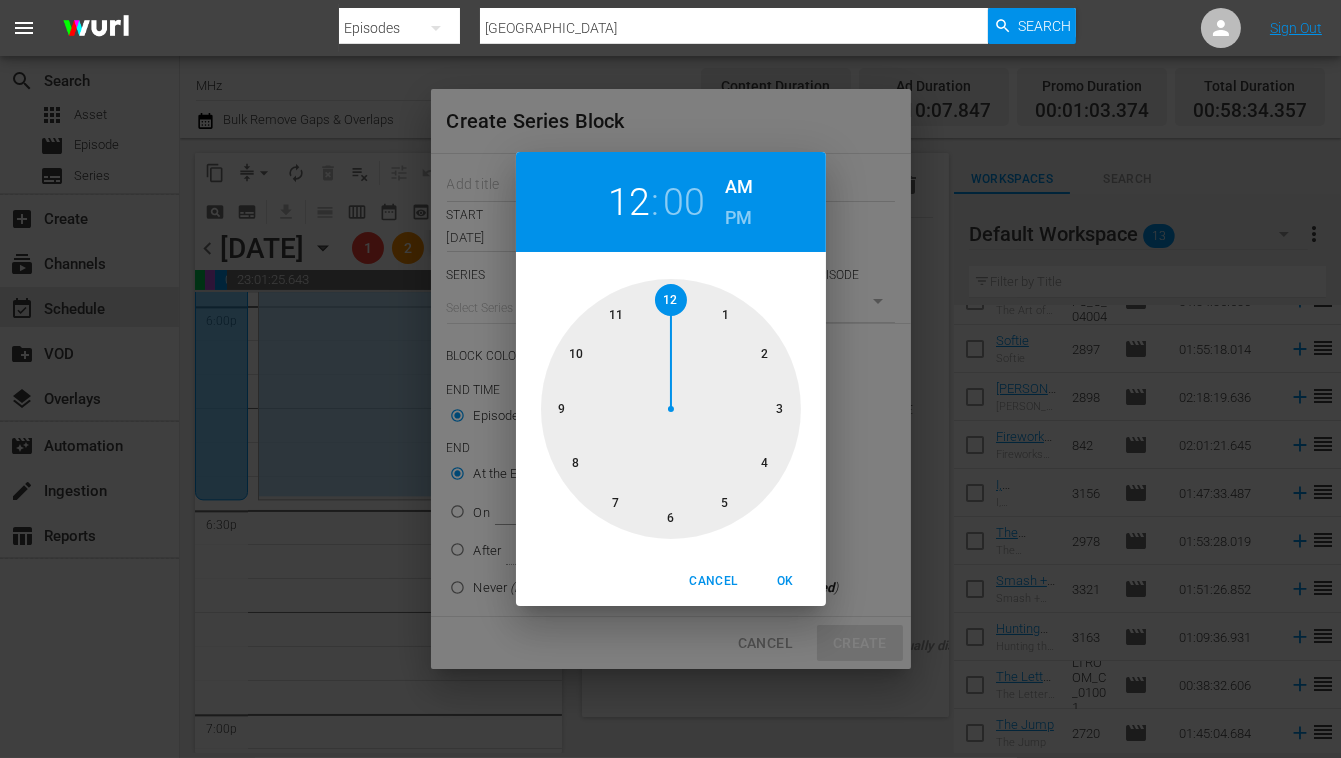 click on "PM" at bounding box center (738, 218) 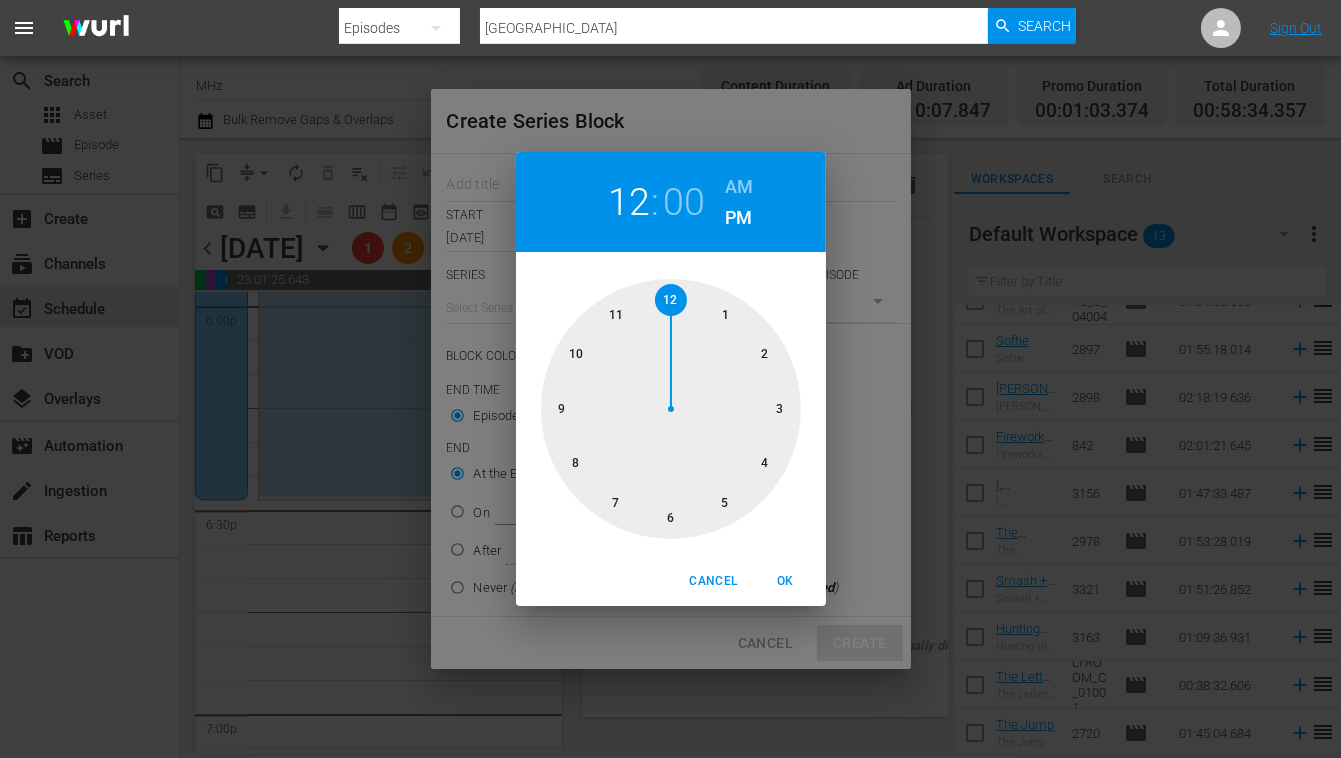 click at bounding box center (671, 409) 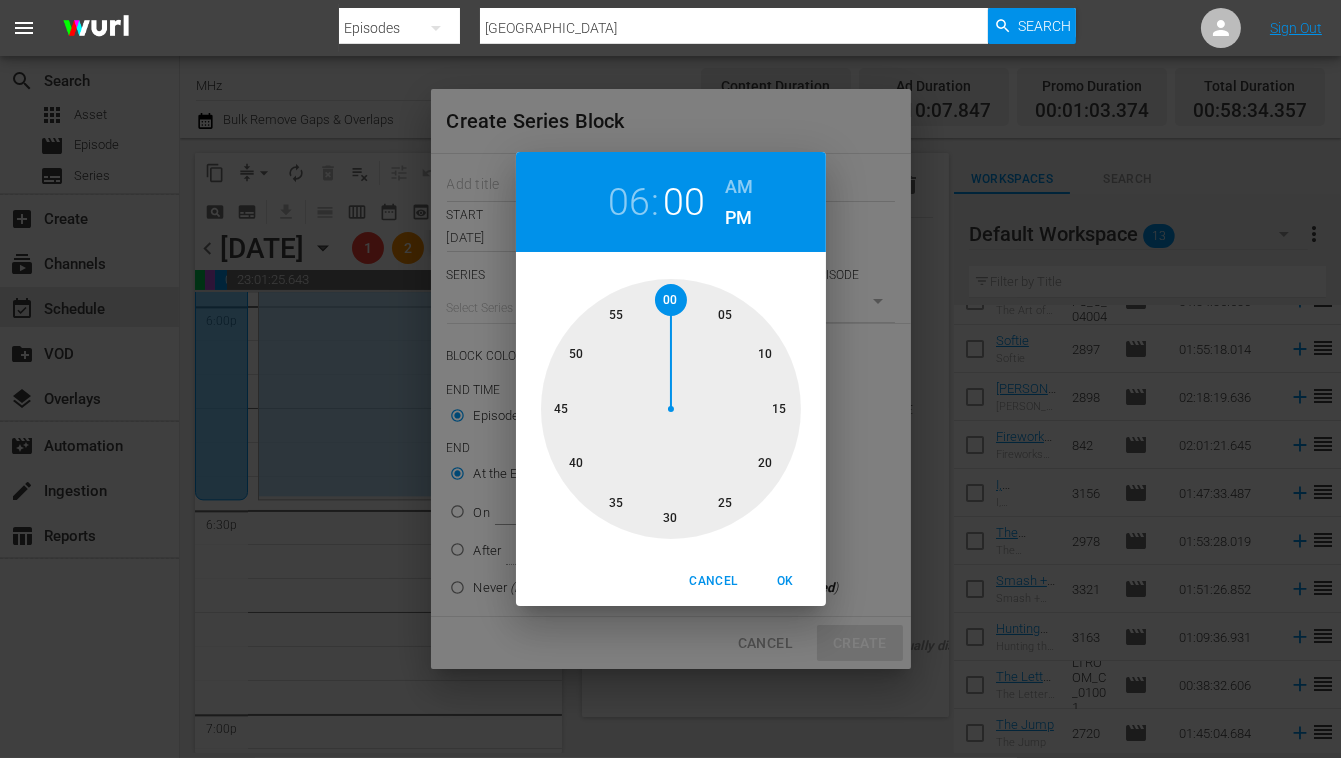 click at bounding box center (671, 409) 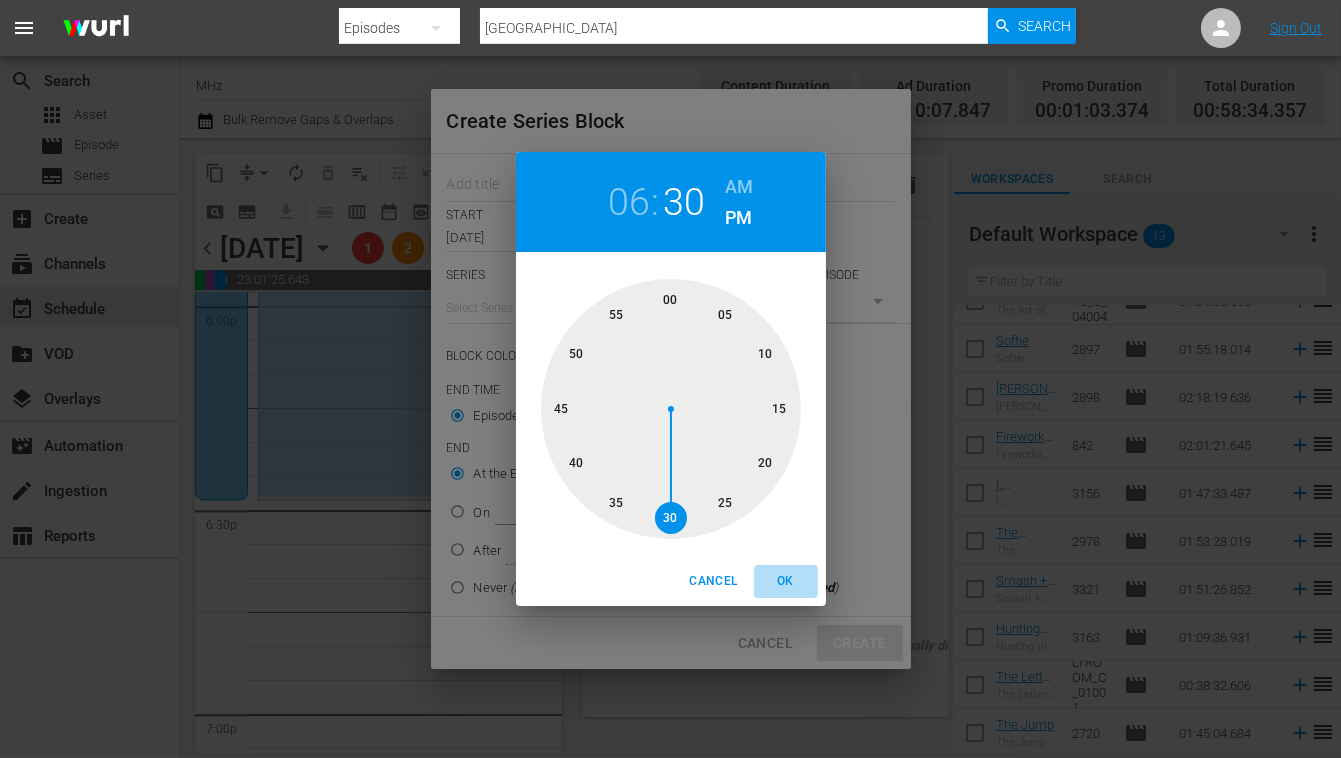 click on "OK" at bounding box center (786, 581) 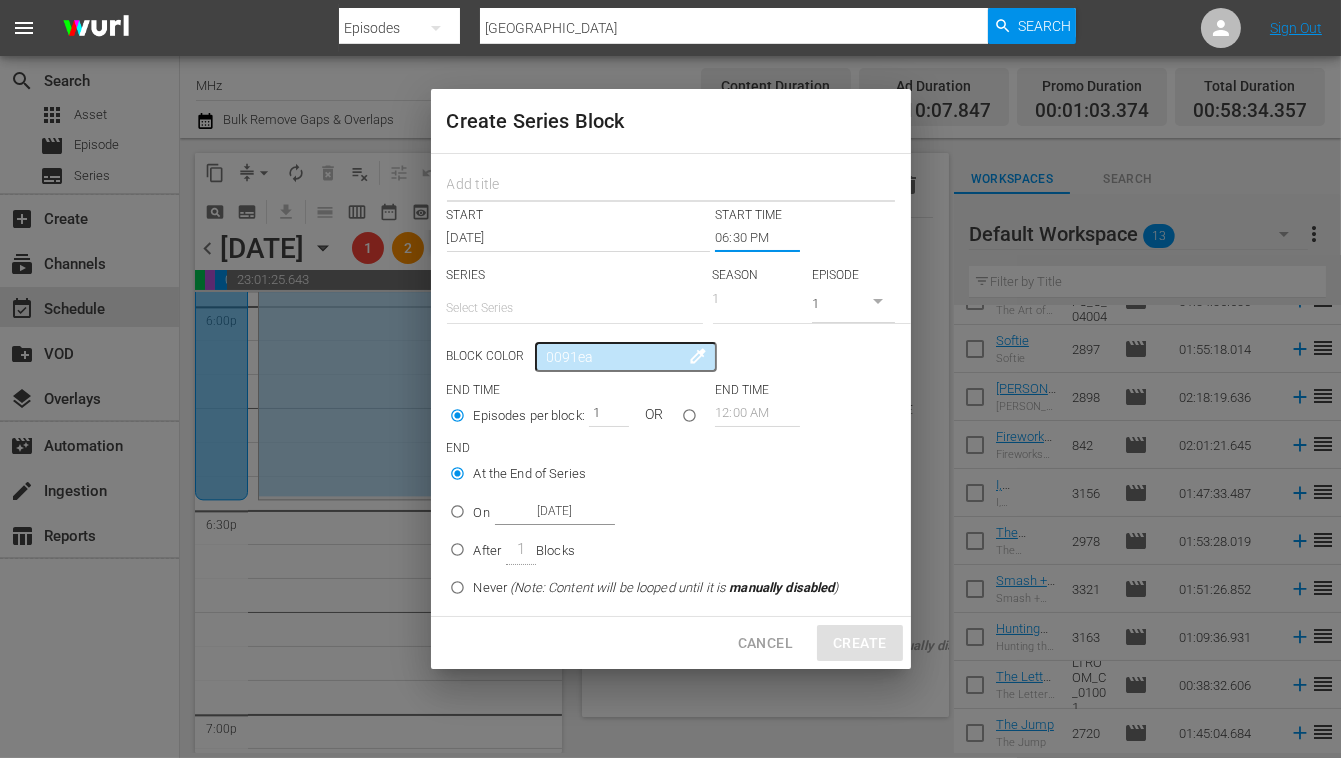 click at bounding box center (671, 186) 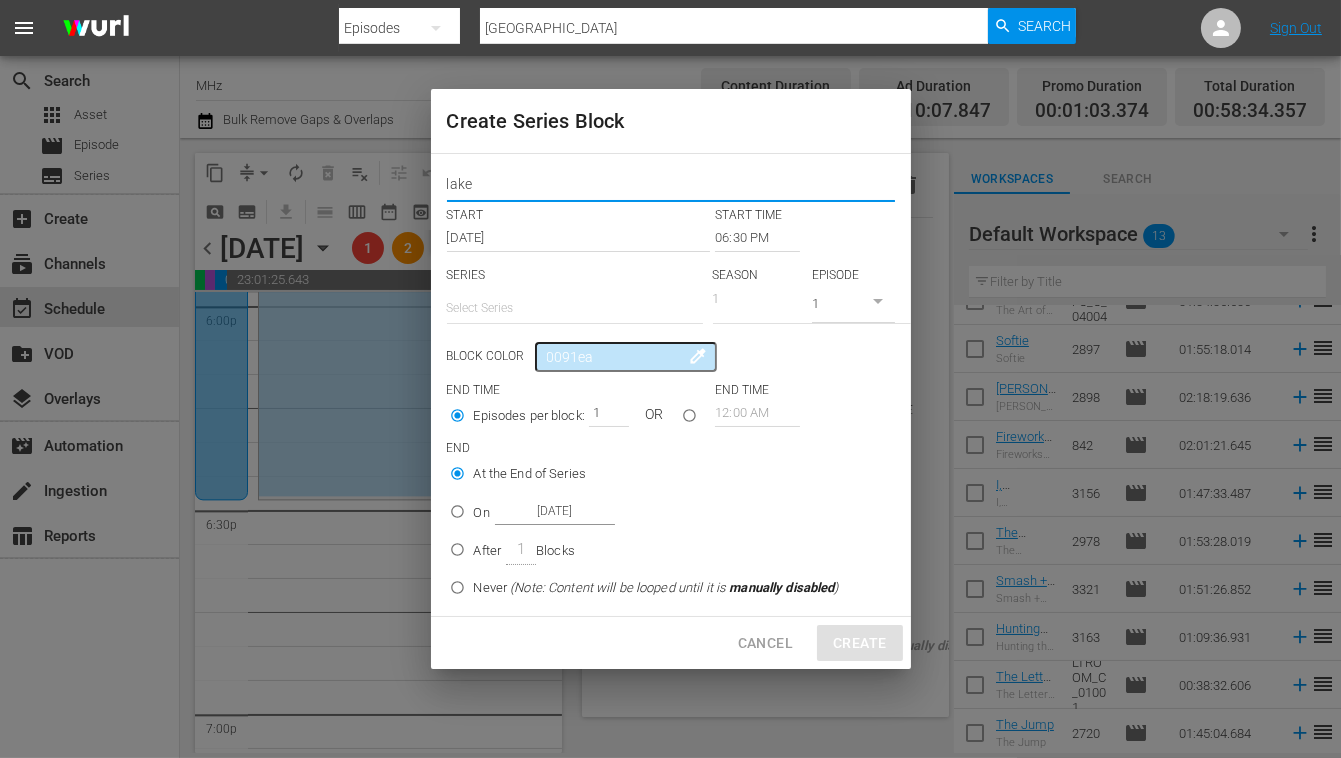 type on "lake" 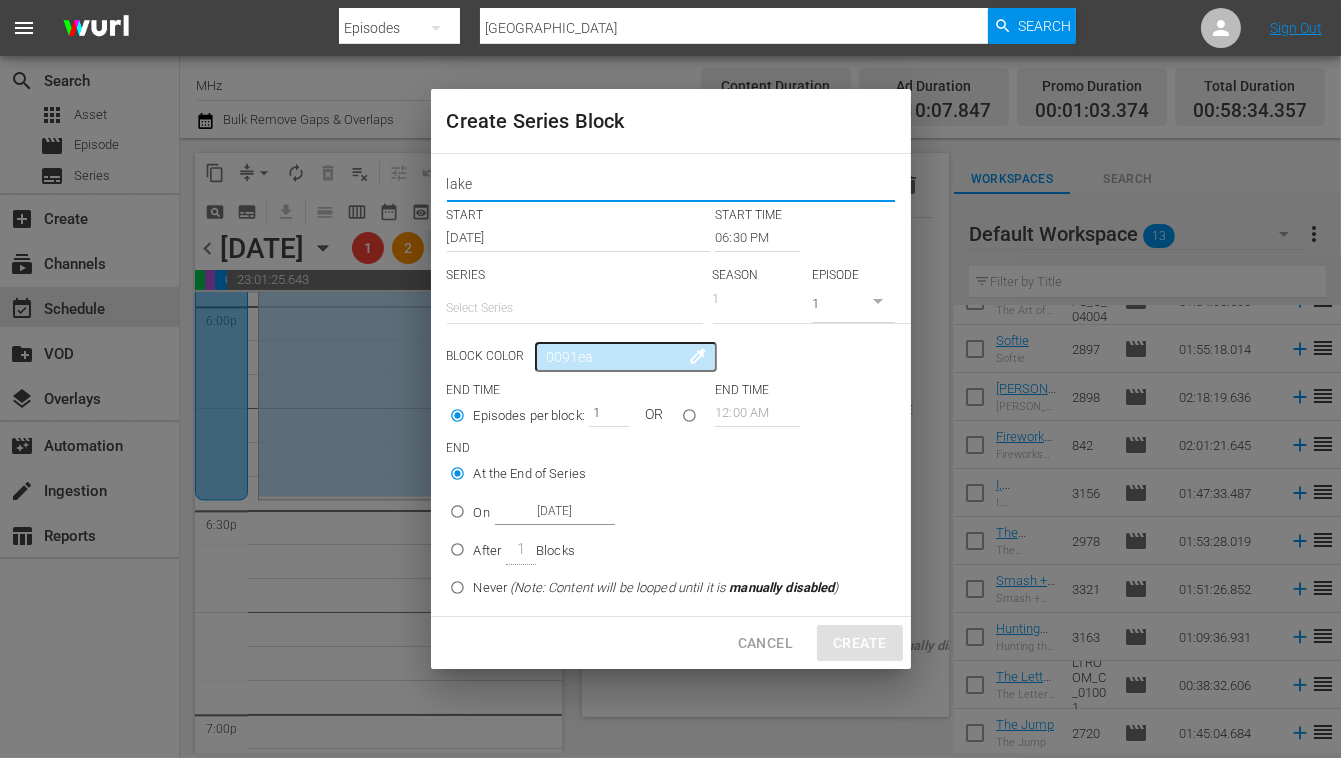 click at bounding box center (575, 308) 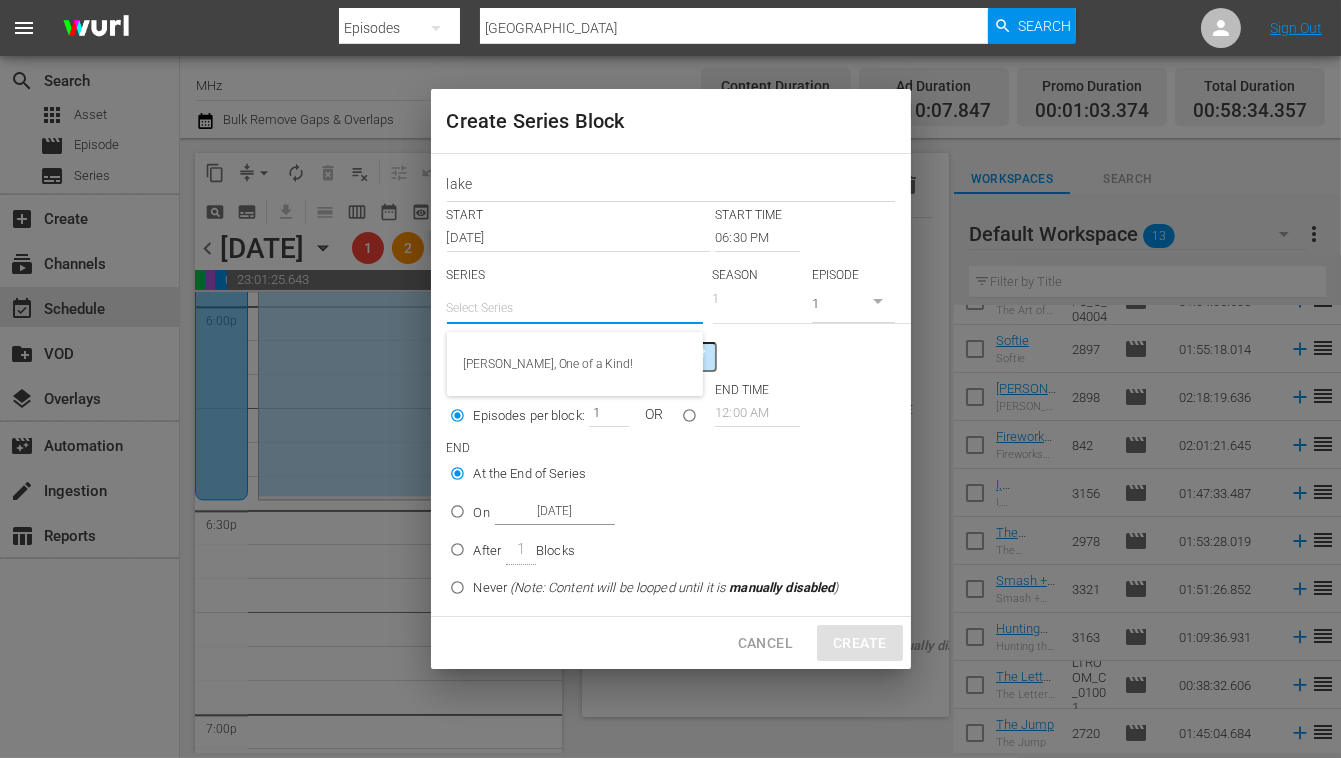 type on "m" 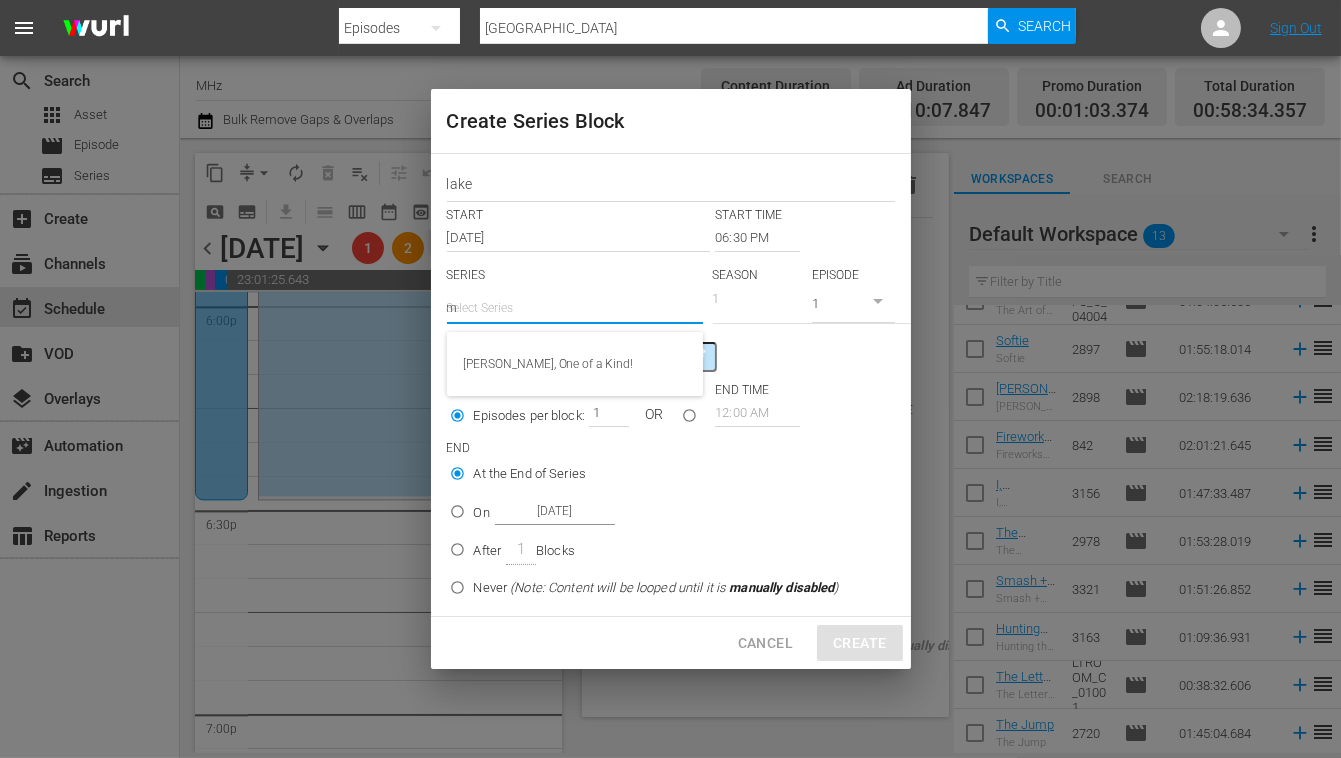 radio on "false" 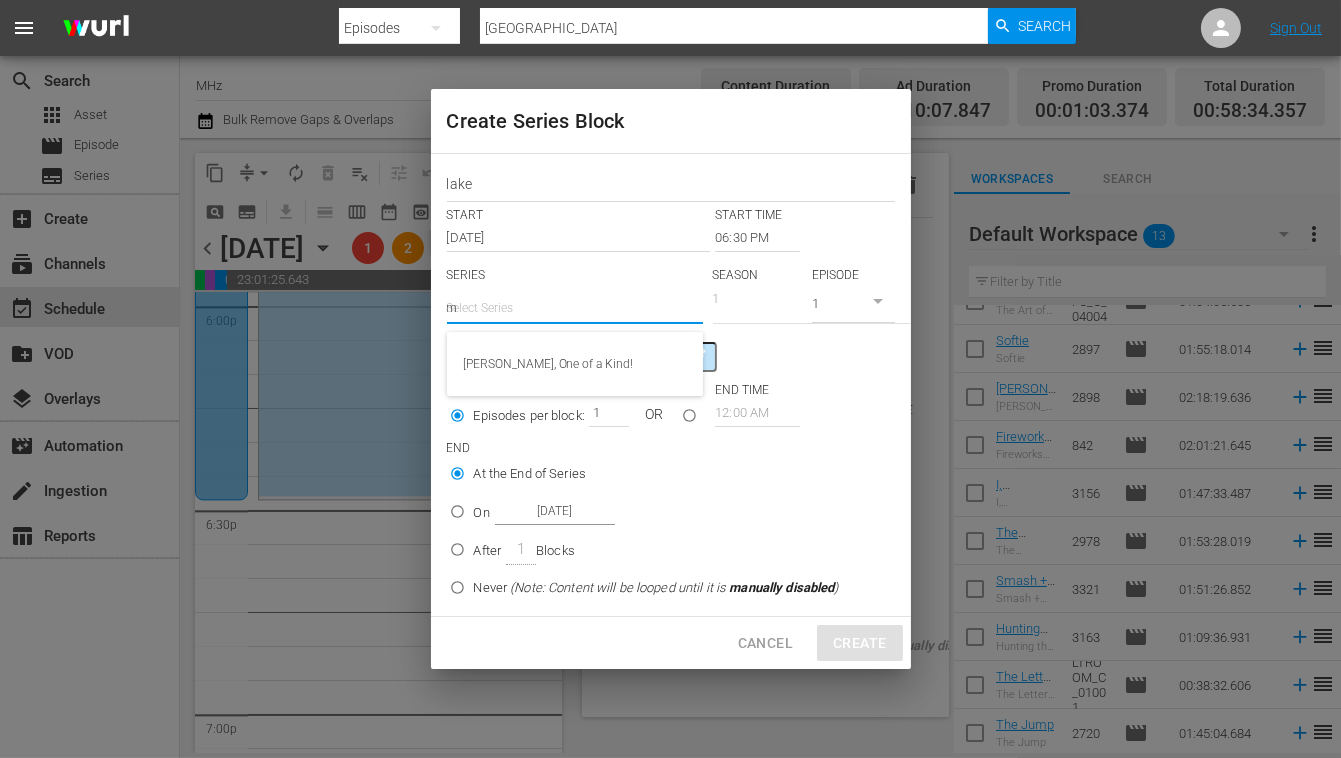 radio on "false" 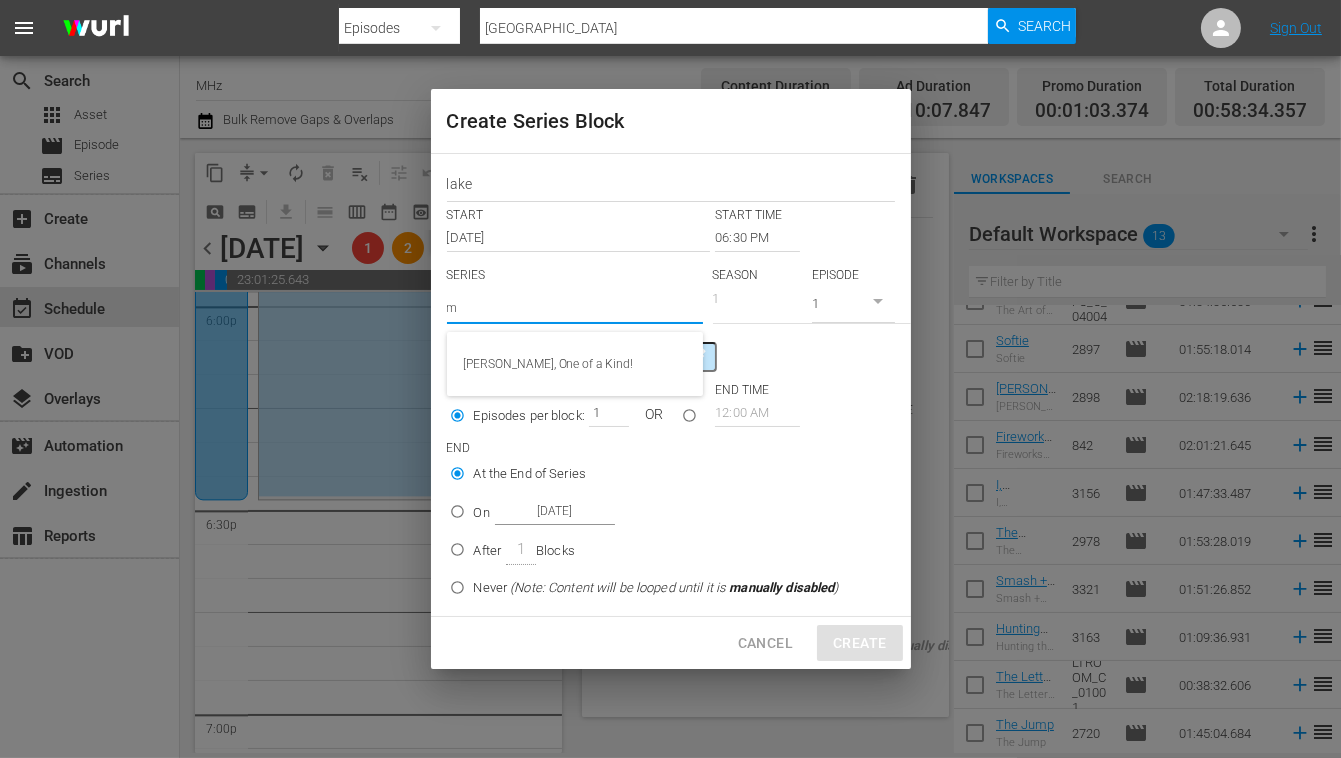radio on "false" 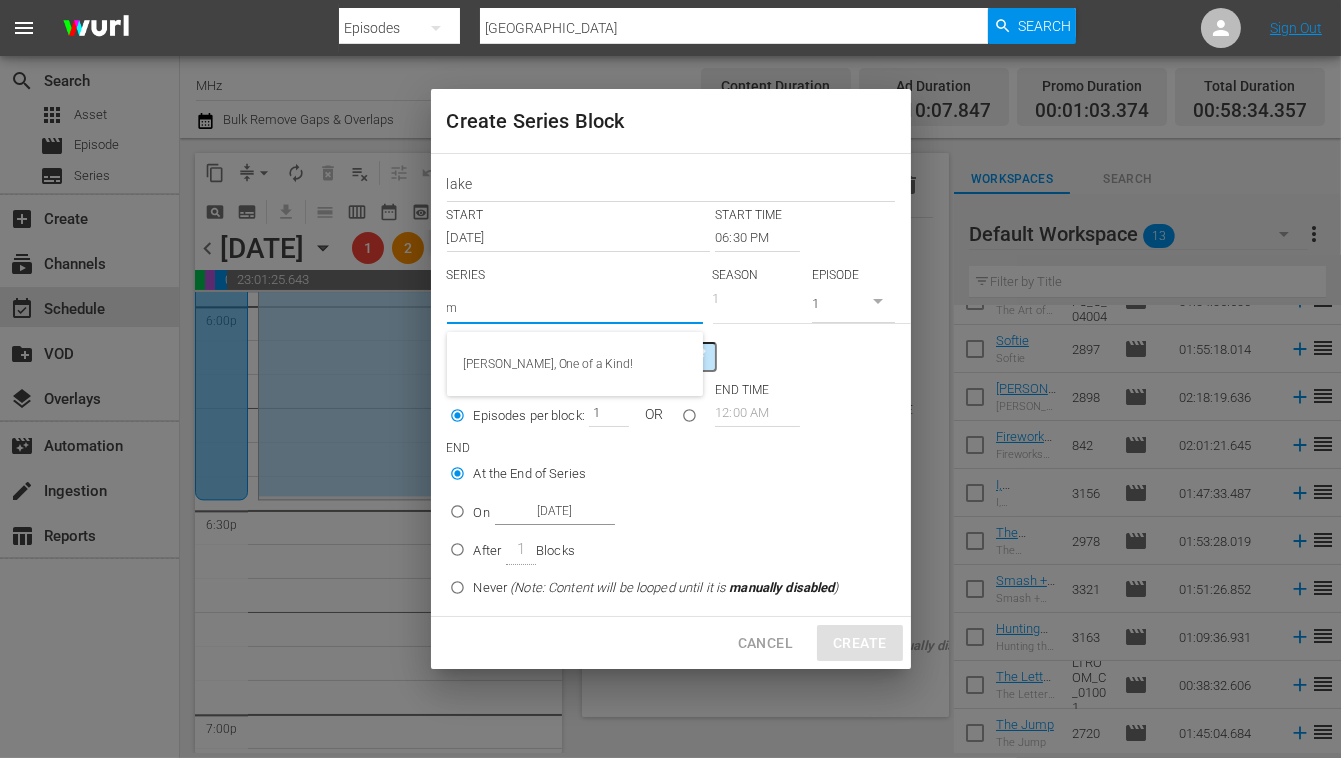 radio on "false" 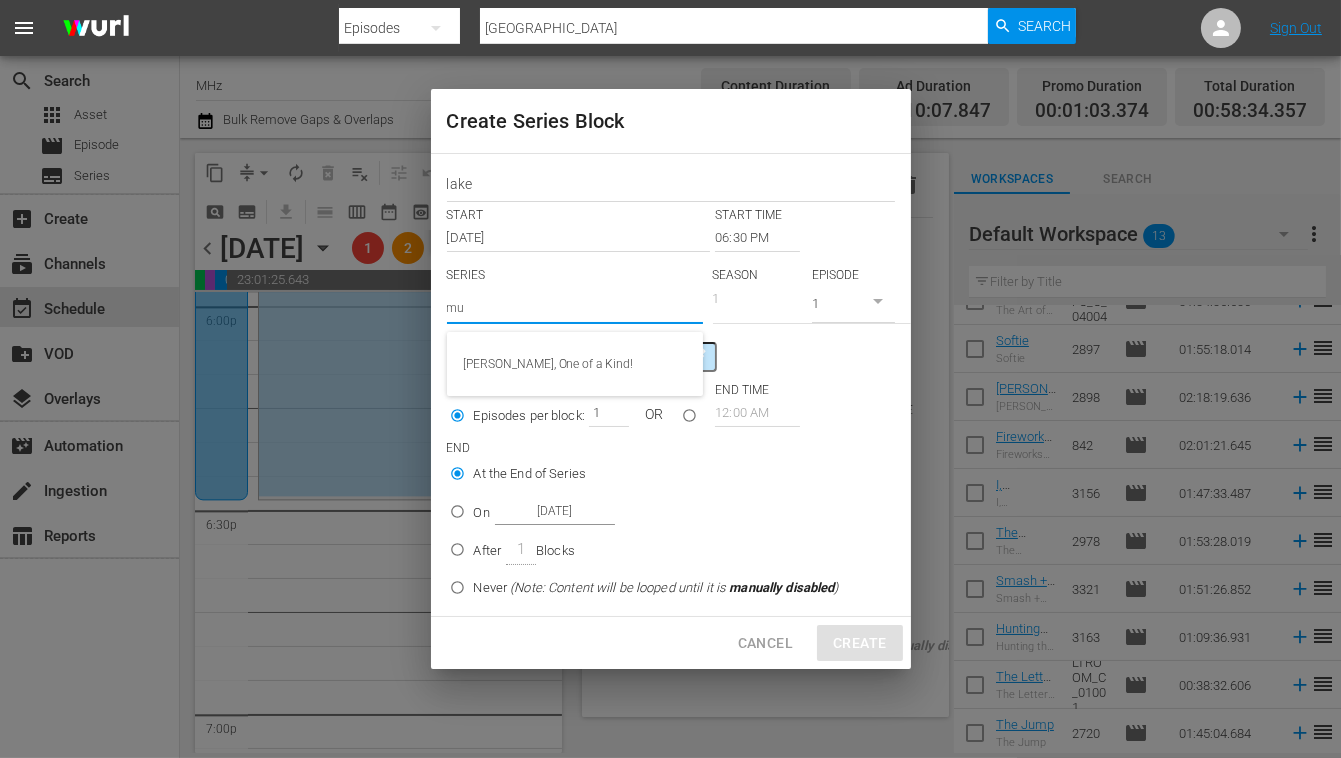 radio on "false" 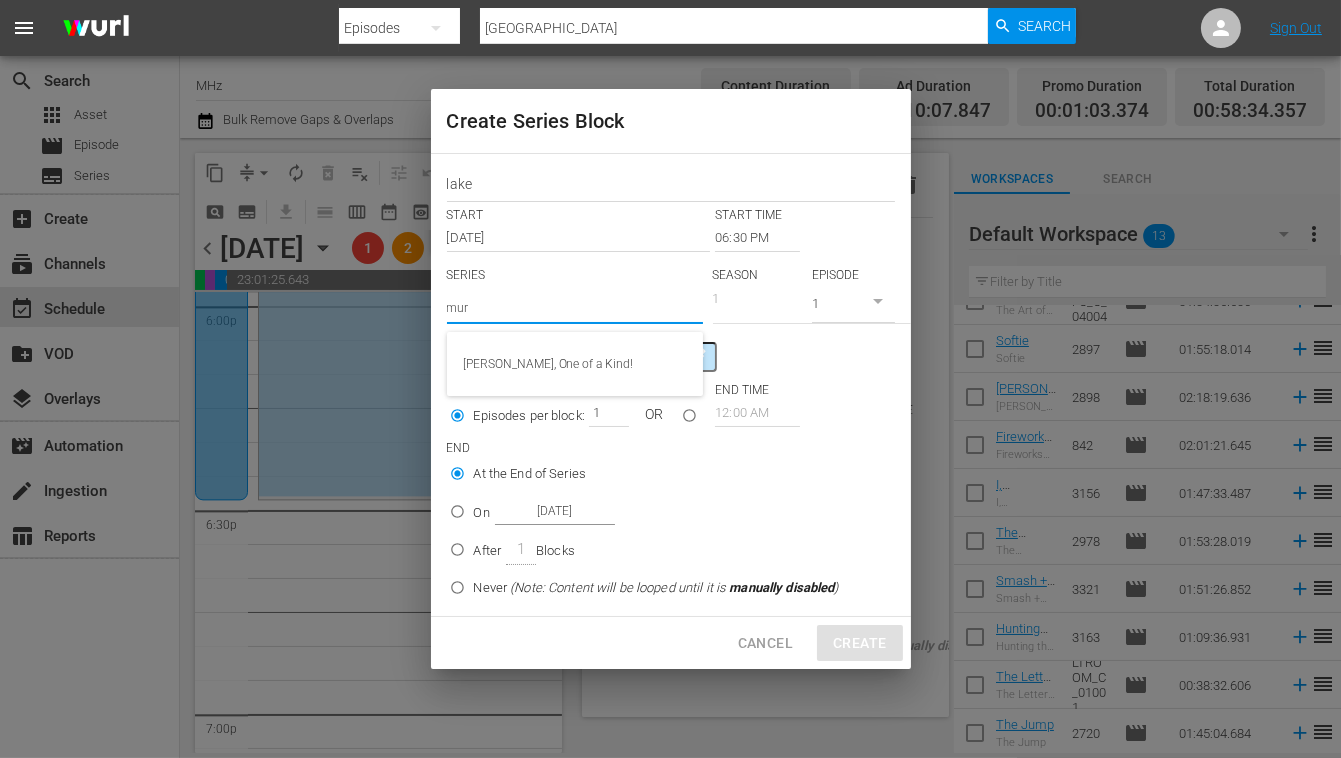radio on "false" 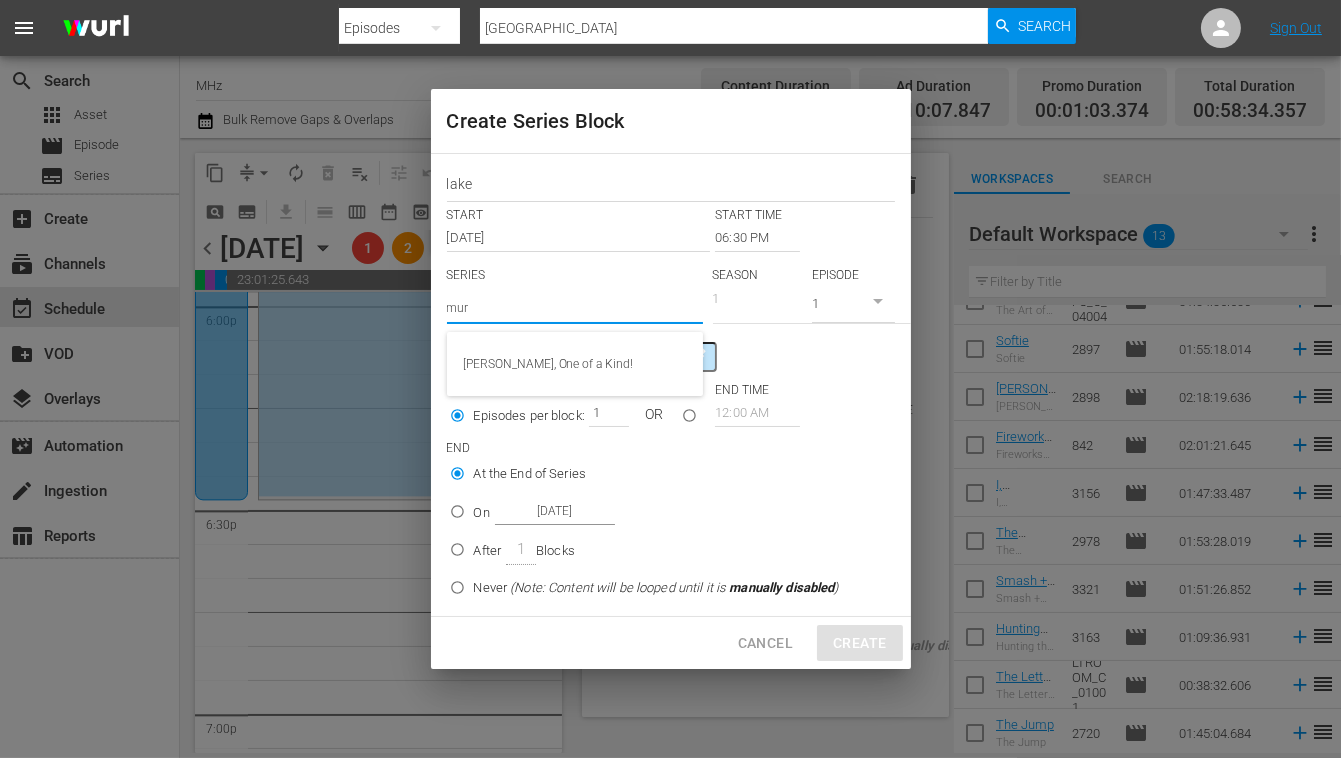 radio on "false" 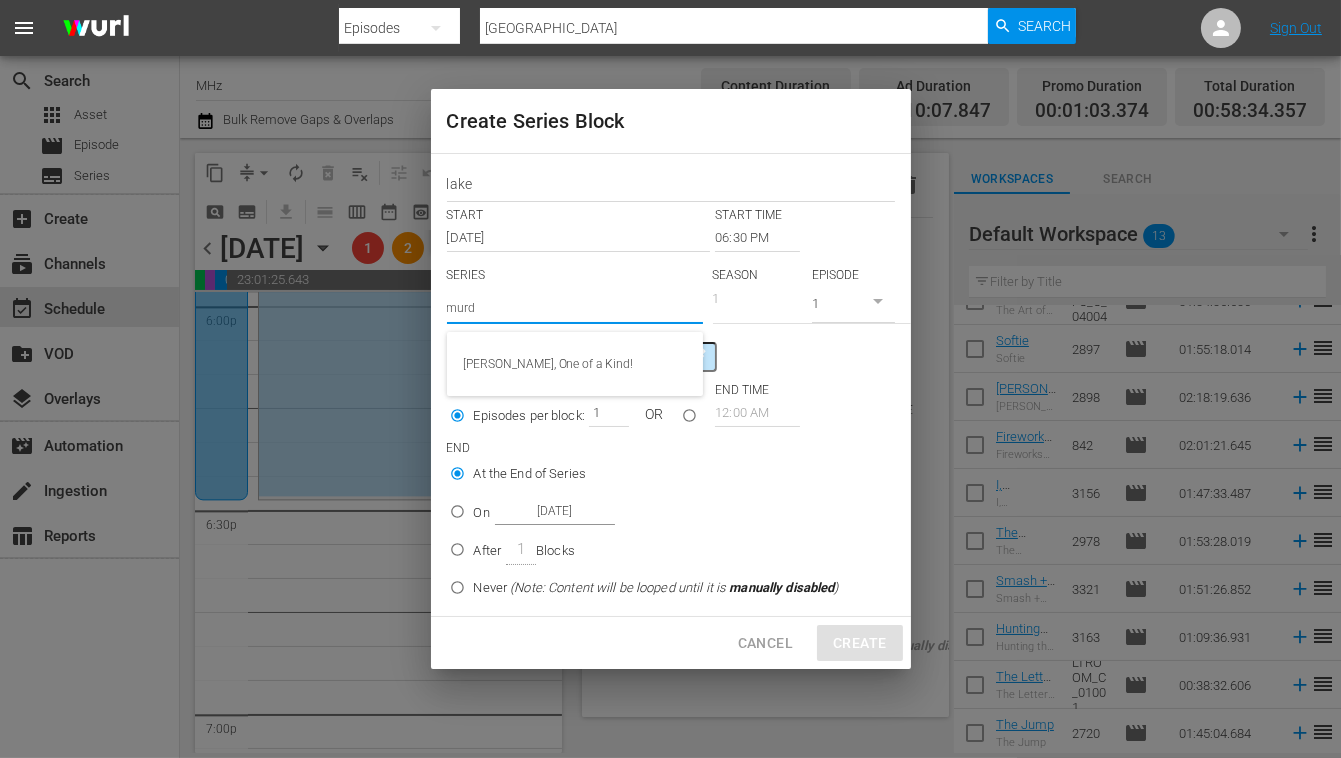 radio on "false" 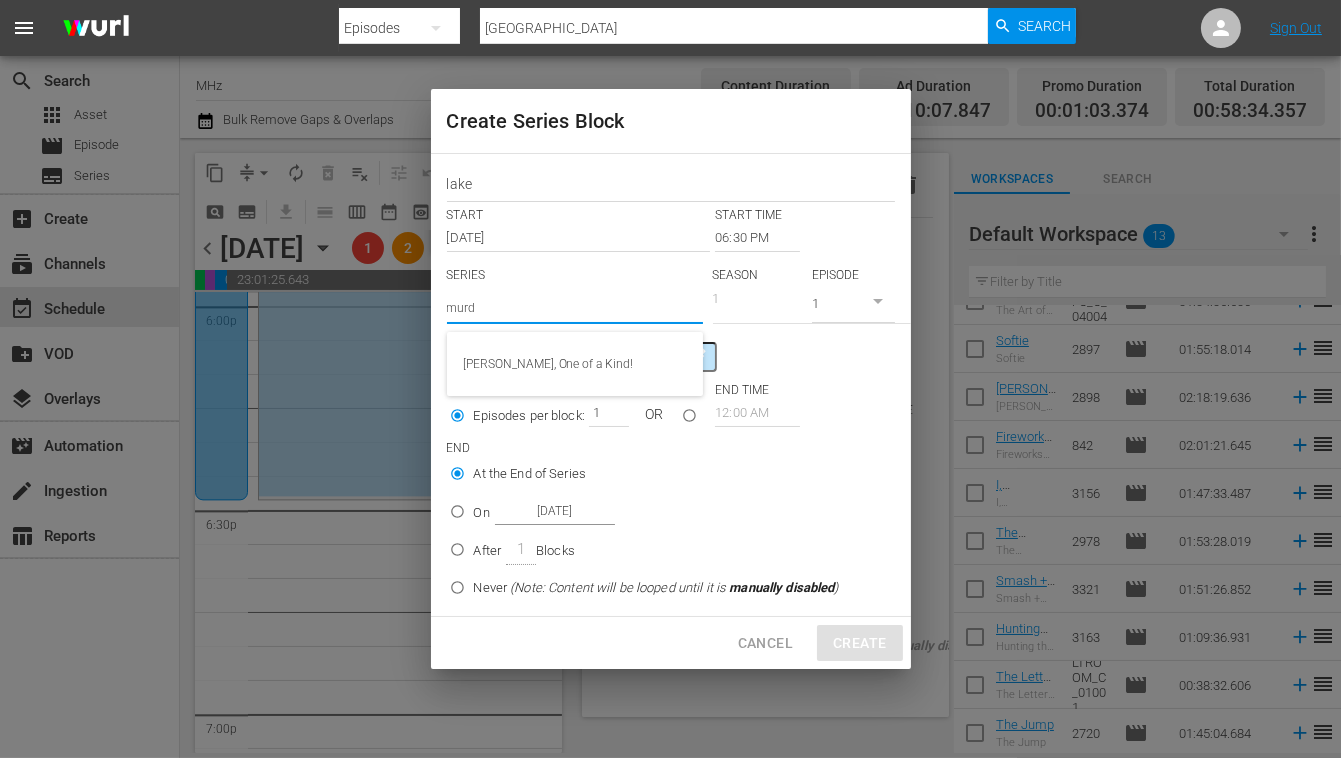 radio on "false" 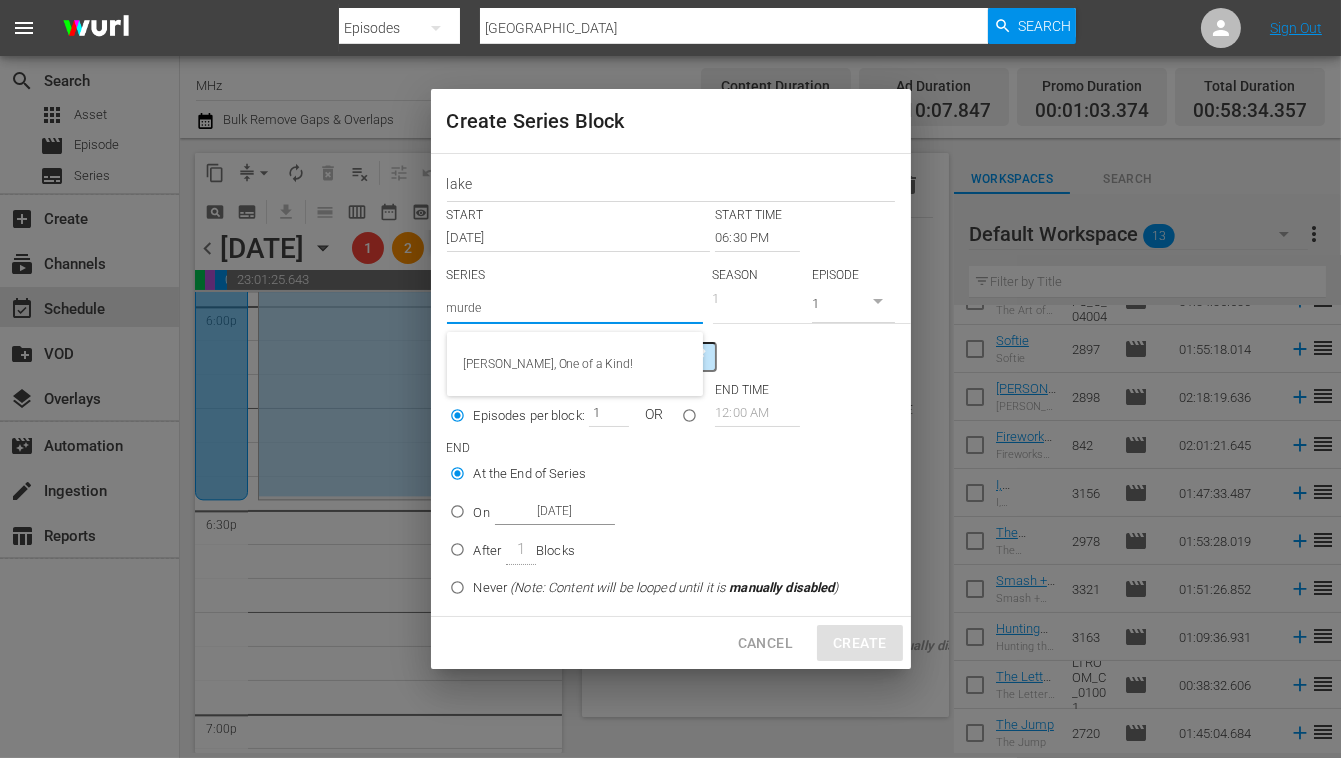 radio on "false" 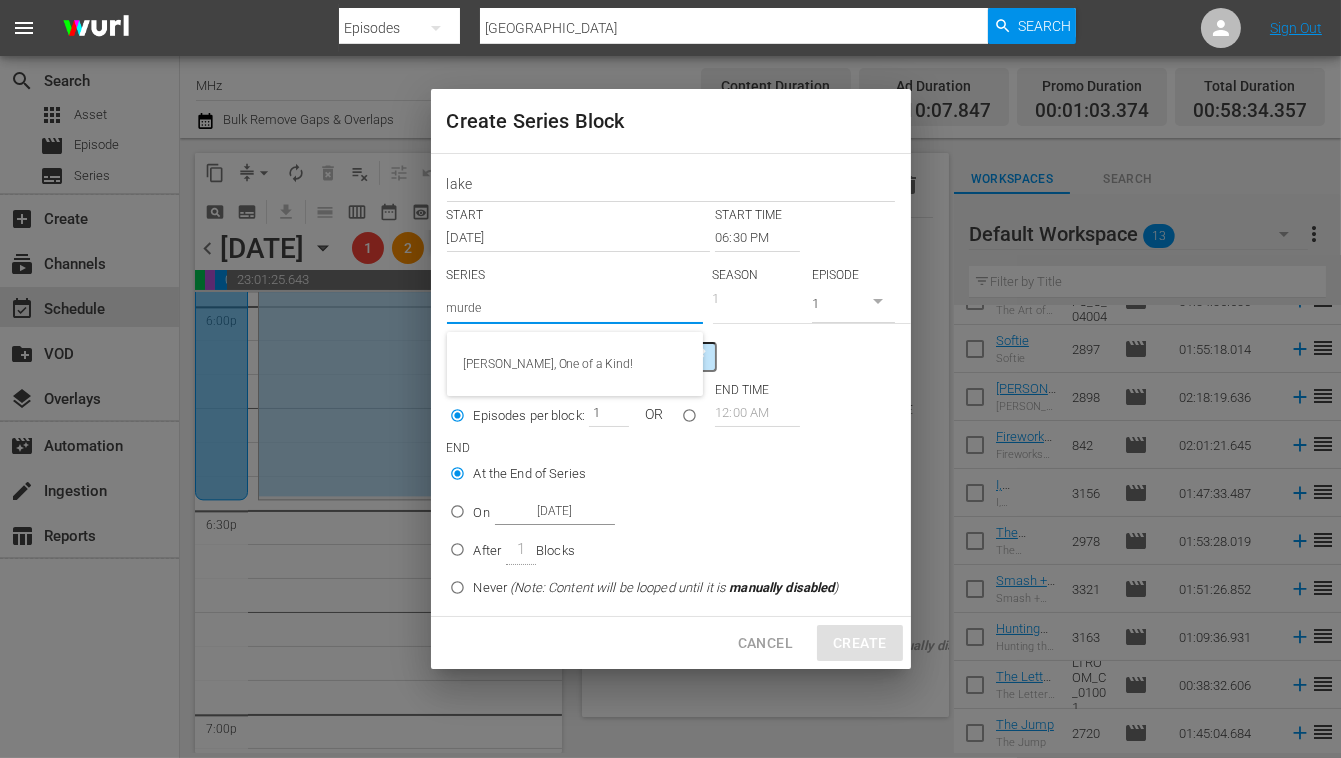 radio on "false" 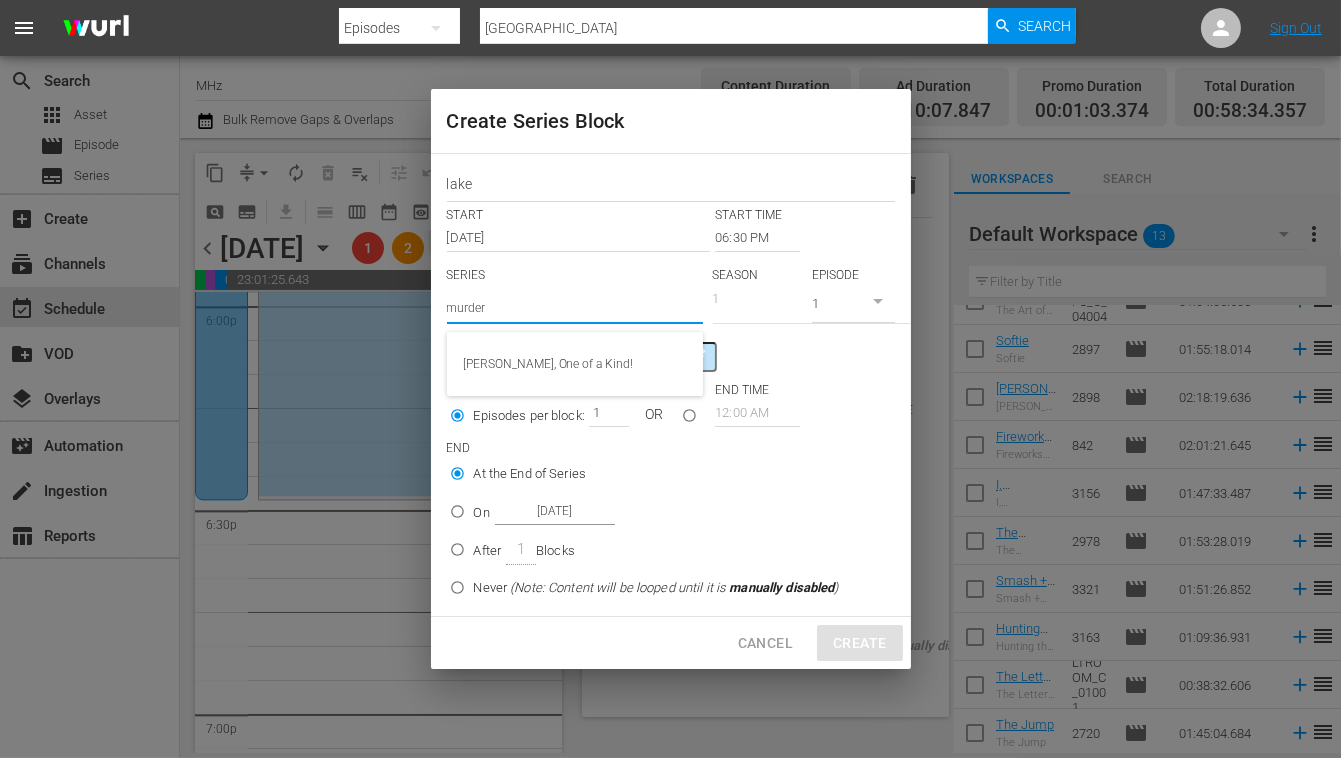 radio on "false" 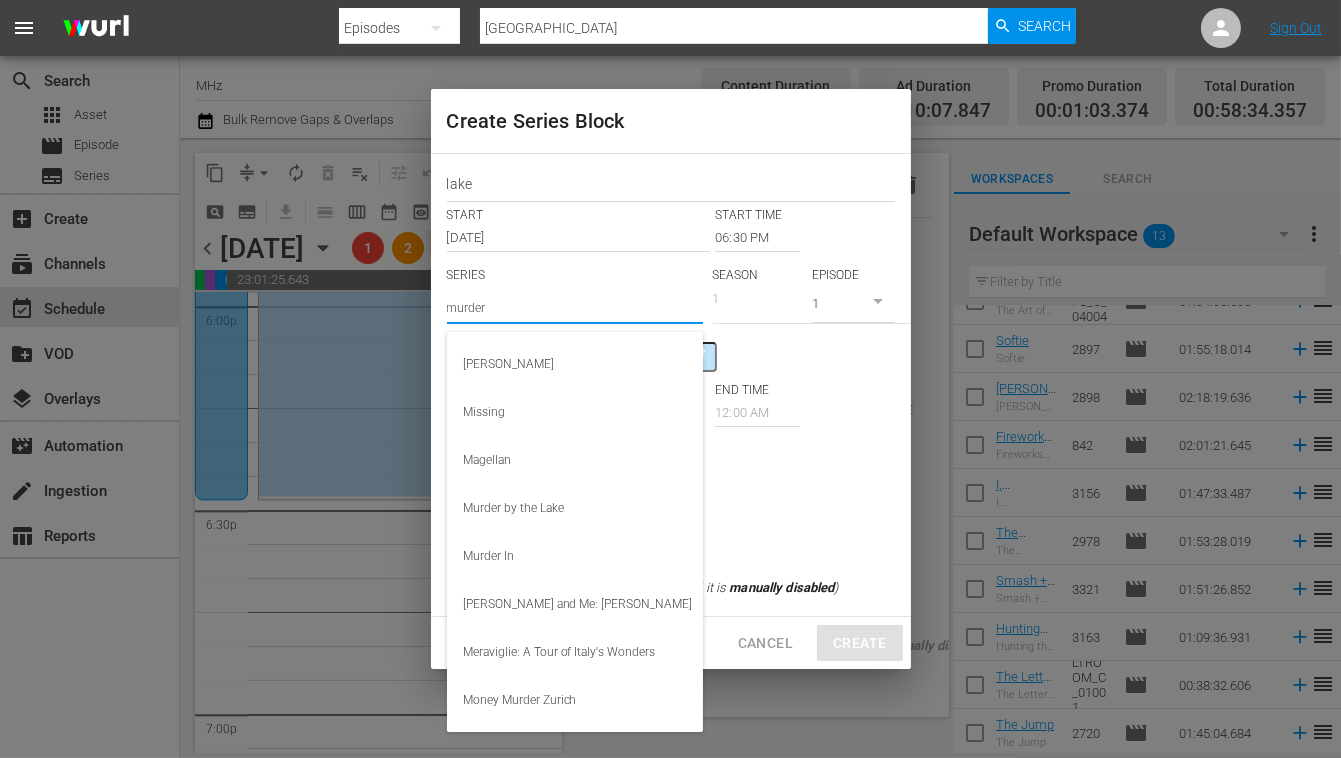 radio on "false" 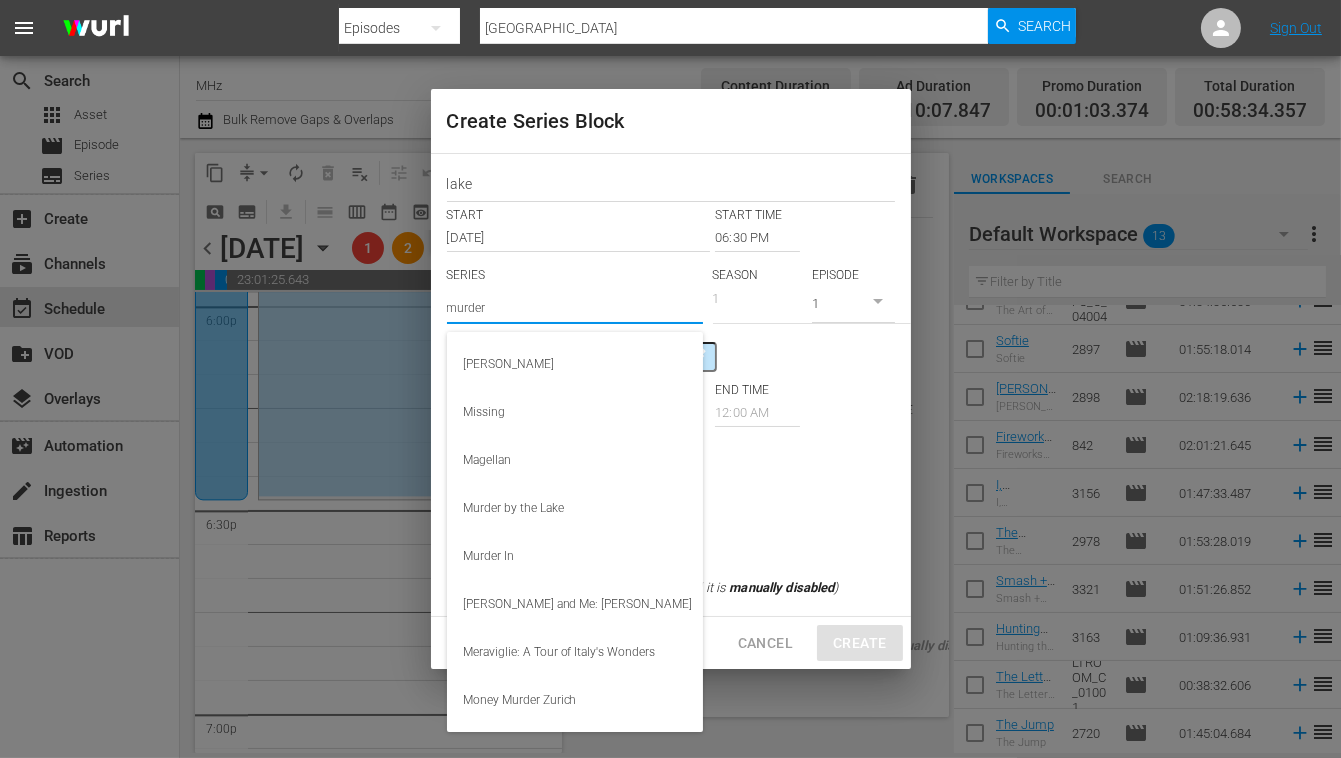 radio on "false" 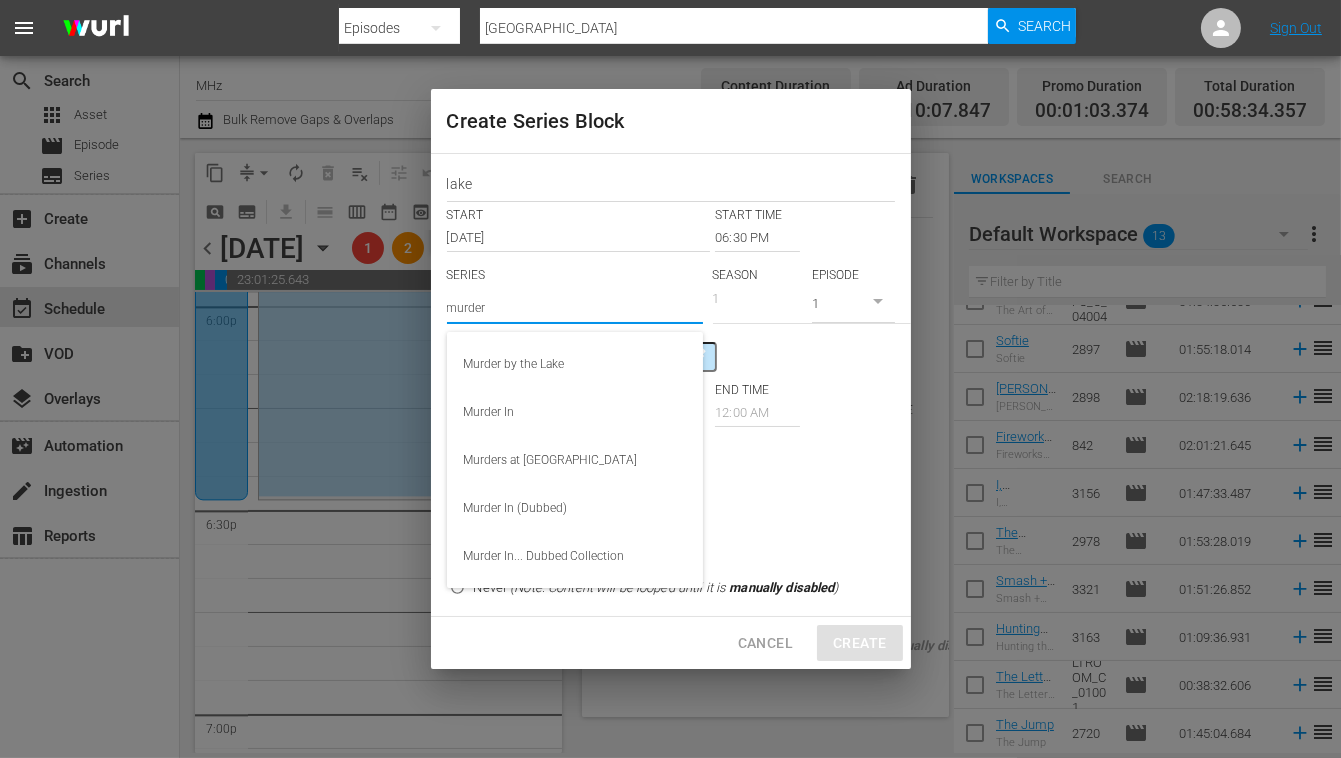 radio on "false" 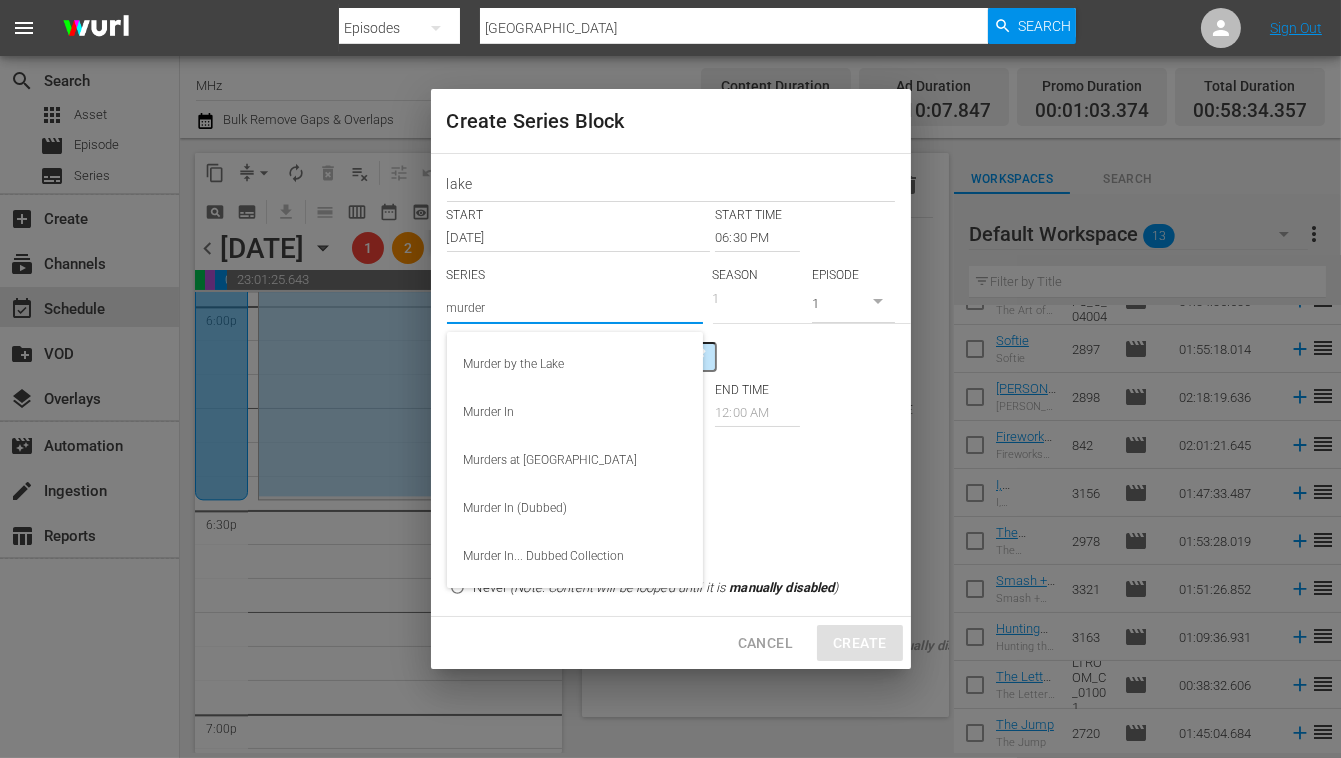 type on "murder" 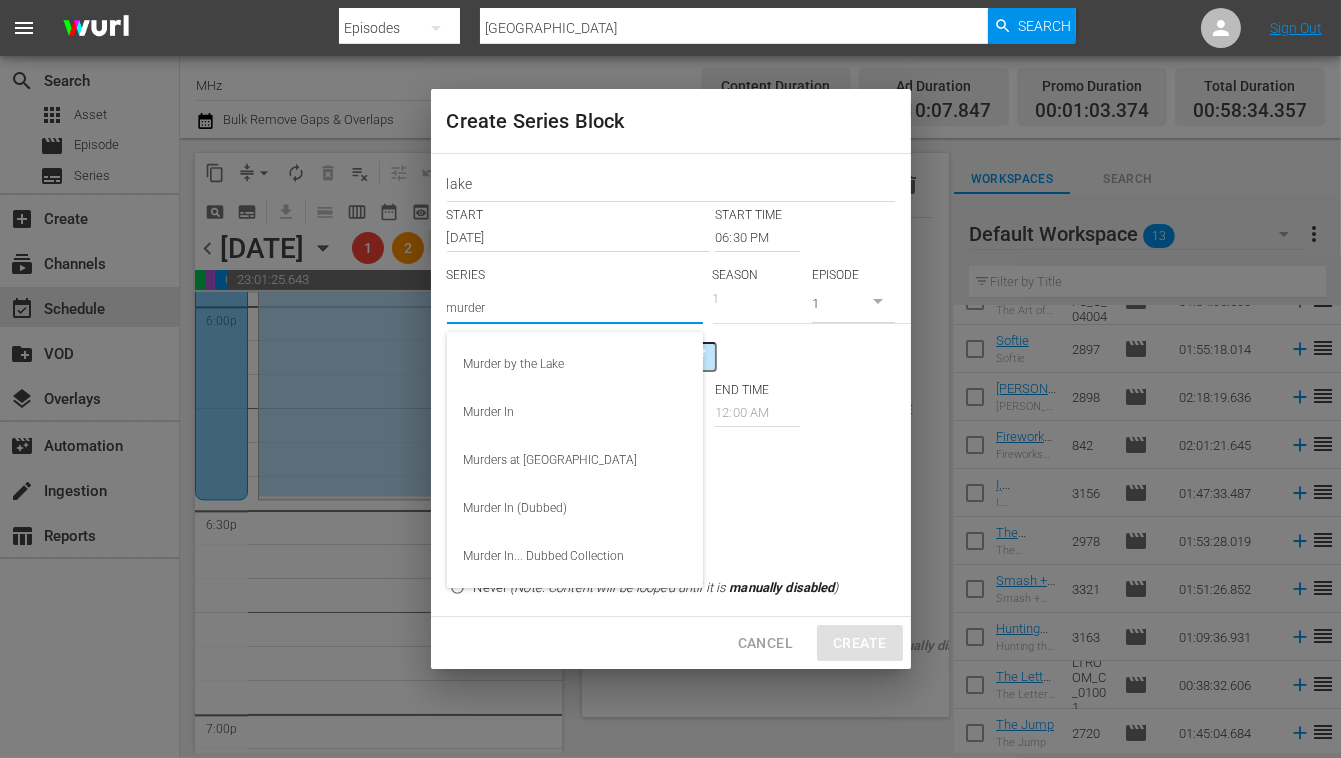 radio on "false" 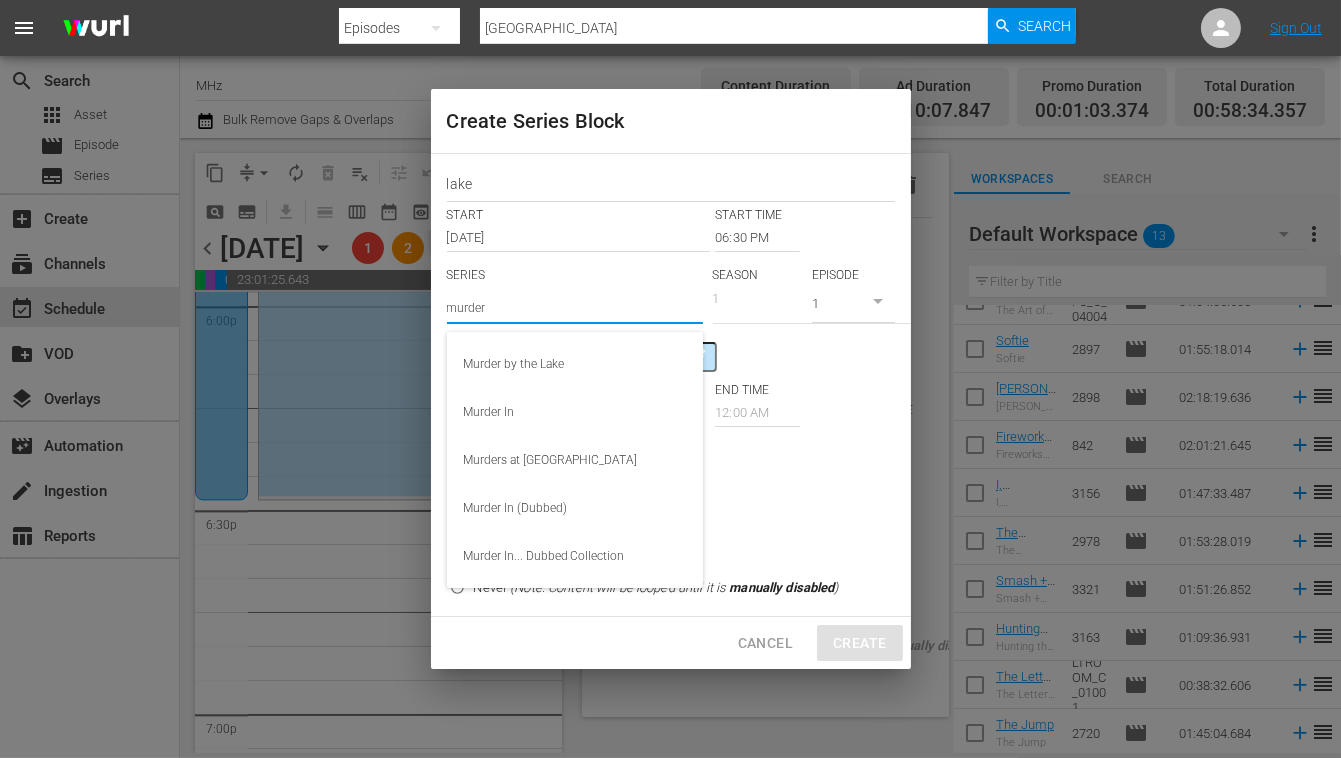 radio on "false" 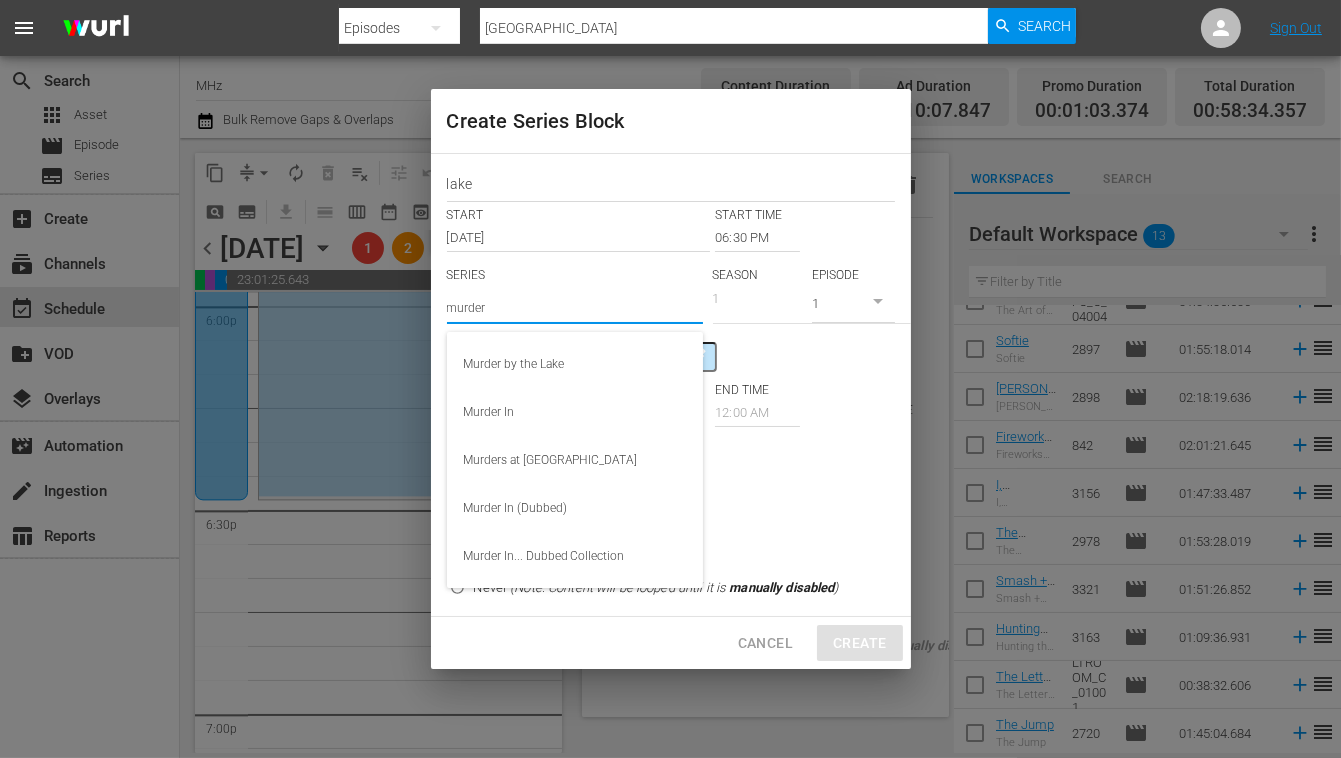 radio on "false" 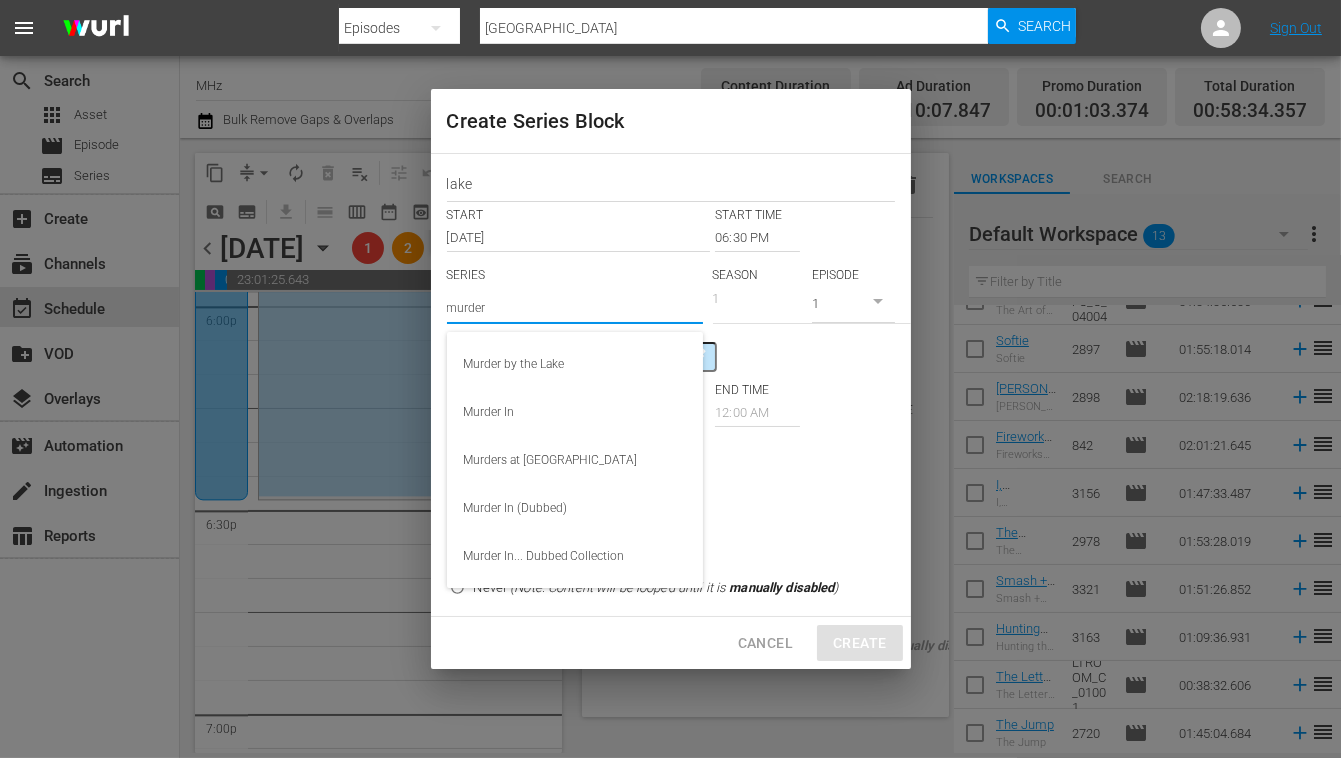 radio on "false" 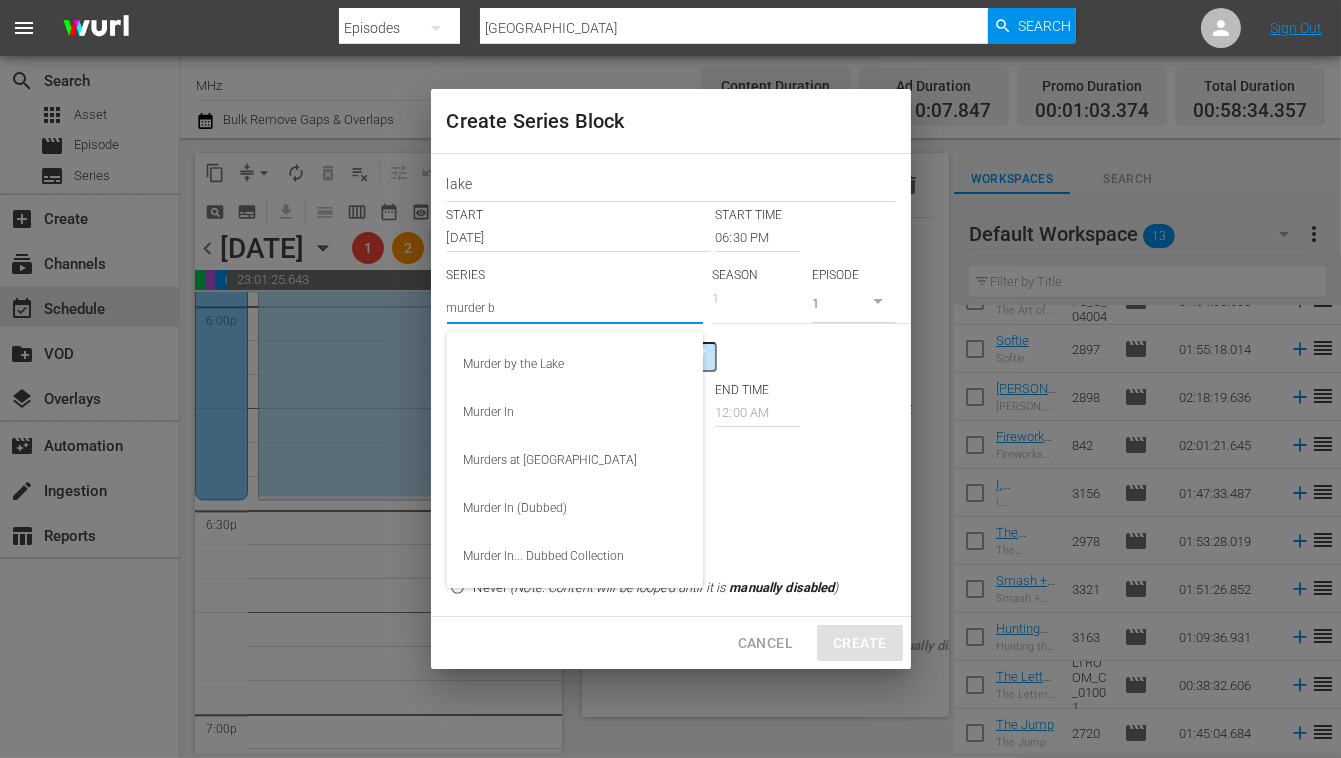 radio on "false" 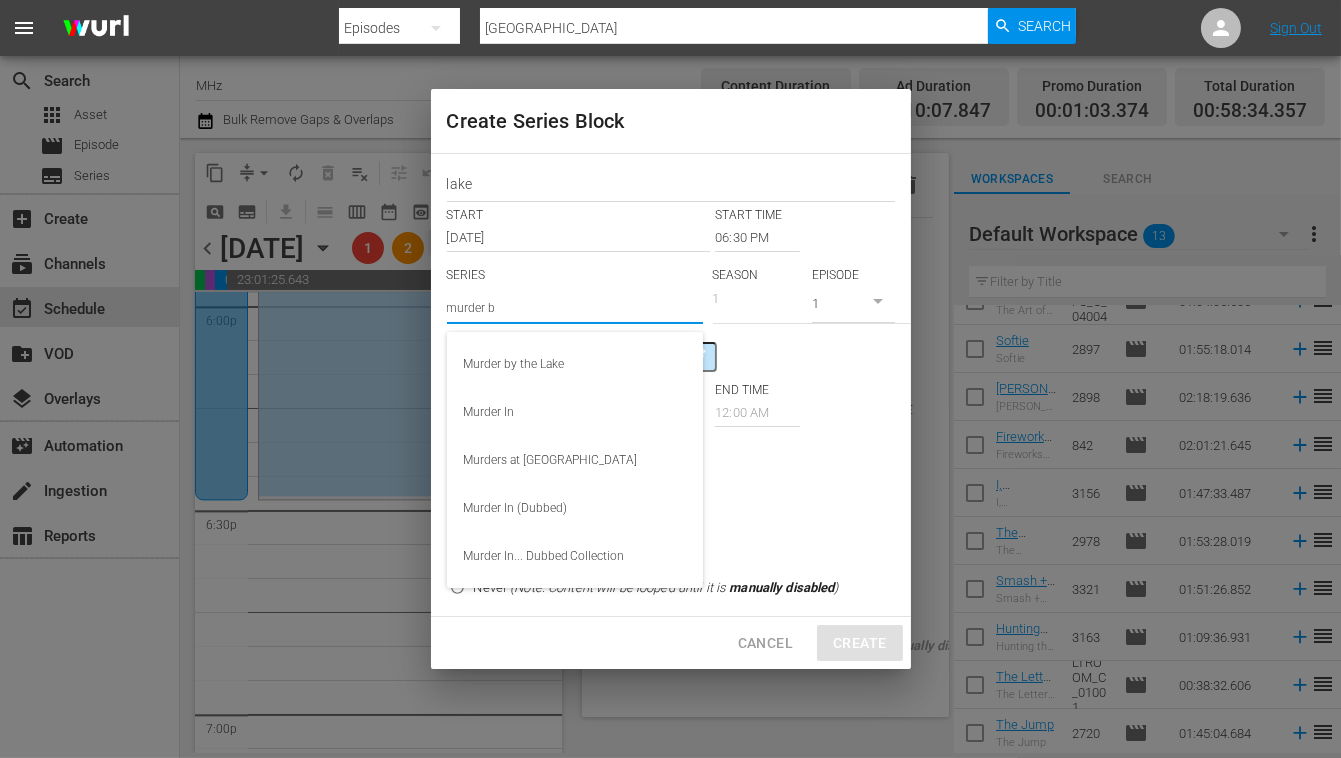 radio on "false" 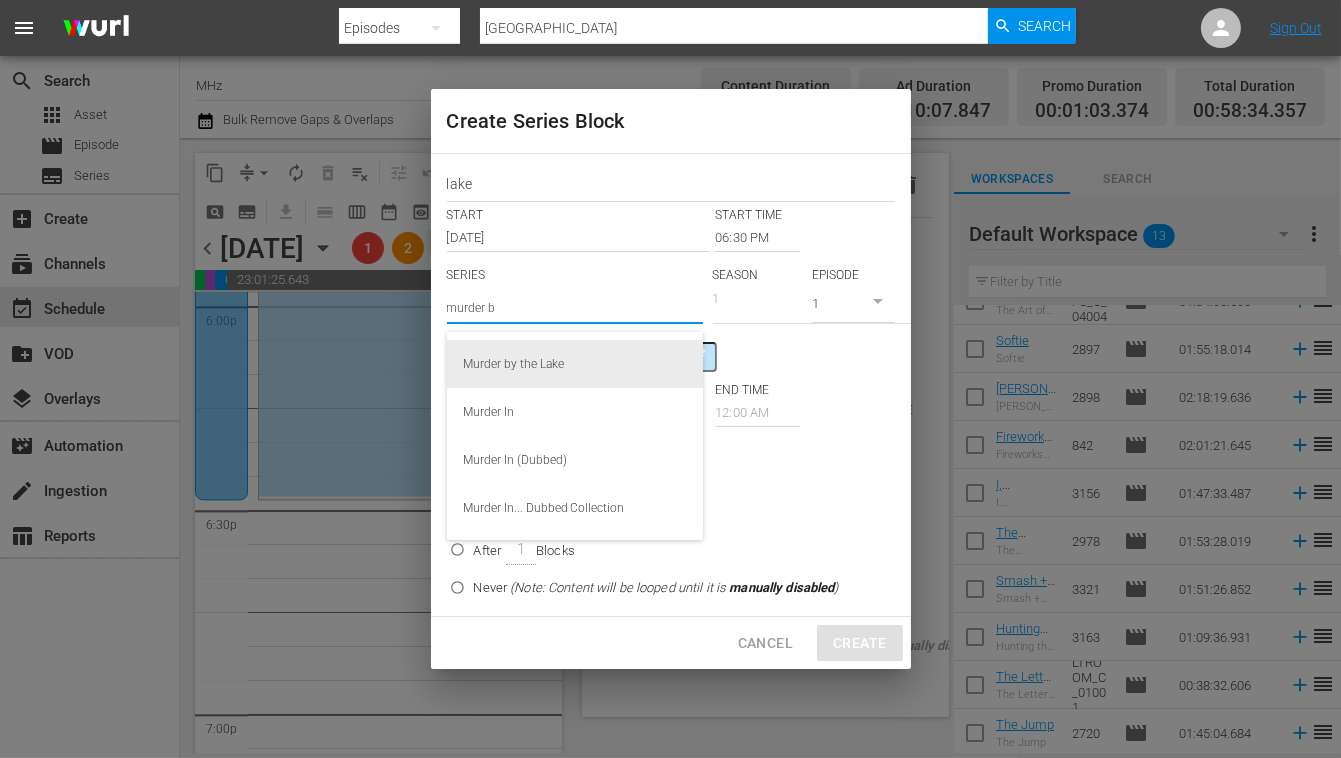 click on "Murder by the Lake" at bounding box center (575, 364) 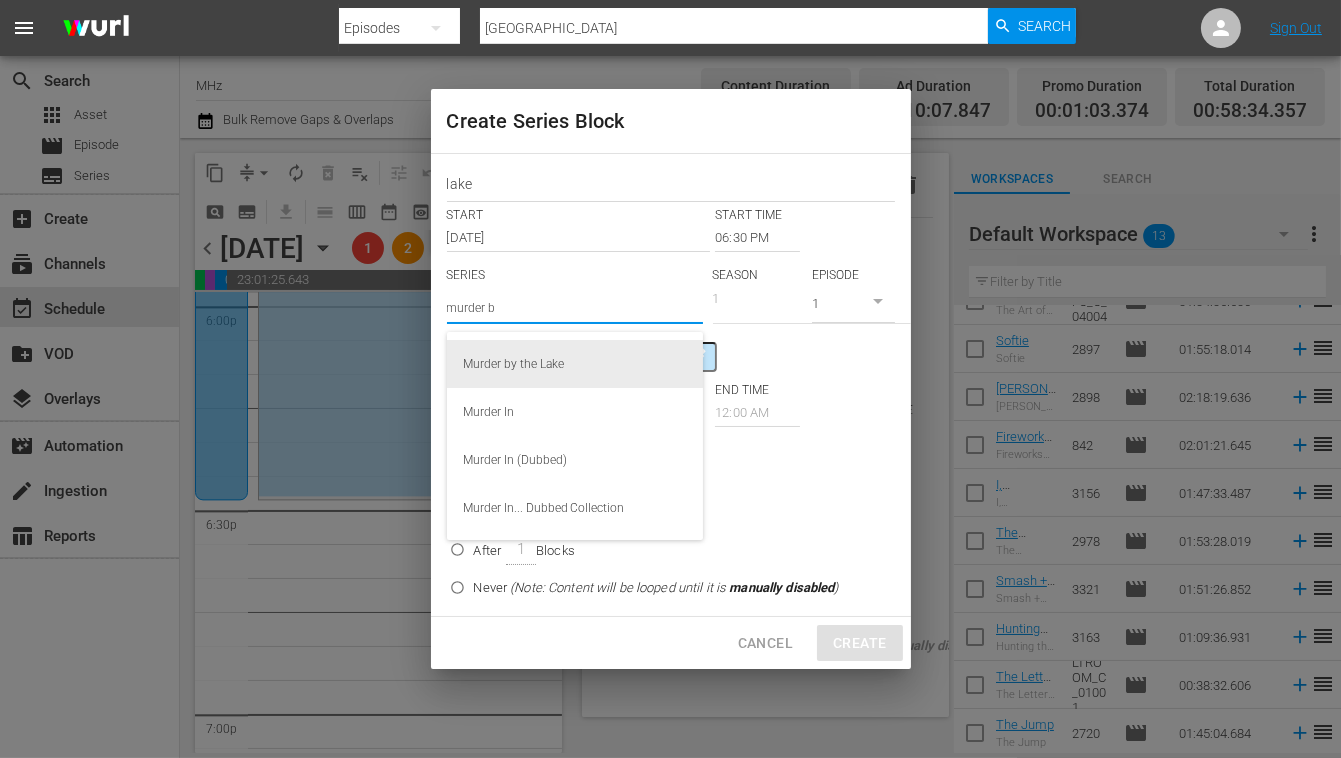 type on "murder b" 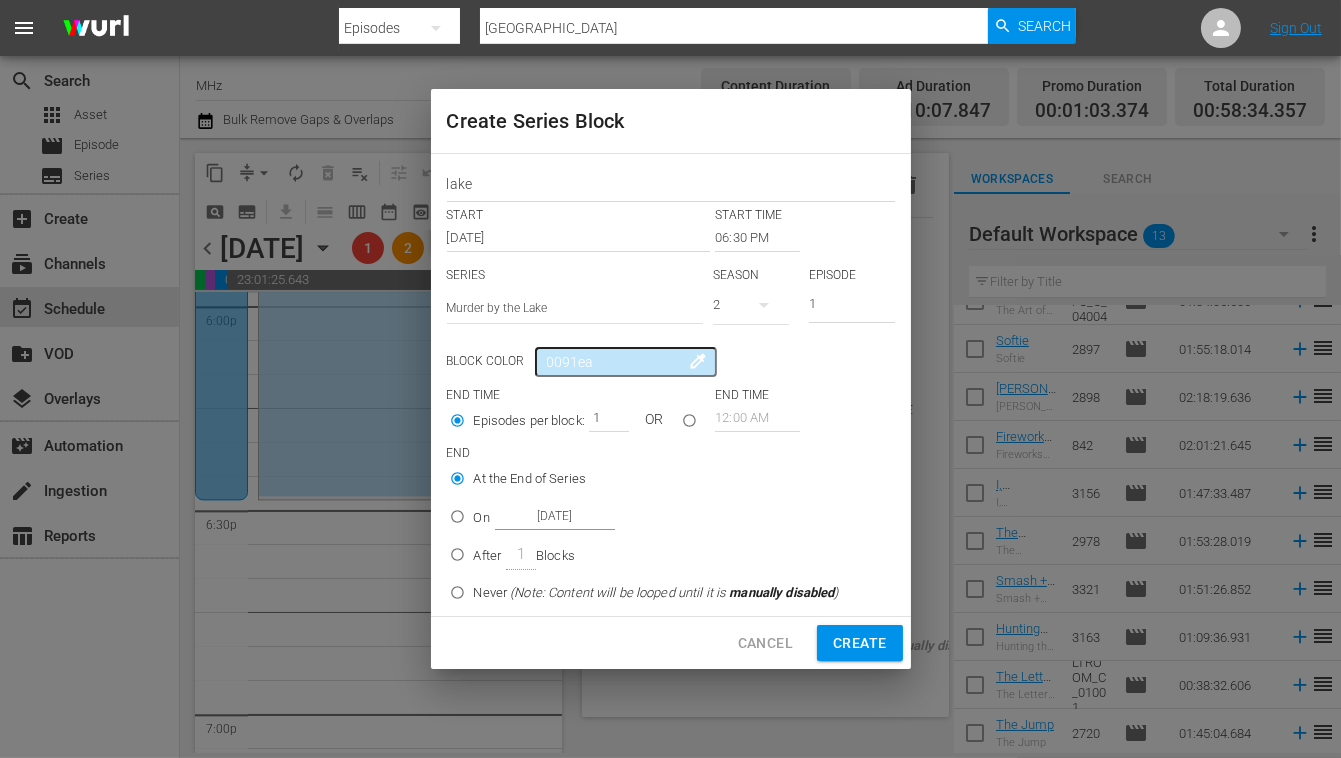 radio on "false" 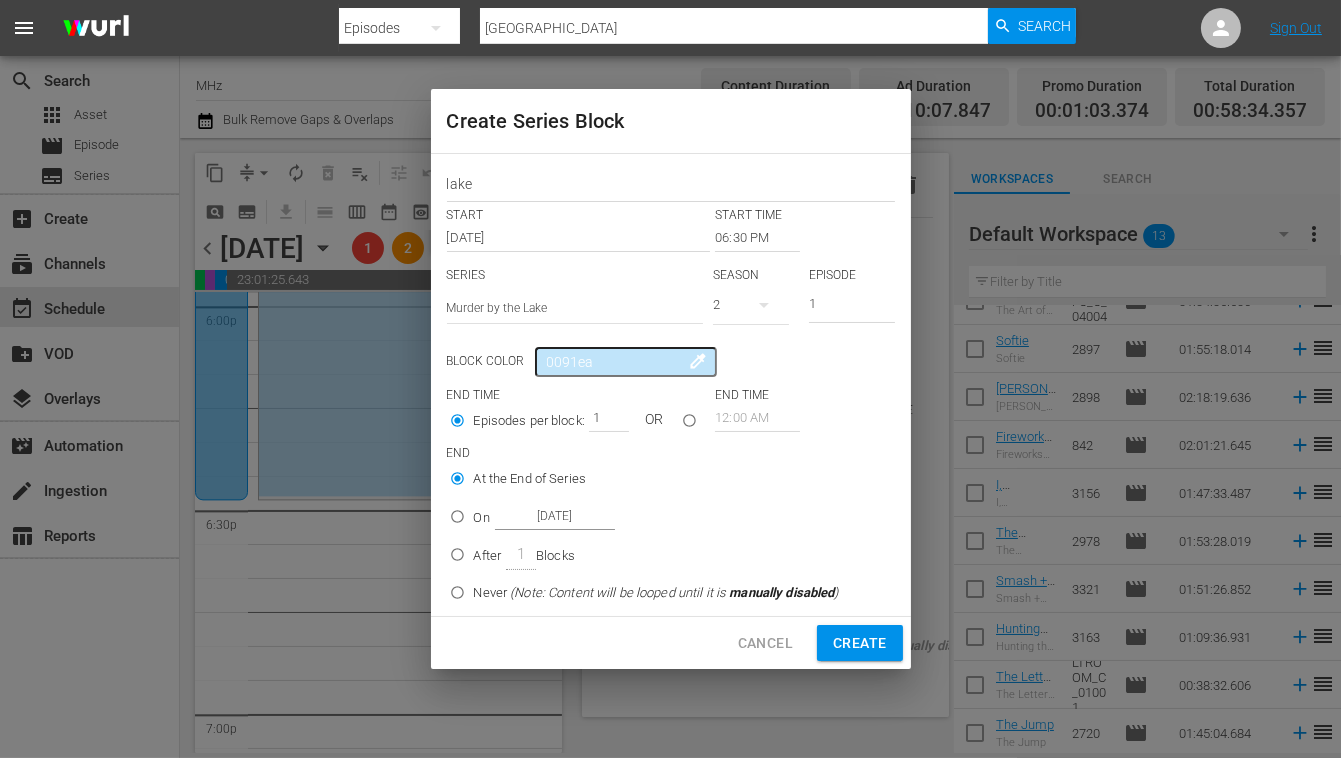 radio on "false" 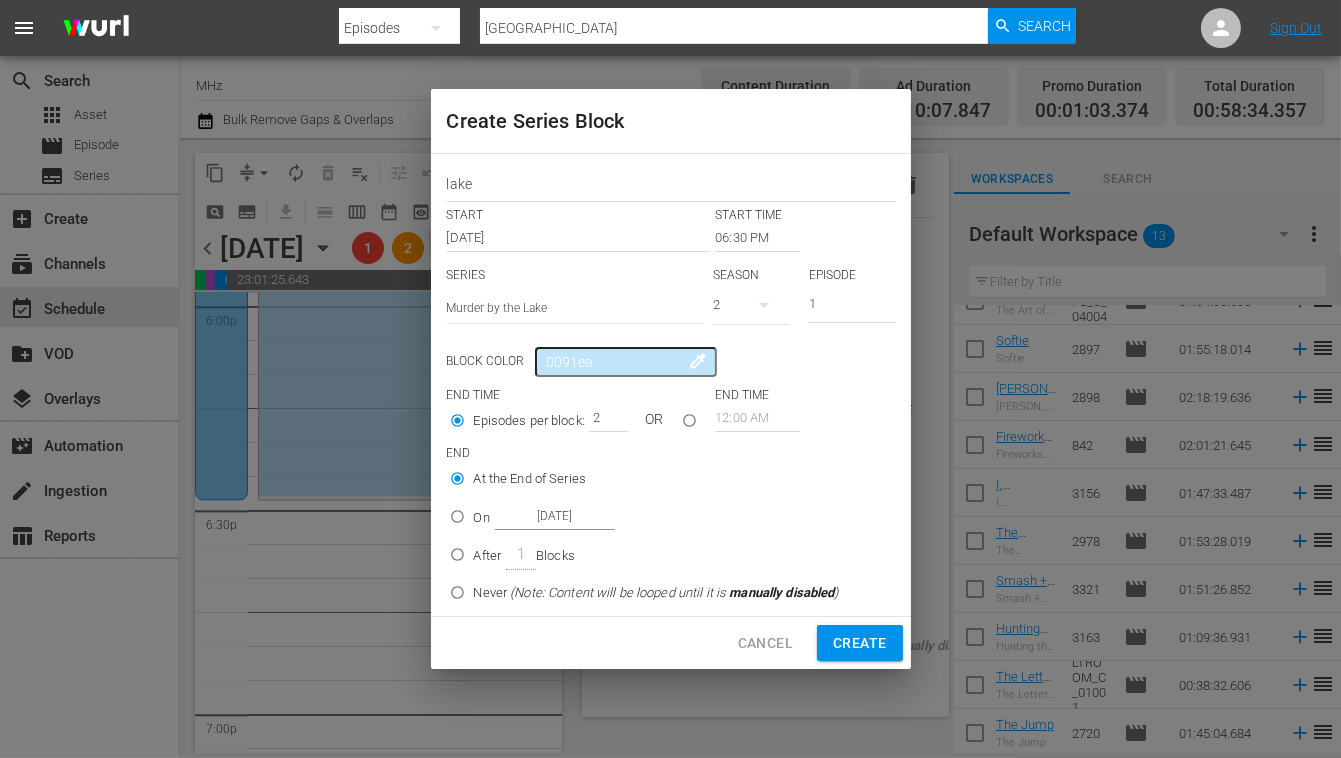 click on "2" at bounding box center [604, 418] 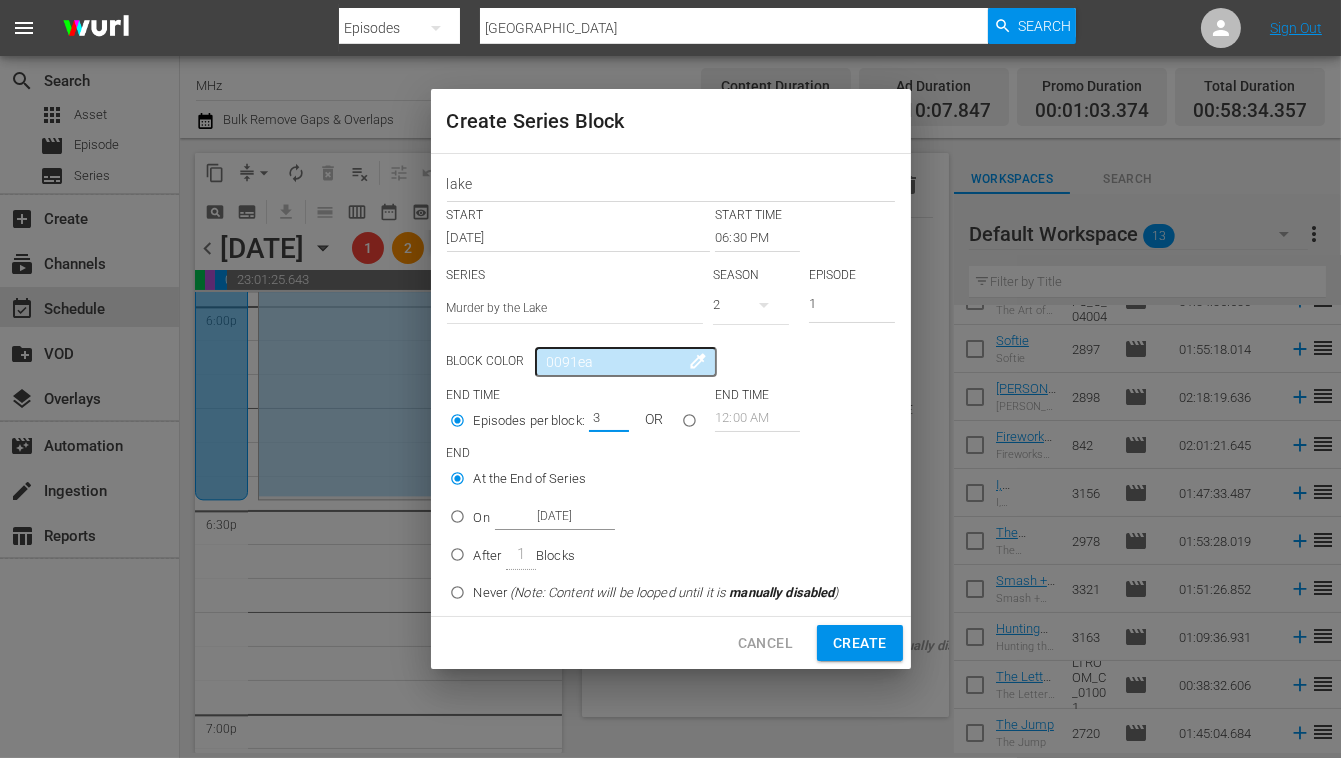 click on "3" at bounding box center [604, 418] 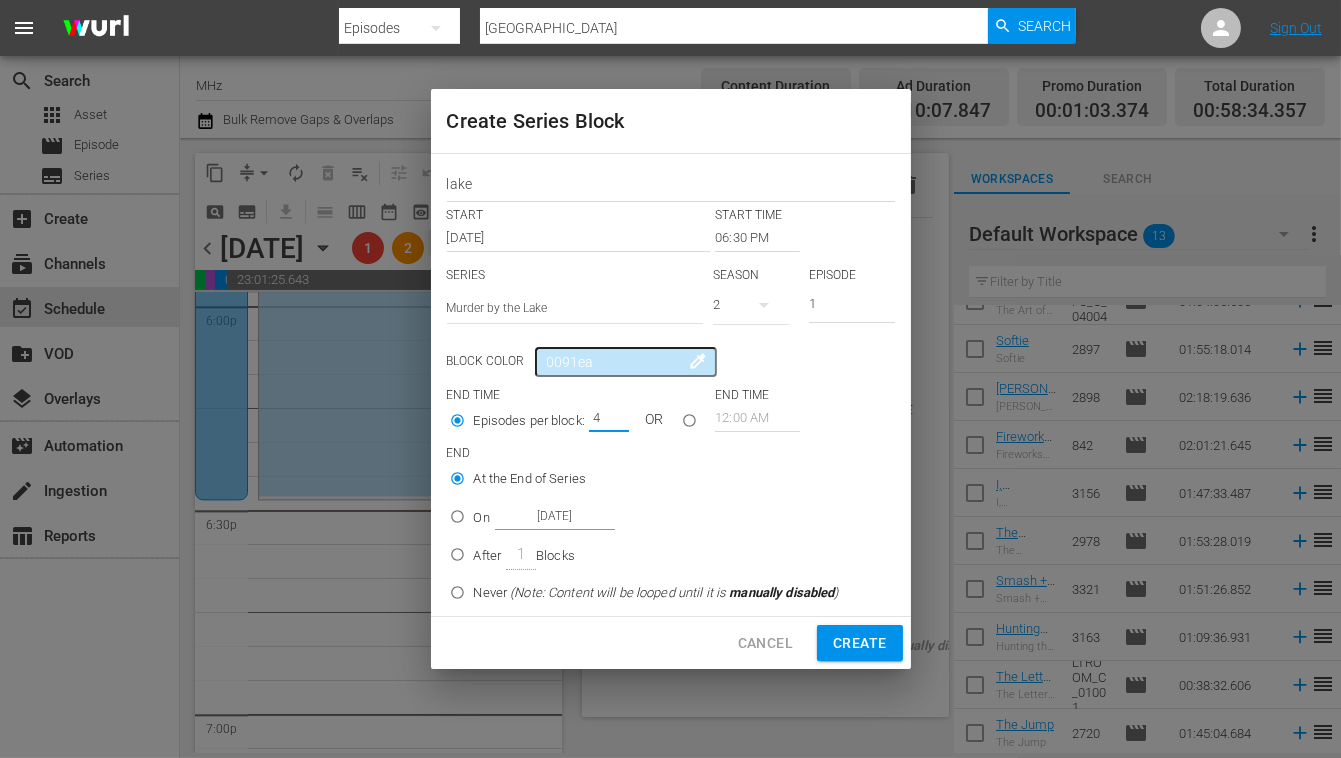 type on "4" 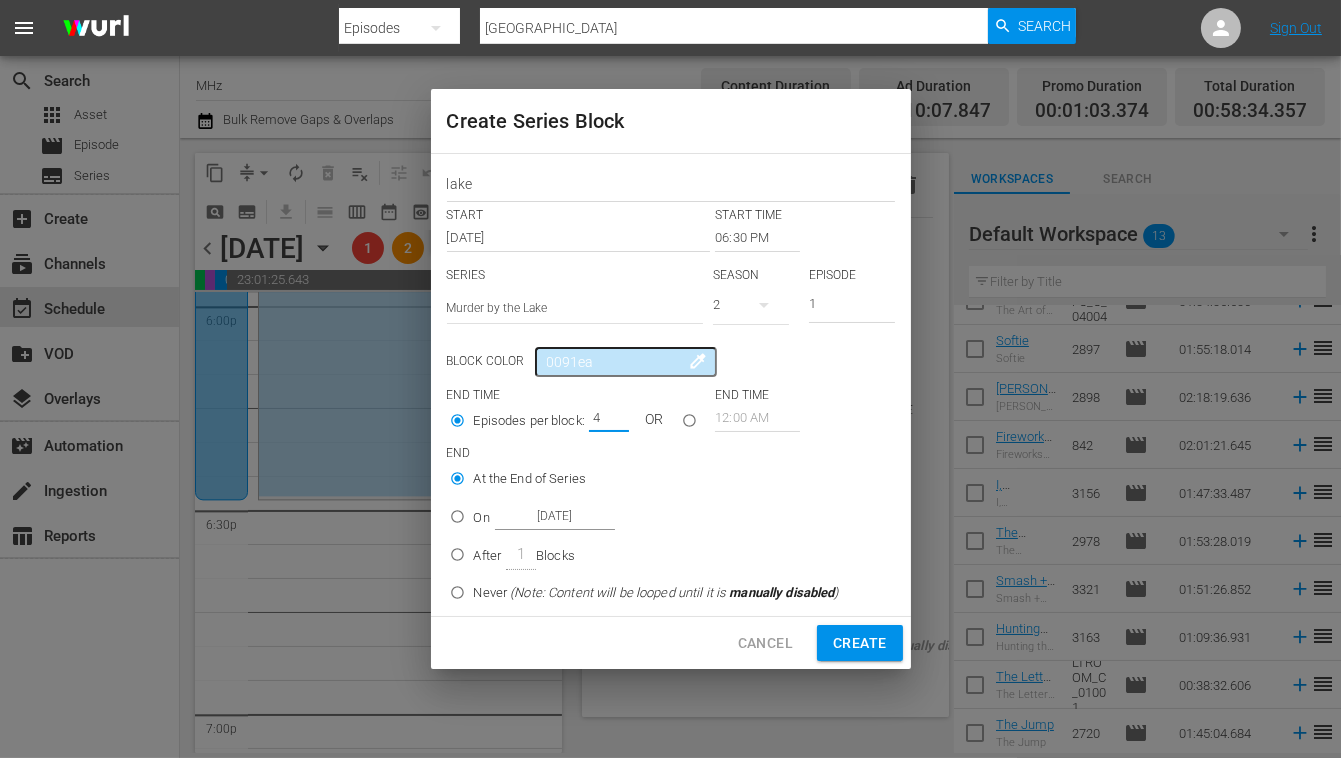 click on "On [DATE]" at bounding box center [457, 520] 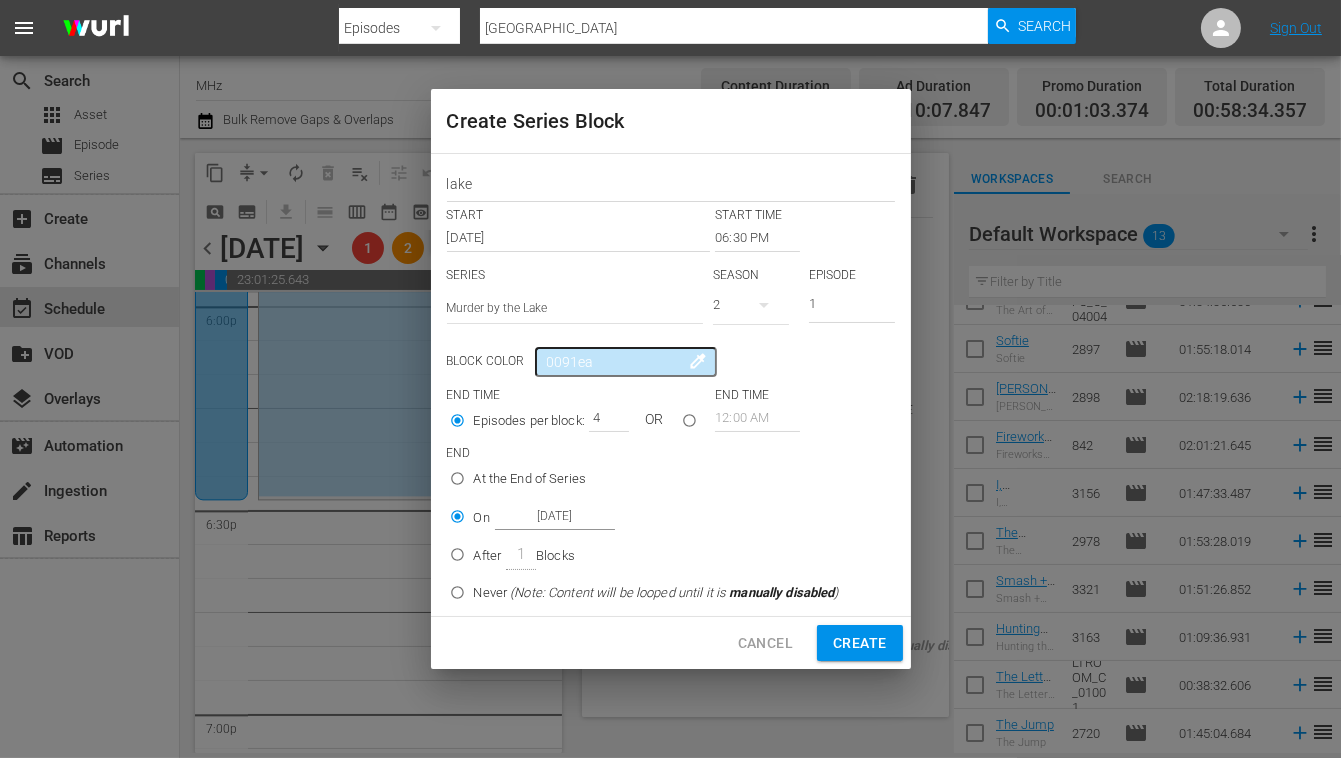 radio on "true" 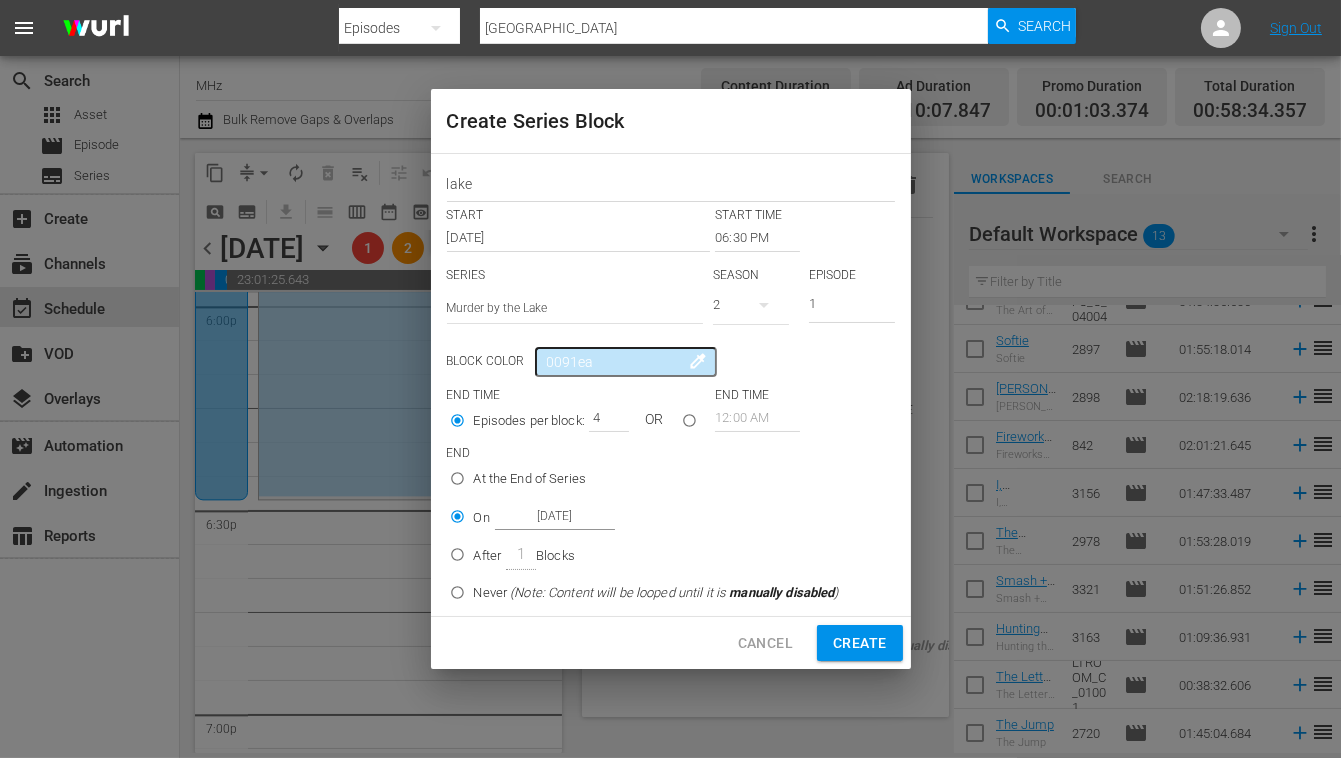 click on "Create" at bounding box center (859, 643) 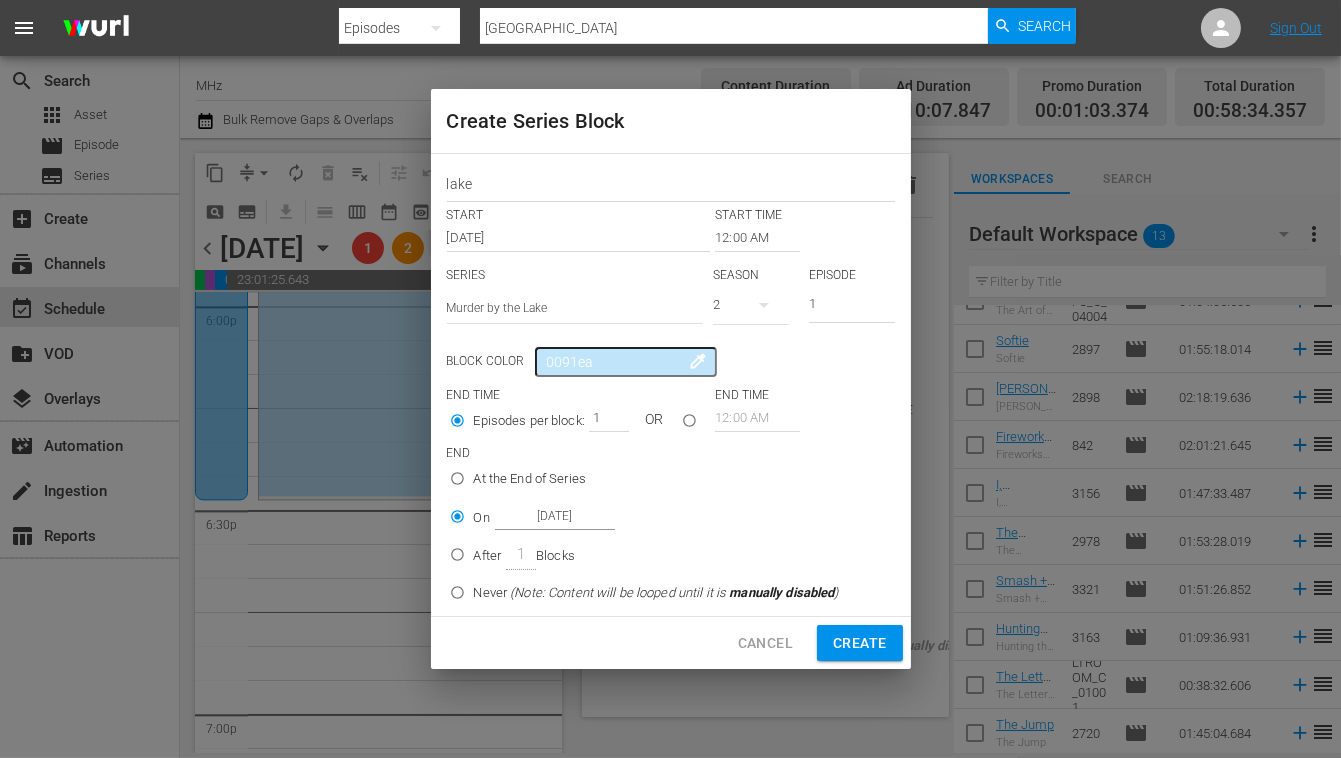radio on "true" 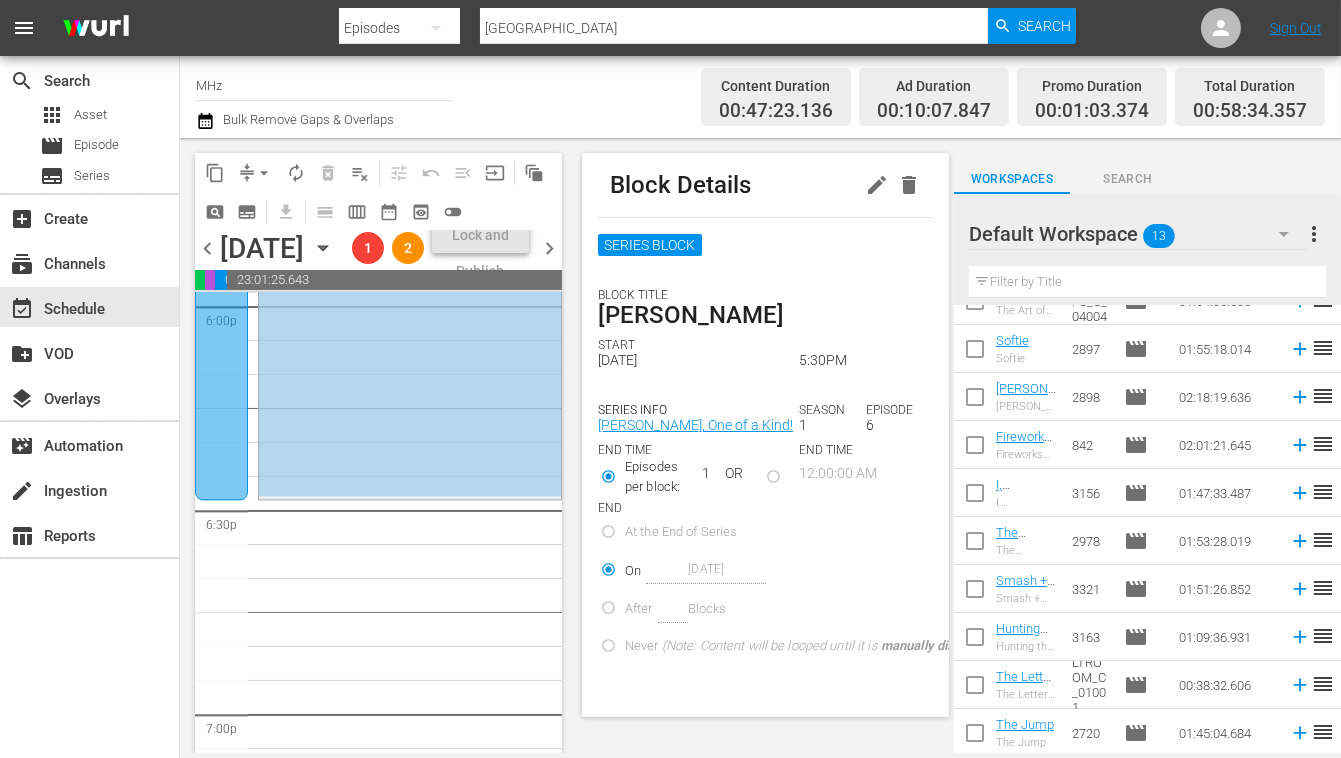 radio on "true" 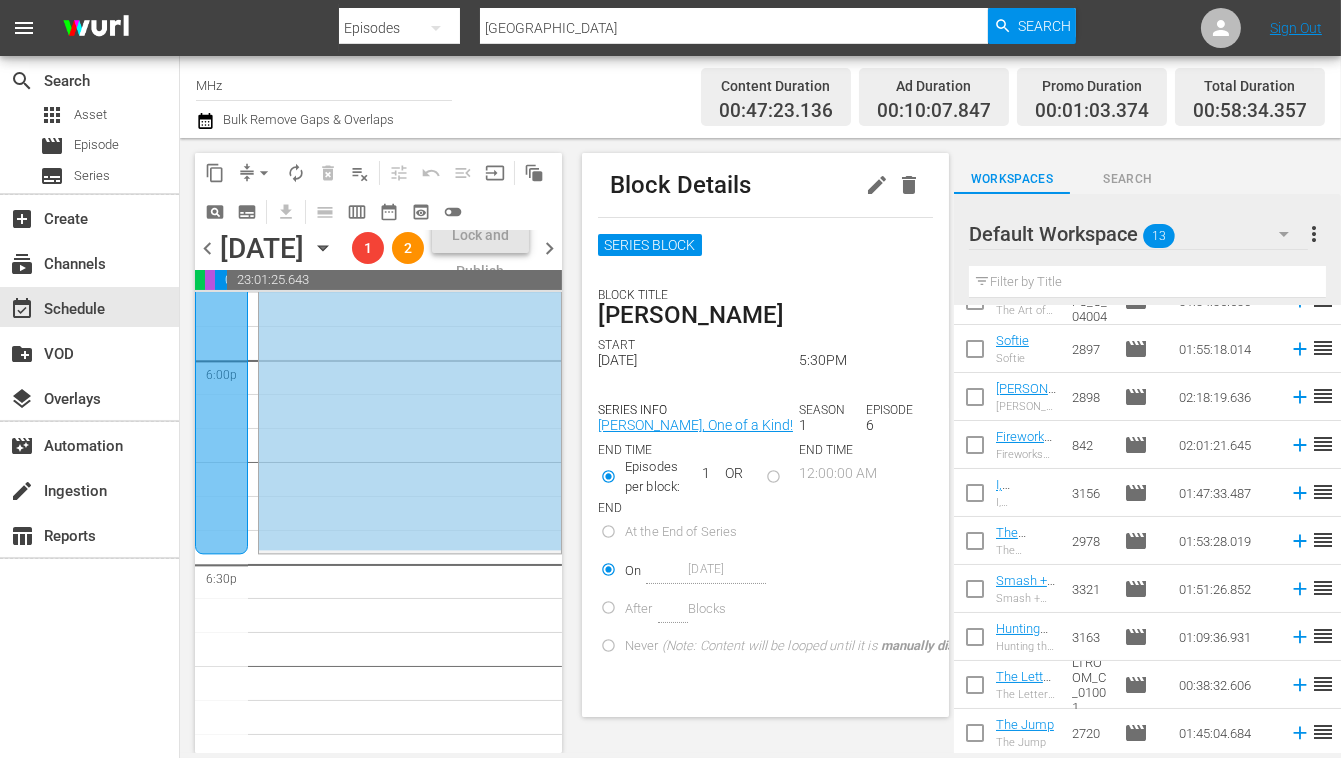 scroll, scrollTop: 7197, scrollLeft: 0, axis: vertical 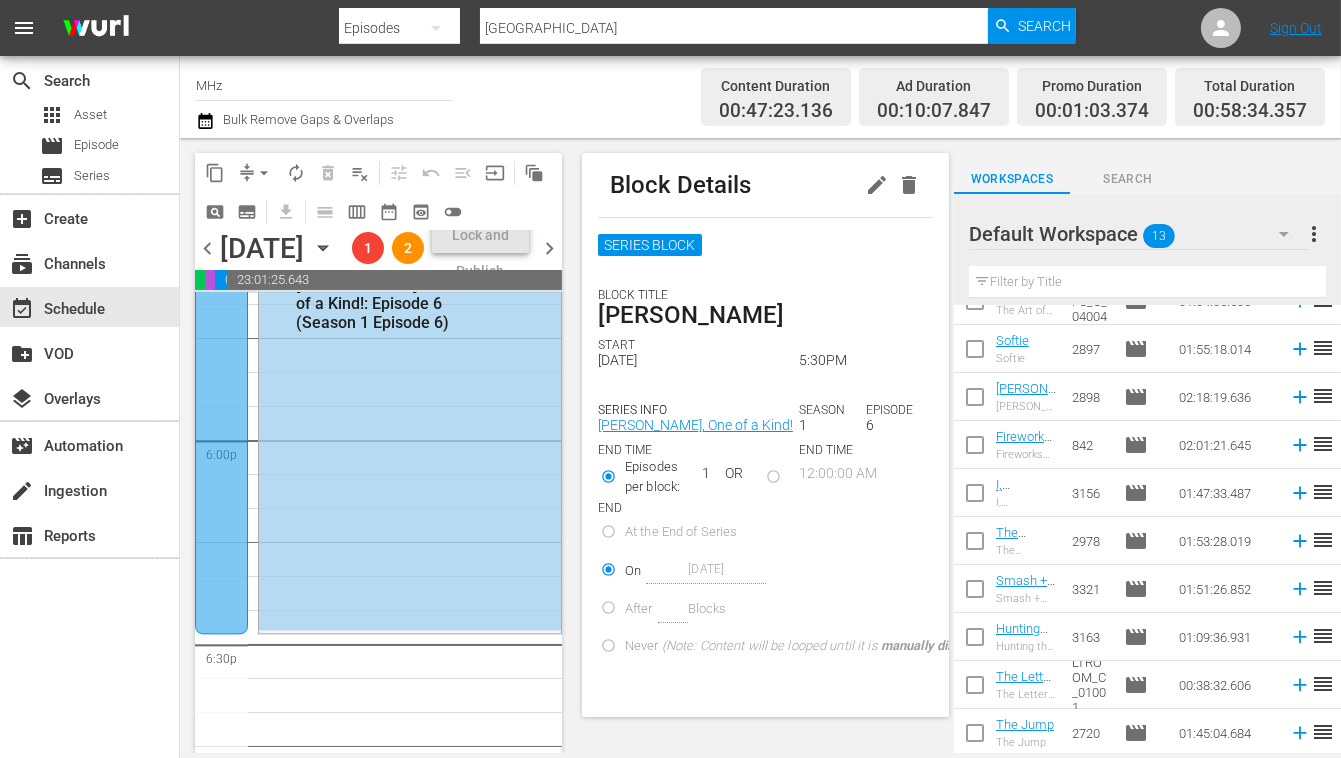 click at bounding box center (221, 435) 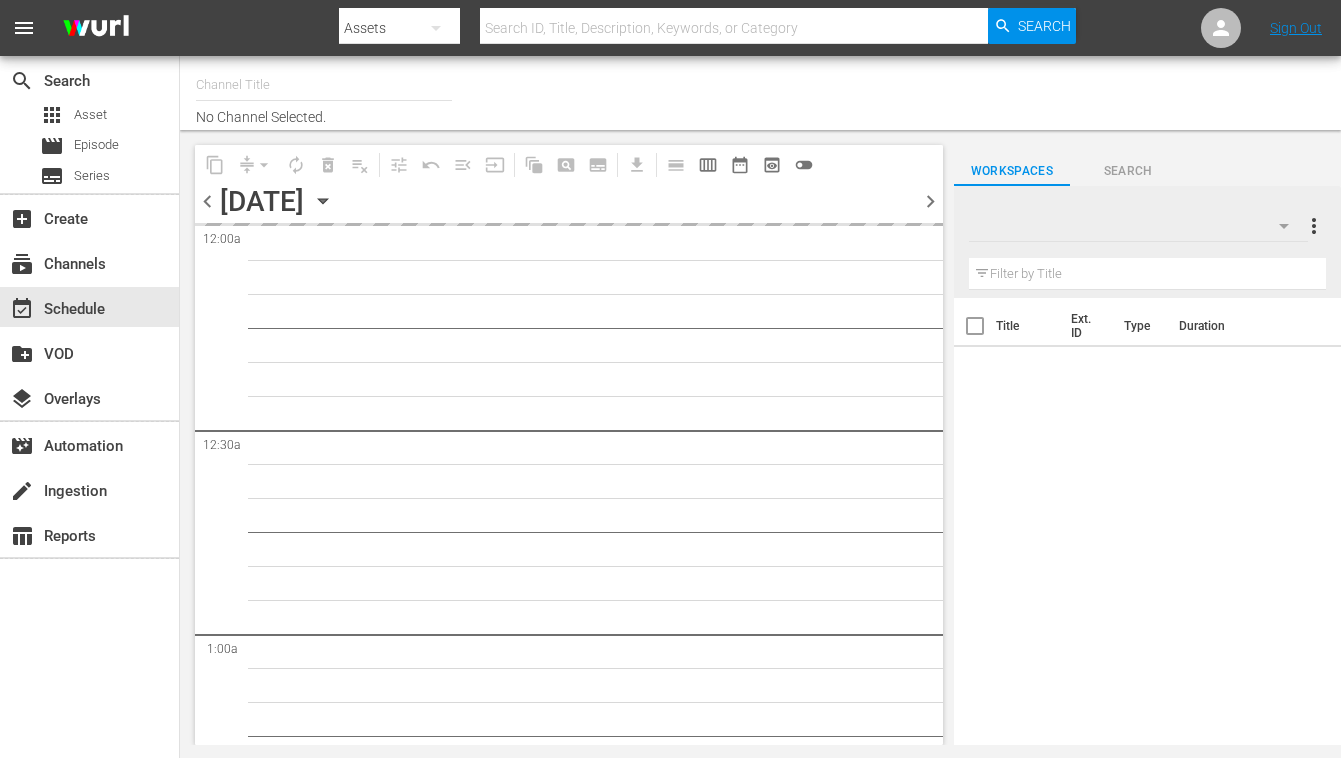 scroll, scrollTop: 0, scrollLeft: 0, axis: both 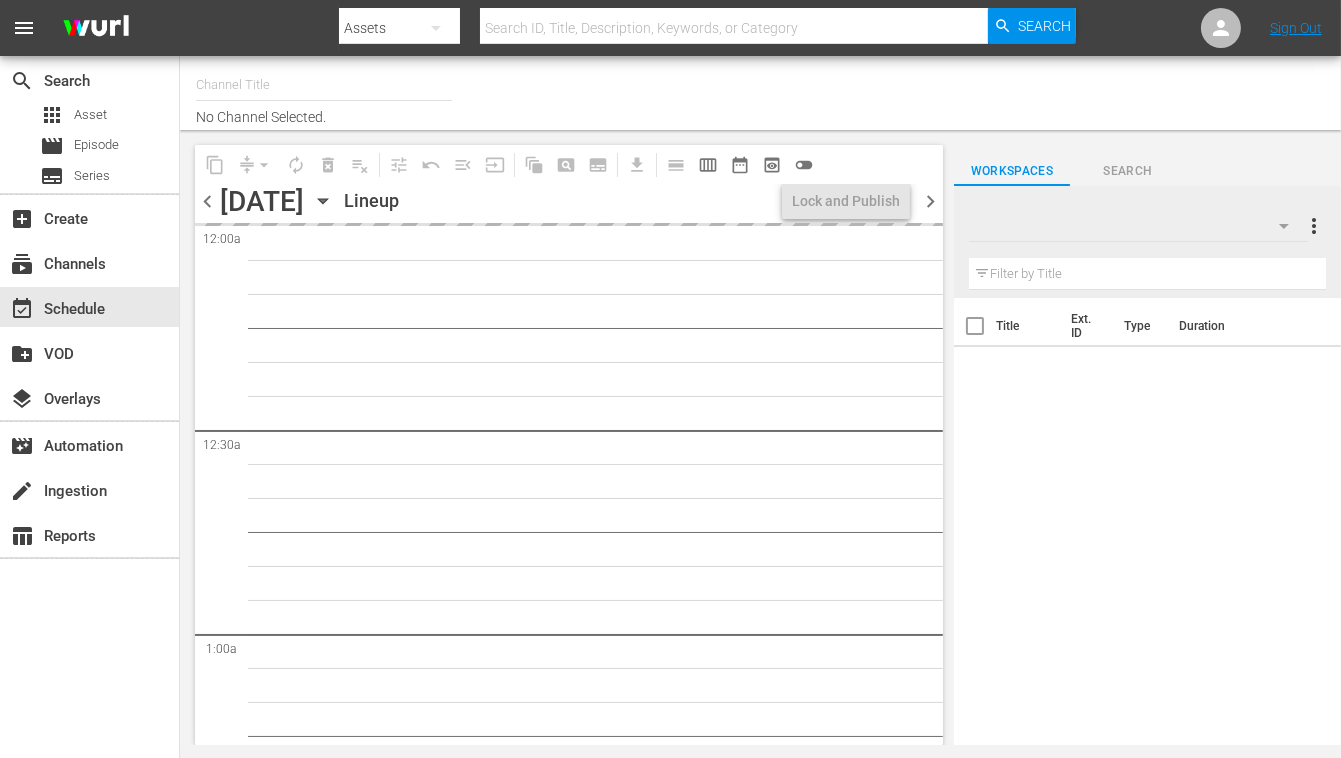 type on "MHz (278)" 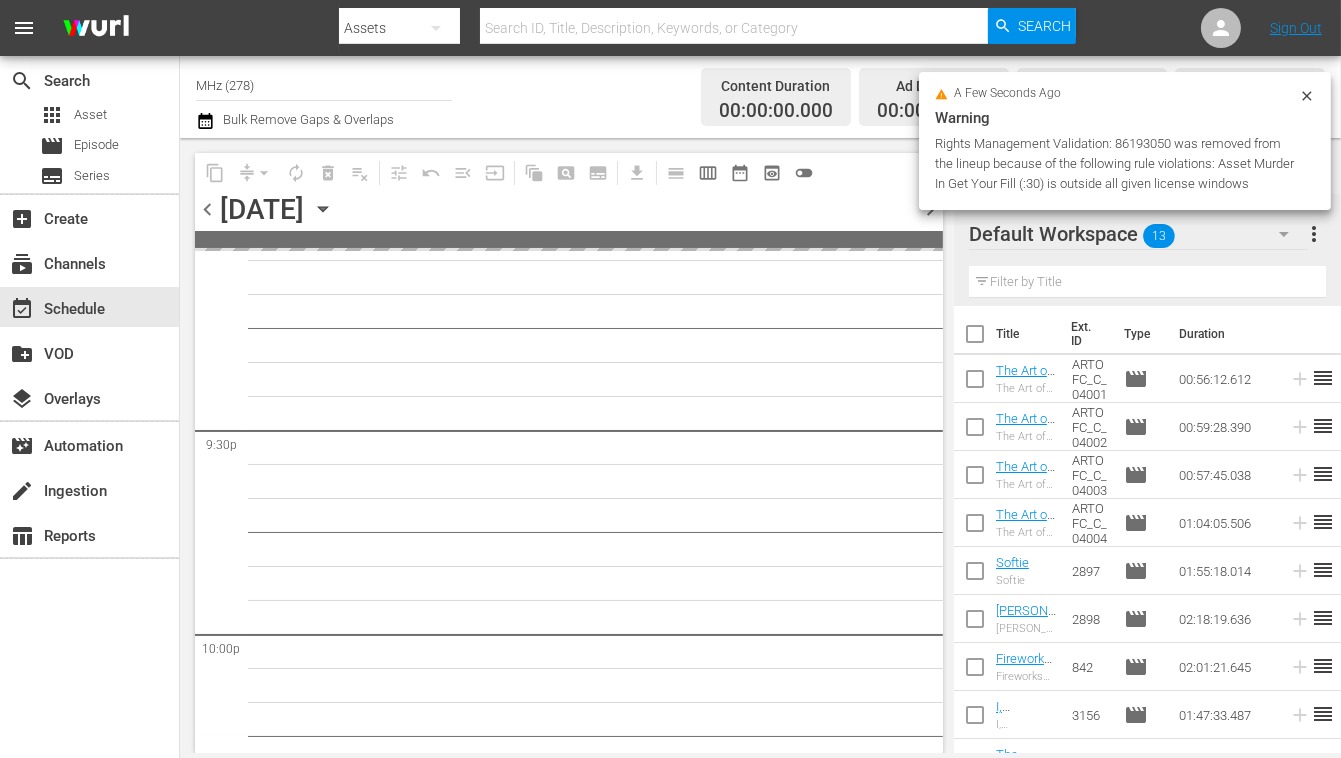 scroll, scrollTop: 8624, scrollLeft: 0, axis: vertical 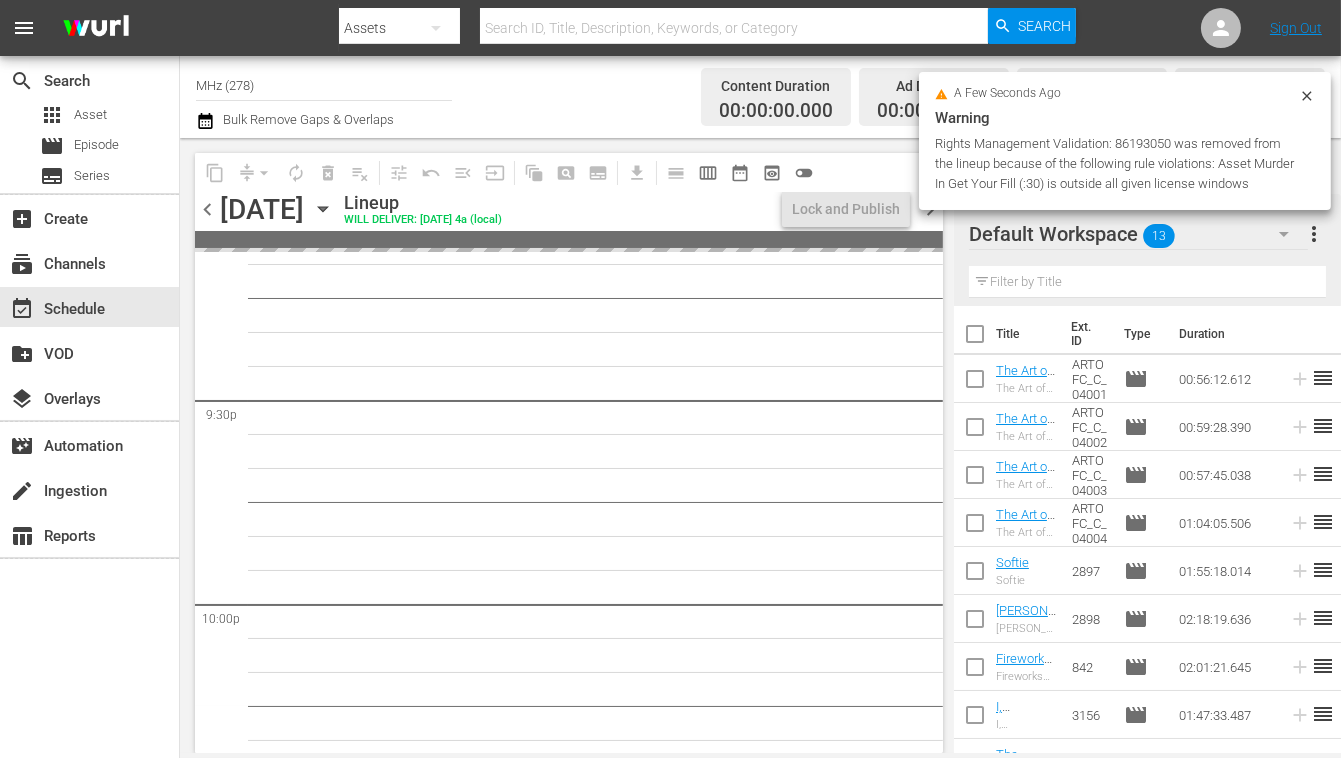 click on "a few seconds ago Warning Rights Management Validation:    86193050 was removed from the lineup because of the following rule violations:
Asset Murder In Get Your Fill (:30) is outside all given license windows" at bounding box center [1125, 141] 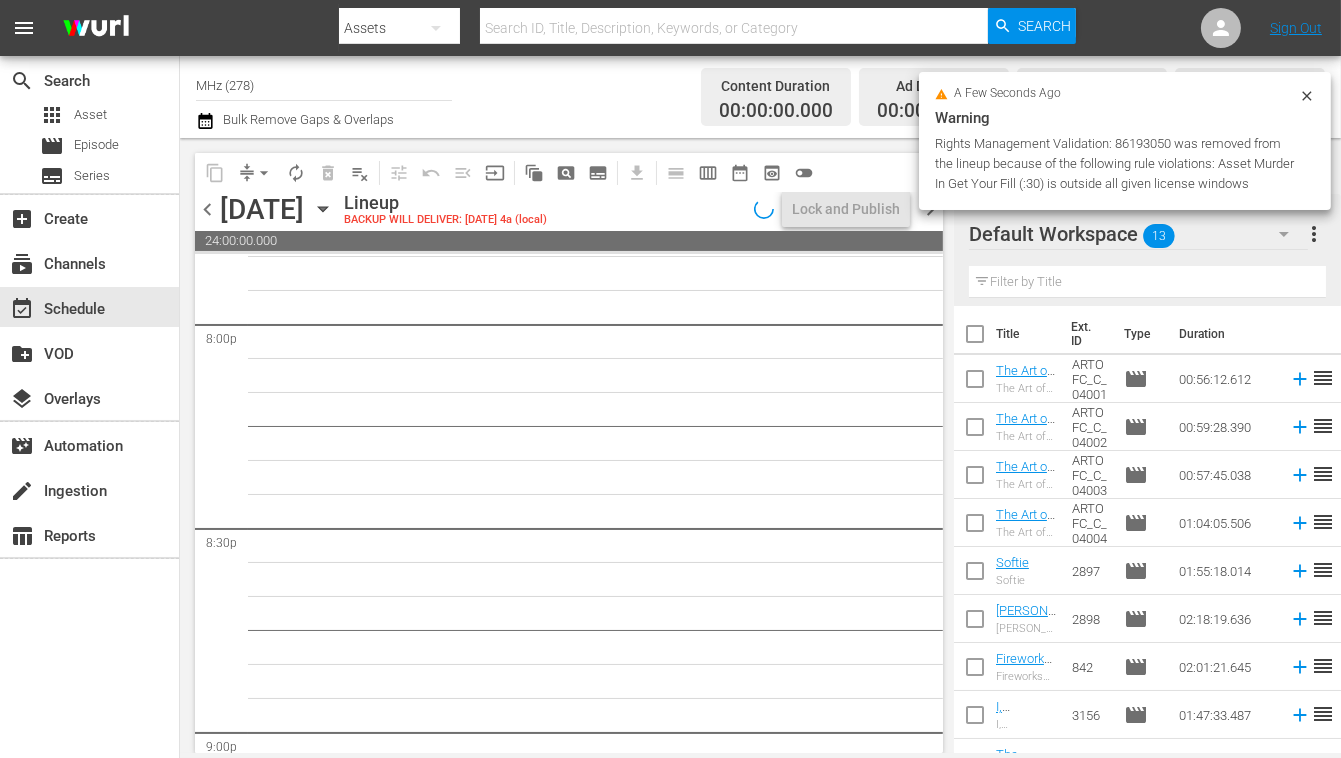 scroll, scrollTop: 8058, scrollLeft: 0, axis: vertical 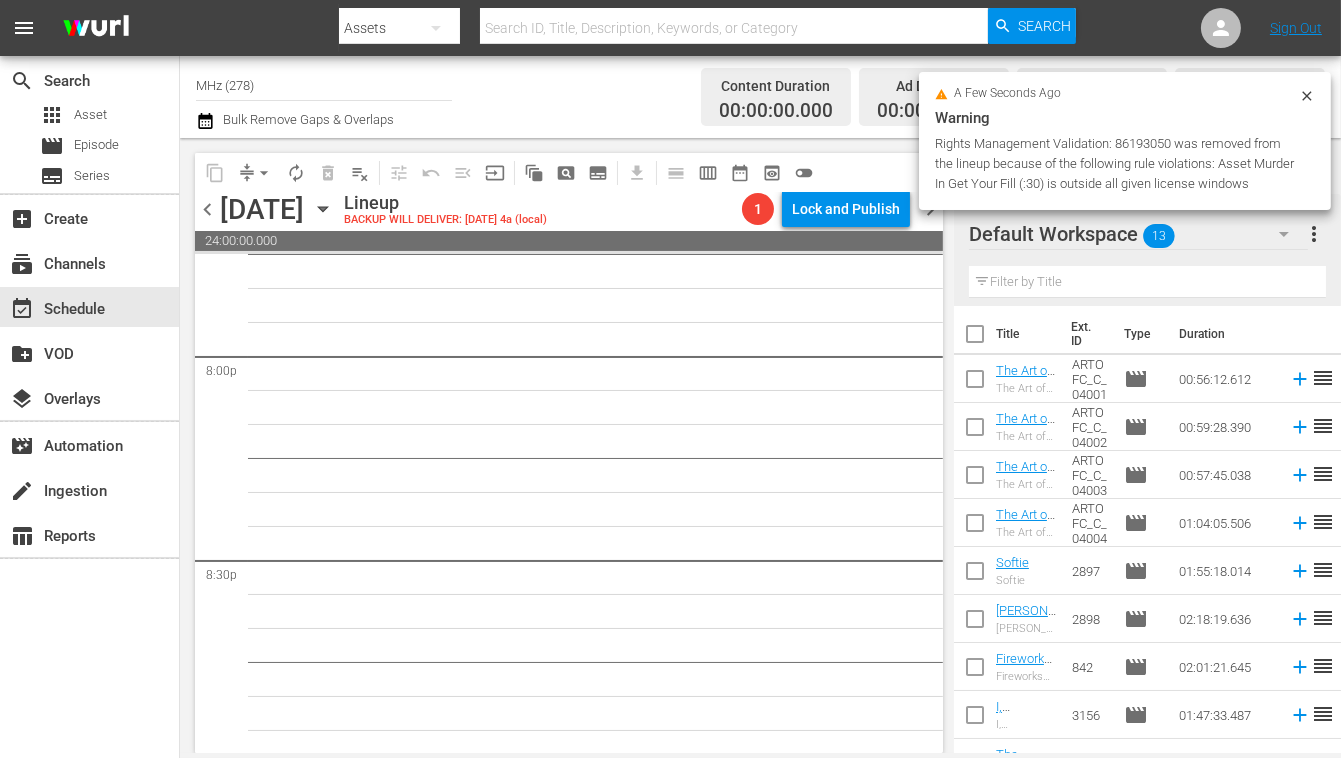 click 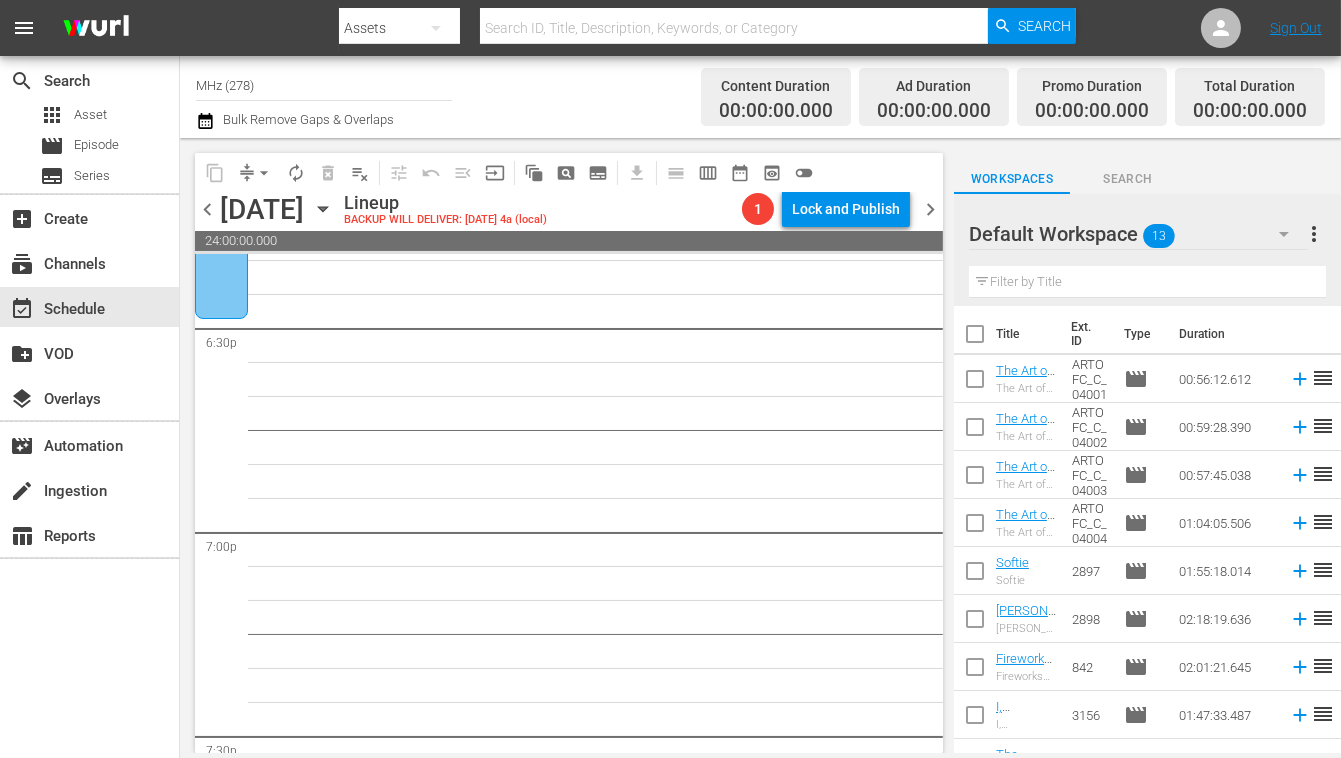 scroll, scrollTop: 7251, scrollLeft: 0, axis: vertical 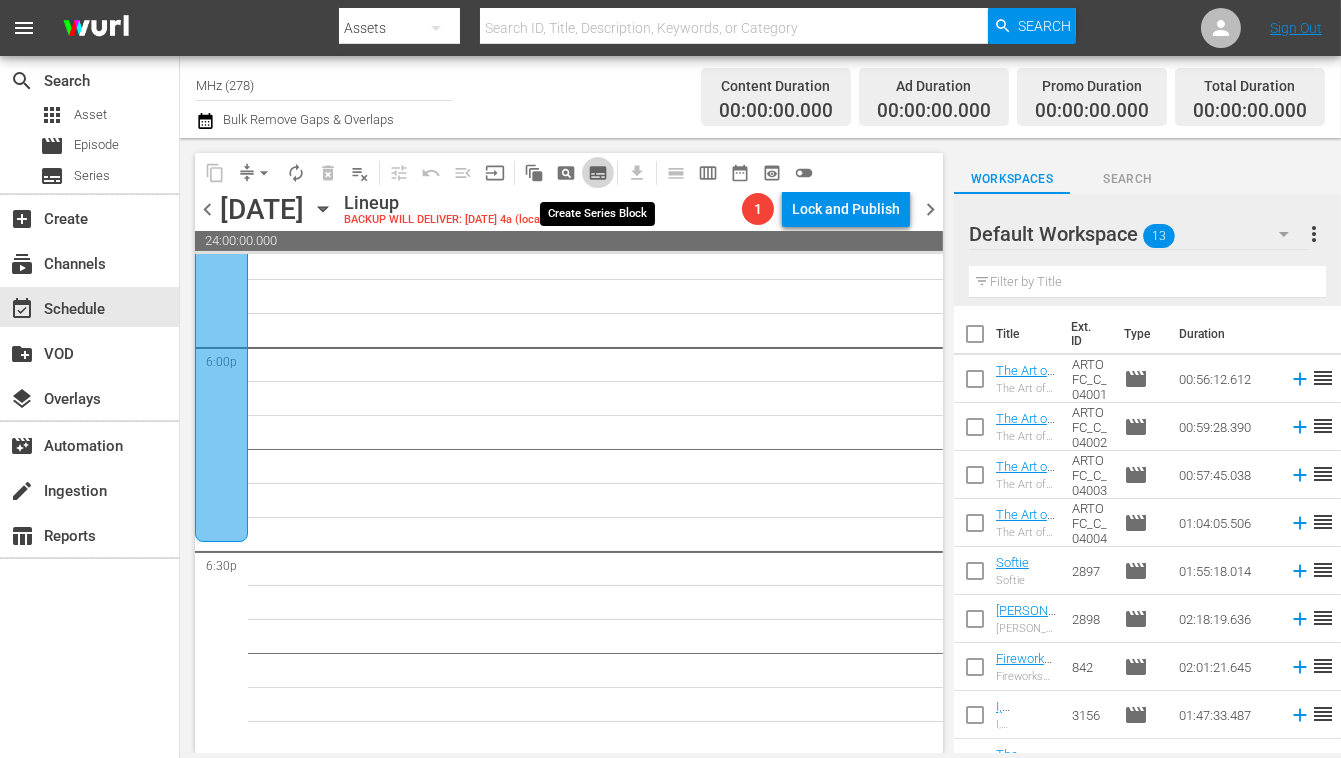 click on "subtitles_outlined" at bounding box center [598, 173] 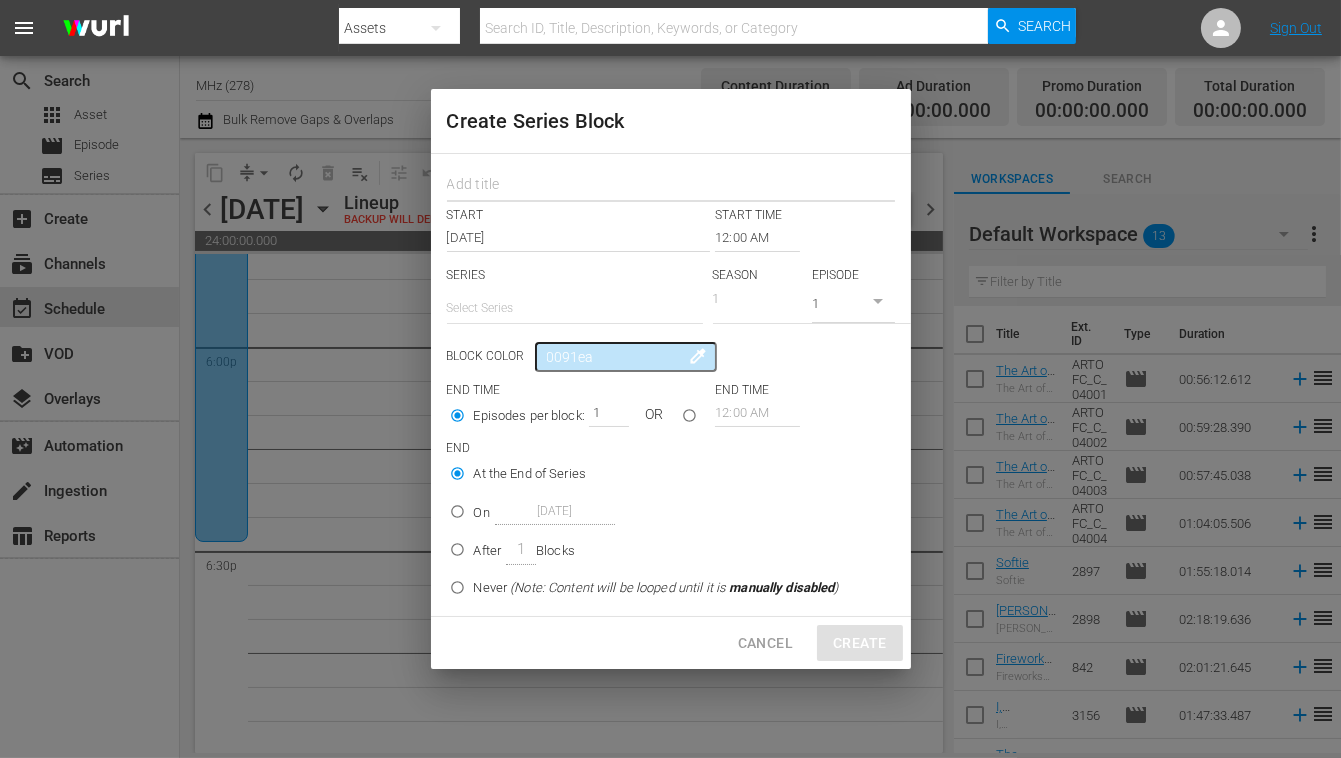 click at bounding box center (671, 186) 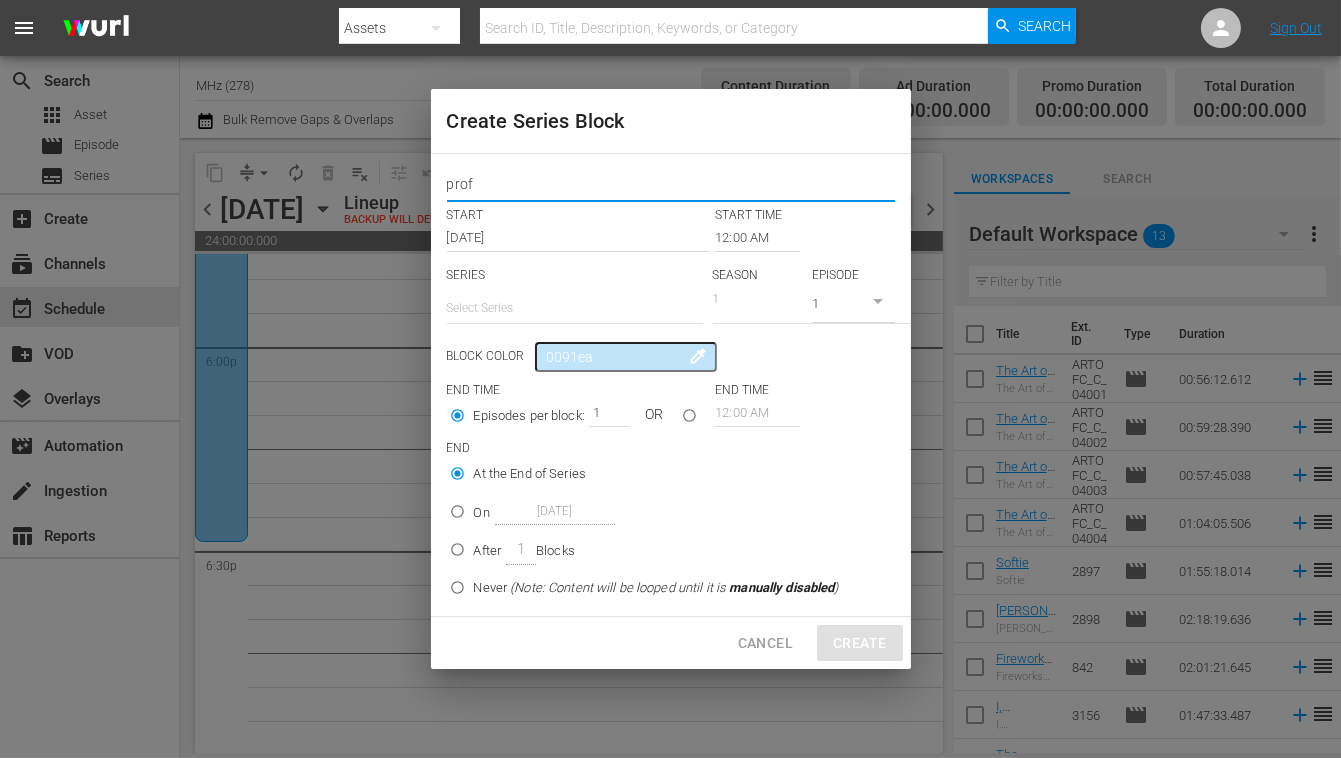 type on "prof" 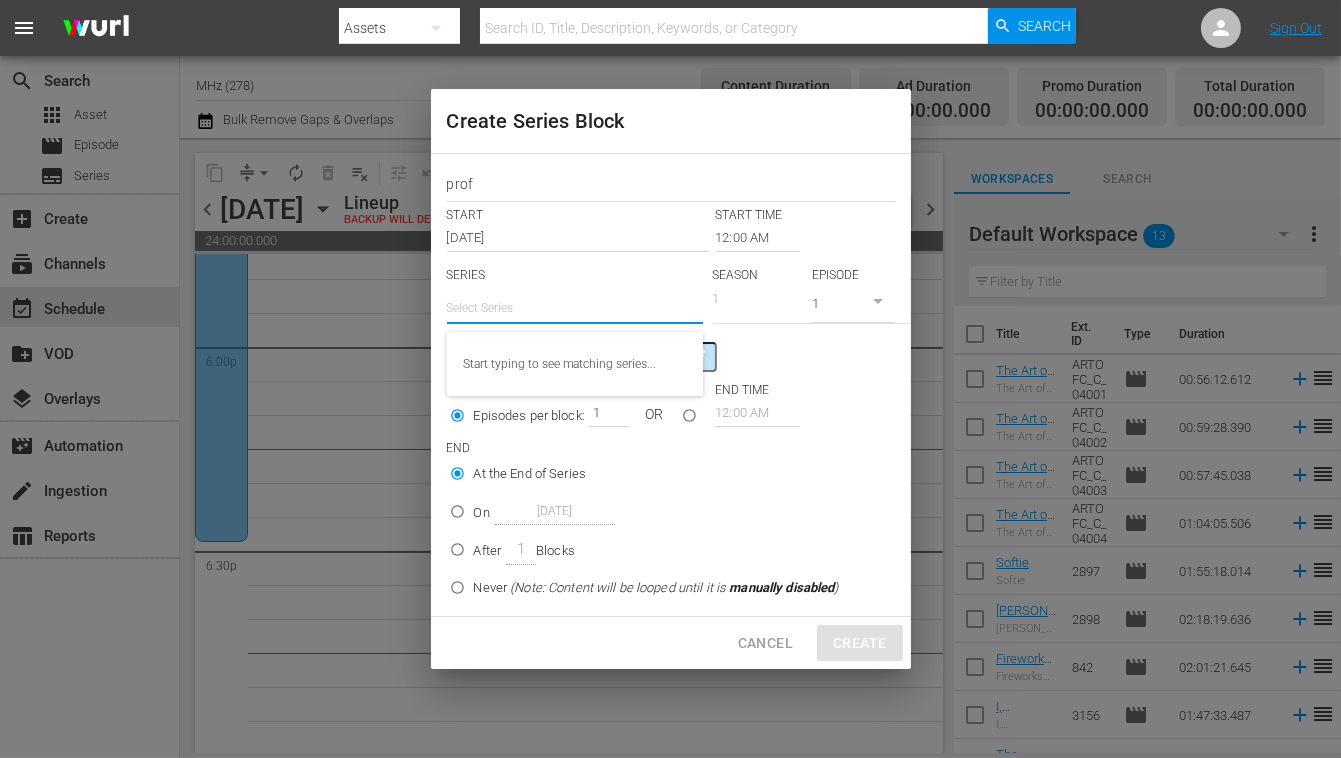 click at bounding box center [575, 308] 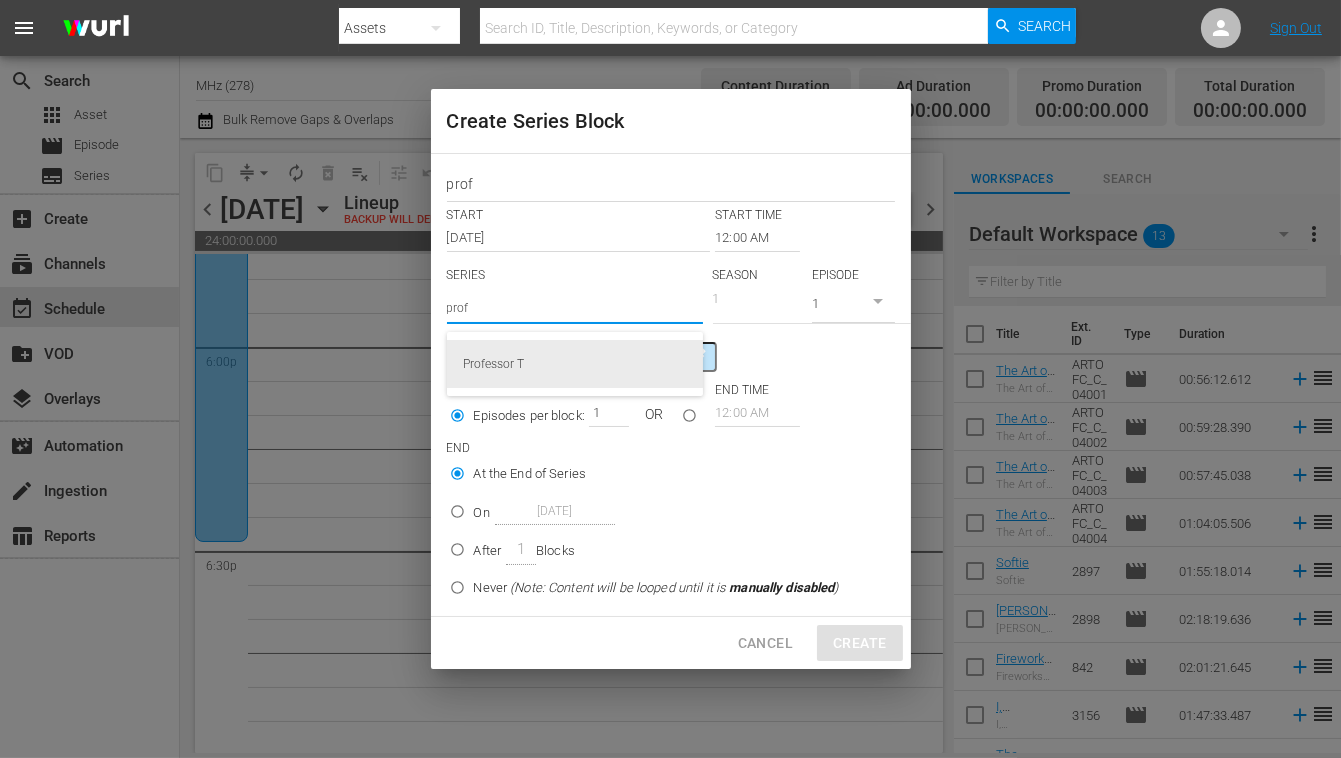 click on "Professor T" at bounding box center (575, 364) 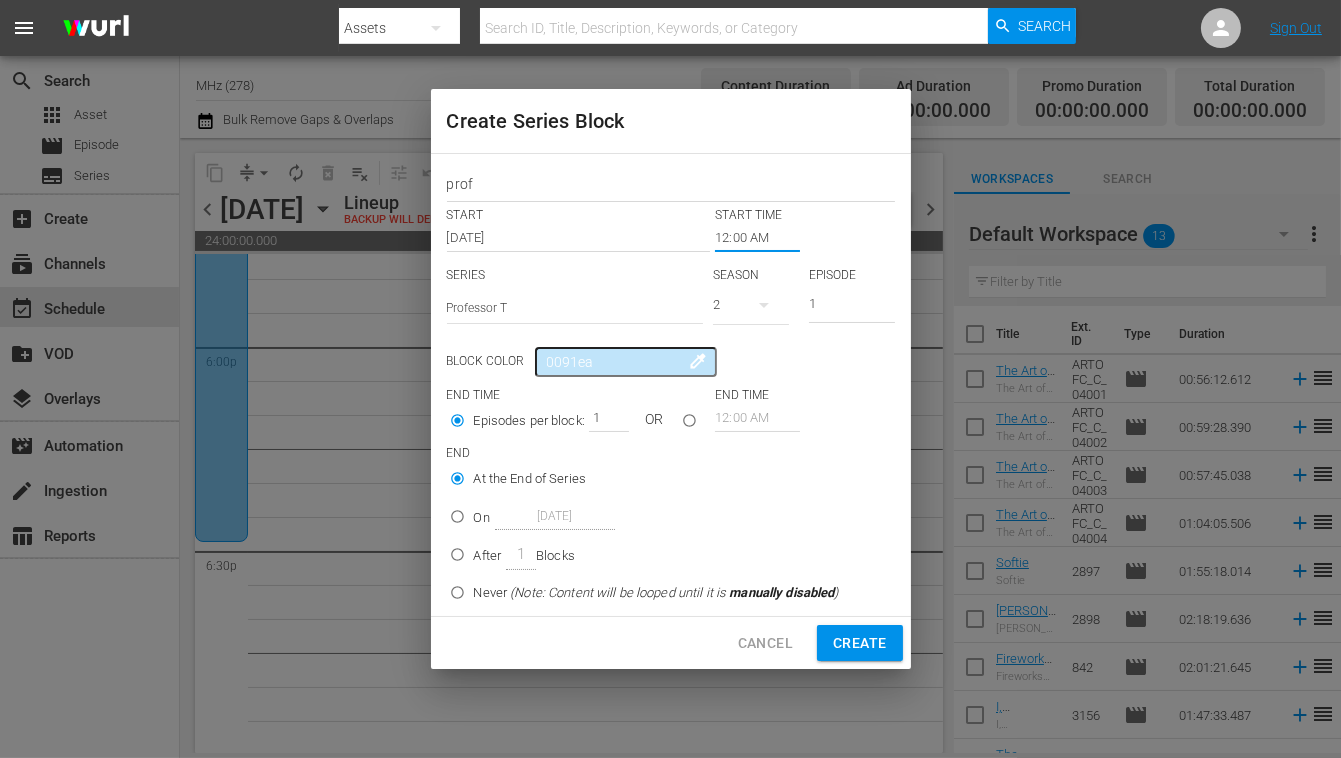 click on "12:00 AM" at bounding box center (757, 238) 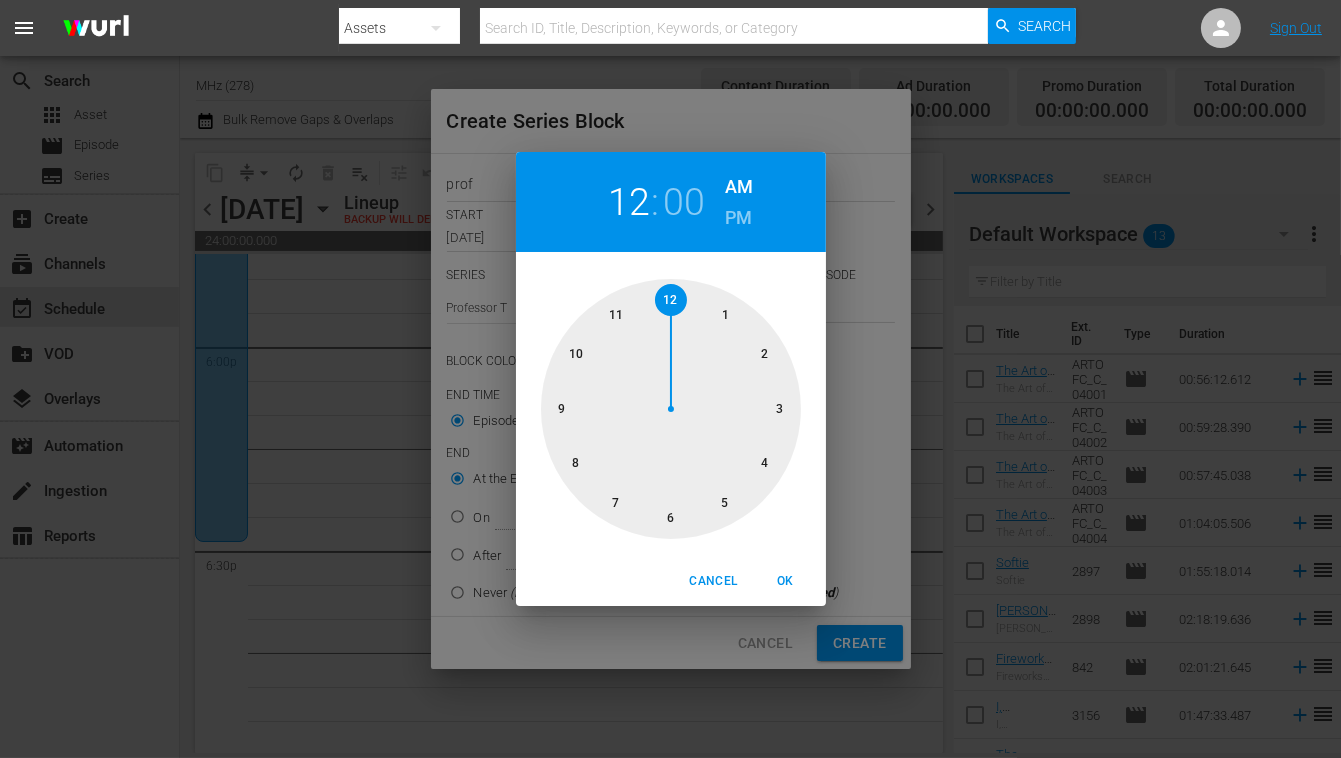 click on "PM" at bounding box center (738, 218) 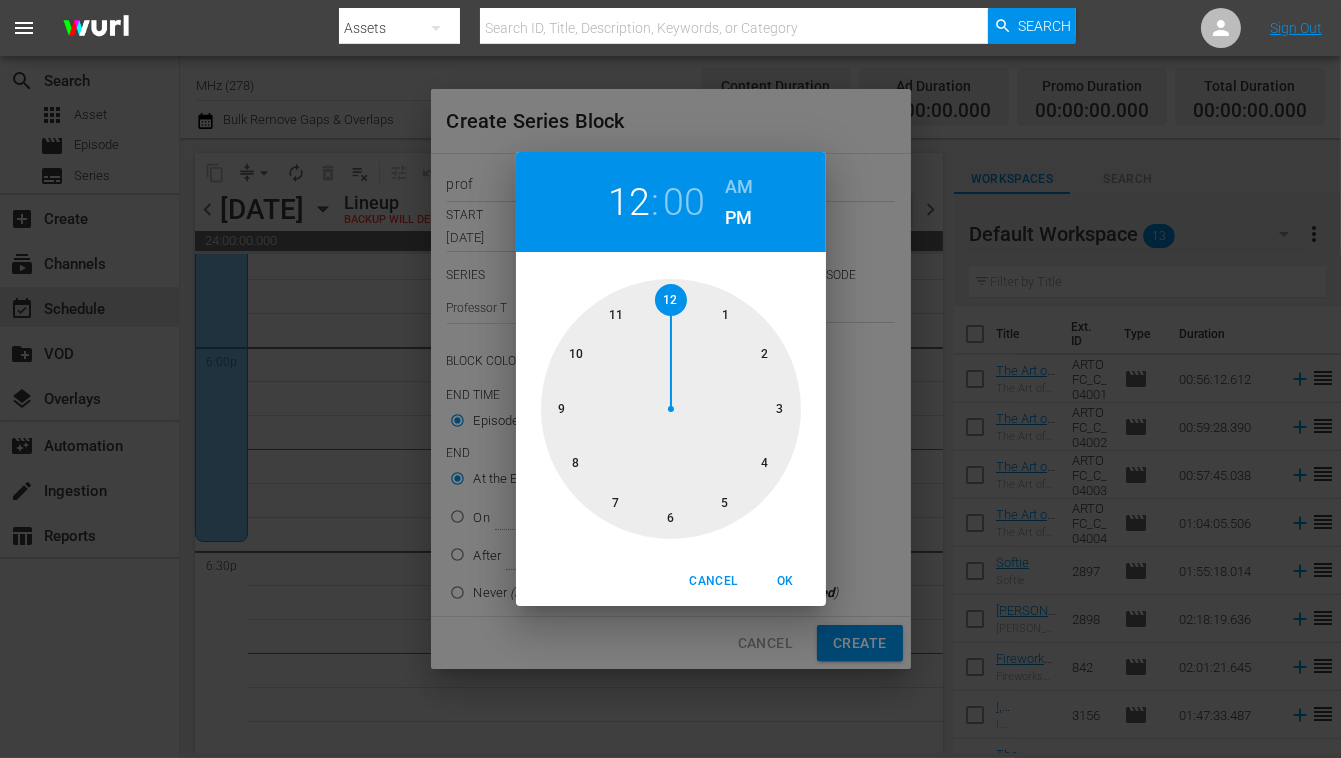 click at bounding box center [671, 409] 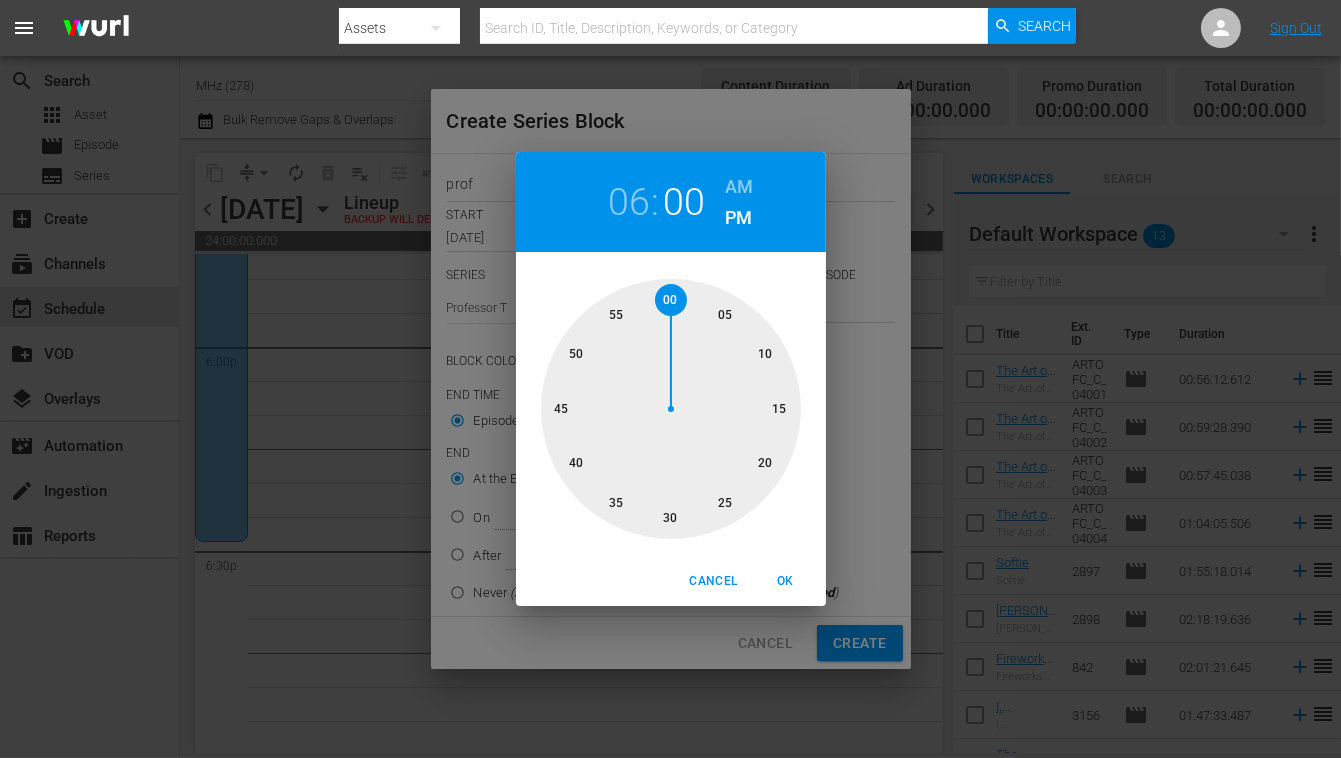 click at bounding box center (671, 409) 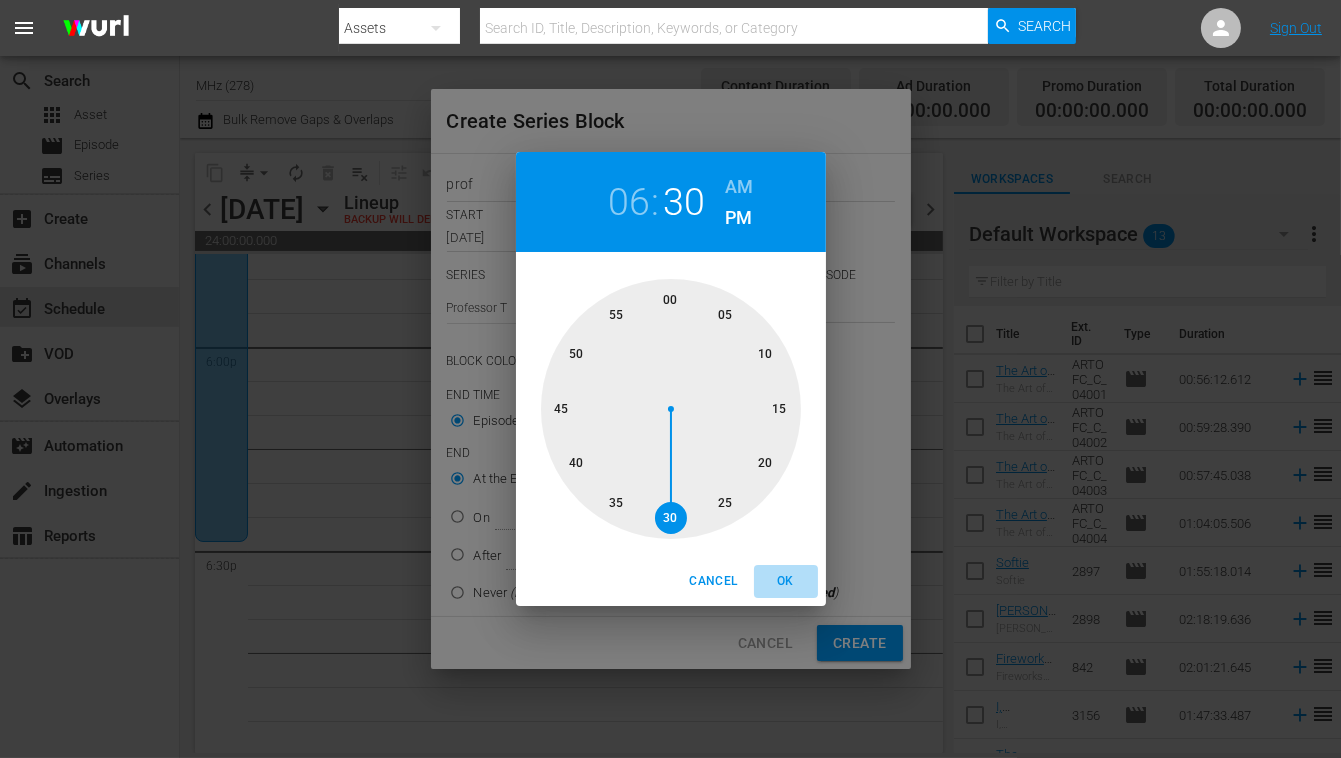 click on "OK" at bounding box center (786, 581) 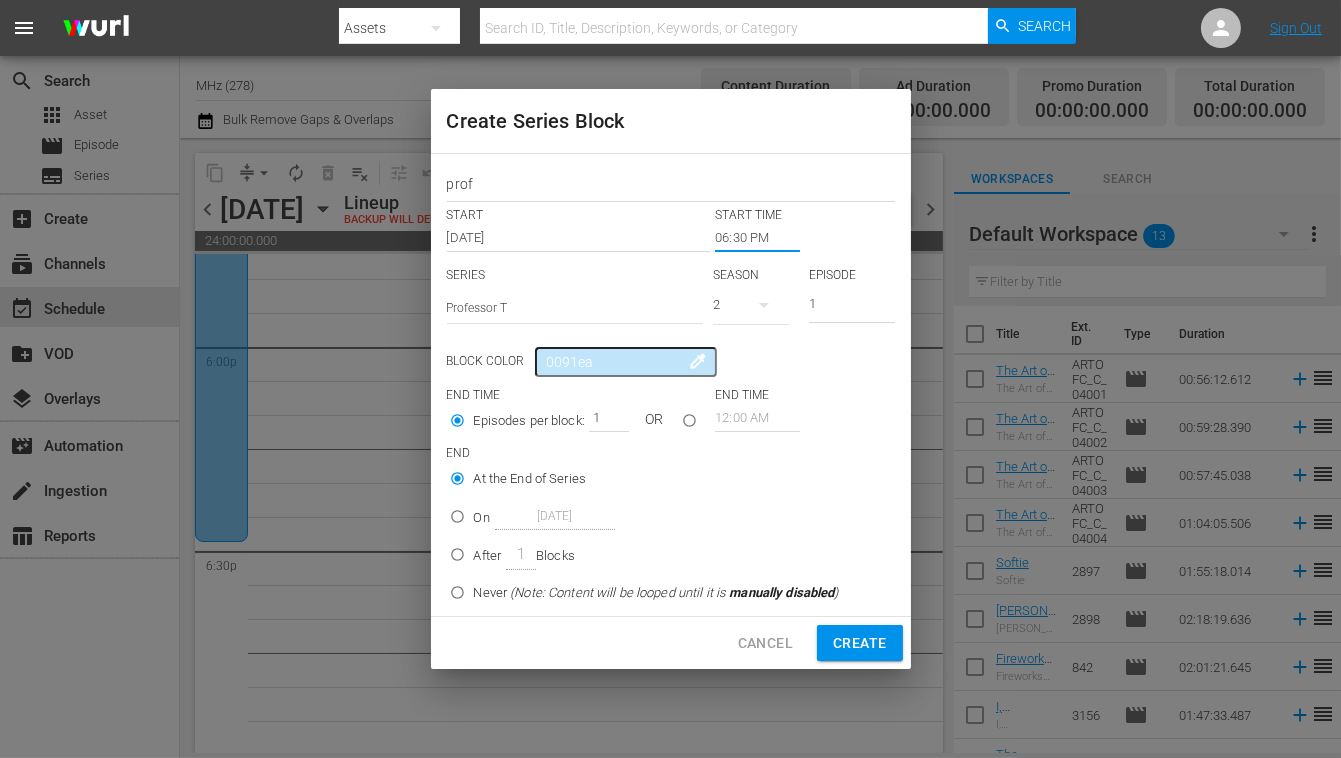 click 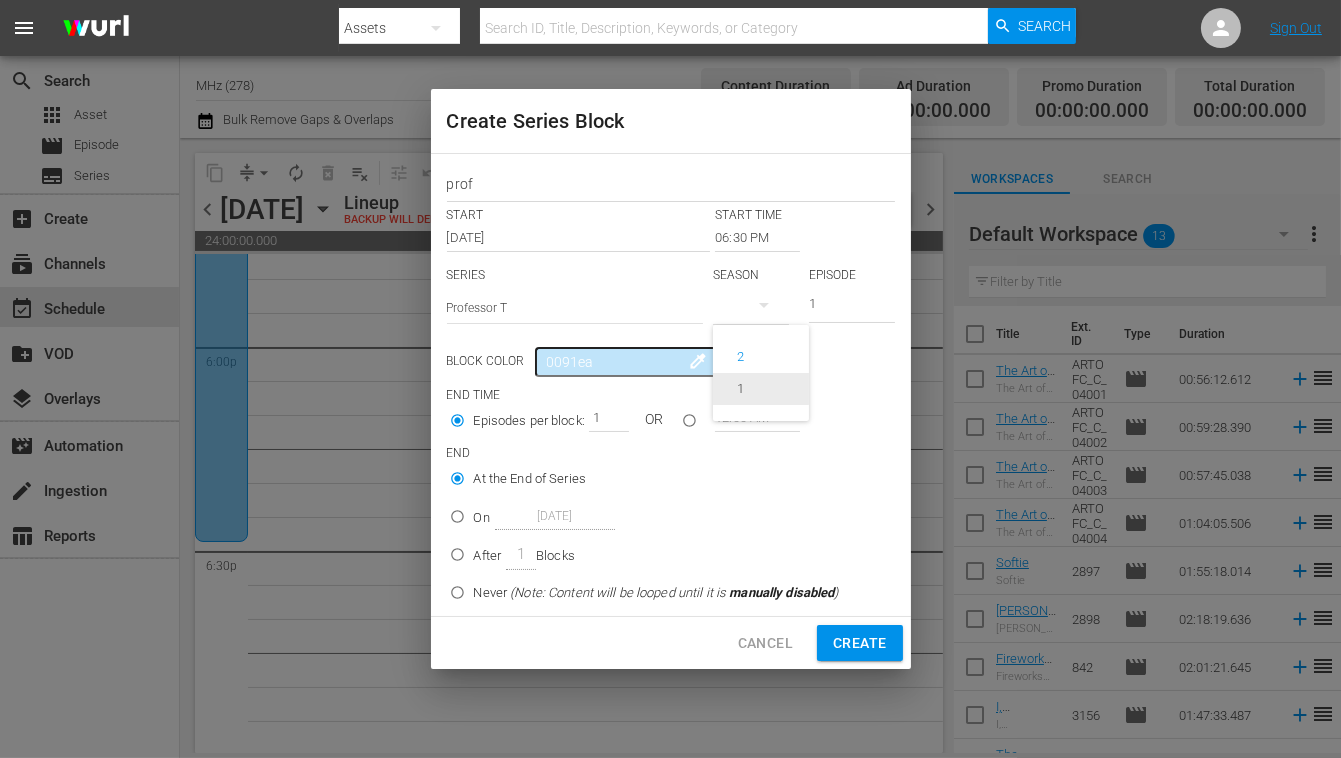 click on "1" at bounding box center [740, 389] 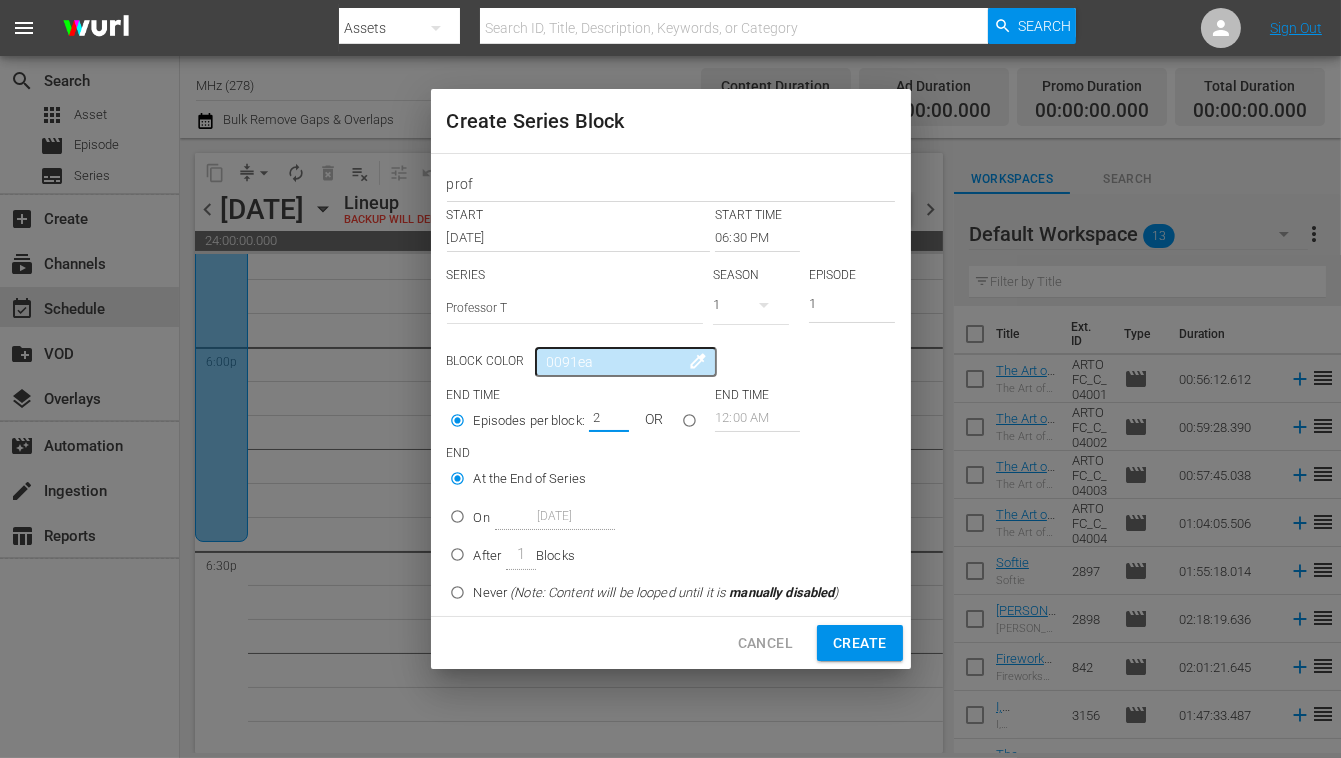 click on "2" at bounding box center (604, 418) 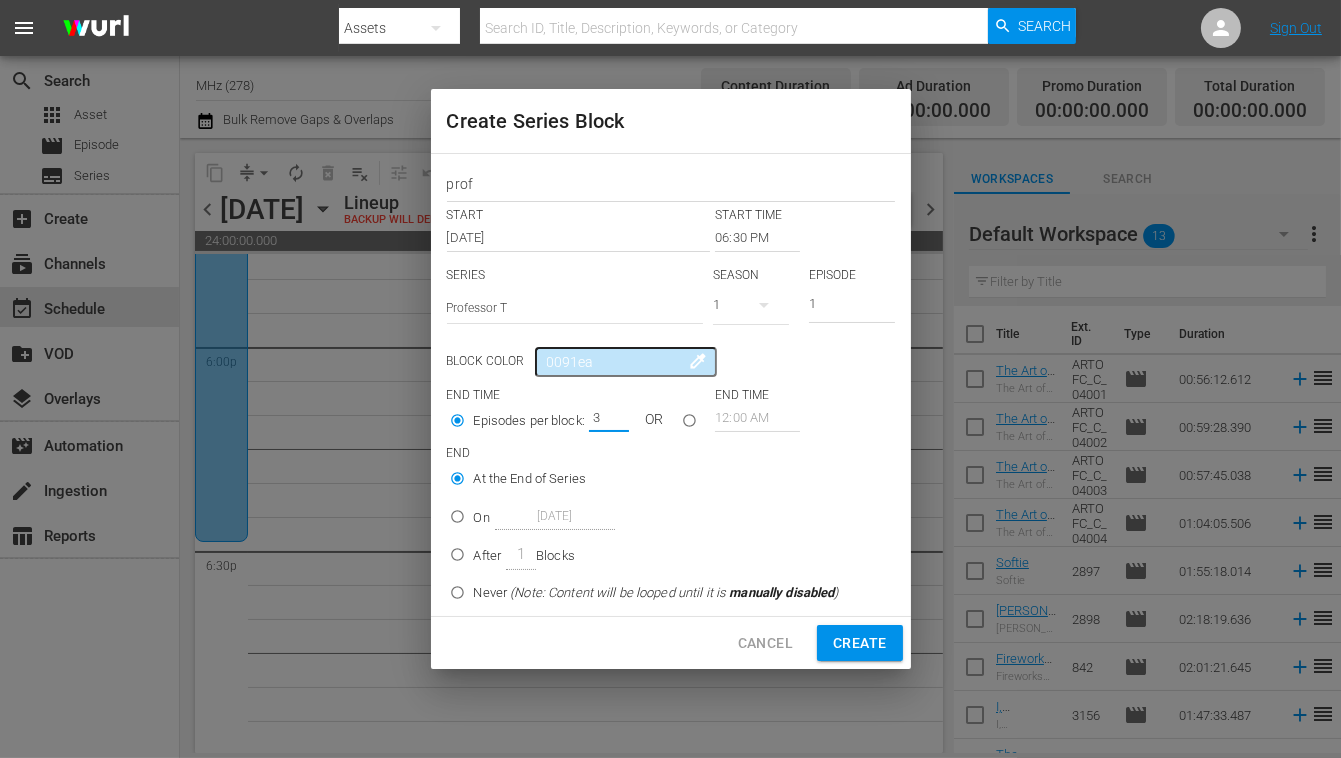 click on "3" at bounding box center [604, 418] 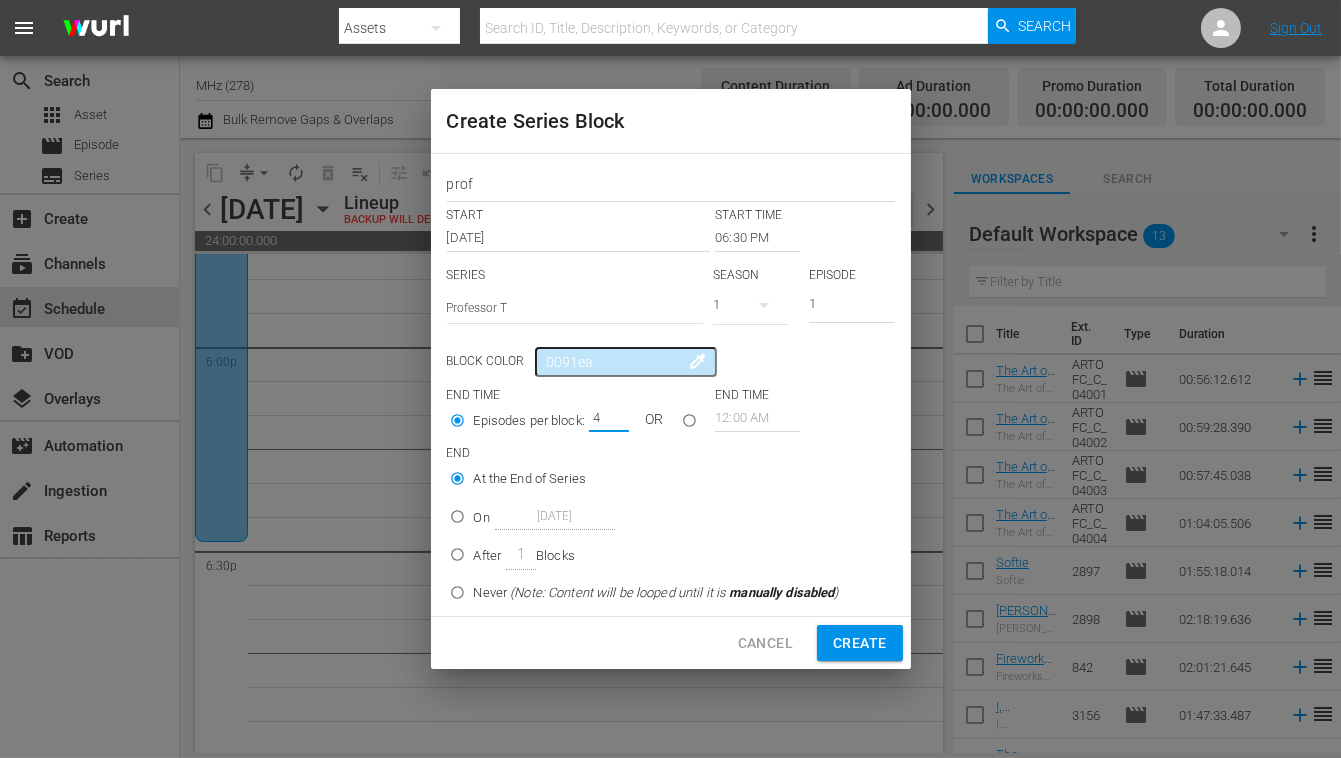 type on "4" 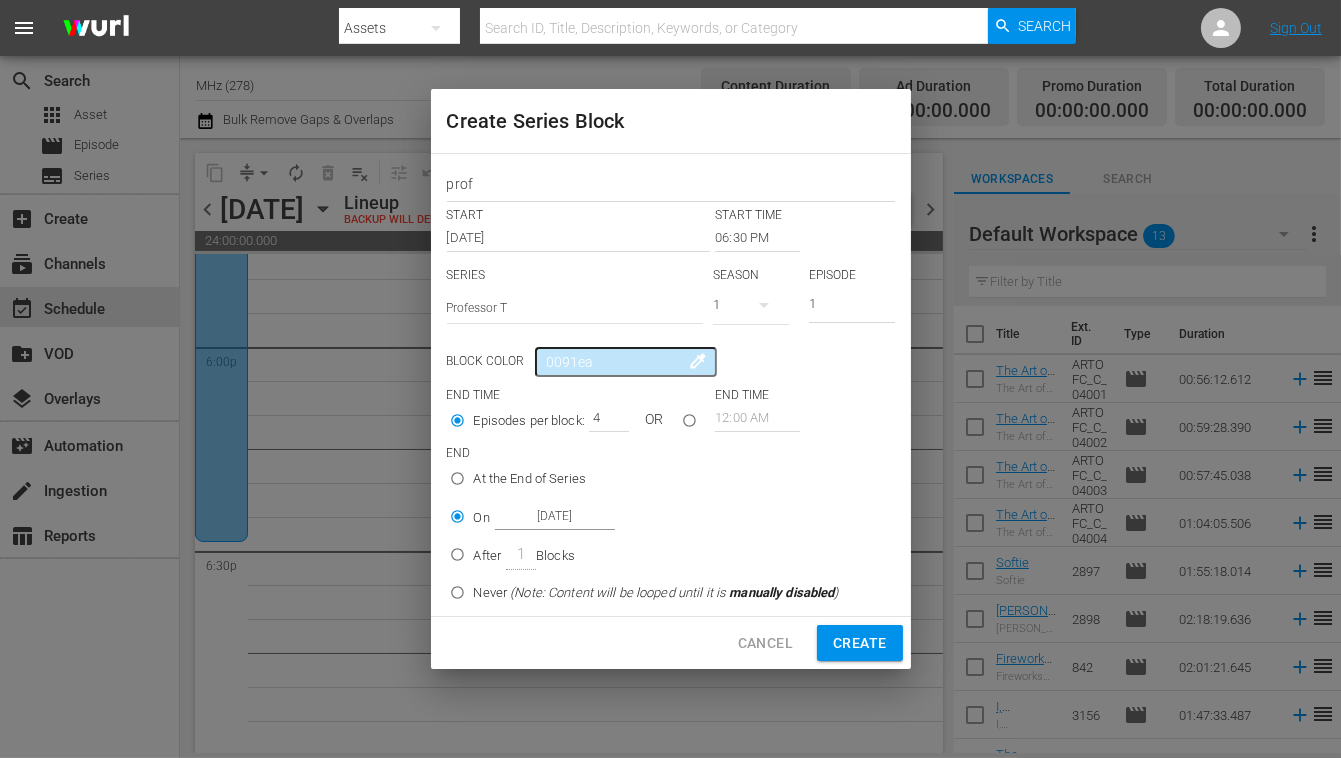 click on "Create" at bounding box center [859, 643] 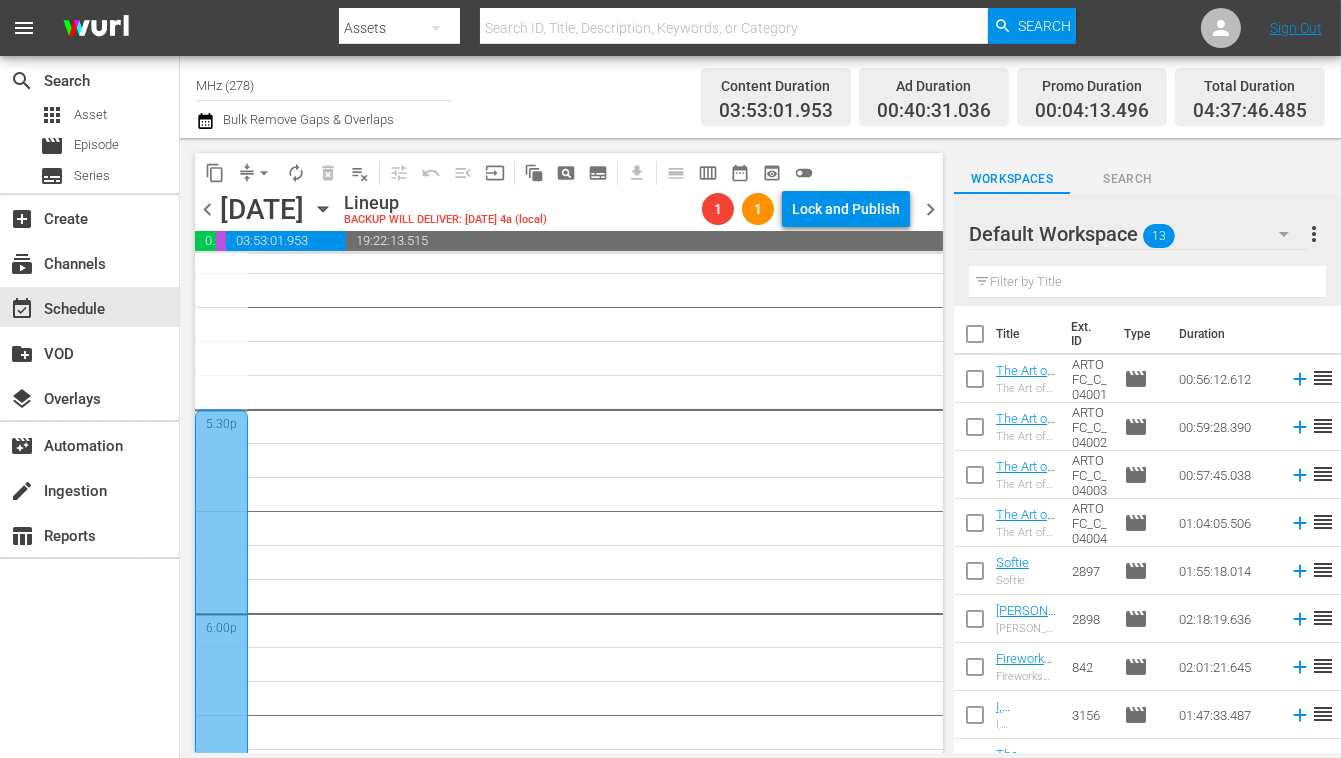 scroll, scrollTop: 7121, scrollLeft: 0, axis: vertical 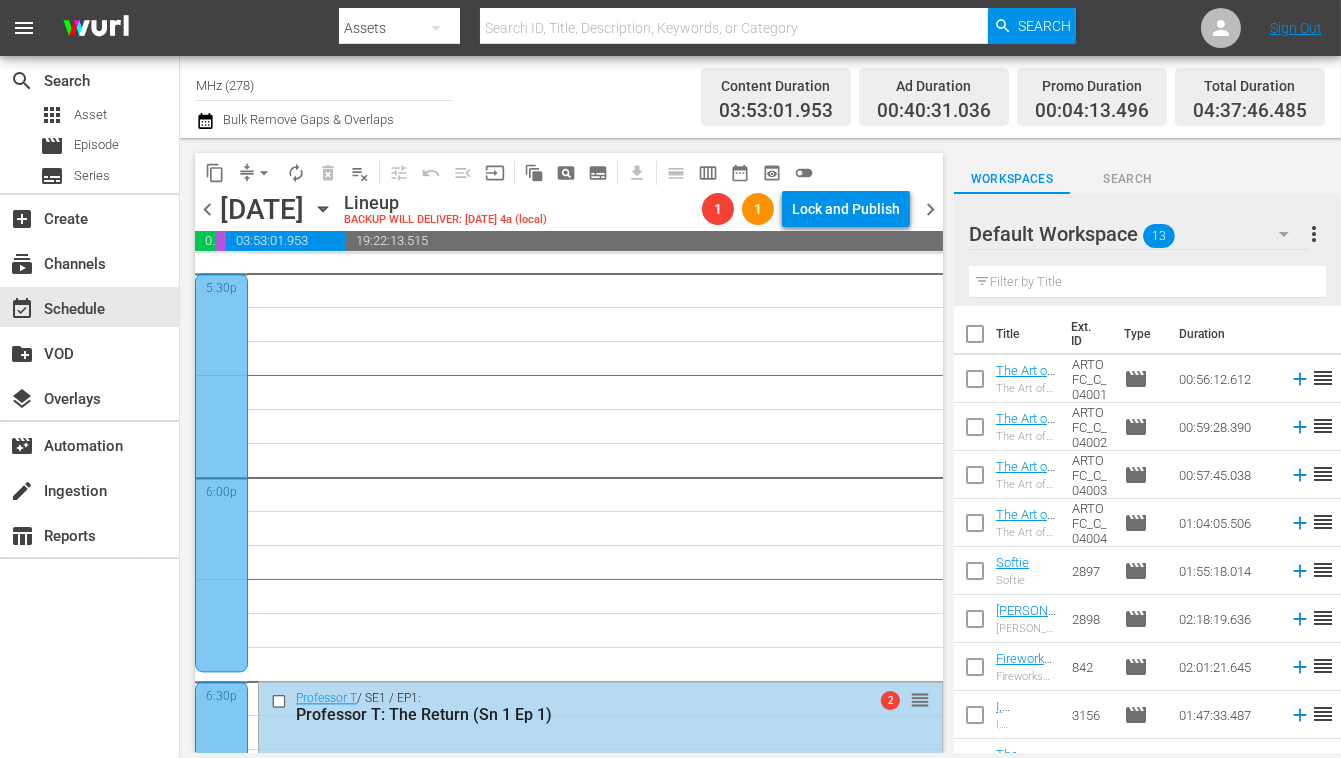click on "chevron_left" at bounding box center (207, 209) 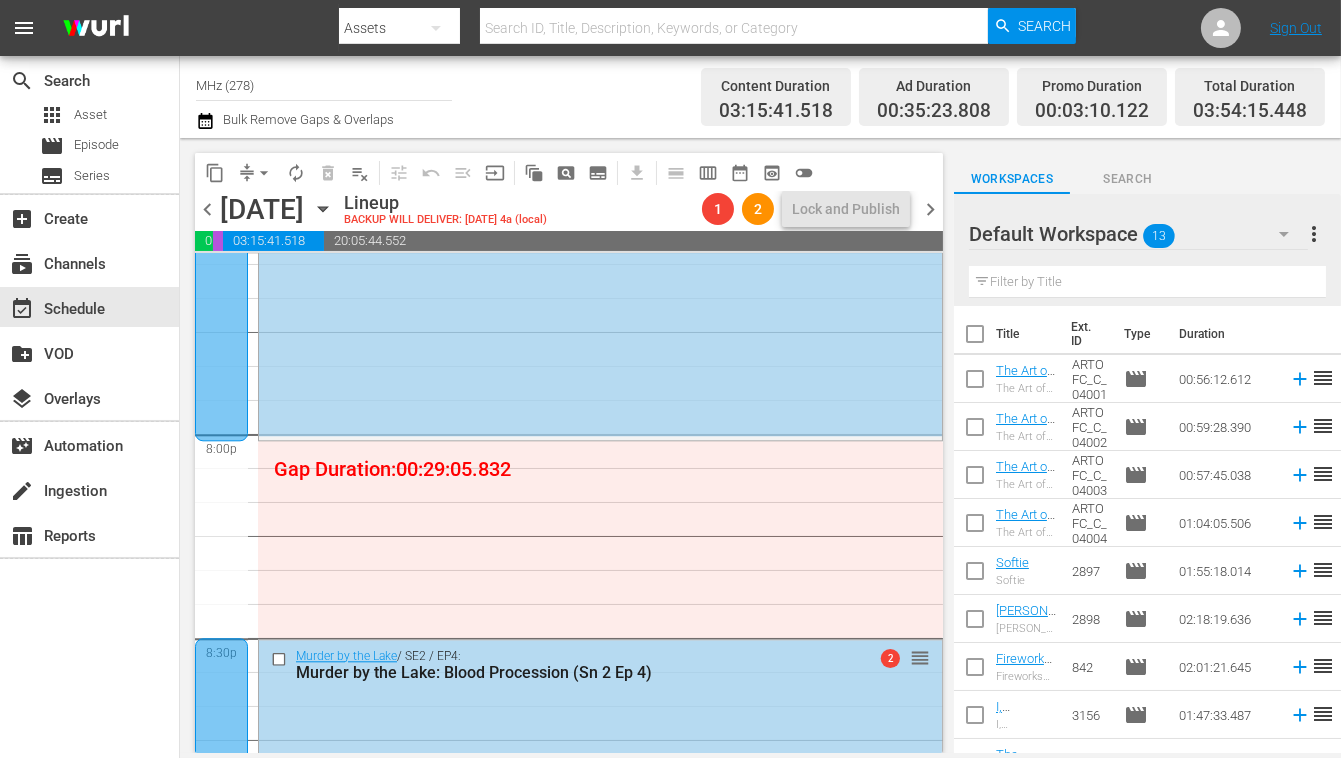 scroll, scrollTop: 8109, scrollLeft: 0, axis: vertical 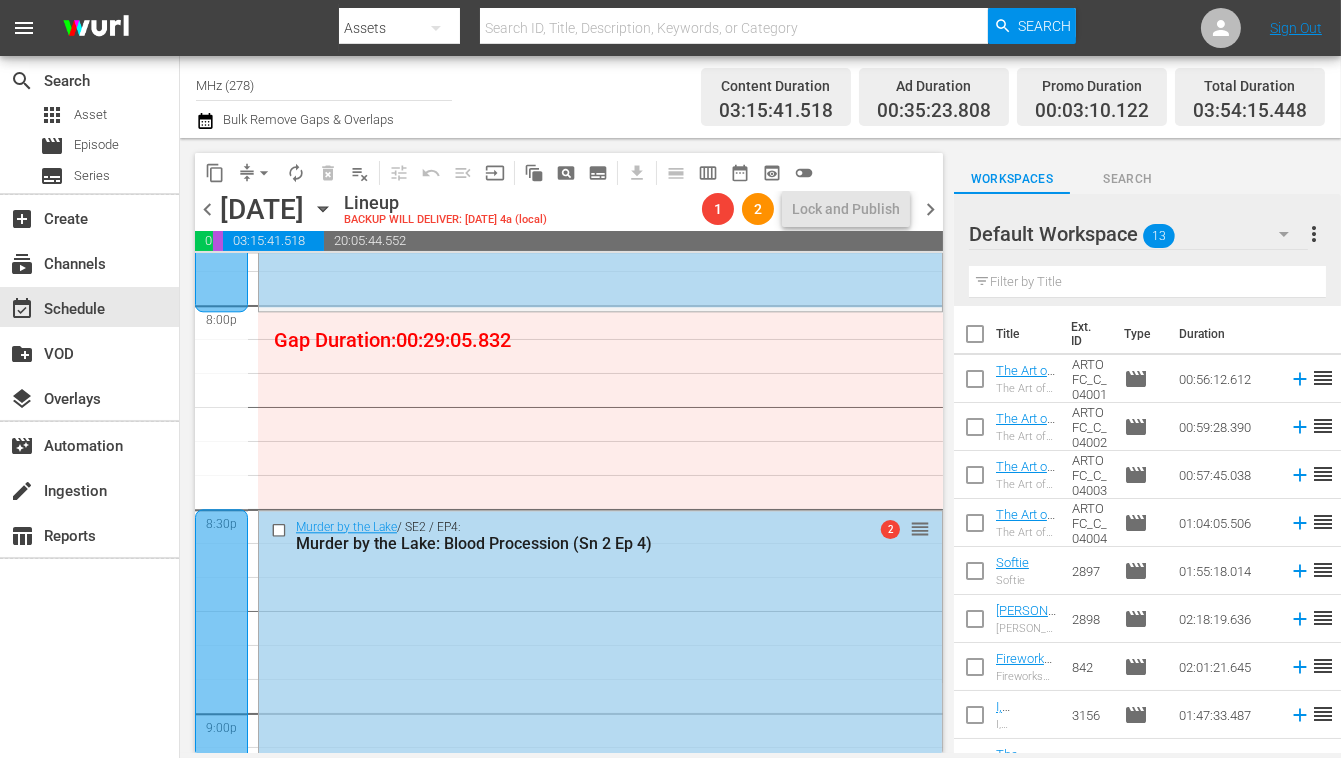 click on "chevron_right" at bounding box center [930, 209] 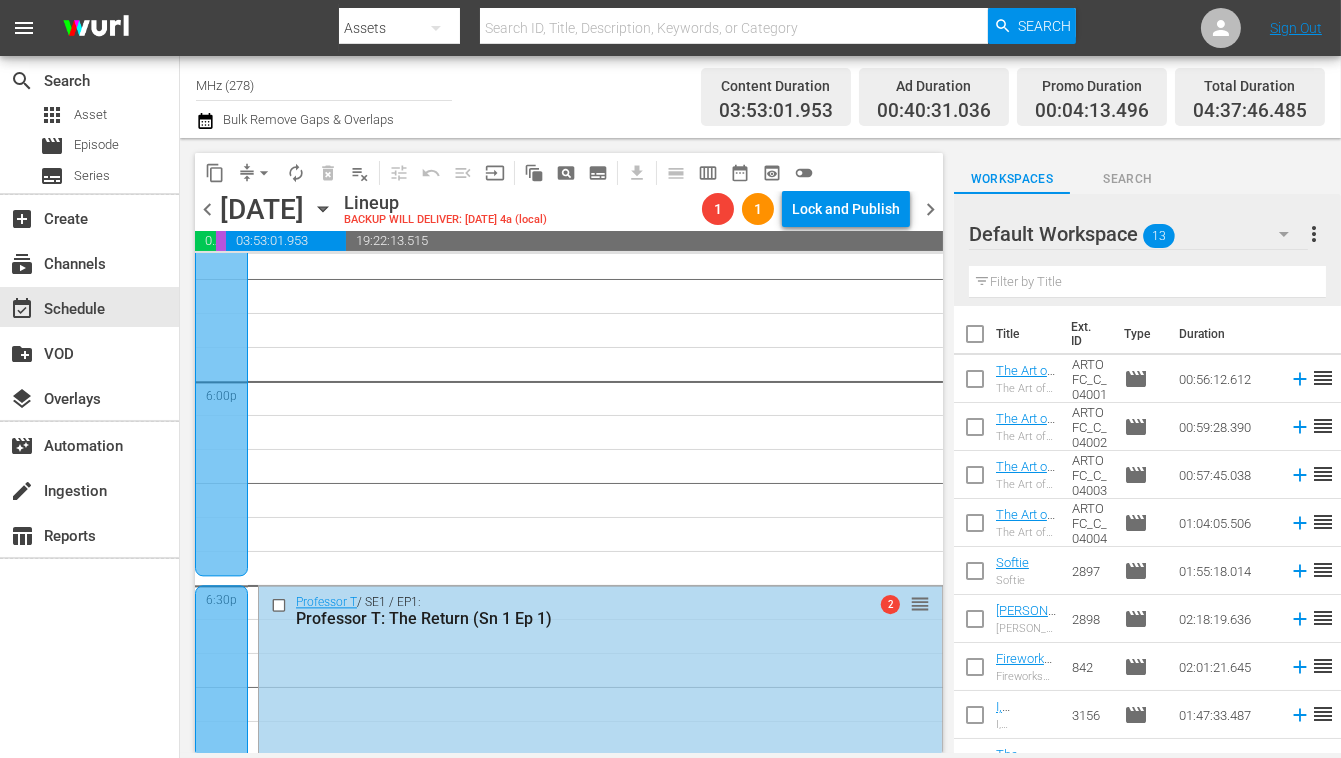 scroll, scrollTop: 6866, scrollLeft: 0, axis: vertical 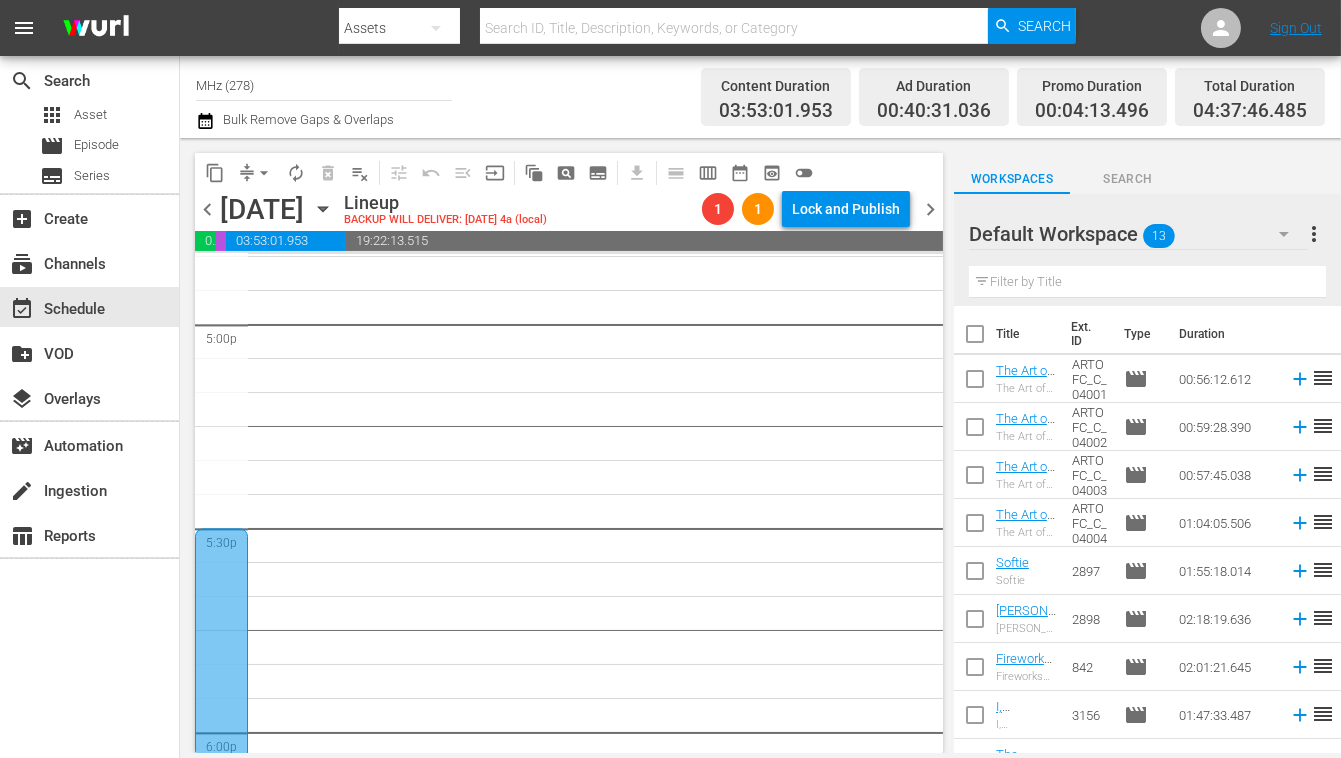 click at bounding box center [221, 727] 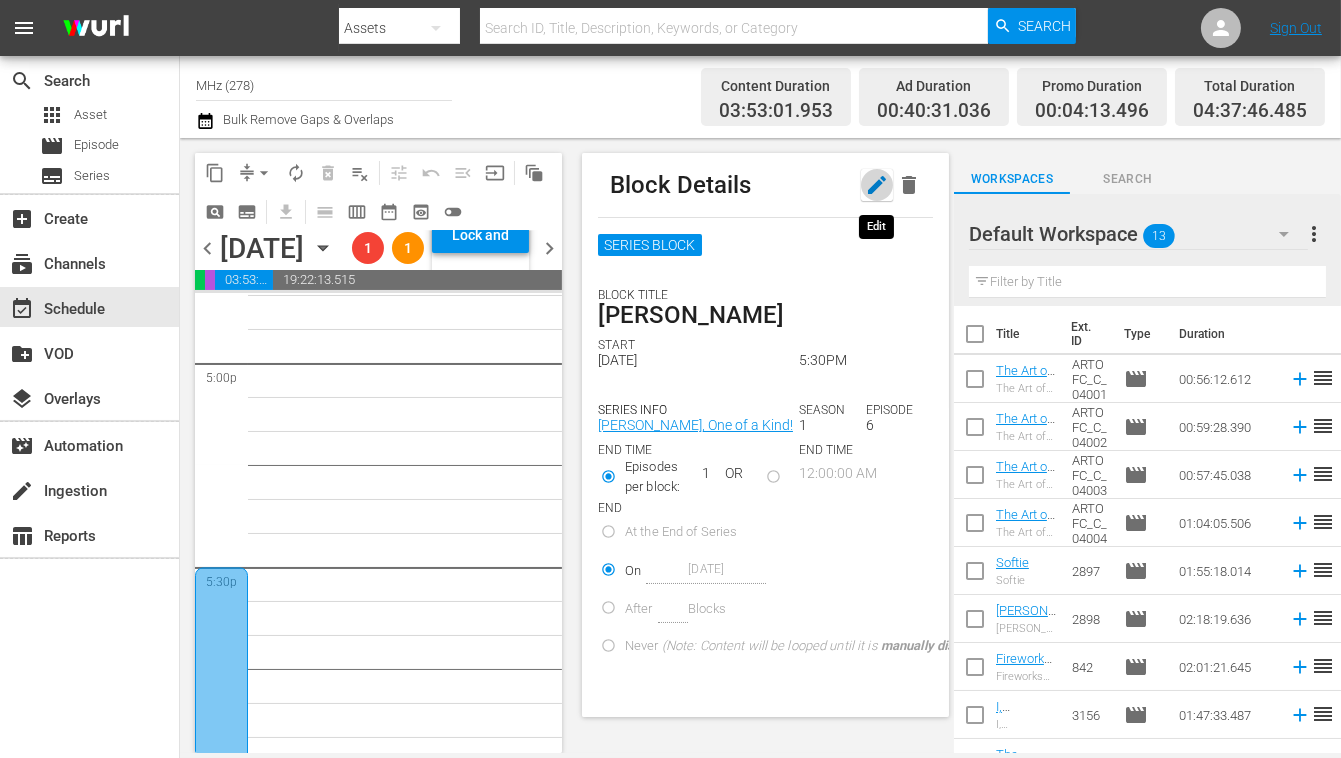 click 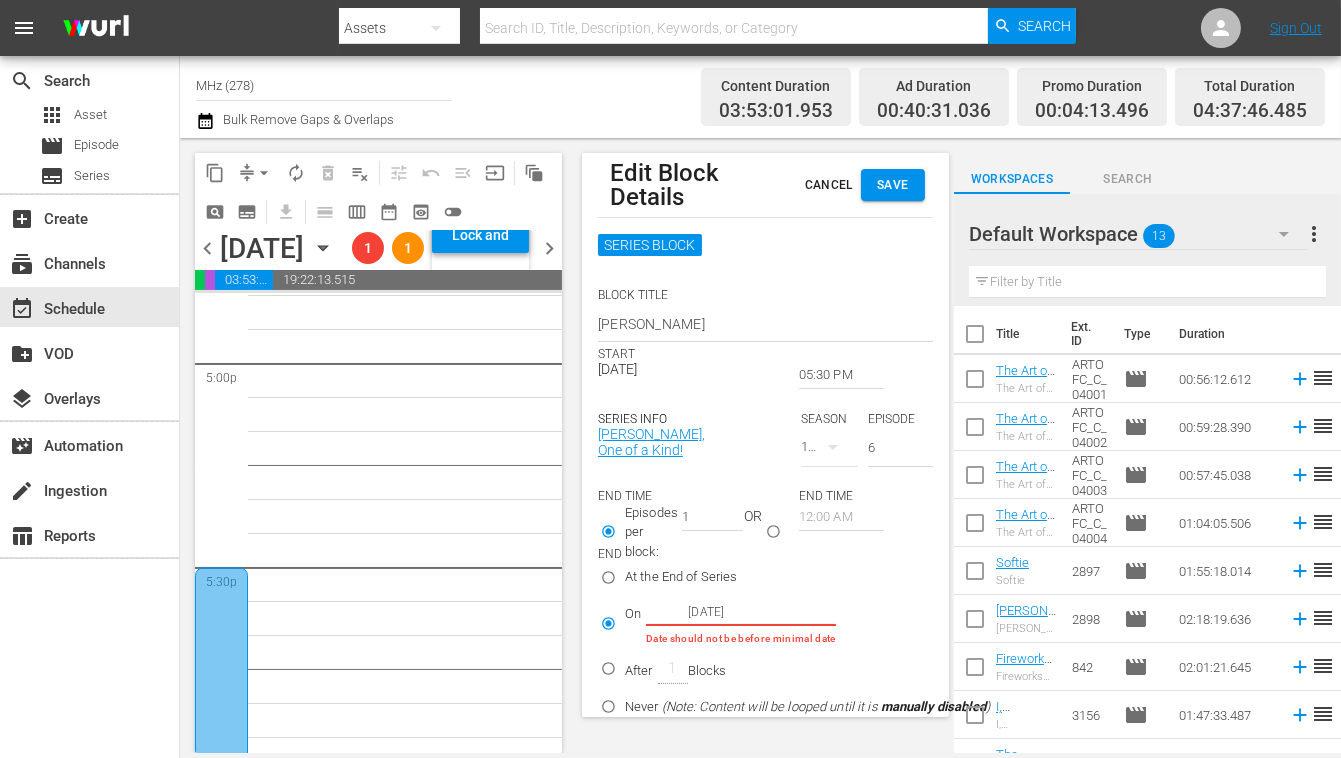 click on "05:30 PM" at bounding box center [841, 375] 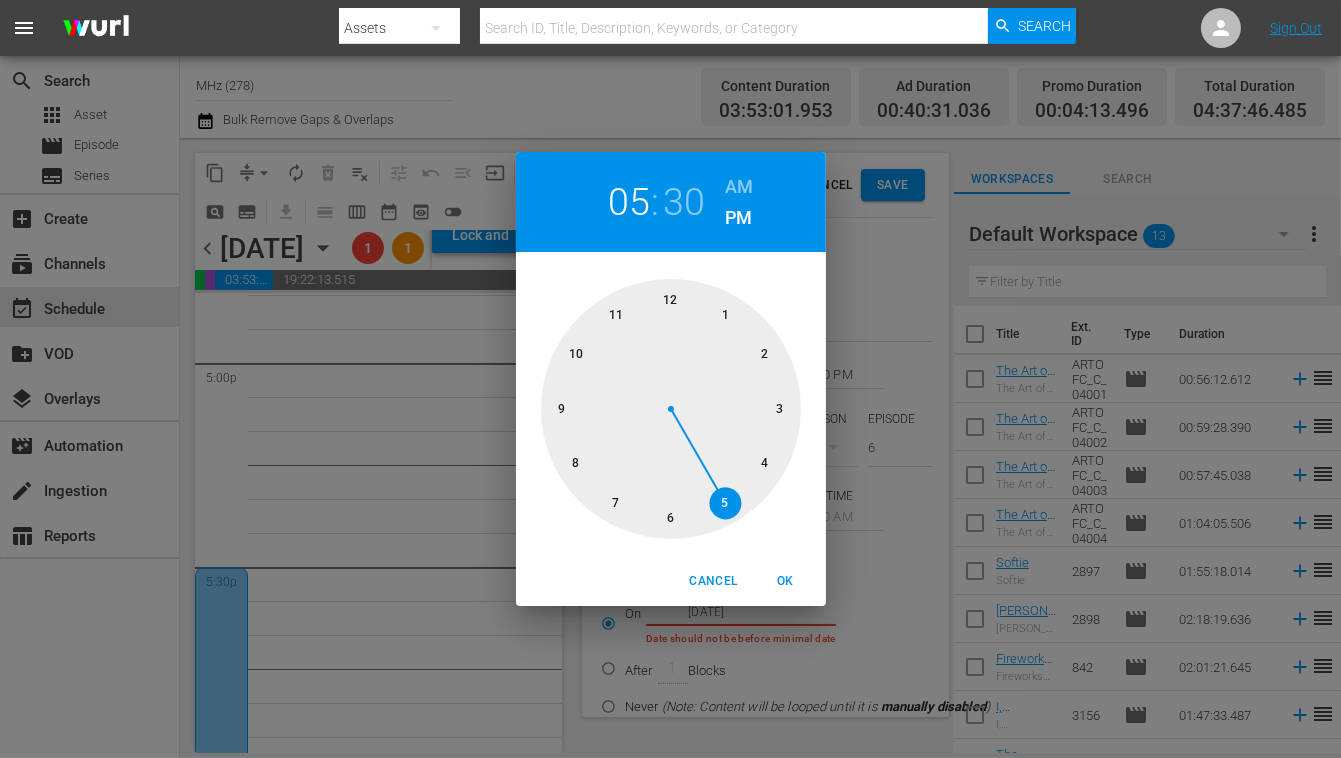 click on "30" at bounding box center [683, 202] 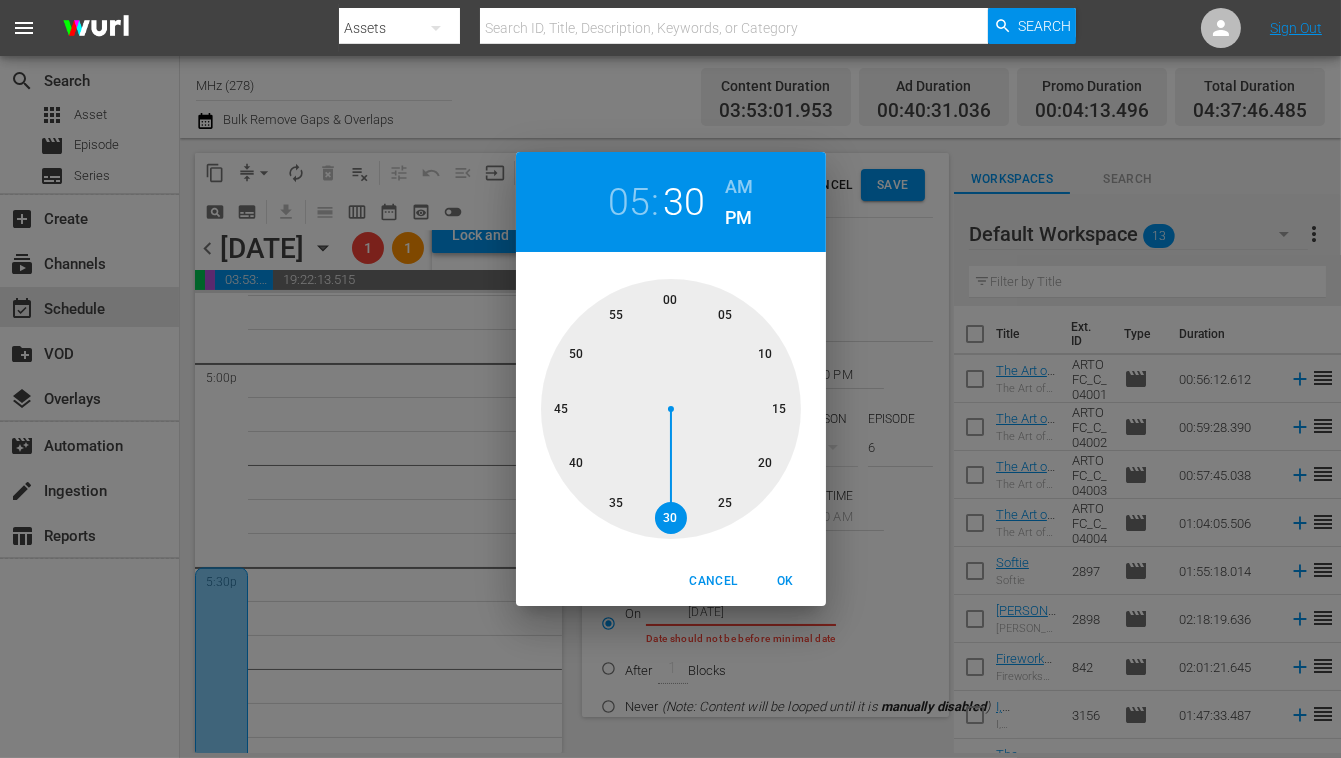 click at bounding box center [671, 409] 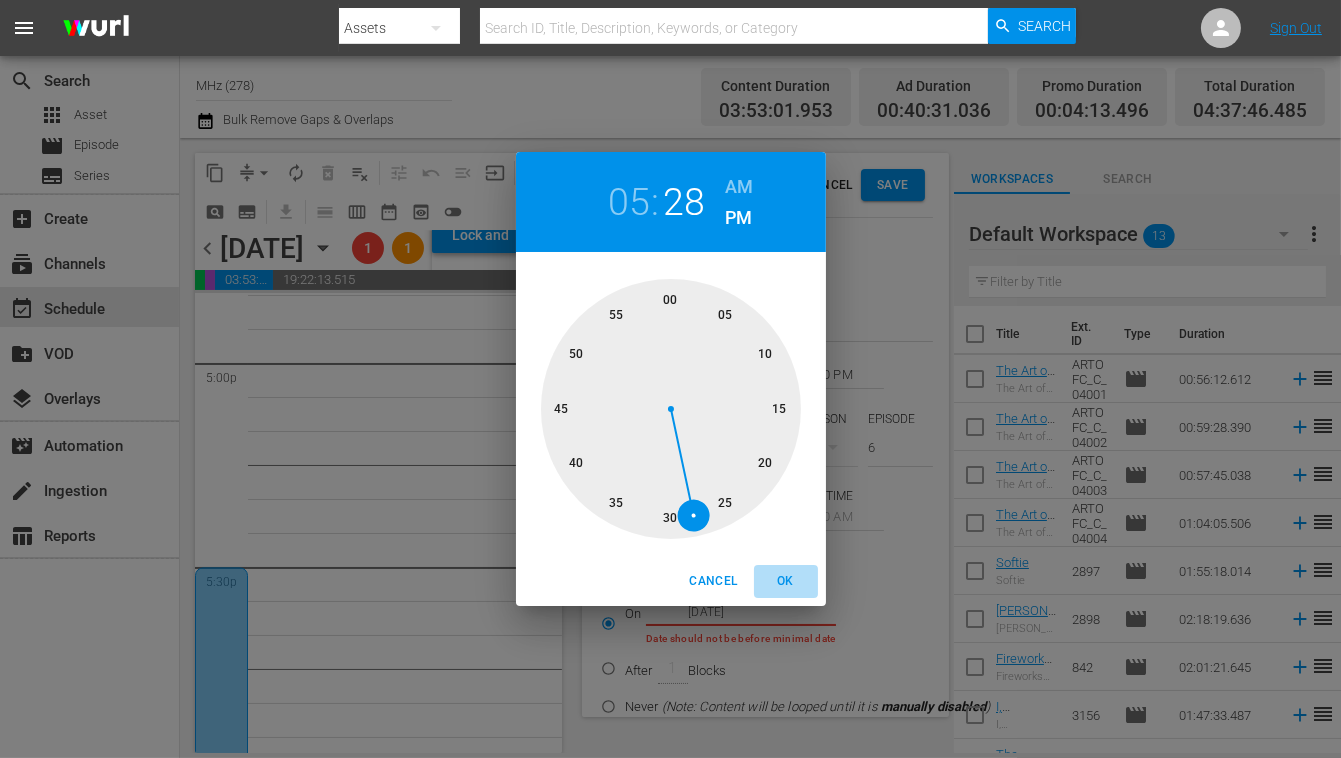 click on "OK" at bounding box center (786, 581) 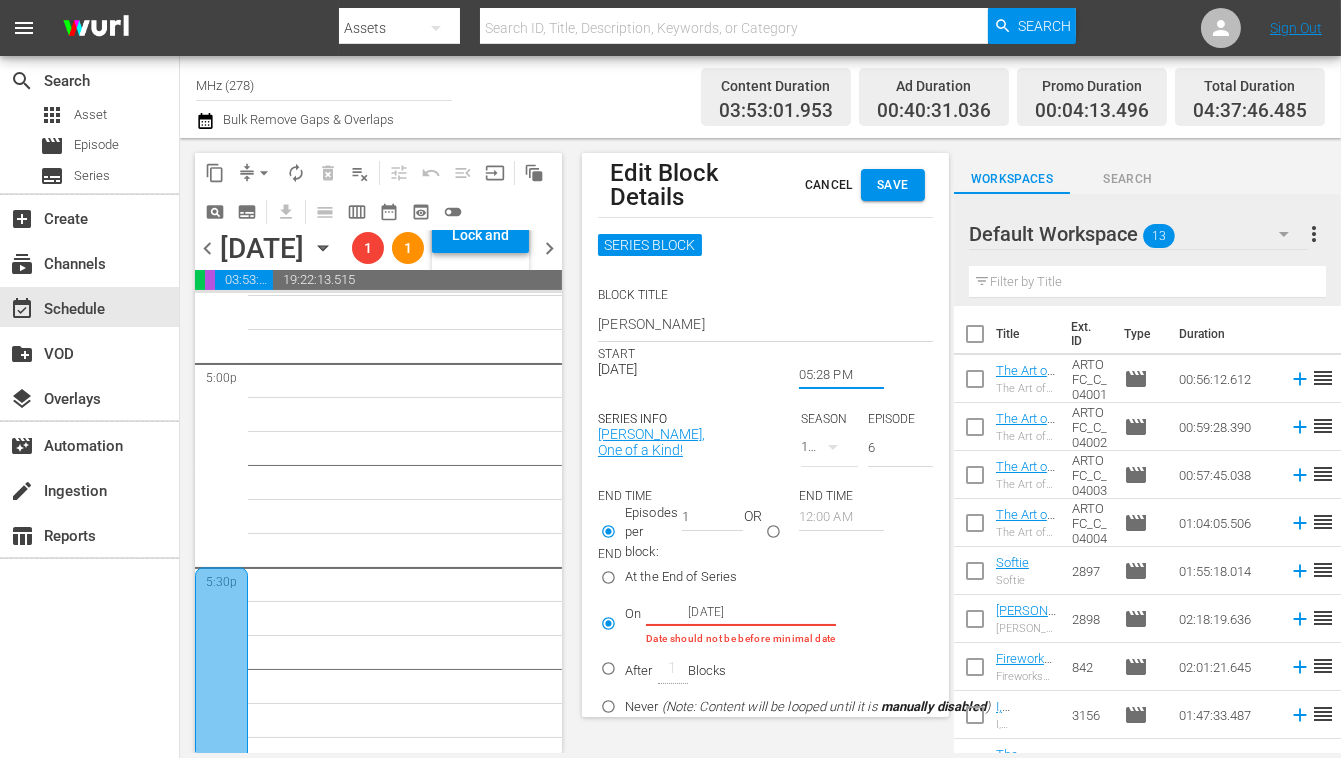 click on "Save" at bounding box center (893, 185) 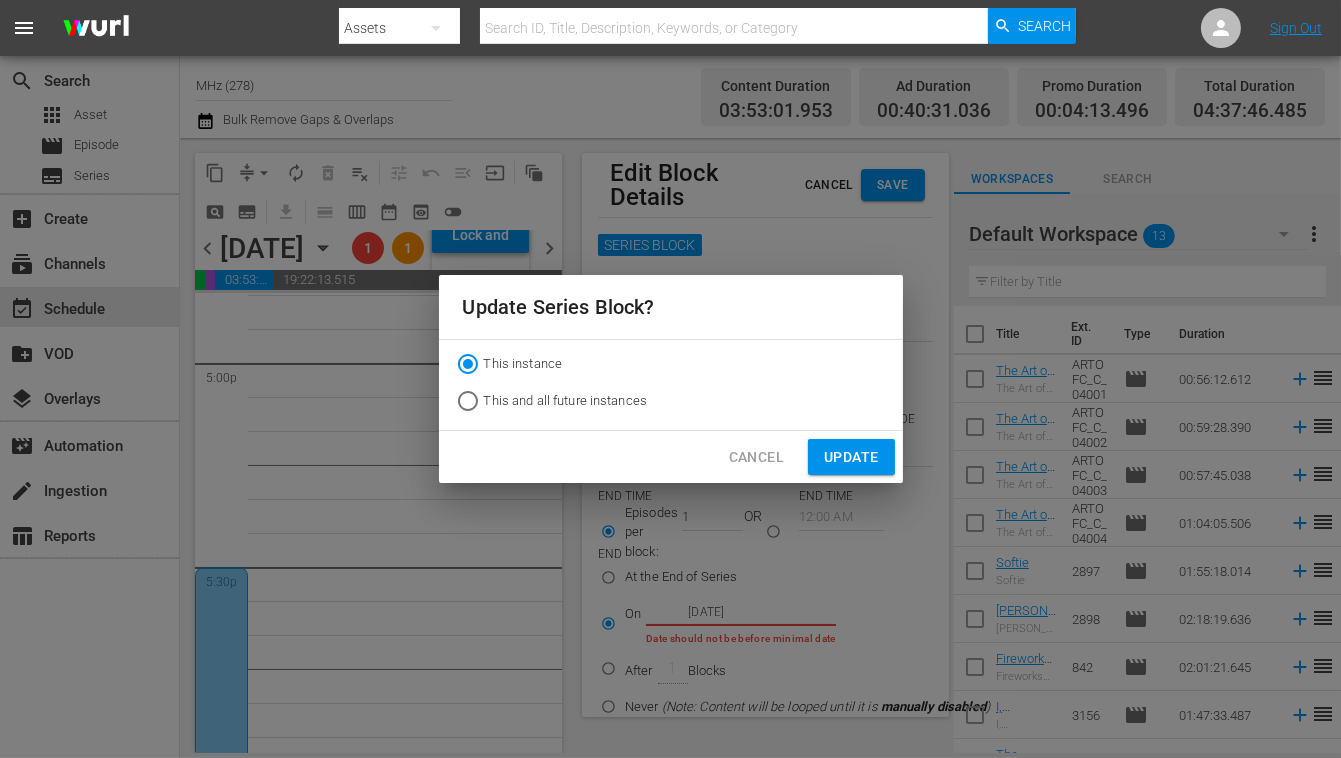 click on "Update" at bounding box center [851, 457] 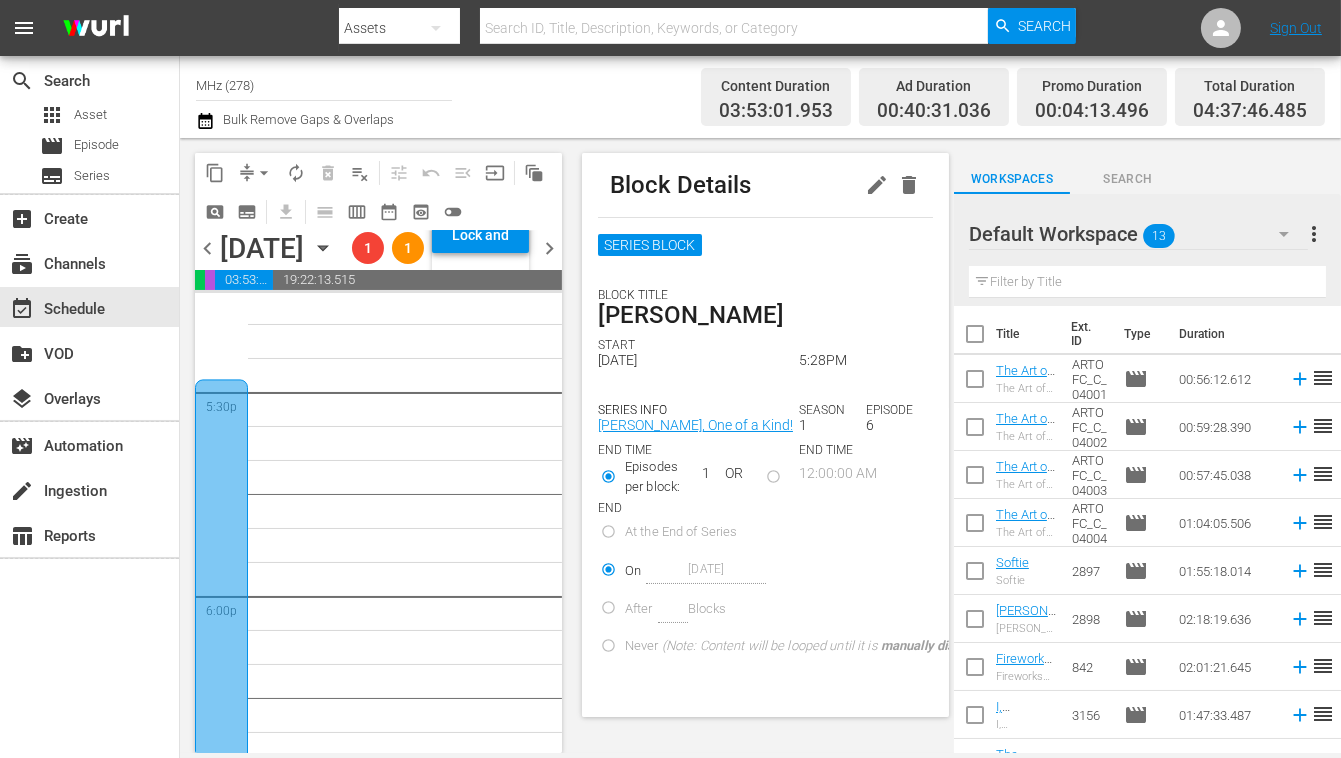 scroll, scrollTop: 7039, scrollLeft: 0, axis: vertical 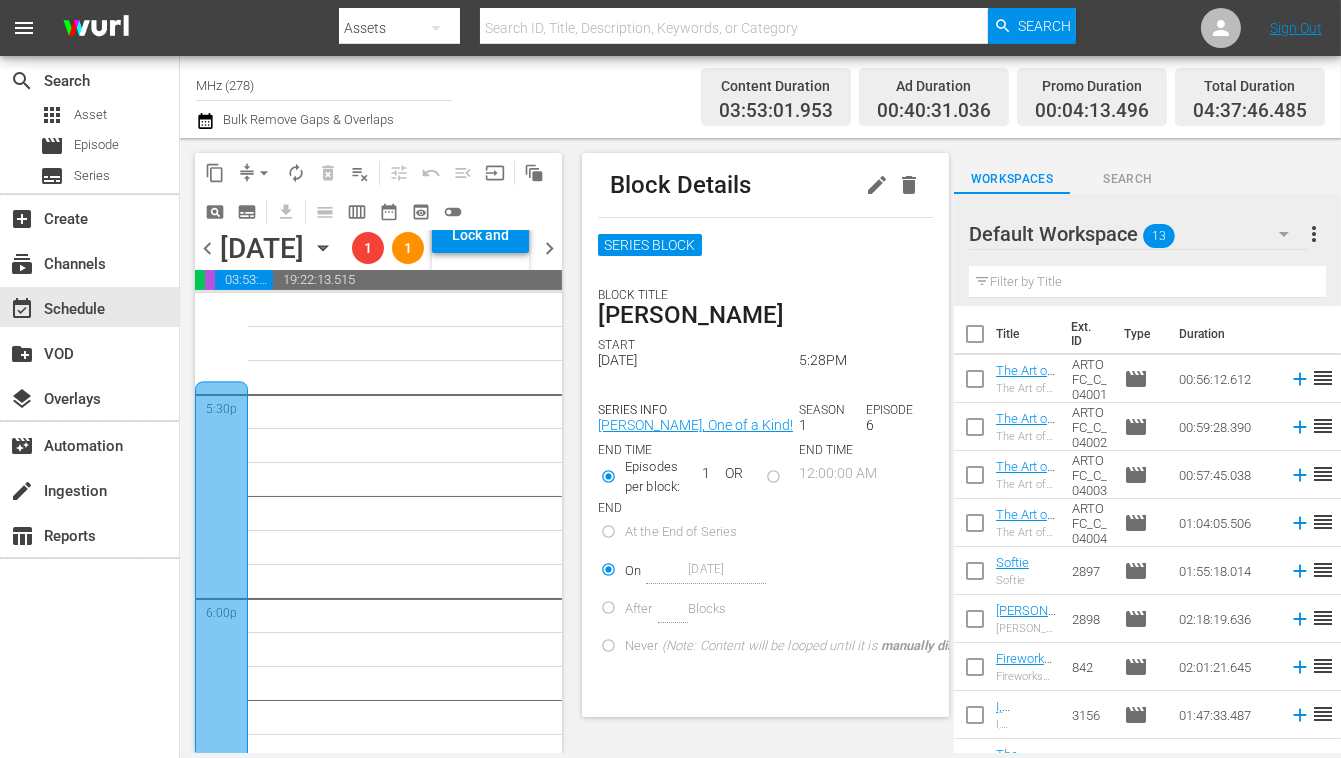 click at bounding box center (221, 580) 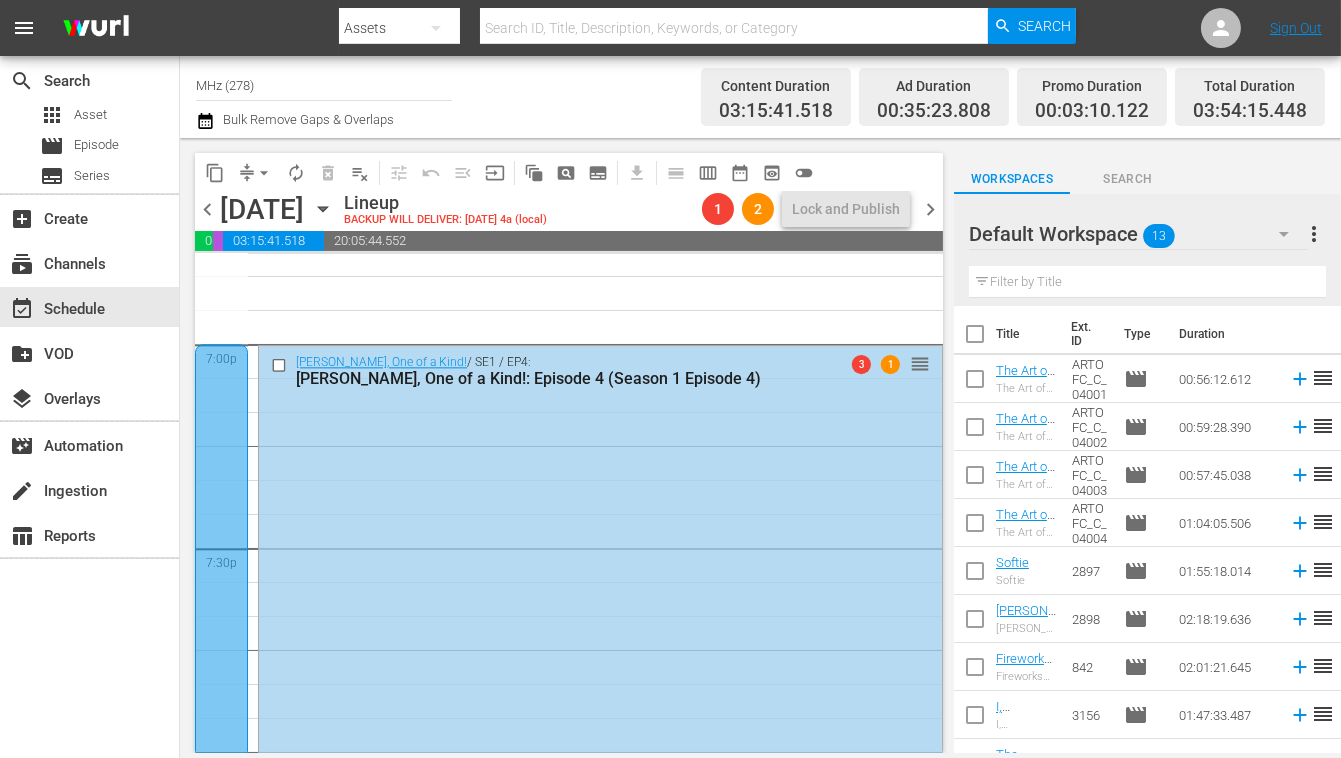 scroll, scrollTop: 7796, scrollLeft: 0, axis: vertical 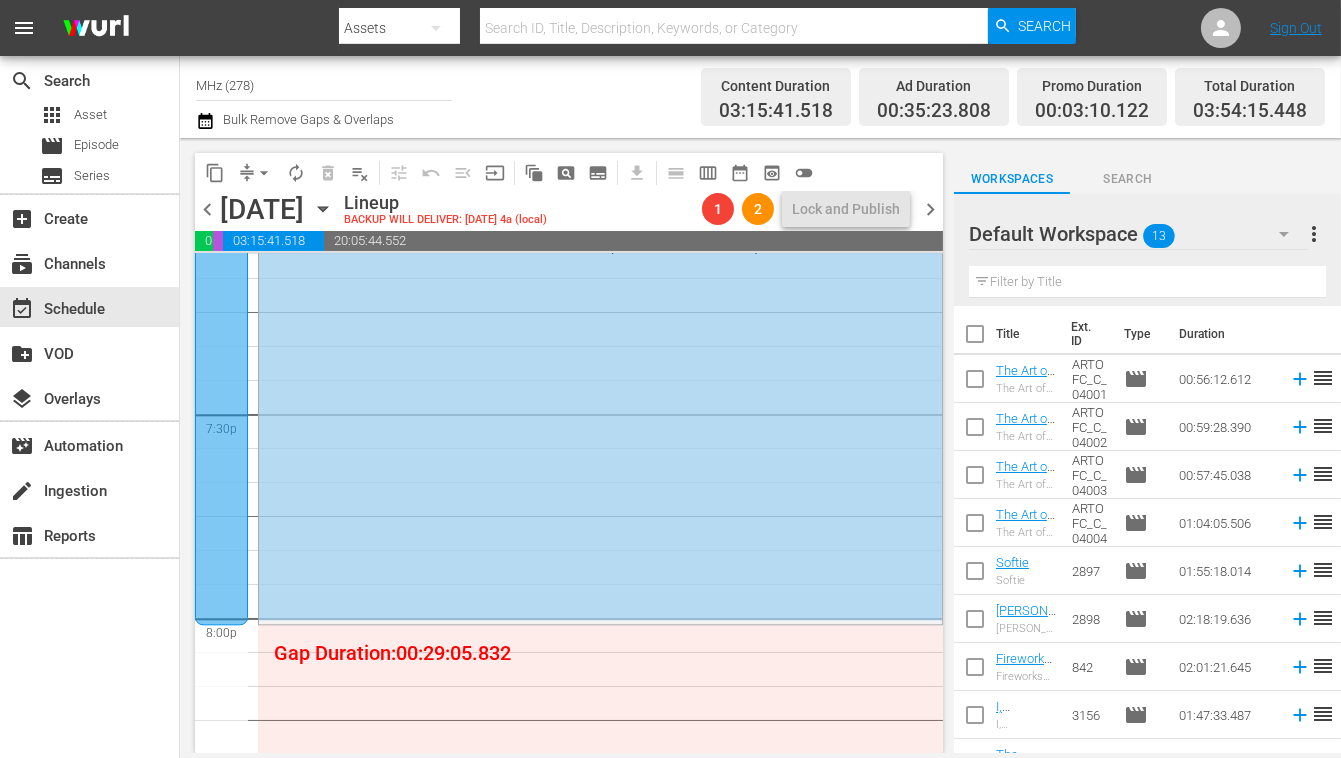 click on "chevron_right" at bounding box center [930, 209] 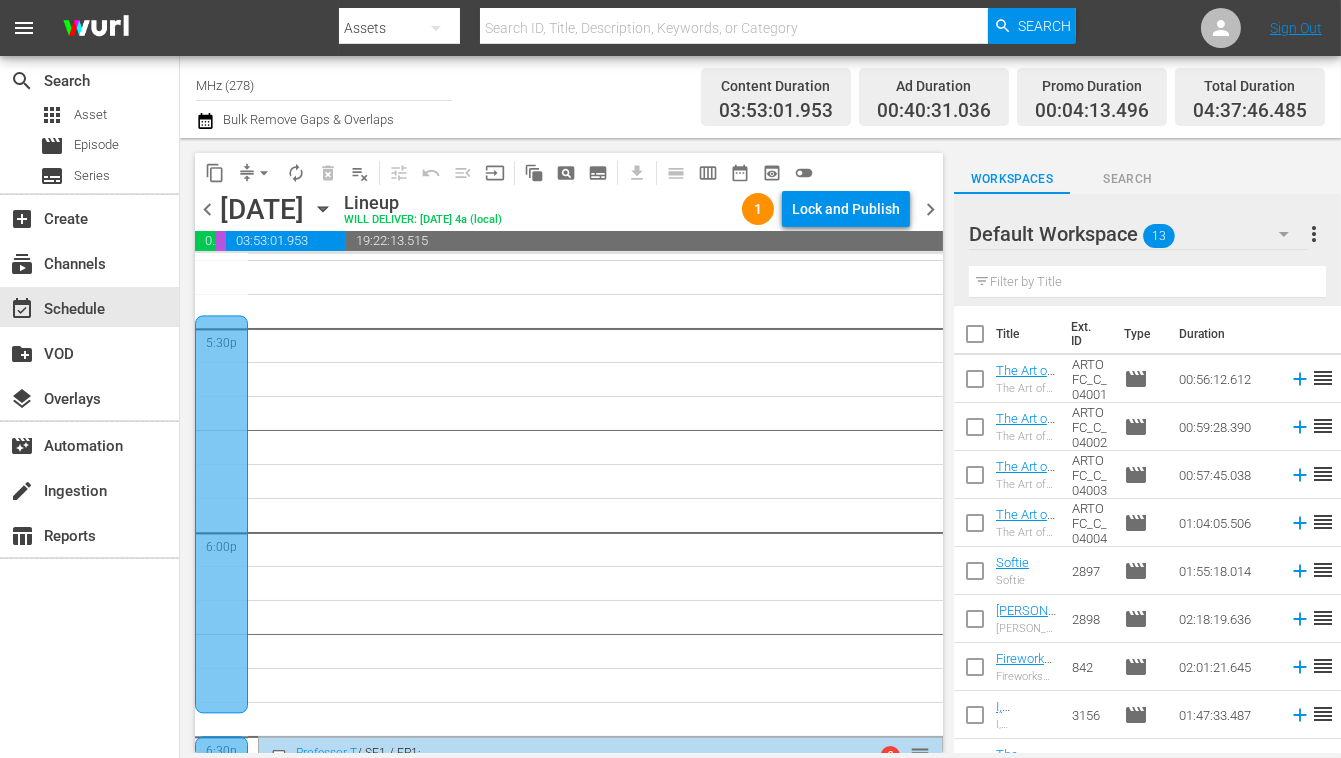 scroll, scrollTop: 7039, scrollLeft: 0, axis: vertical 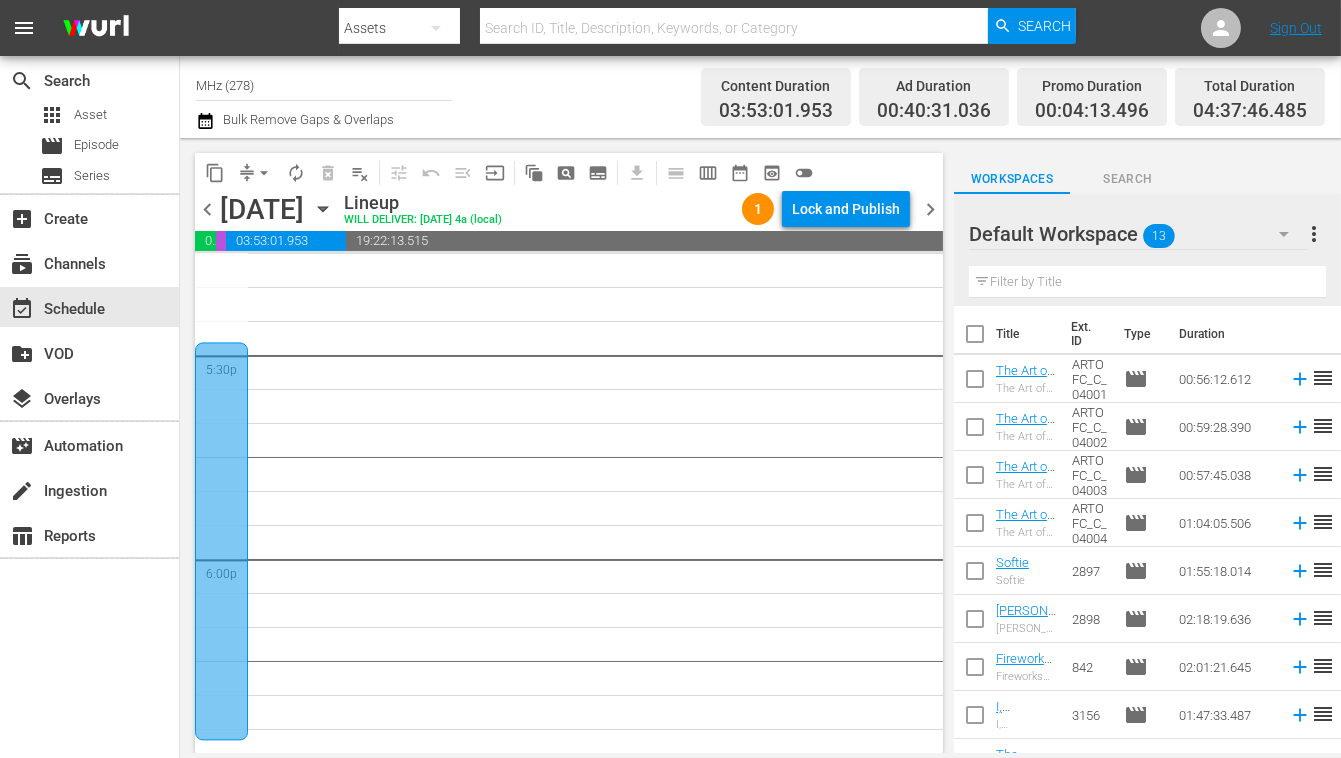 click at bounding box center (221, 541) 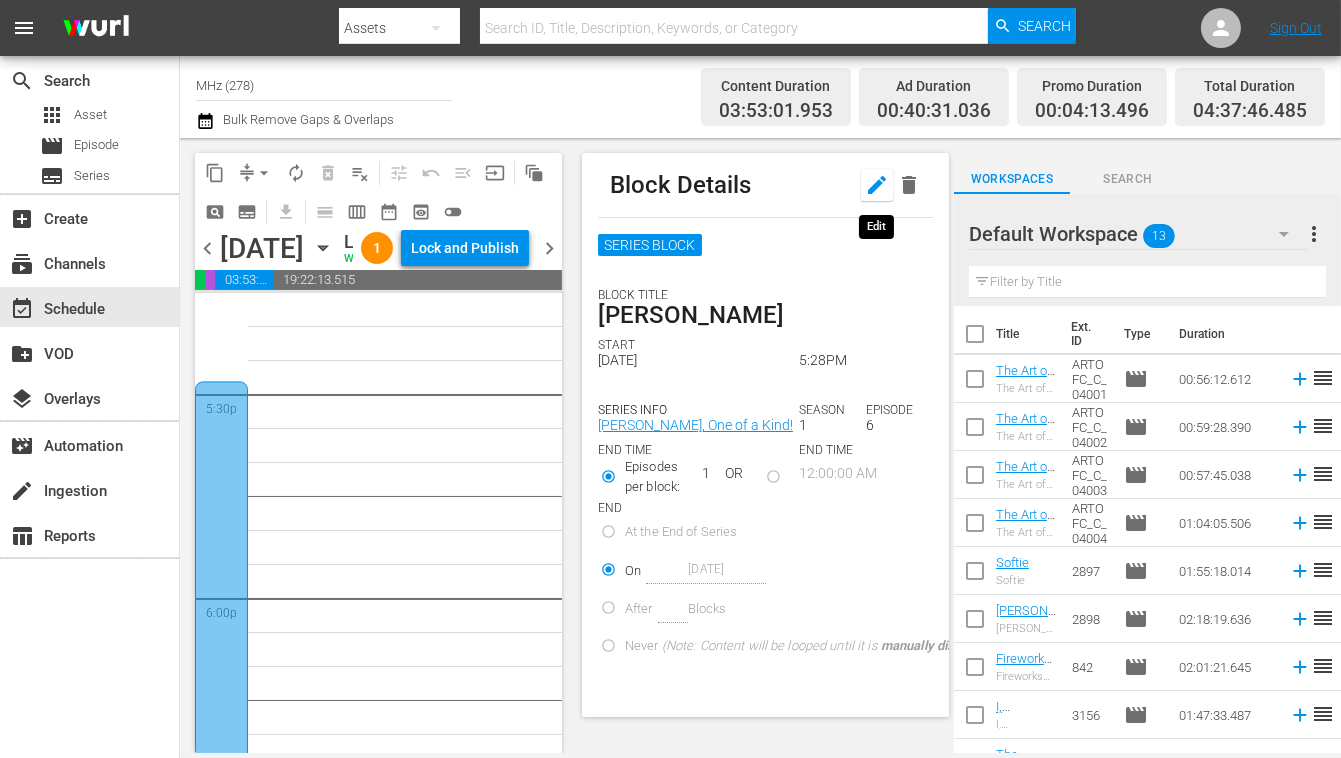 click at bounding box center (877, 185) 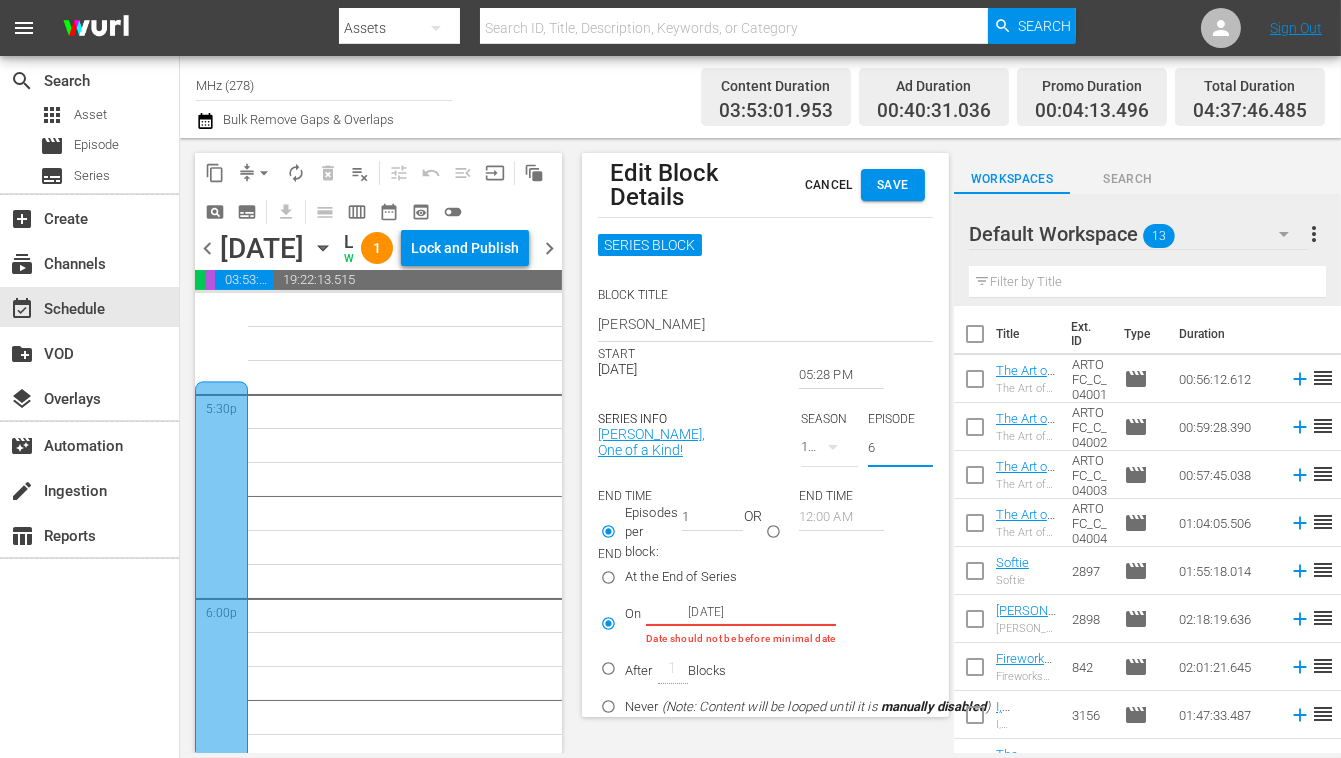 click on "6" at bounding box center [900, 450] 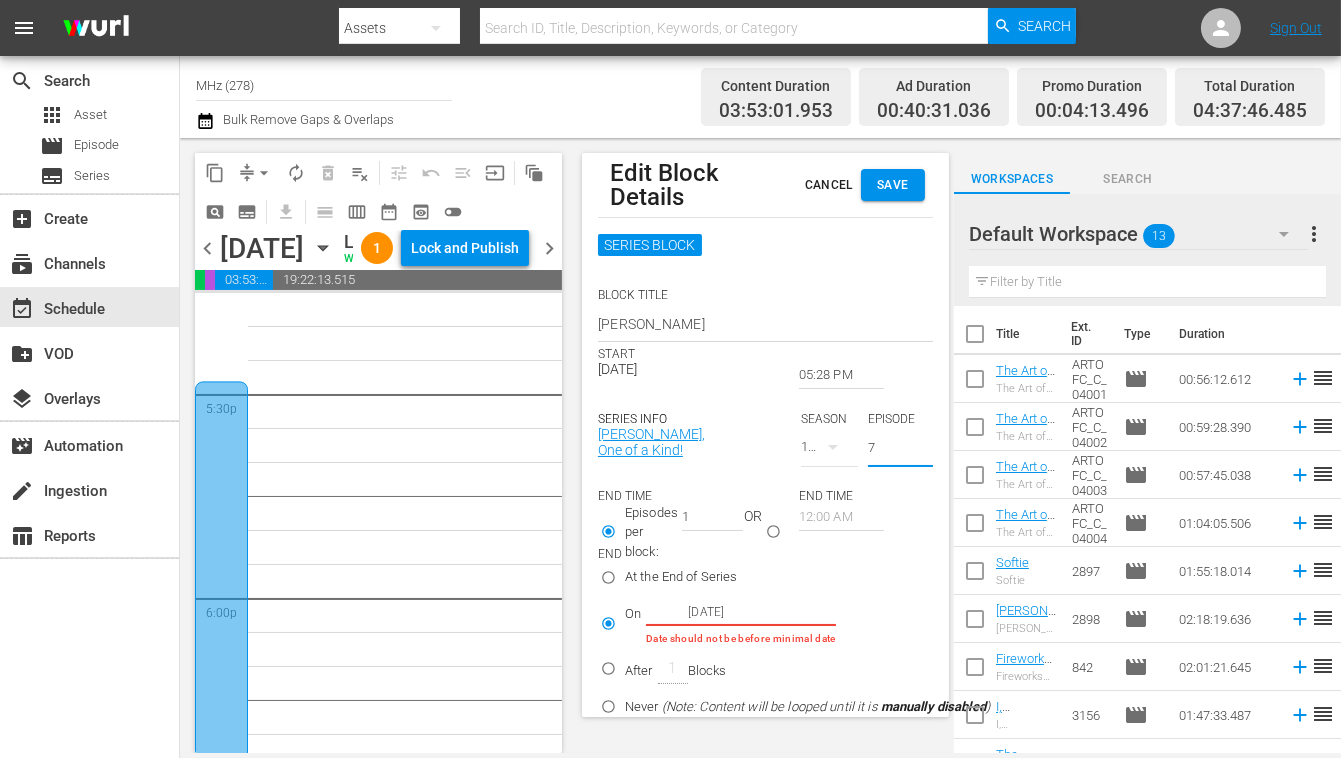 click on "7" at bounding box center [900, 450] 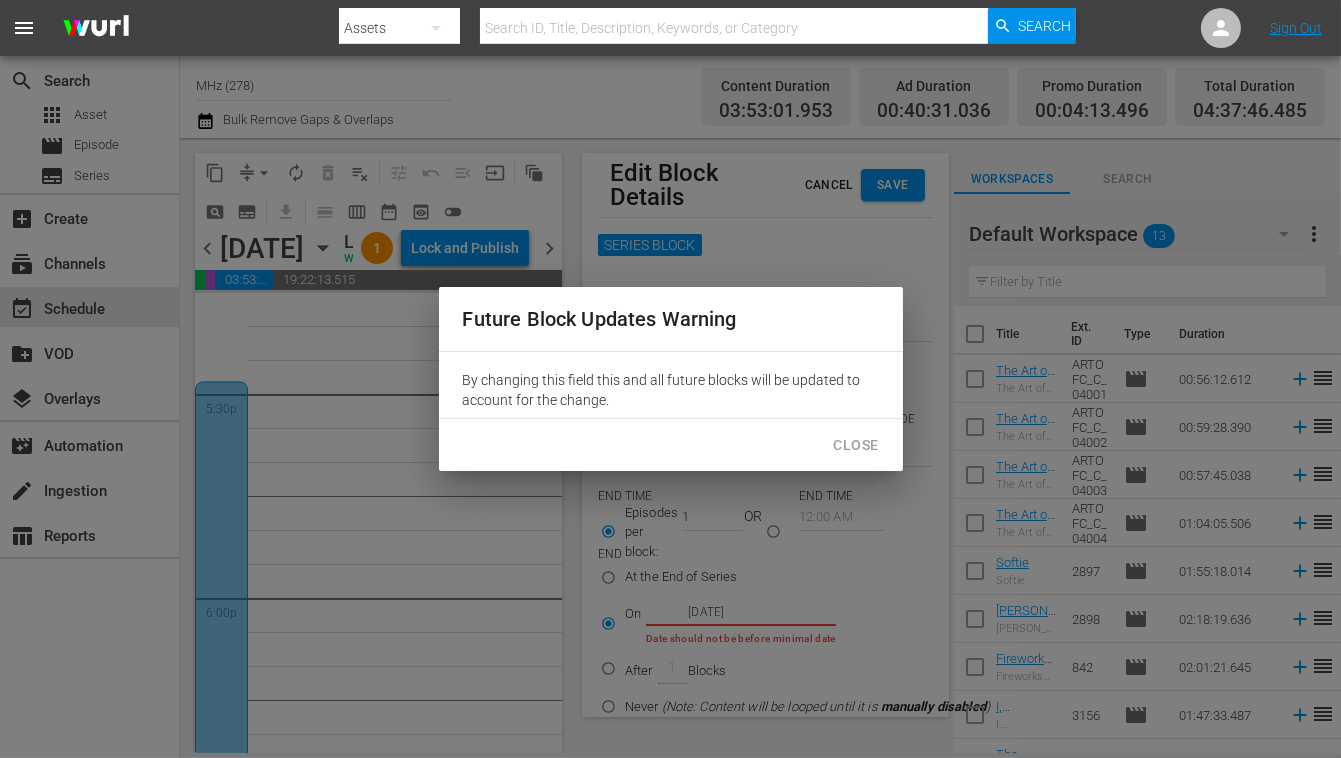 click on "Close" at bounding box center (856, 445) 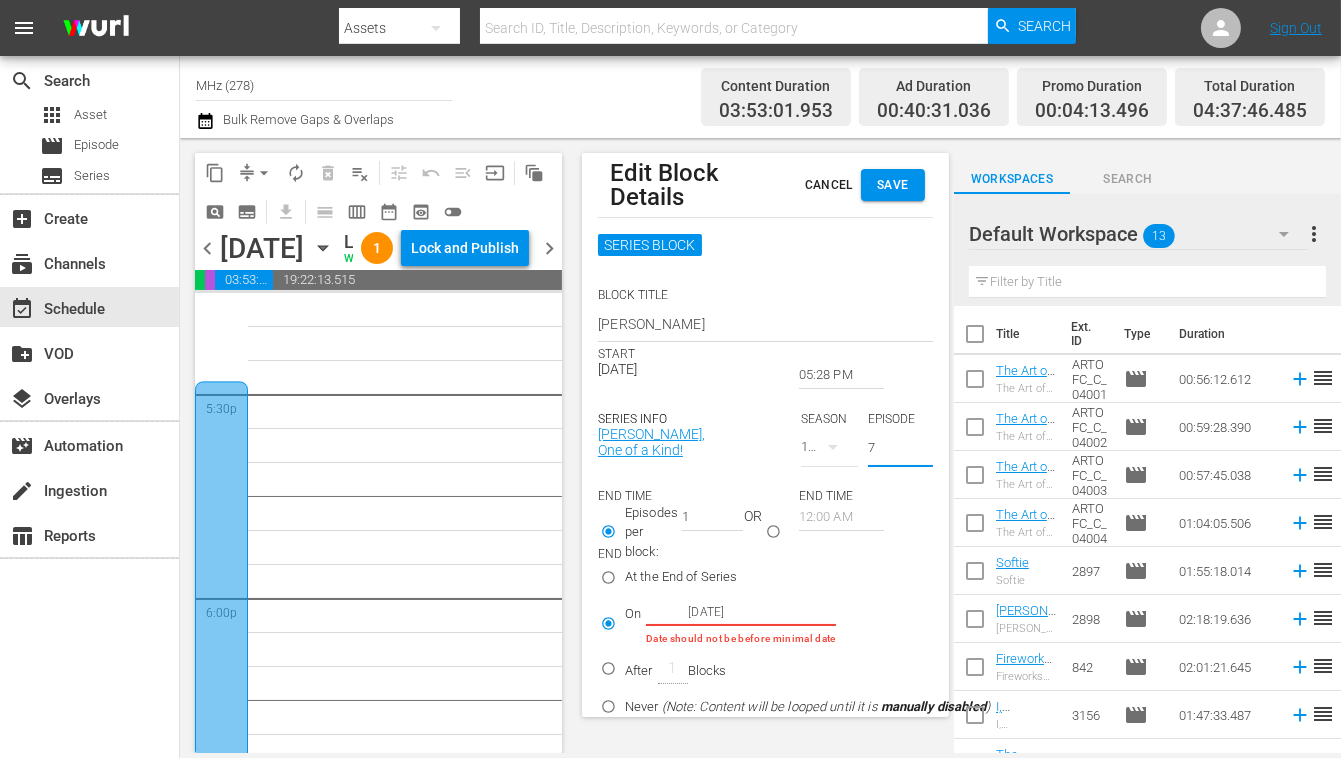 click on "7" at bounding box center (900, 450) 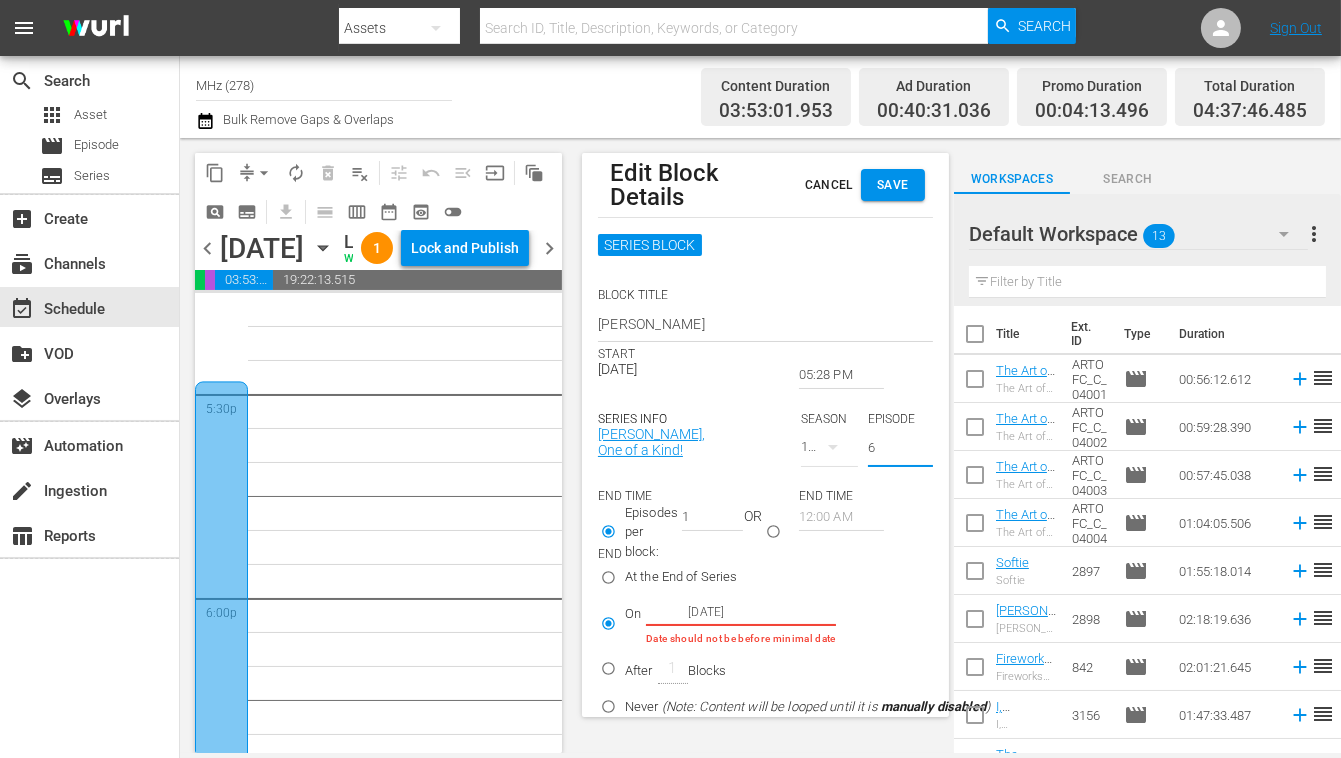 click on "6" at bounding box center [900, 450] 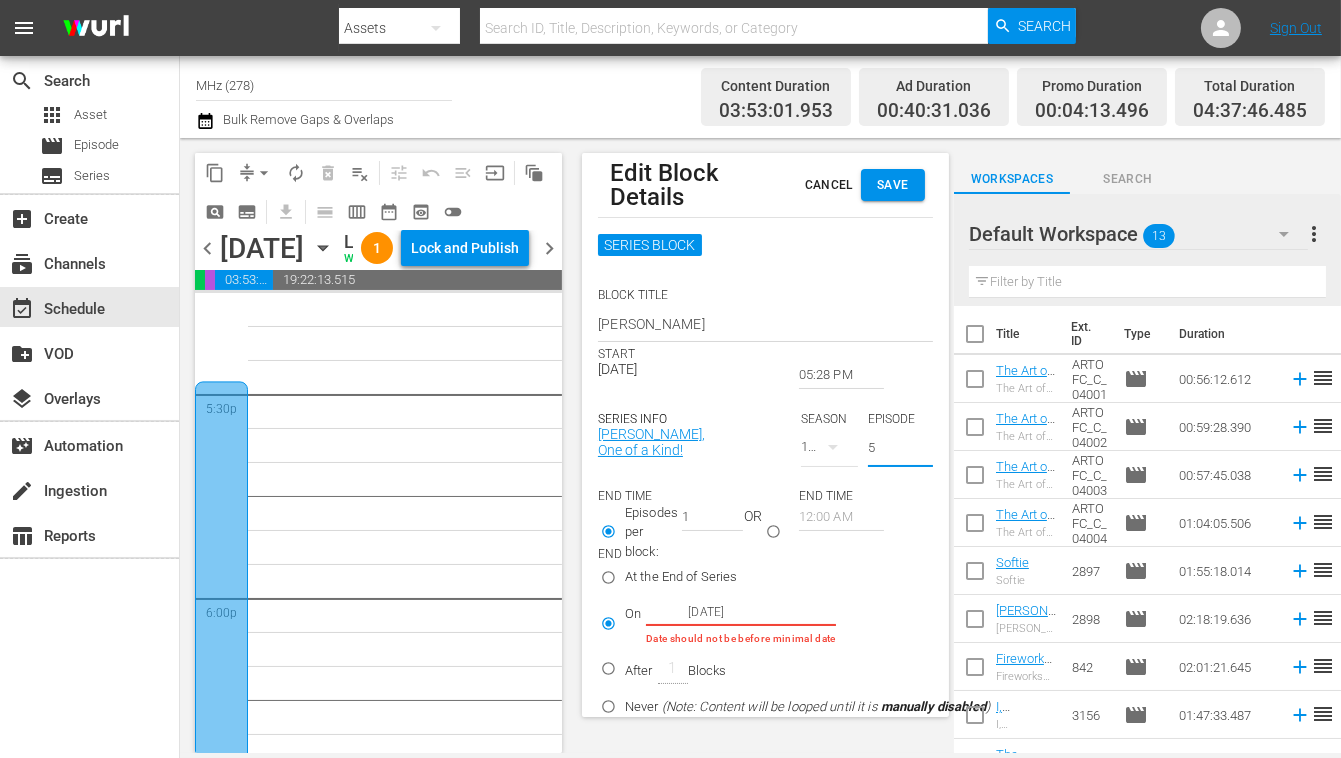 click on "5" at bounding box center (900, 450) 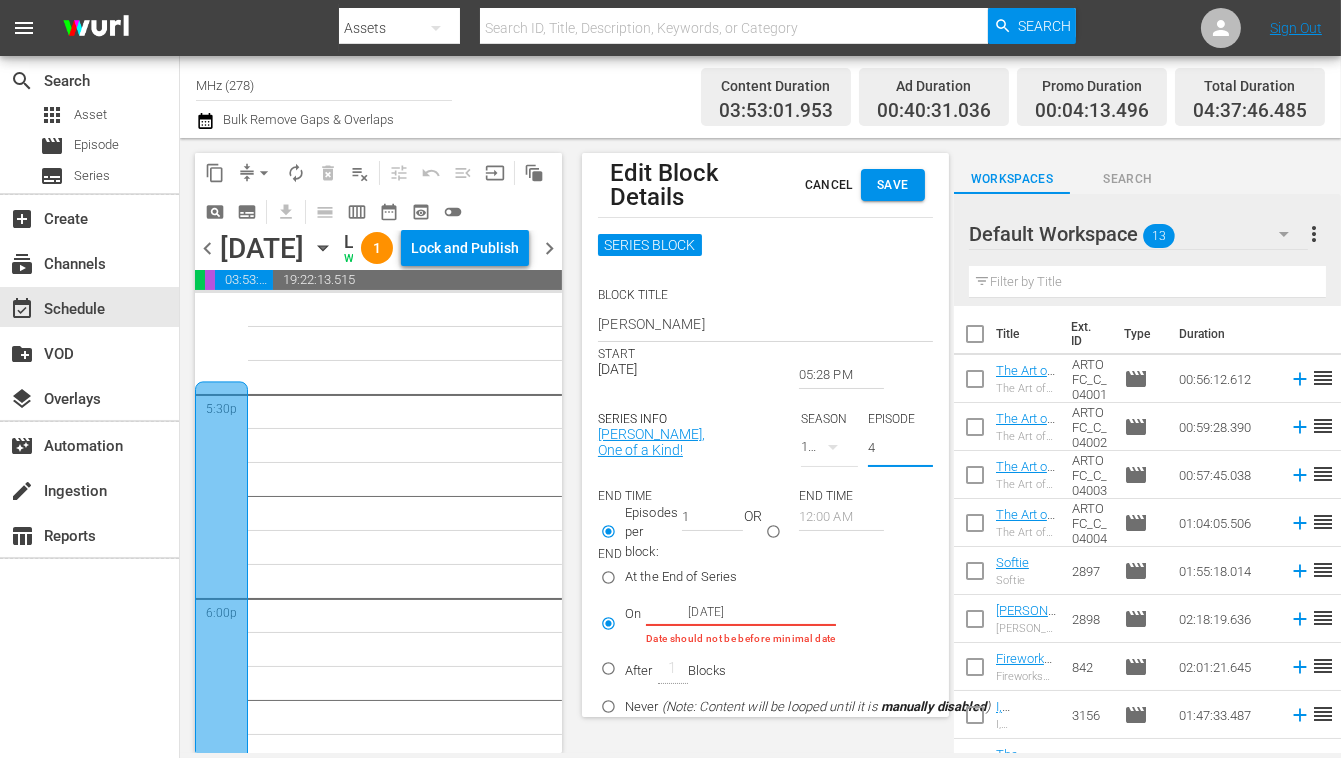 click on "4" at bounding box center (900, 450) 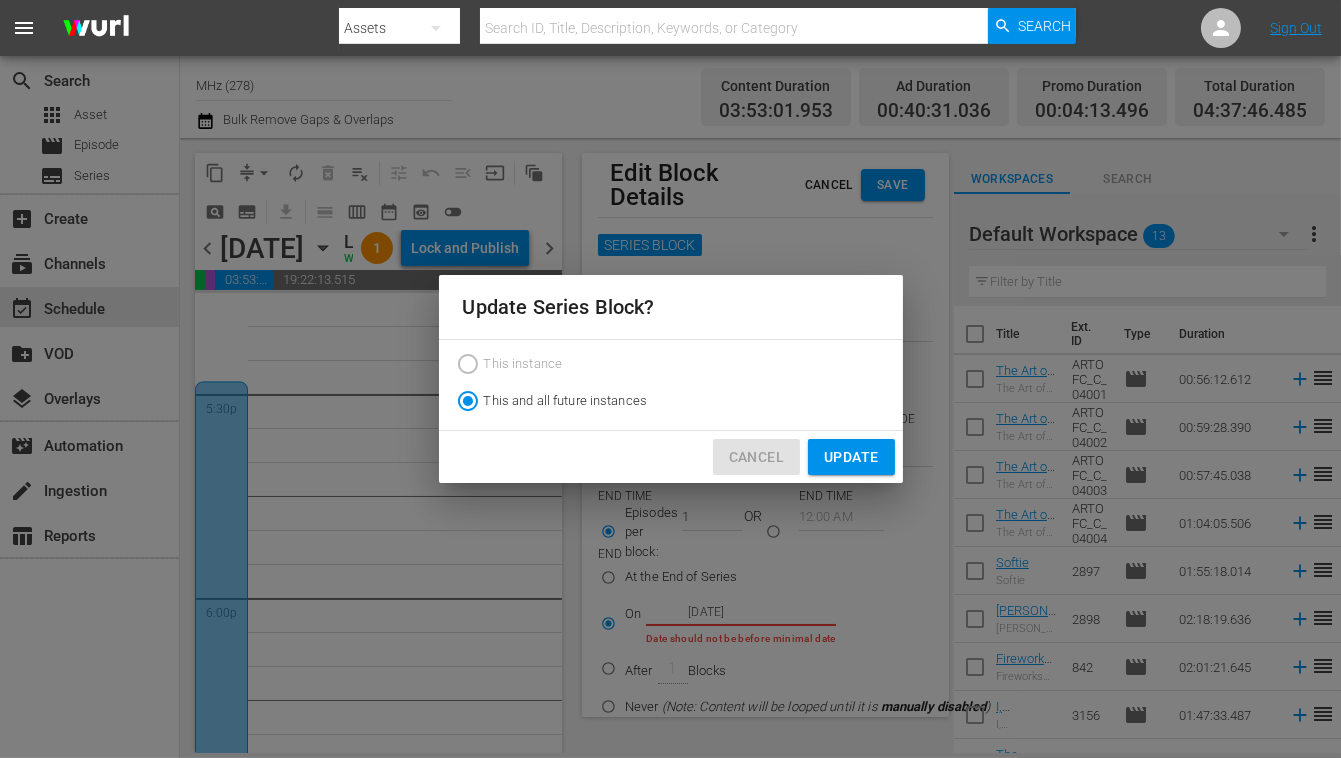 click on "Cancel" at bounding box center (756, 457) 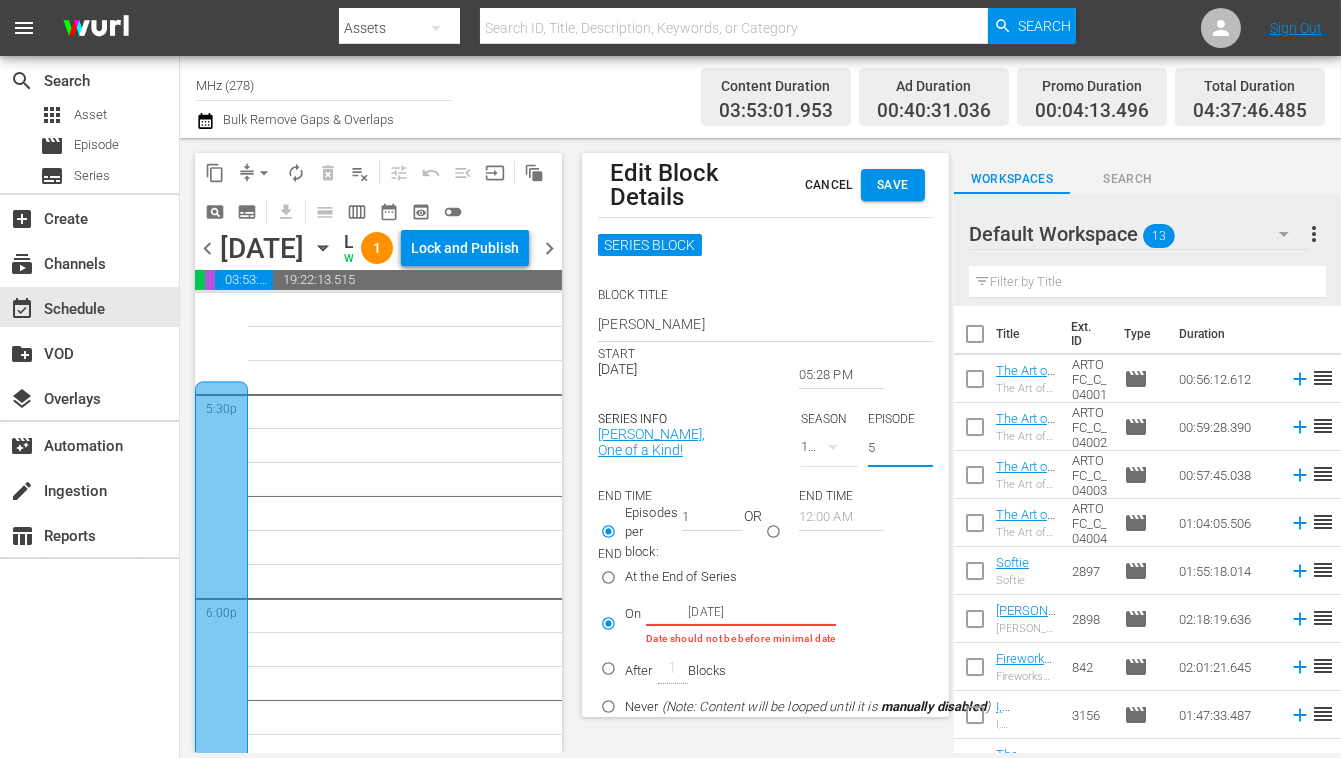 click on "5" at bounding box center (900, 450) 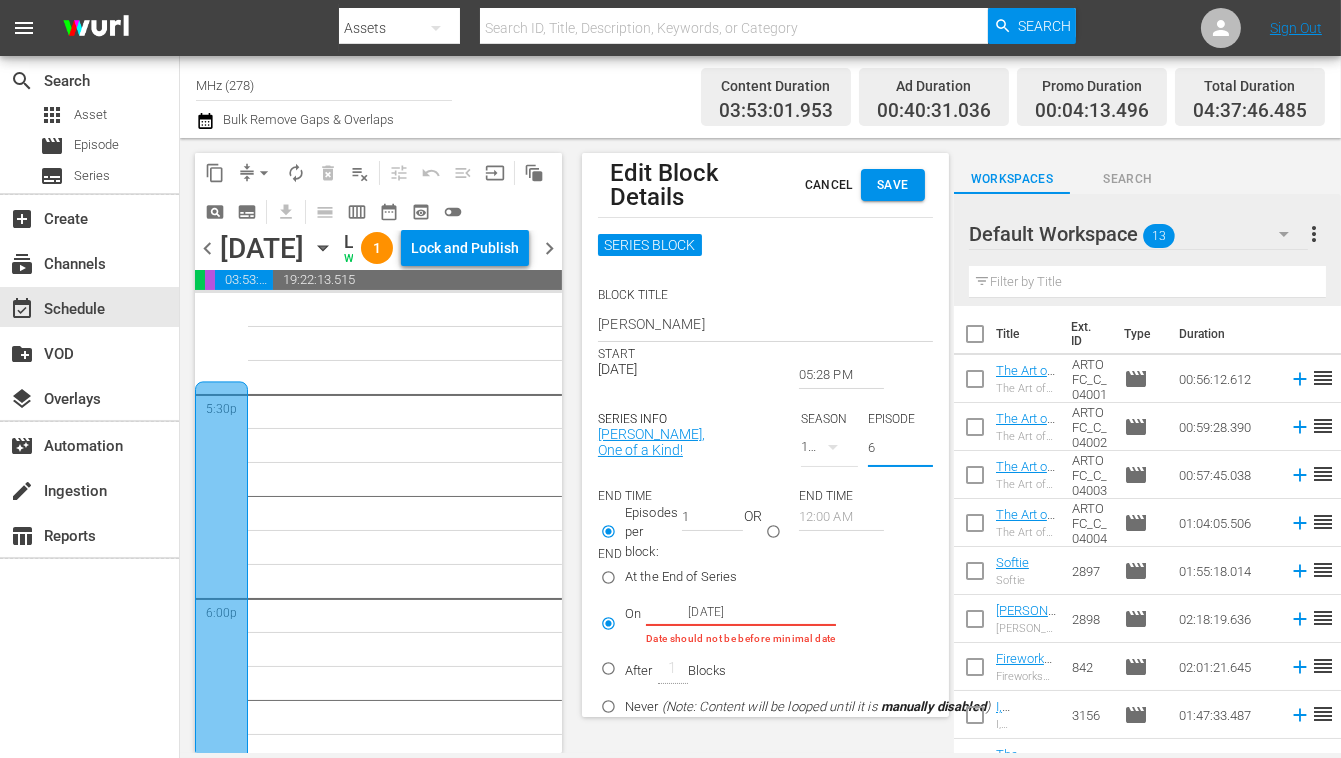 type on "6" 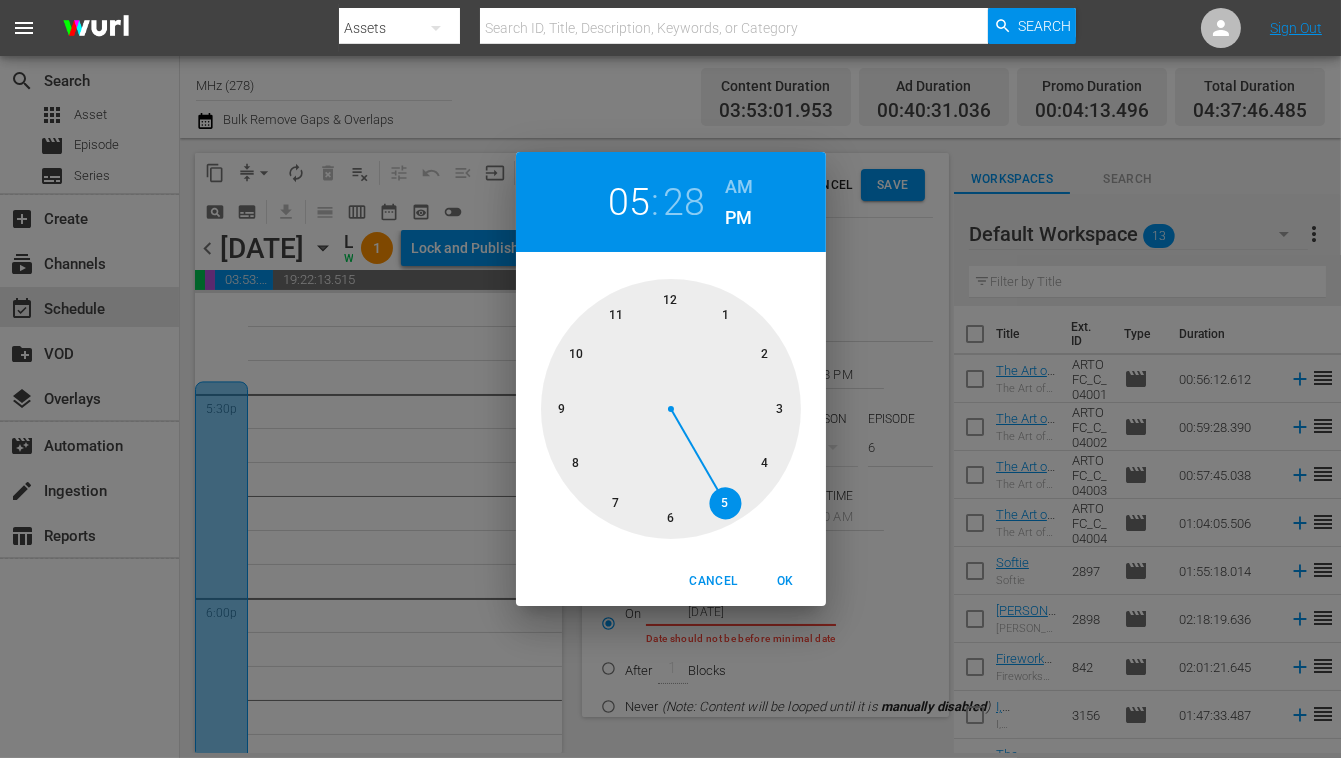 click on "28" at bounding box center (683, 202) 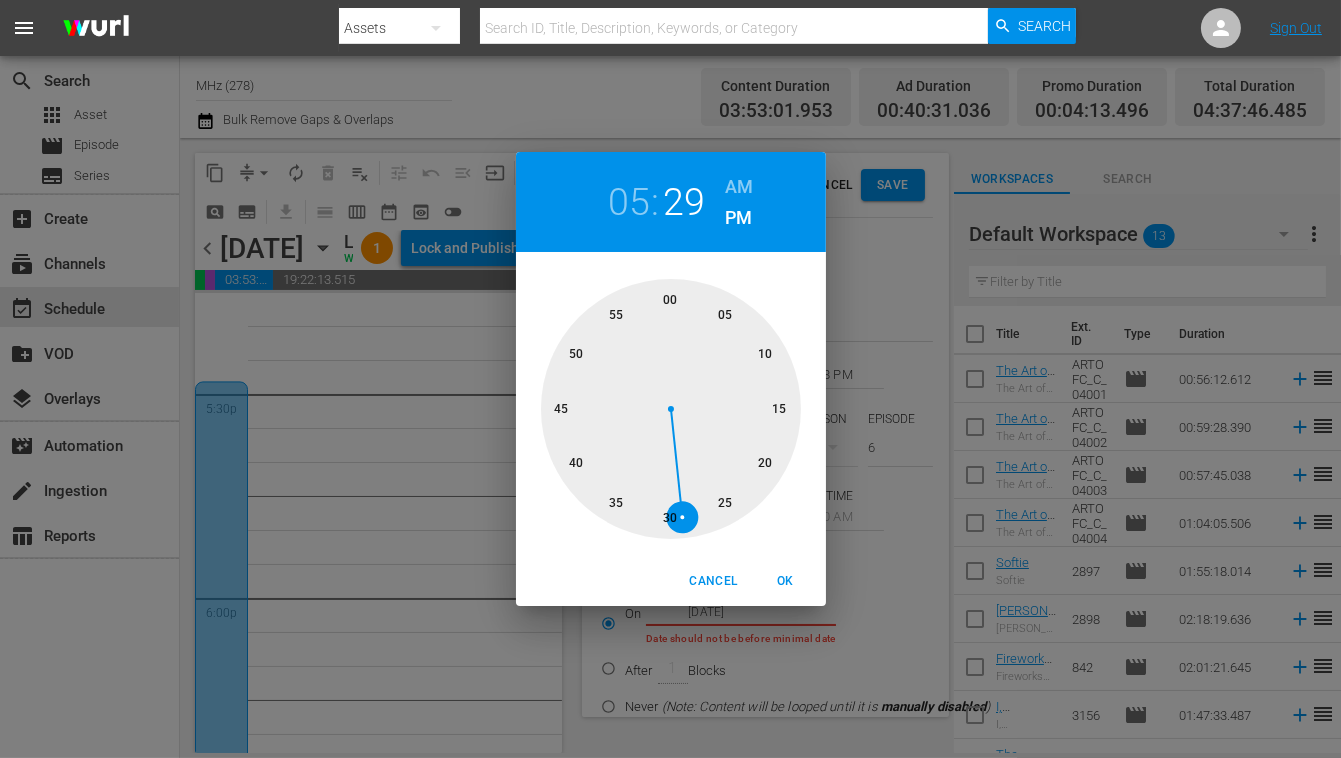 click at bounding box center (671, 409) 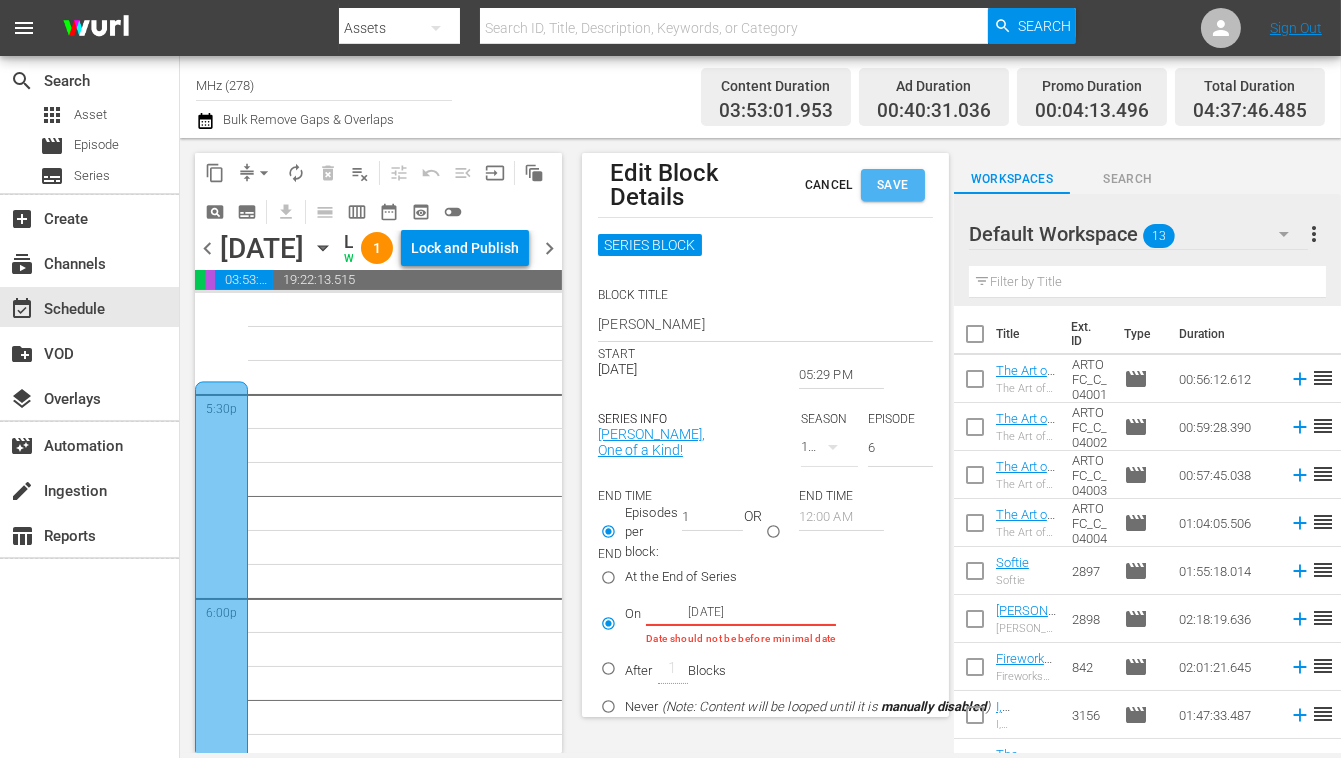 click on "Save" at bounding box center [893, 185] 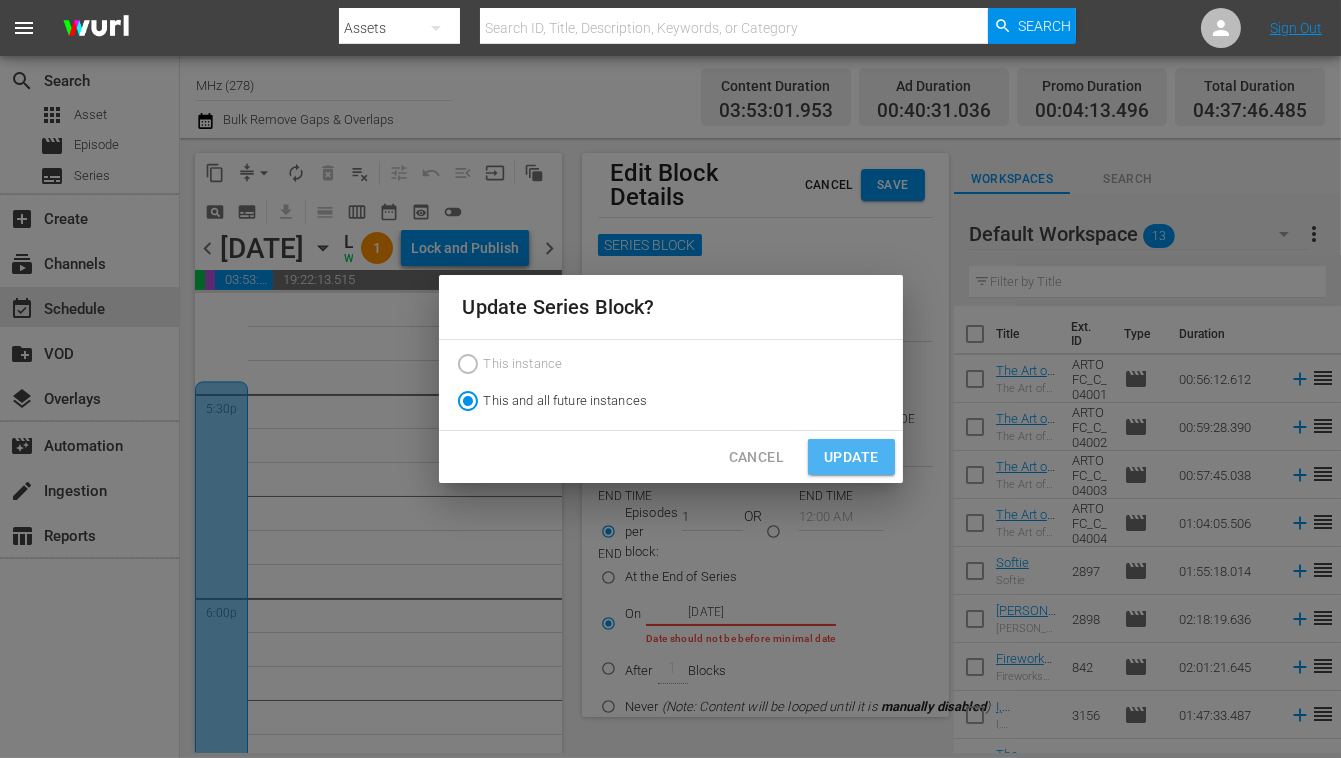 click on "Update" at bounding box center [851, 457] 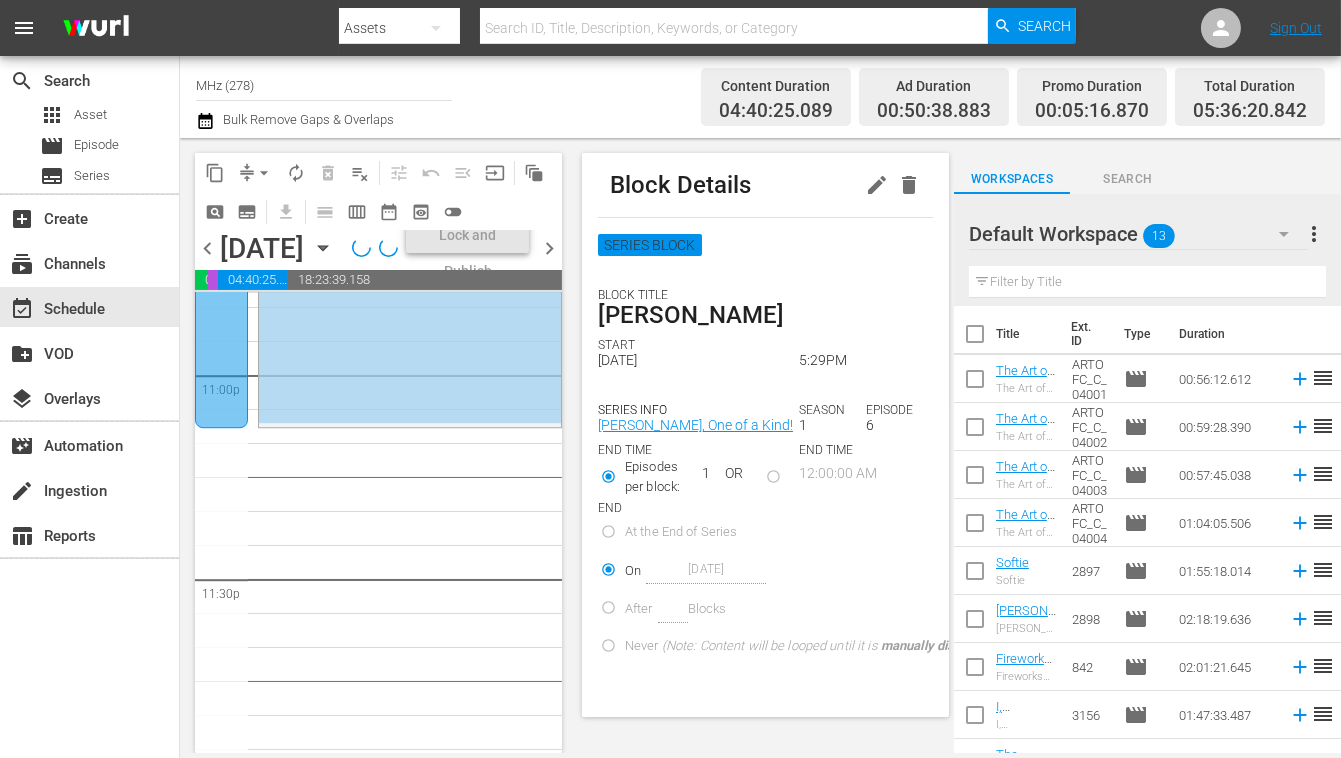 scroll, scrollTop: 9396, scrollLeft: 0, axis: vertical 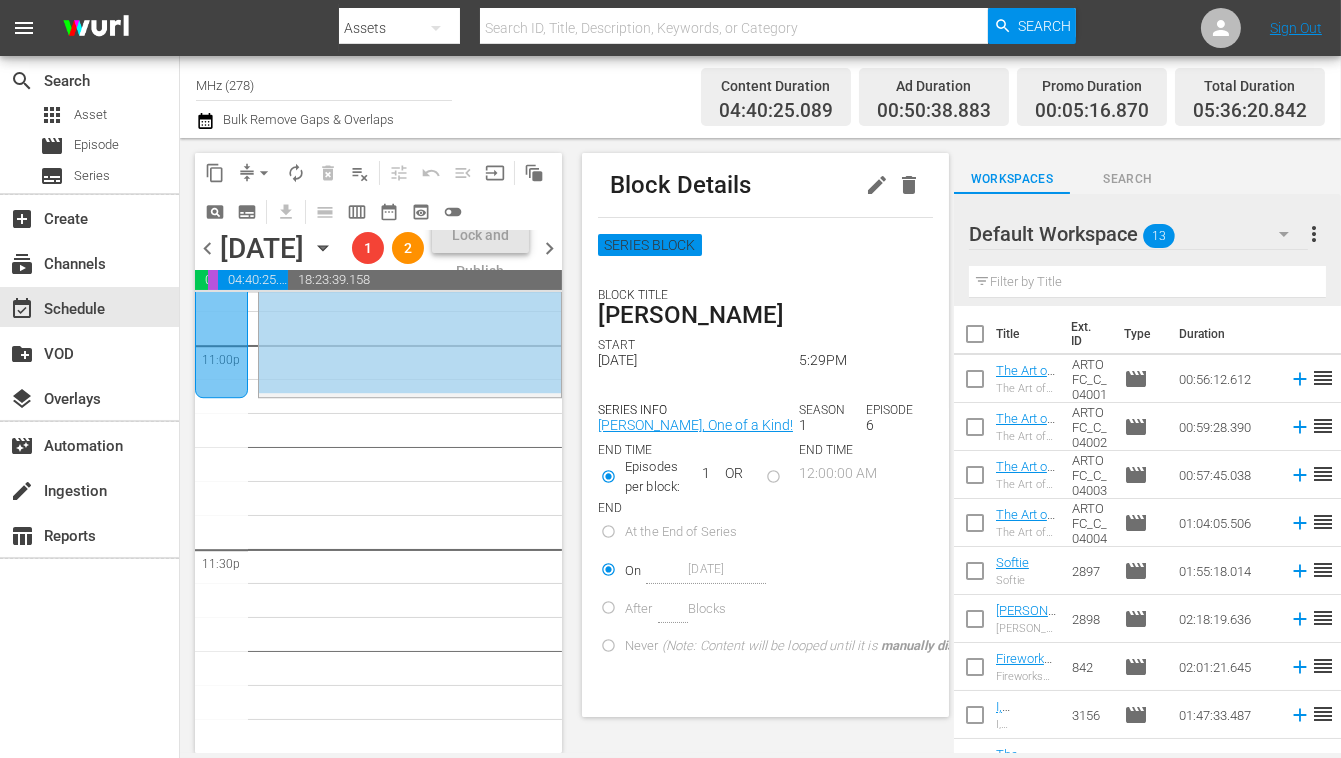 click 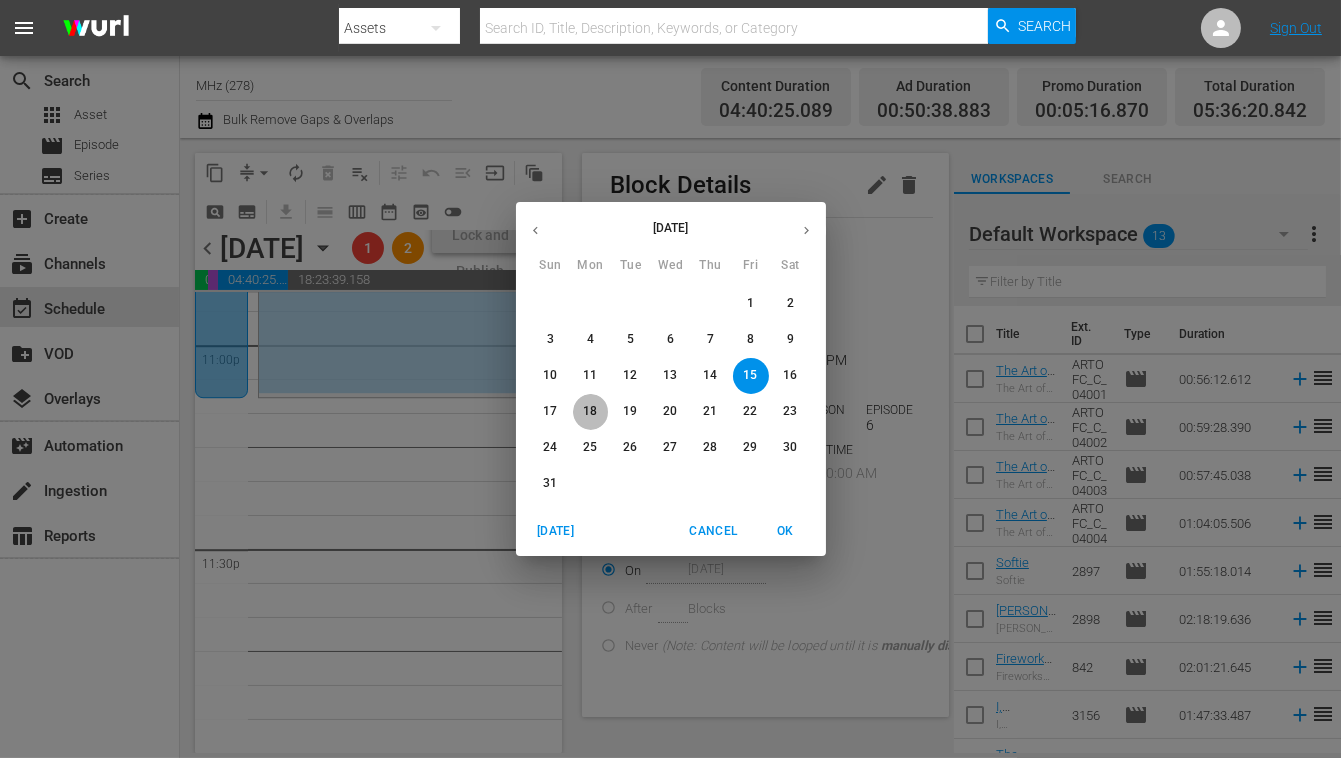 click on "18" at bounding box center (590, 411) 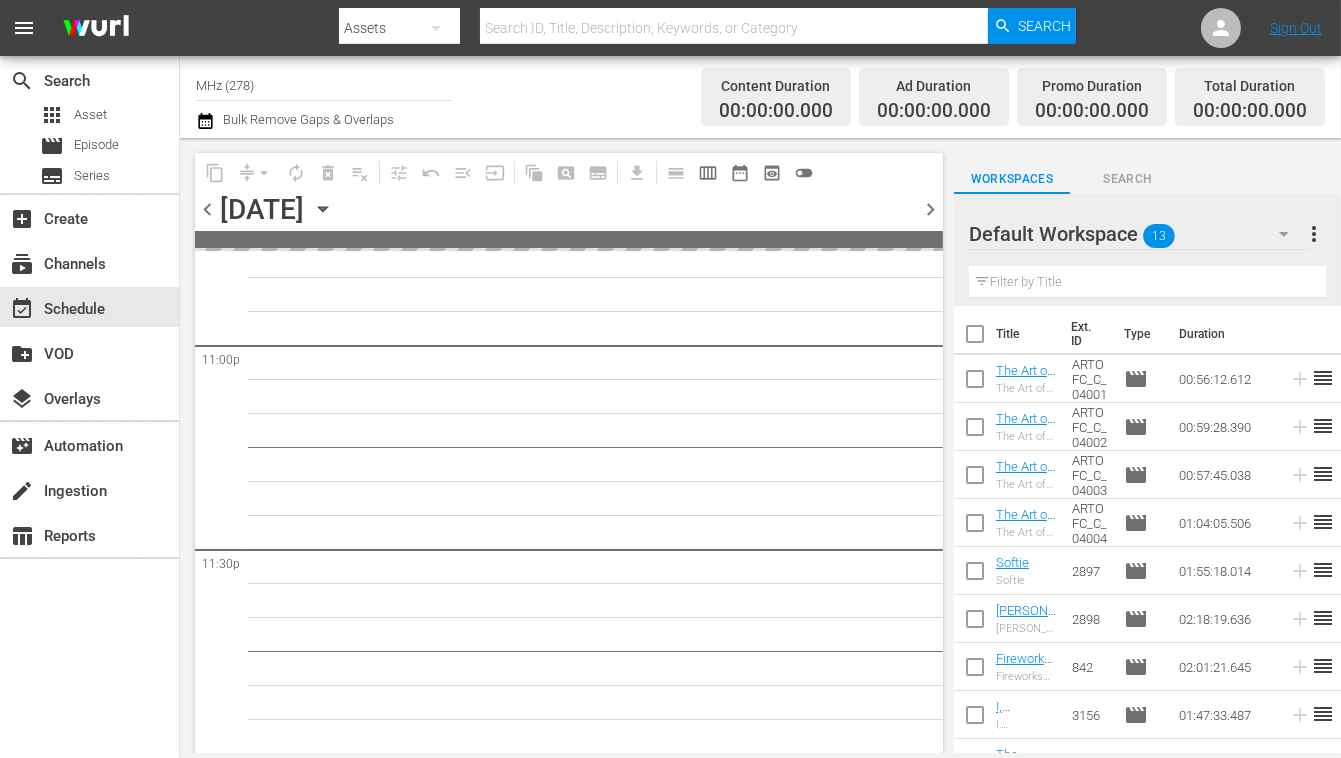 scroll, scrollTop: 9293, scrollLeft: 0, axis: vertical 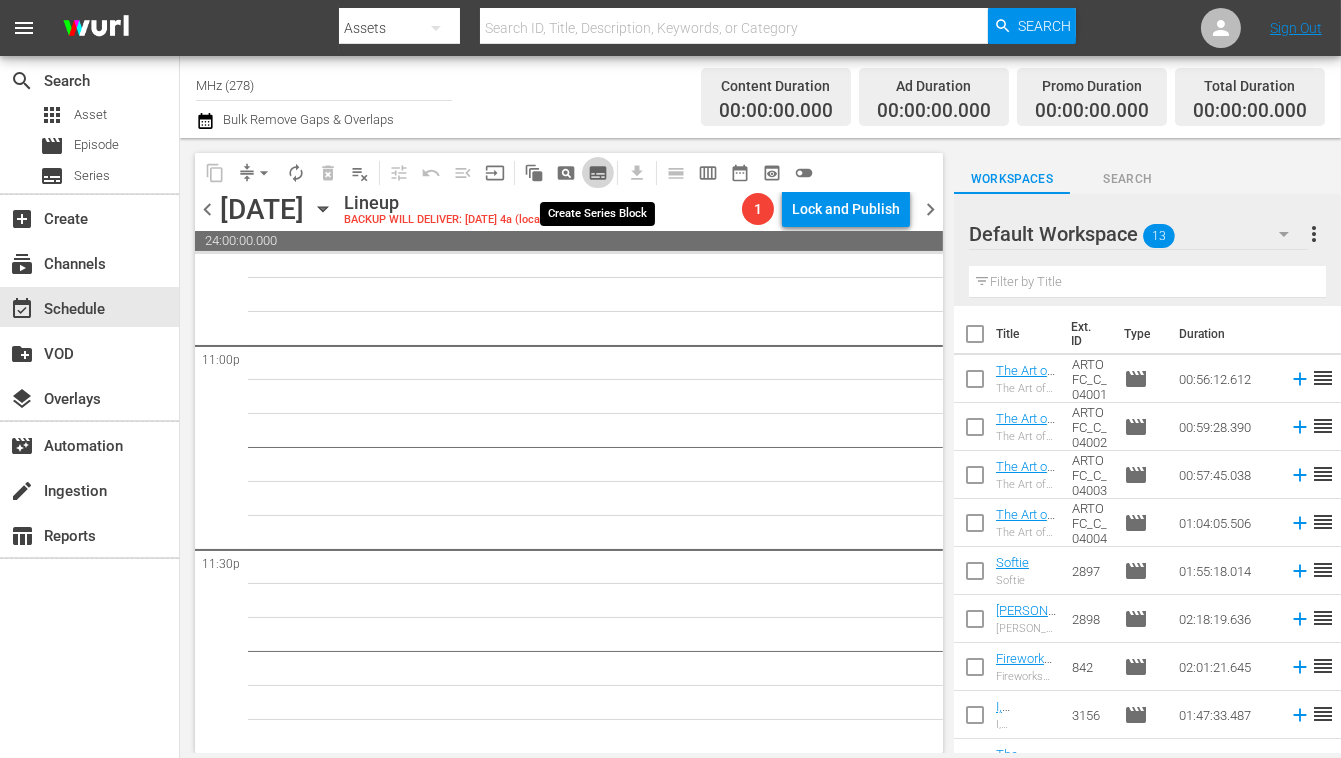 click on "subtitles_outlined" at bounding box center [598, 173] 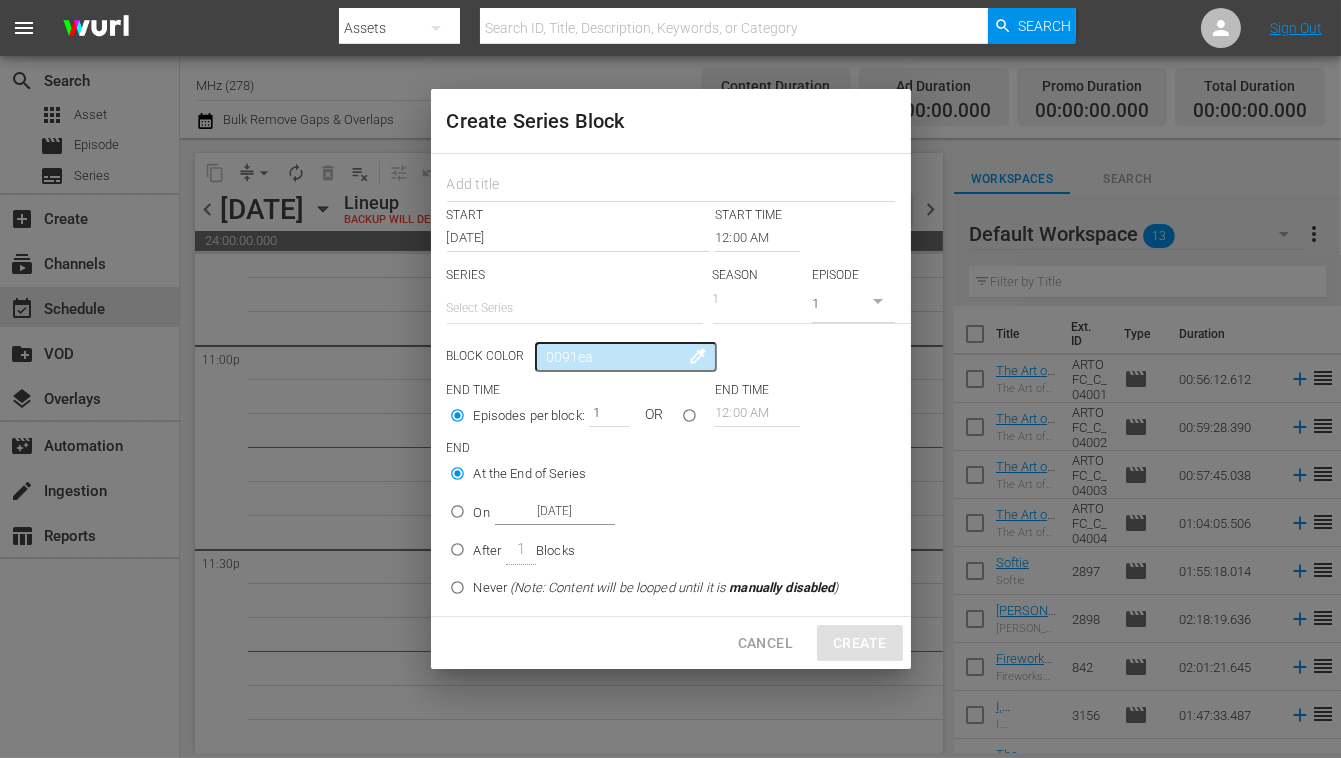 click at bounding box center (671, 182) 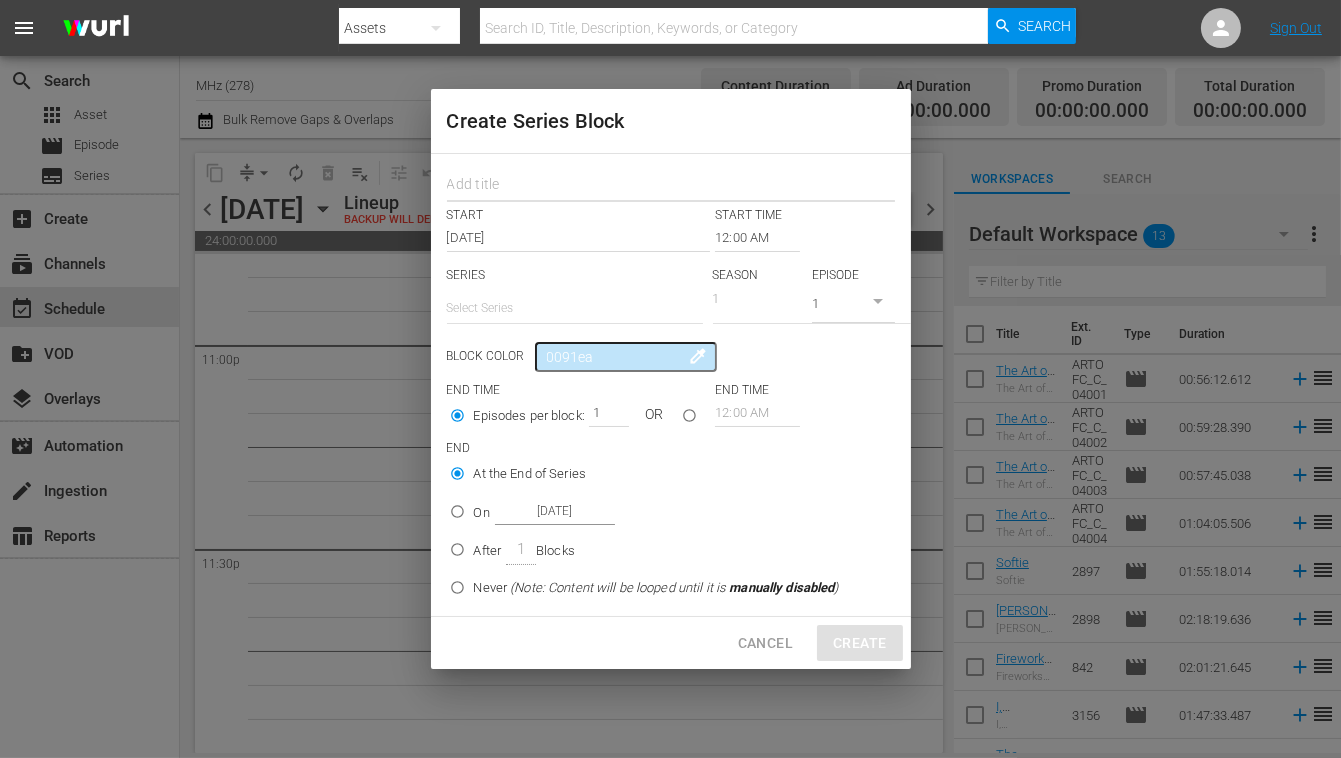 click at bounding box center (671, 186) 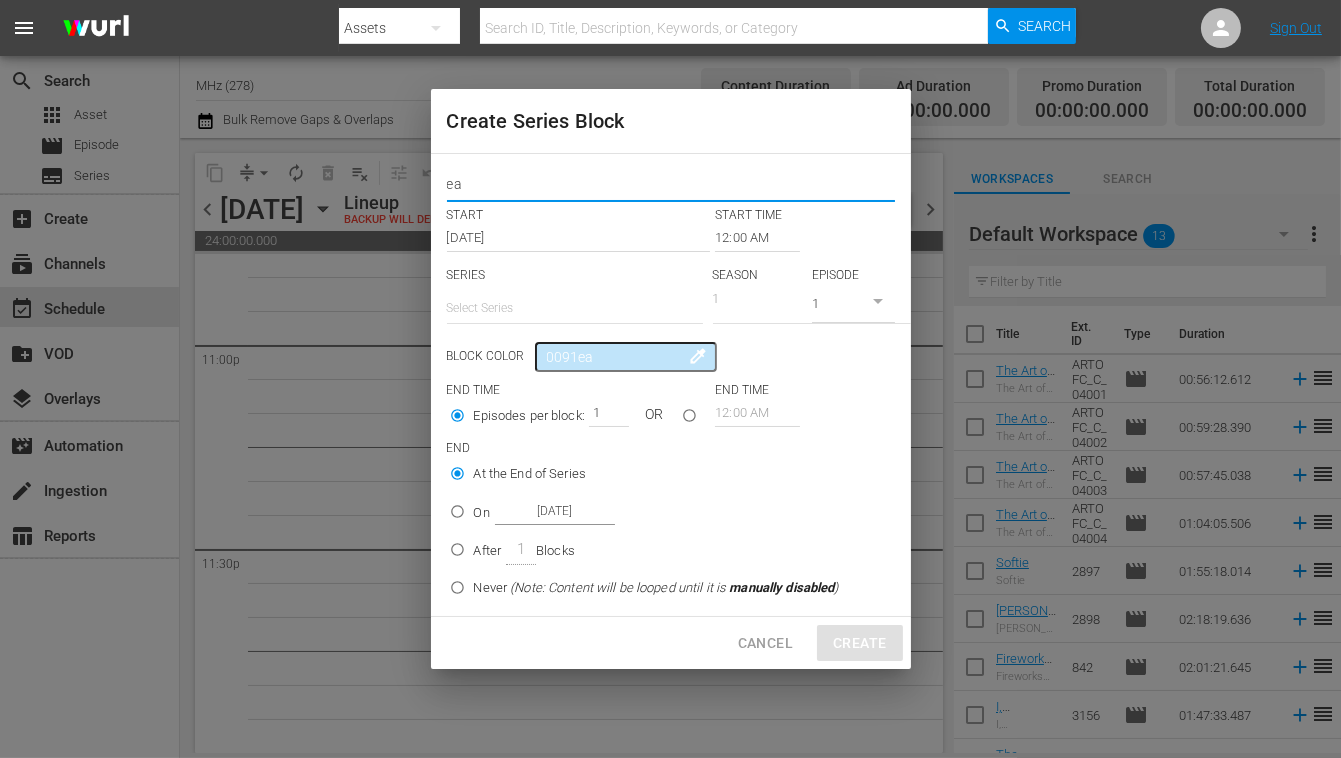type on "eag" 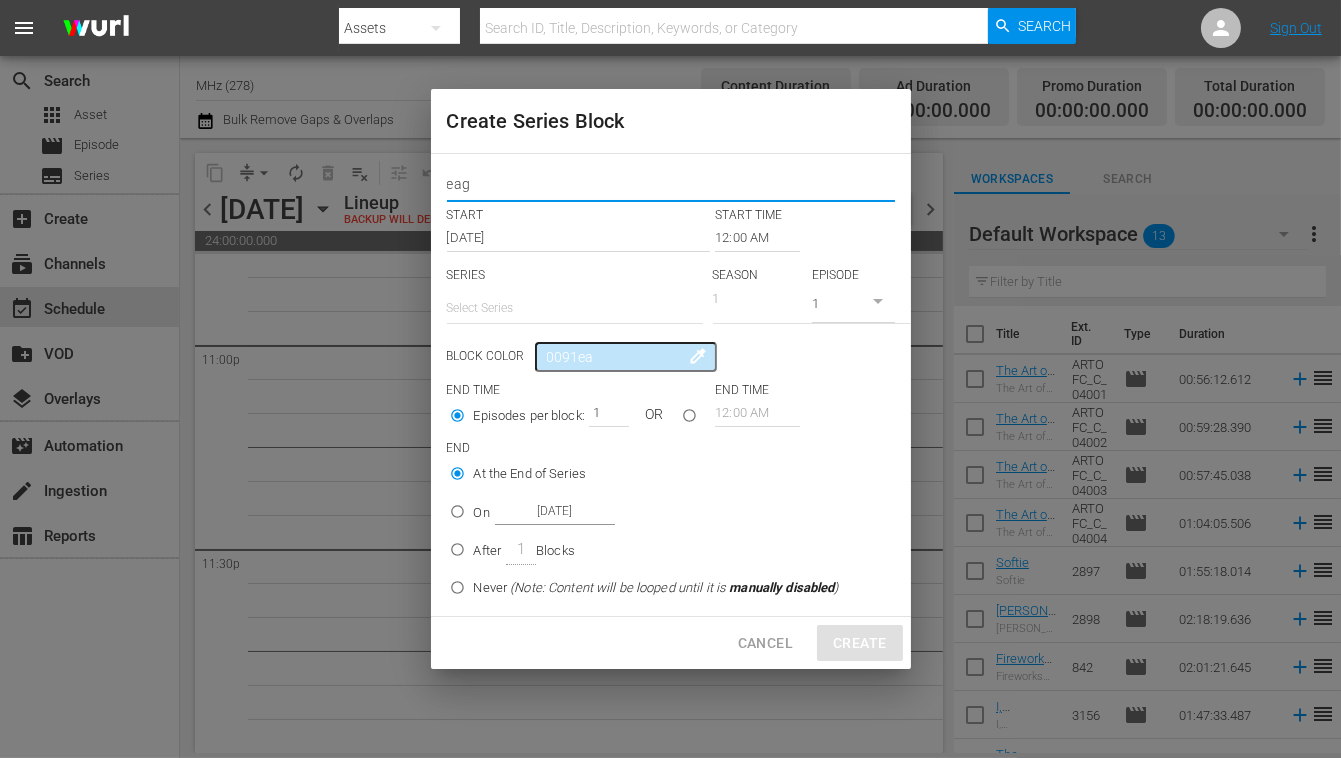click at bounding box center [575, 308] 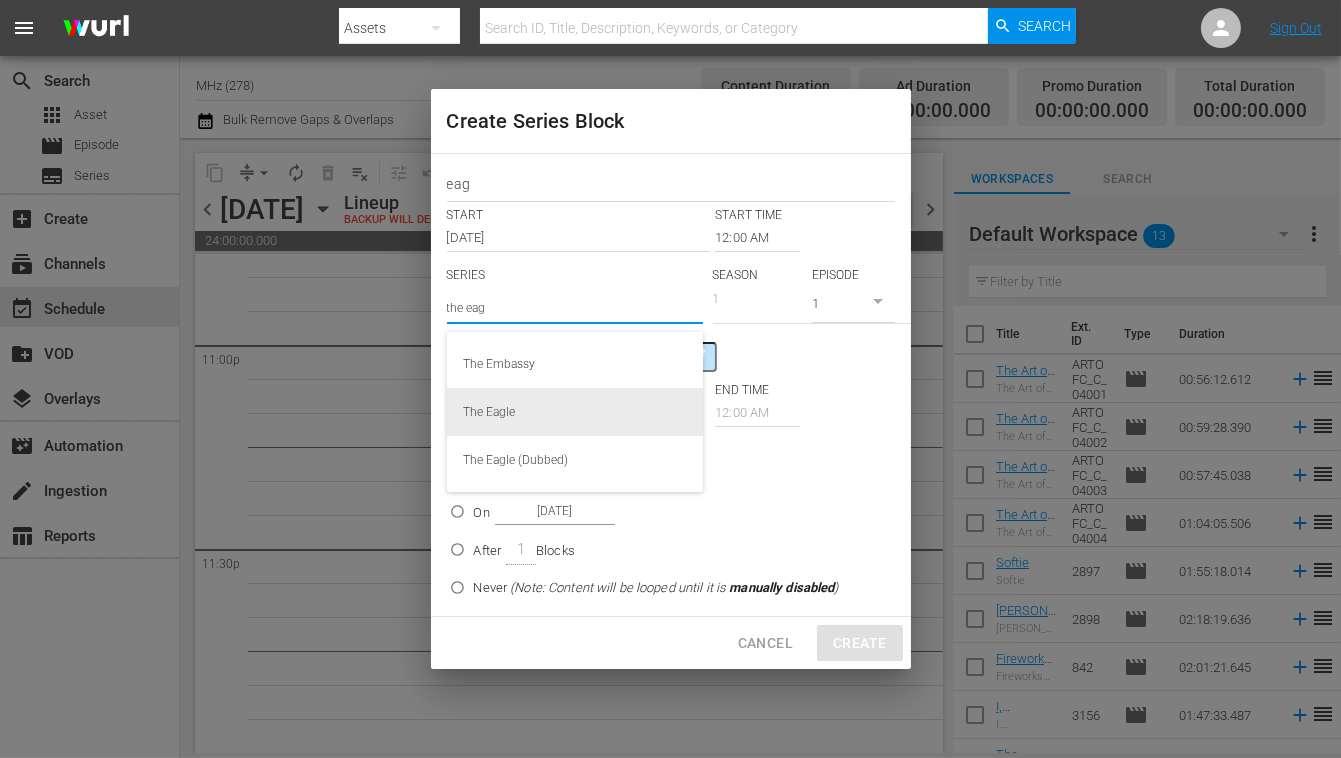 click on "The Eagle" at bounding box center [575, 412] 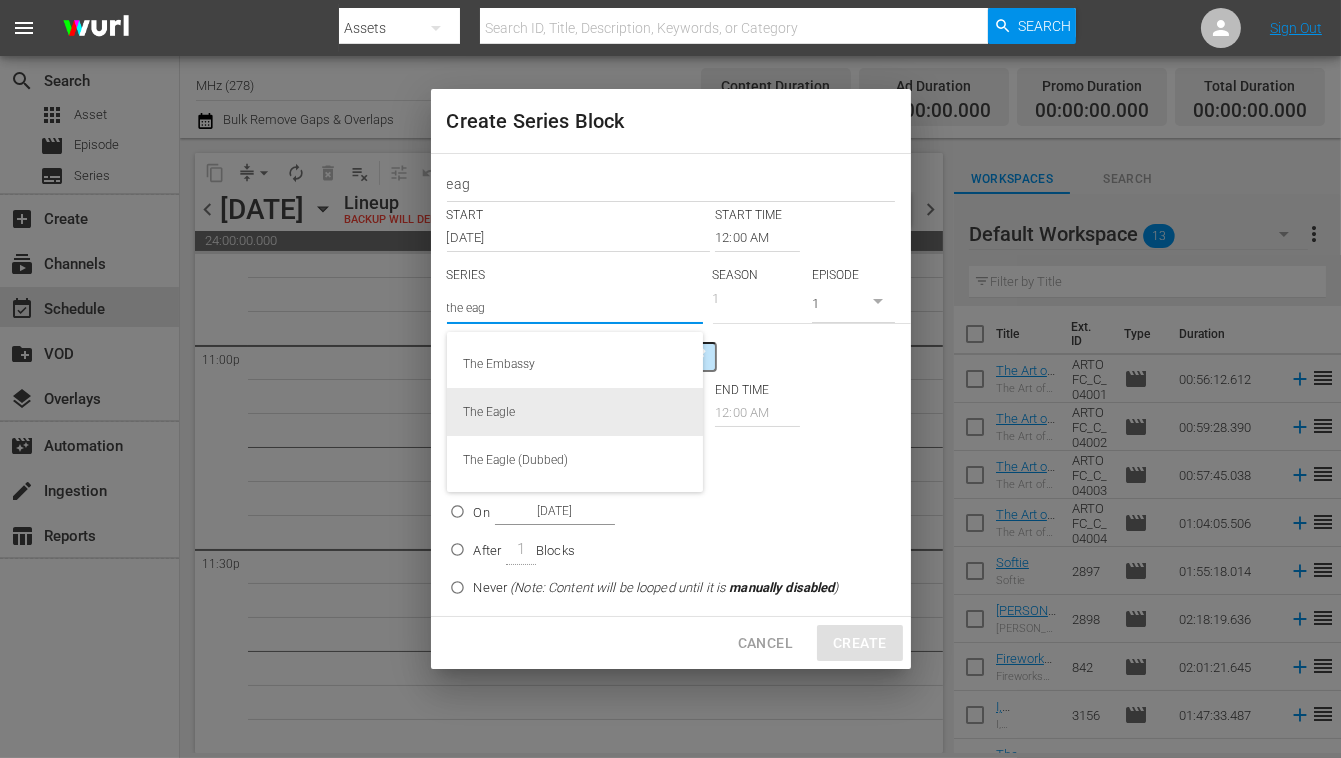 type on "The Eagle" 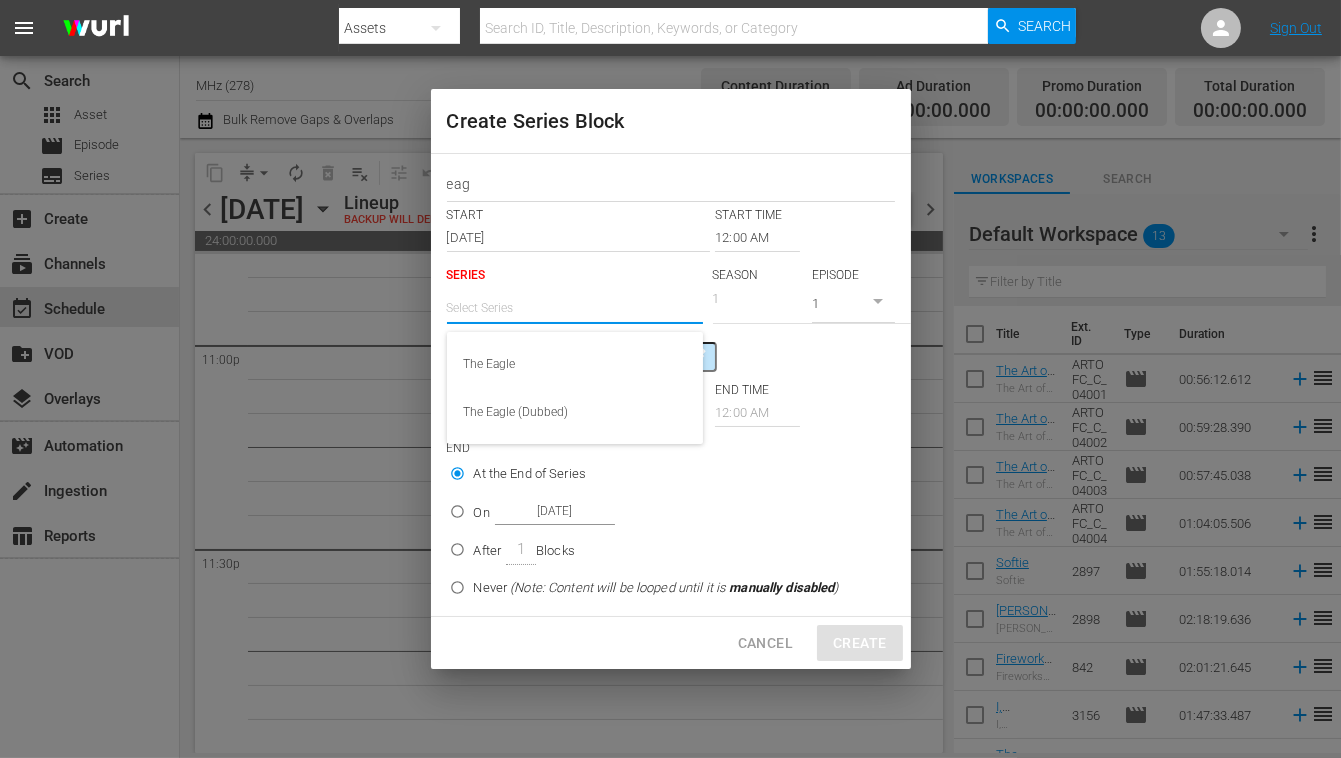 click at bounding box center [575, 308] 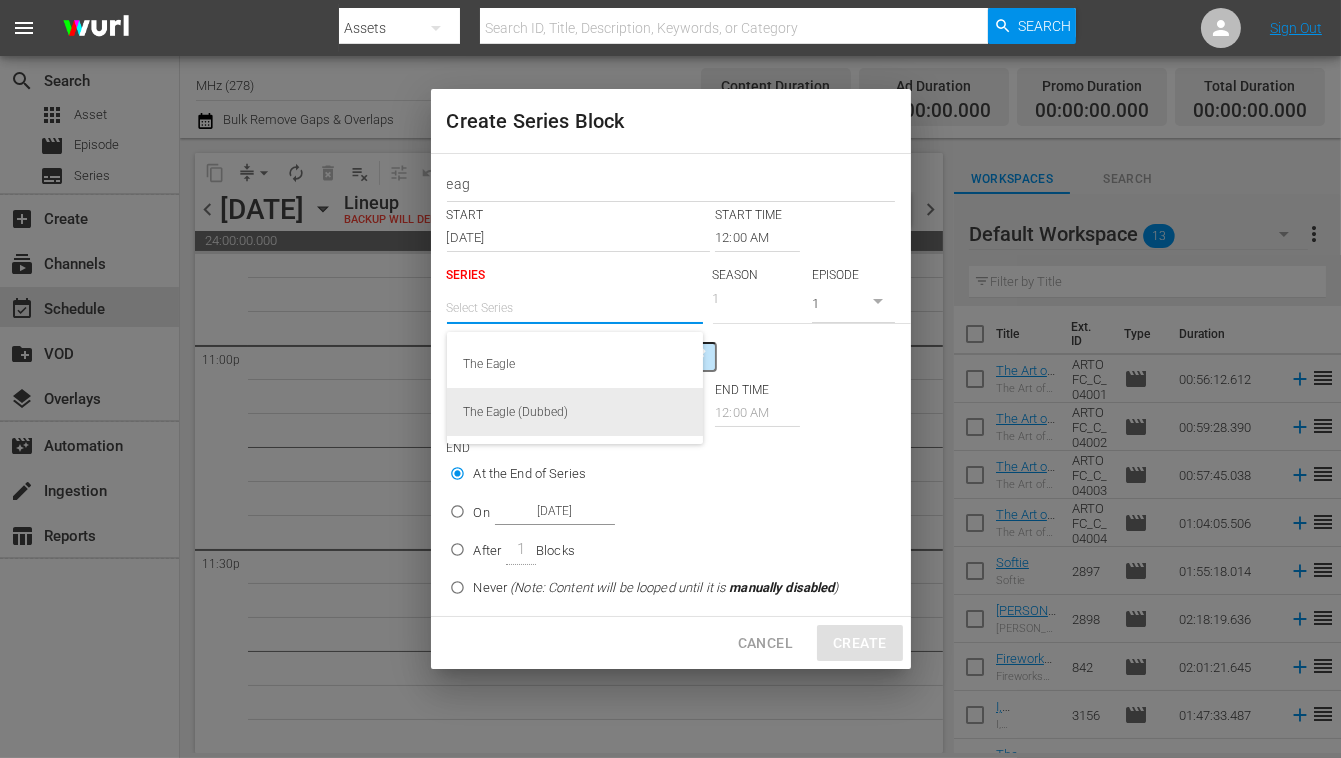 click on "The Eagle (Dubbed)" at bounding box center [575, 412] 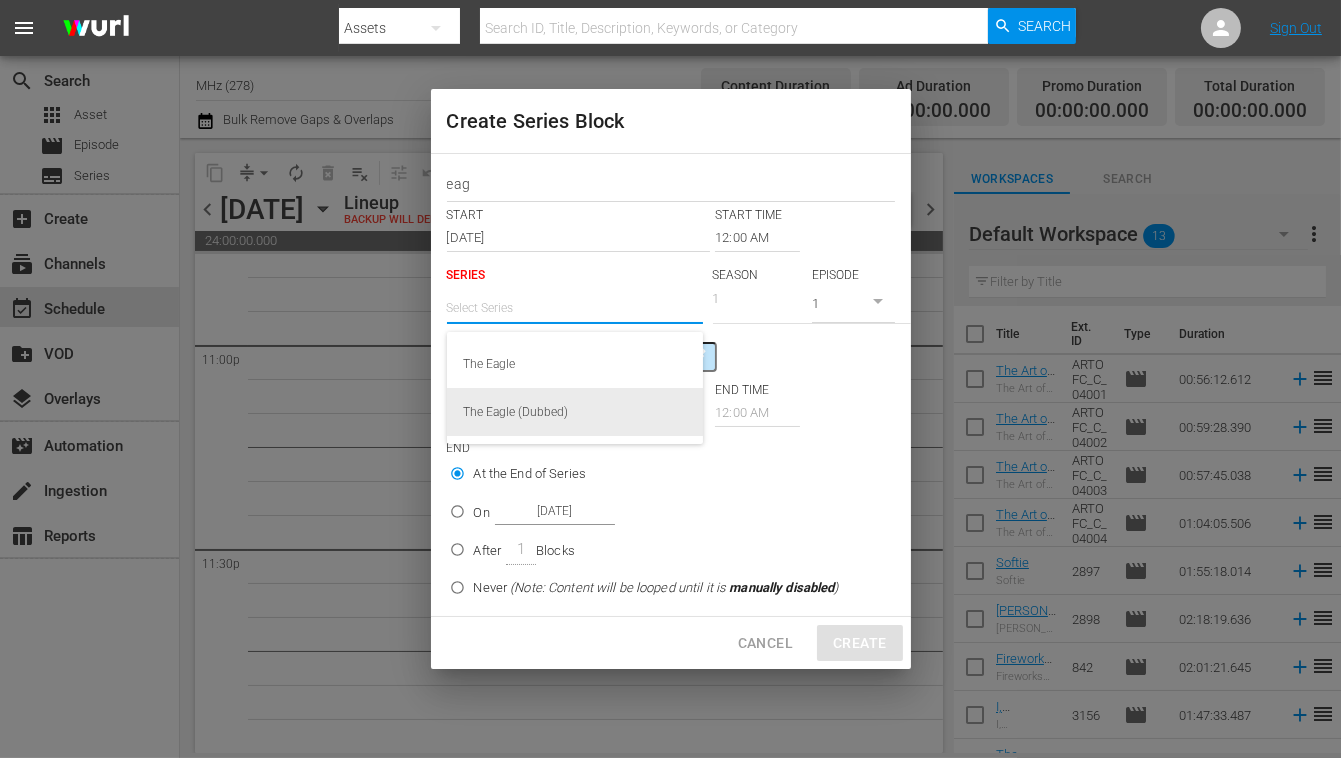 type on "The Eagle (Dubbed)" 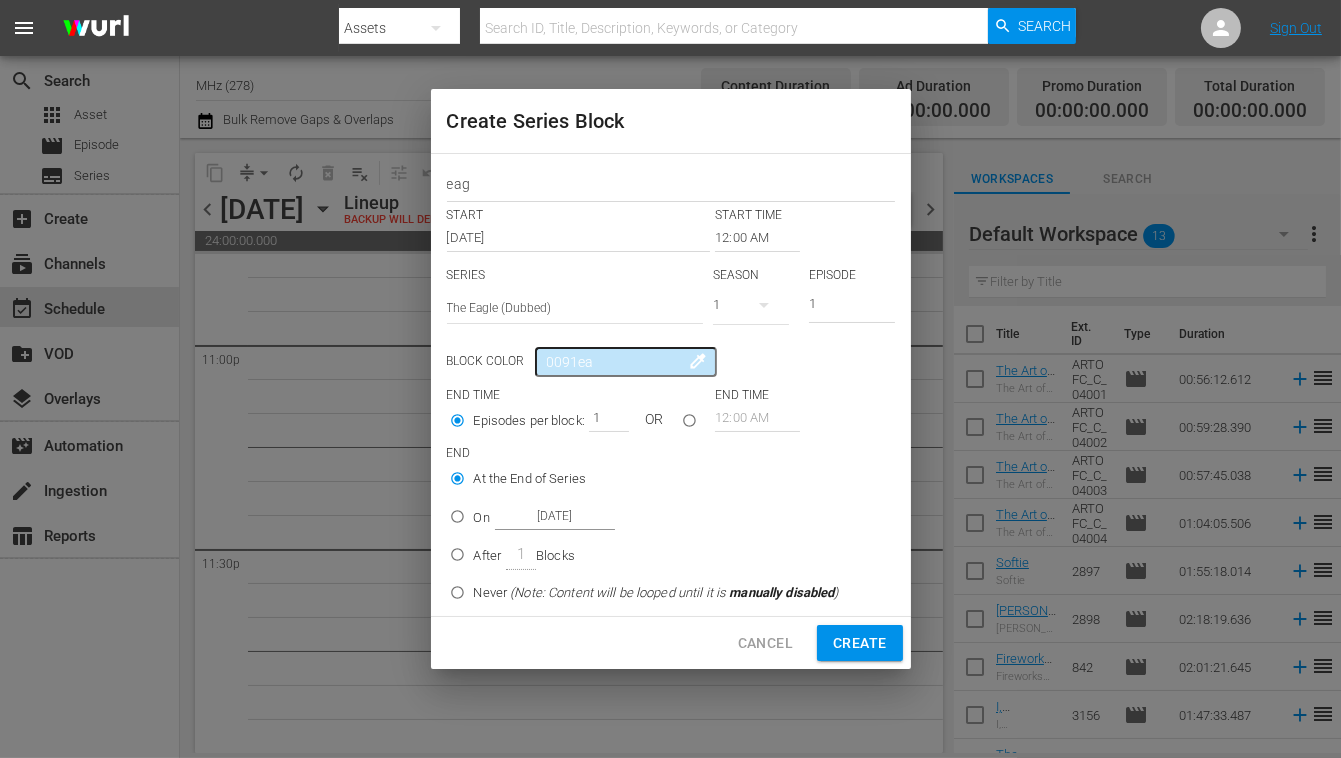 click on "12:00 AM" at bounding box center (757, 238) 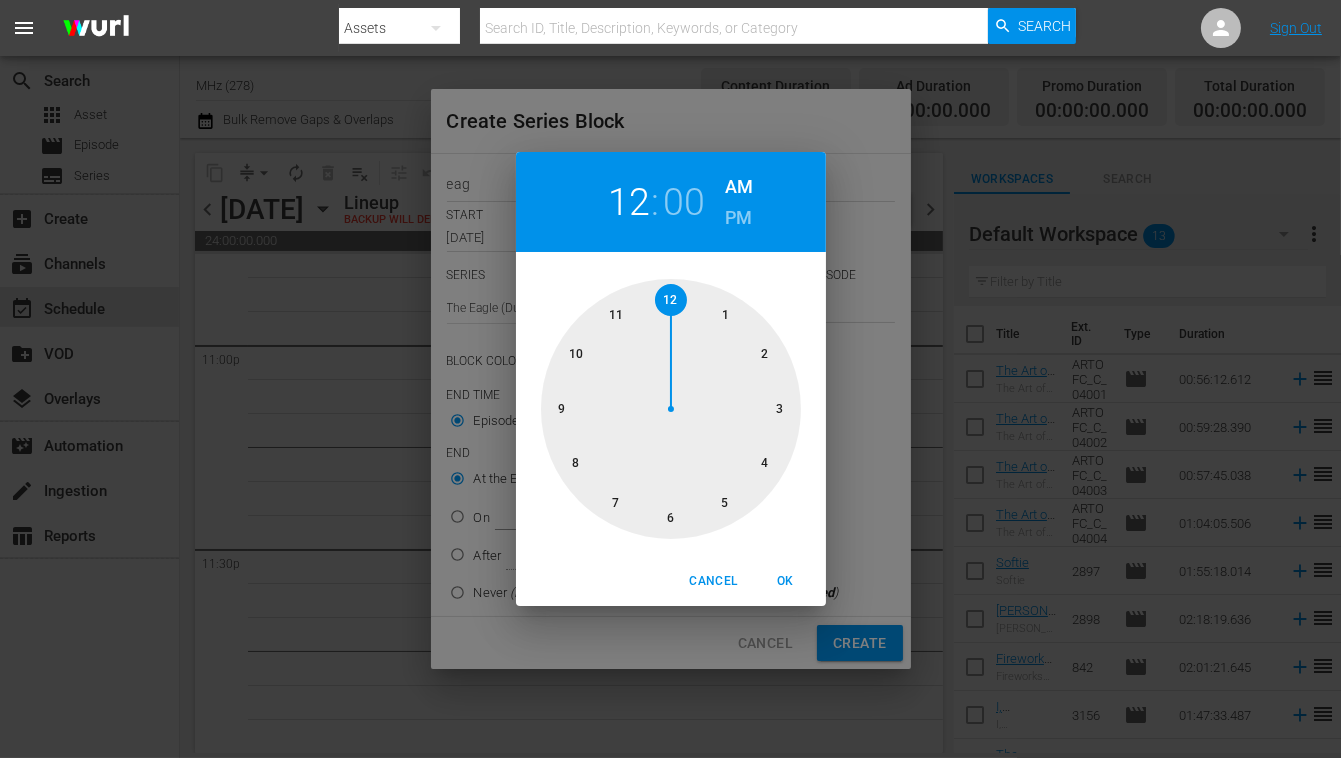 click on "PM" at bounding box center (738, 218) 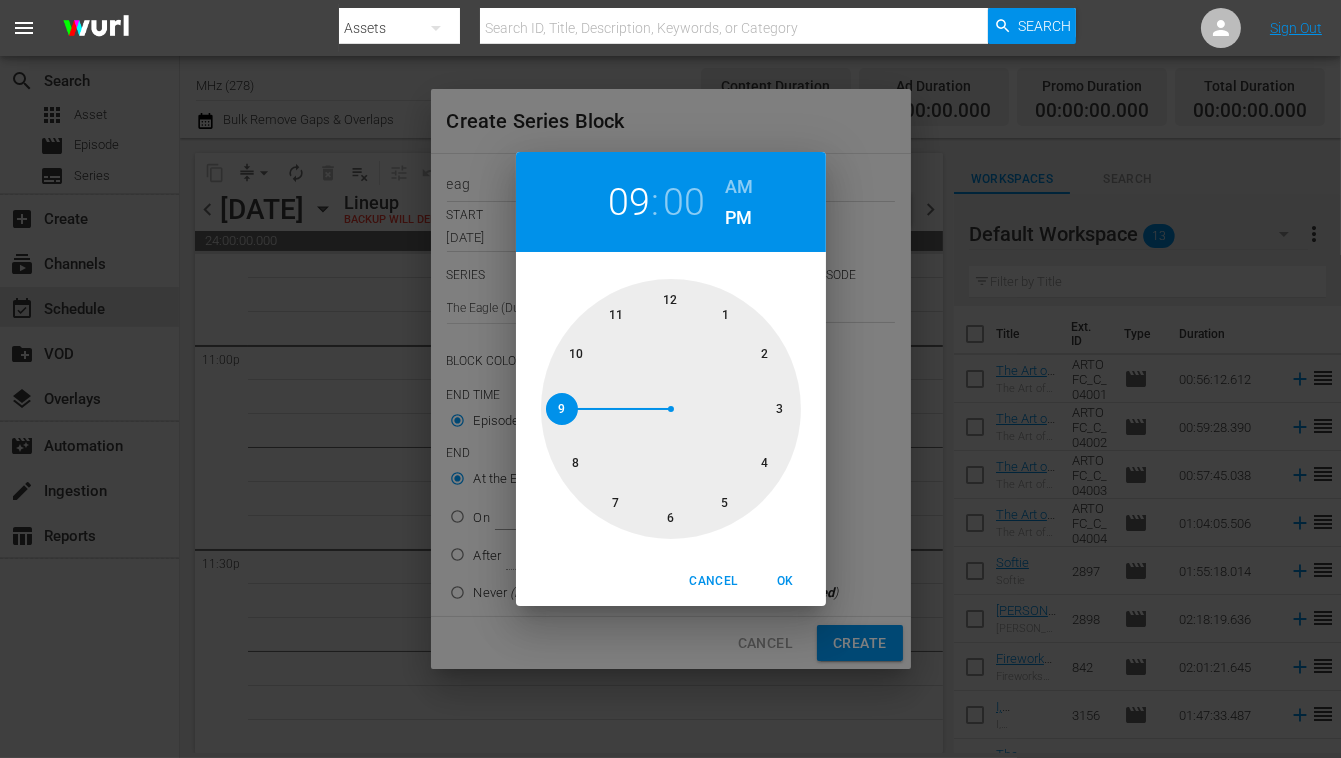 click at bounding box center (671, 409) 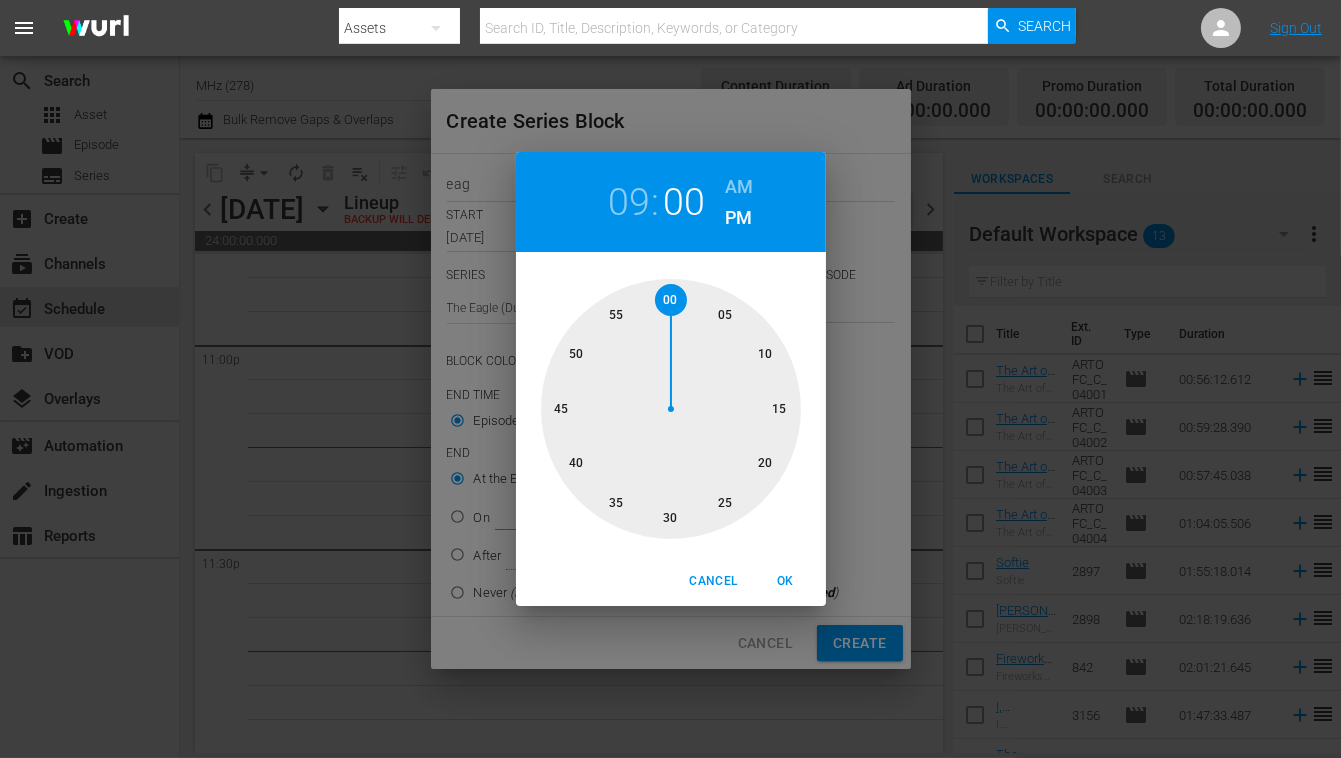 click at bounding box center (671, 409) 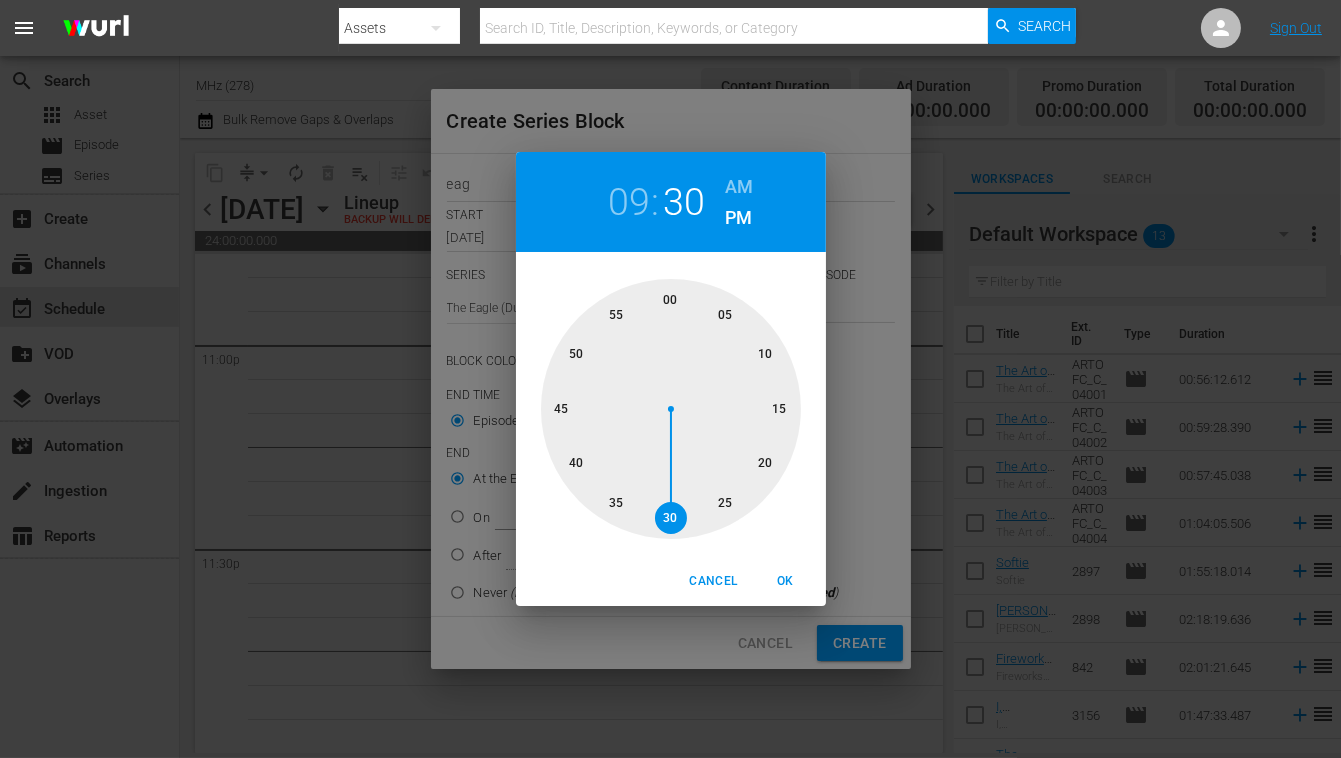 click on "OK" at bounding box center (786, 581) 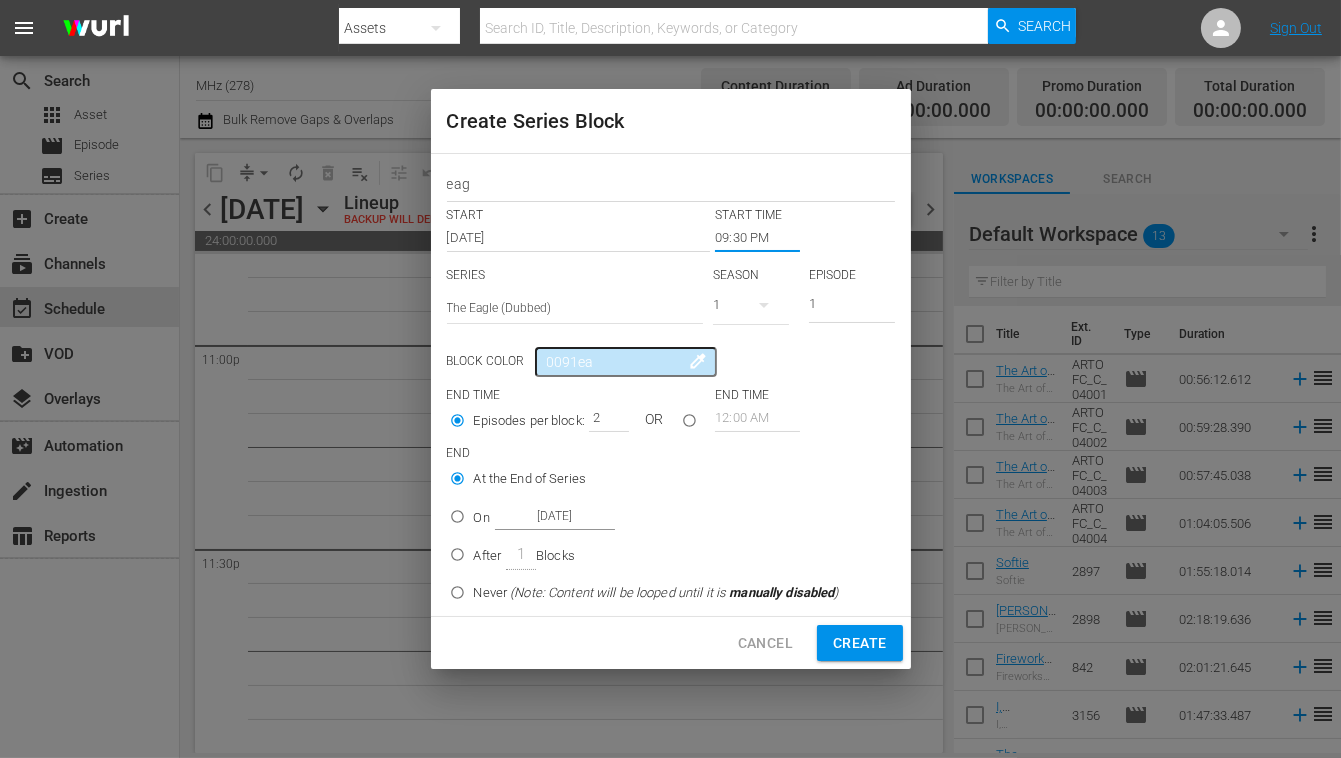 type on "2" 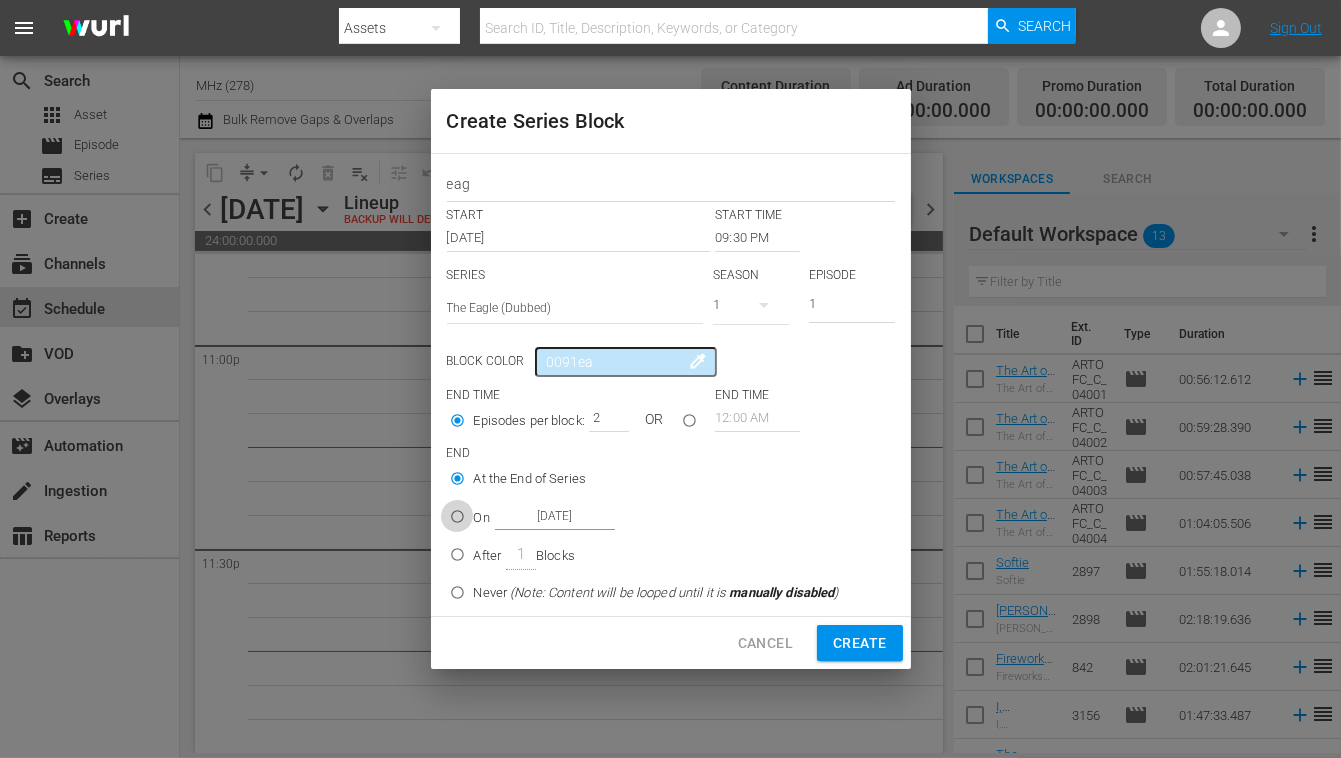 click on "On [DATE]" at bounding box center (457, 520) 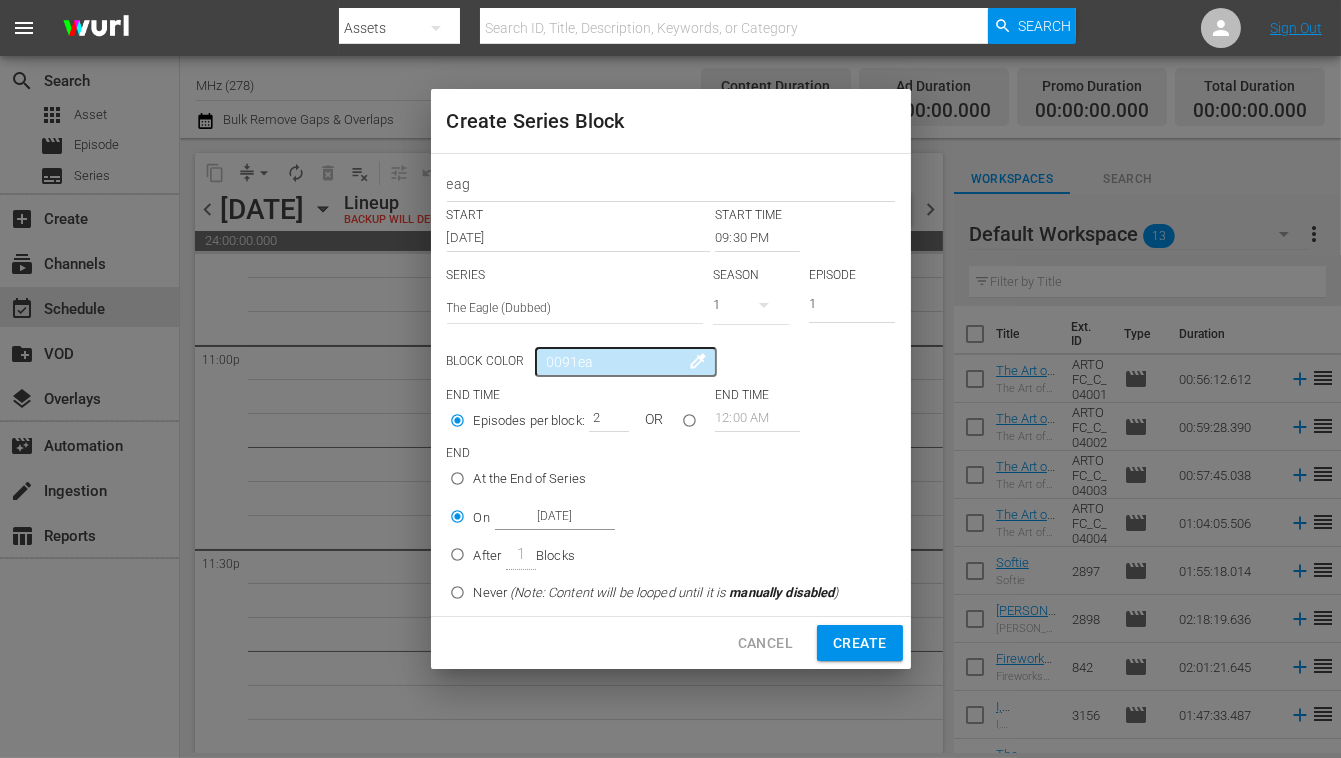 click on "[DATE]" at bounding box center (555, 516) 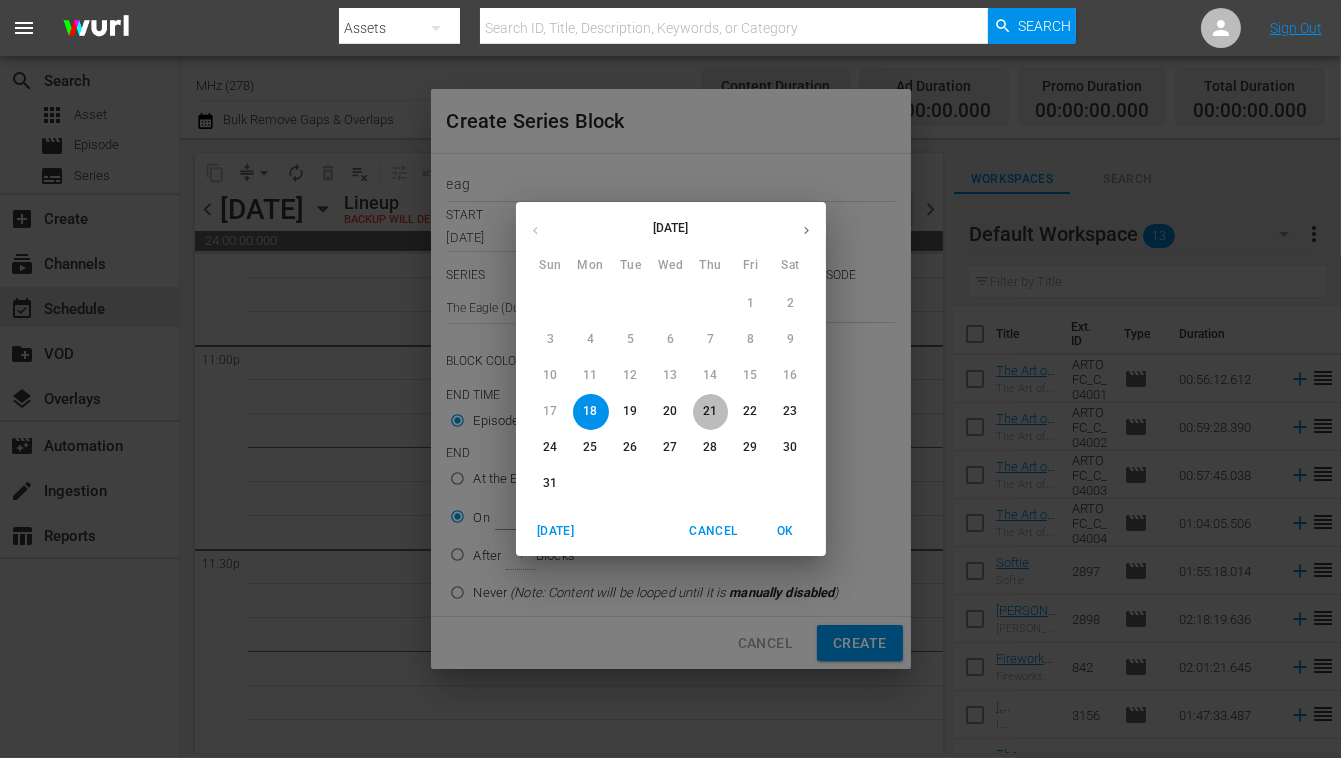 click on "21" at bounding box center [710, 411] 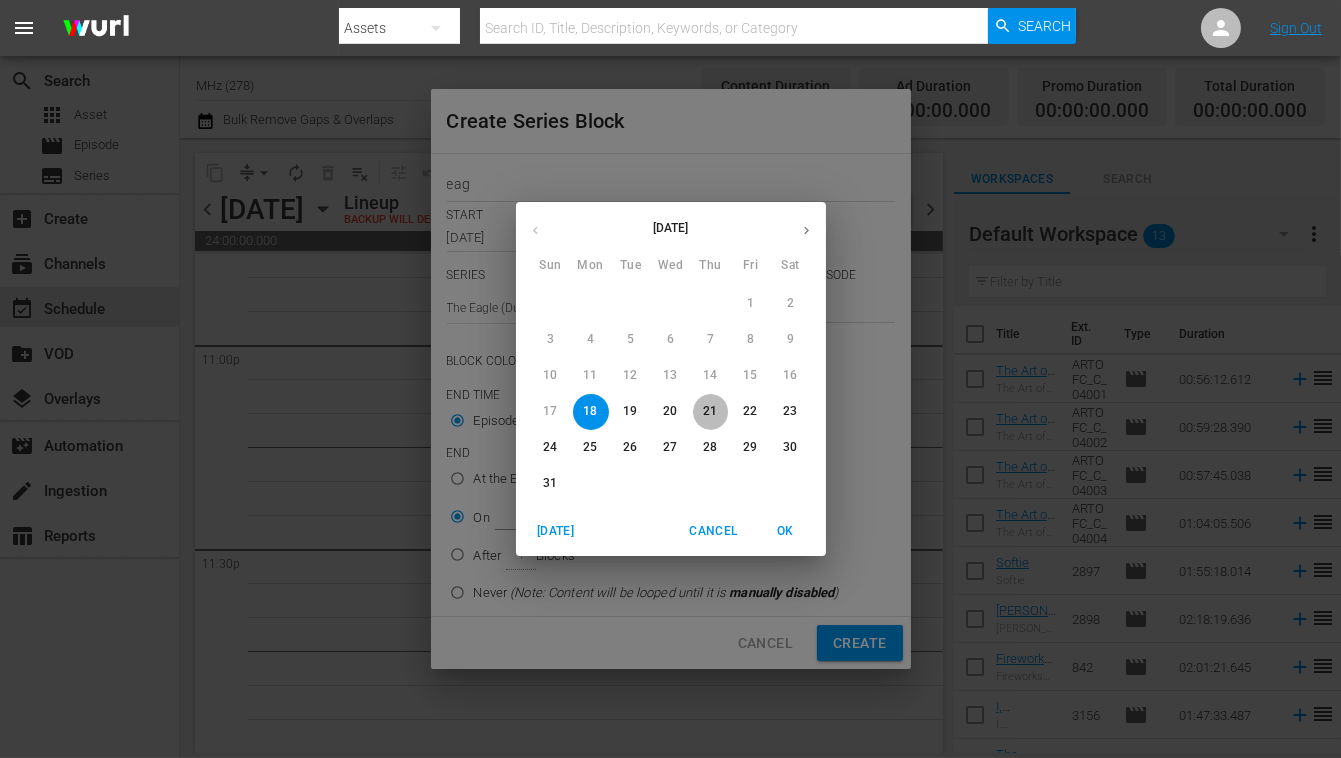 type on "[DATE]" 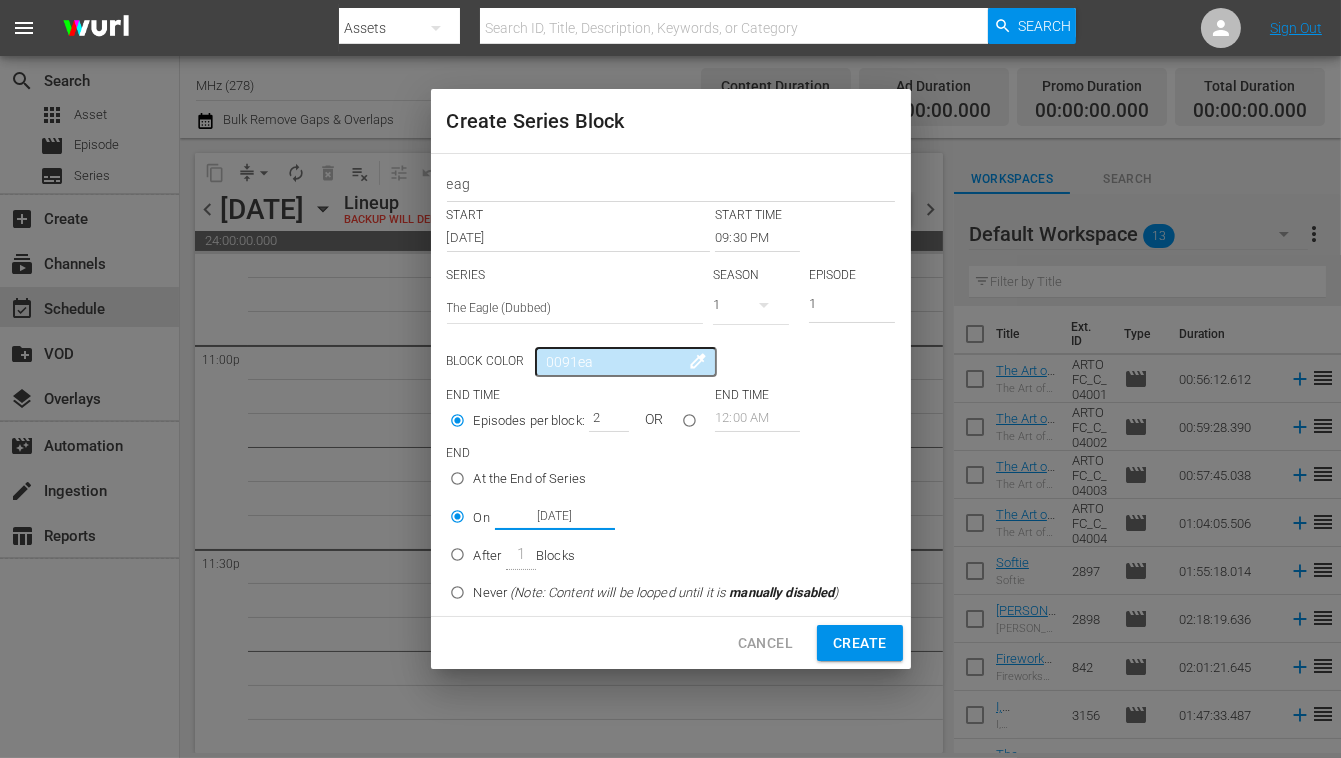 click on "Cancel Create" at bounding box center [671, 643] 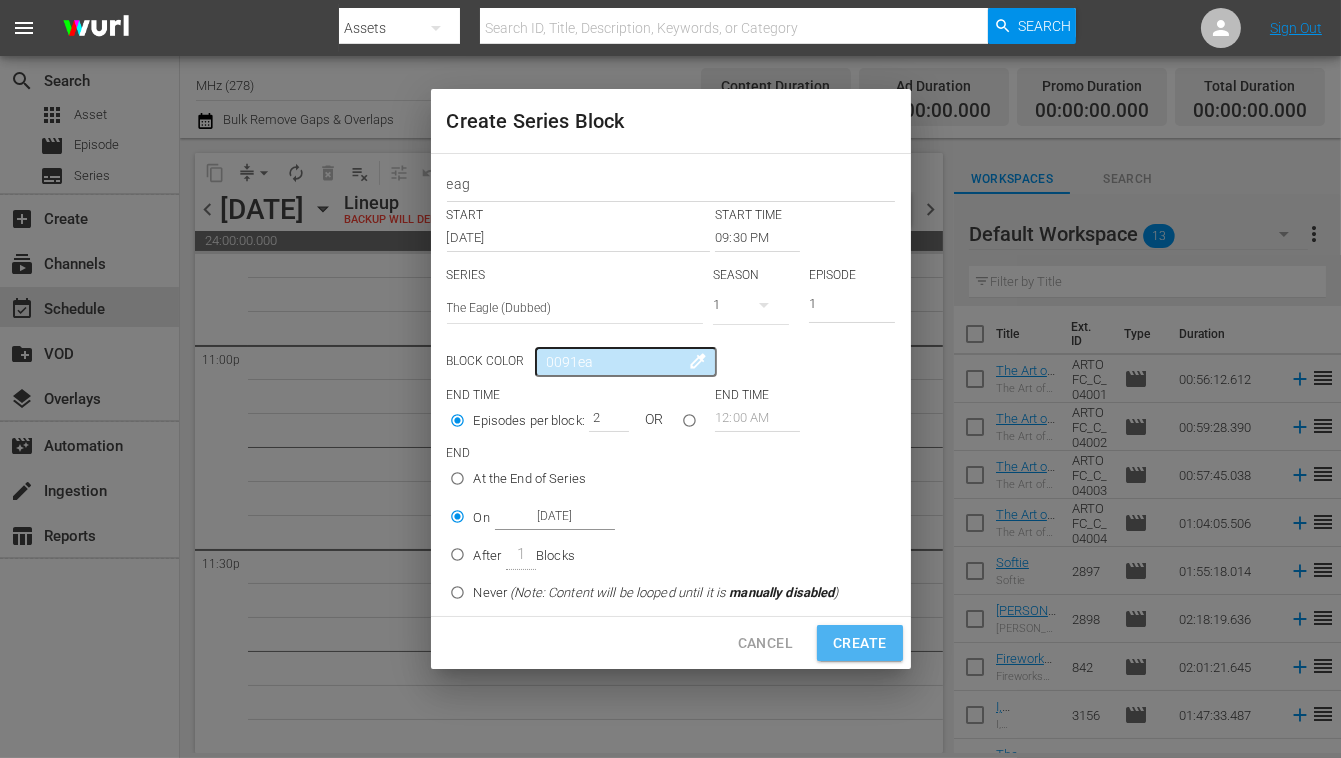 click on "Create" at bounding box center [859, 643] 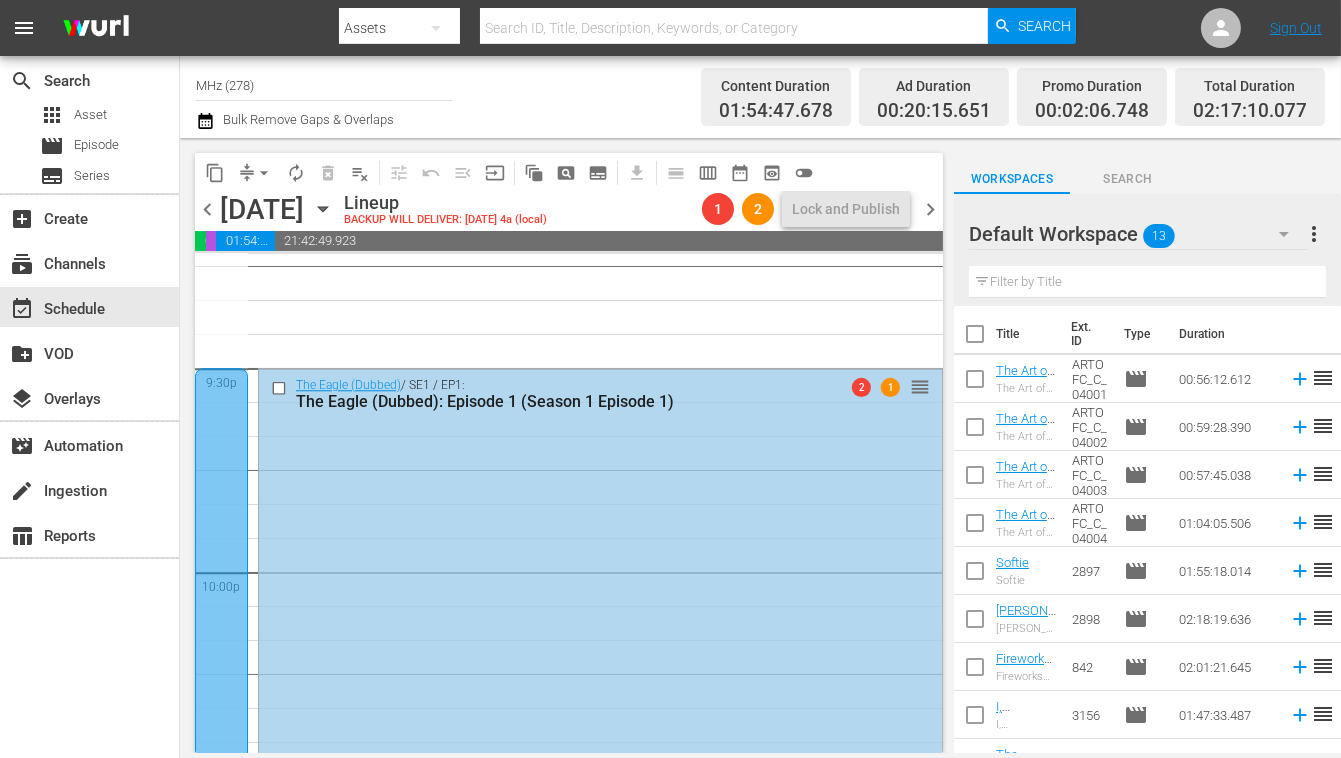 scroll, scrollTop: 8449, scrollLeft: 0, axis: vertical 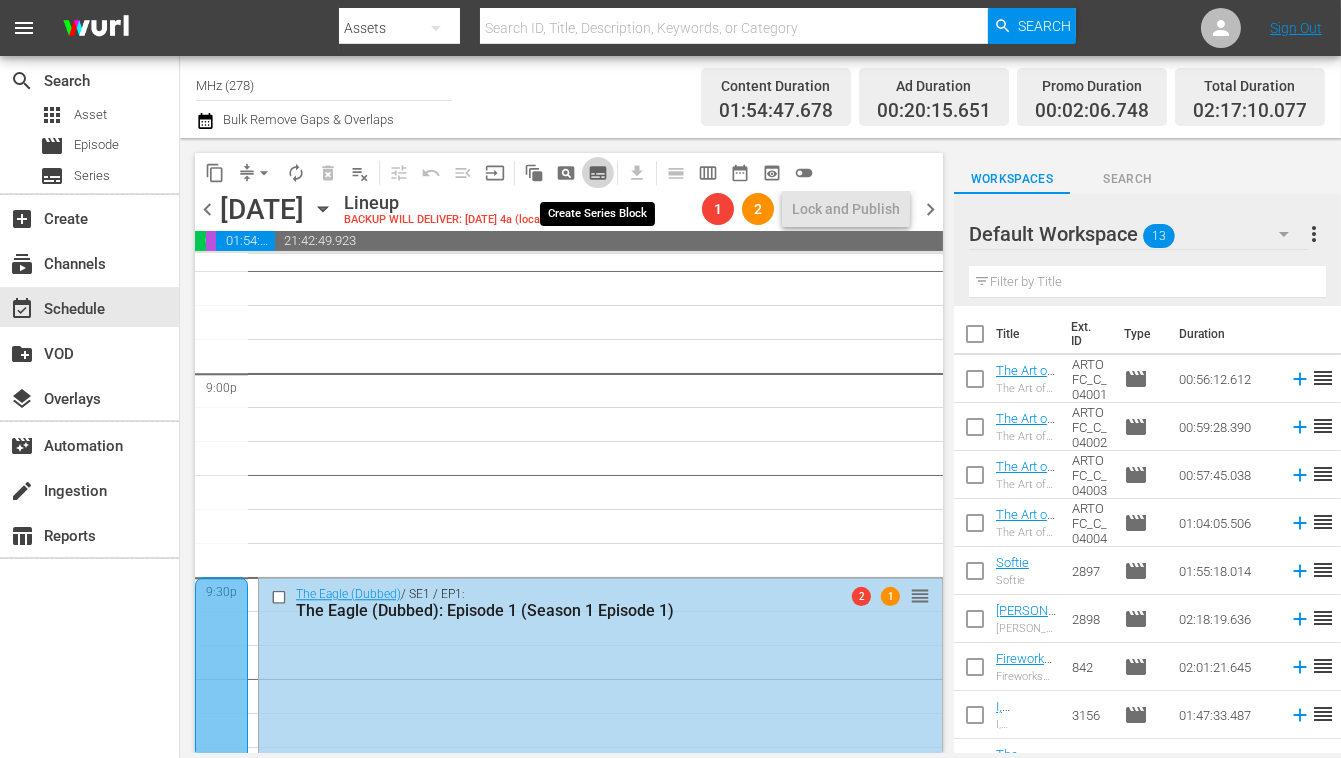click on "subtitles_outlined" at bounding box center (598, 173) 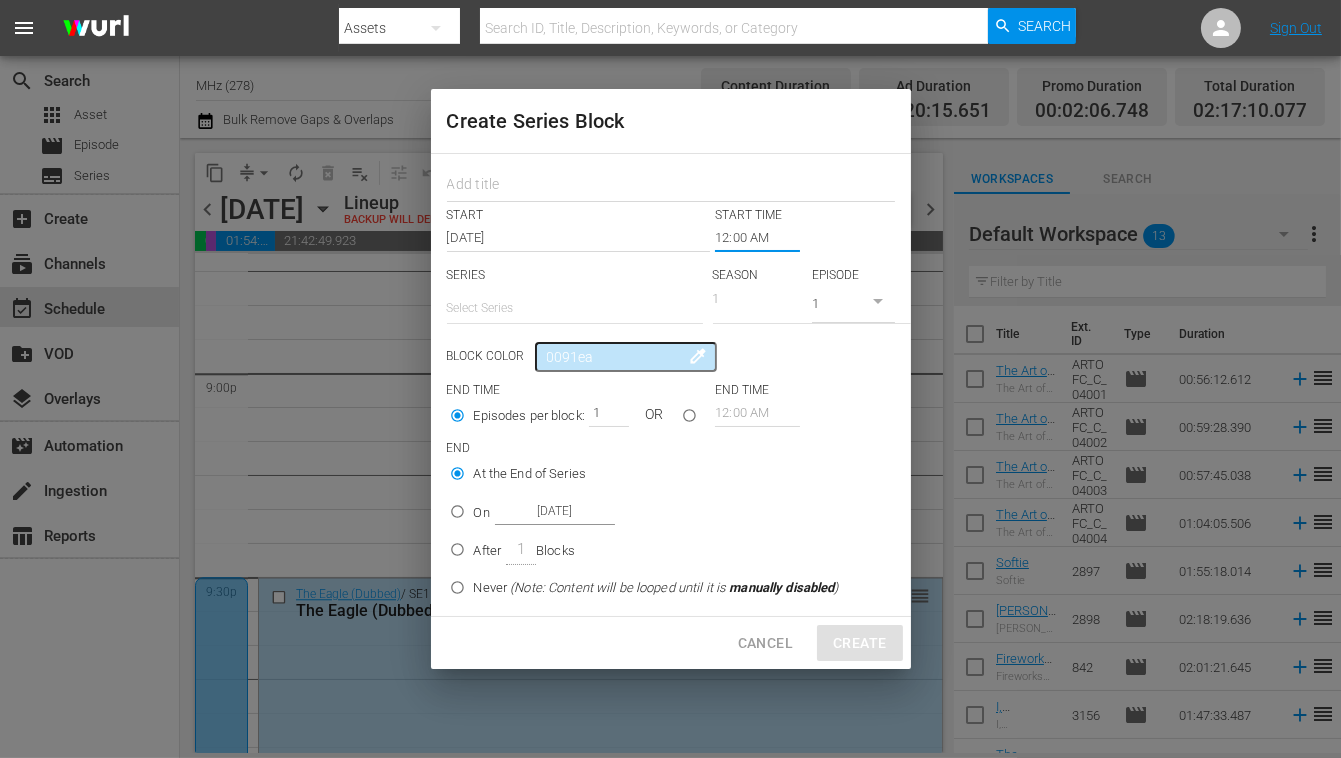click on "12:00 AM" at bounding box center [757, 238] 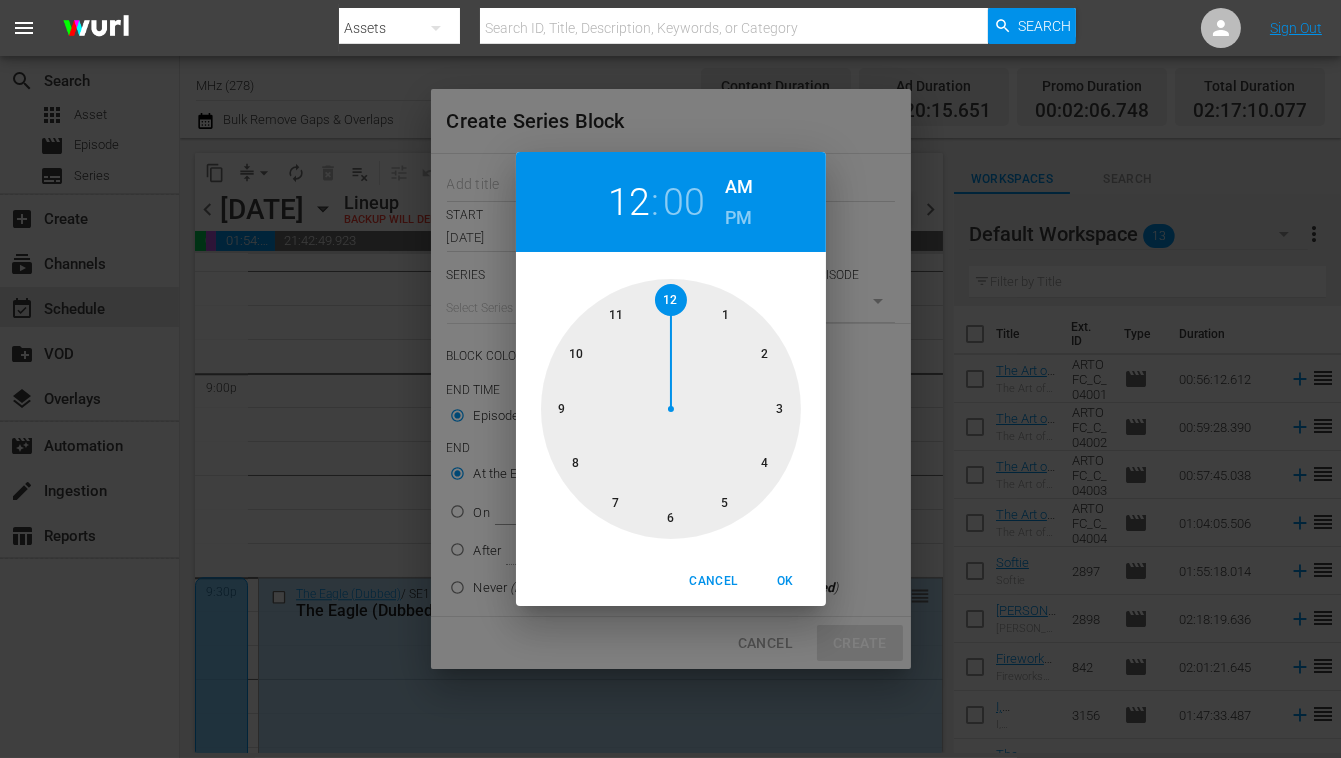click at bounding box center (671, 409) 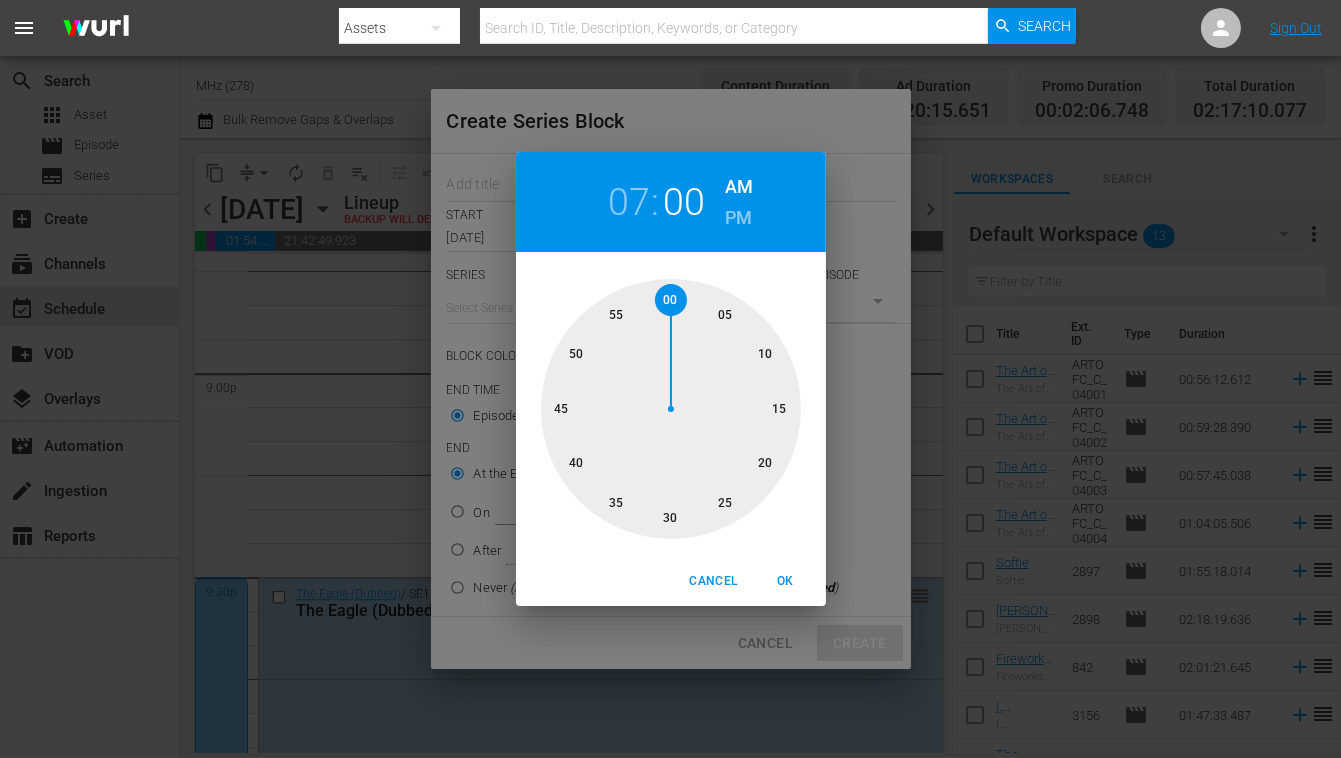 click on "PM" at bounding box center [738, 218] 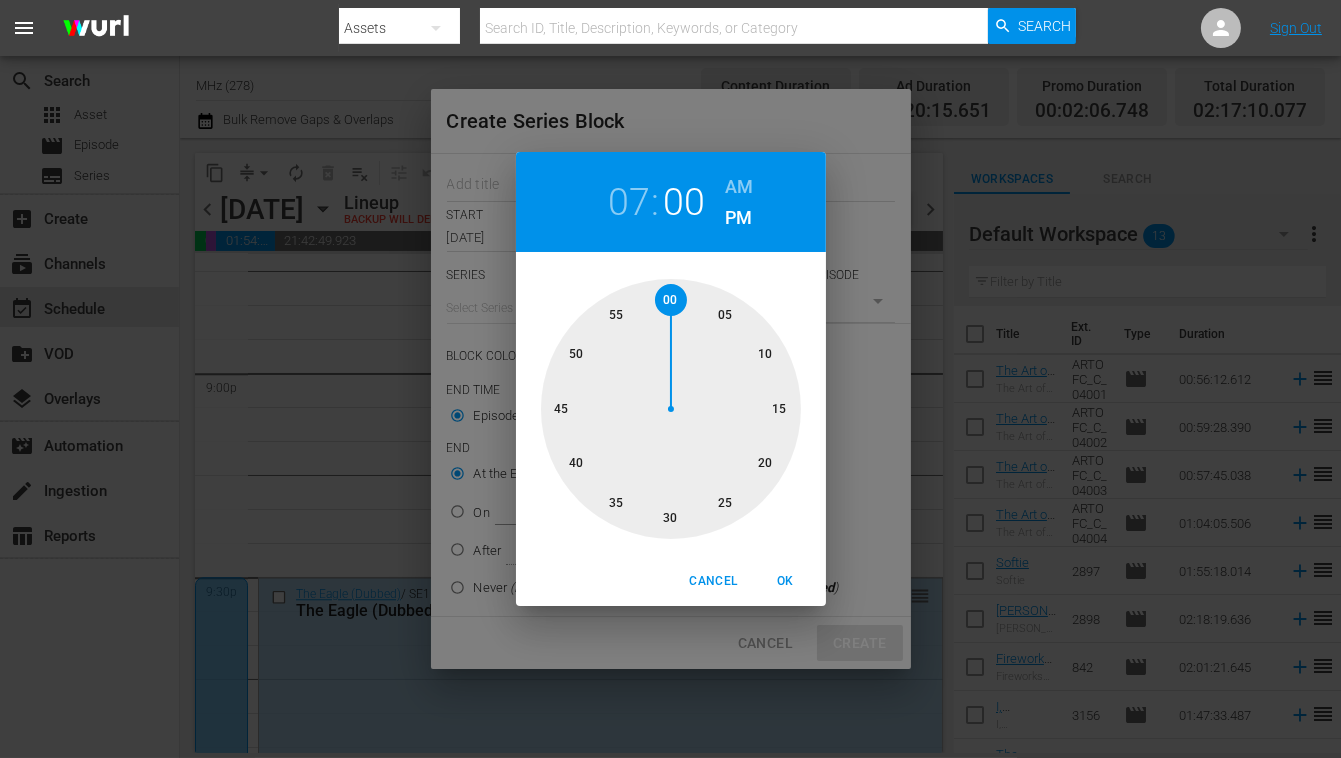 click on "OK" at bounding box center [786, 581] 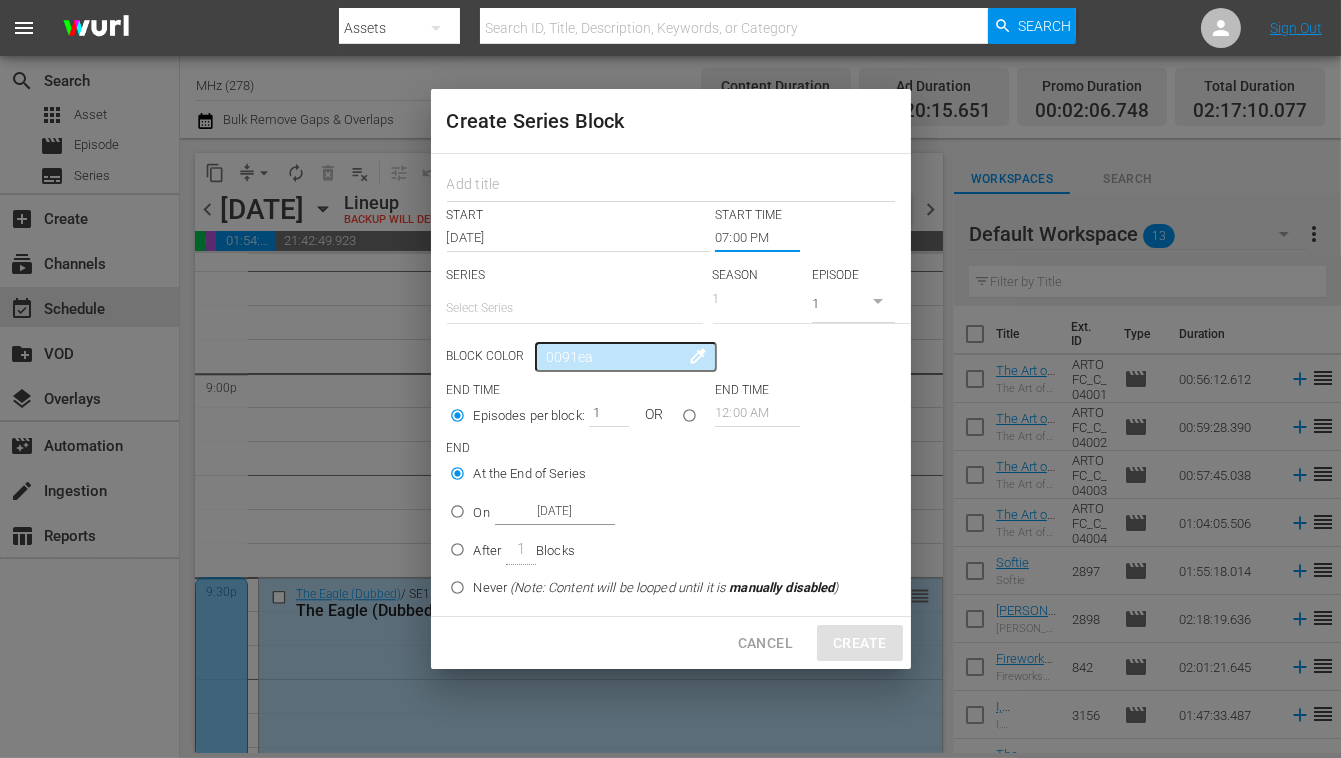 click on "START START TIME [DATE] 07:00 PM SERIES Select Series SEASON 1 EPISODE 1 Block Color 0091ea colorize END TIME END TIME Episodes per block: 1 OR 12:00 AM END At the End of Series On [DATE] After 1 Blocks Never   (Note: Content will be looped until it is   manually disabled )" at bounding box center (671, 385) 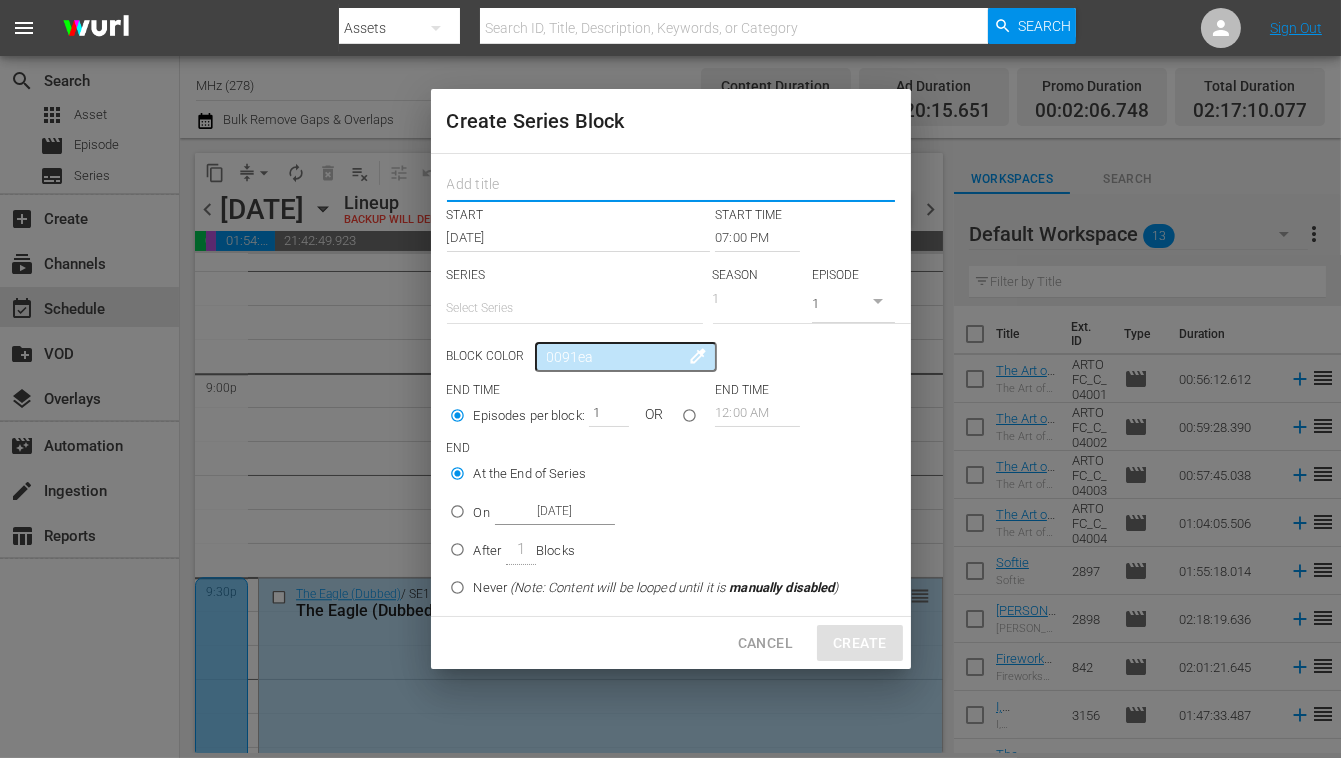 click at bounding box center [671, 186] 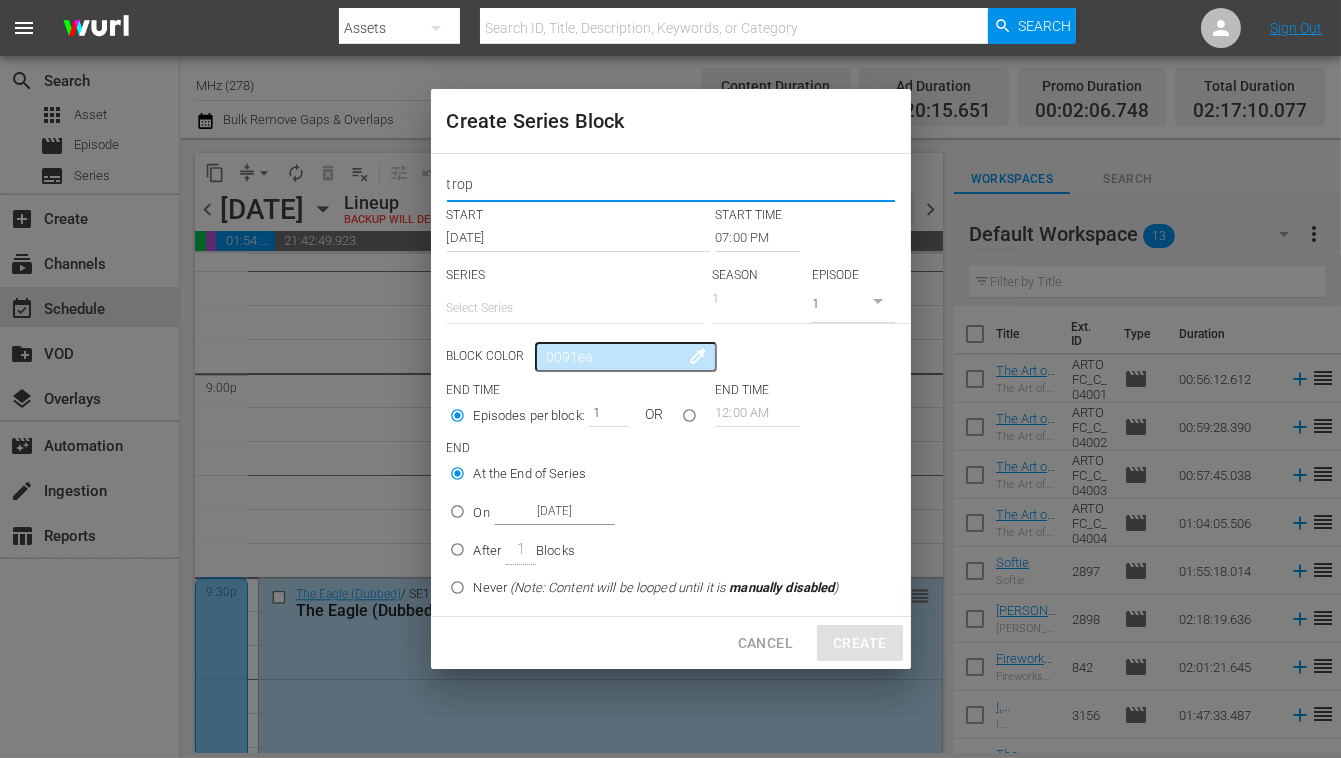 type on "trop" 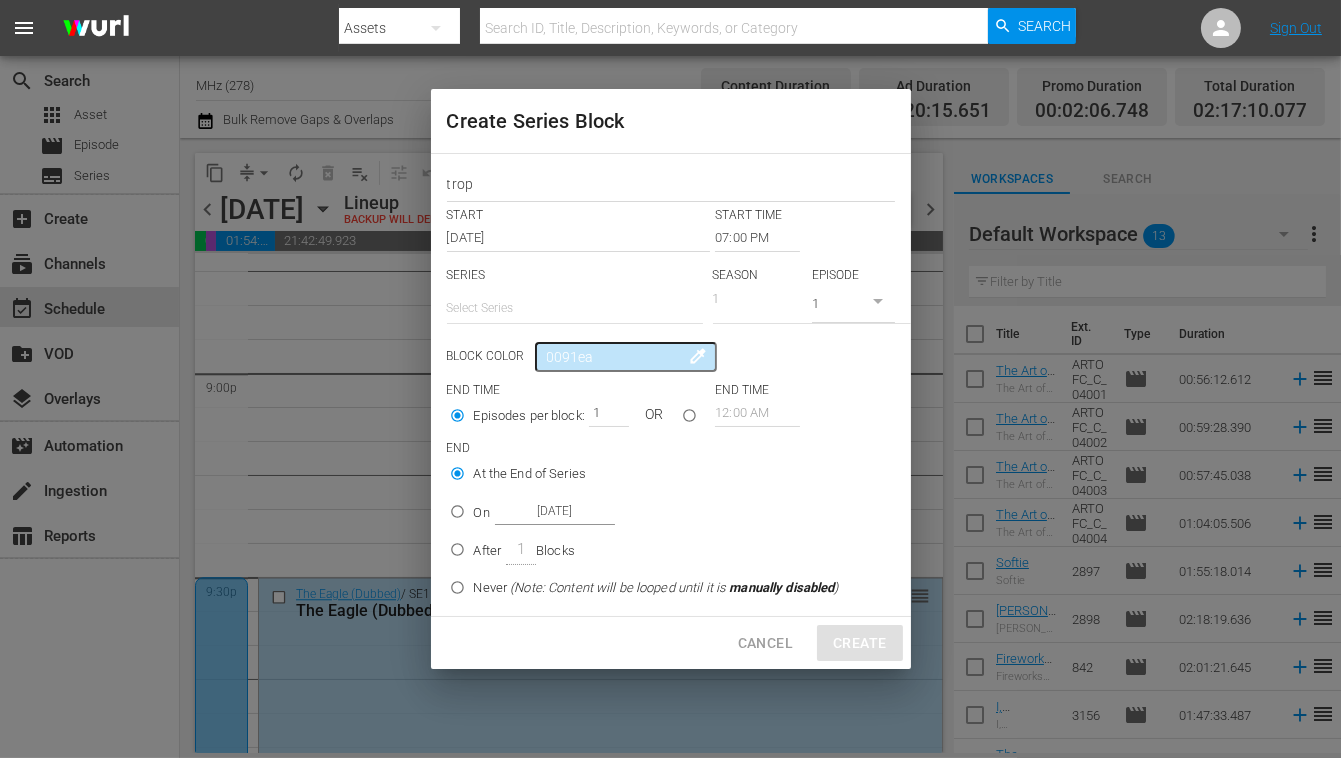 click at bounding box center [575, 323] 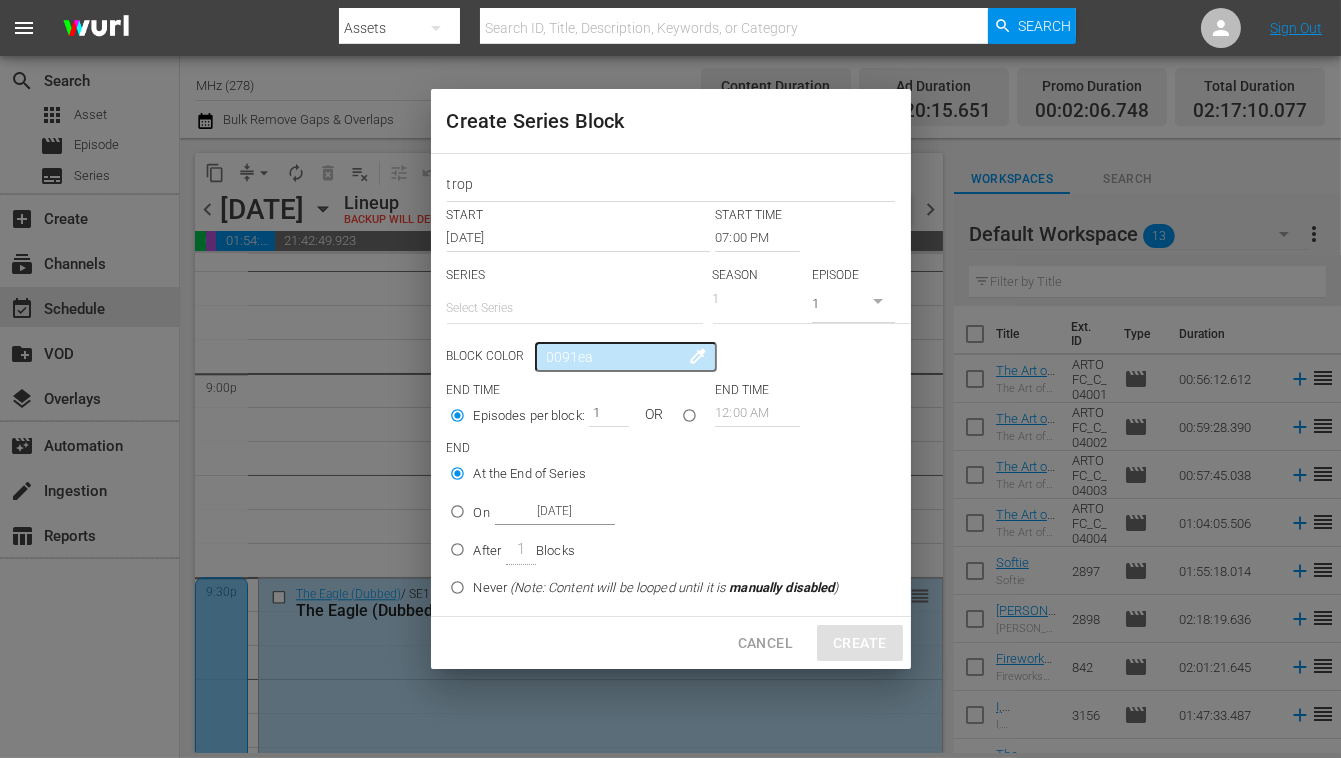click at bounding box center [575, 308] 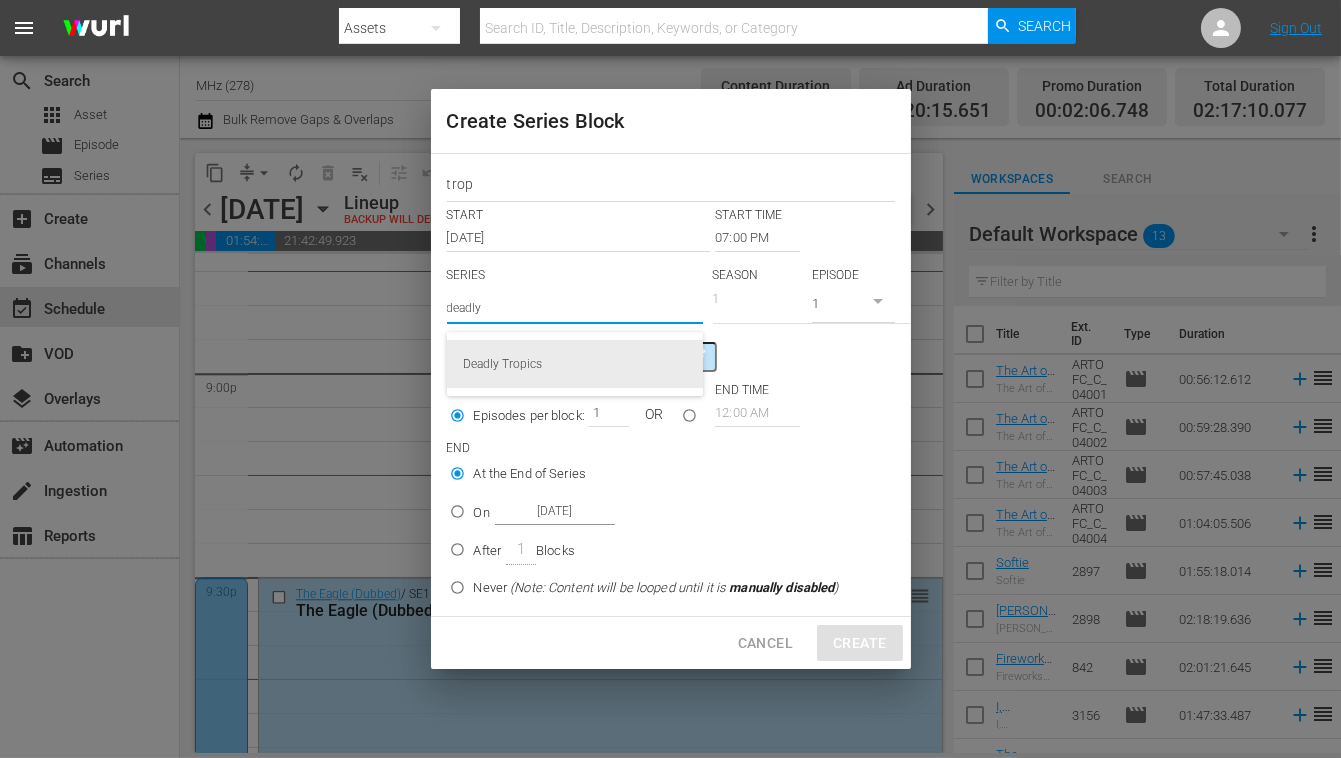 click on "Deadly Tropics" at bounding box center [575, 364] 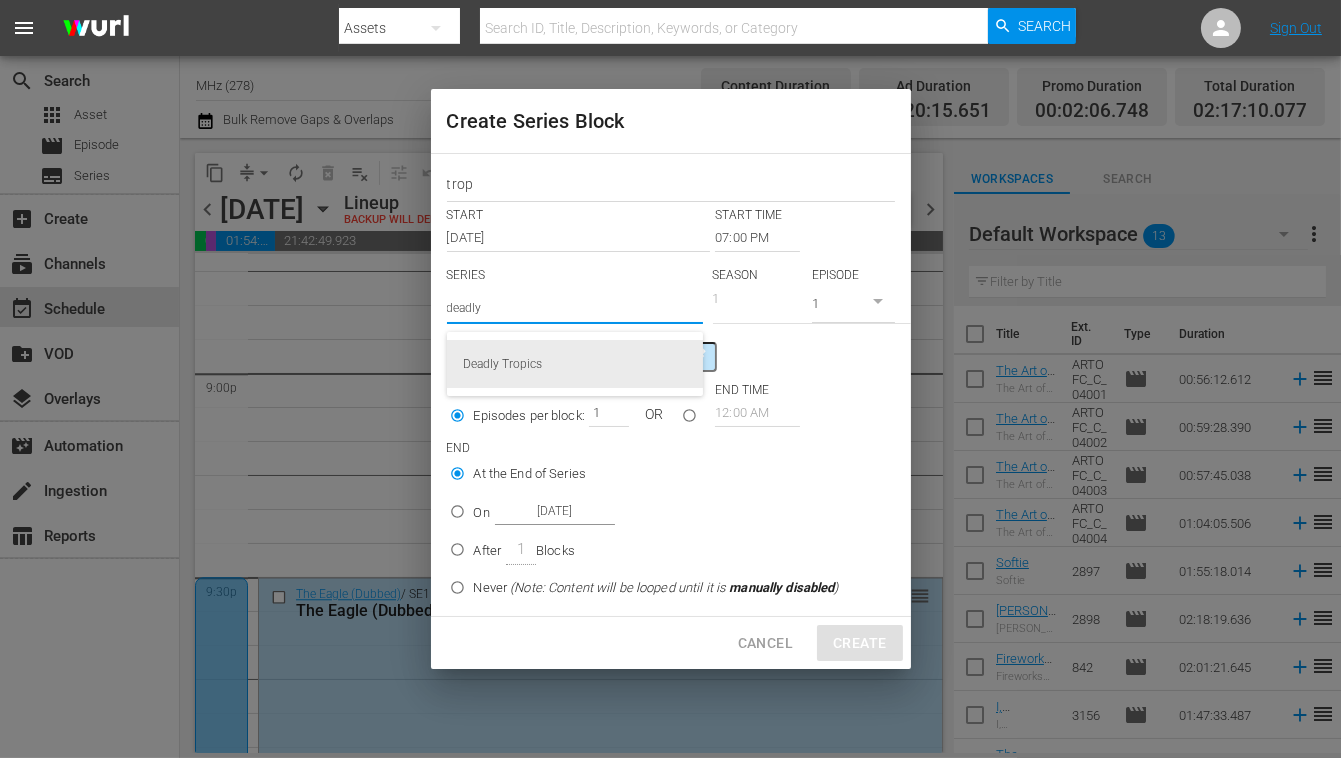 type on "Deadly Tropics" 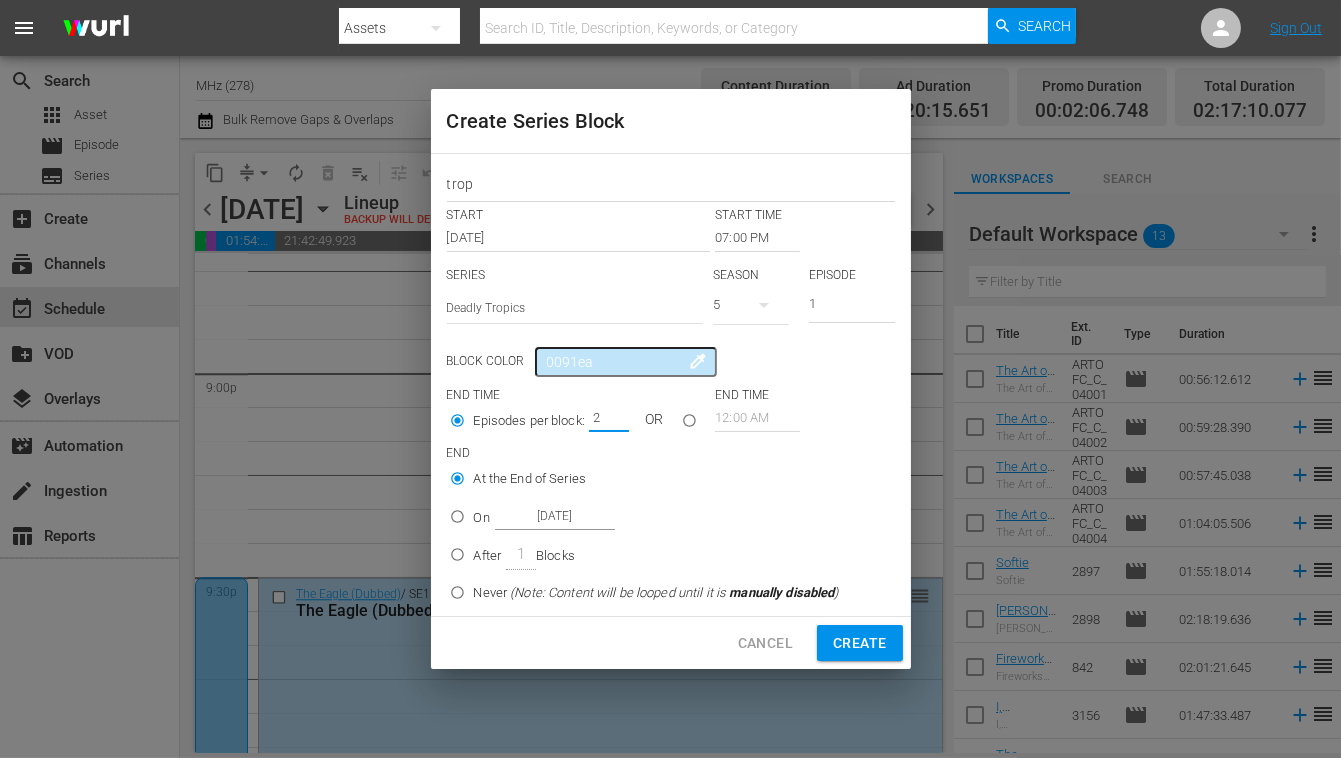 type on "2" 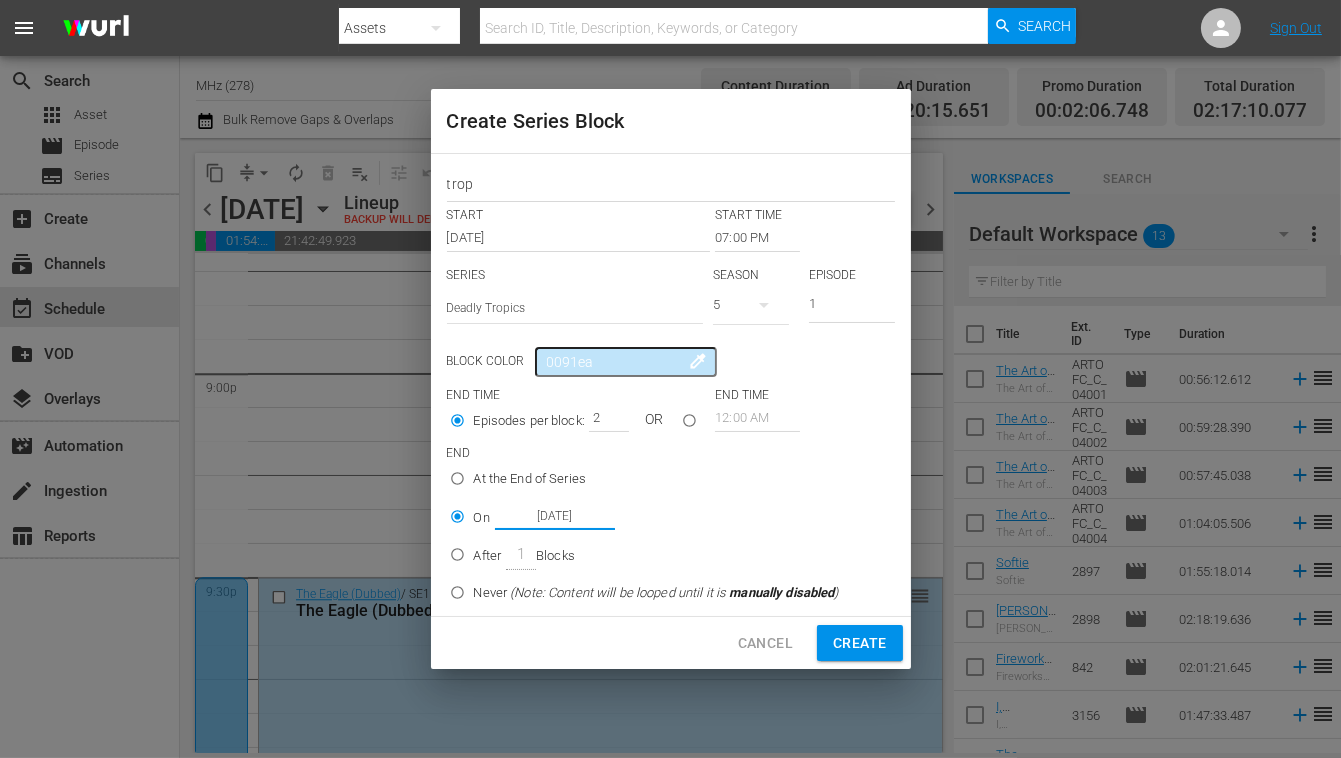 click on "[DATE]" at bounding box center (555, 516) 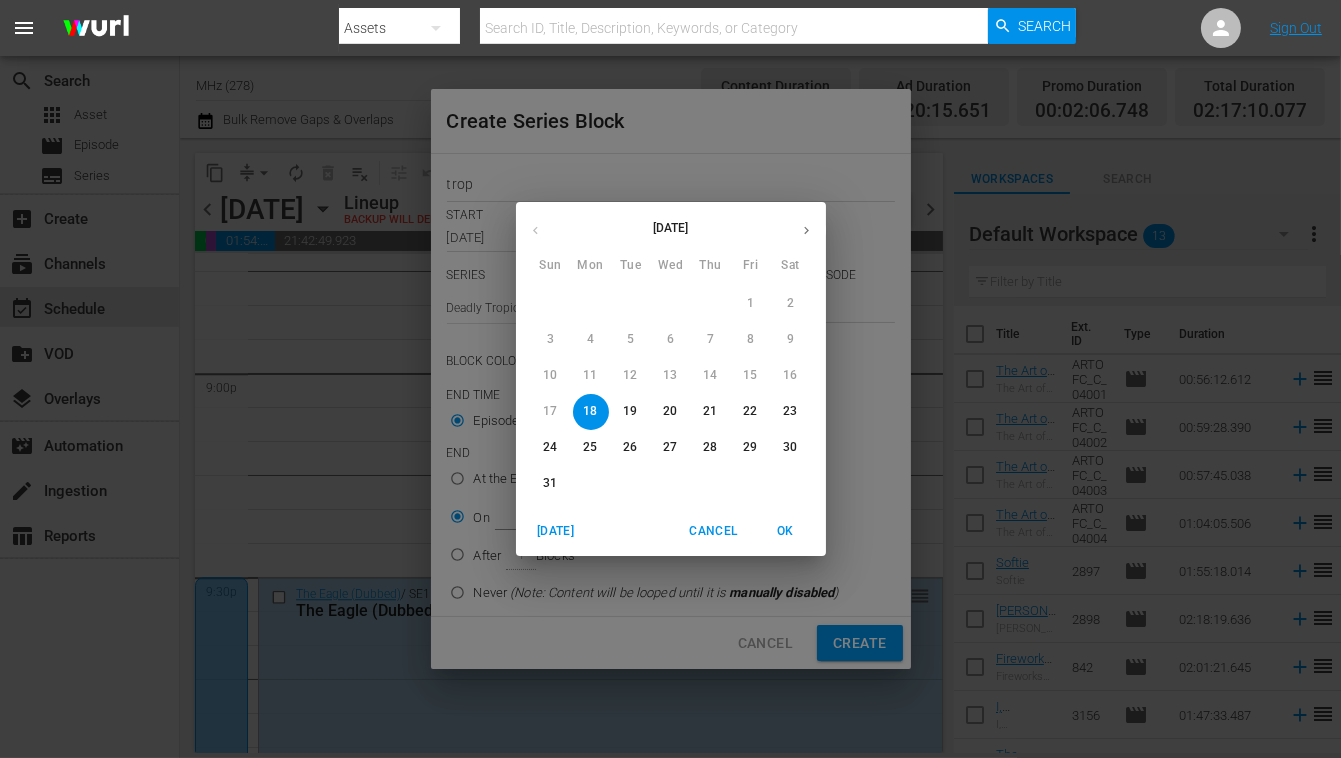 click on "21" at bounding box center (710, 411) 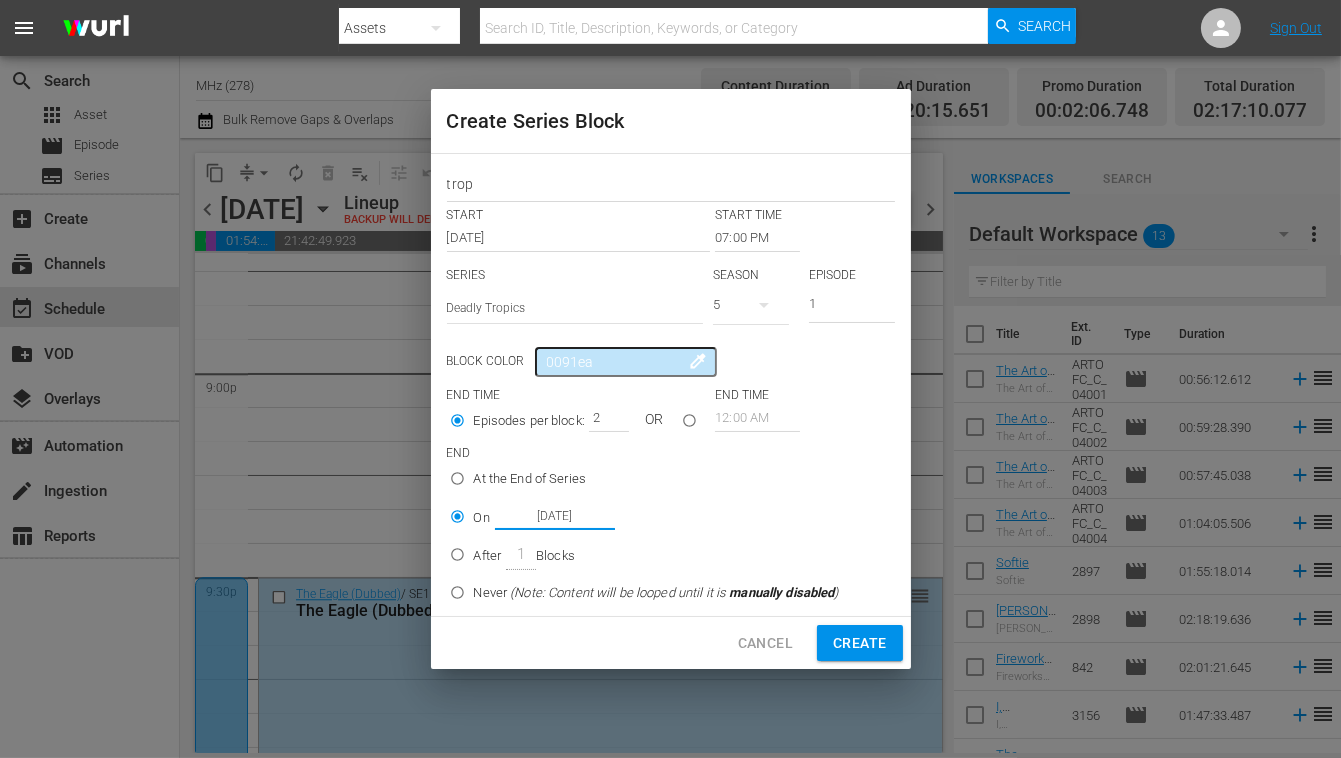 click on "Create" at bounding box center (859, 643) 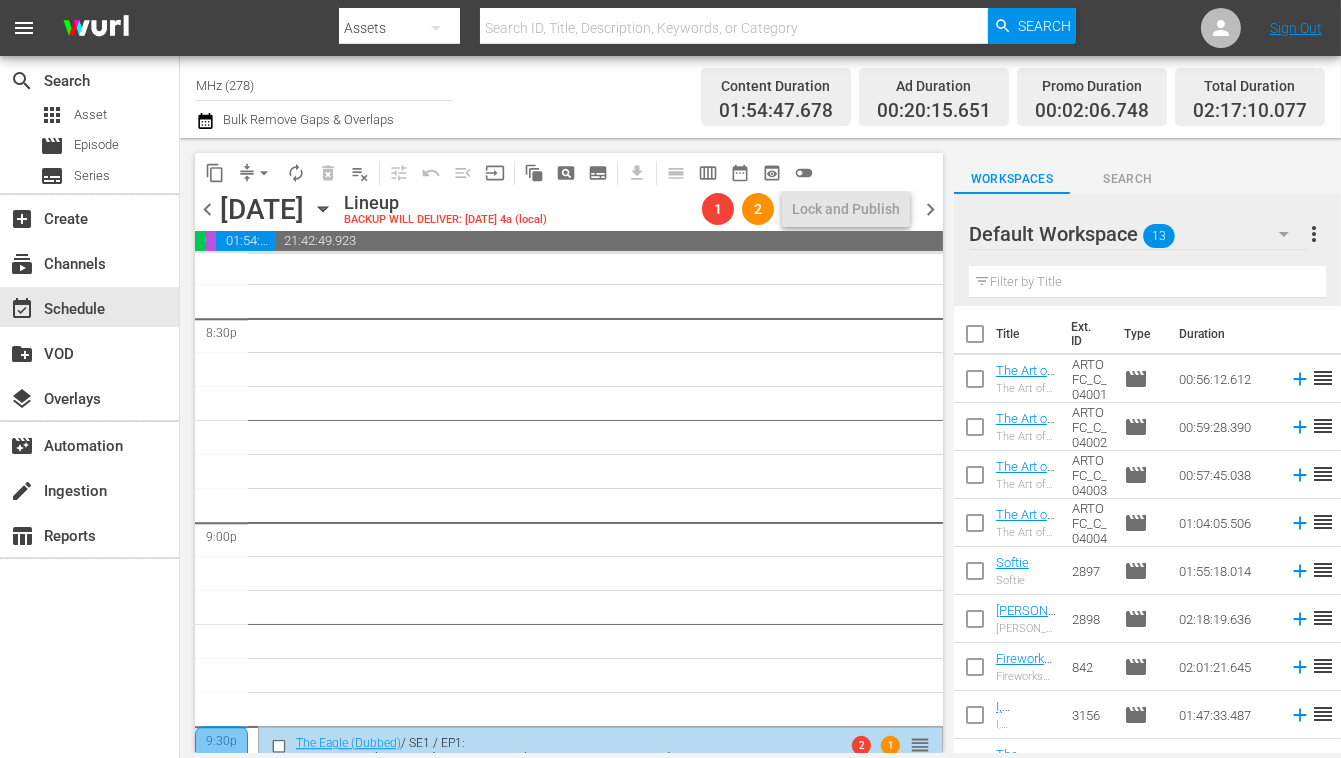 scroll, scrollTop: 8275, scrollLeft: 0, axis: vertical 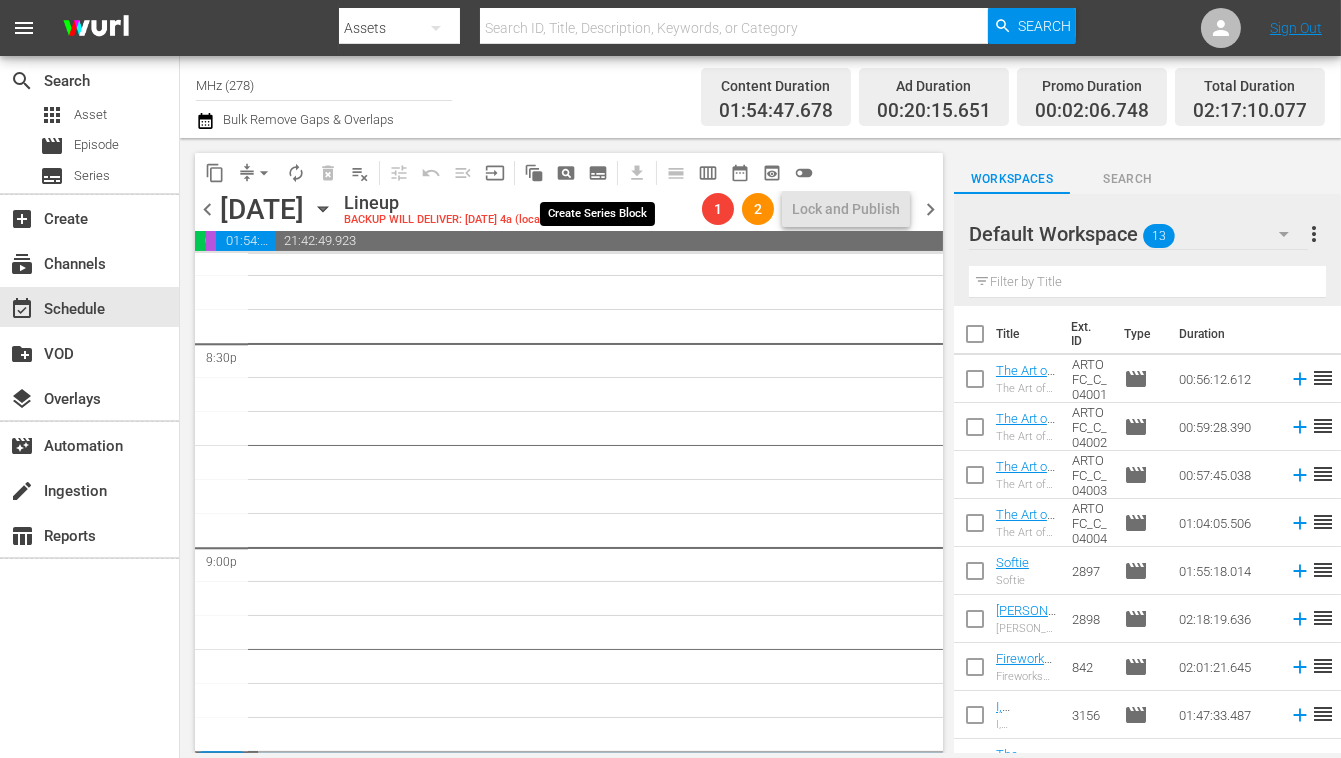 click on "subtitles_outlined" at bounding box center (598, 173) 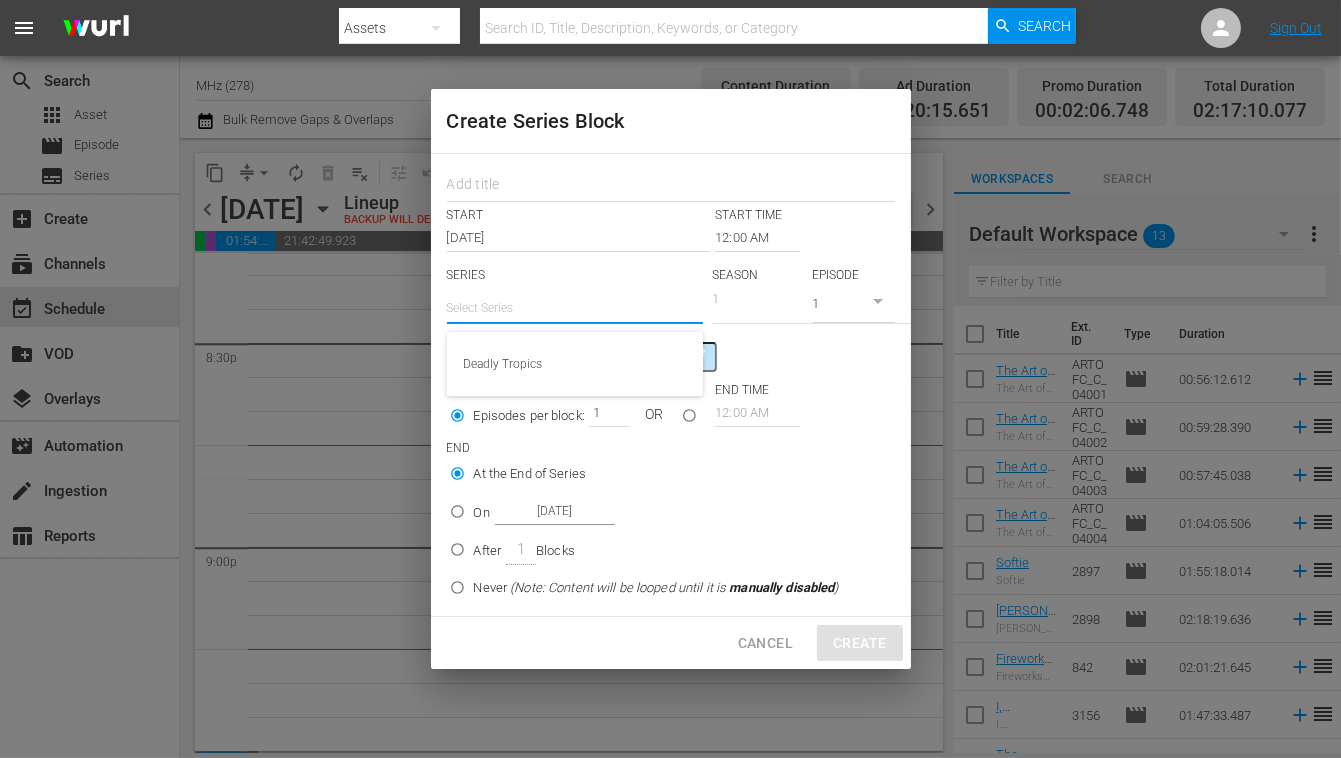 click at bounding box center [575, 308] 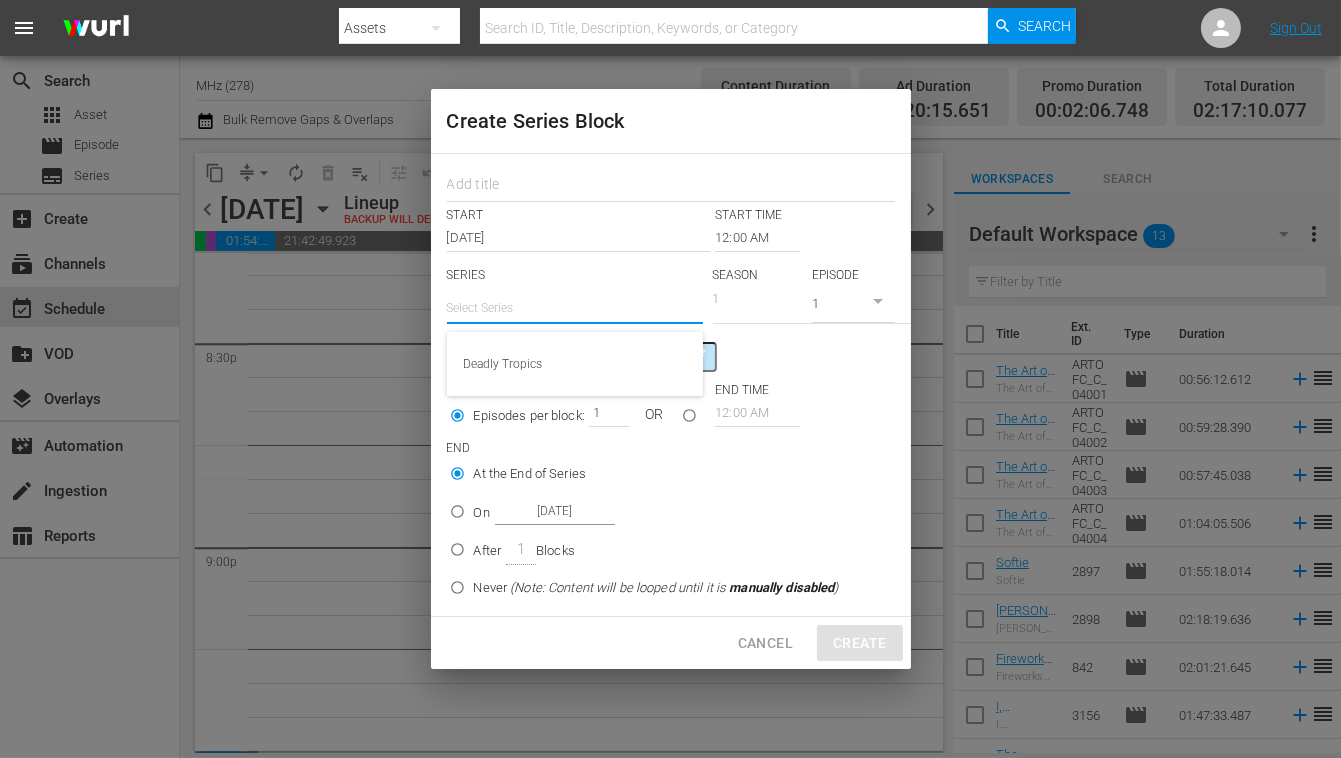 click on "Deadly Tropics" at bounding box center (575, 364) 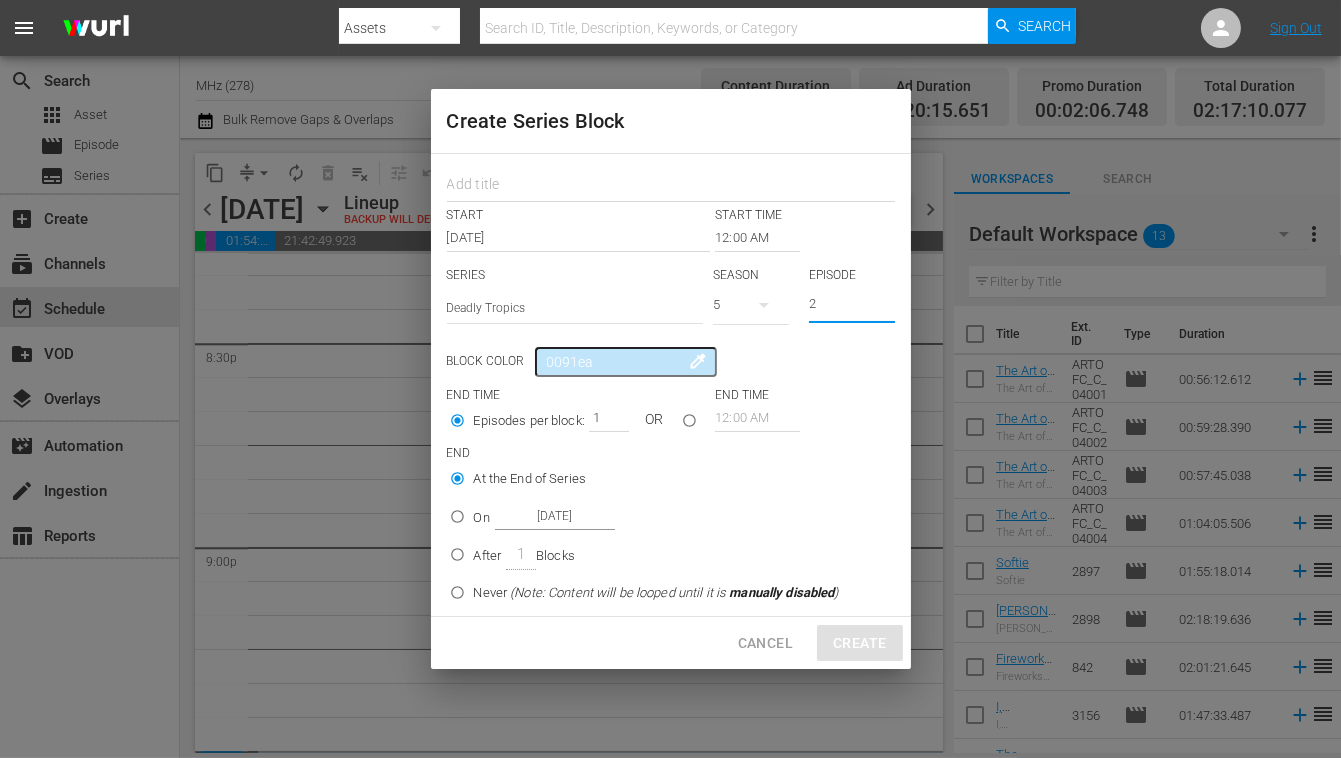 type on "2" 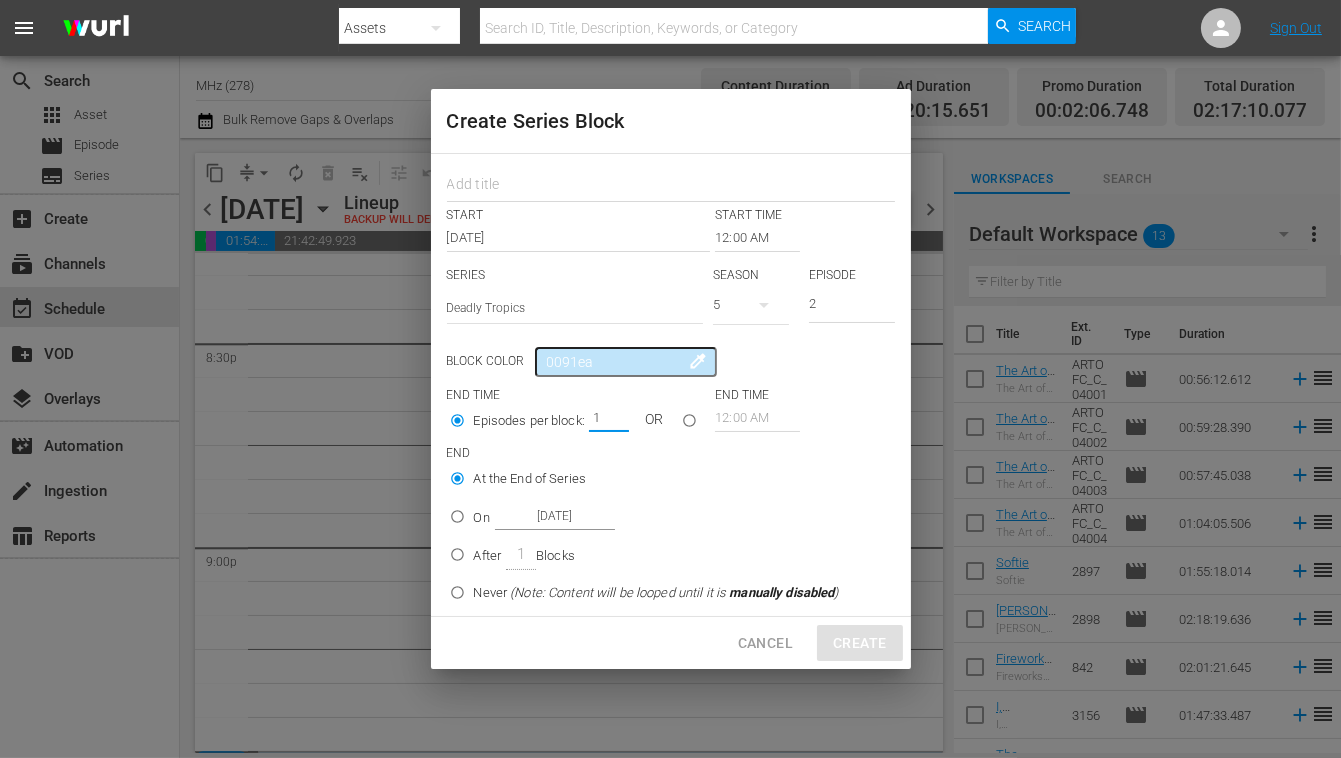 click on "1" at bounding box center (604, 418) 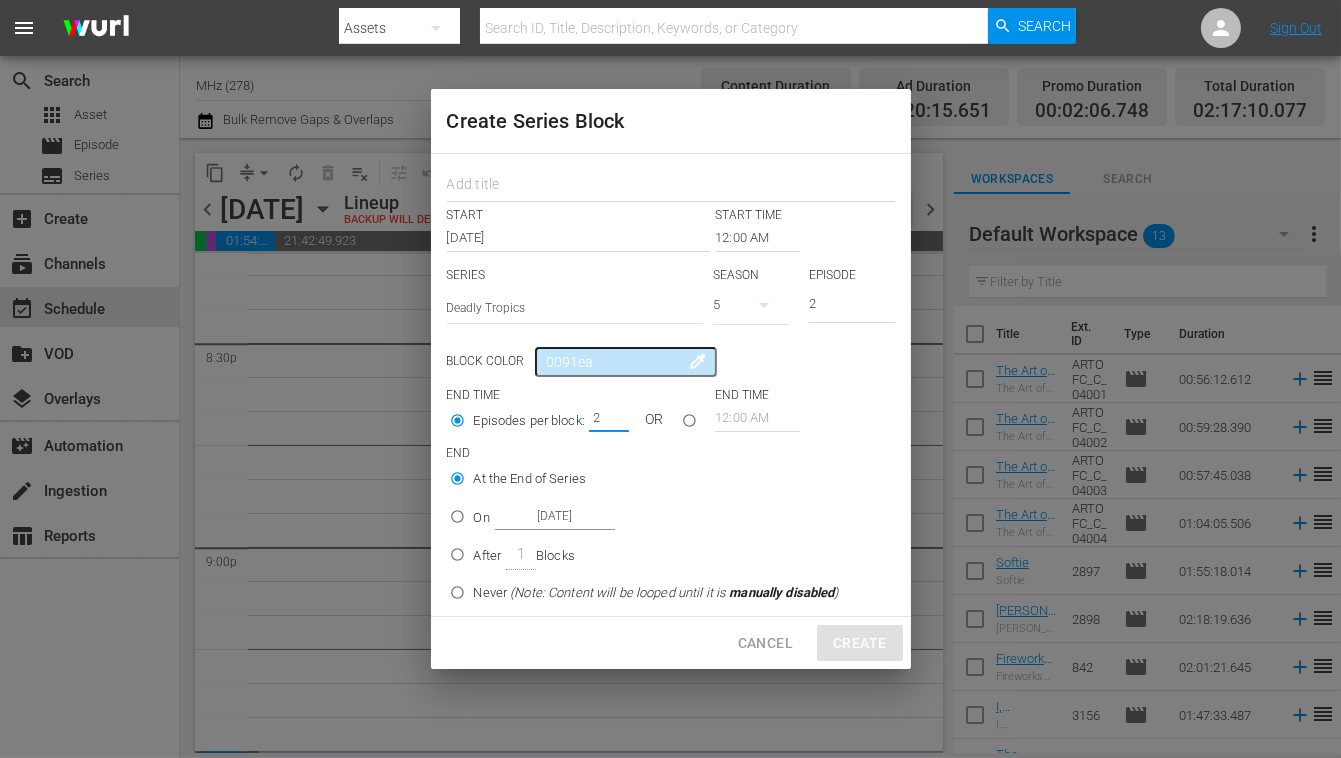 type on "2" 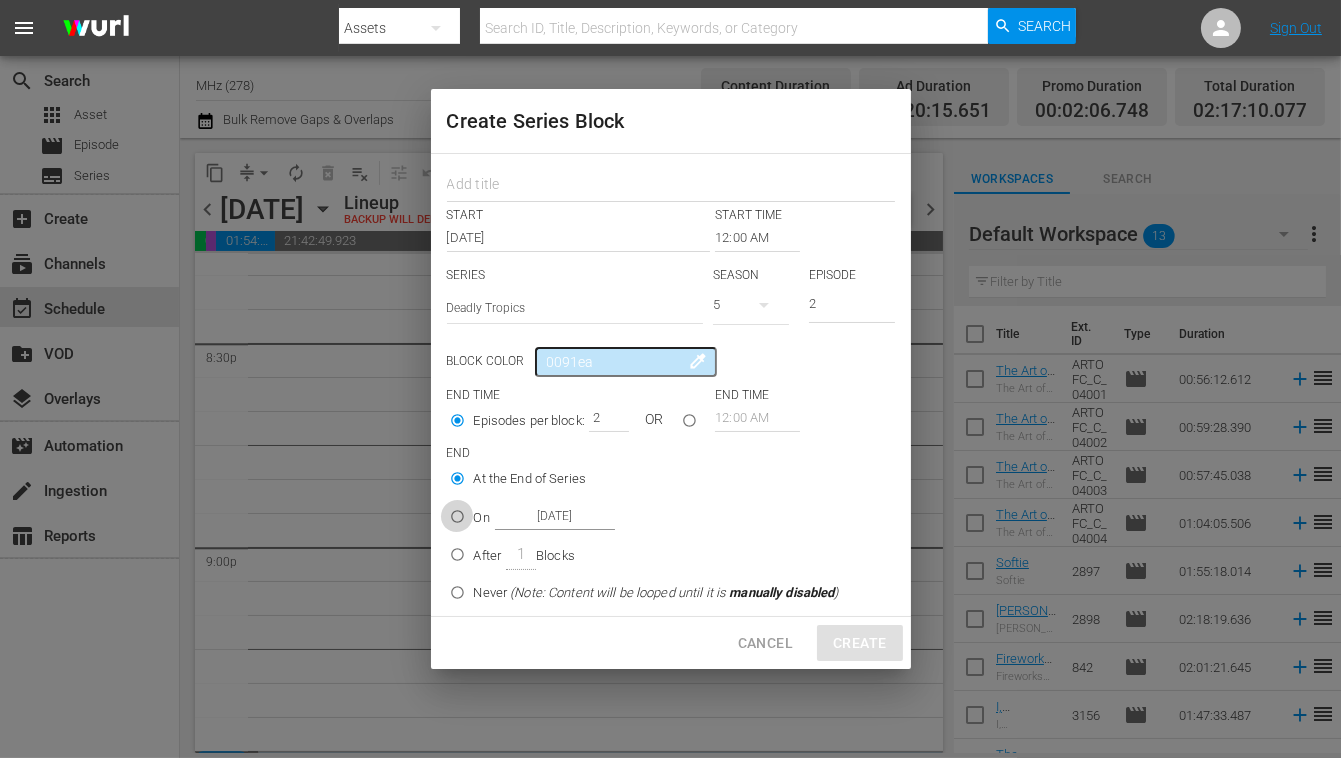 click on "On [DATE]" at bounding box center (457, 520) 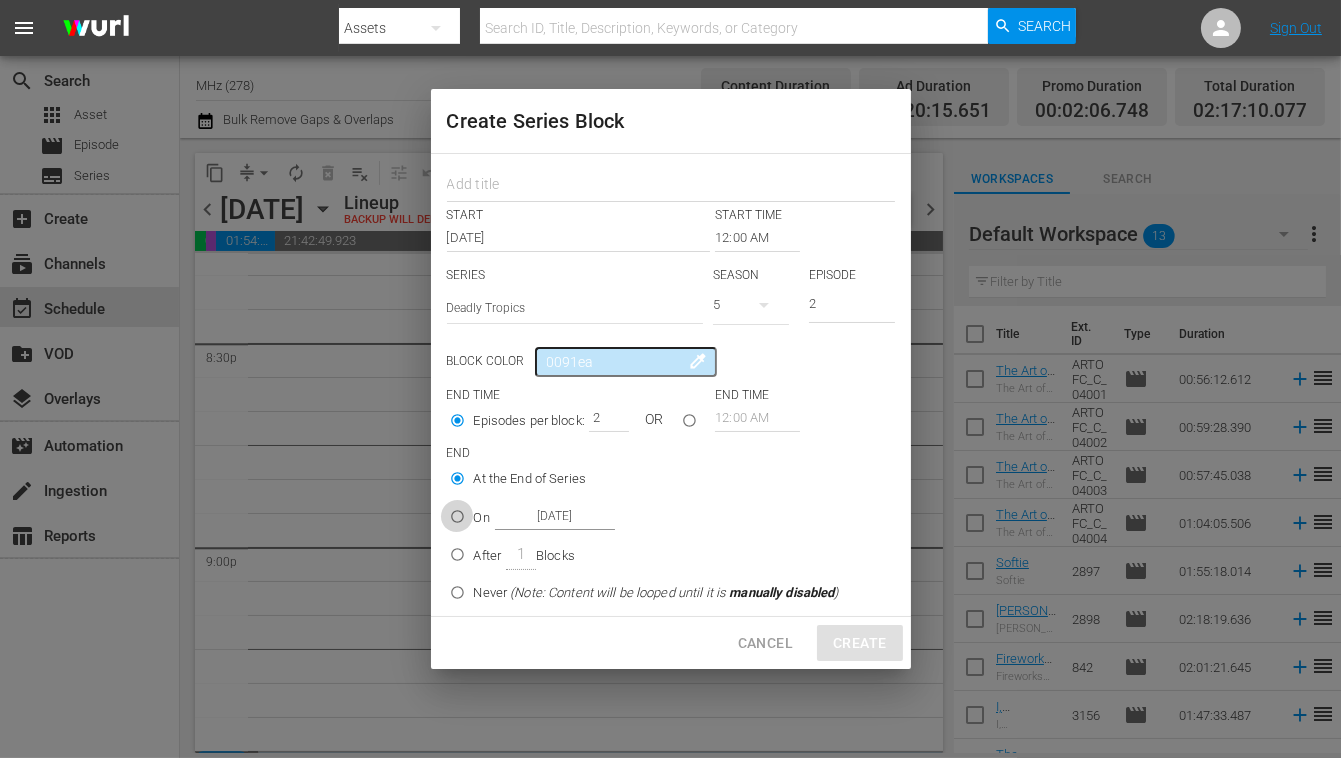 radio on "true" 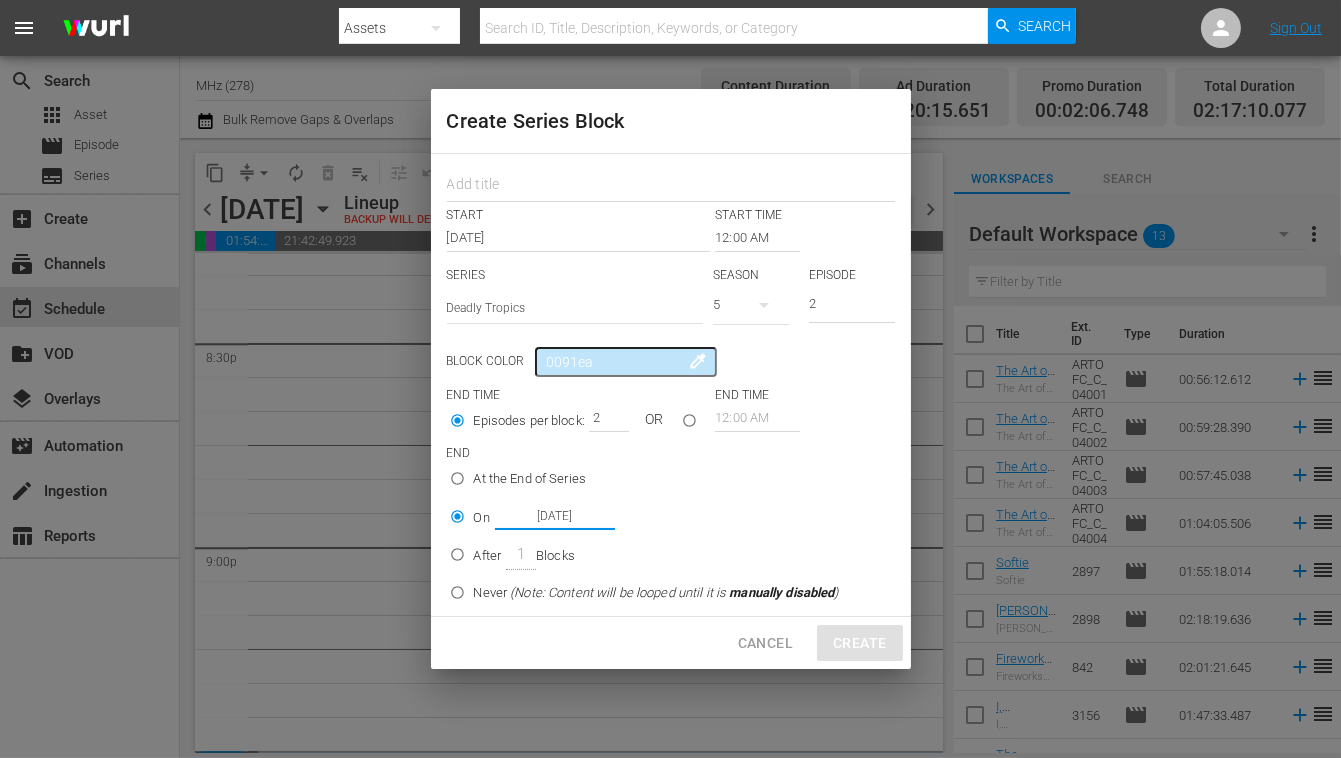 click on "[DATE]" at bounding box center (555, 516) 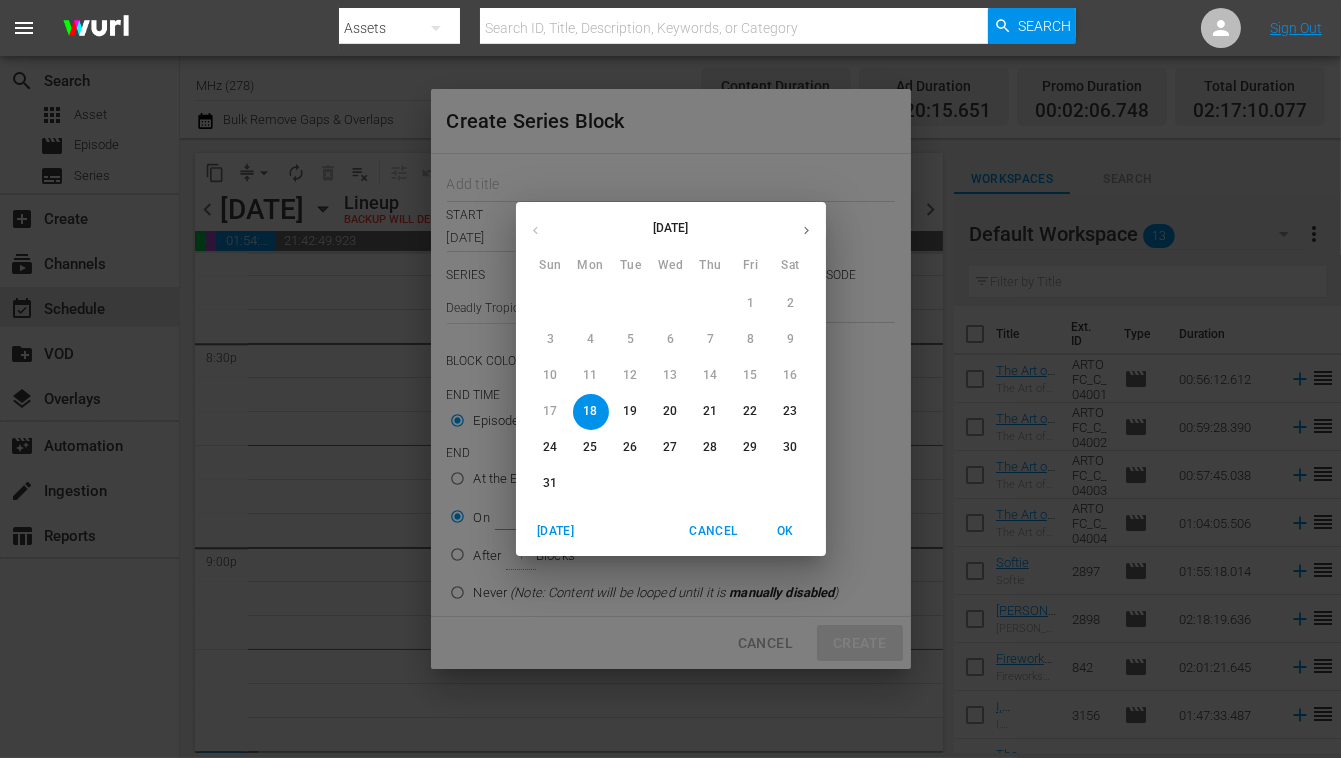 click on "21" at bounding box center [710, 411] 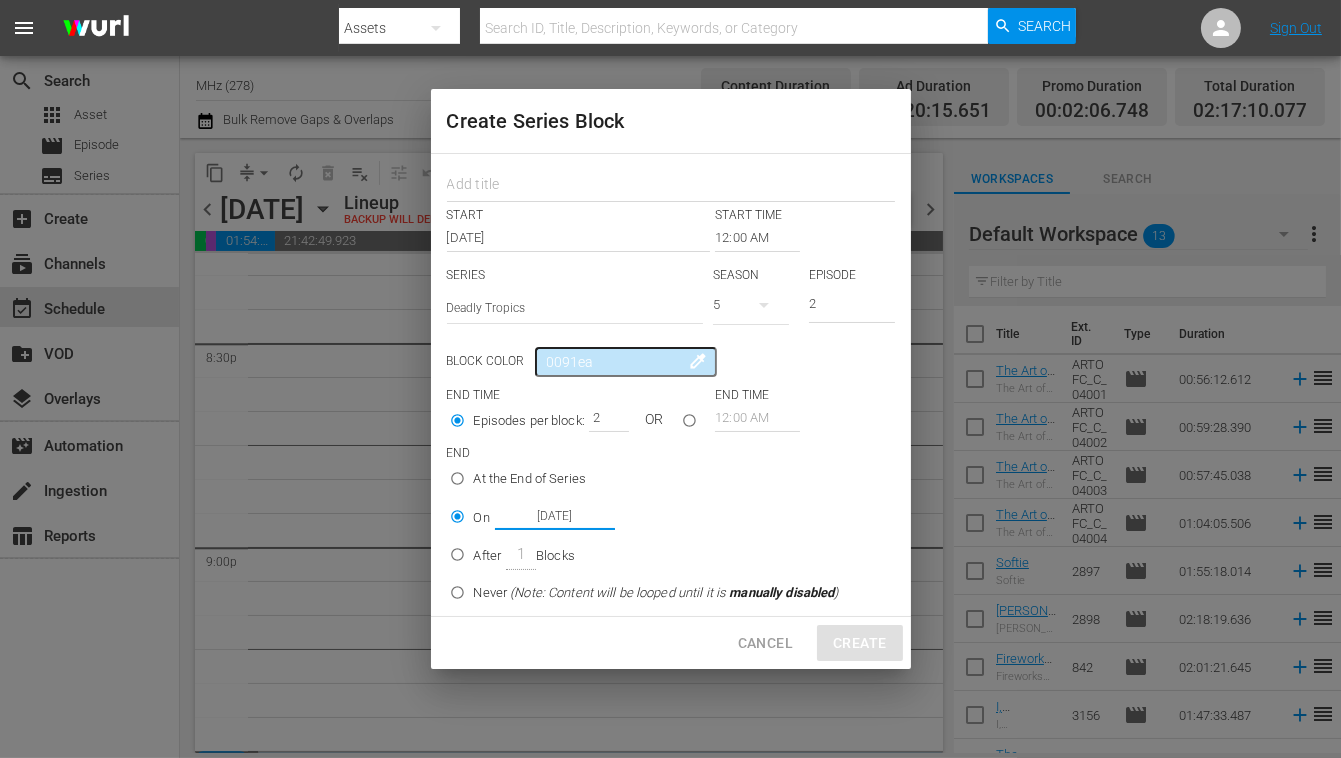 click at bounding box center [671, 182] 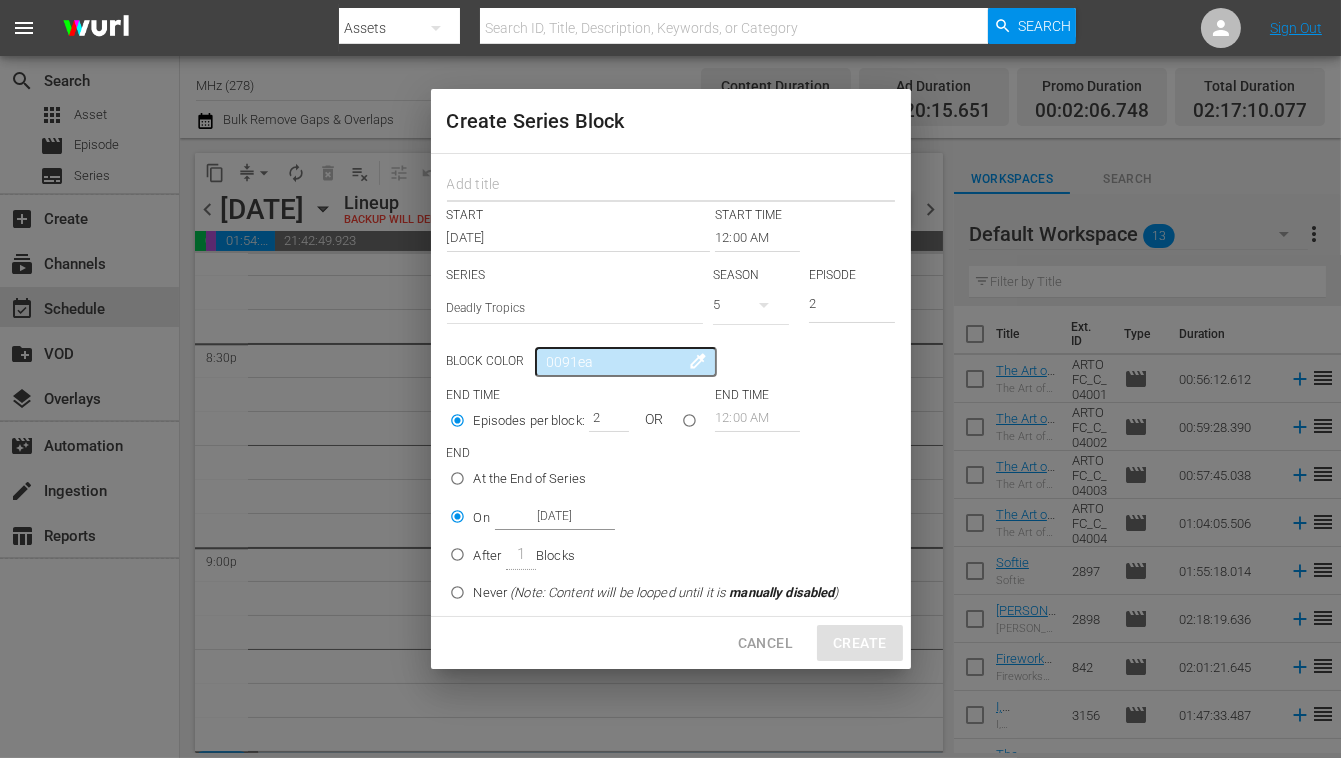 click at bounding box center [671, 186] 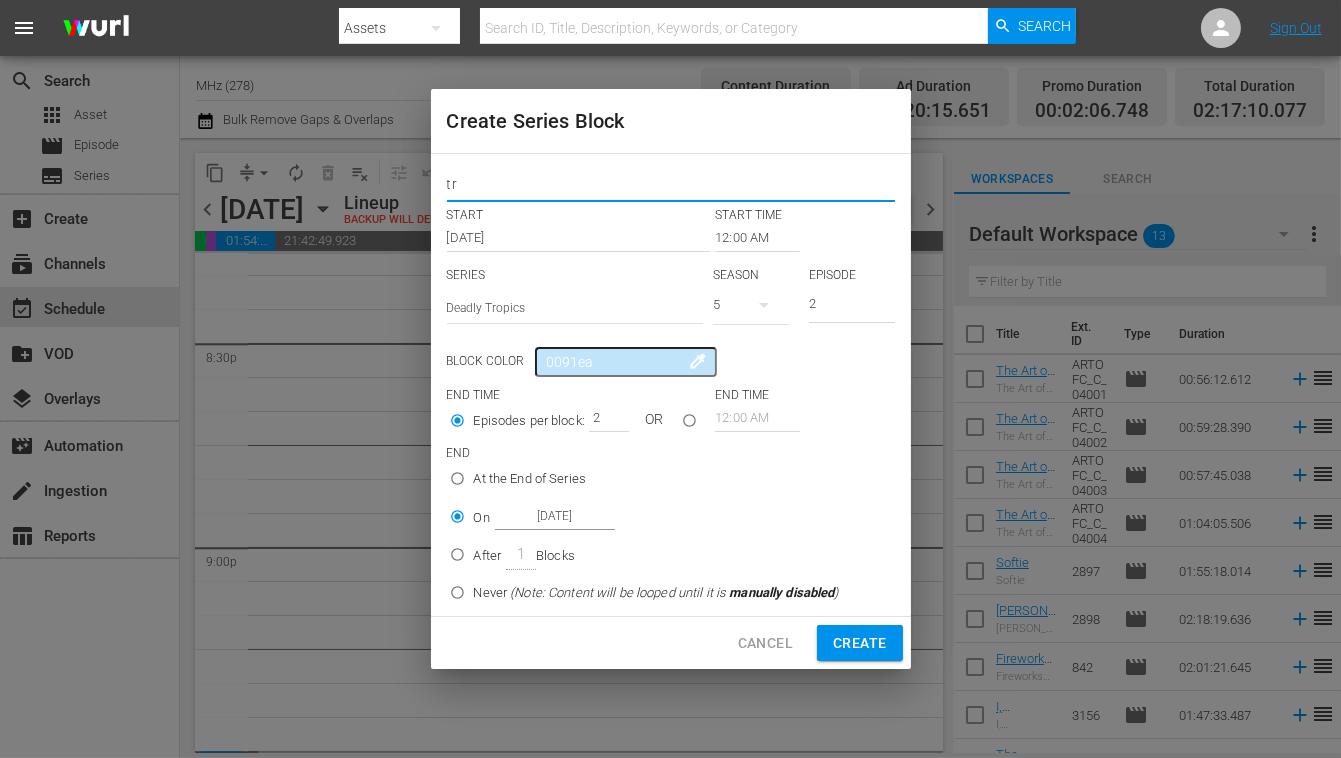 type on "trop" 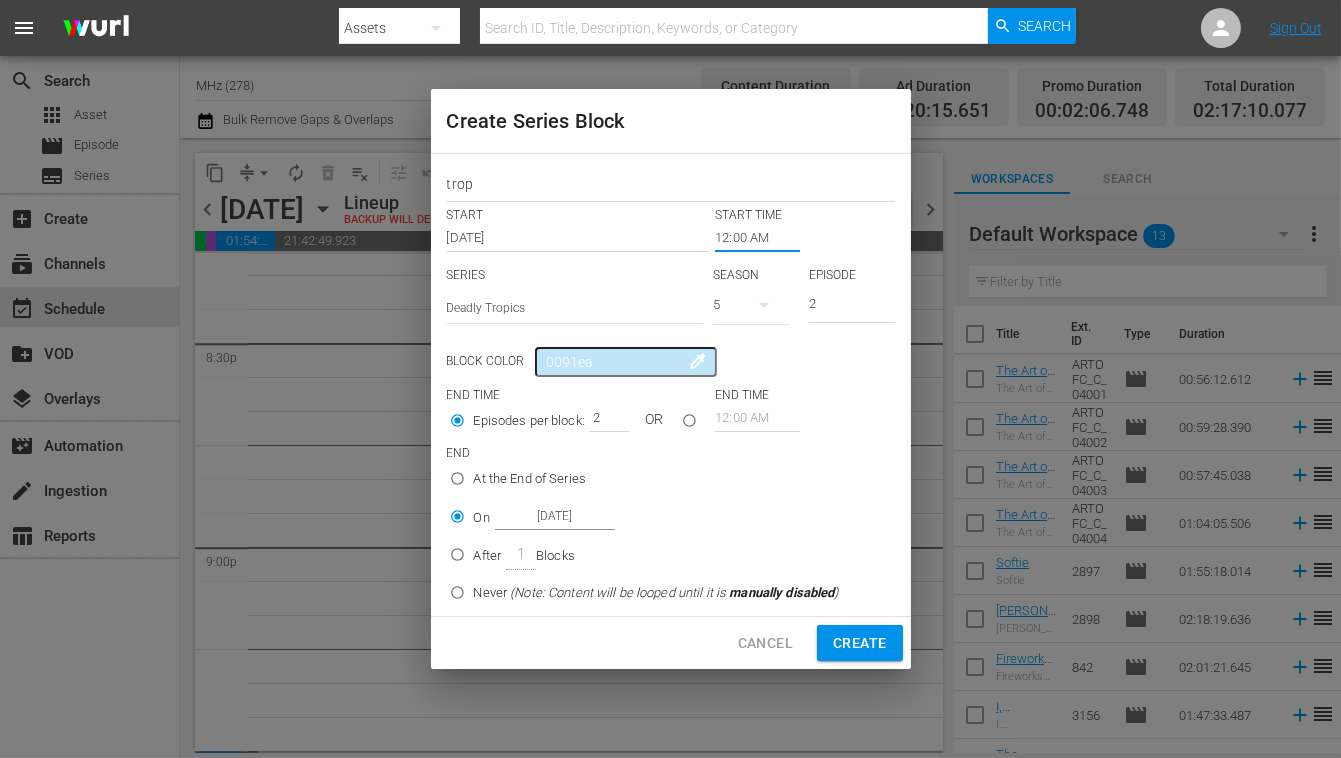 click on "12:00 AM" at bounding box center [757, 238] 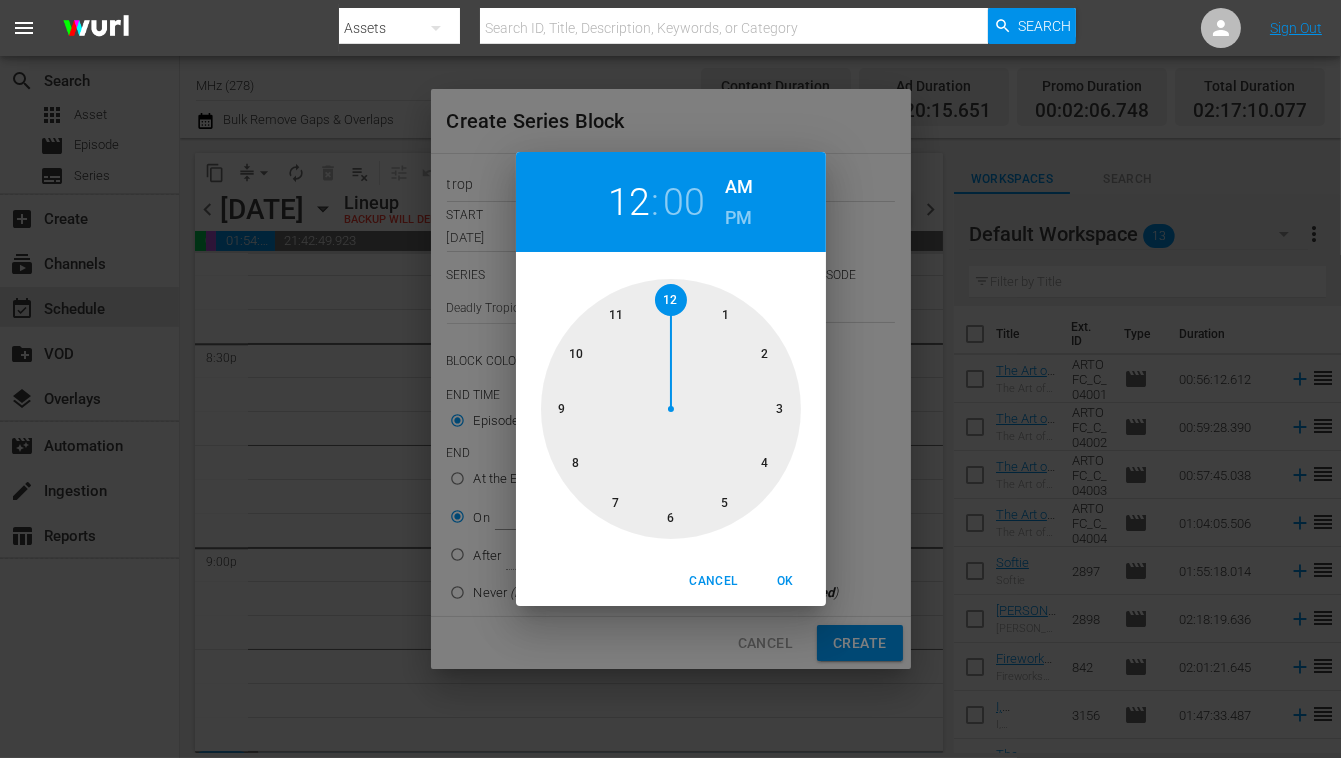 click on "PM" at bounding box center (738, 218) 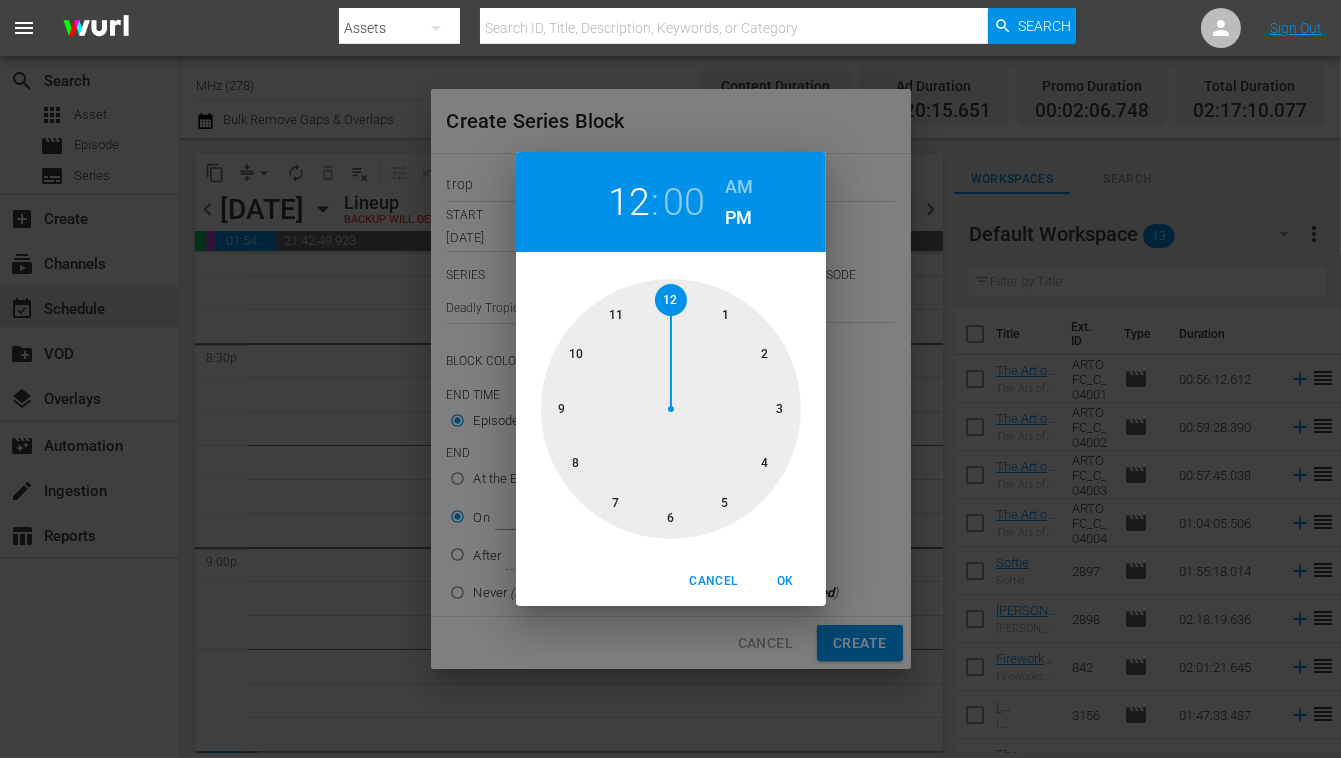 click at bounding box center (671, 409) 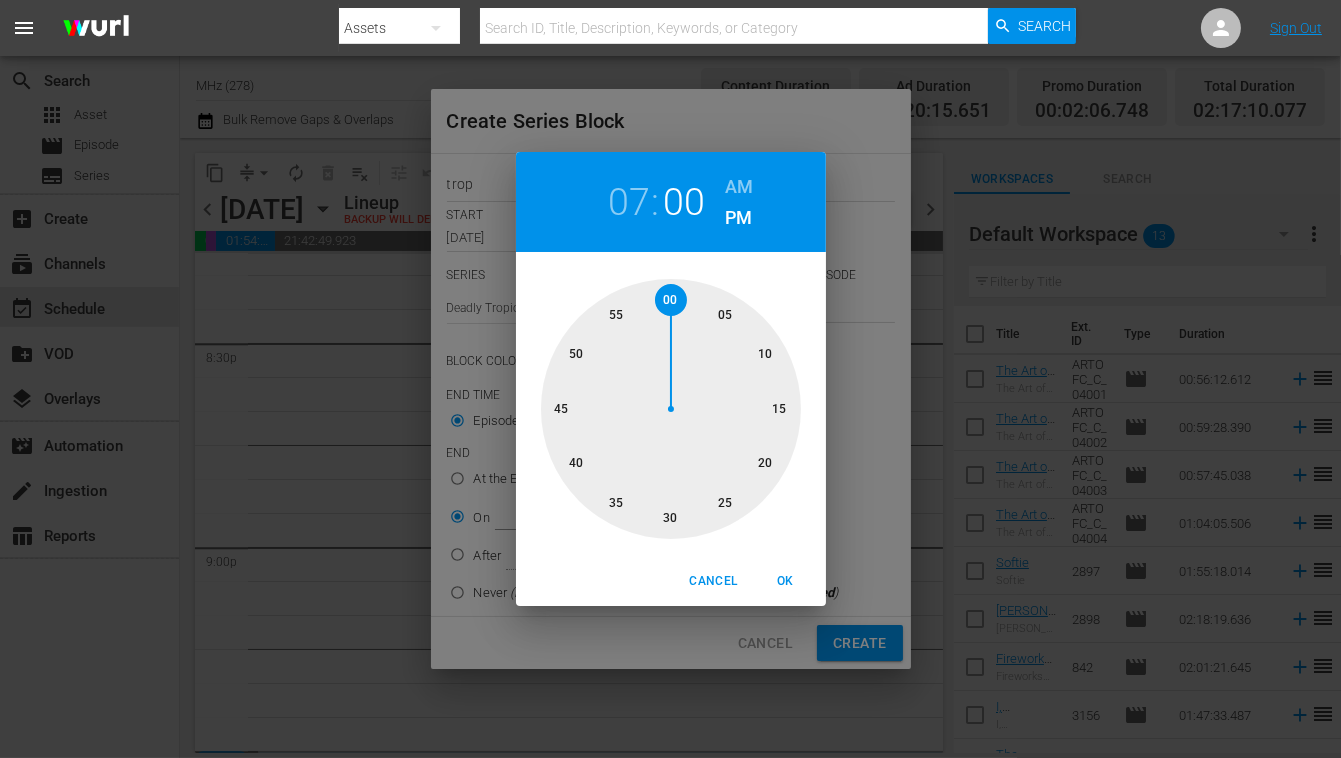 click on "OK" at bounding box center (786, 581) 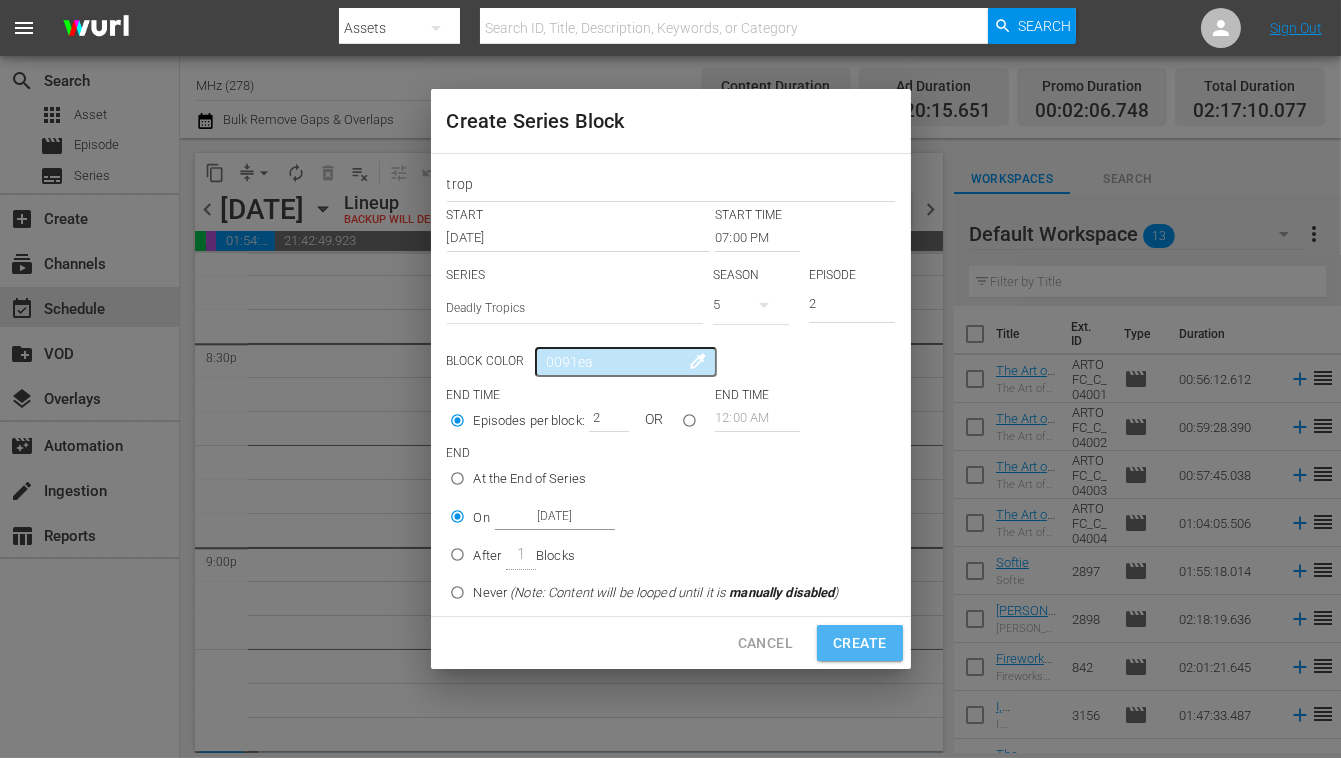 click on "Create" at bounding box center (859, 643) 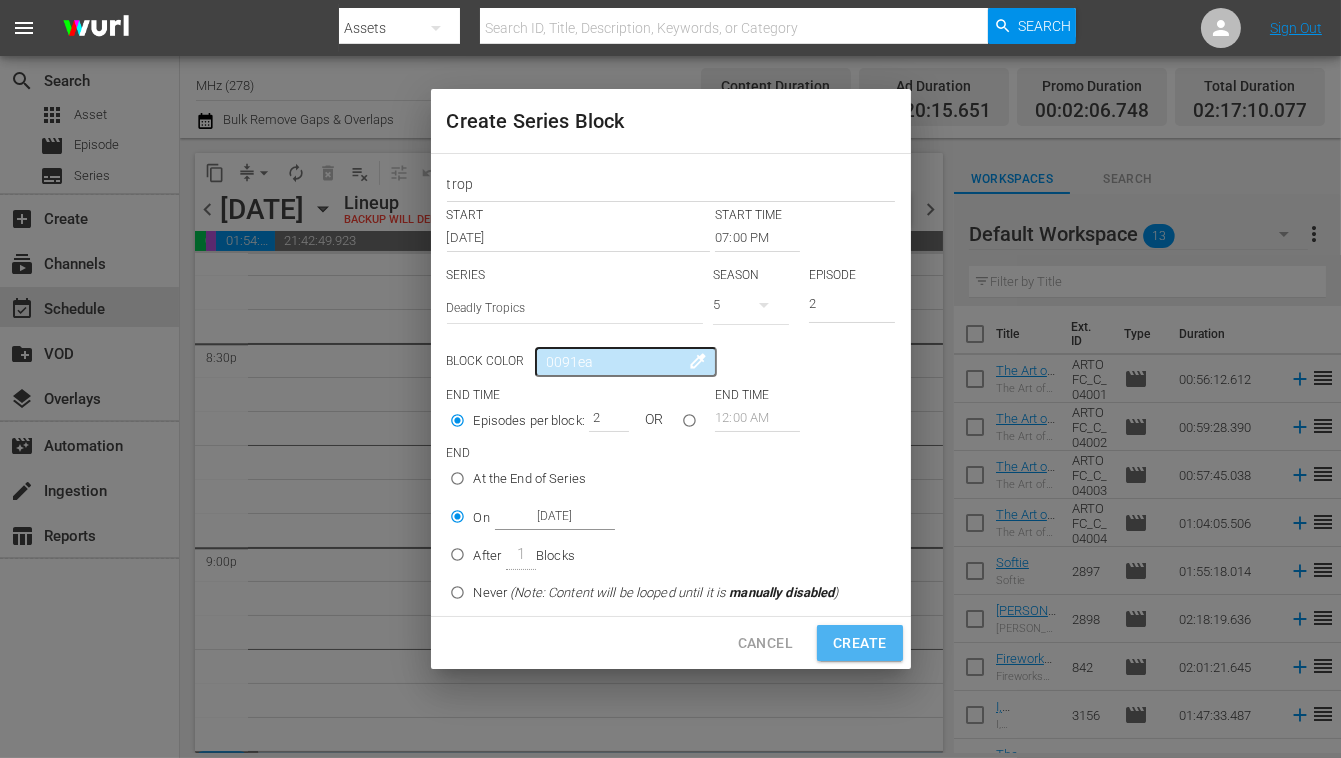 type on "12:00 AM" 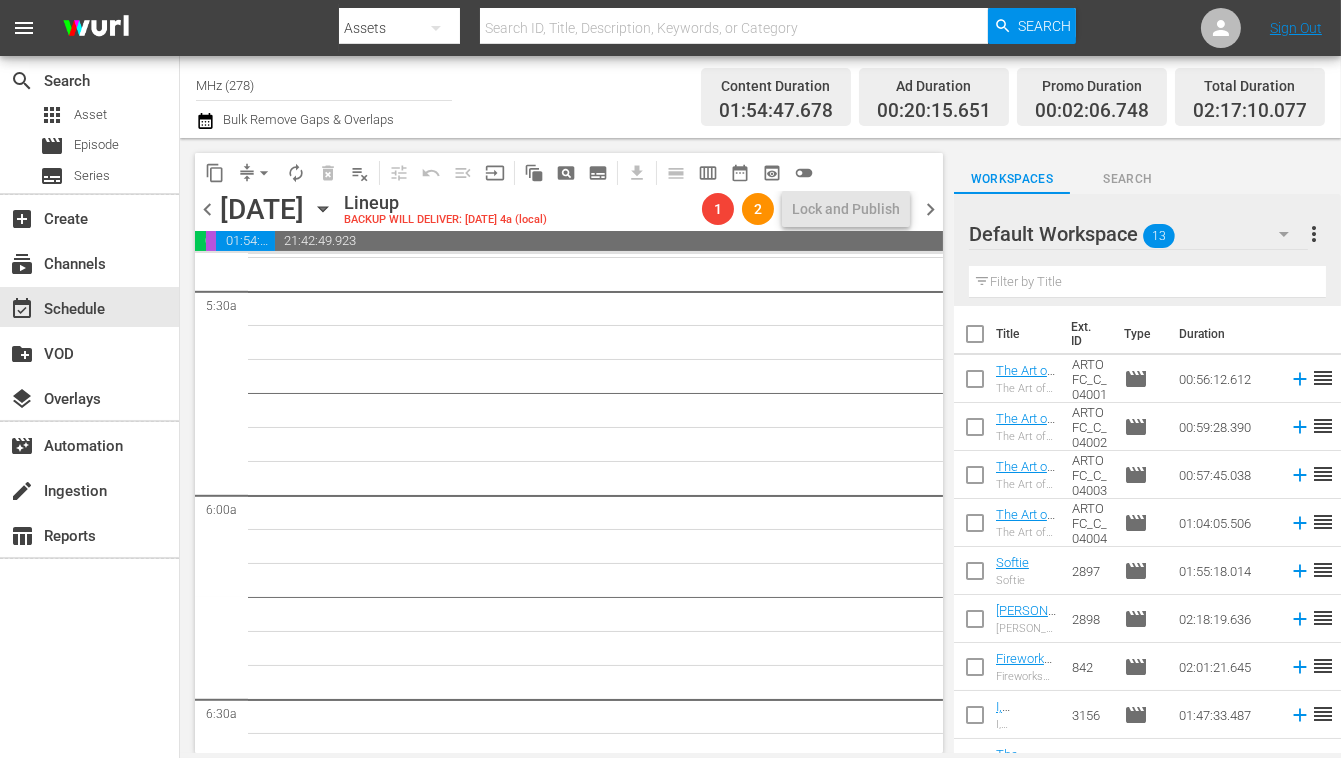 scroll, scrollTop: 2253, scrollLeft: 0, axis: vertical 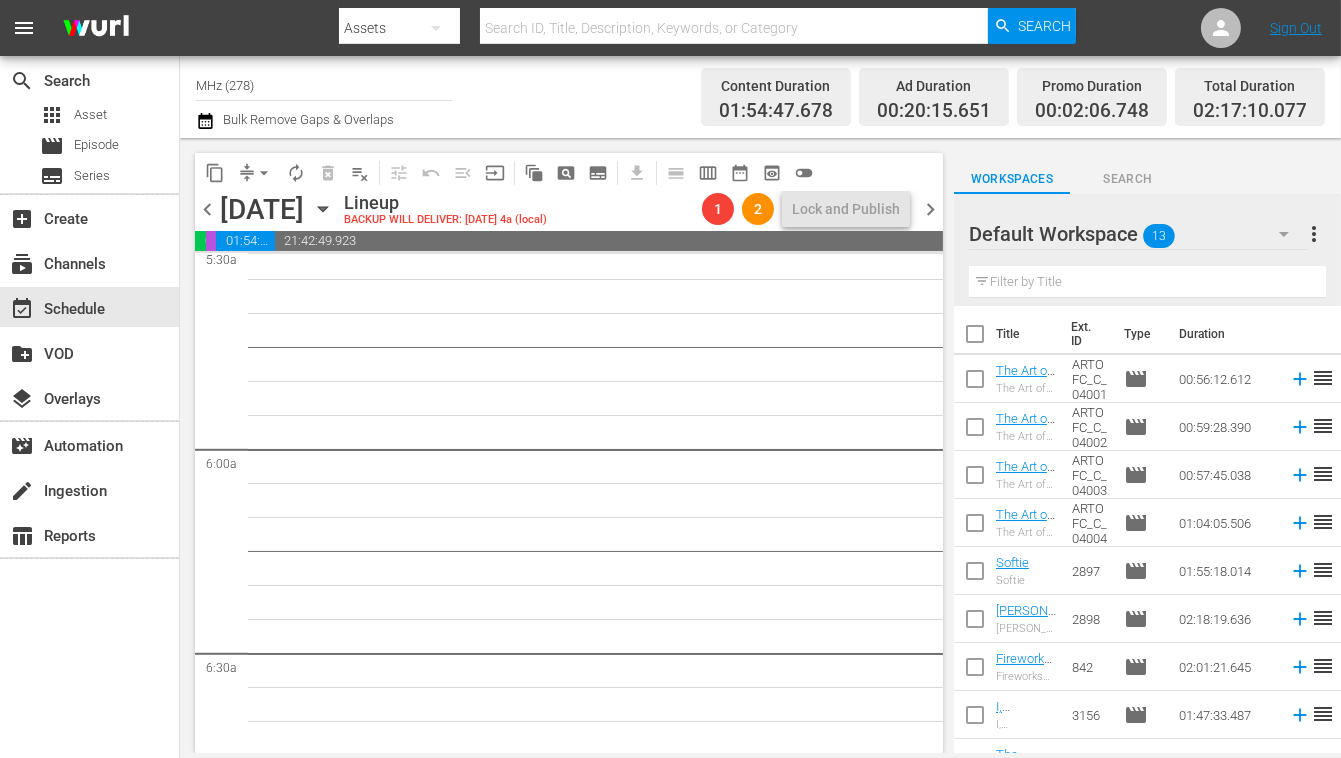 click on "chevron_right" at bounding box center [930, 209] 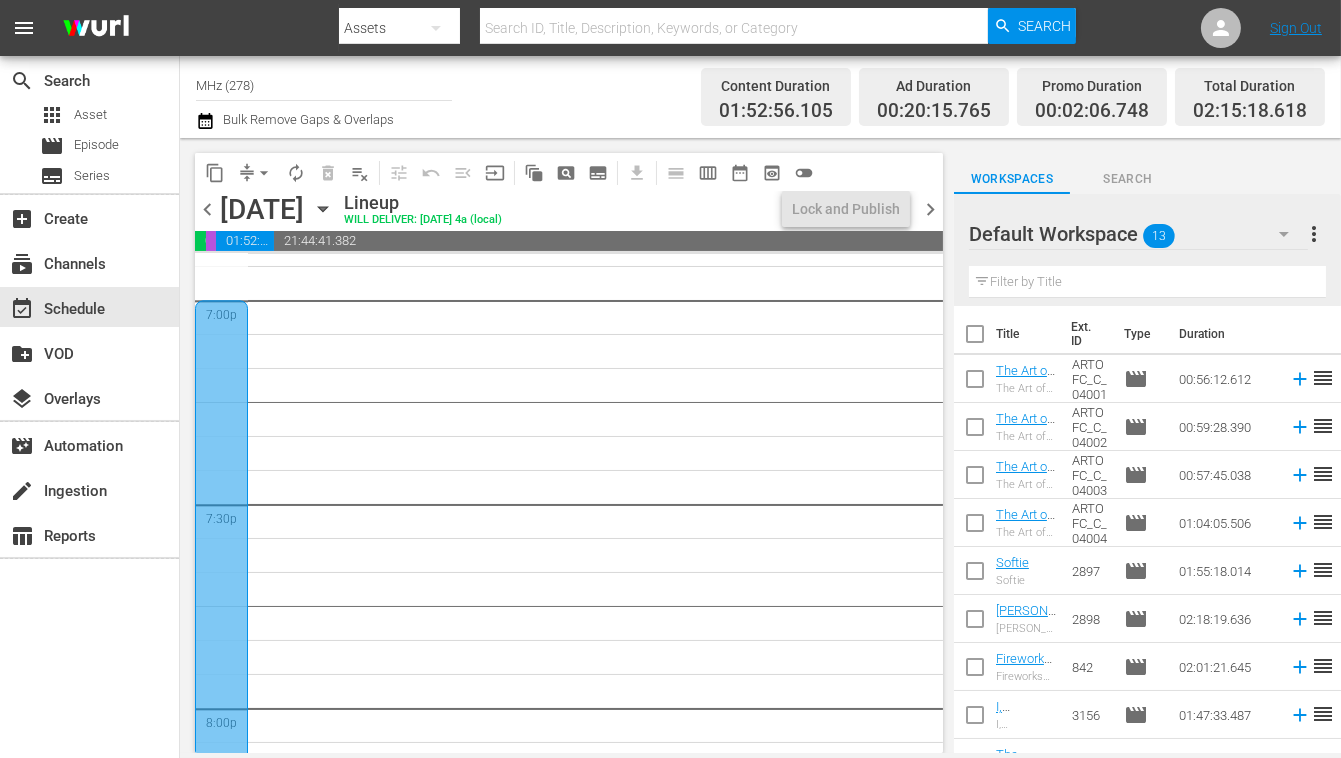 scroll, scrollTop: 7692, scrollLeft: 0, axis: vertical 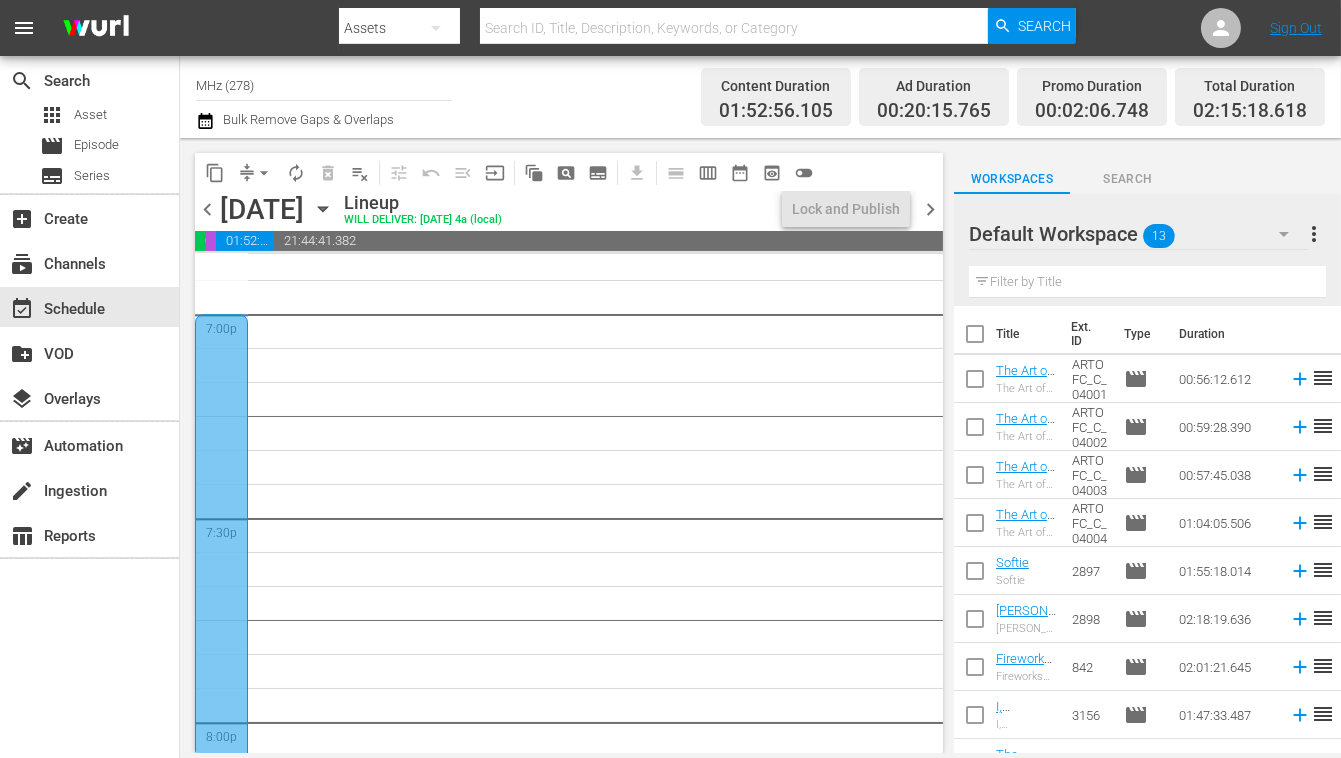 click on "chevron_left" at bounding box center [207, 209] 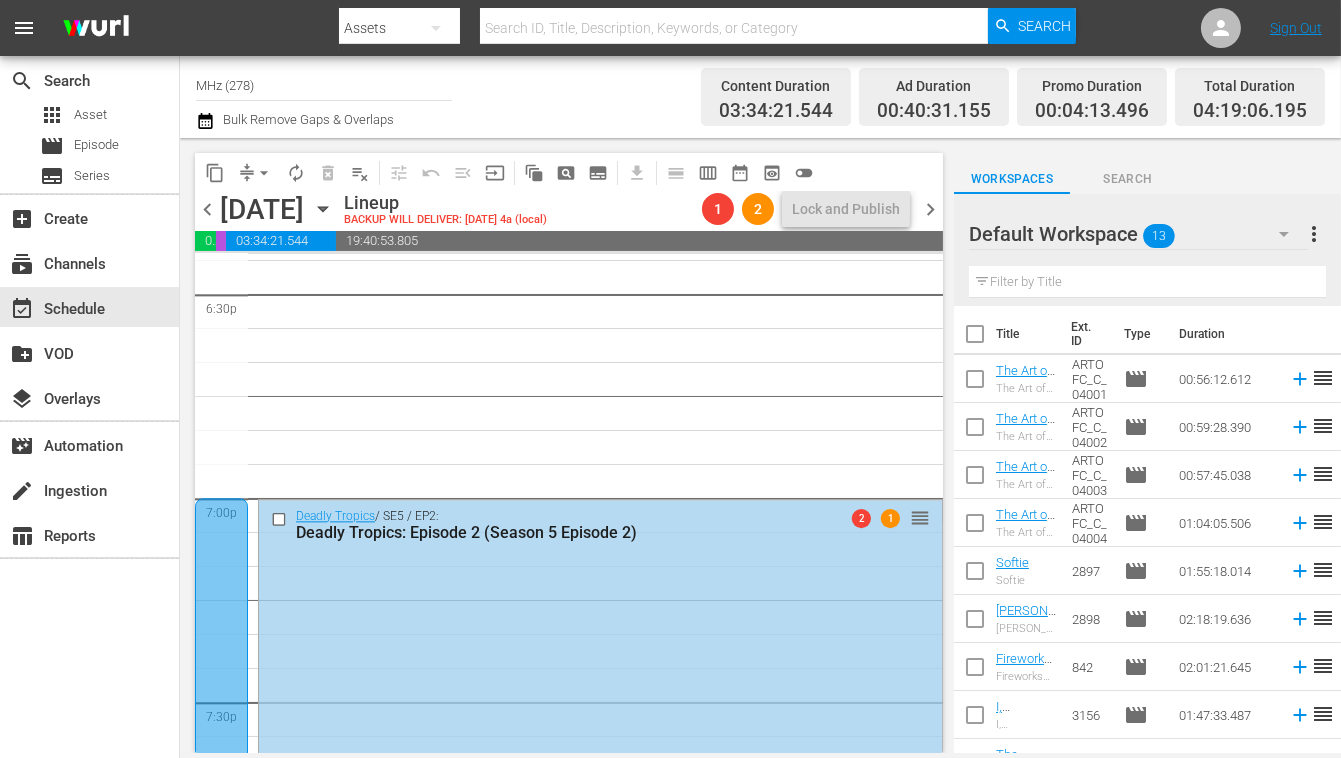 scroll, scrollTop: 7500, scrollLeft: 0, axis: vertical 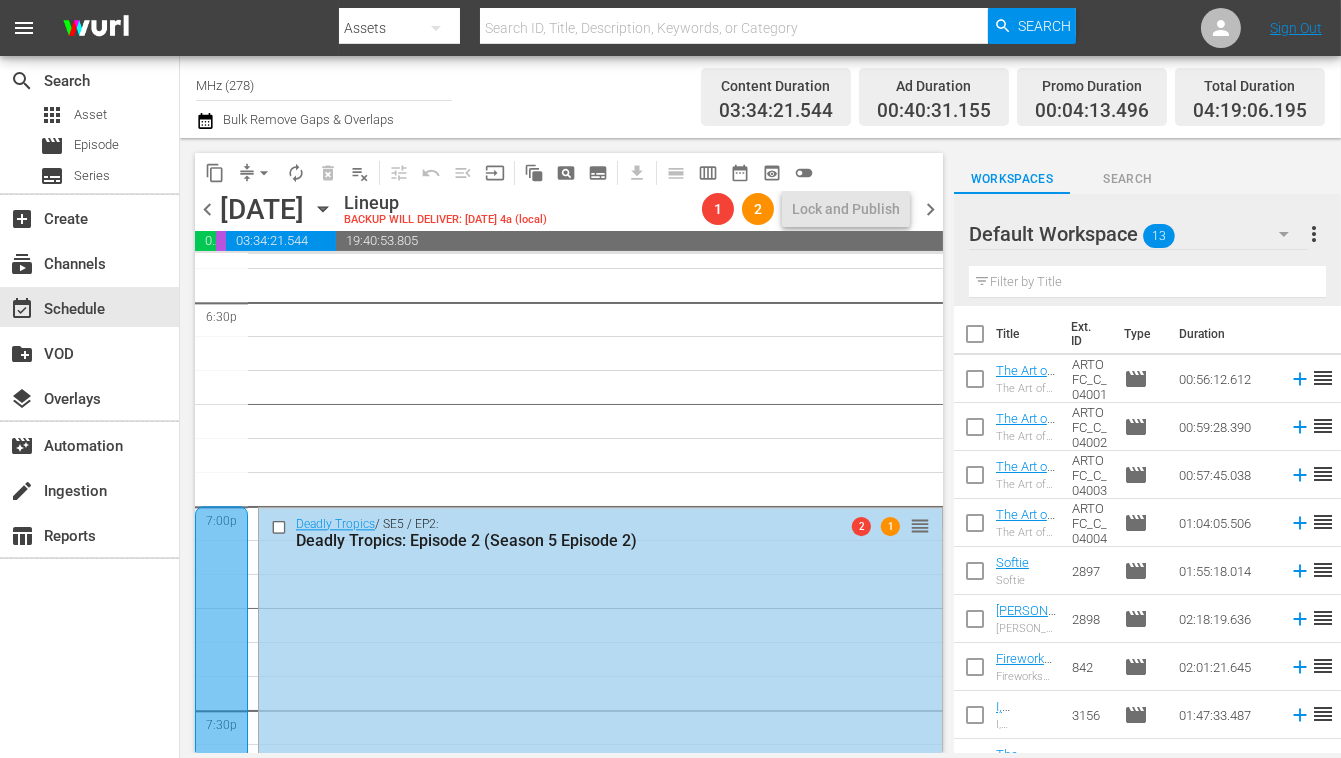 click 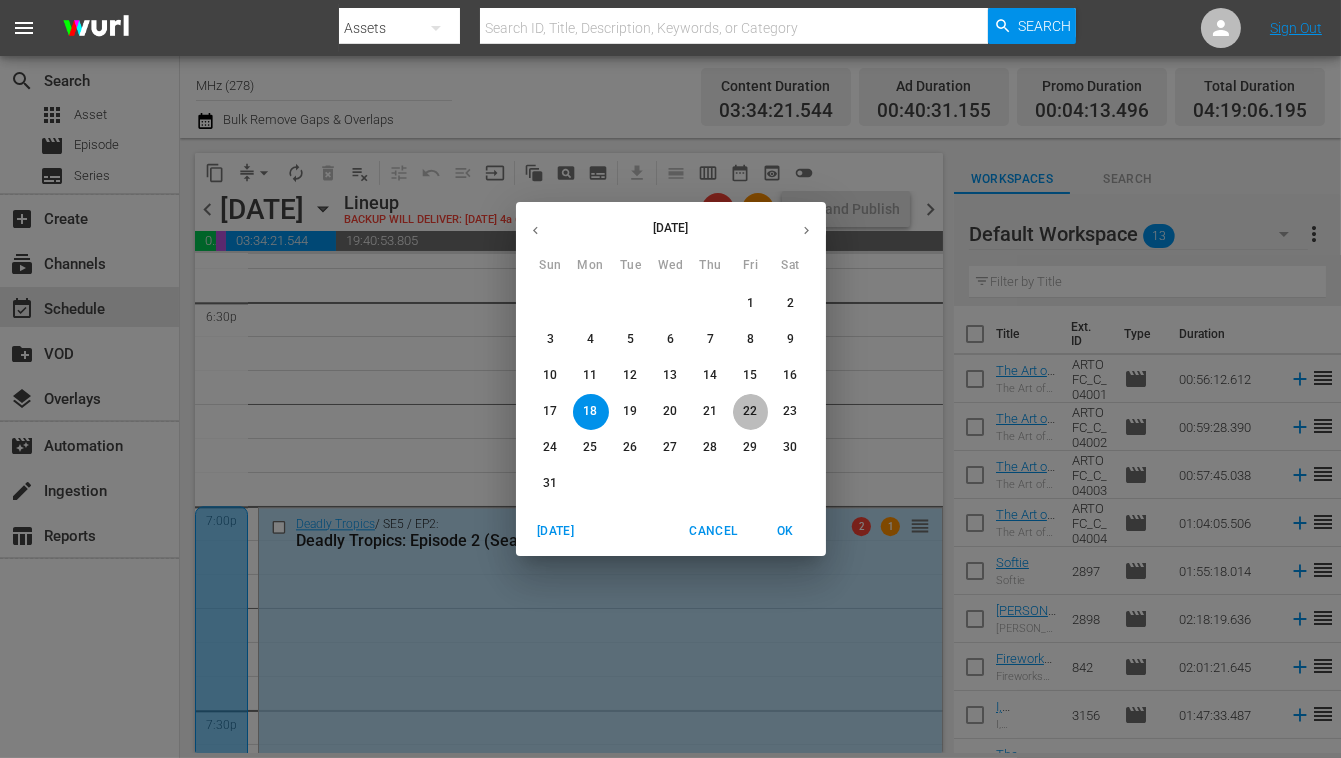 click on "22" at bounding box center [751, 411] 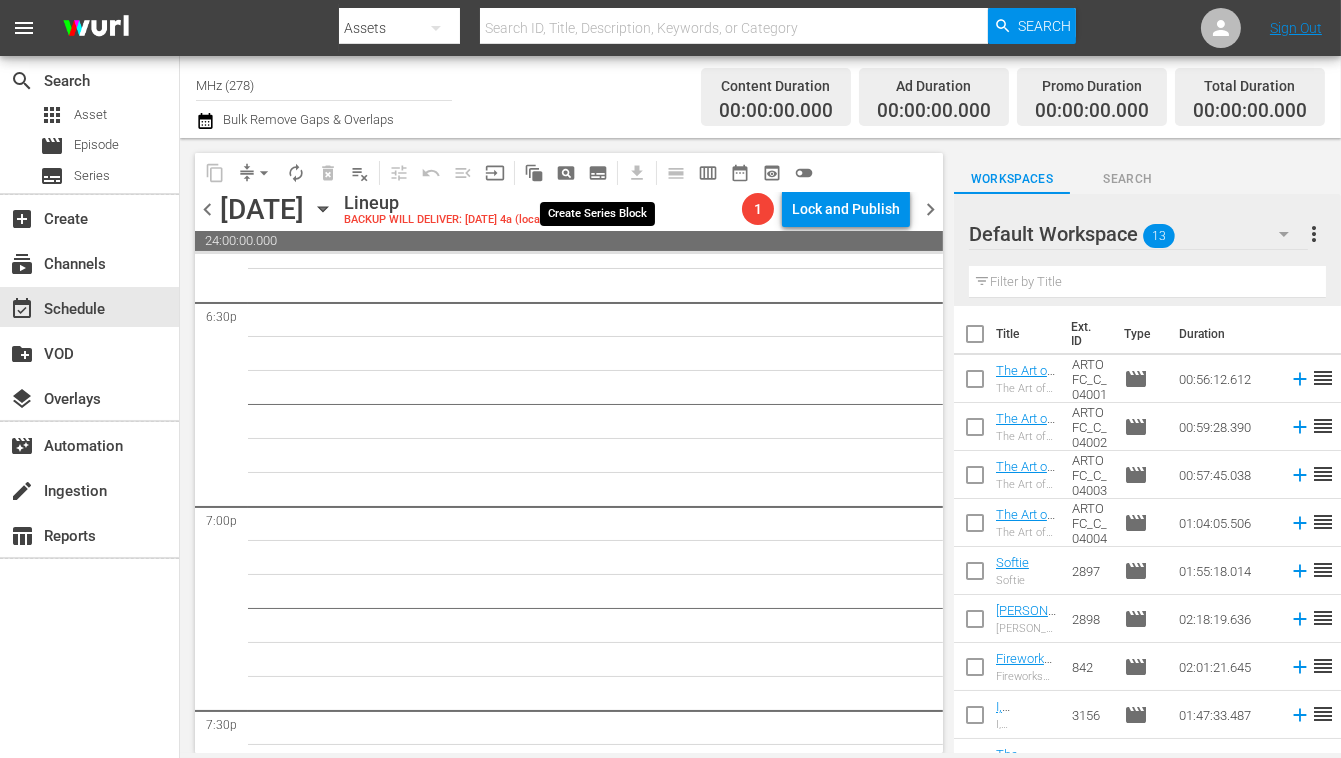 click on "subtitles_outlined" at bounding box center [598, 173] 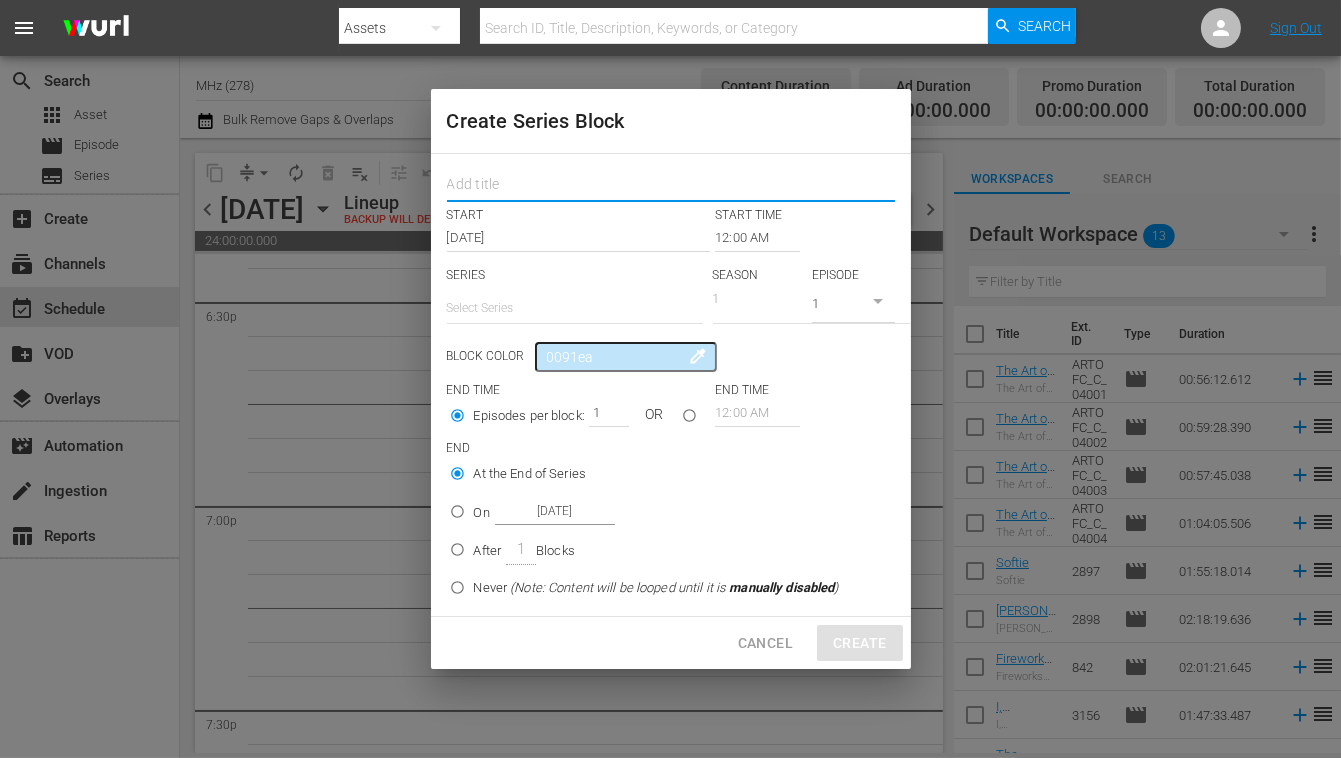 click at bounding box center [671, 186] 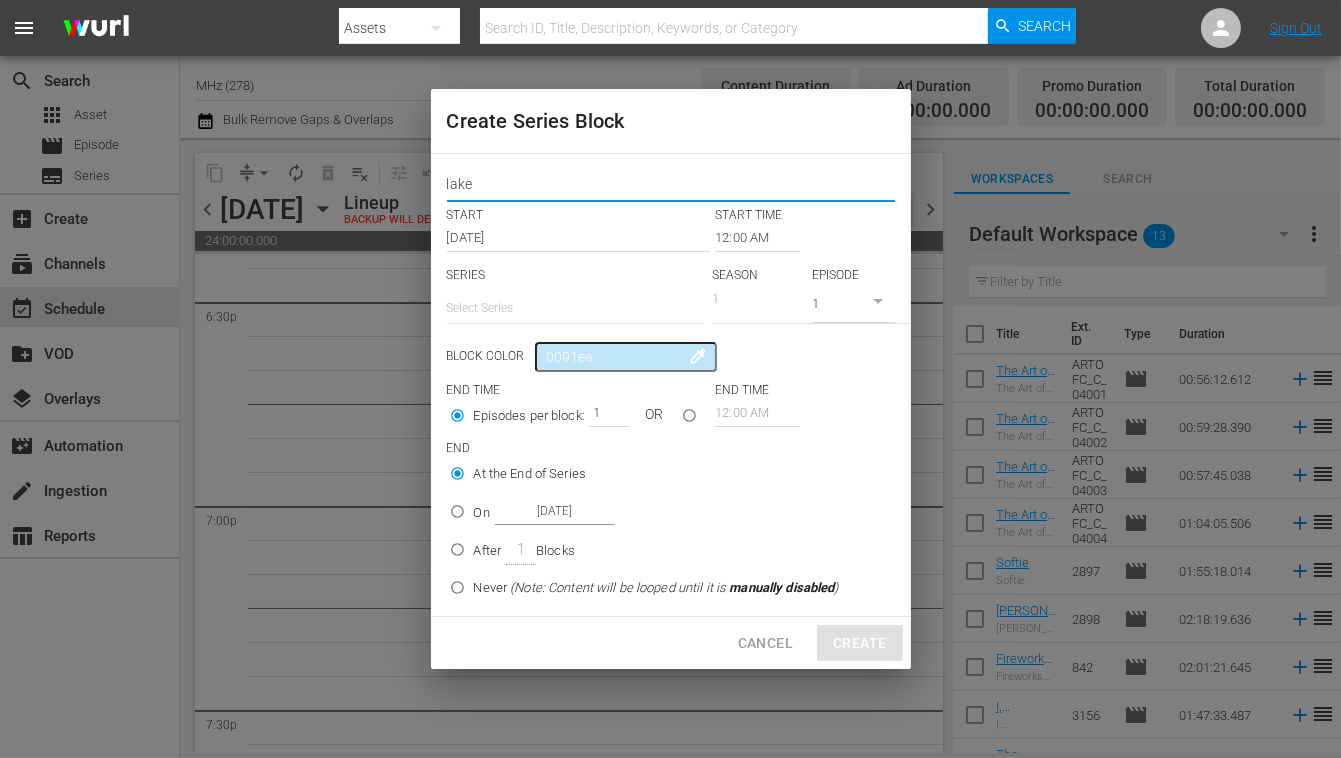 type on "lake" 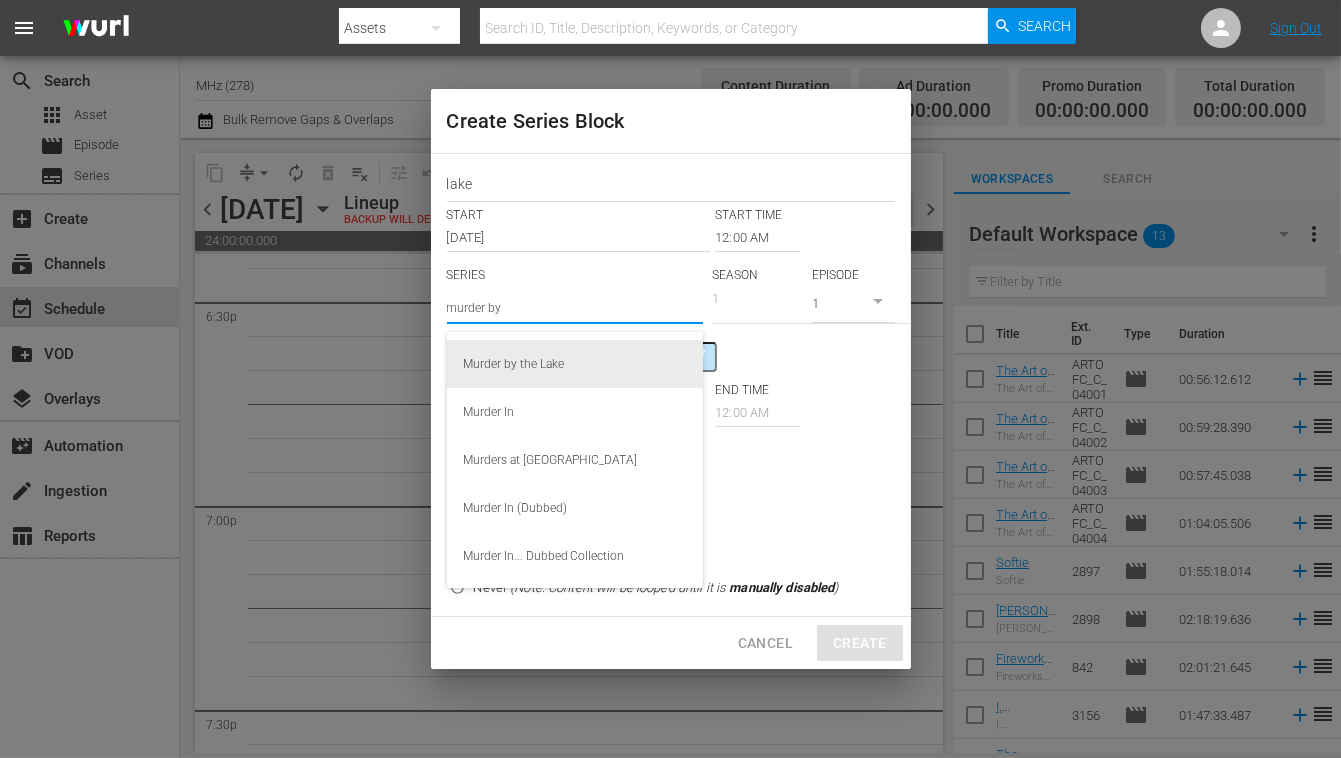 click on "Murder by the Lake" at bounding box center [575, 364] 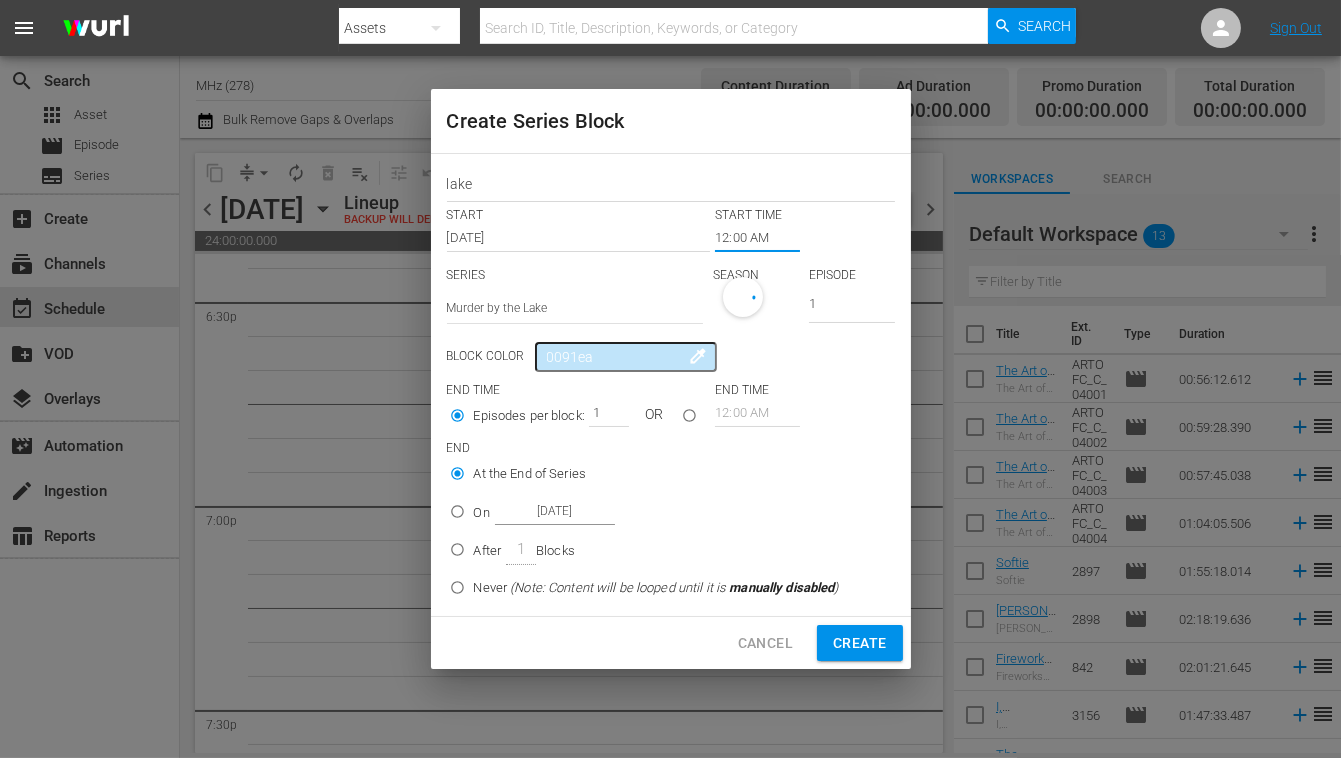 click on "12:00 AM" at bounding box center (757, 238) 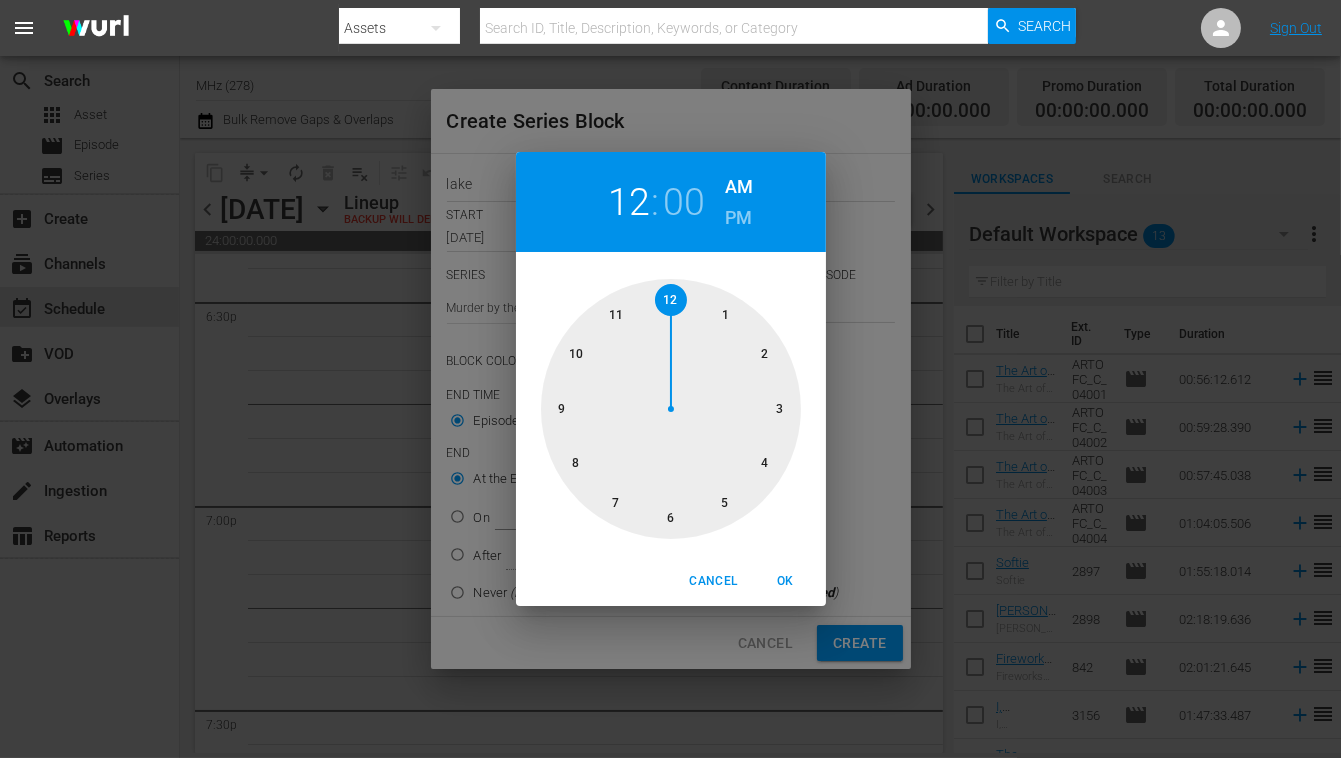 click at bounding box center (671, 409) 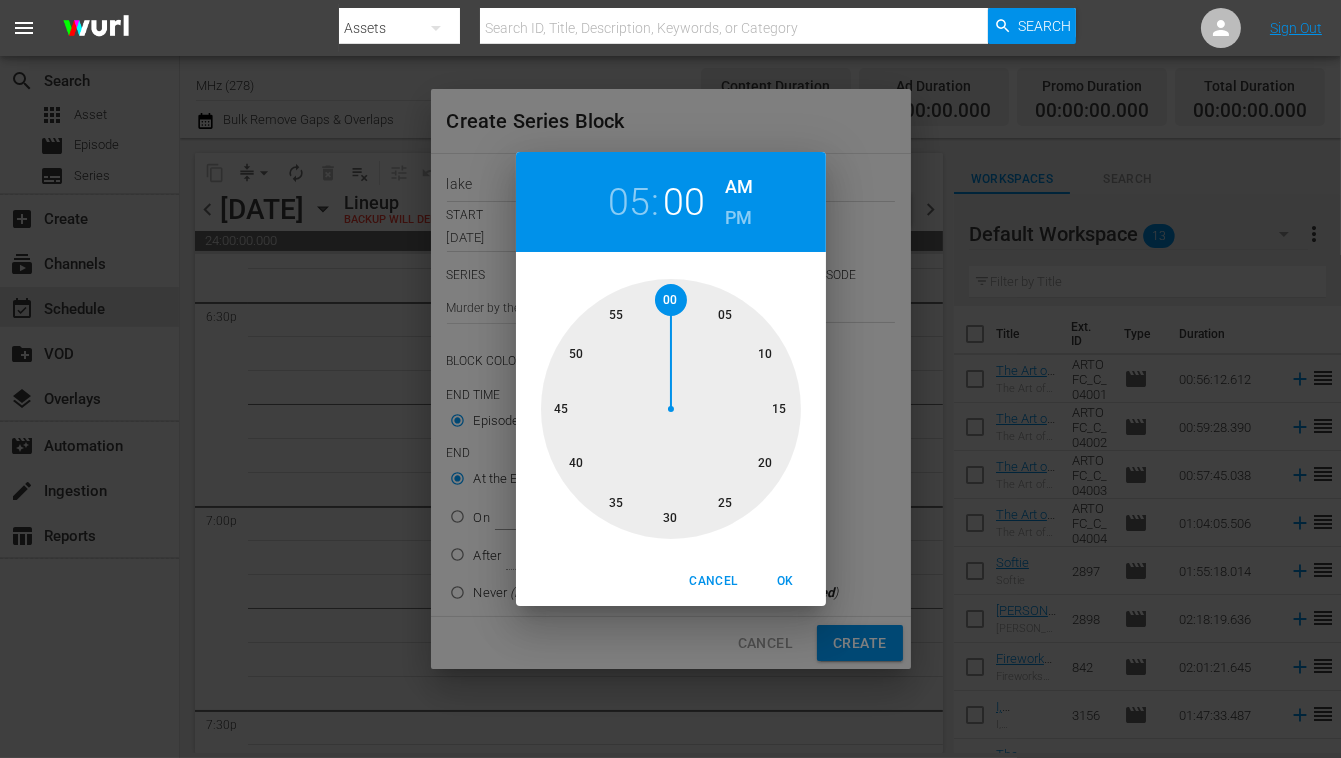 click on "PM" at bounding box center (738, 218) 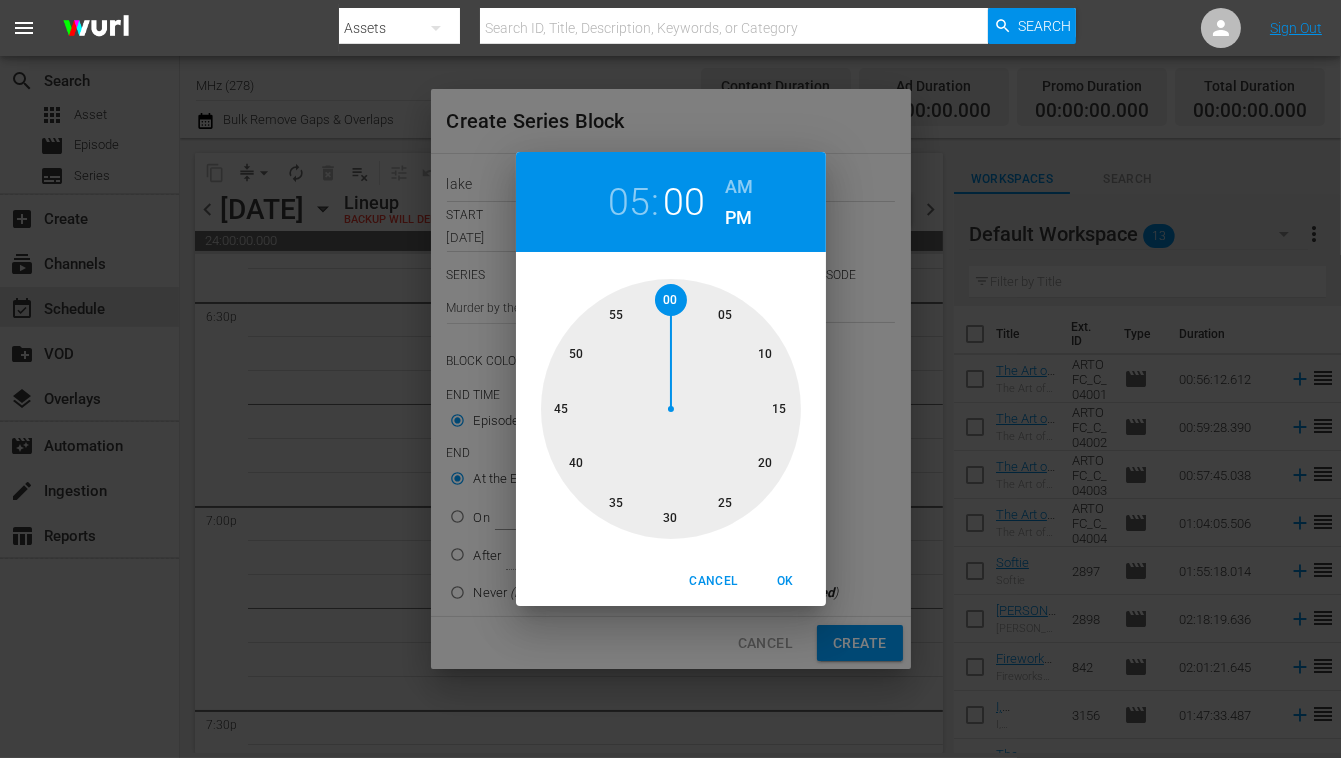 click on "OK" at bounding box center (786, 581) 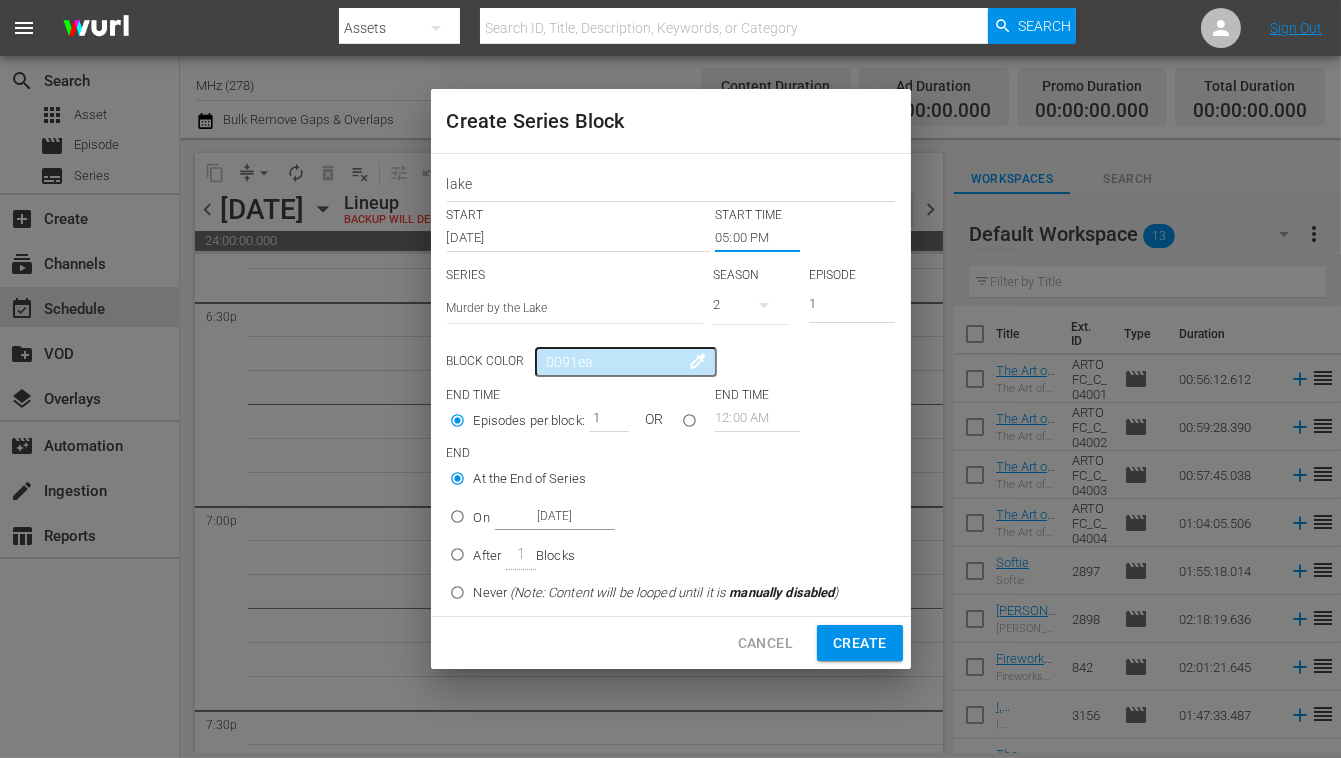 click at bounding box center [764, 305] 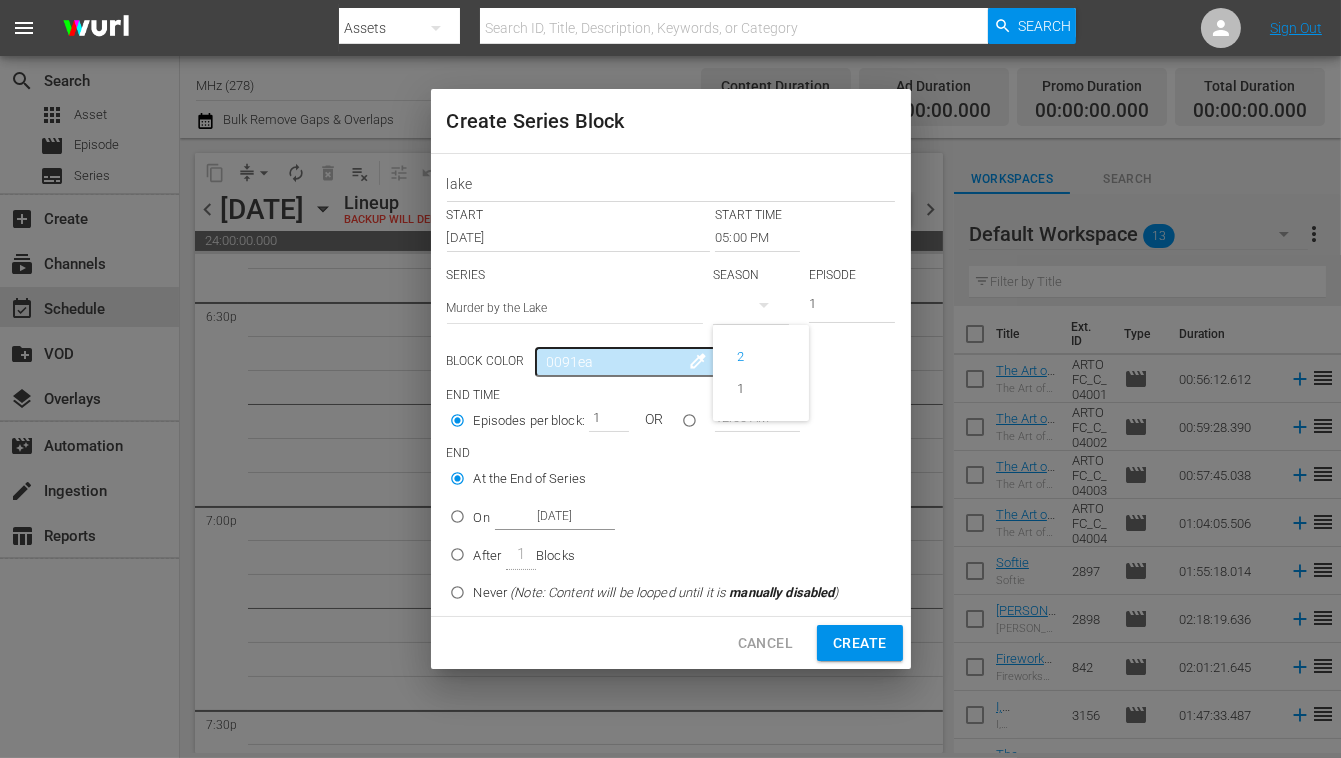 click on "2 1" at bounding box center [670, 379] 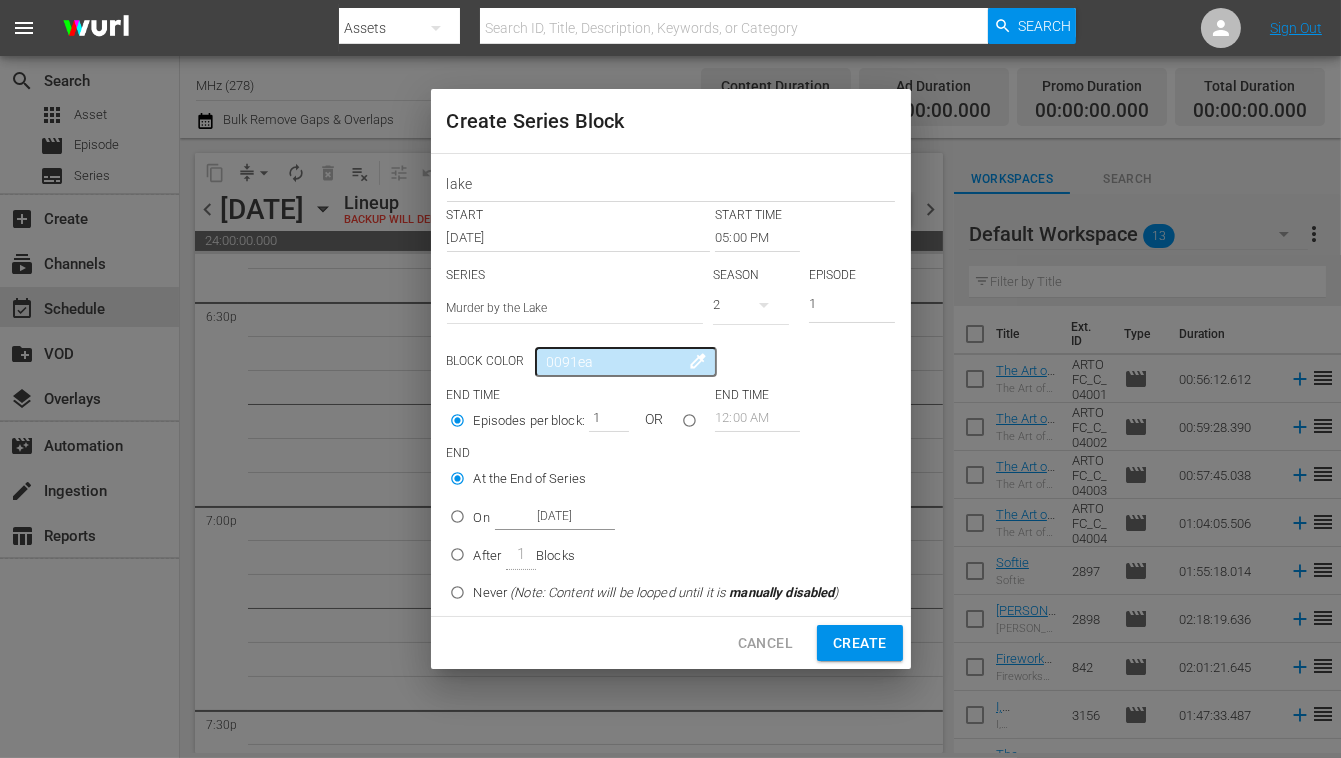 click on "On [DATE]" at bounding box center [457, 520] 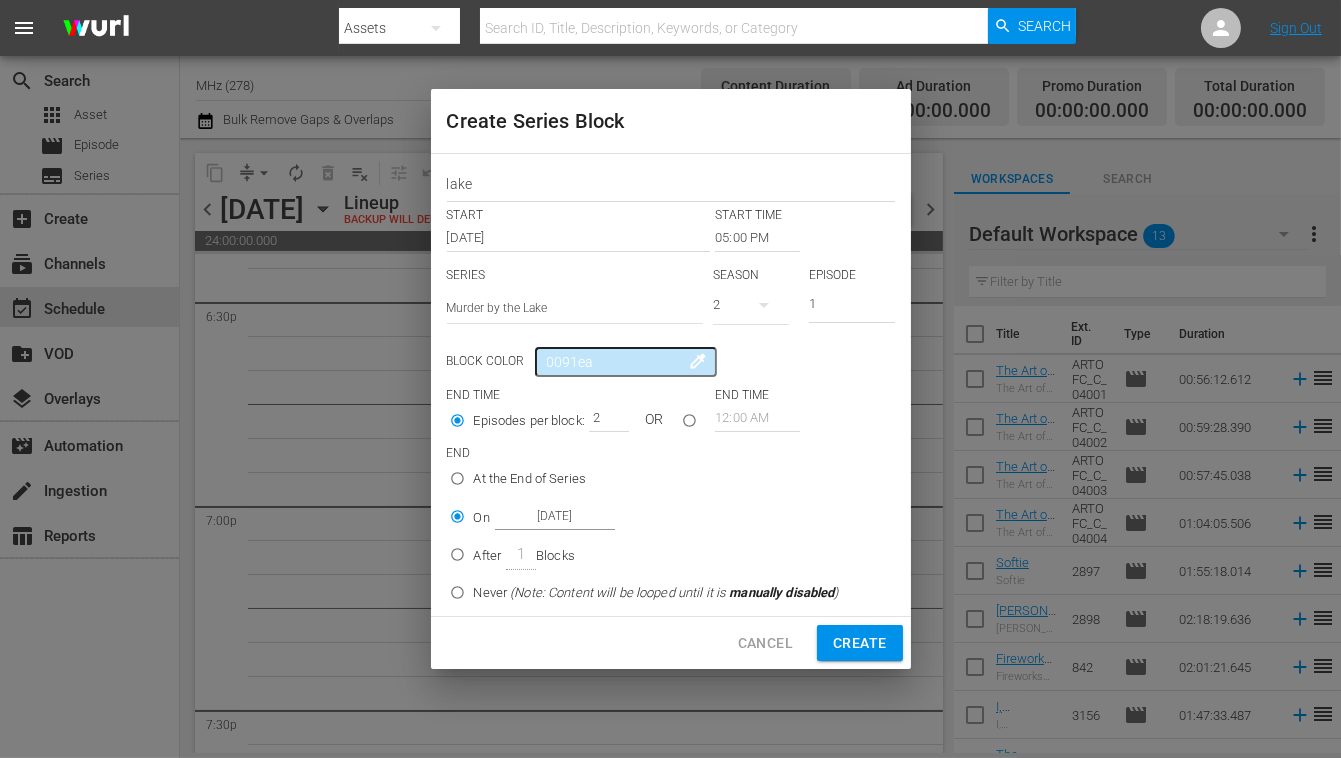click on "2" at bounding box center [604, 418] 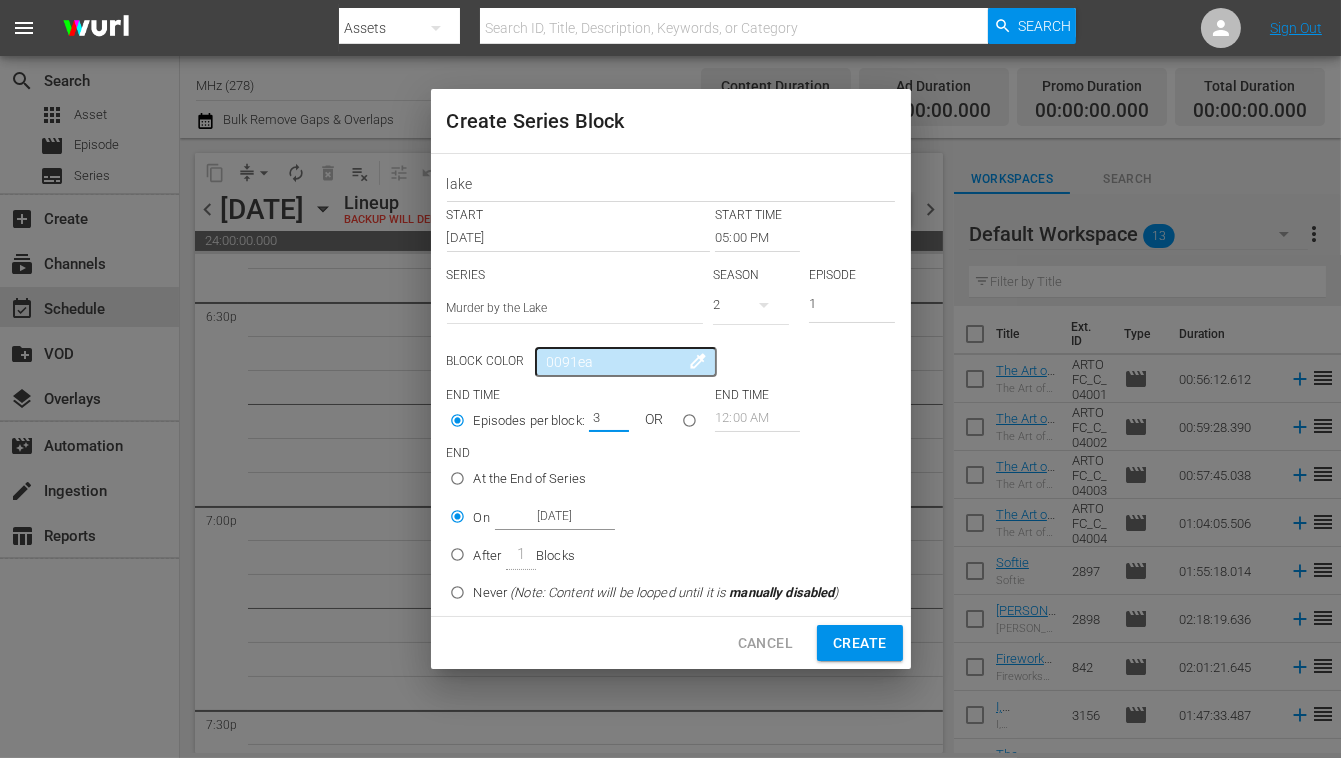 click on "3" at bounding box center [604, 418] 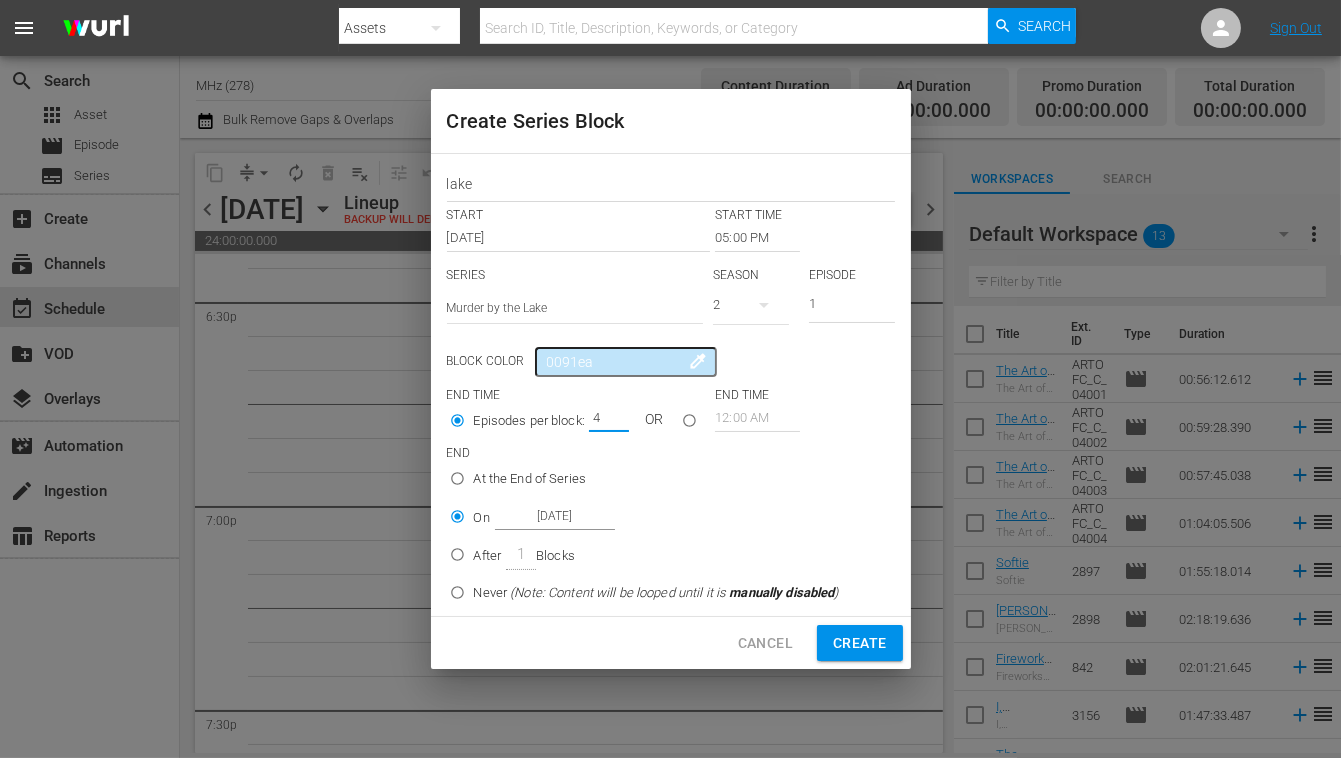 type on "4" 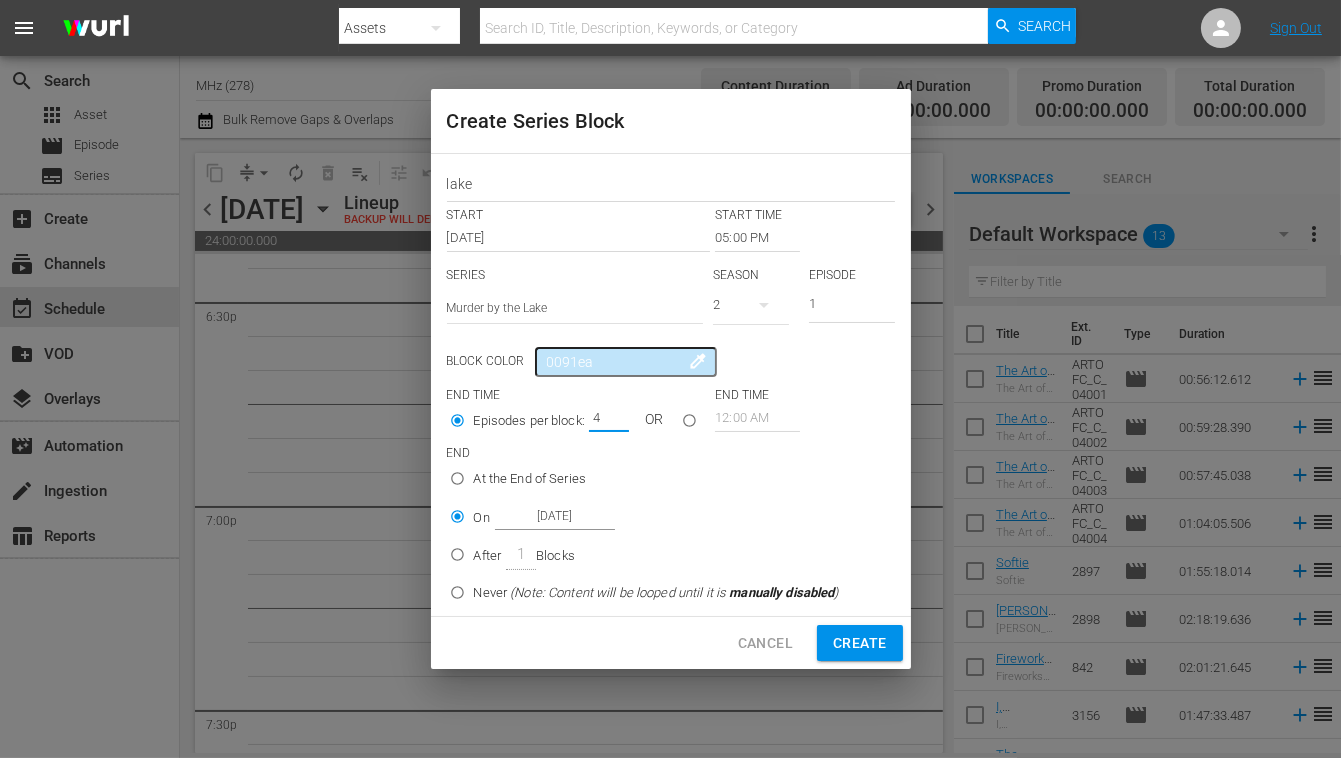 click on "Create" at bounding box center [859, 643] 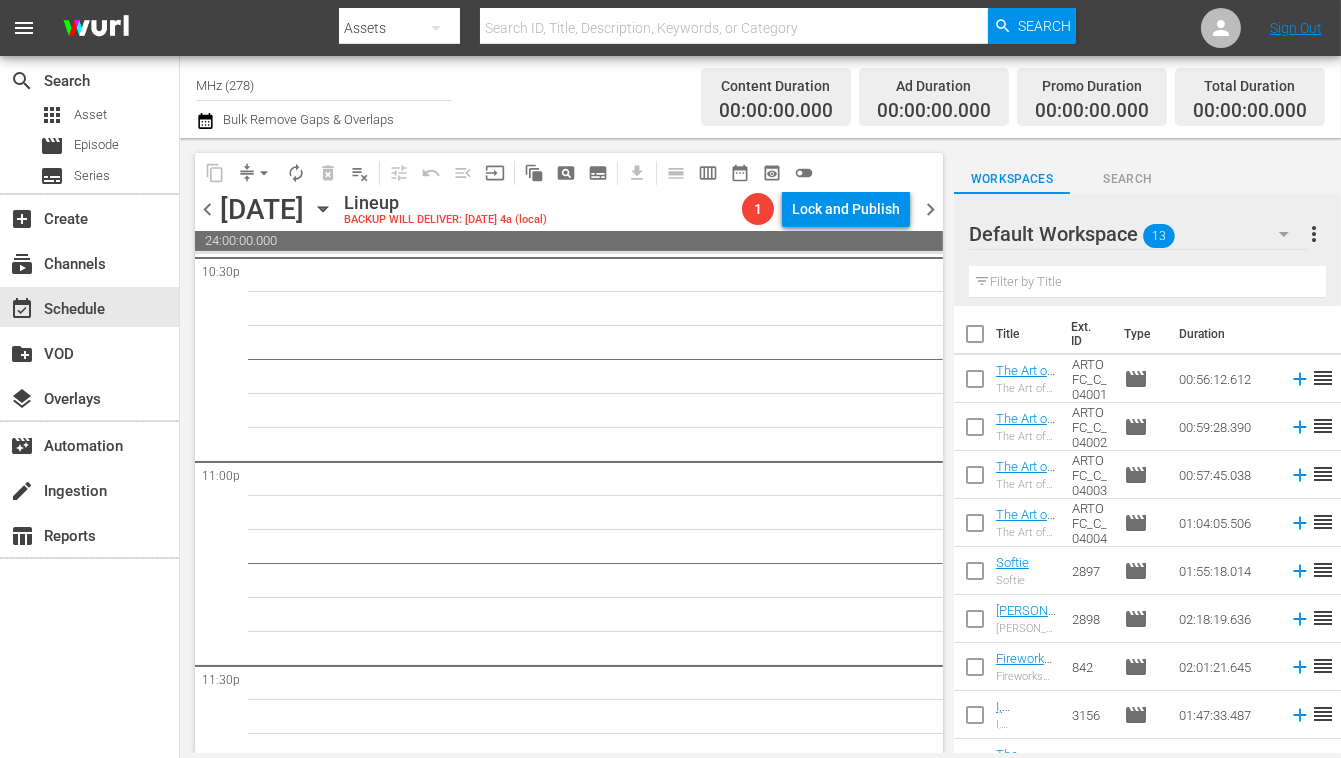 scroll, scrollTop: 9293, scrollLeft: 0, axis: vertical 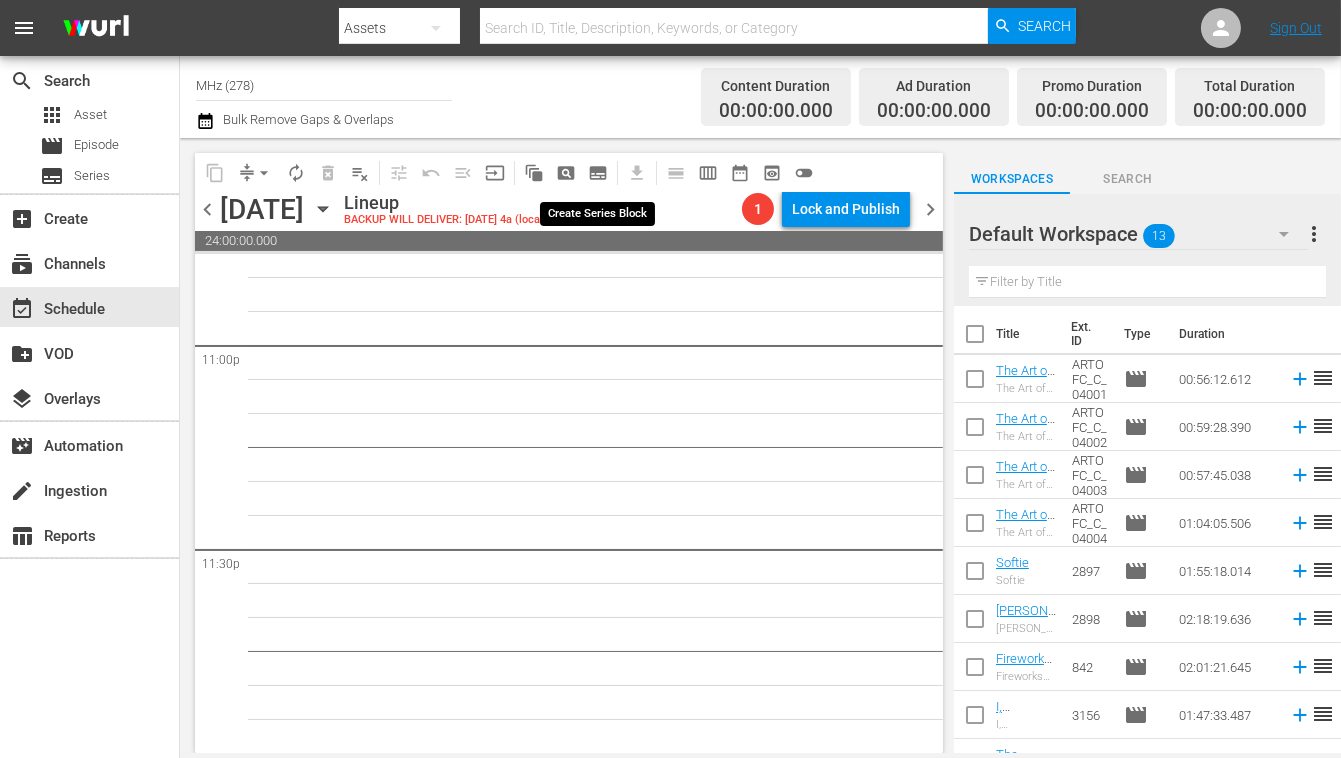 click on "subtitles_outlined" at bounding box center (598, 173) 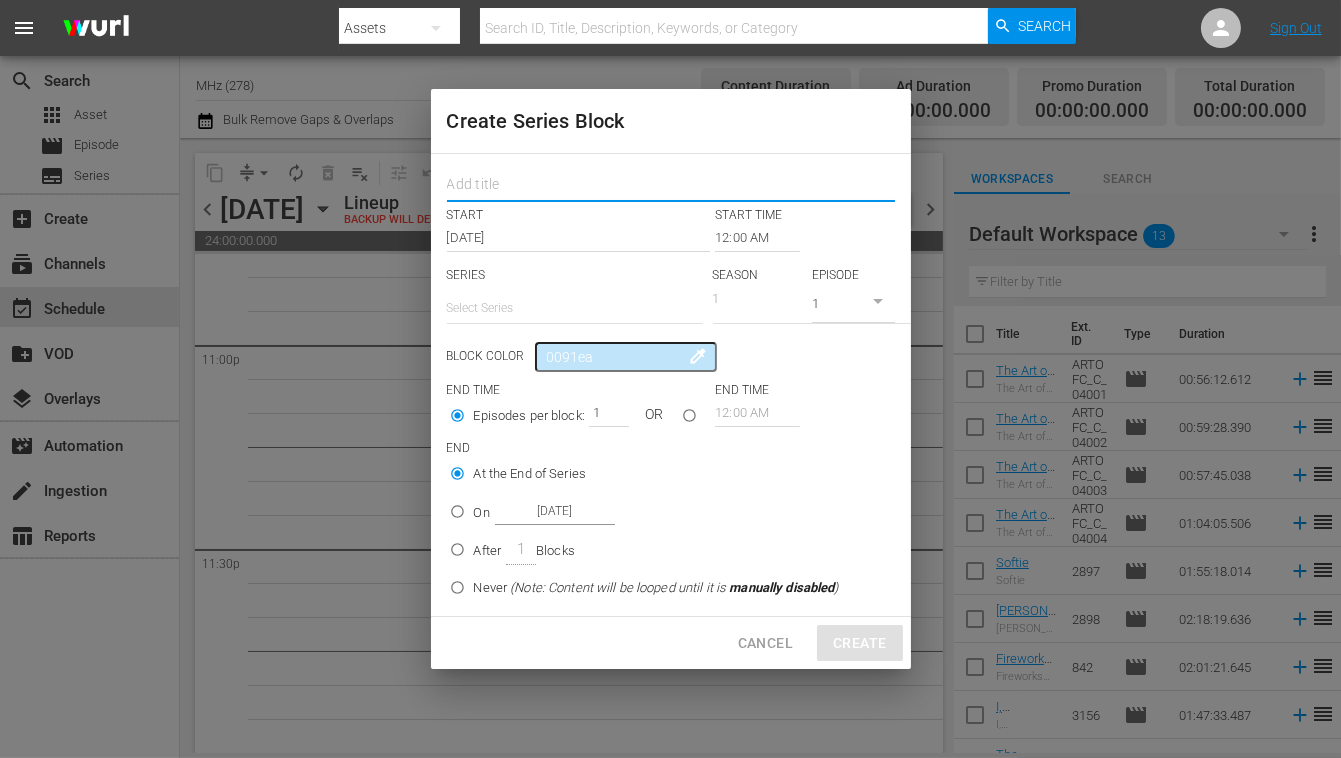 click at bounding box center (671, 186) 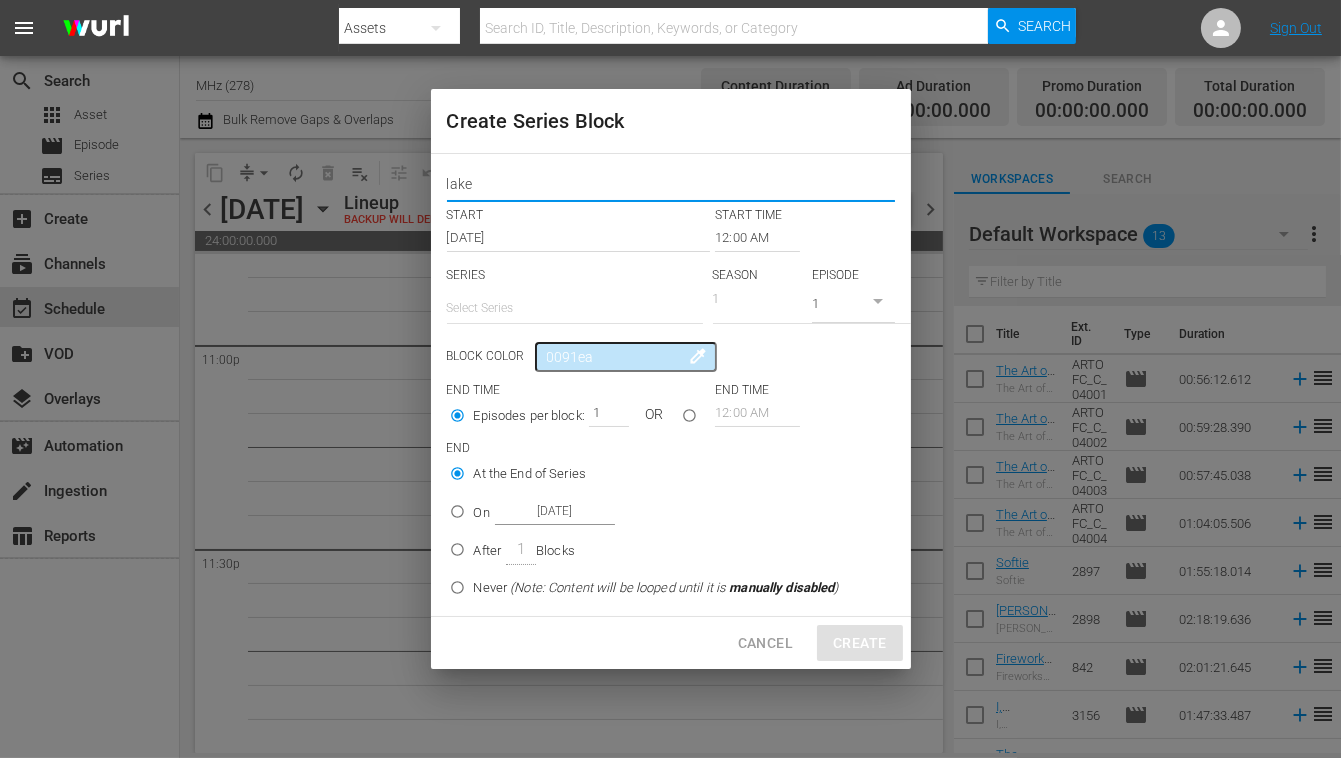 type on "lake" 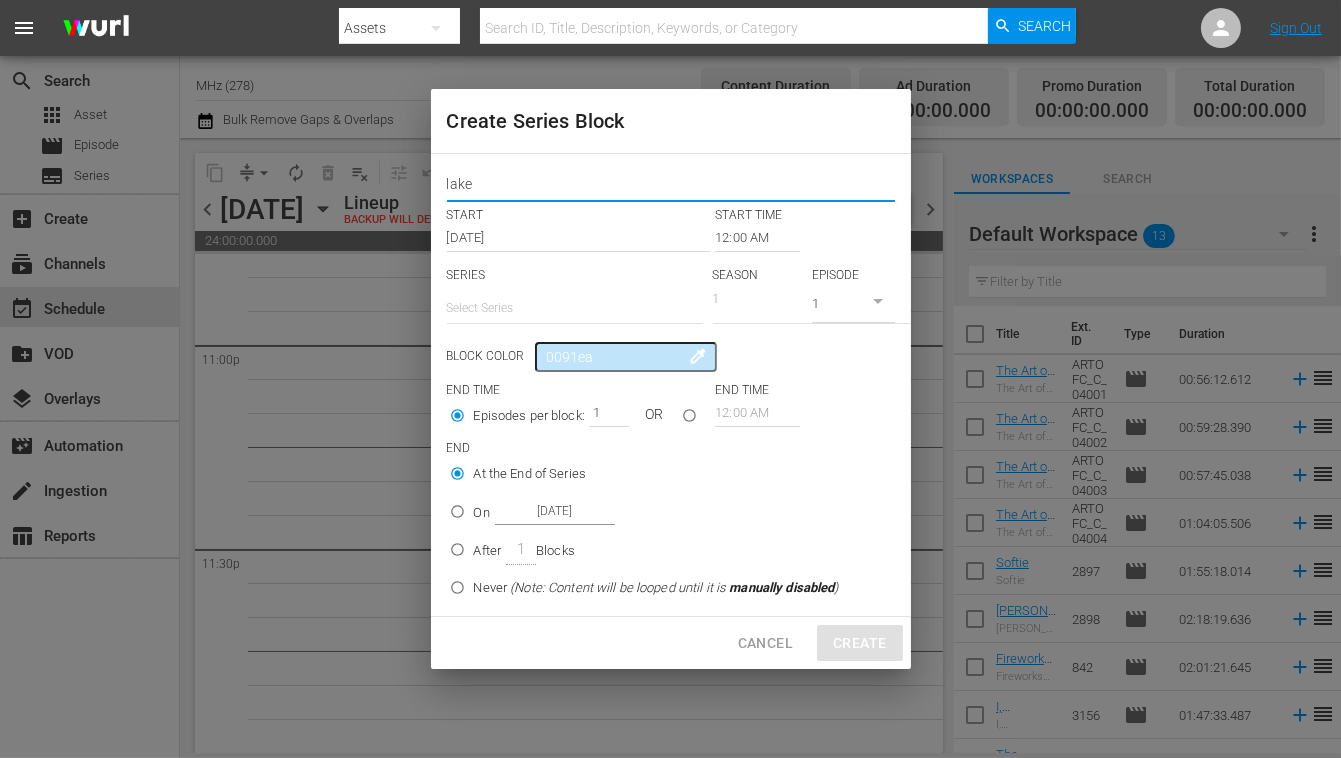 click on "12:00 AM" at bounding box center [757, 238] 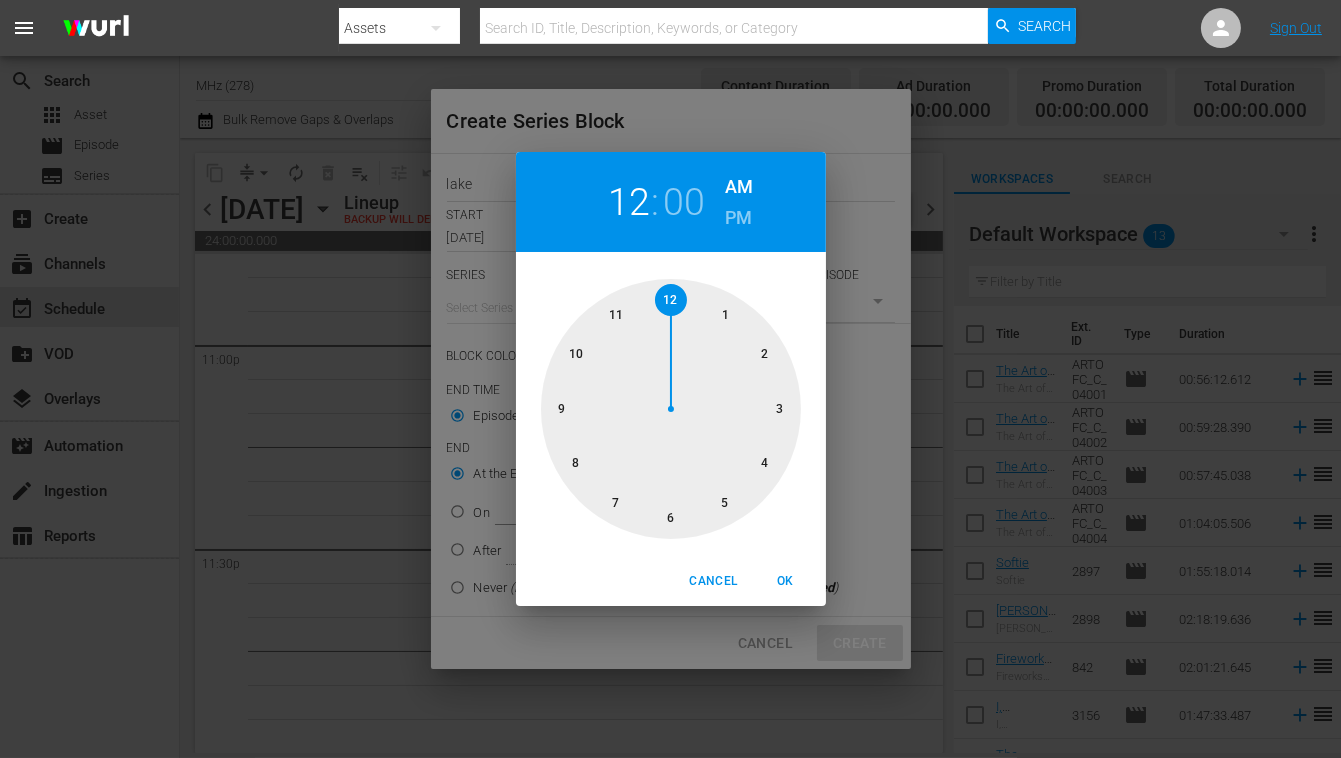 click at bounding box center [671, 409] 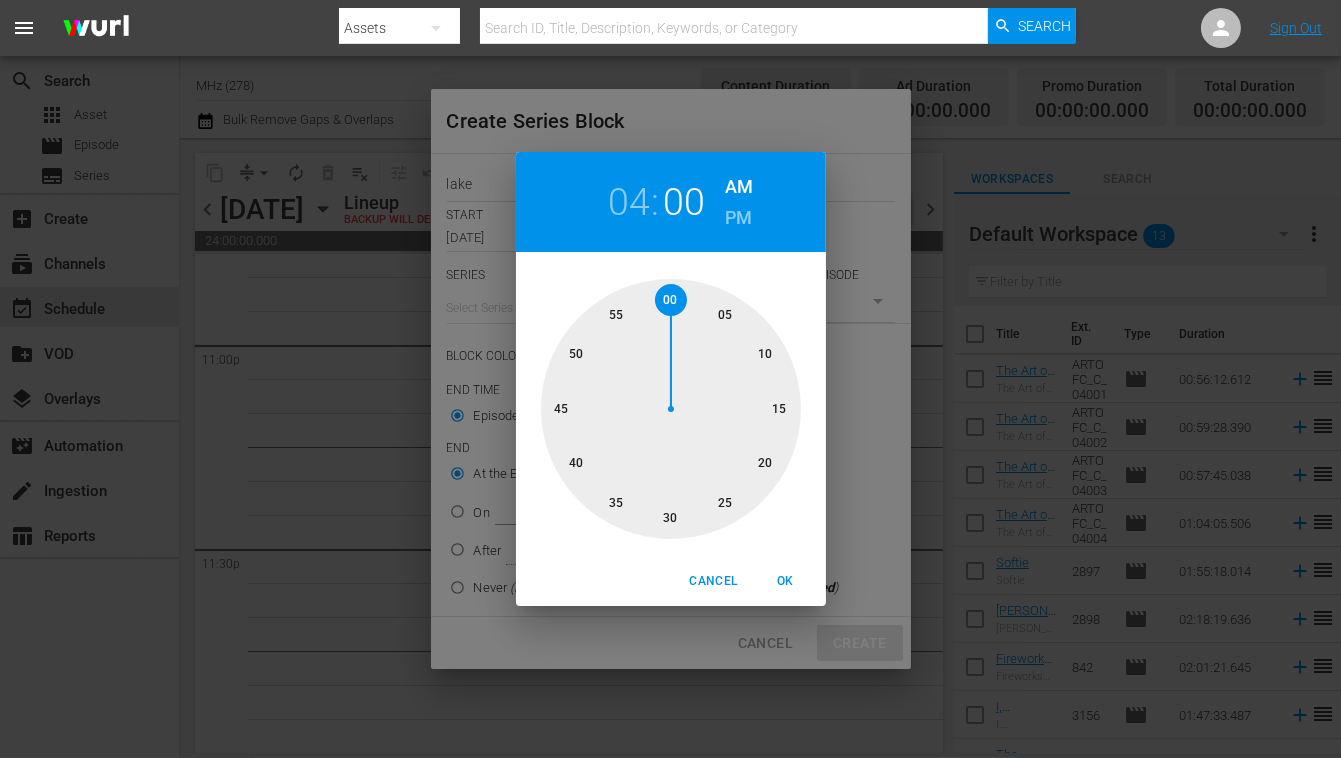 click on "PM" at bounding box center [738, 218] 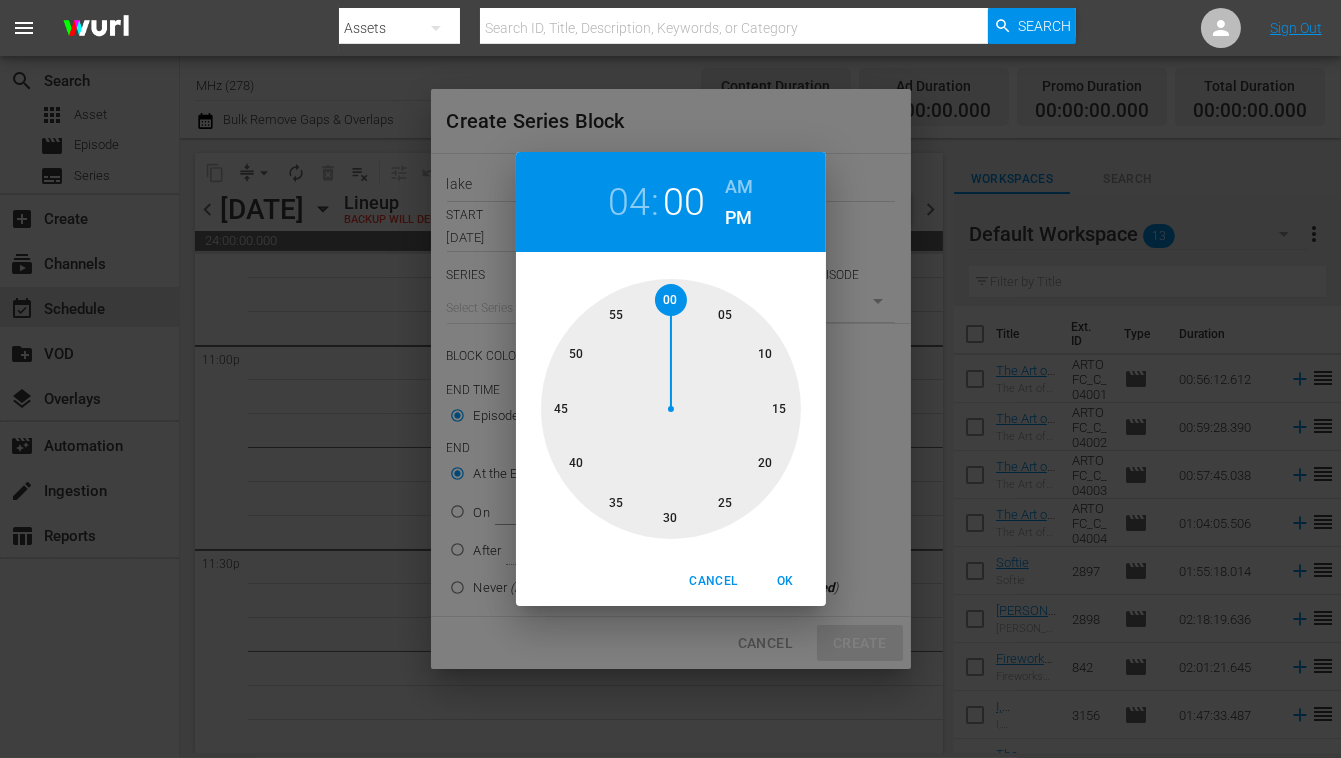 click on "OK" at bounding box center (786, 581) 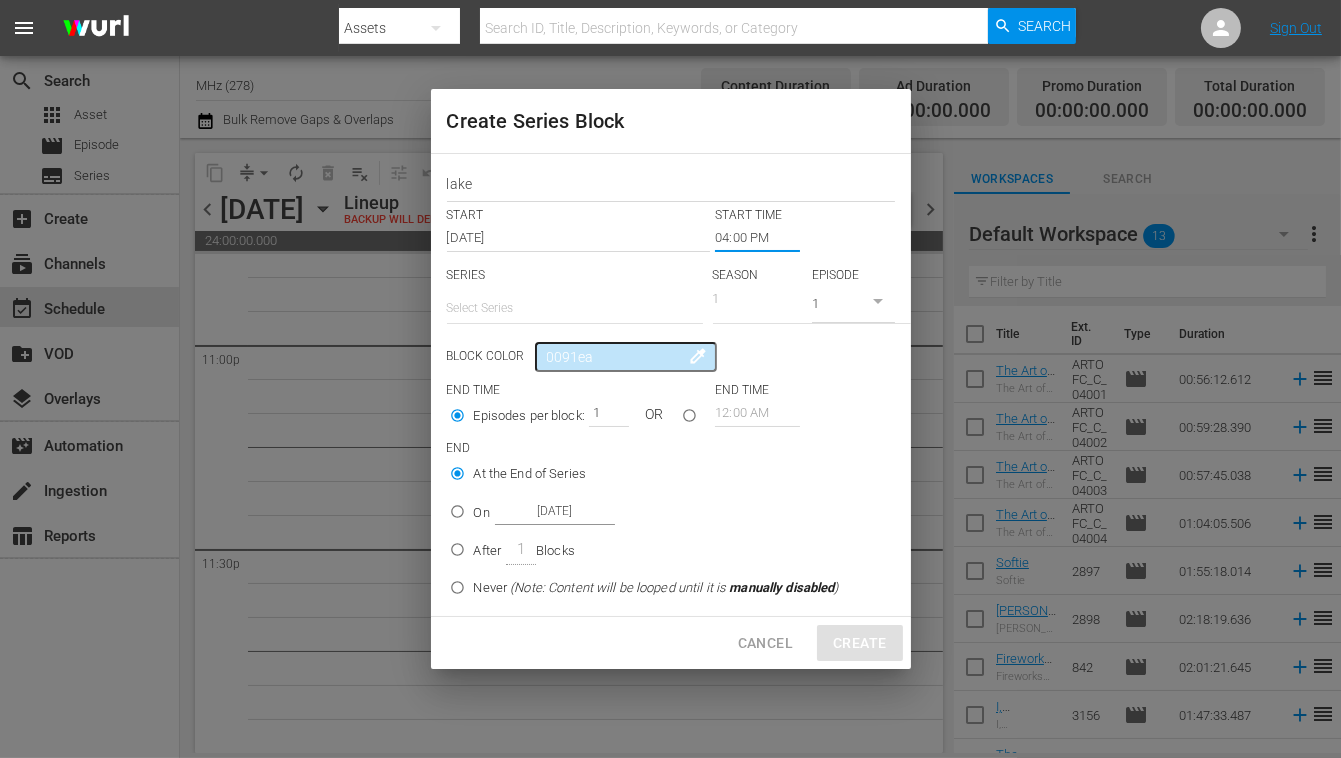 click at bounding box center [575, 308] 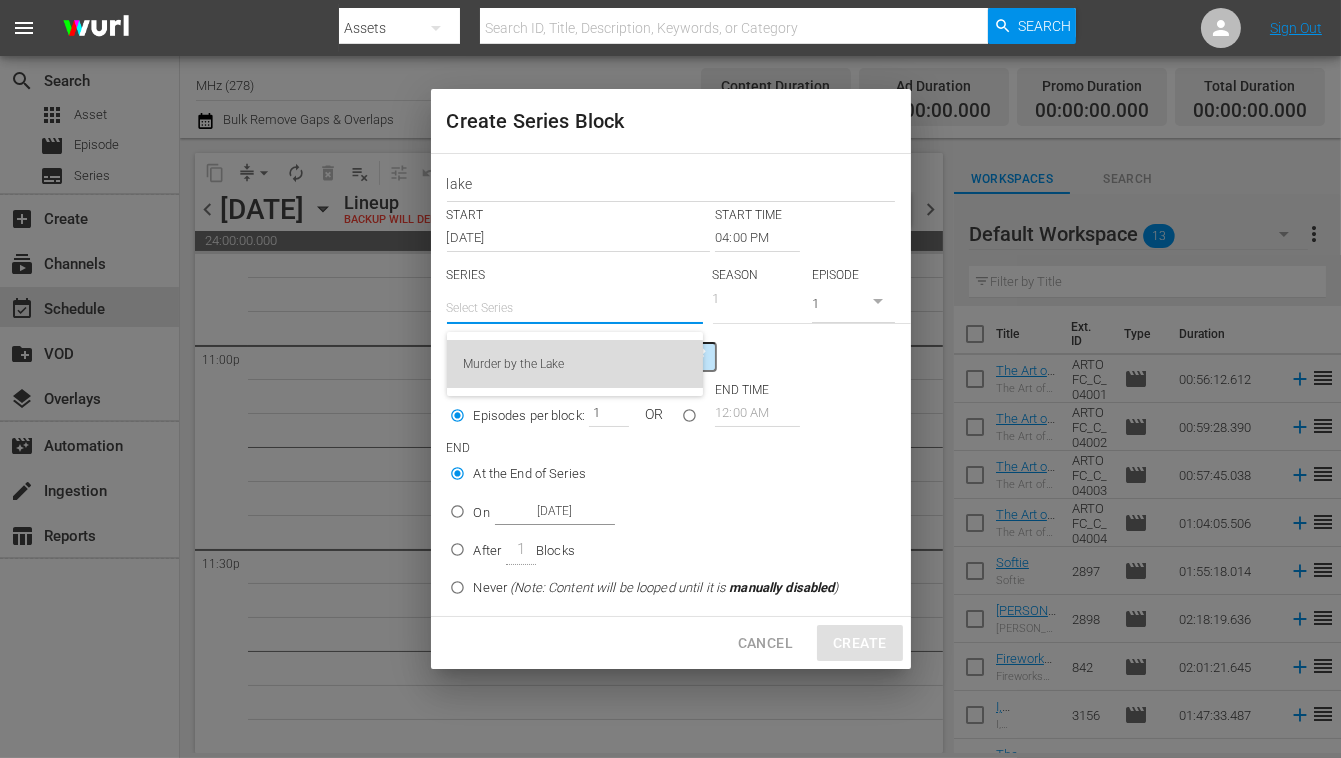 click on "Murder by the Lake" at bounding box center [575, 364] 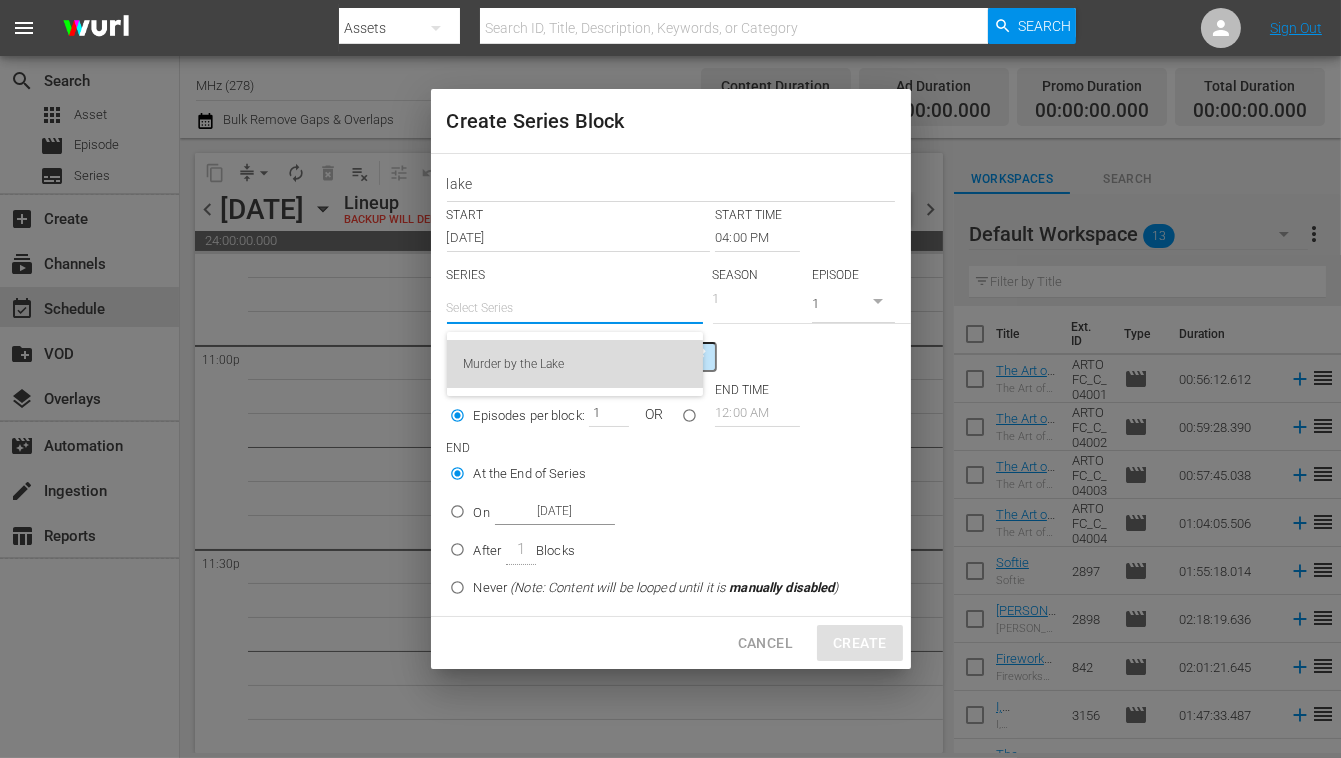 type on "Murder by the Lake" 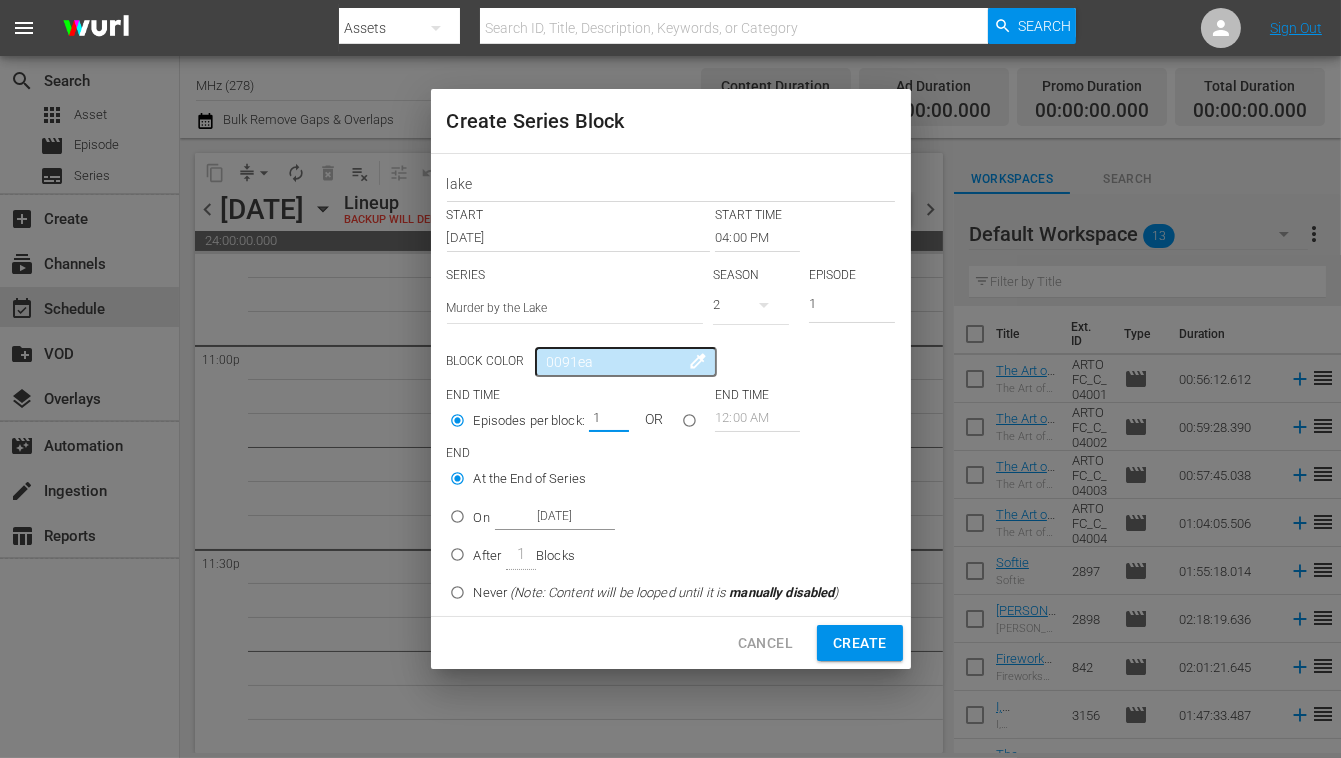 click on "1" at bounding box center (604, 418) 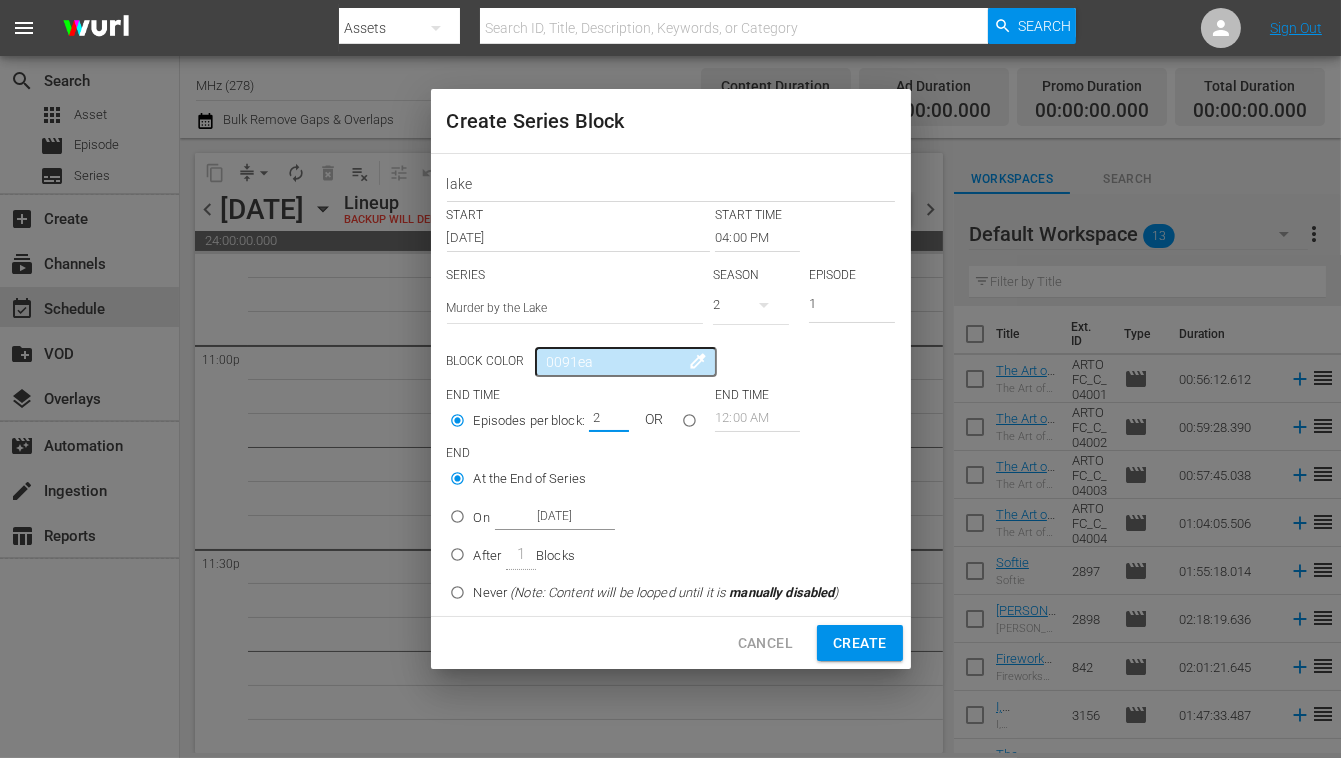 click on "2" at bounding box center (604, 418) 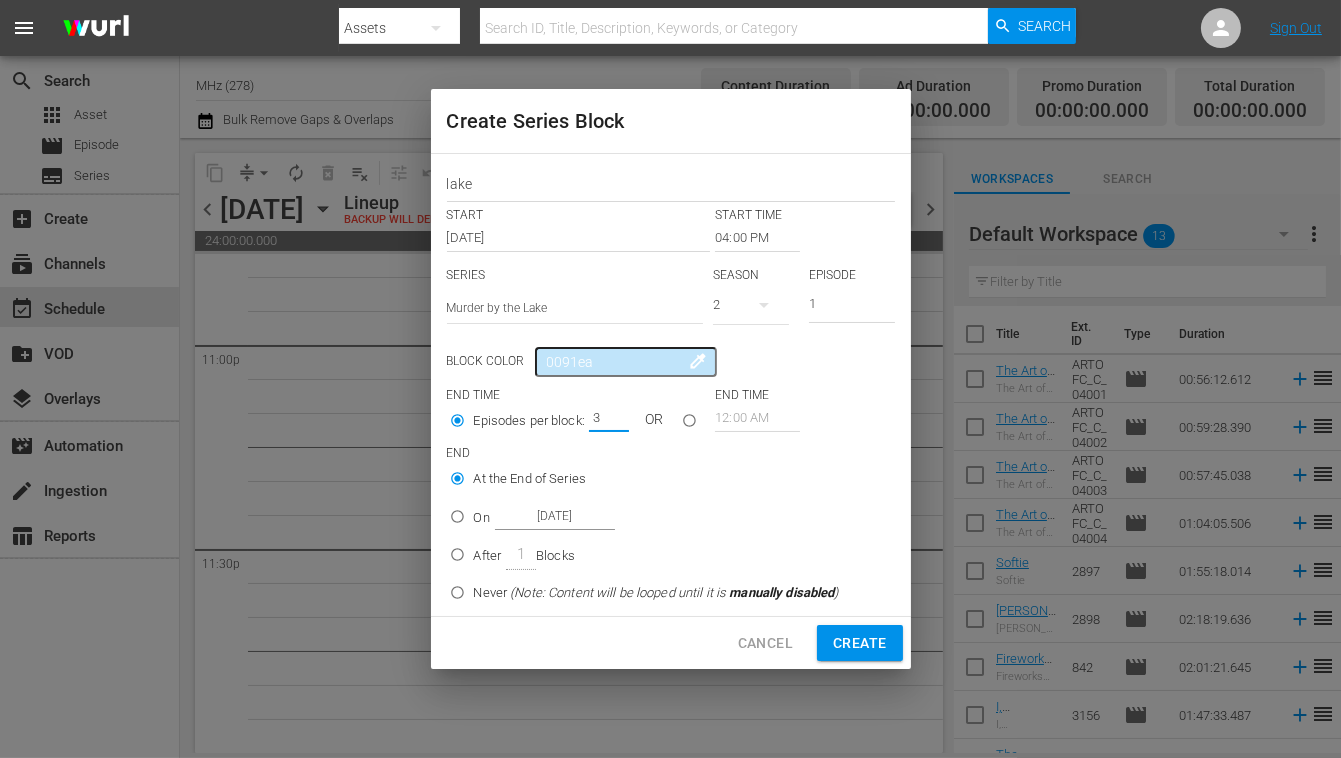 click on "3" at bounding box center (604, 418) 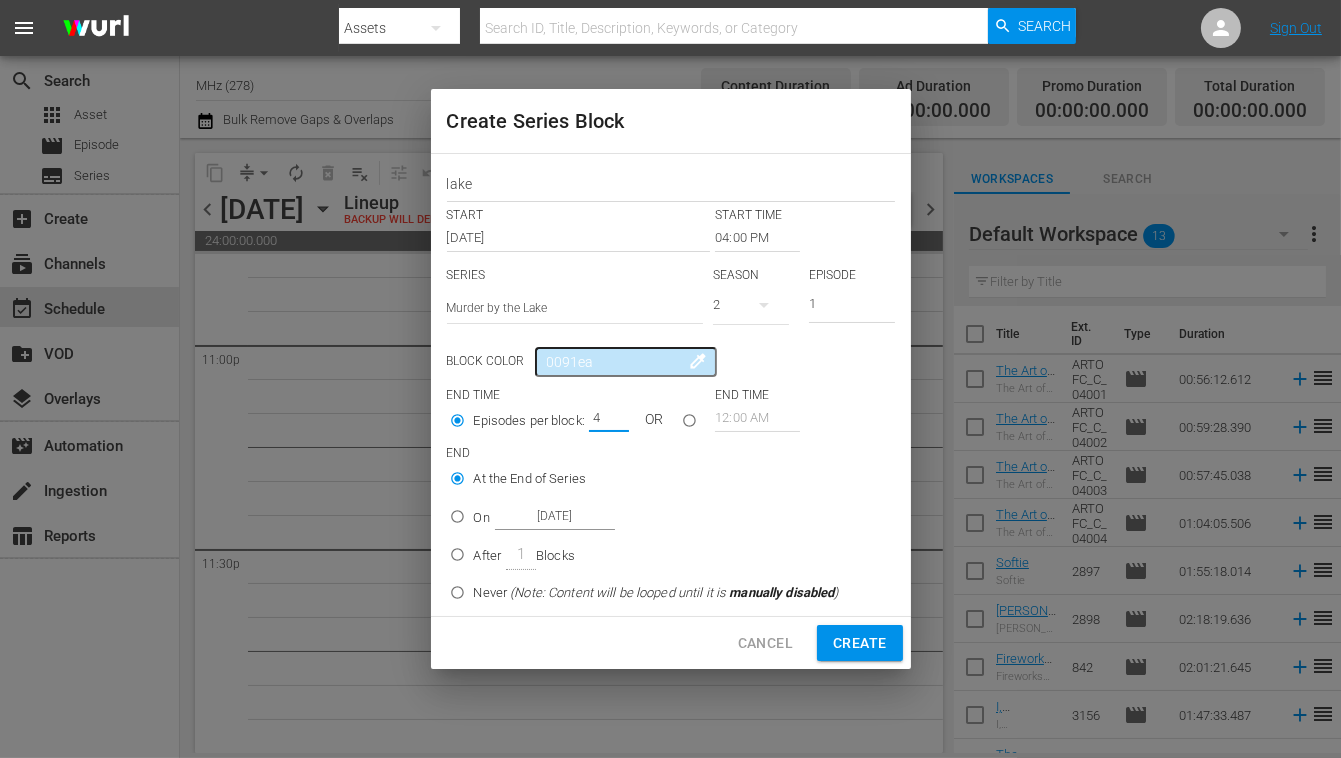type on "4" 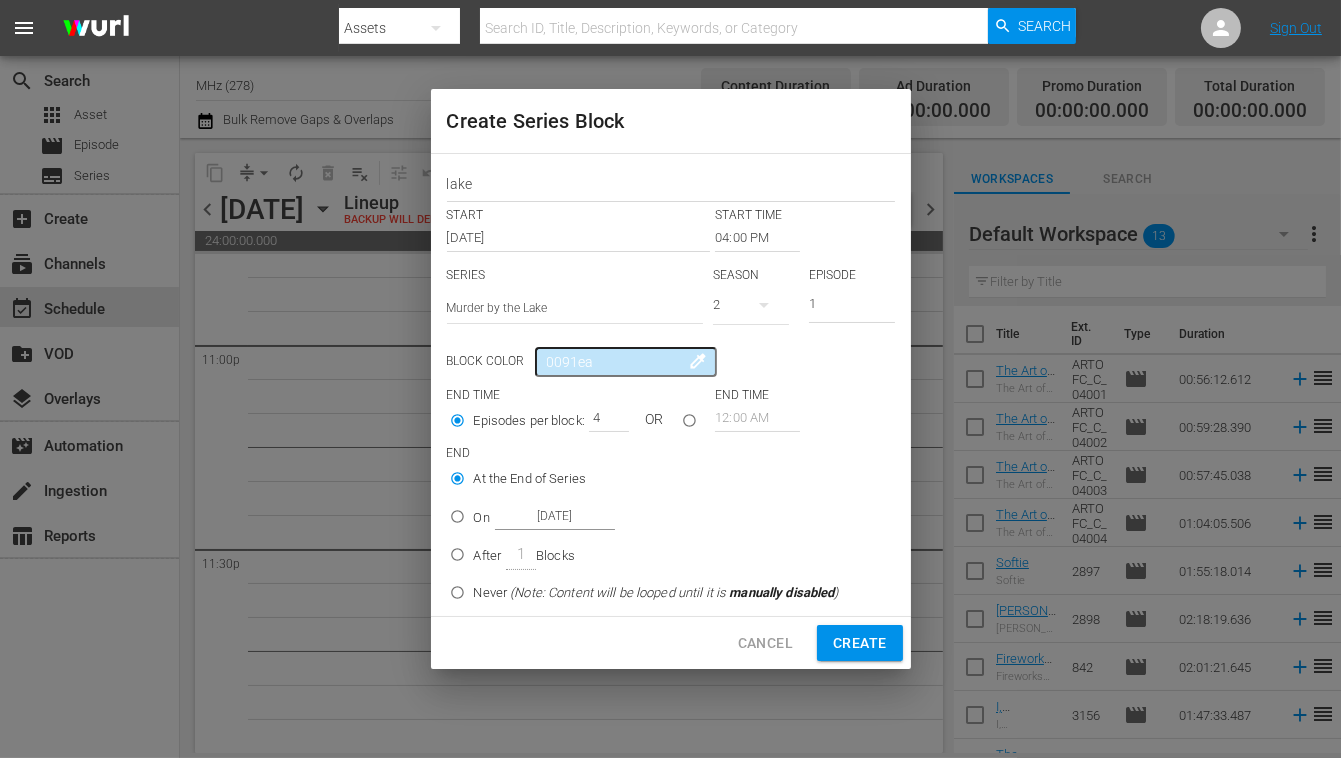 click on "On" at bounding box center [482, 518] 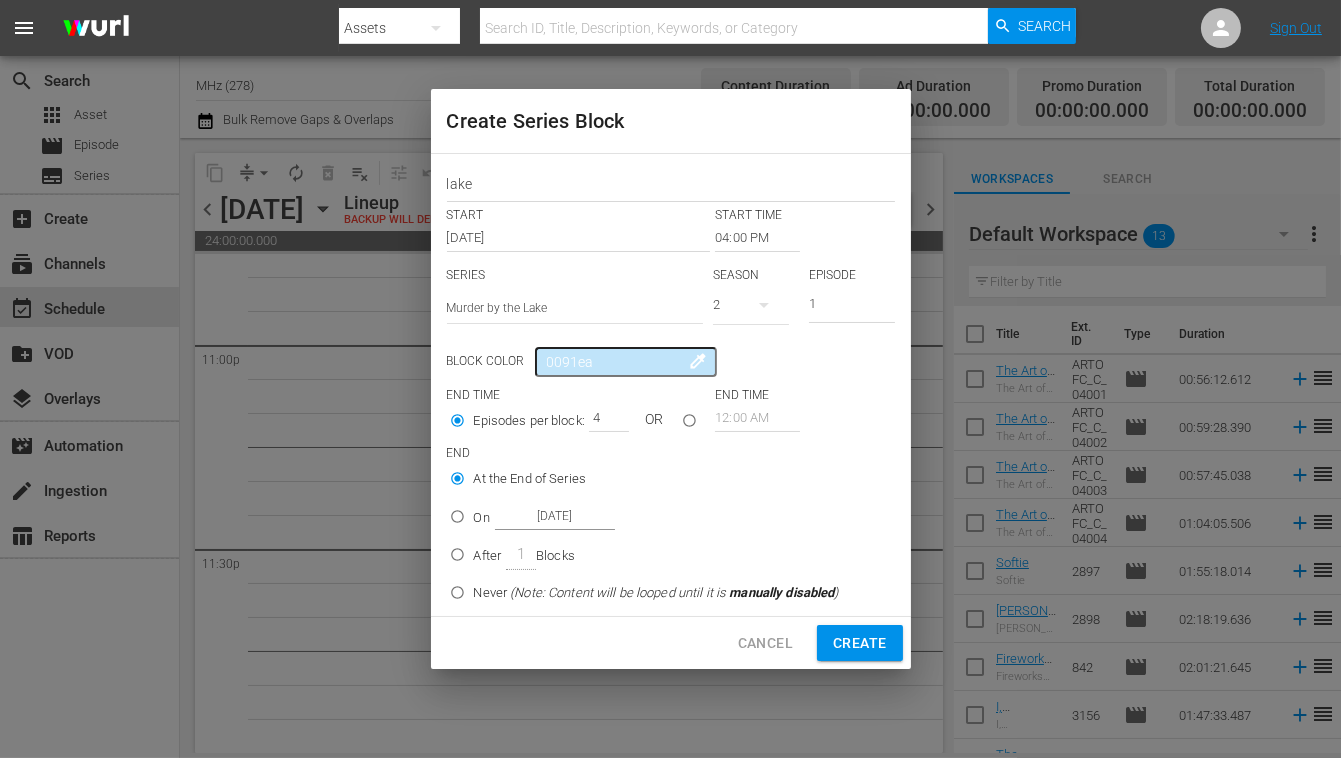 click on "On [DATE]" at bounding box center [457, 520] 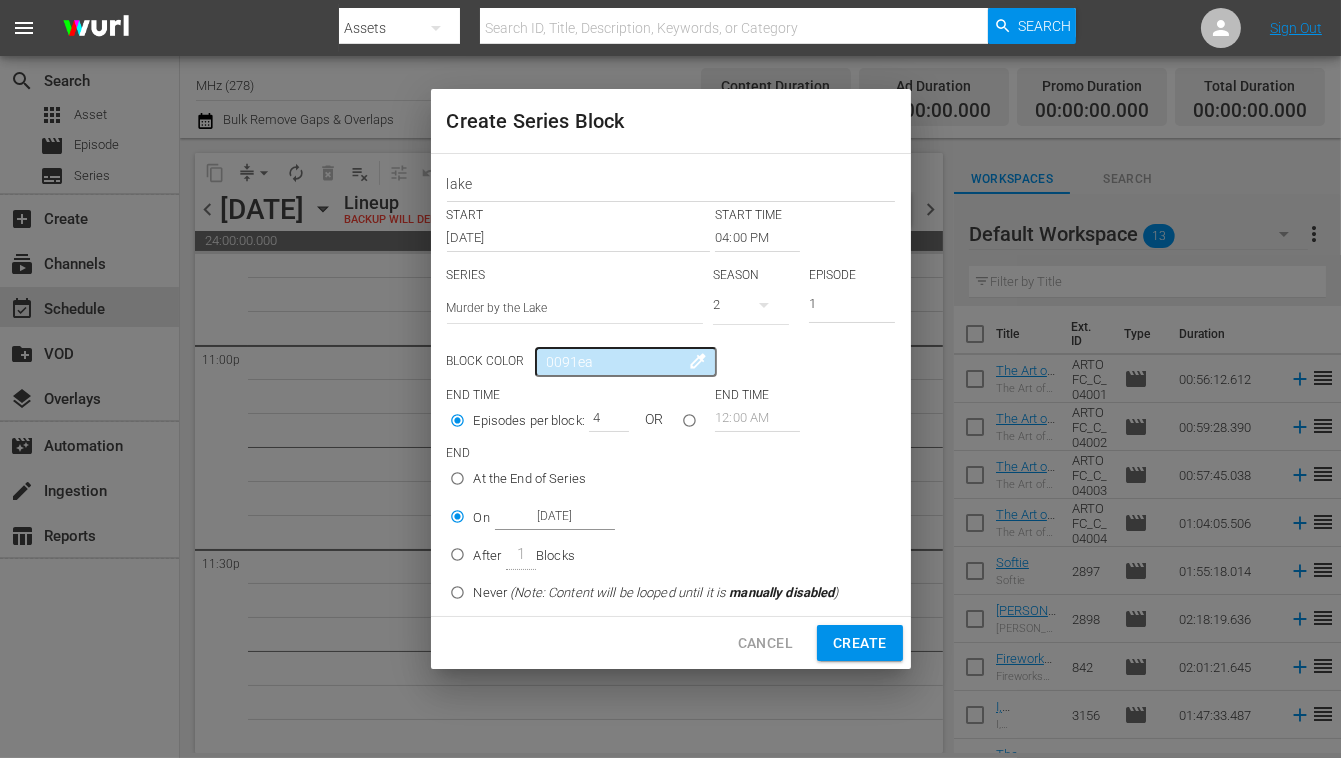 click on "Create" at bounding box center (859, 643) 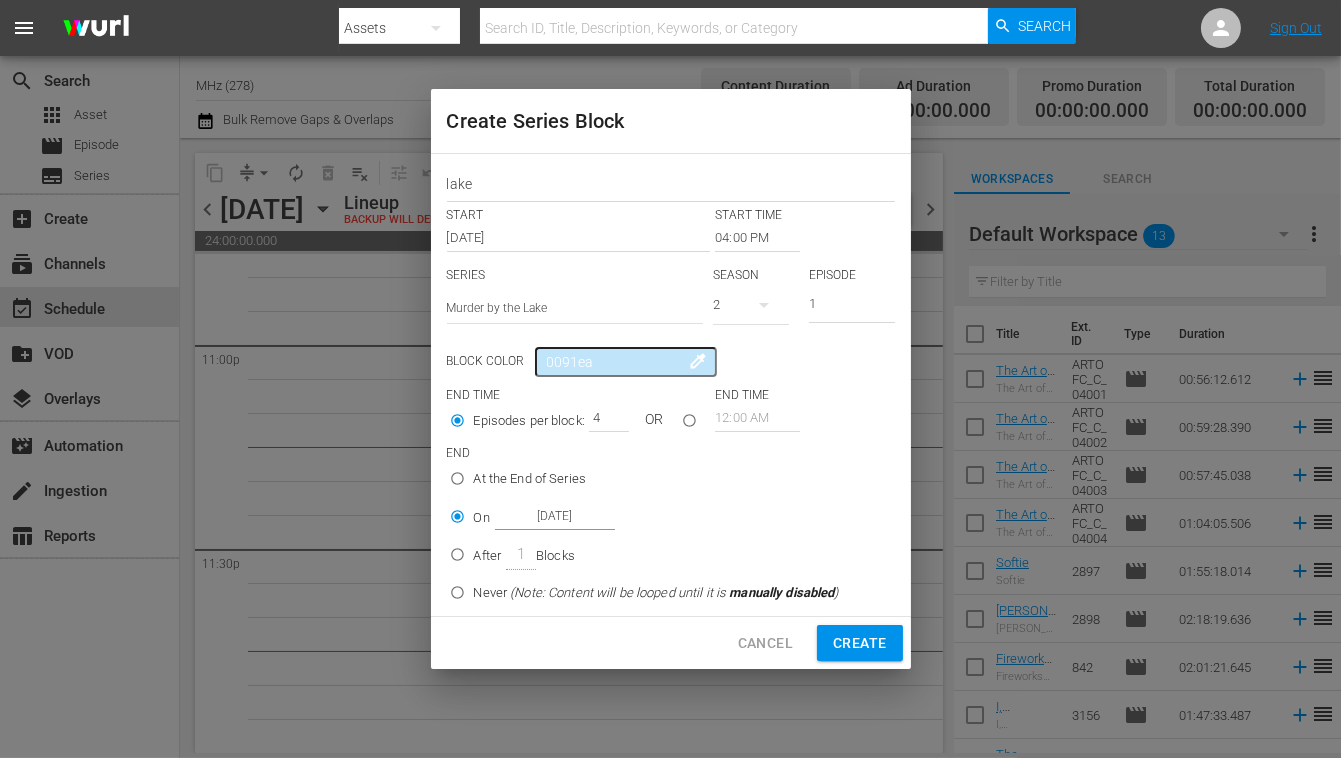 type on "12:00 AM" 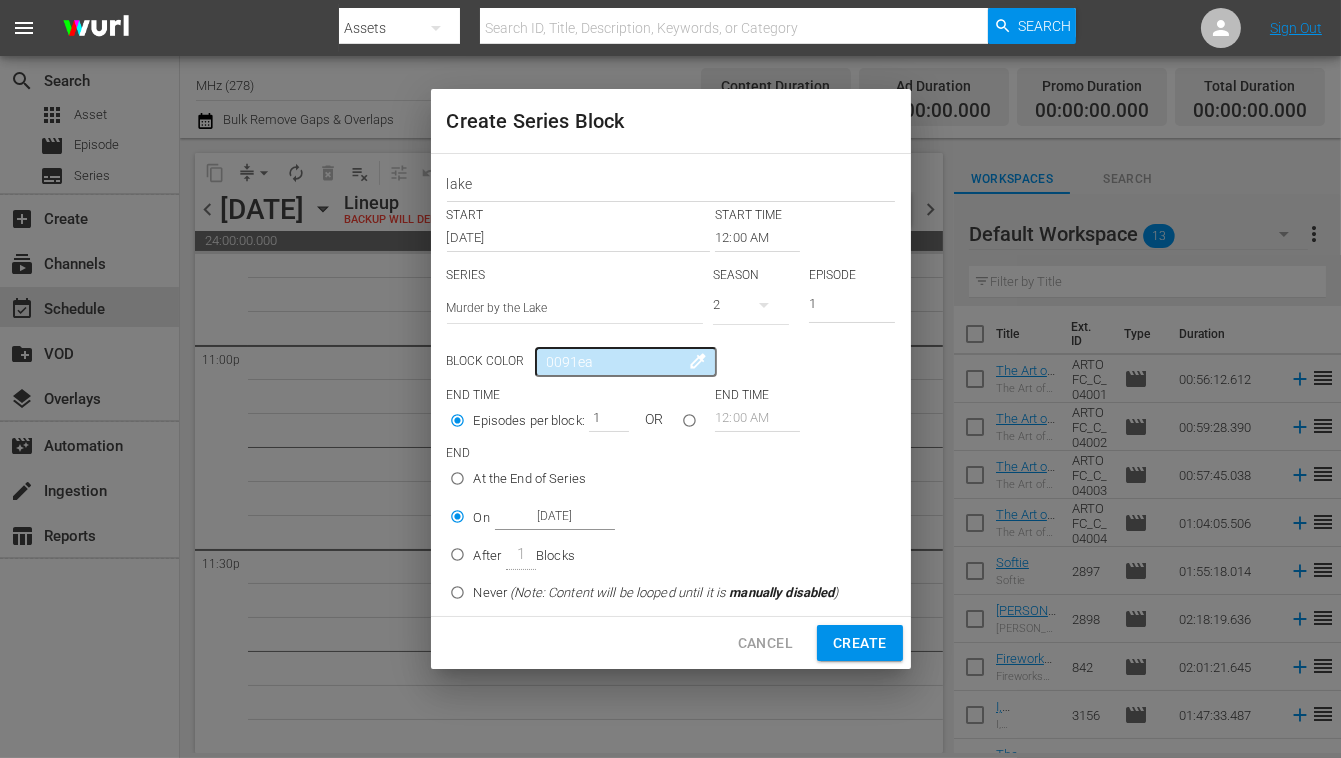 radio on "true" 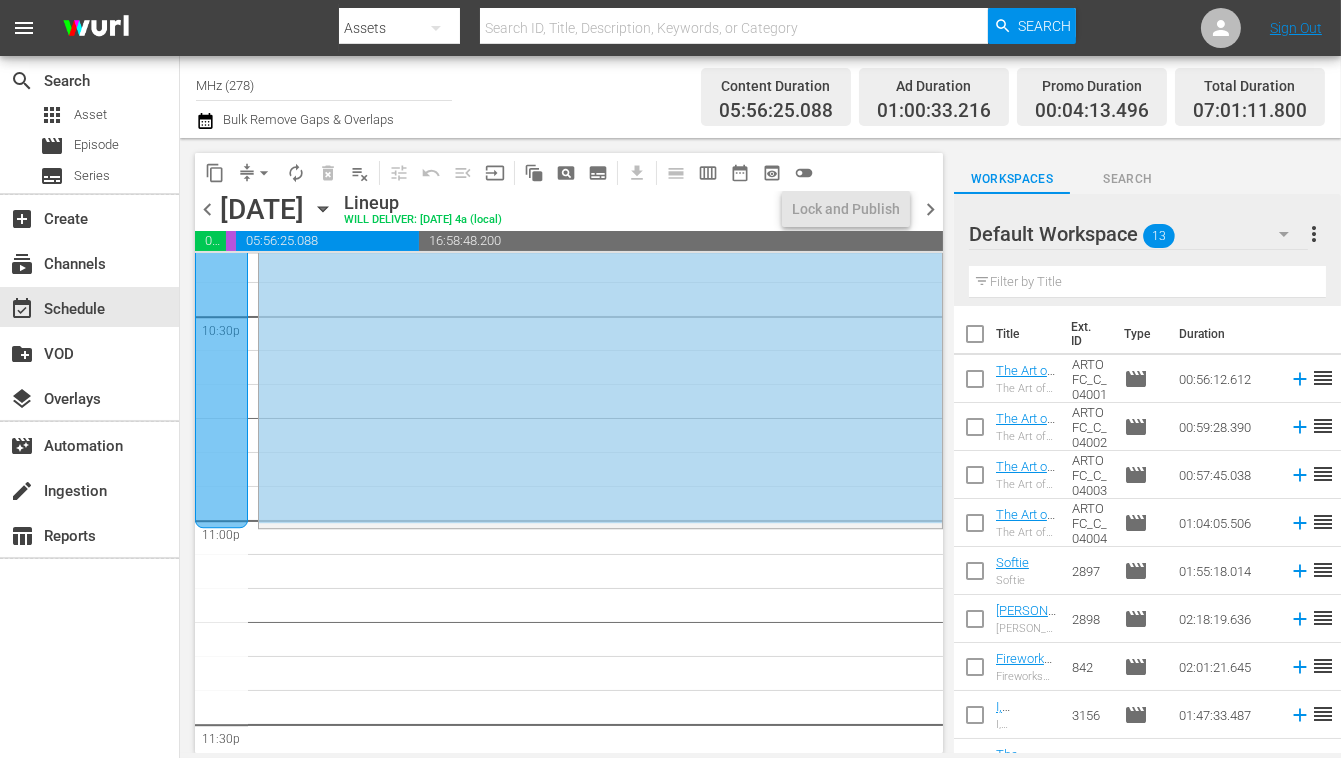scroll, scrollTop: 8980, scrollLeft: 0, axis: vertical 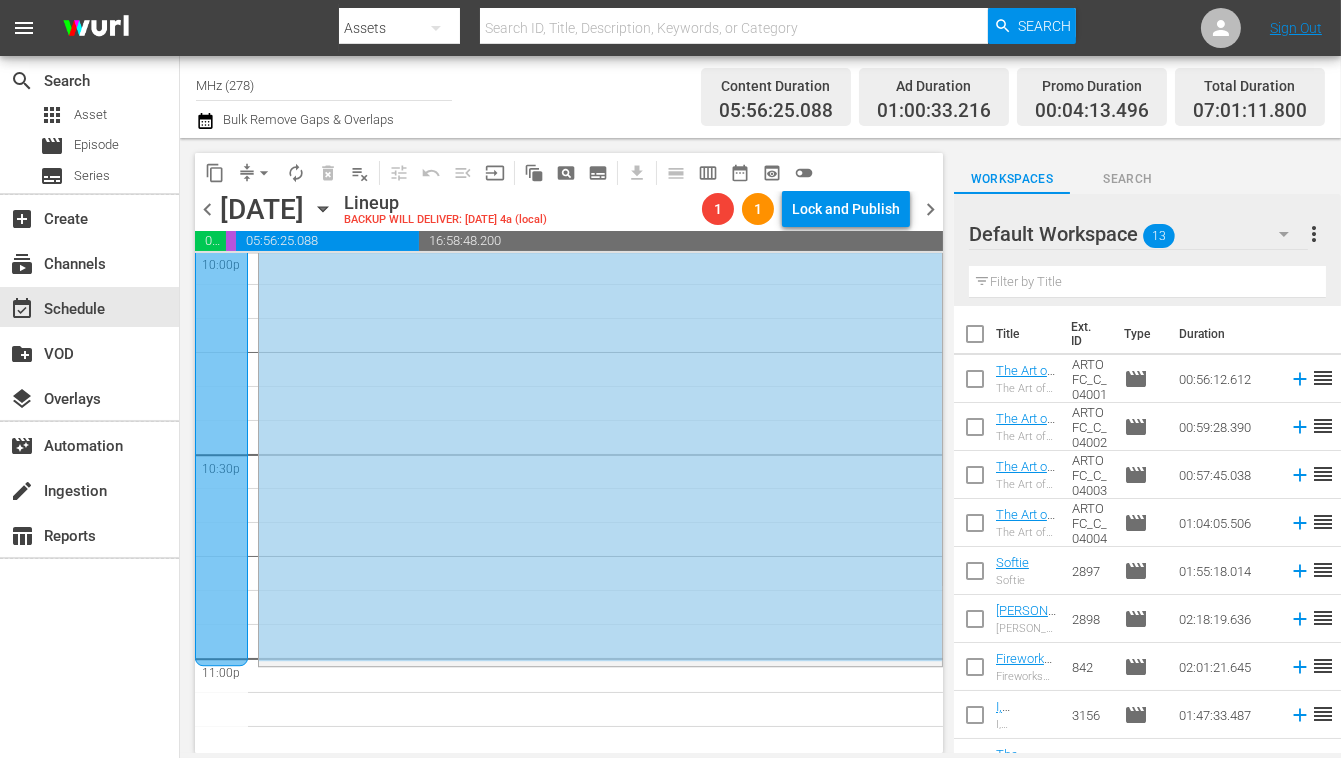 click at bounding box center [221, -766] 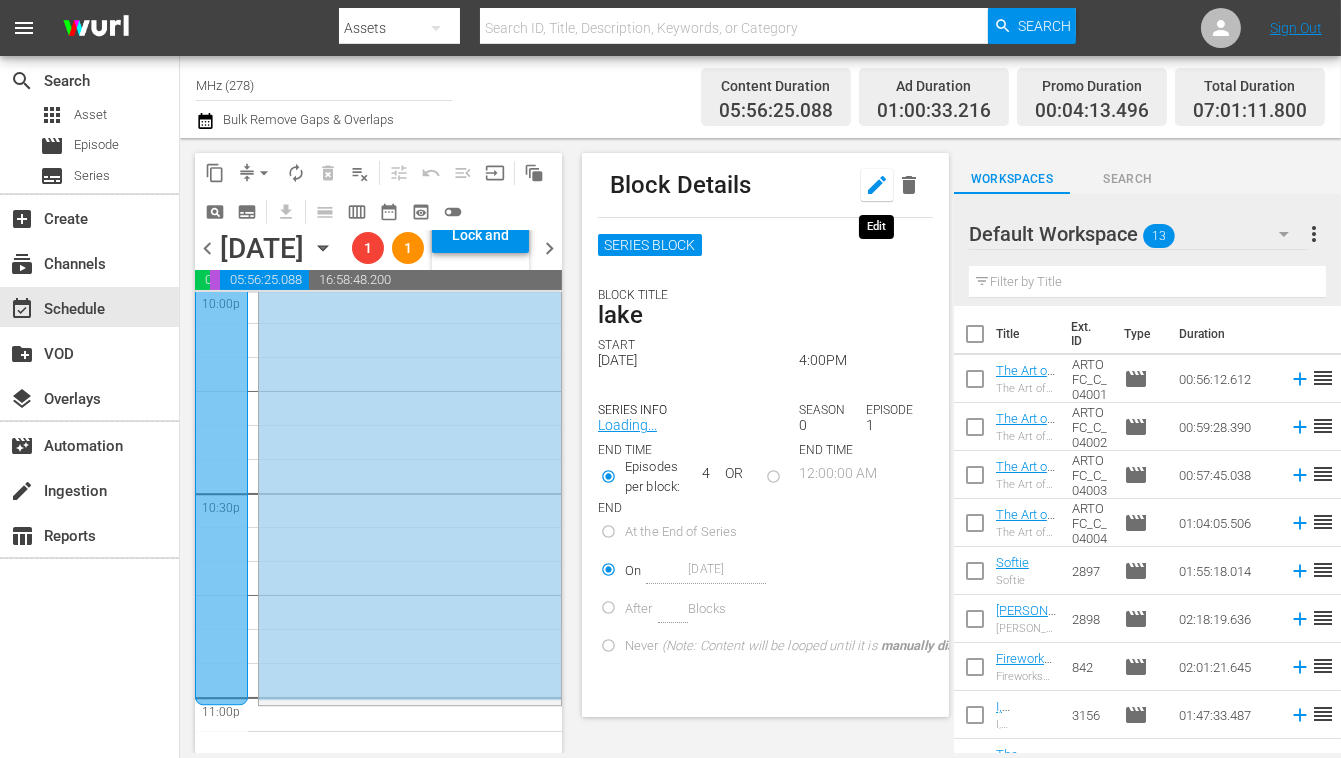 click 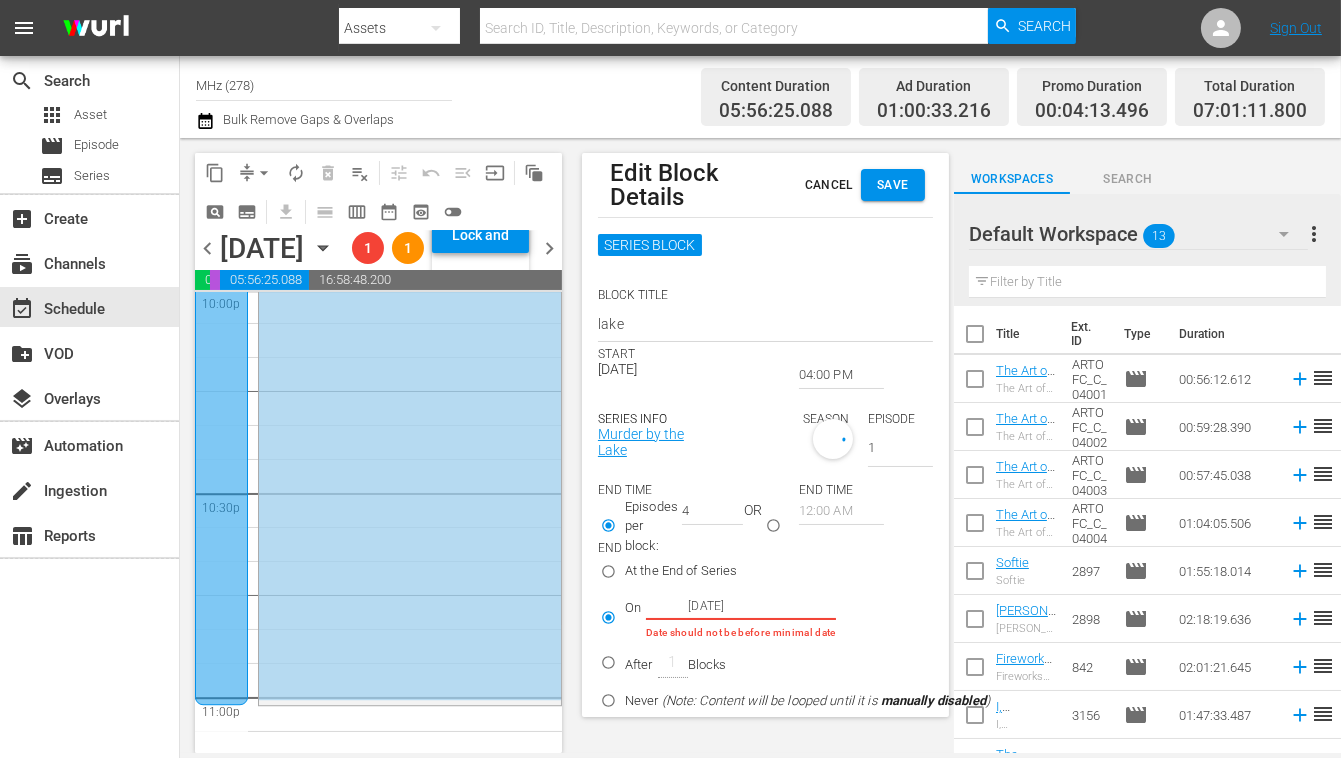 click on "04:00 PM" at bounding box center [841, 375] 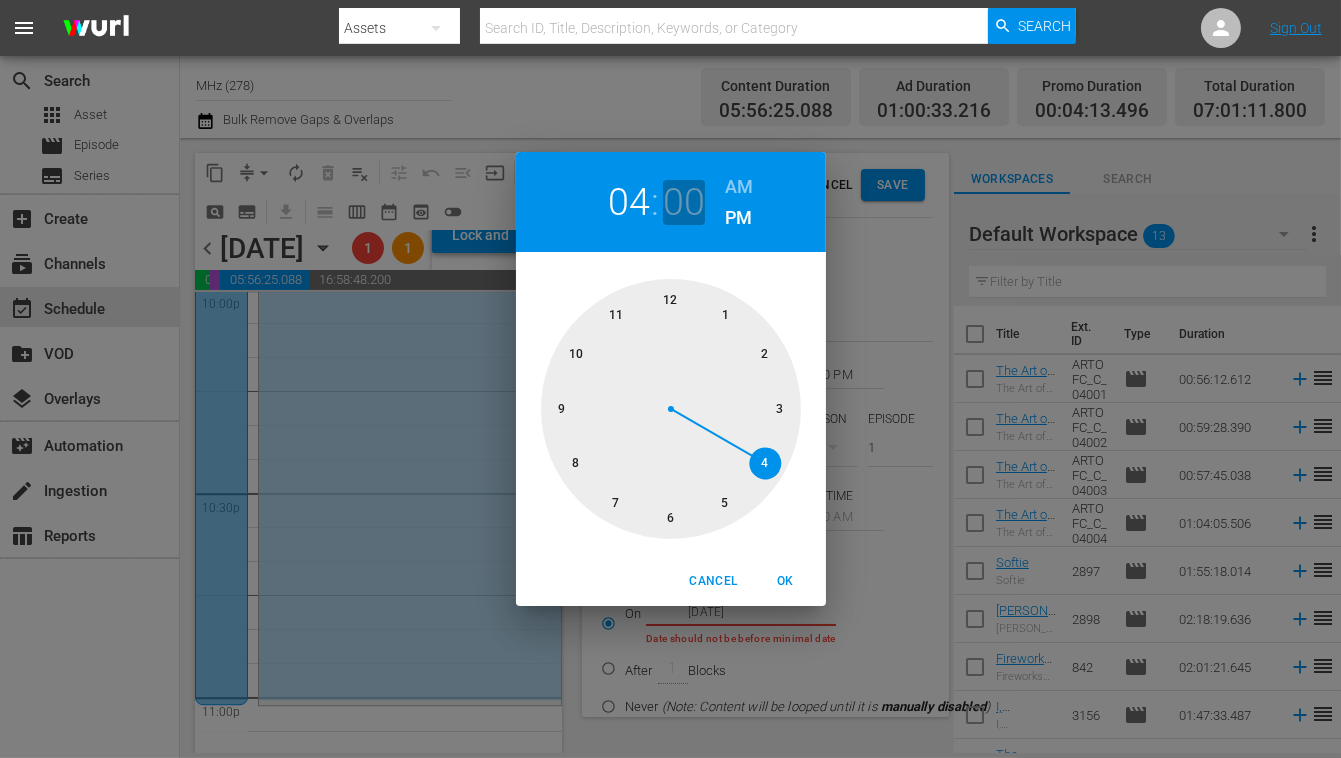 click on "00" at bounding box center [683, 202] 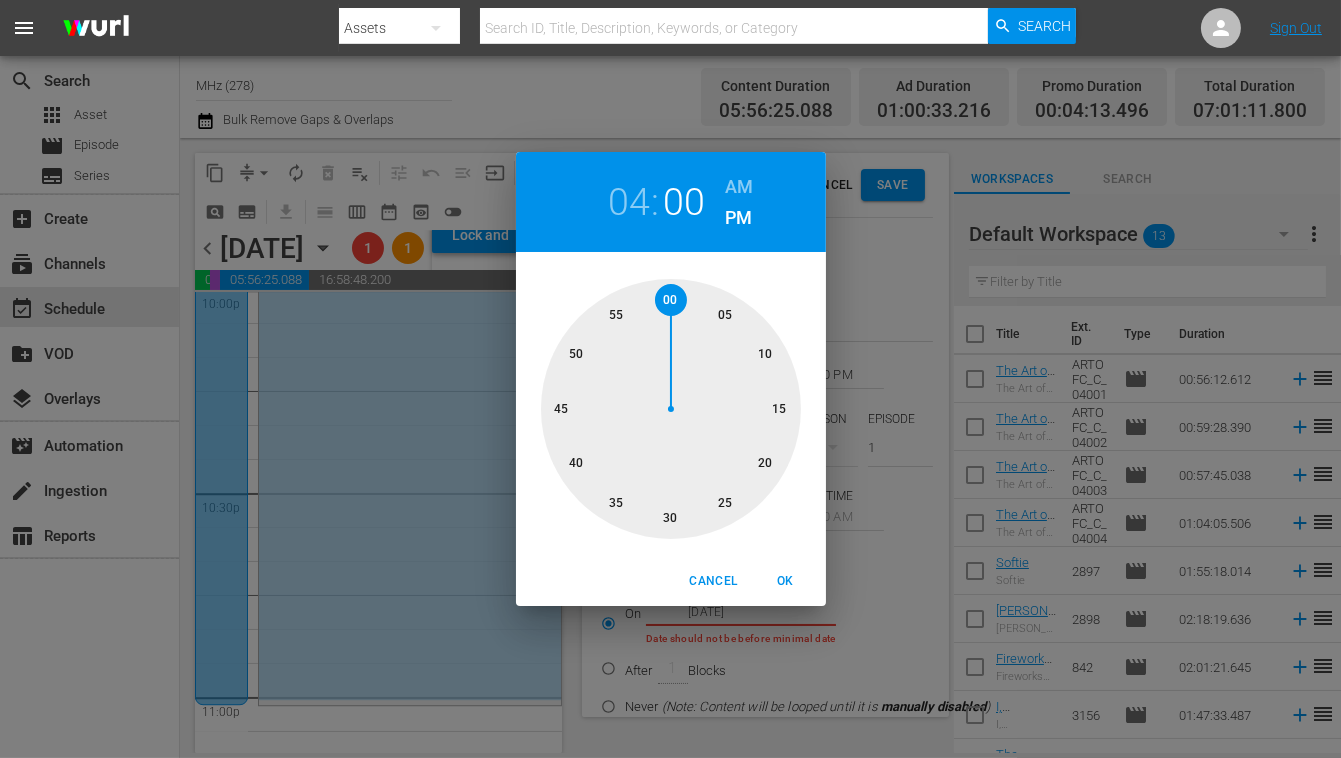 click at bounding box center (671, 409) 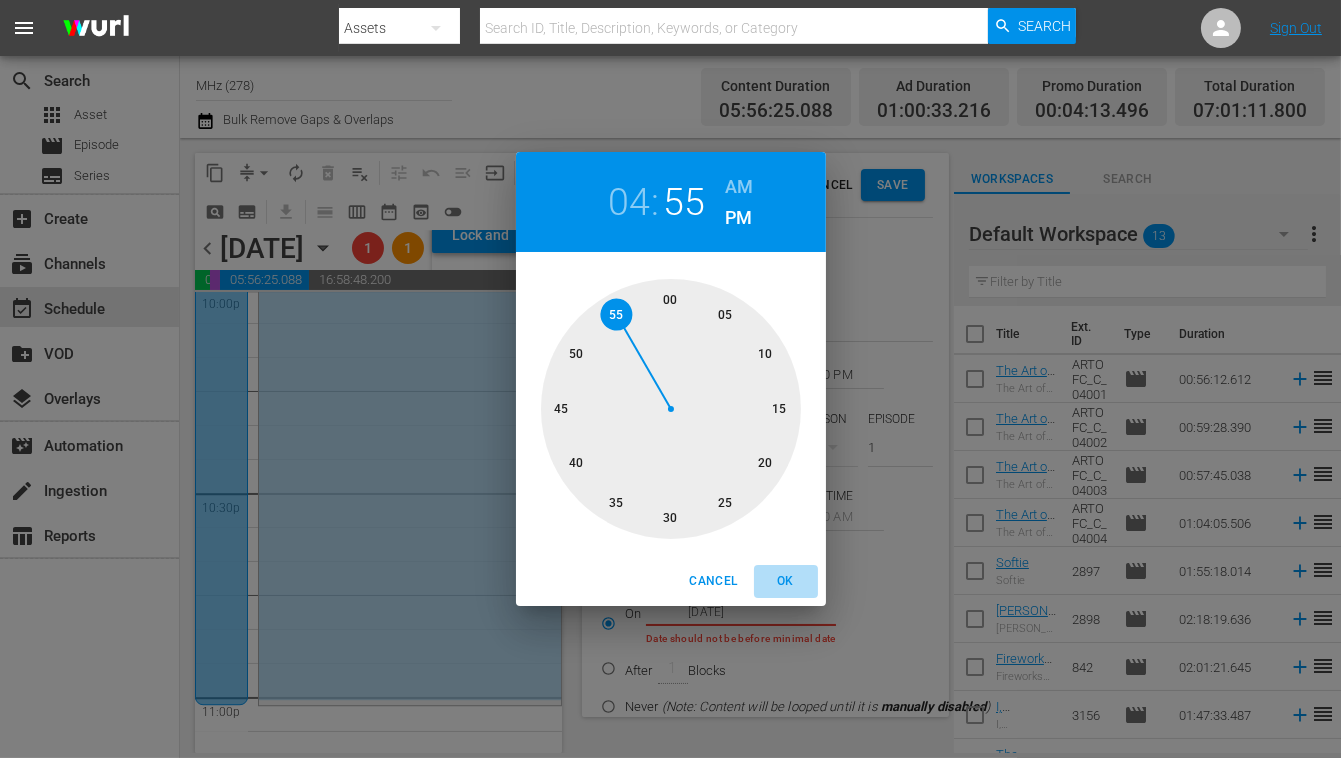 click on "OK" at bounding box center [786, 581] 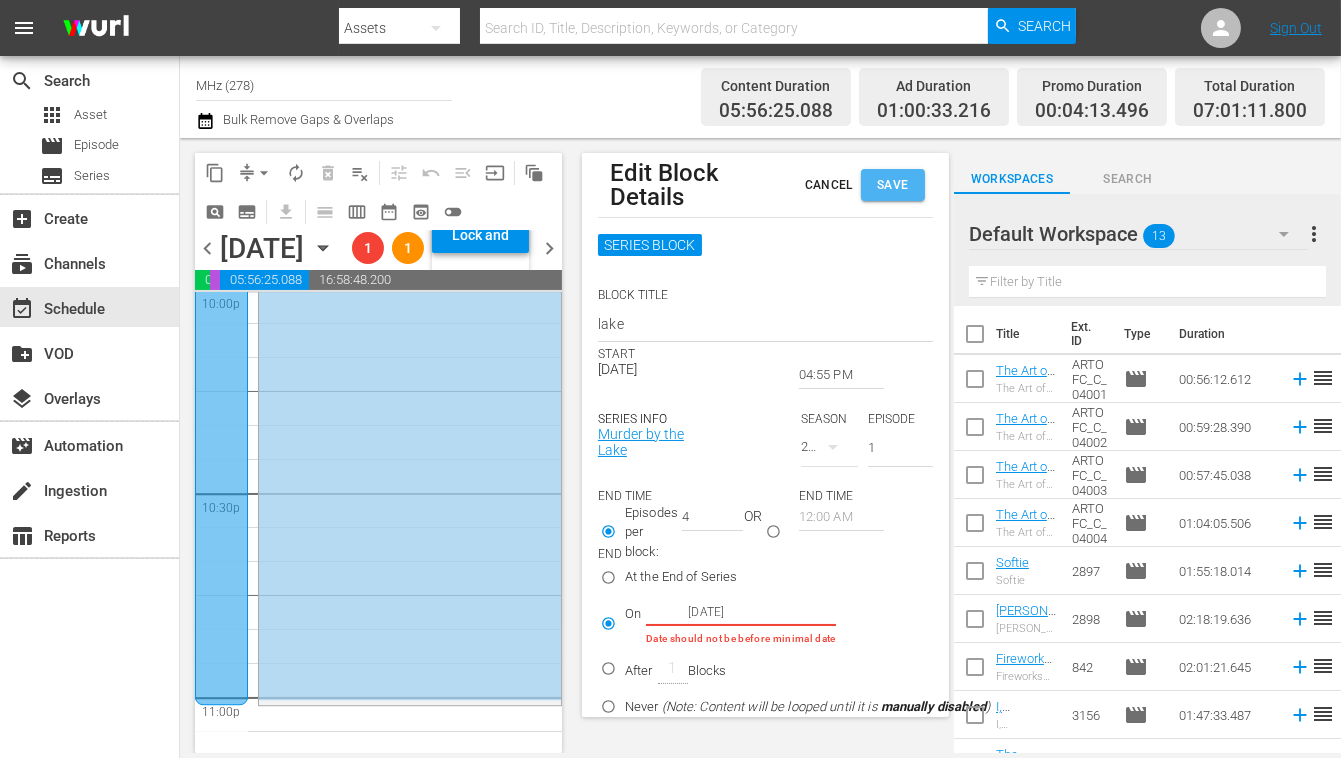 click on "Save" at bounding box center [893, 185] 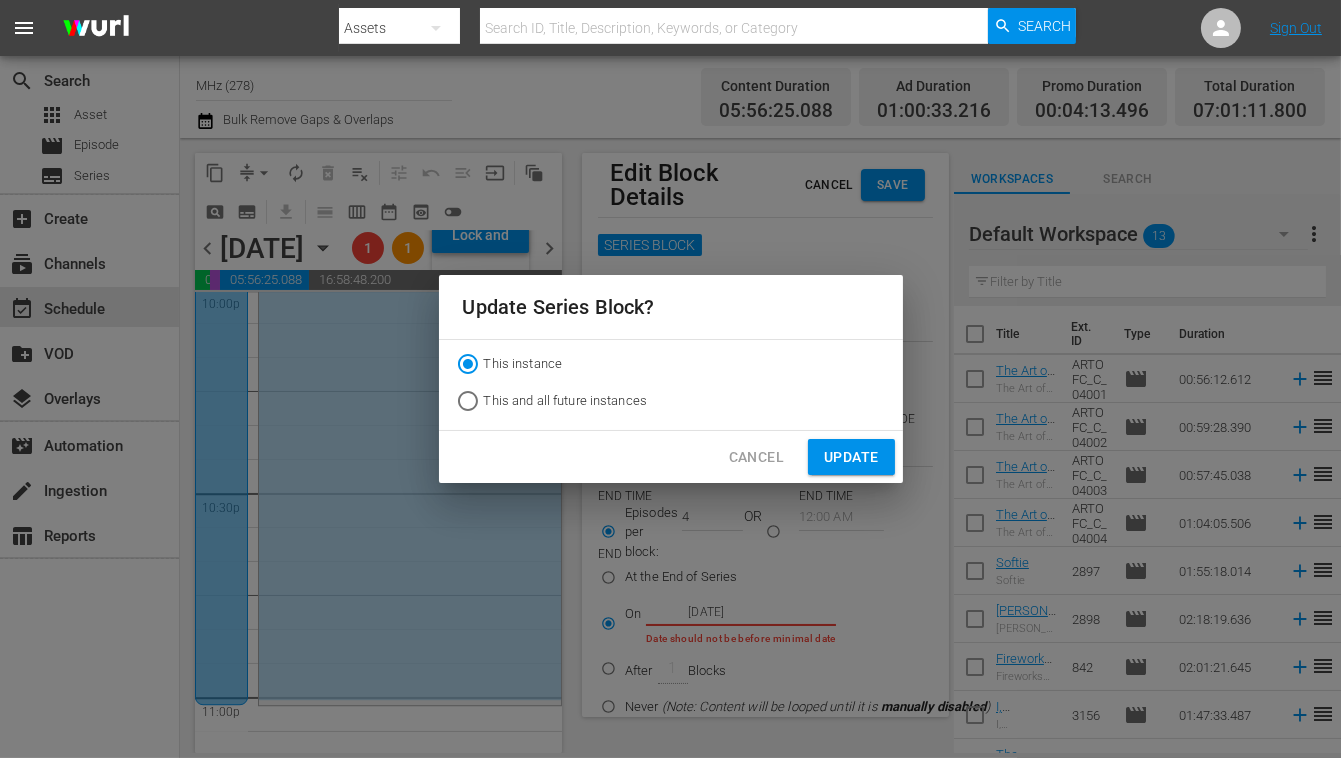 click on "Update" at bounding box center [851, 457] 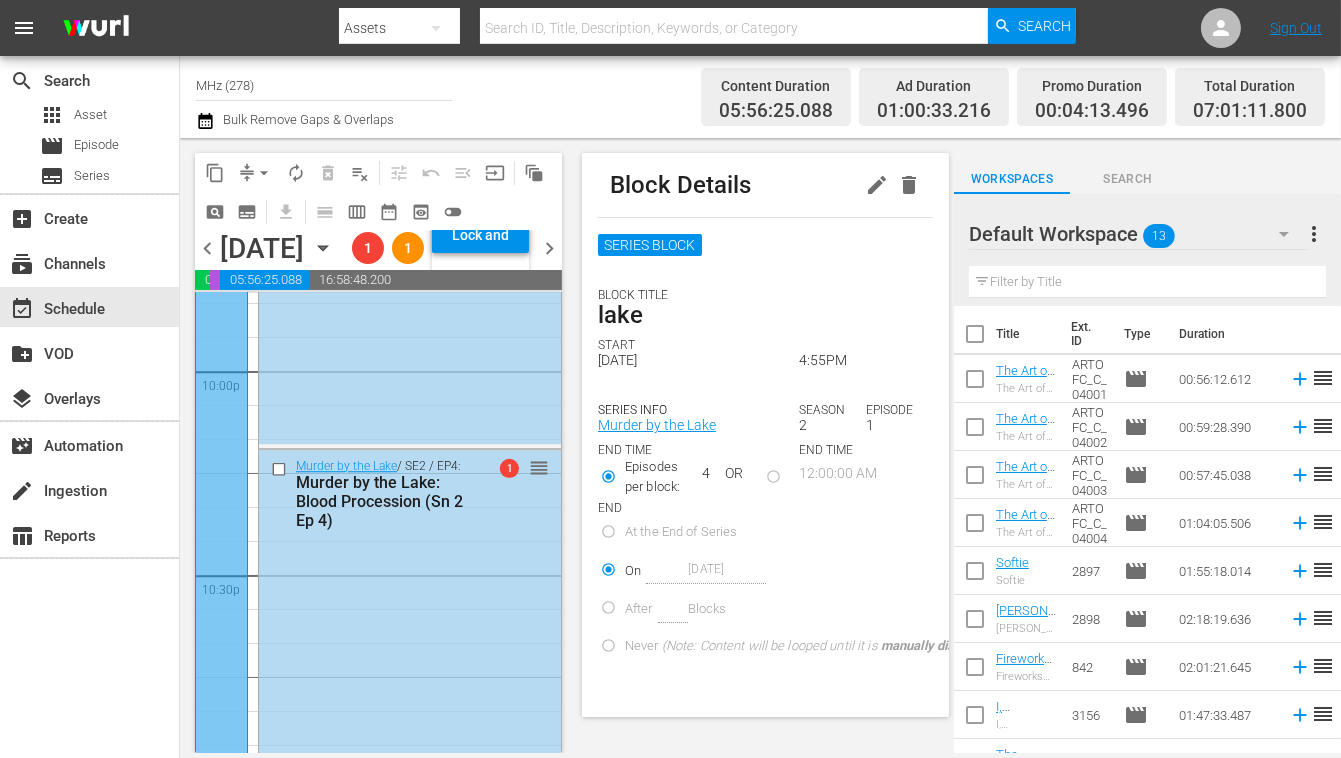 scroll, scrollTop: 9396, scrollLeft: 0, axis: vertical 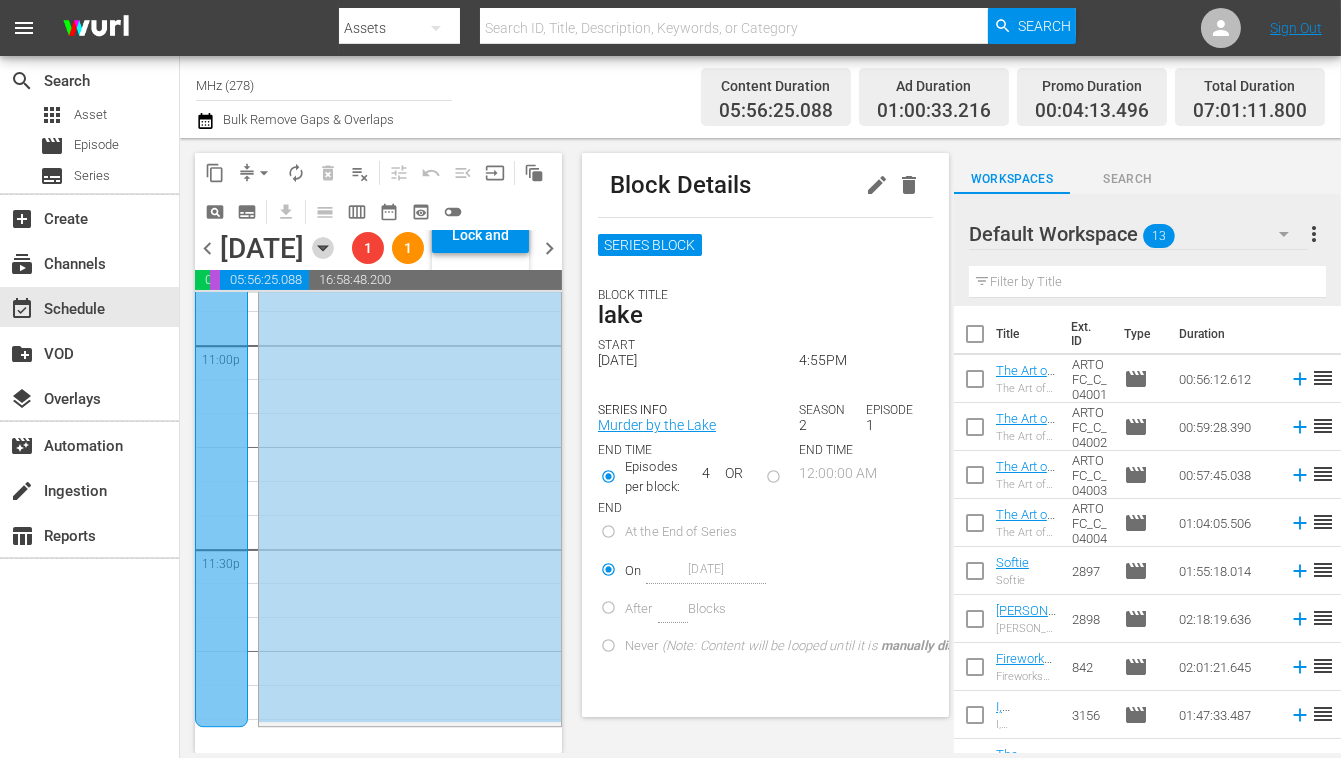 click 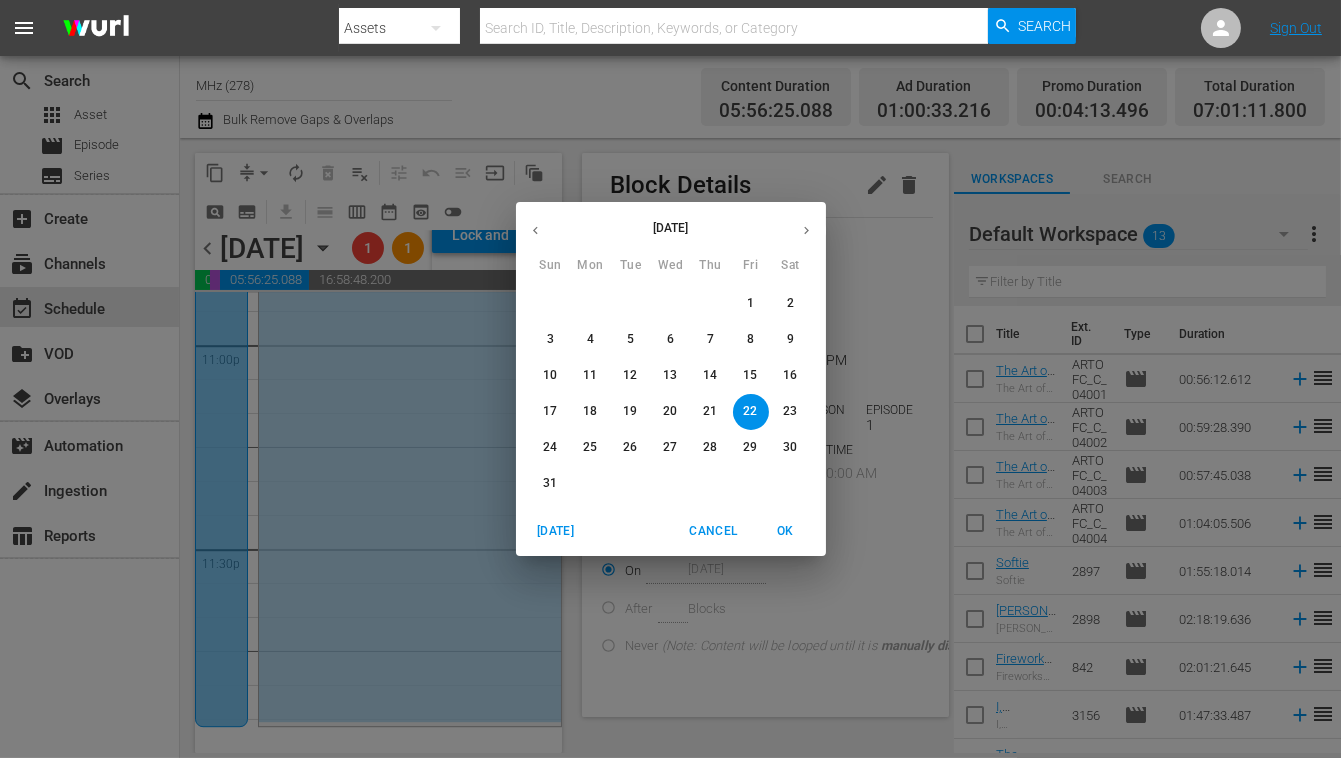 click on "25" at bounding box center (591, 447) 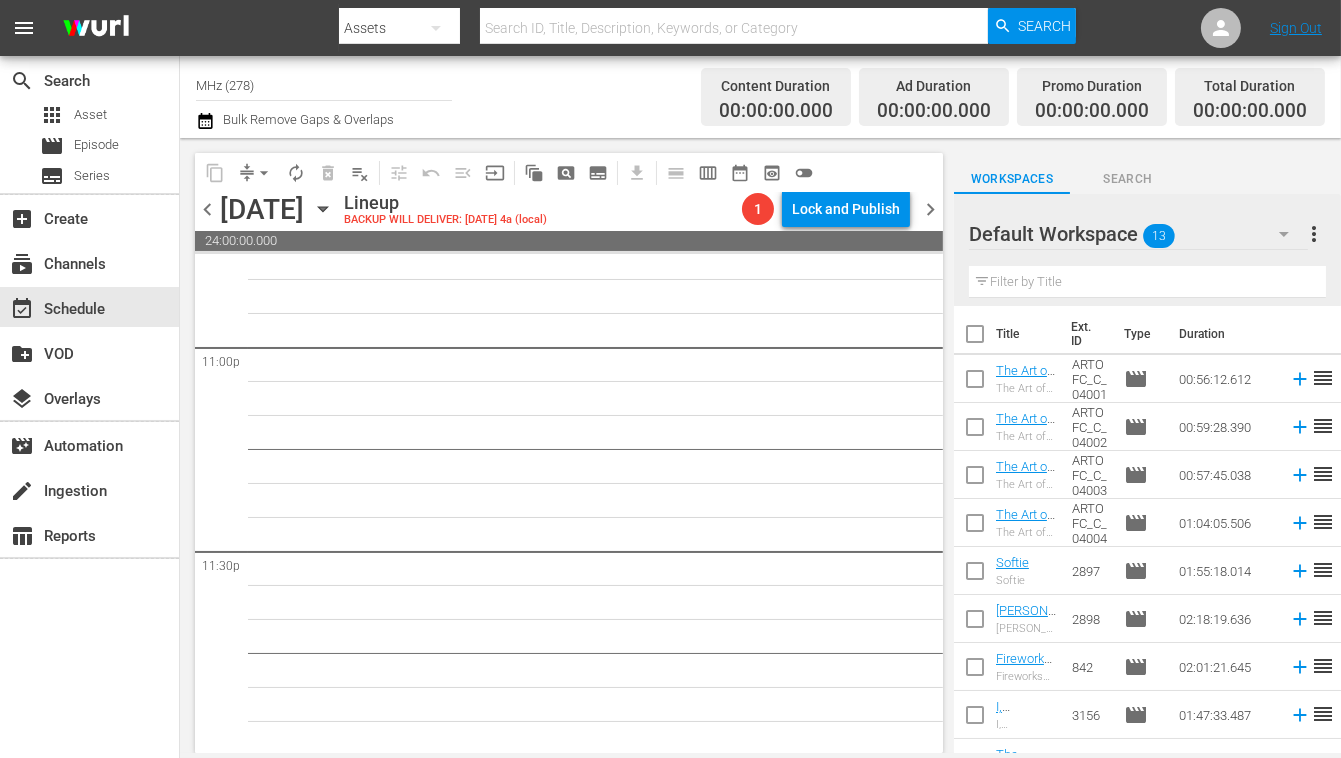 scroll, scrollTop: 9293, scrollLeft: 0, axis: vertical 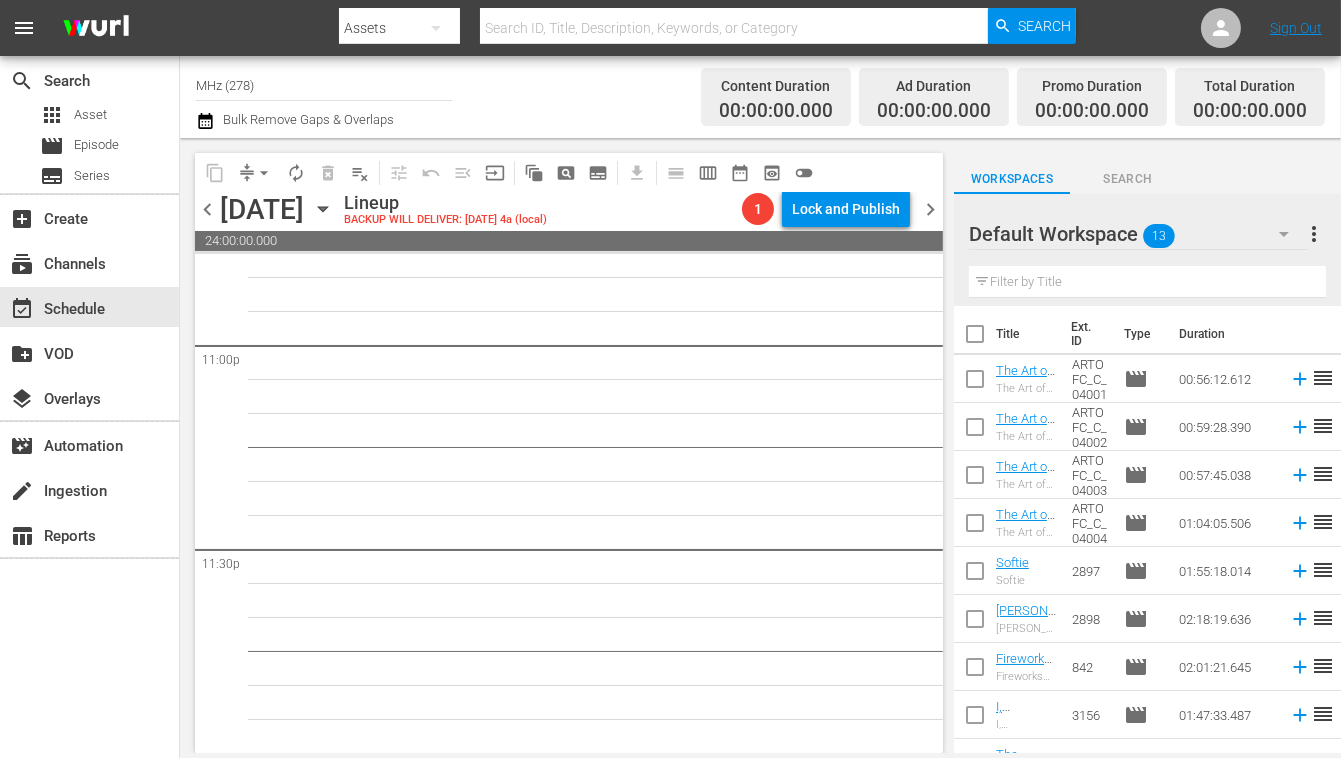 click on "subtitles_outlined" at bounding box center [598, 173] 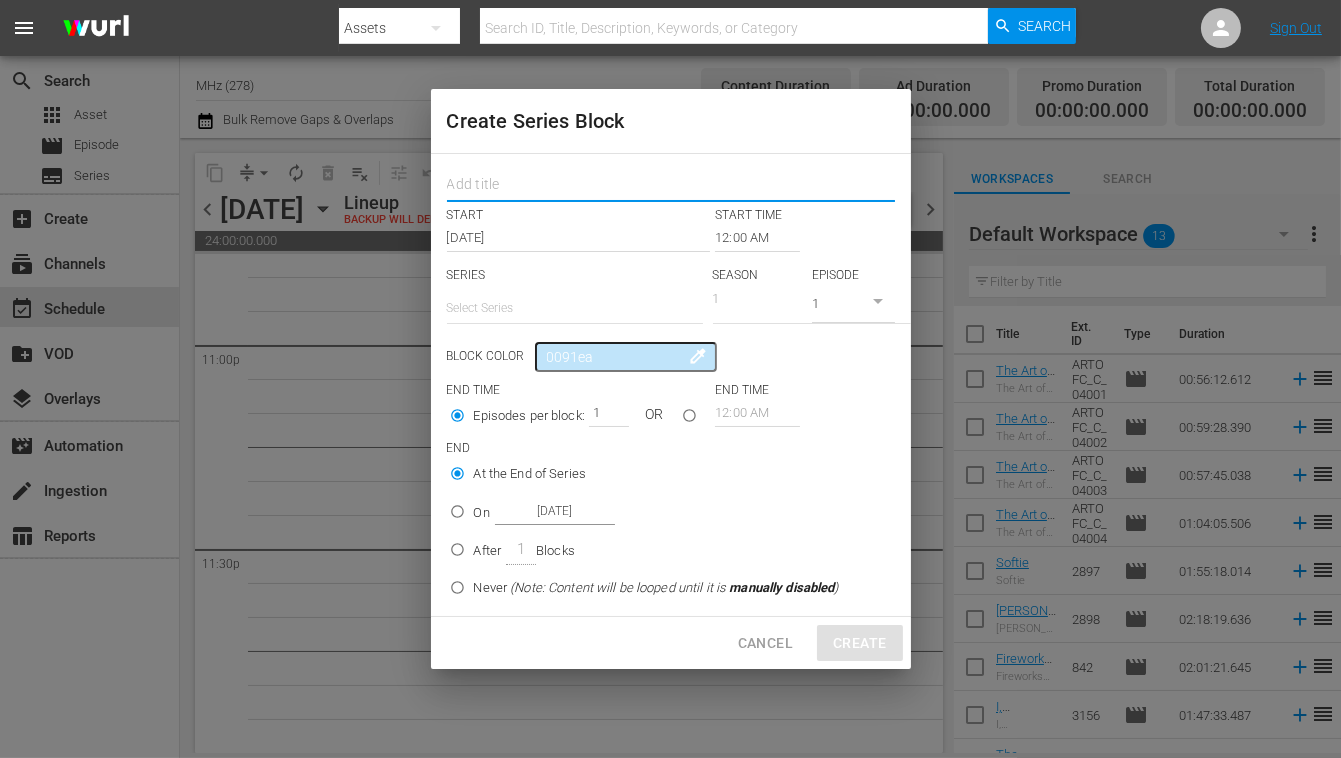 click at bounding box center [671, 186] 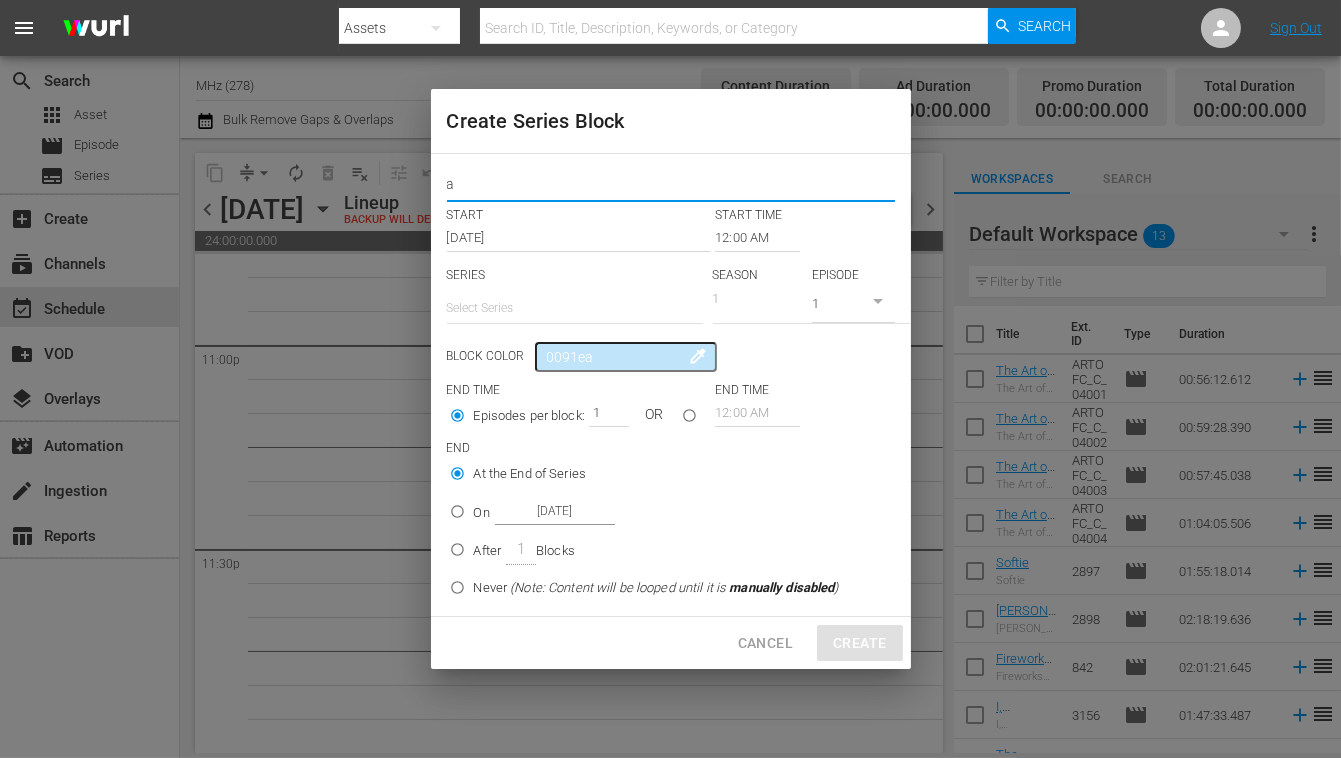 type on "[PERSON_NAME]" 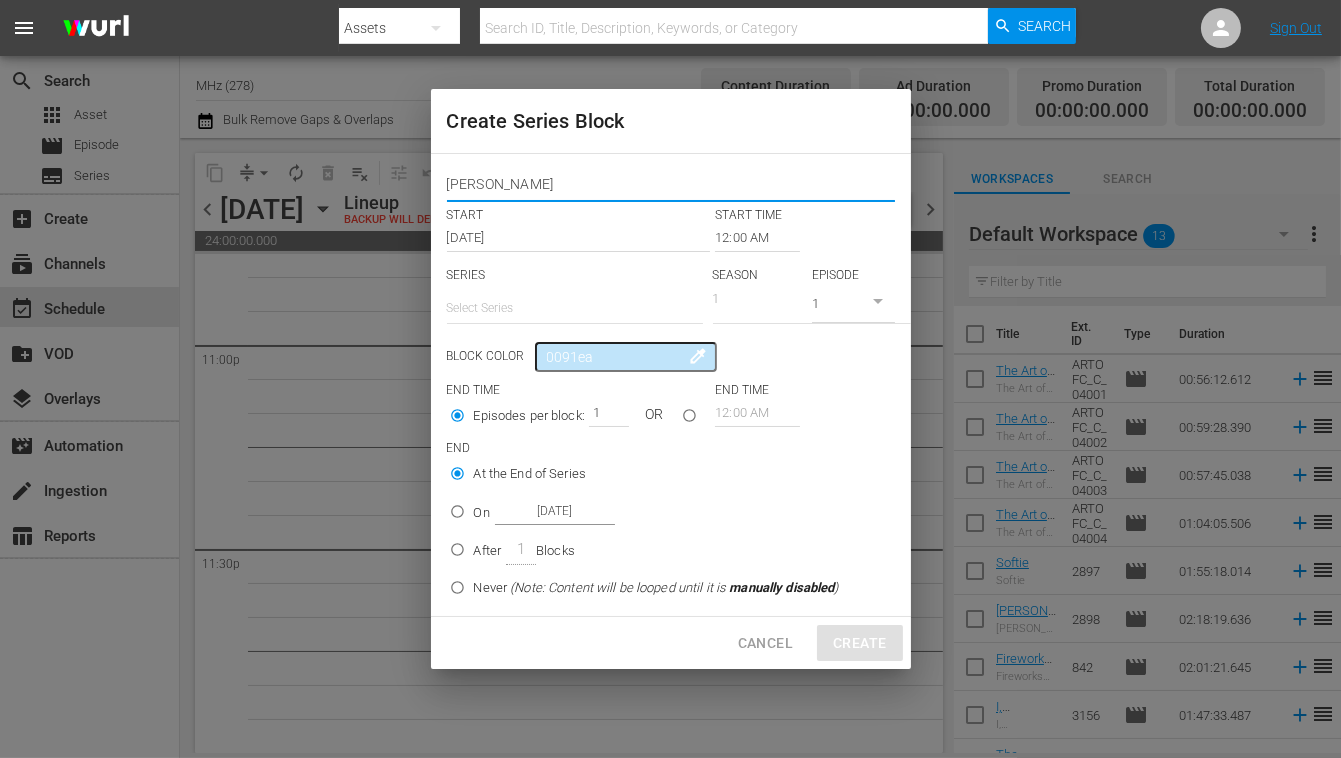 click on "12:00 AM" at bounding box center (757, 238) 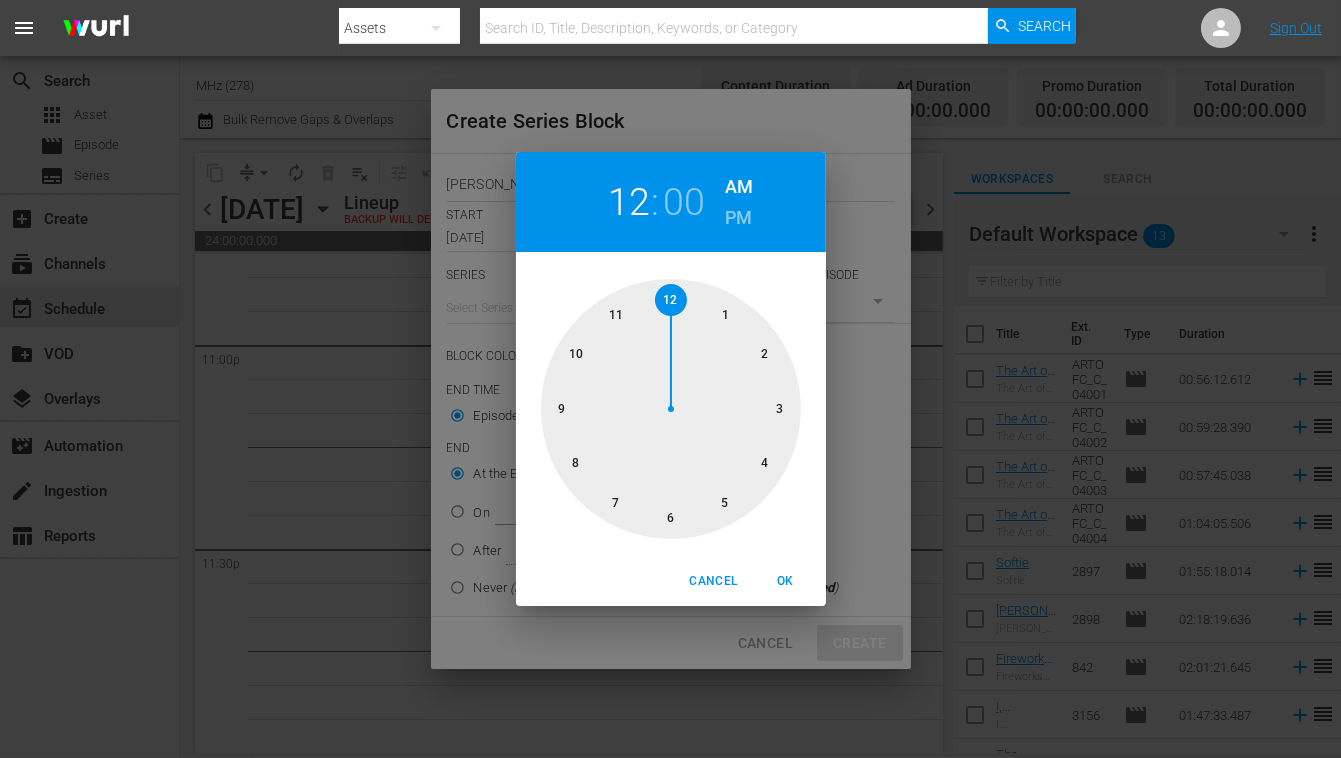 click on "PM" at bounding box center (738, 218) 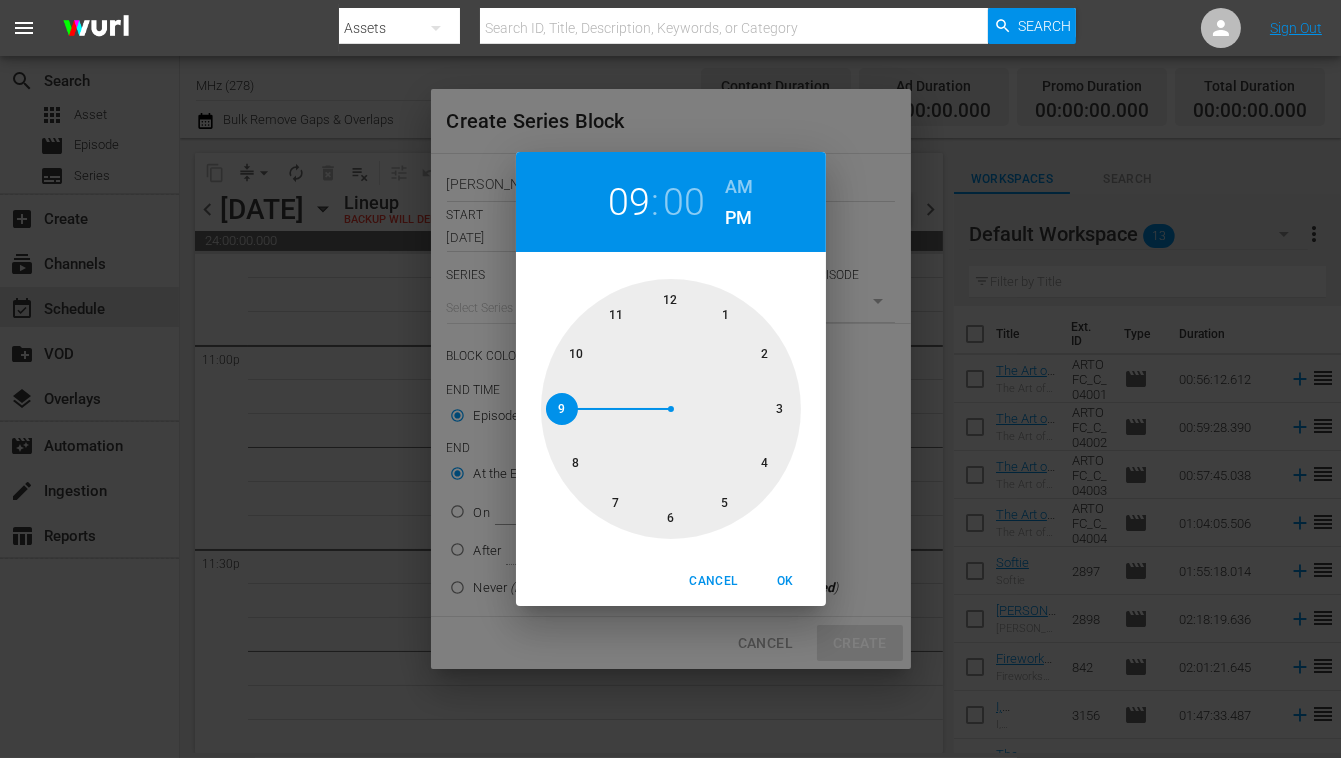 click at bounding box center (671, 409) 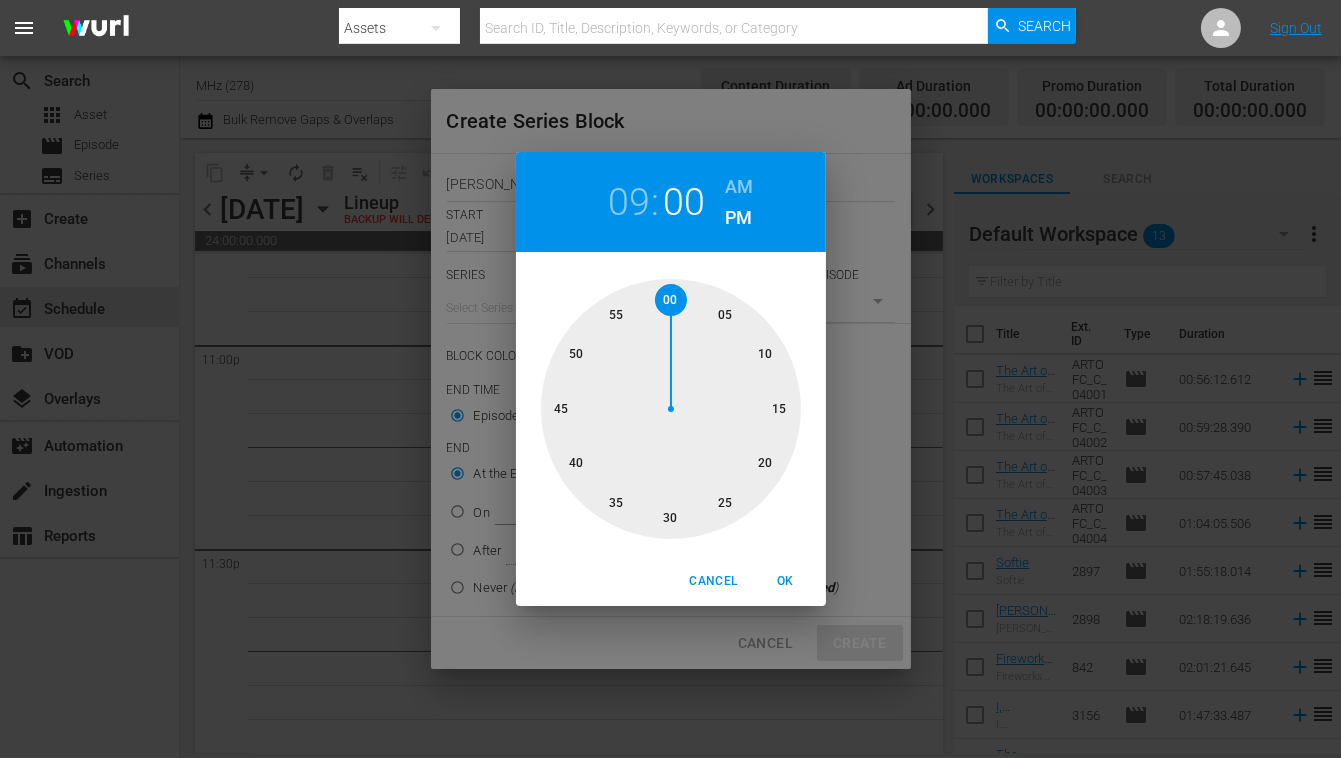 click at bounding box center (671, 409) 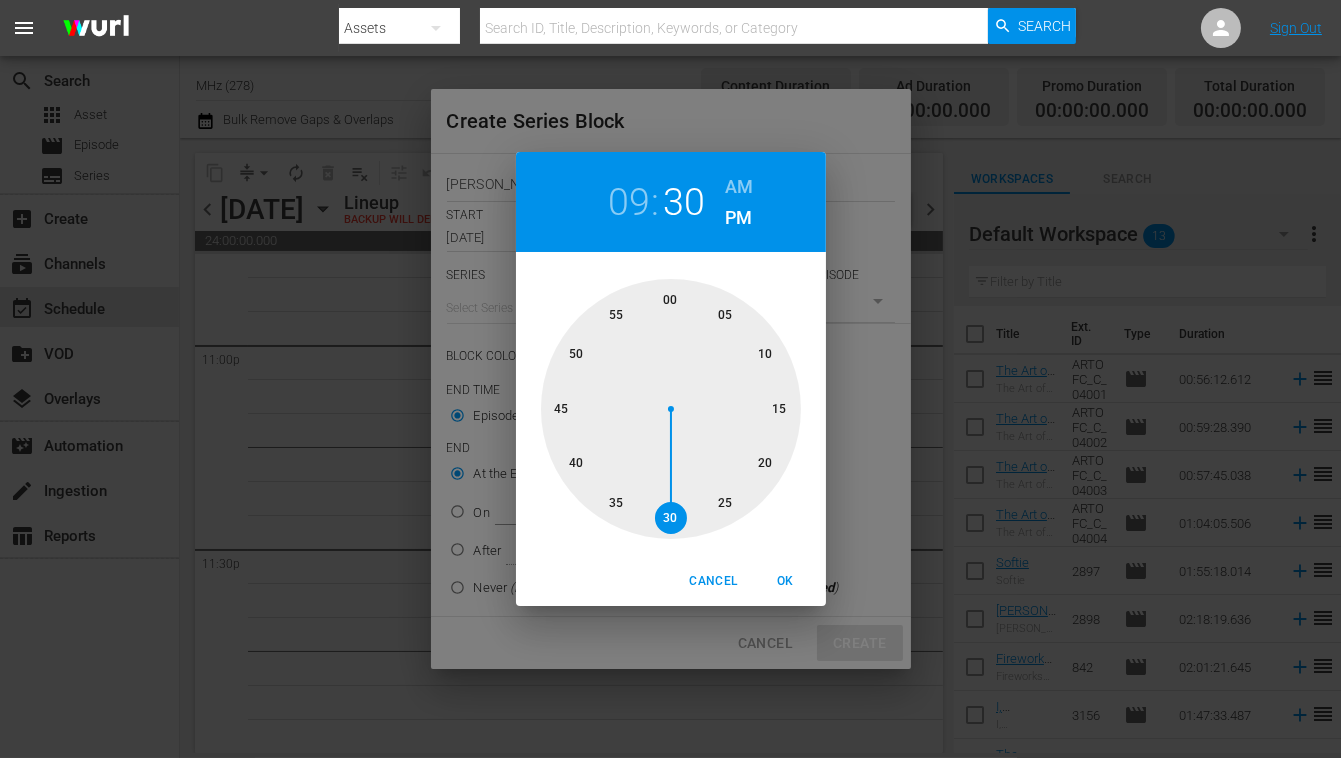 click on "OK" at bounding box center (786, 581) 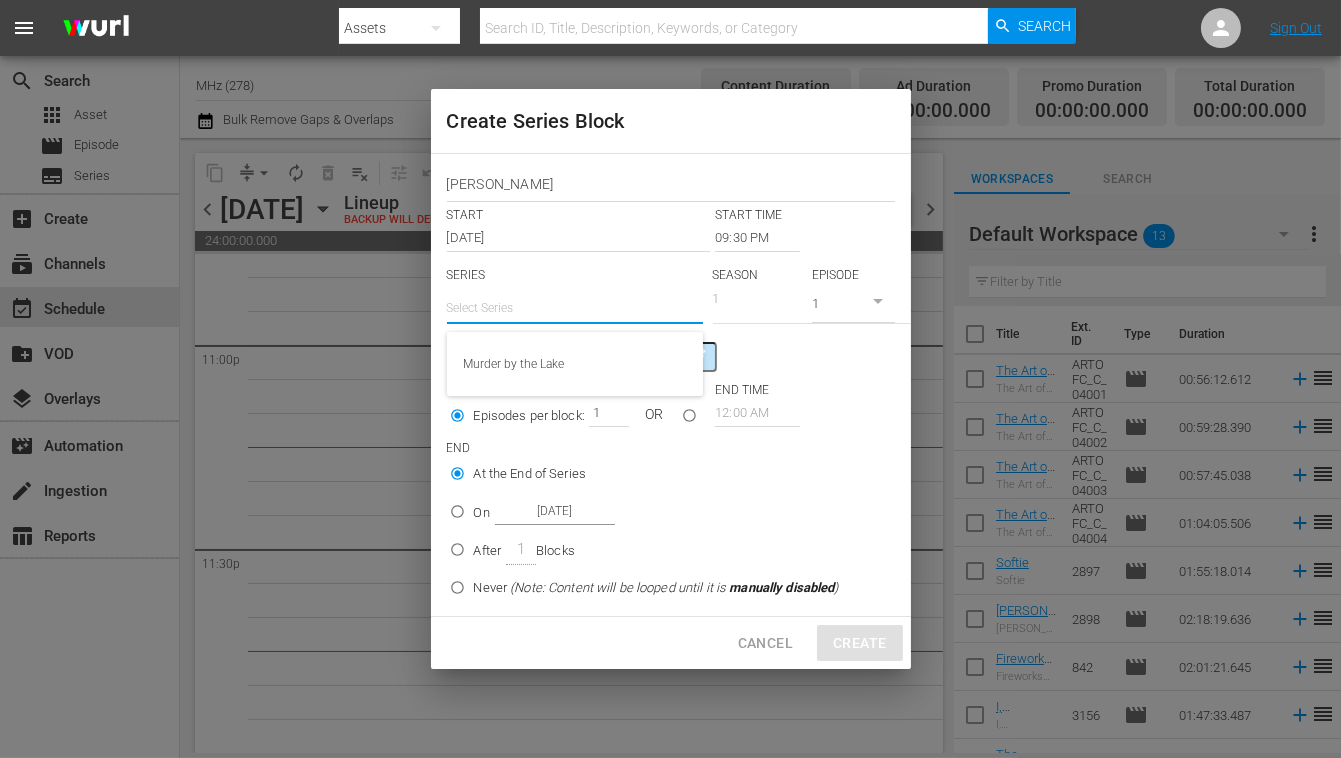 click at bounding box center [575, 308] 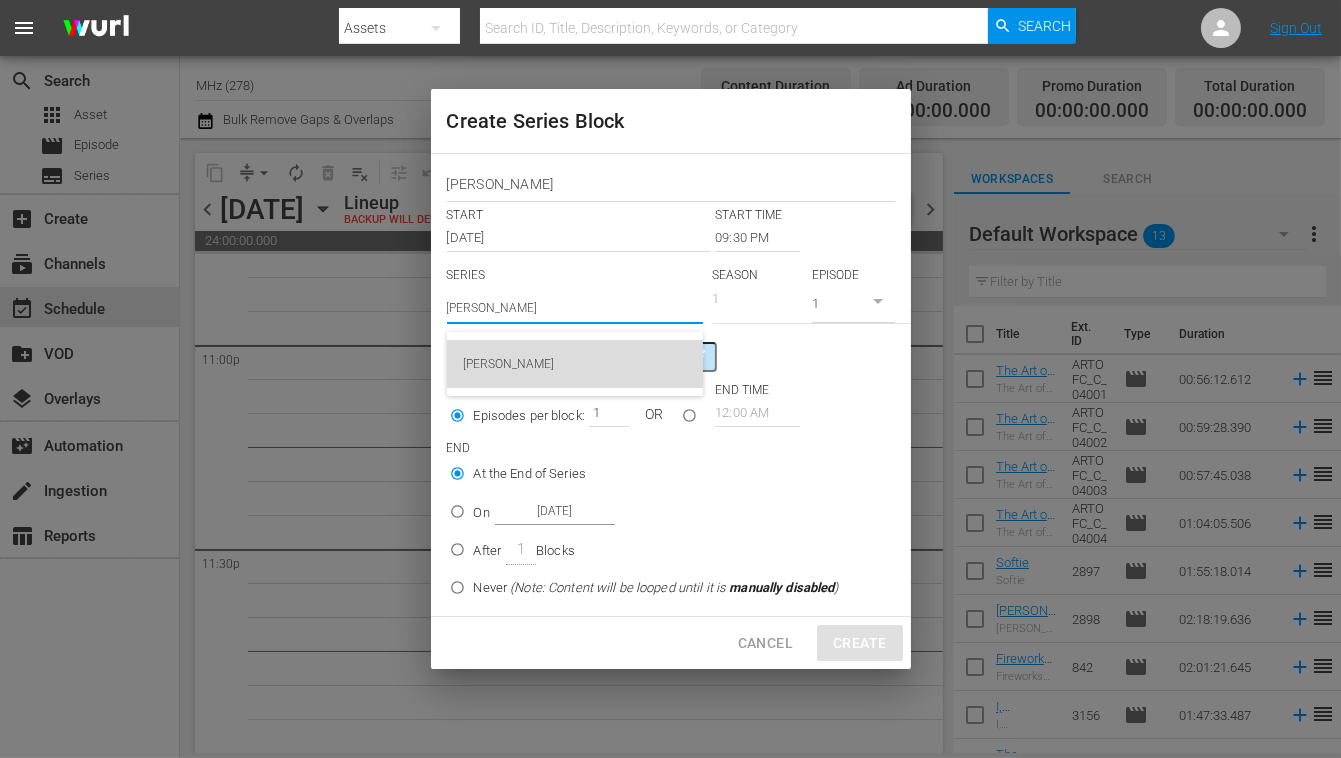 click on "[PERSON_NAME]" at bounding box center (575, 364) 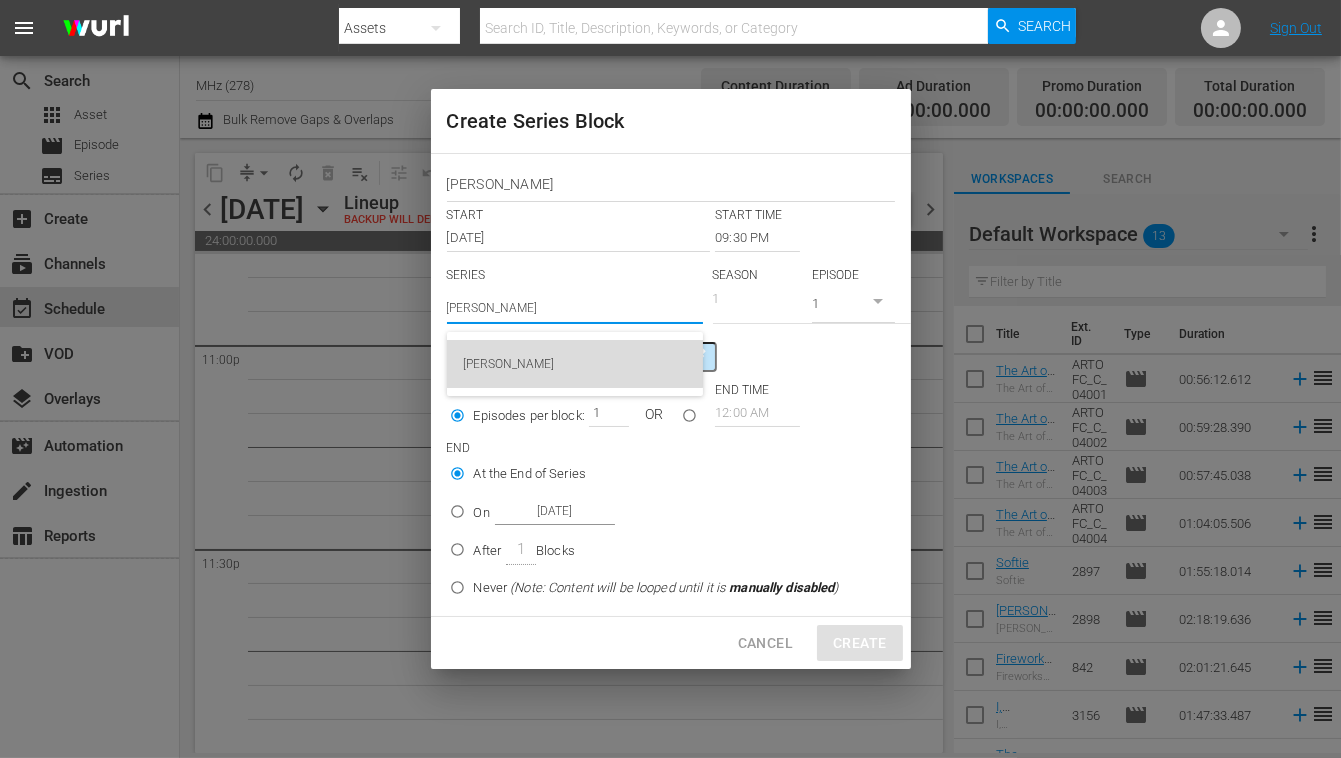 type on "[PERSON_NAME]" 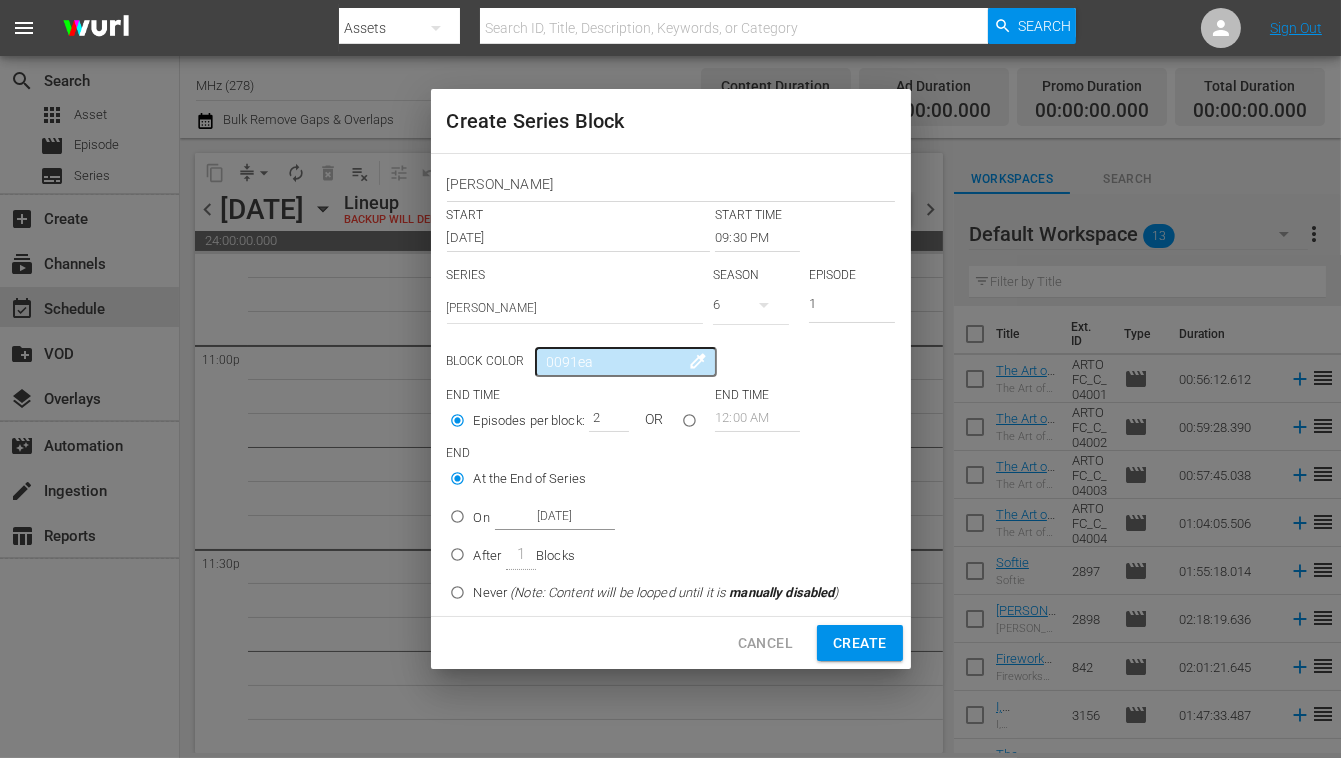 type on "2" 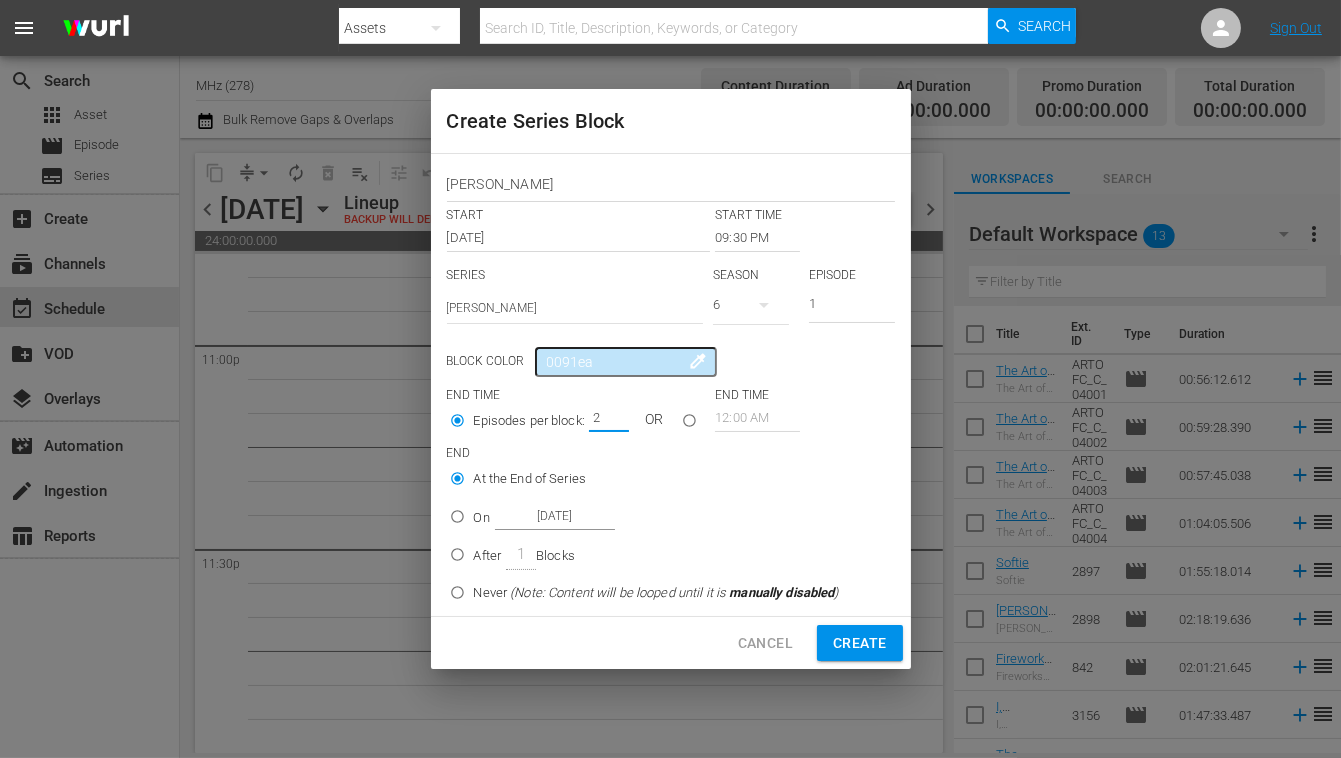 click on "On" at bounding box center [482, 518] 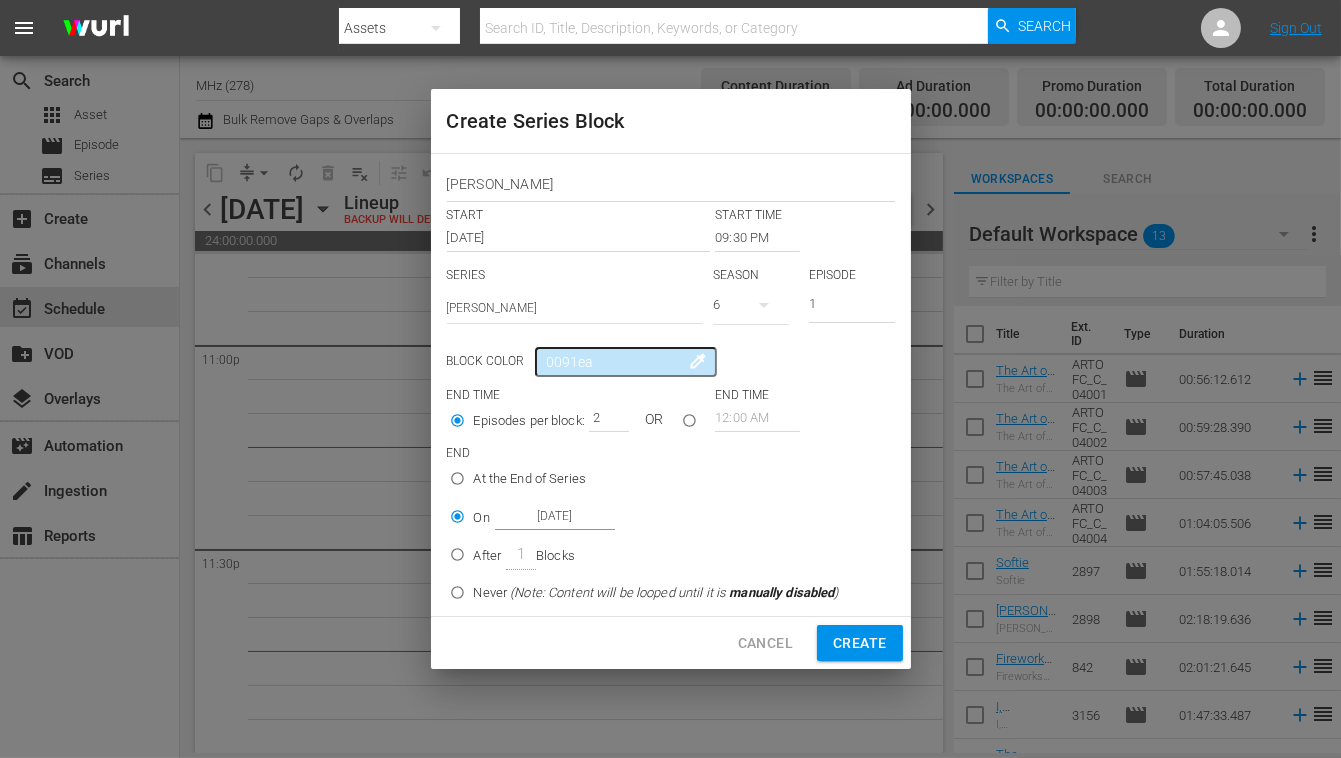 click on "[DATE]" at bounding box center [555, 516] 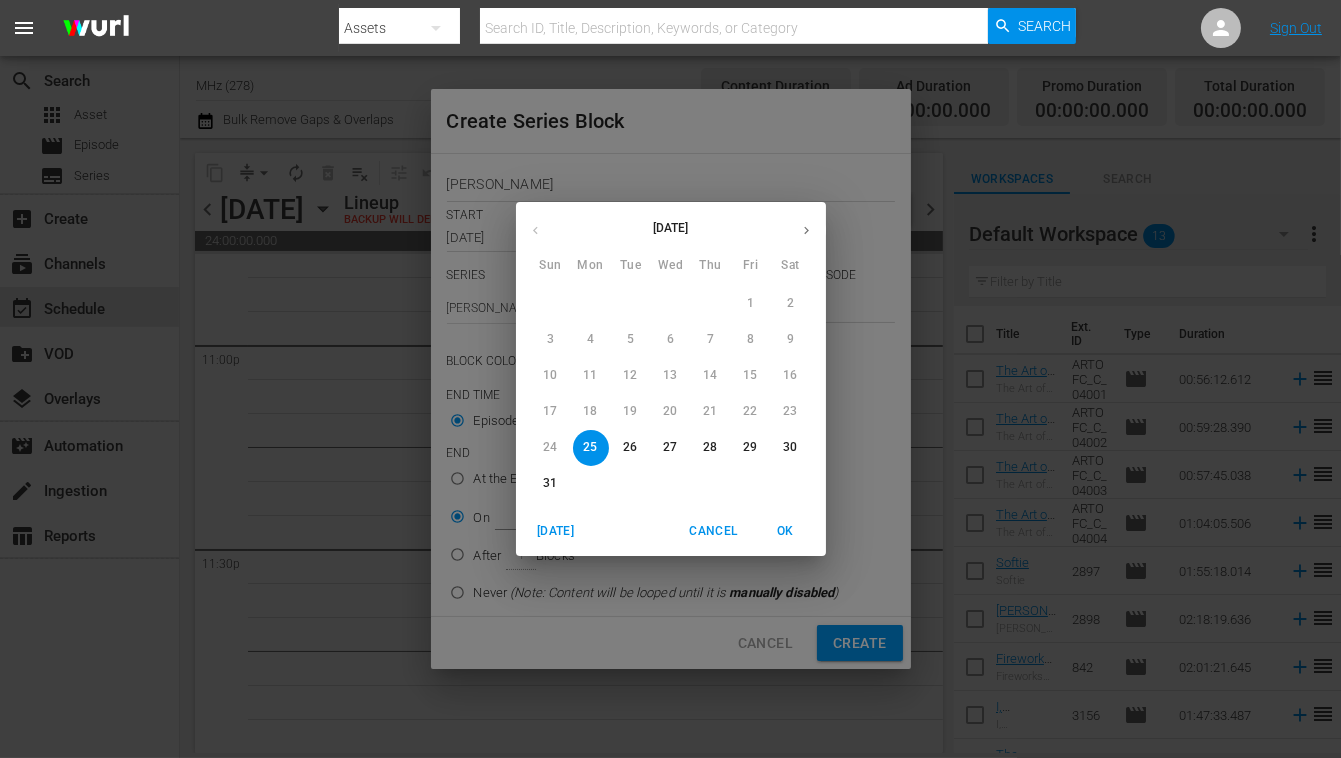 click on "28" at bounding box center [710, 447] 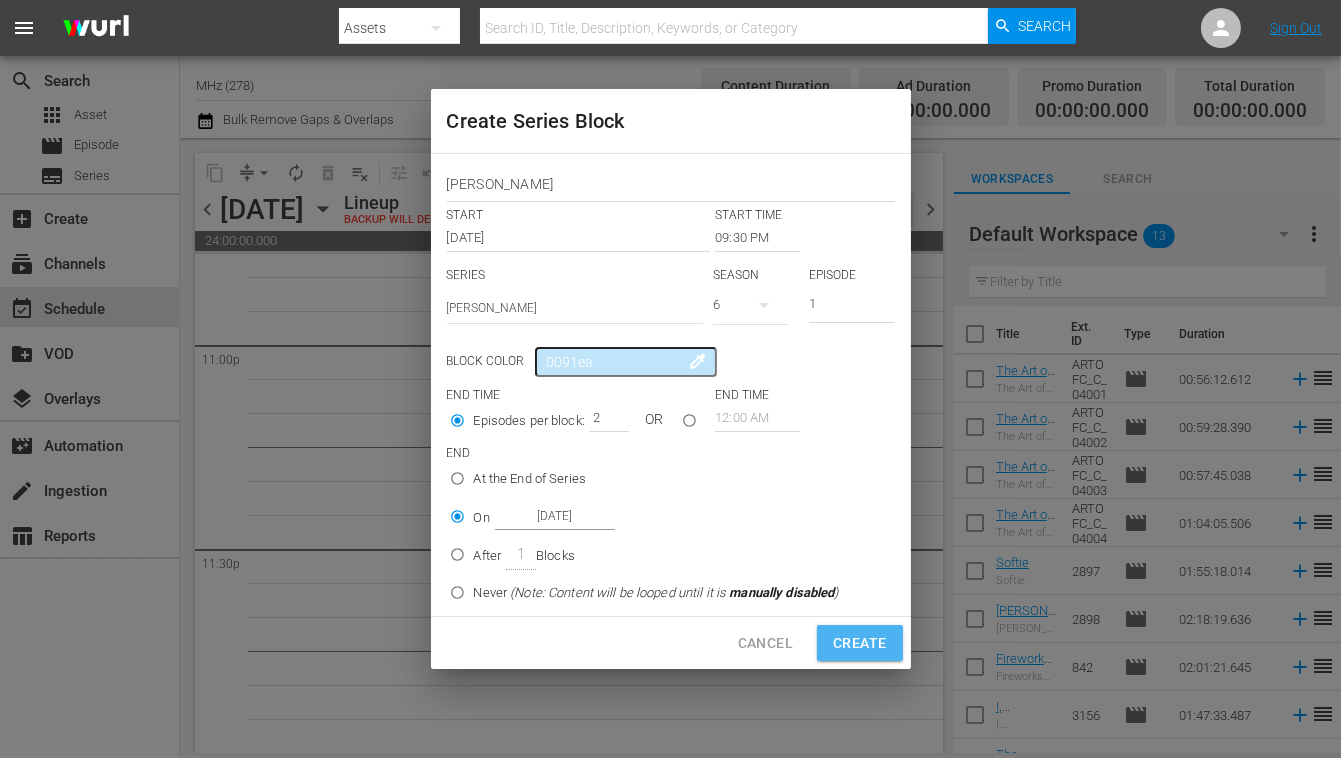 click on "Create" at bounding box center [859, 643] 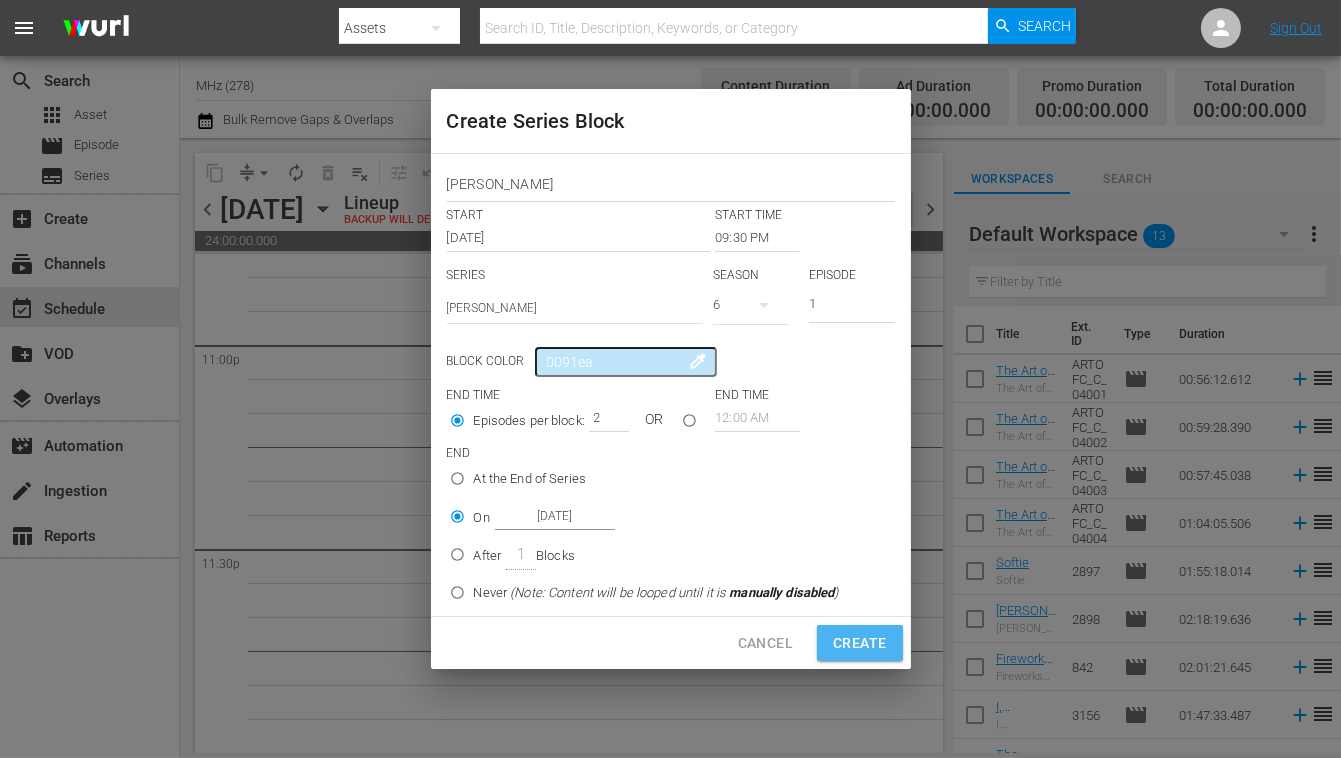 type on "12:00 AM" 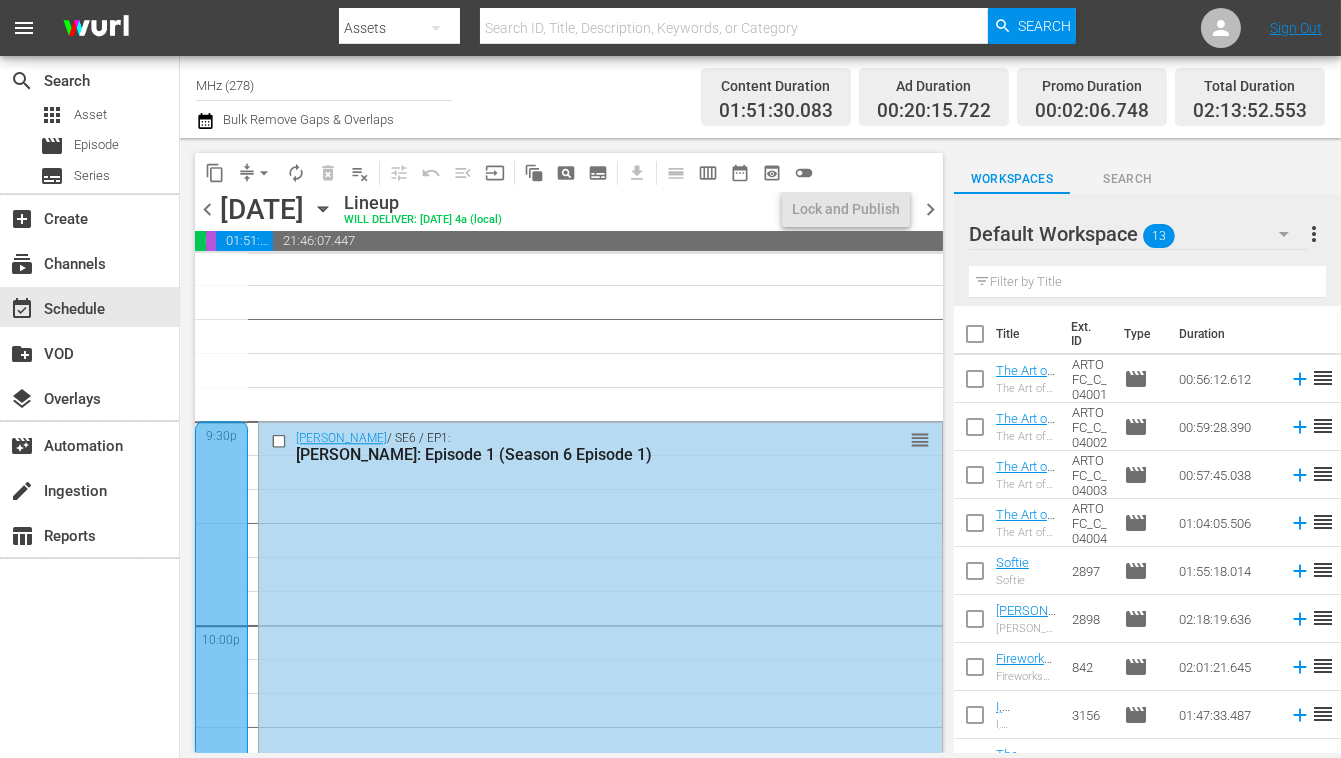 scroll, scrollTop: 8497, scrollLeft: 0, axis: vertical 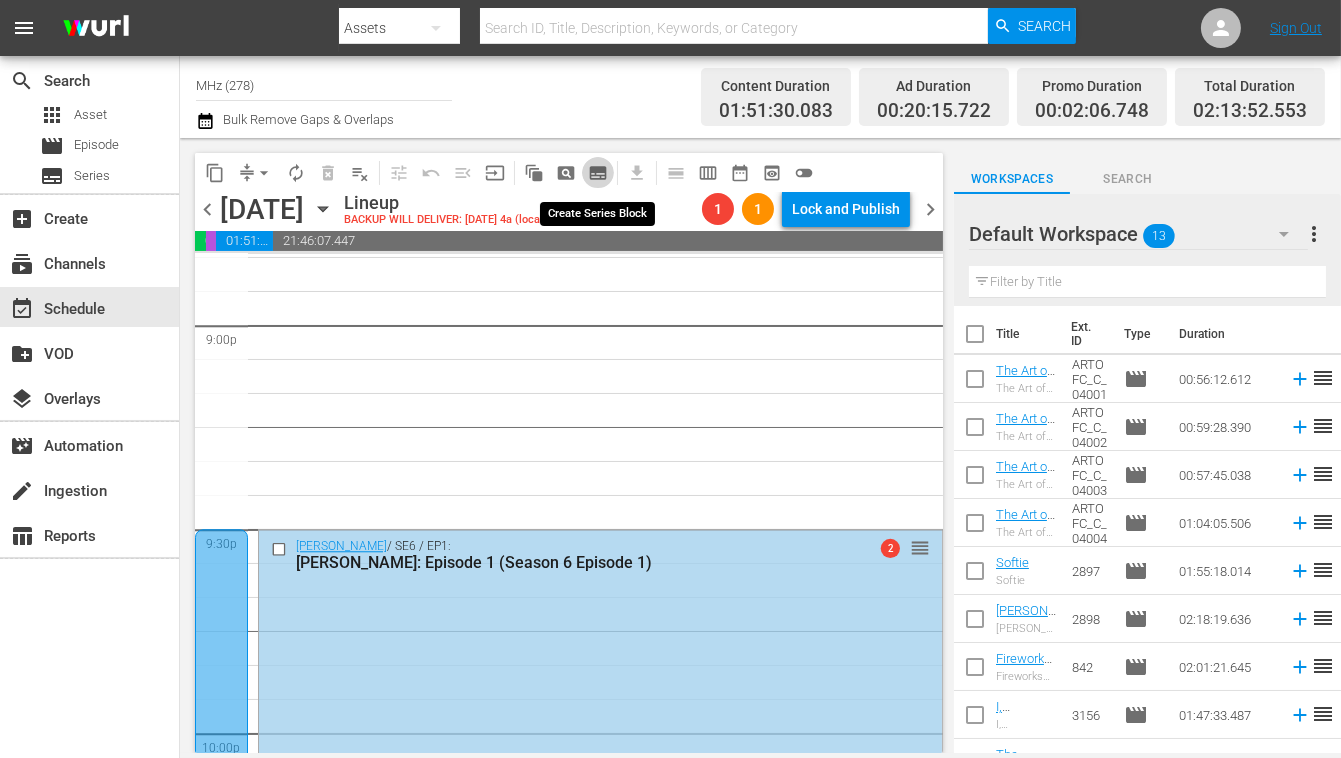 click on "subtitles_outlined" at bounding box center (598, 173) 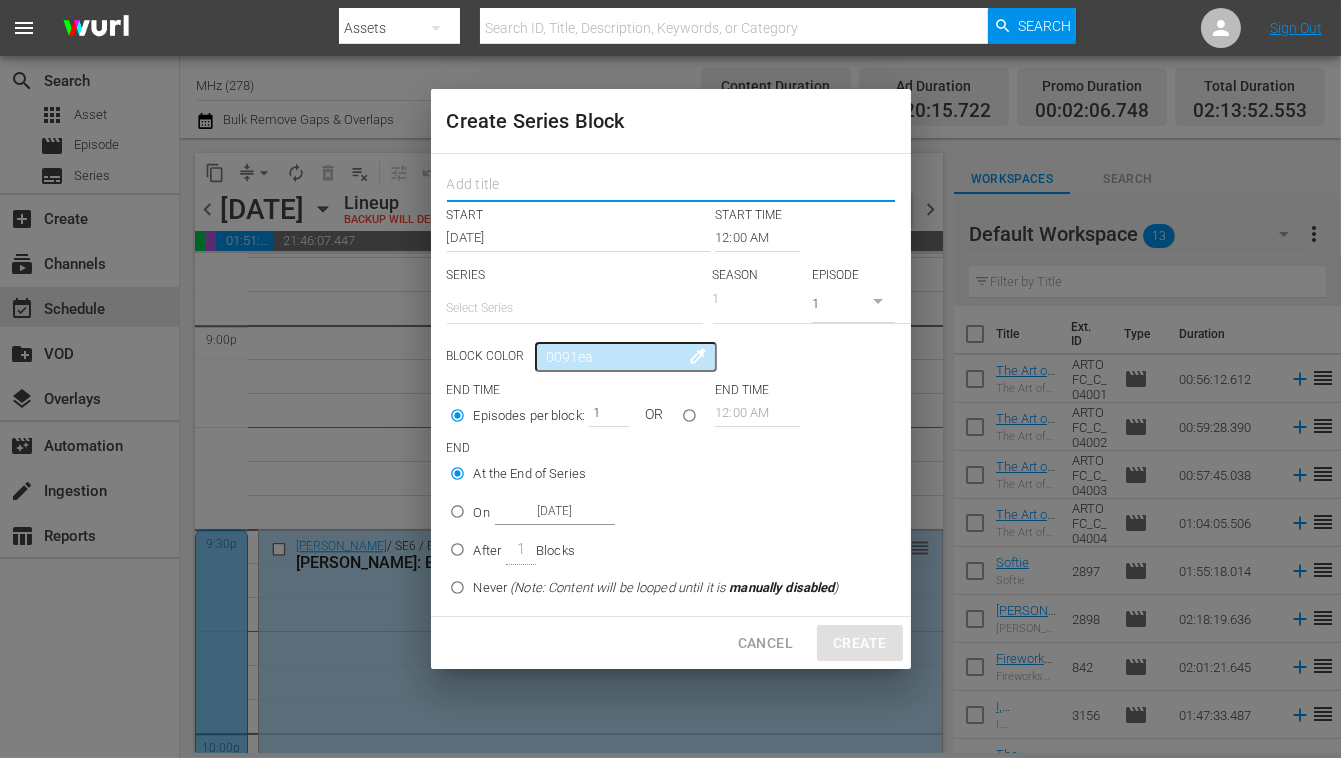 click at bounding box center (671, 186) 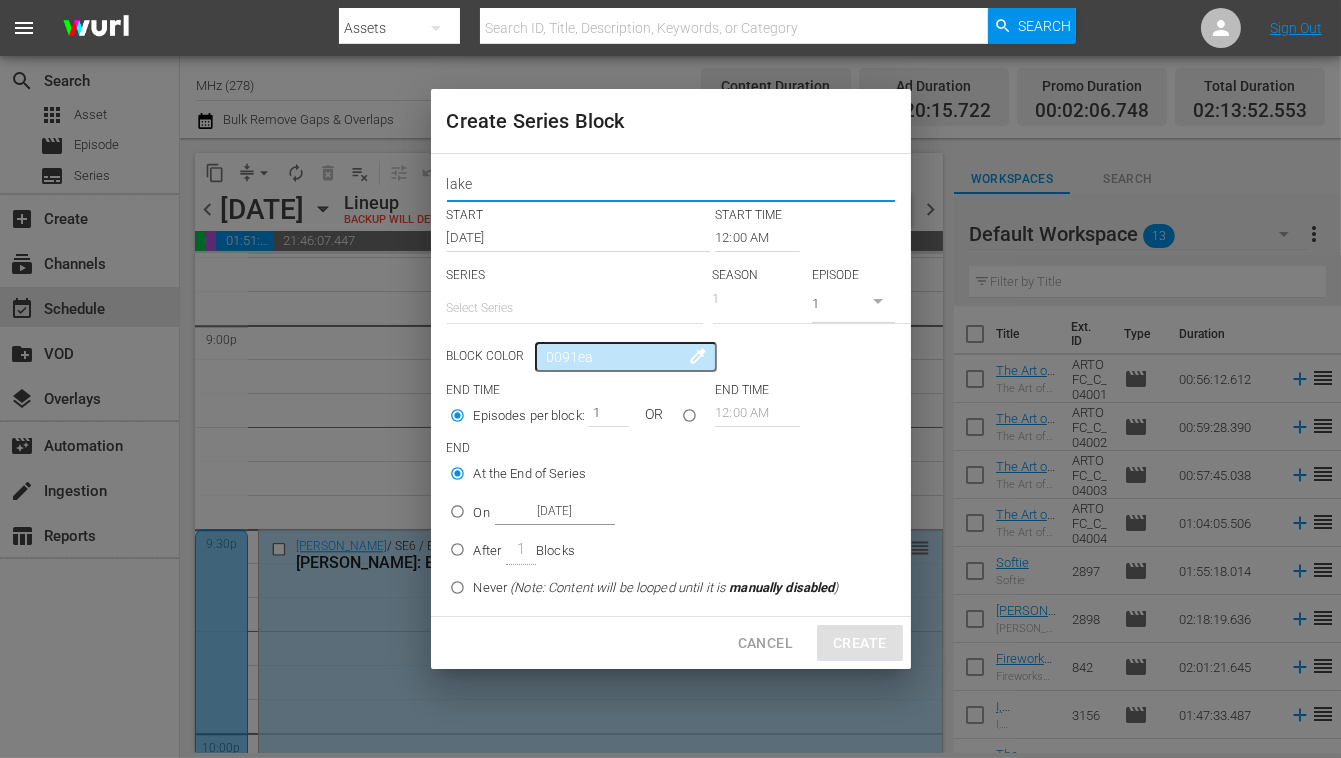 type on "lake" 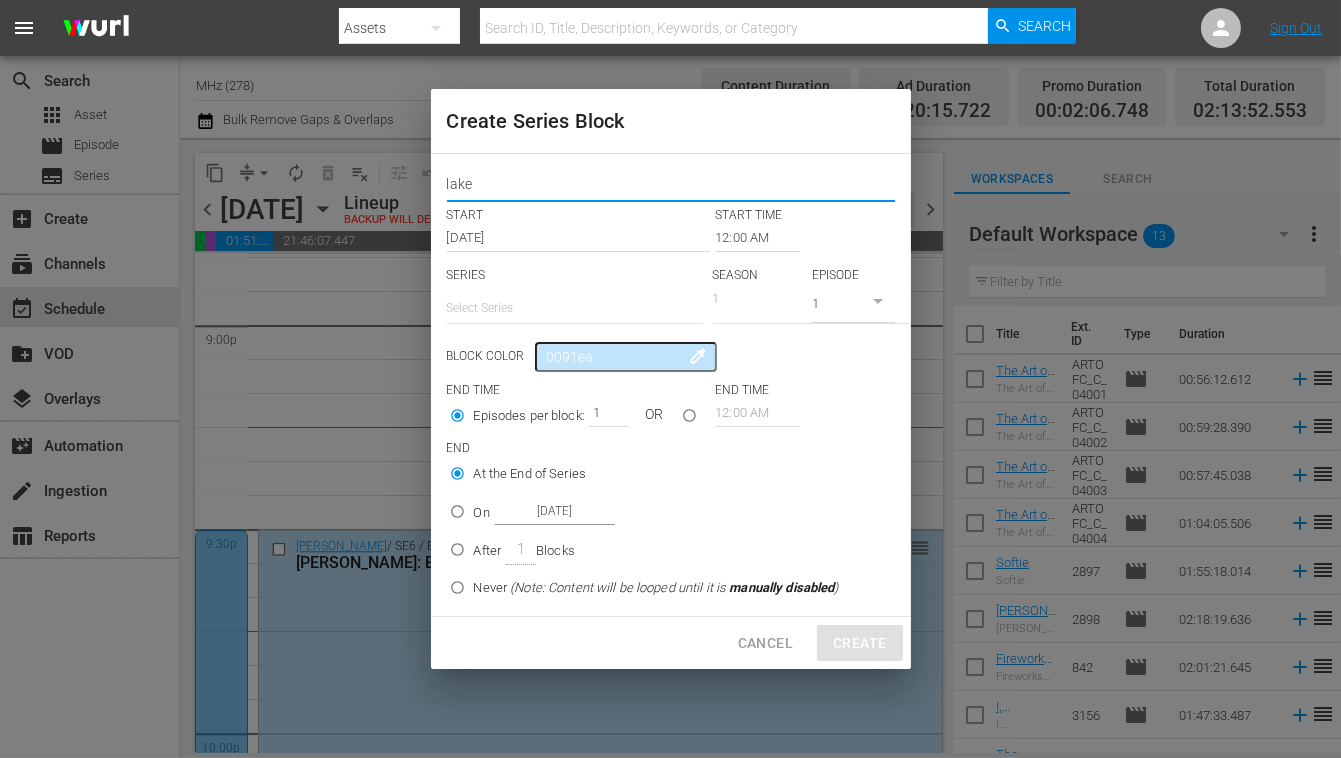 click on "[DATE]" at bounding box center [581, 238] 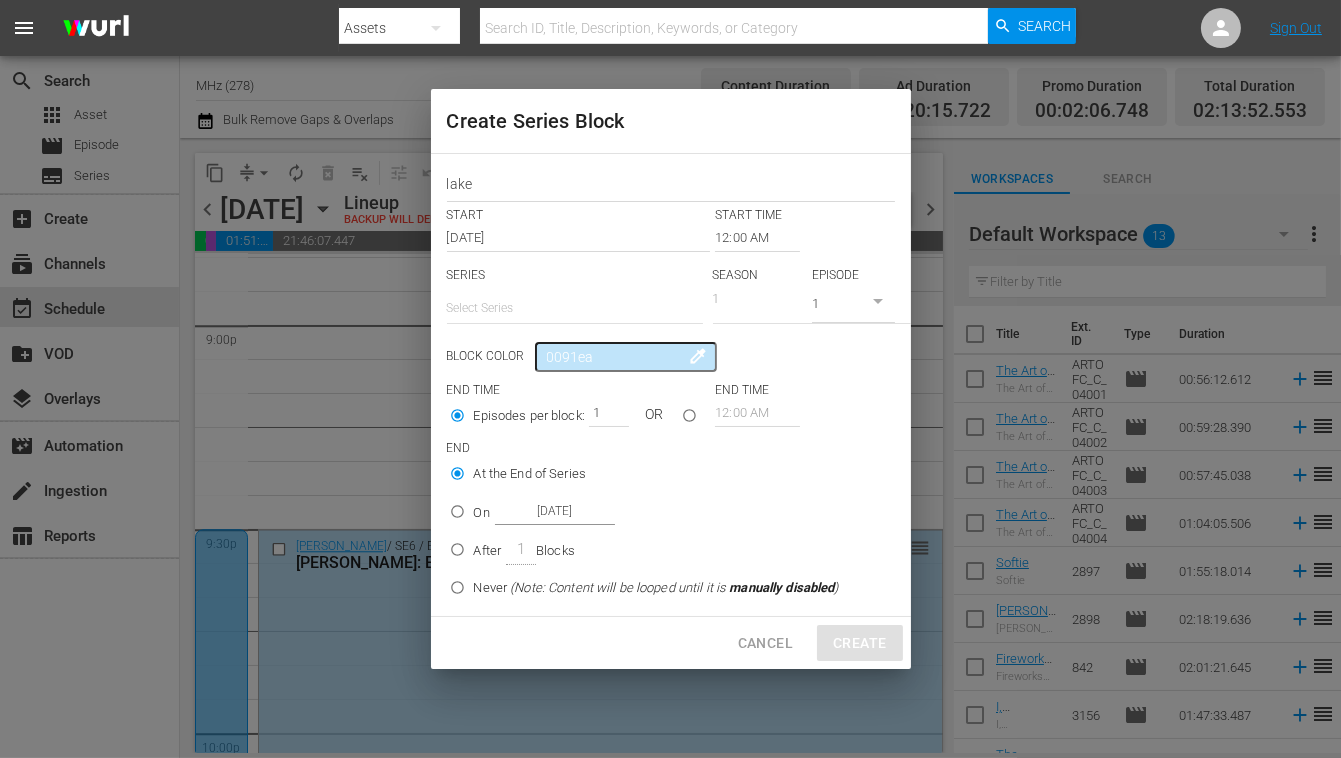 click on "12:00 AM" at bounding box center [757, 238] 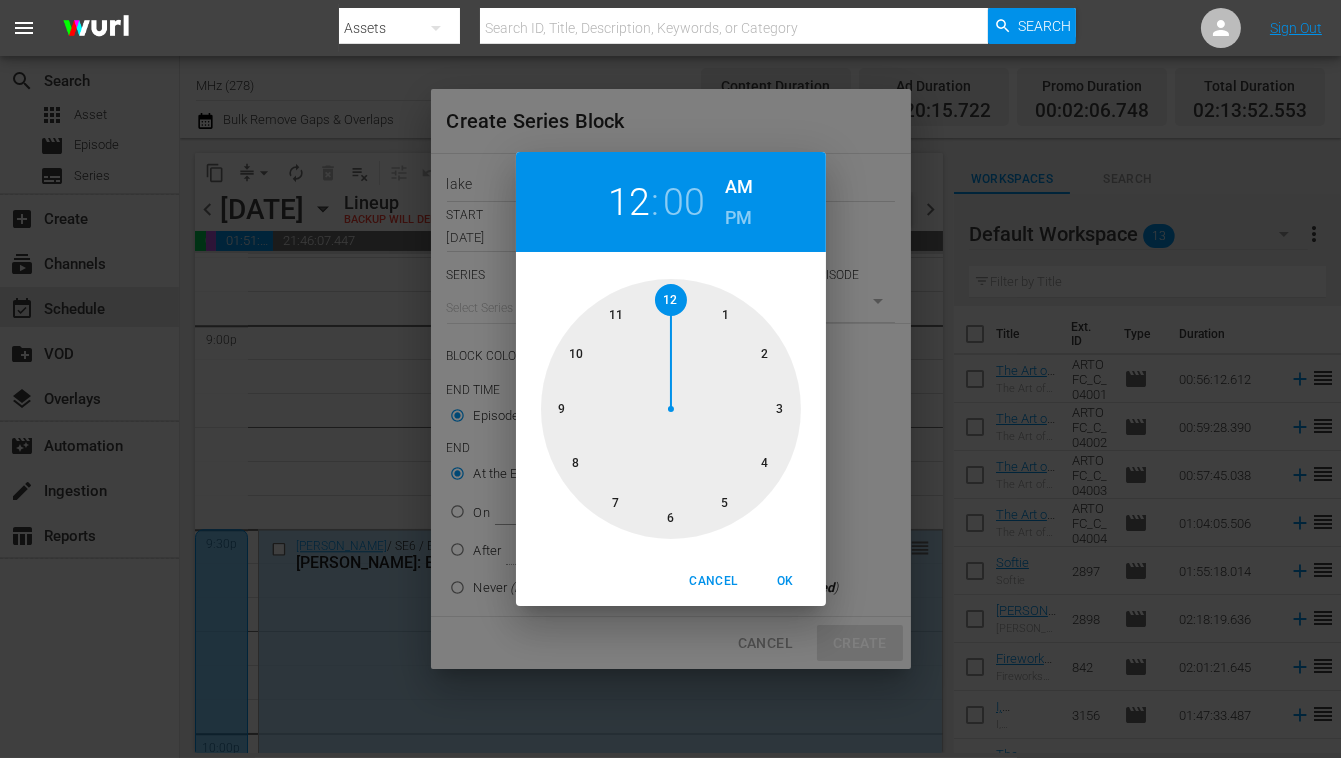 click on "PM" at bounding box center (738, 218) 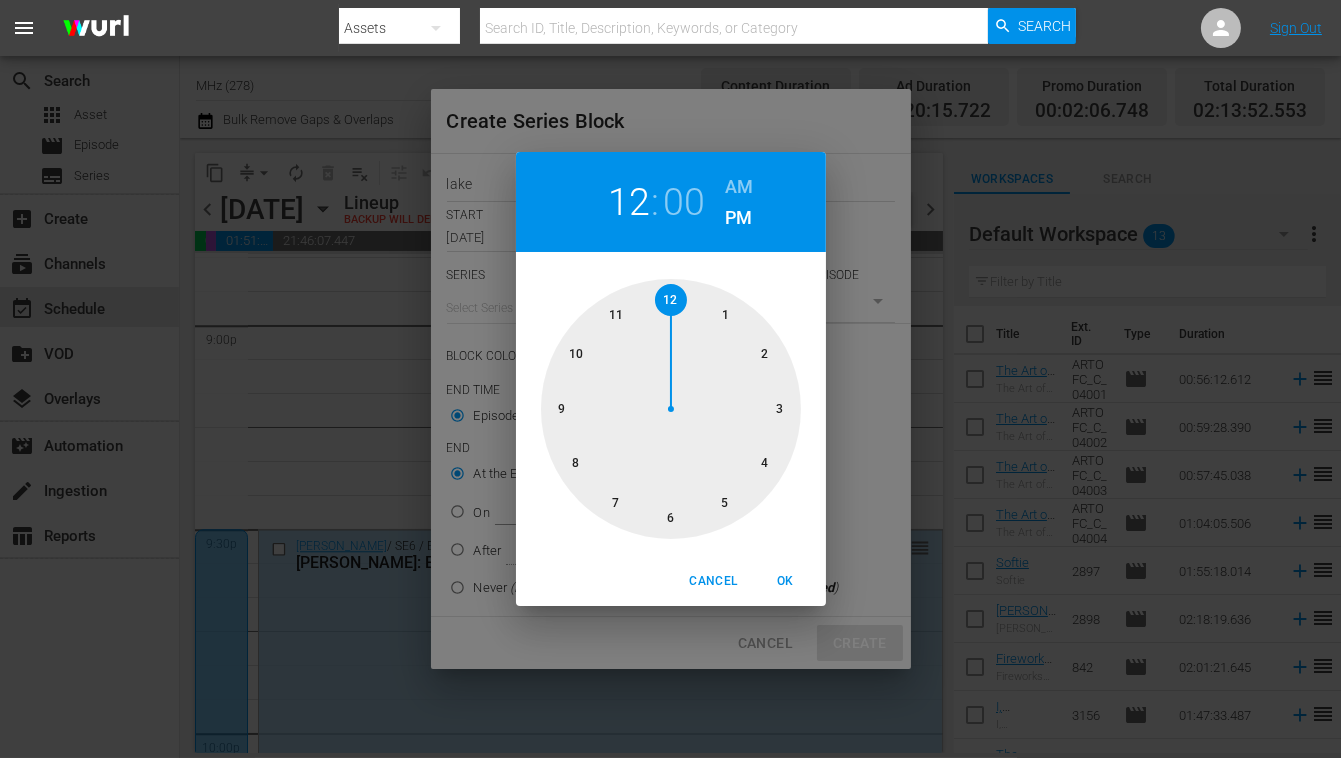 click at bounding box center [671, 409] 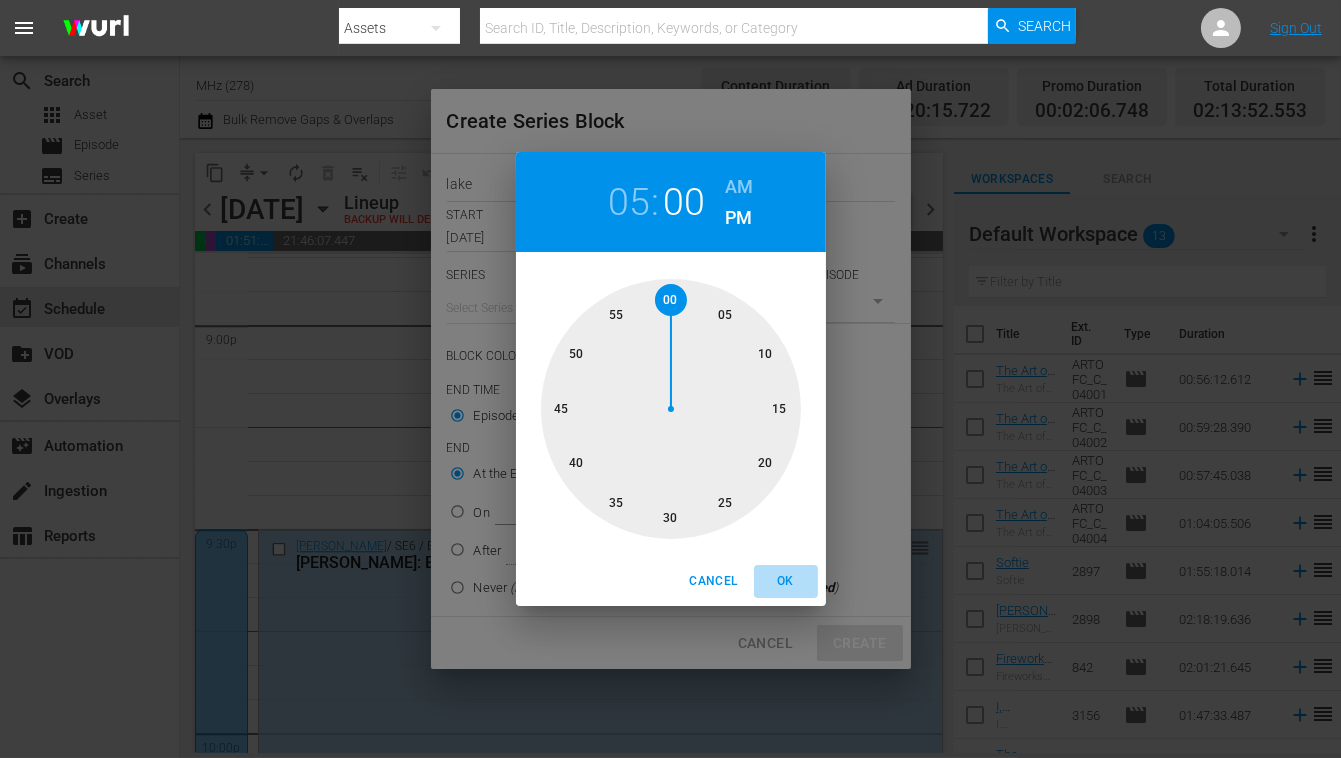 click on "OK" at bounding box center [786, 581] 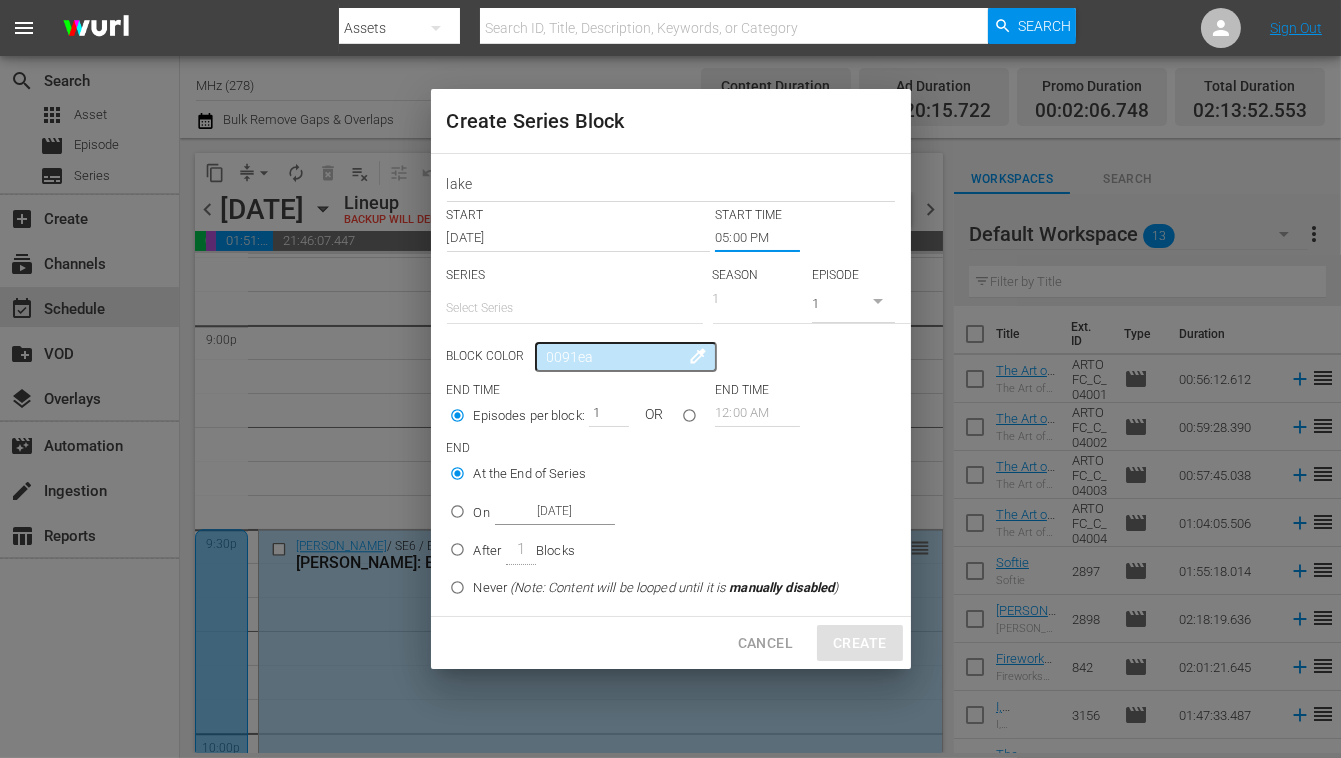 click at bounding box center (575, 308) 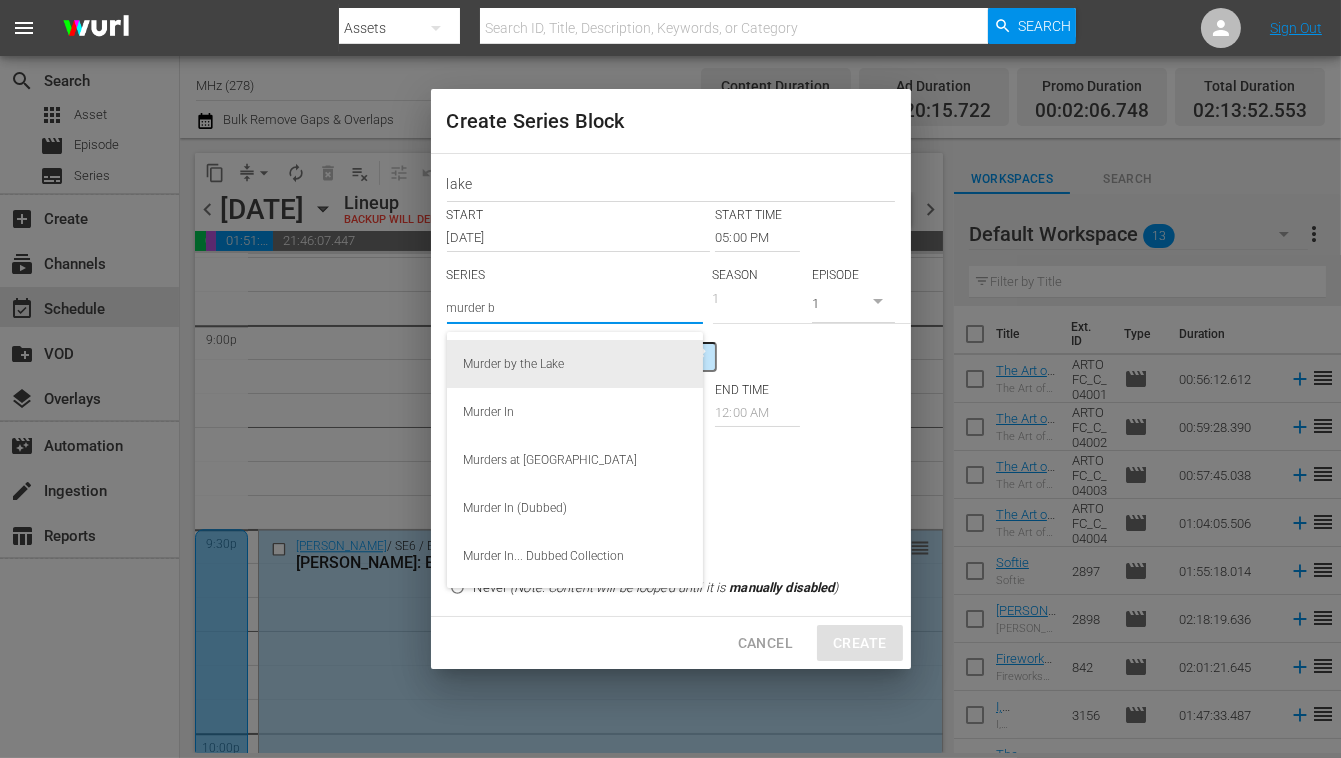 click on "Murder by the Lake" at bounding box center (575, 364) 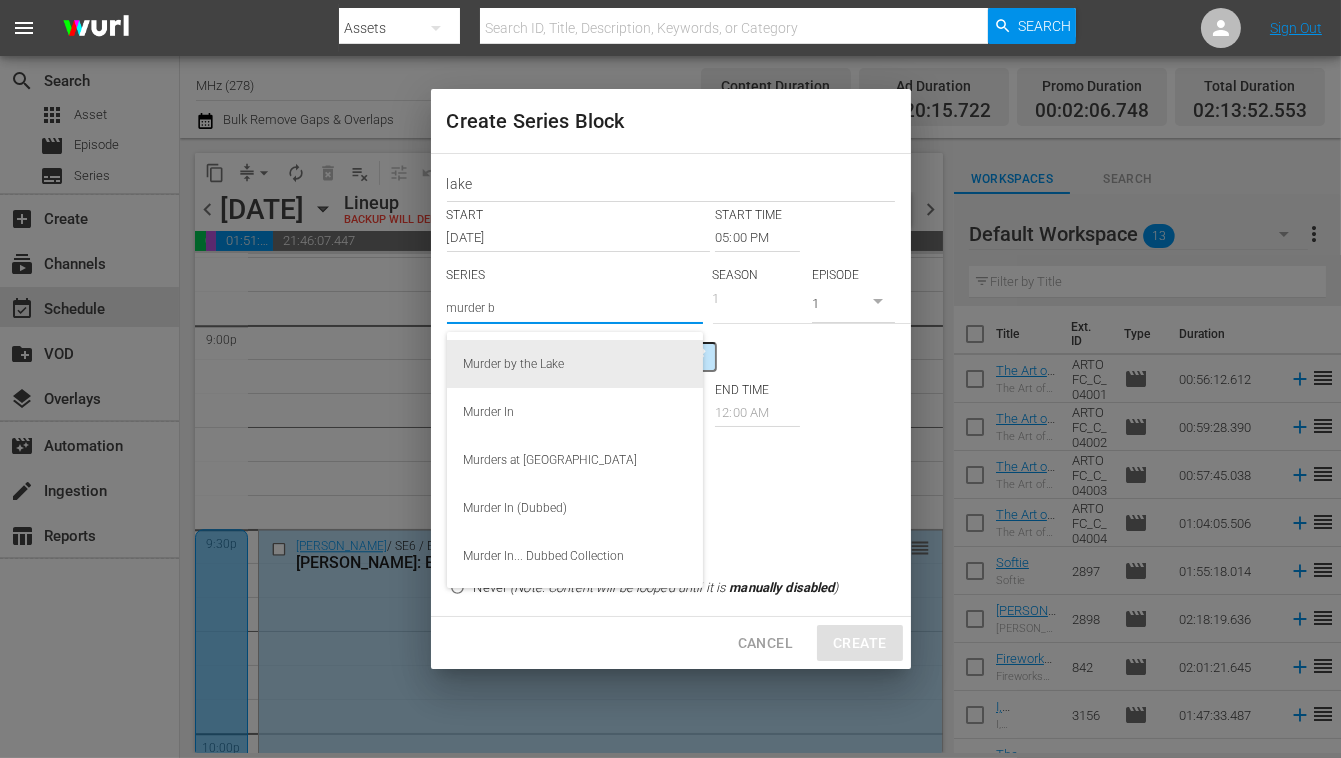 type on "Murder by the Lake" 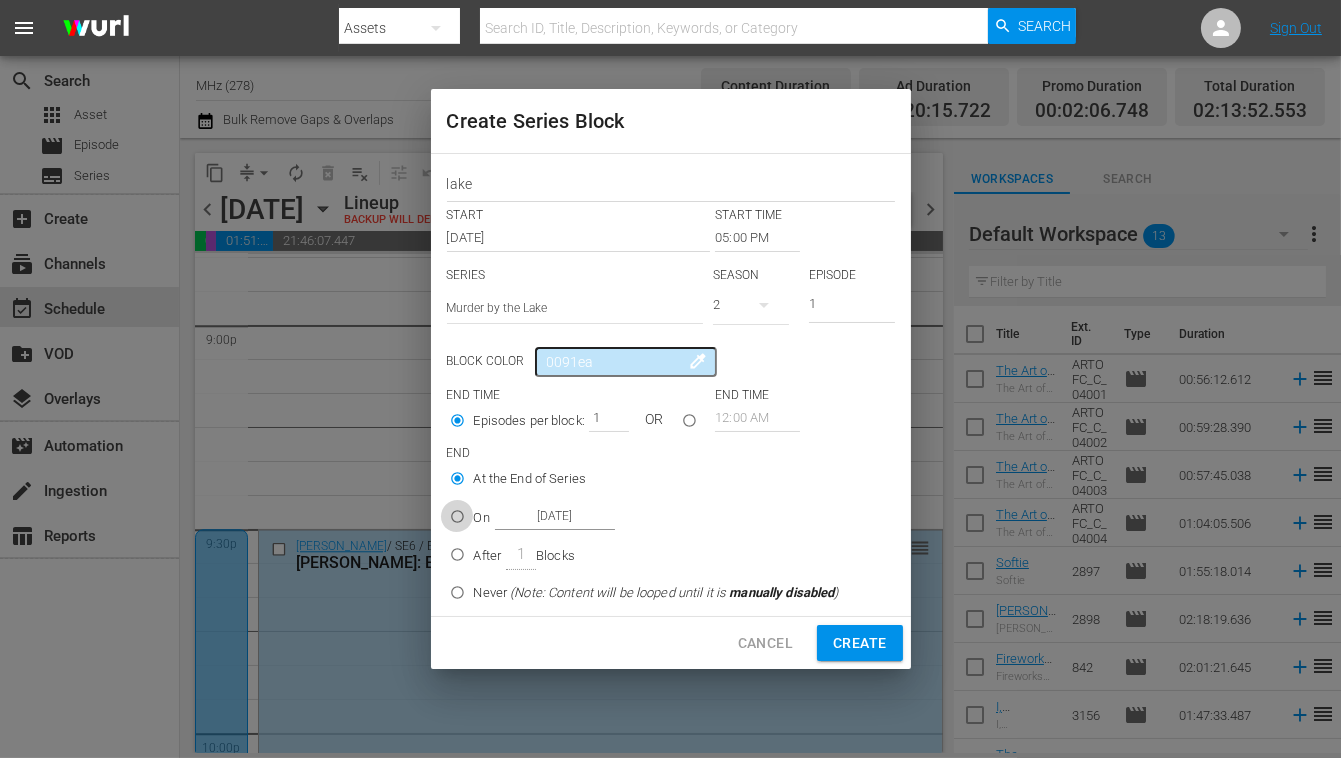 click on "On [DATE]" at bounding box center [457, 520] 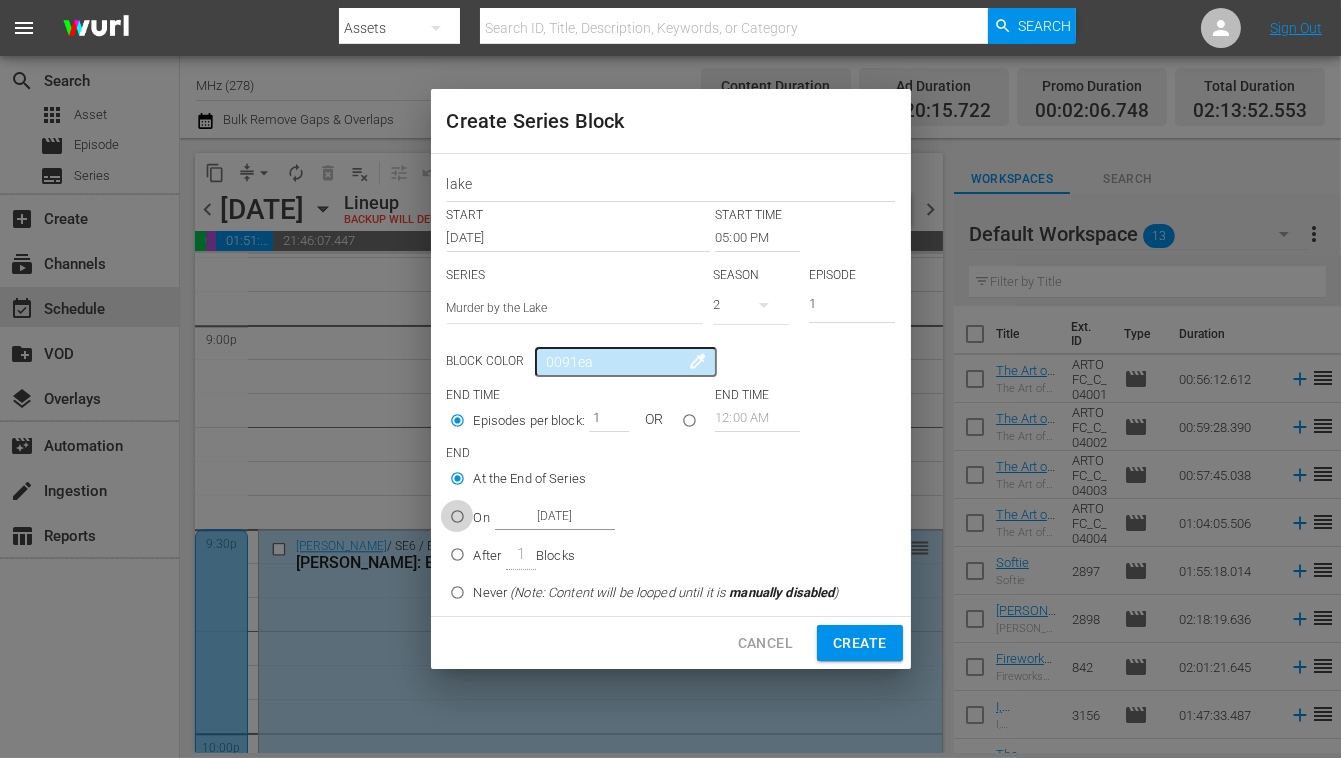 radio on "true" 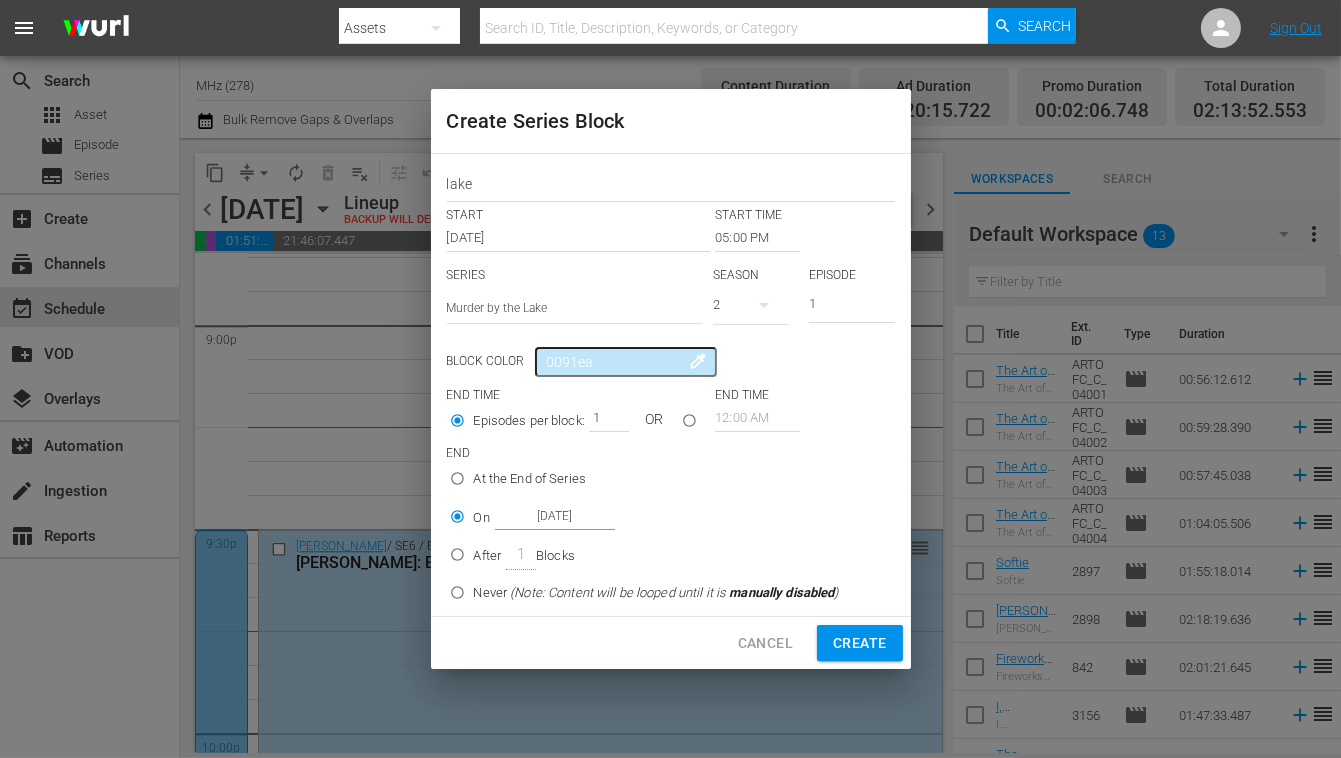 click on "[DATE]" at bounding box center [555, 516] 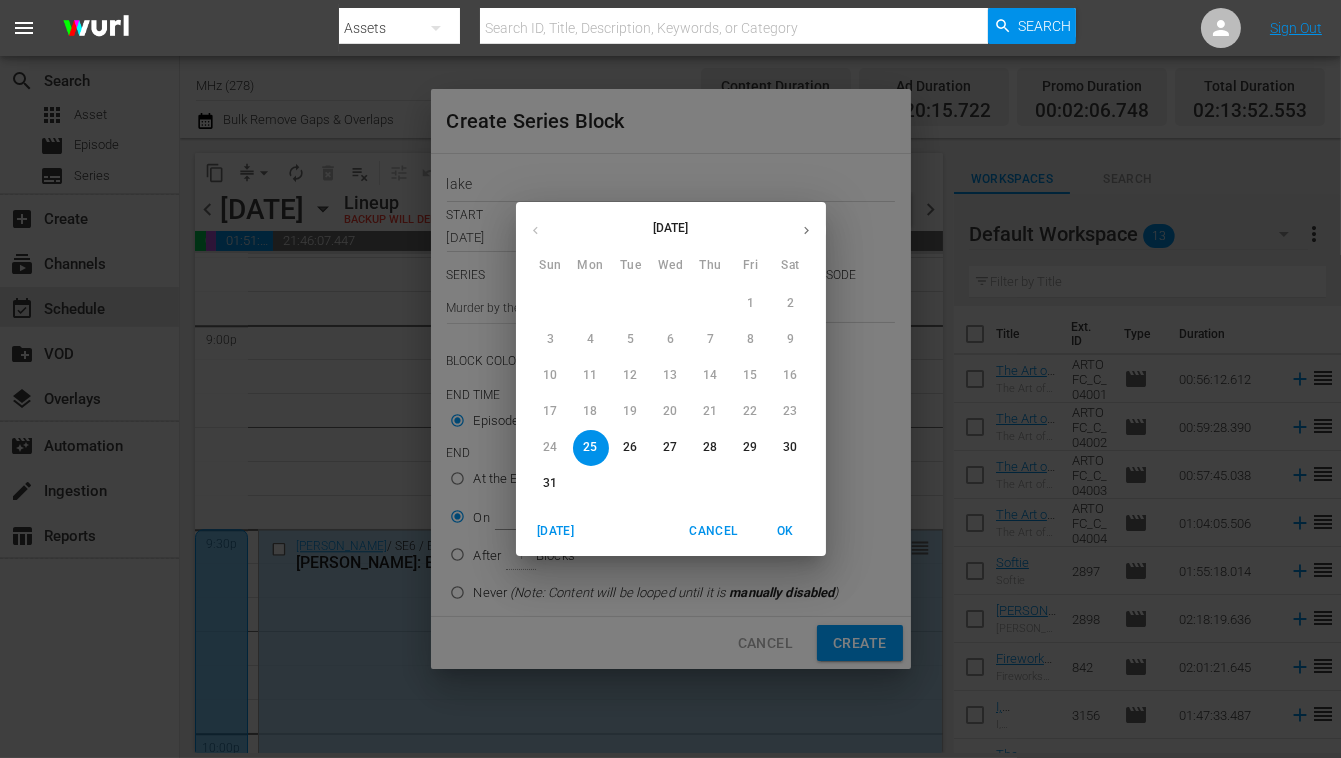 click on "28" at bounding box center [710, 447] 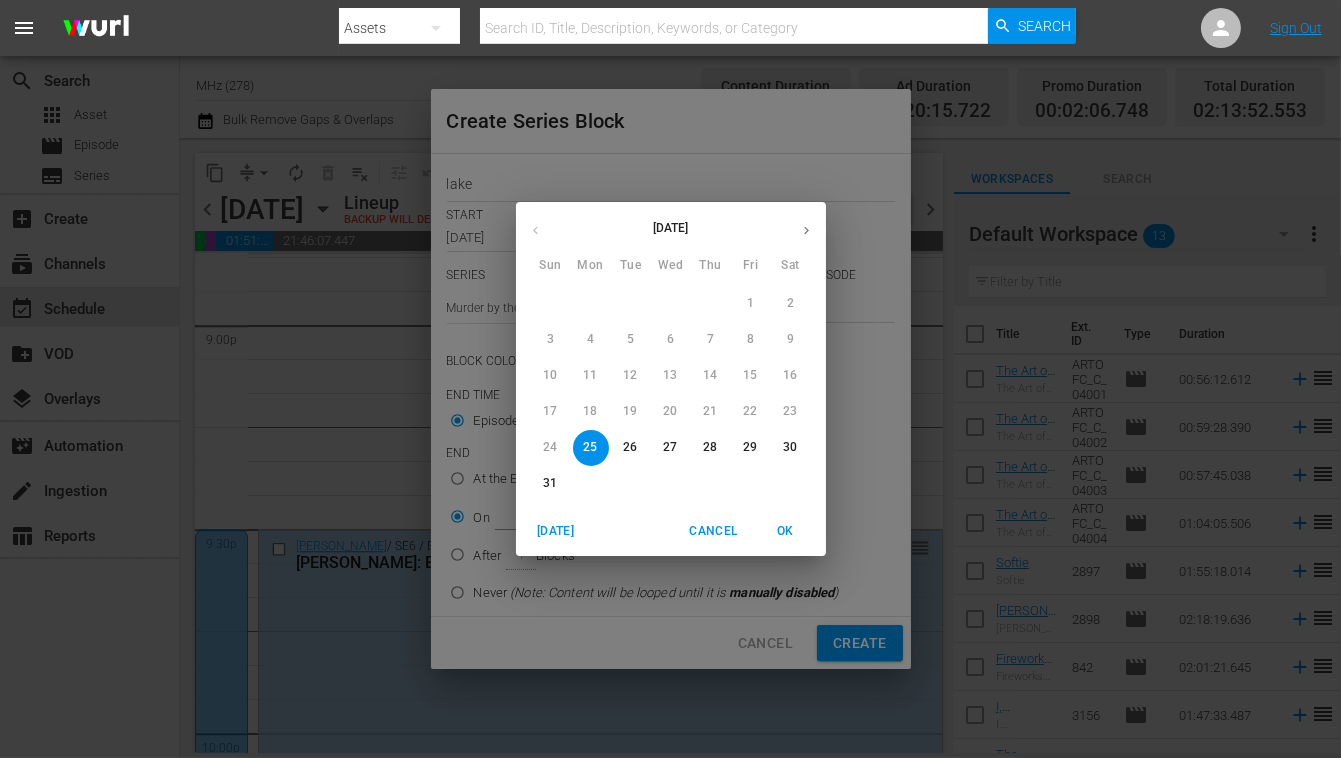 type on "[DATE]" 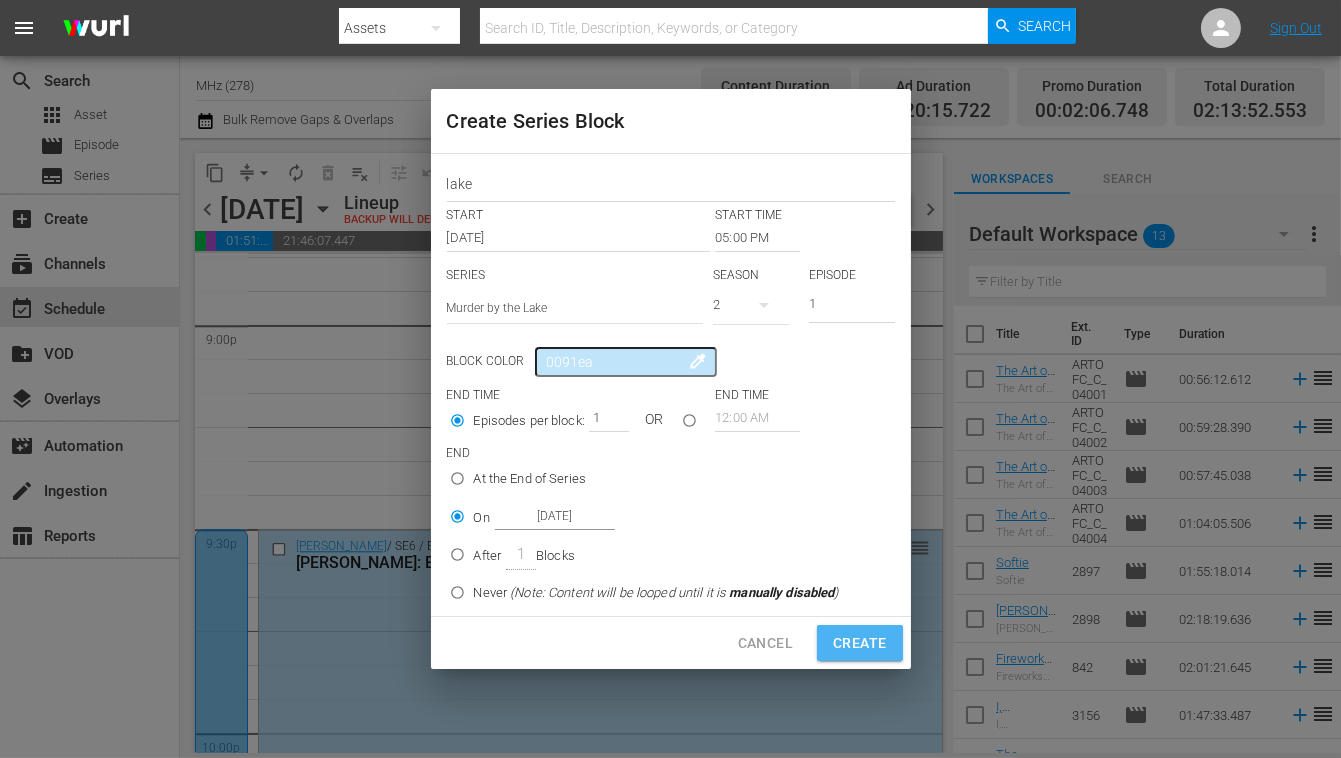 click on "Create" at bounding box center (859, 643) 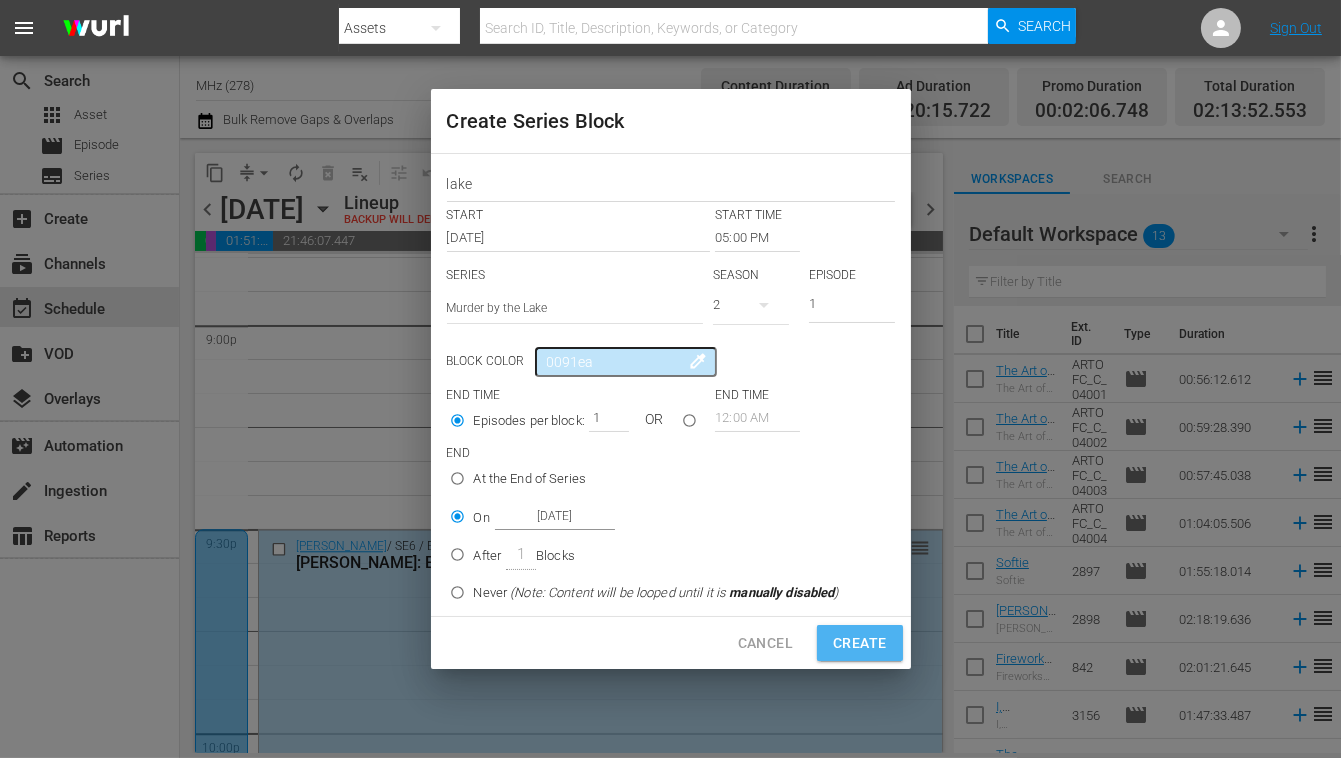 type on "12:00 AM" 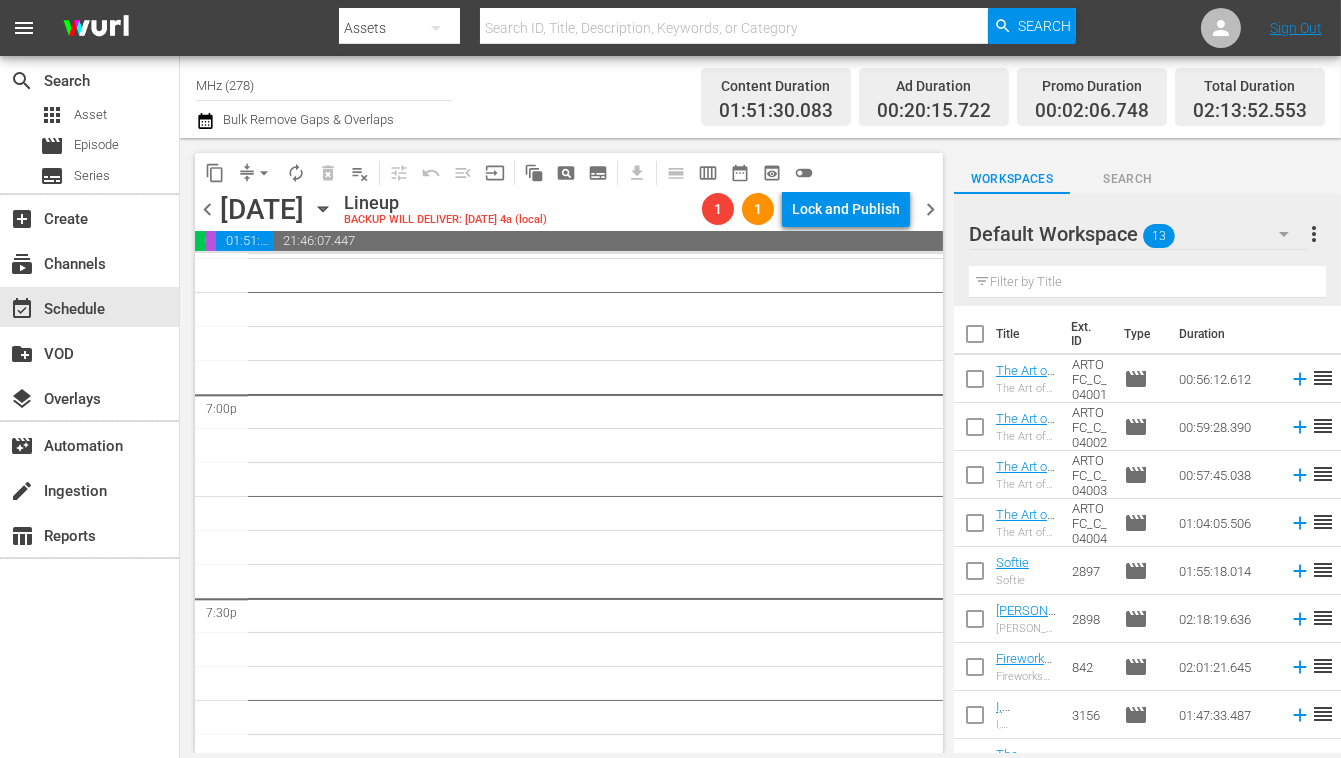 scroll, scrollTop: 7581, scrollLeft: 0, axis: vertical 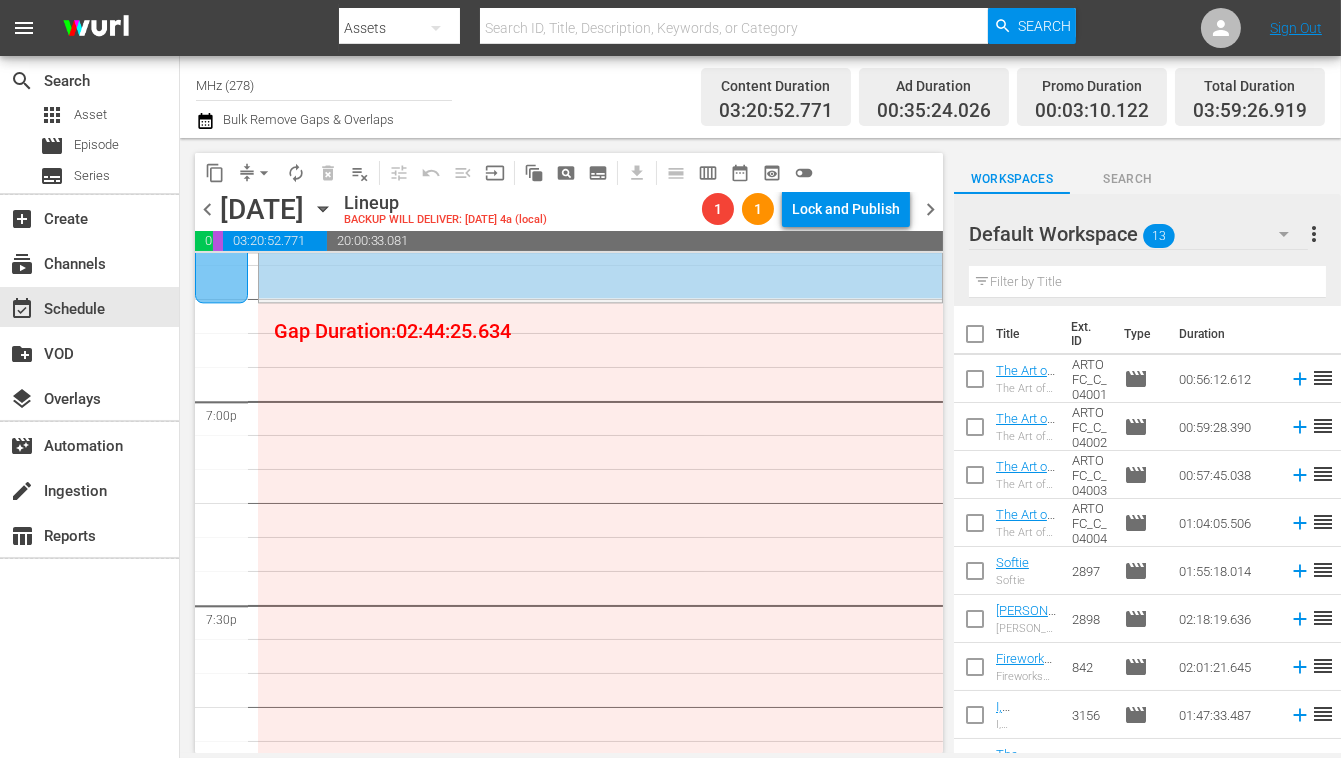 click at bounding box center (221, -56) 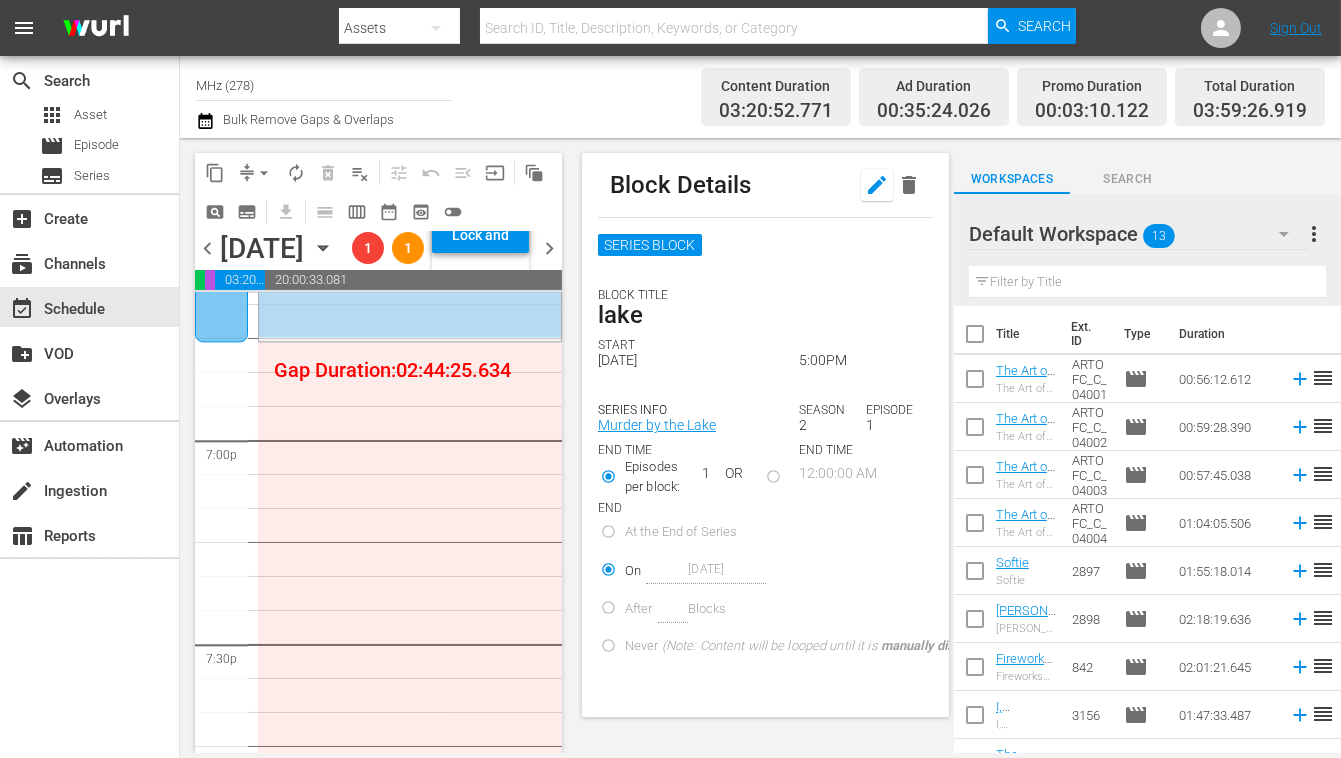 click 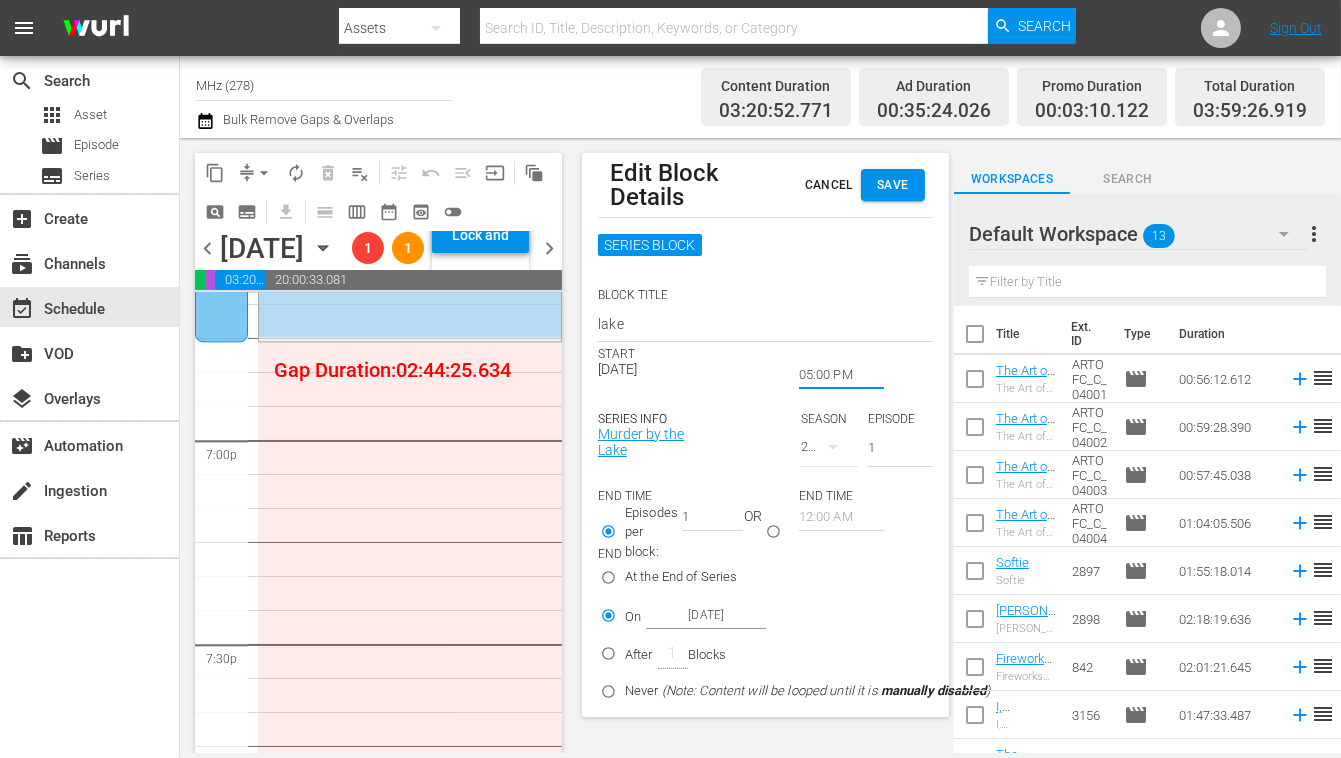 click on "05:00 PM" at bounding box center [841, 375] 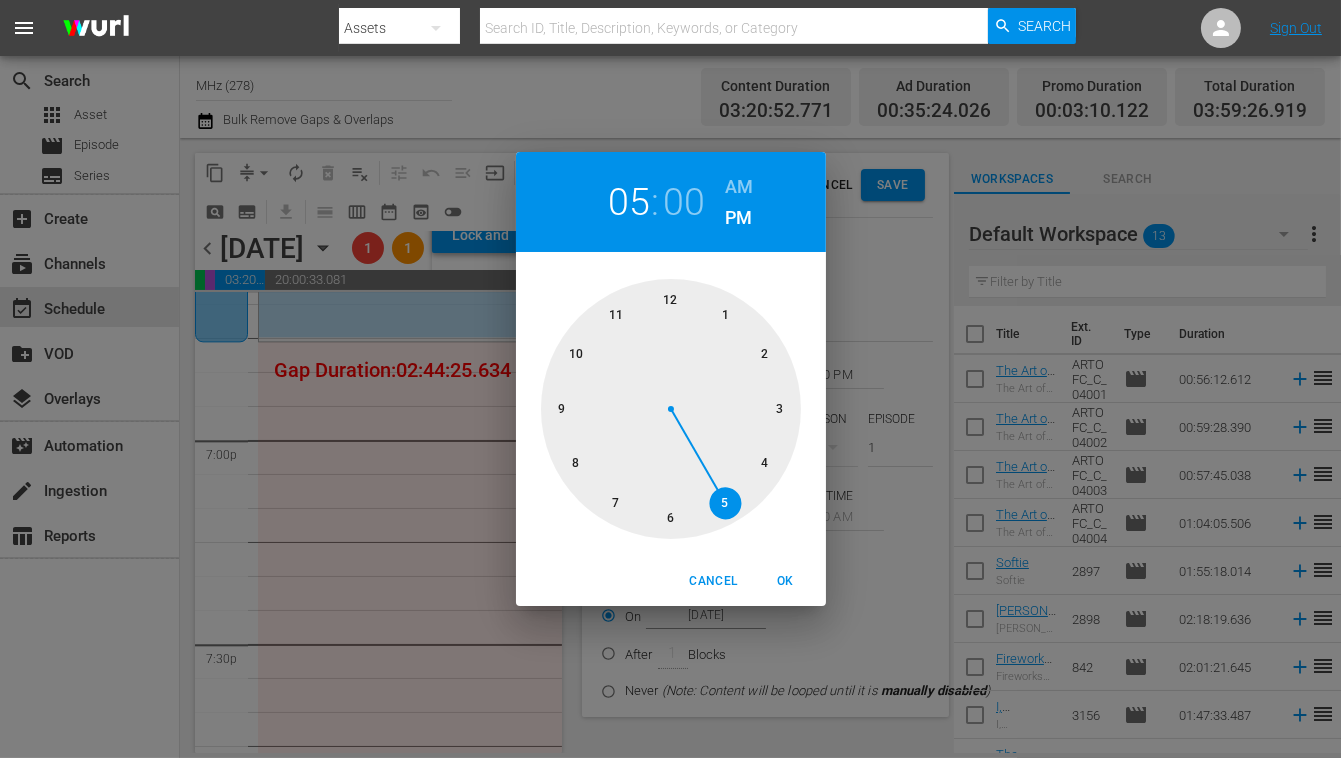 click at bounding box center (671, 409) 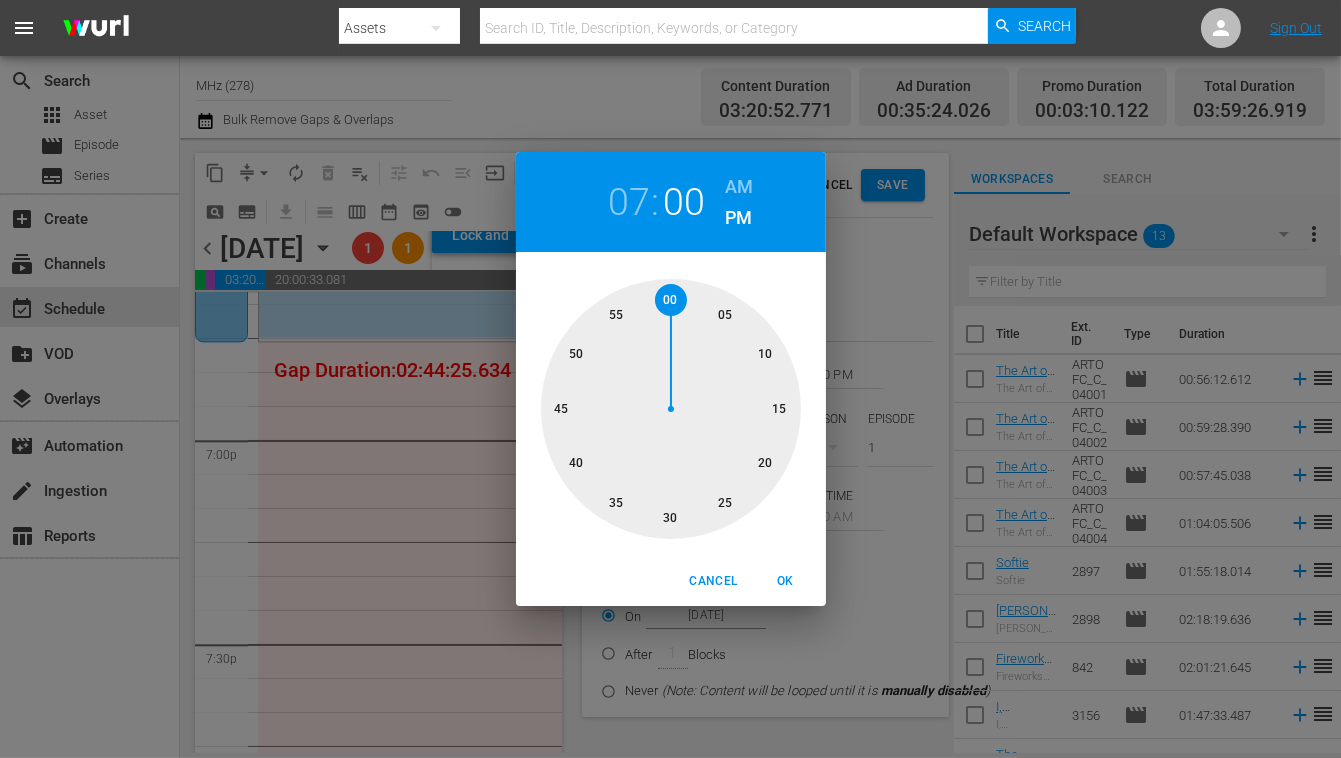 click at bounding box center [671, 409] 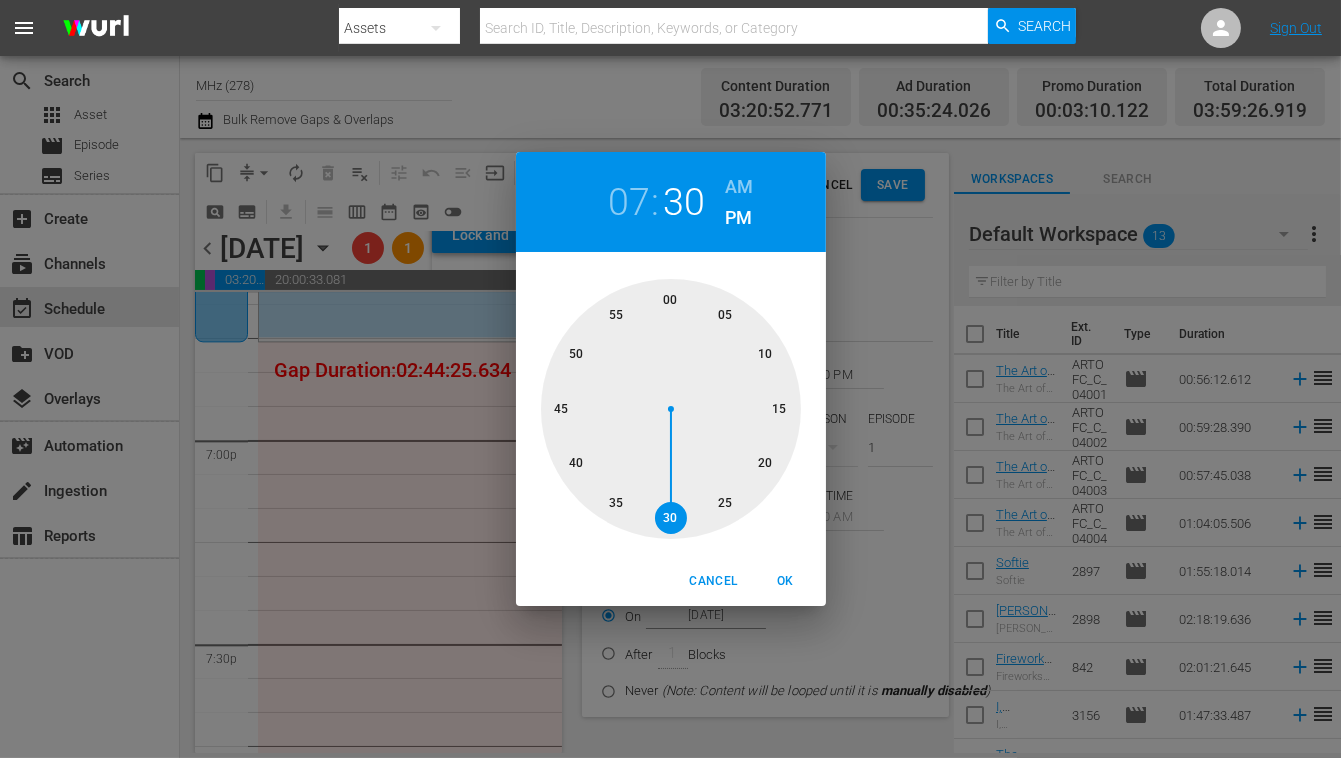 click on "OK" at bounding box center [786, 581] 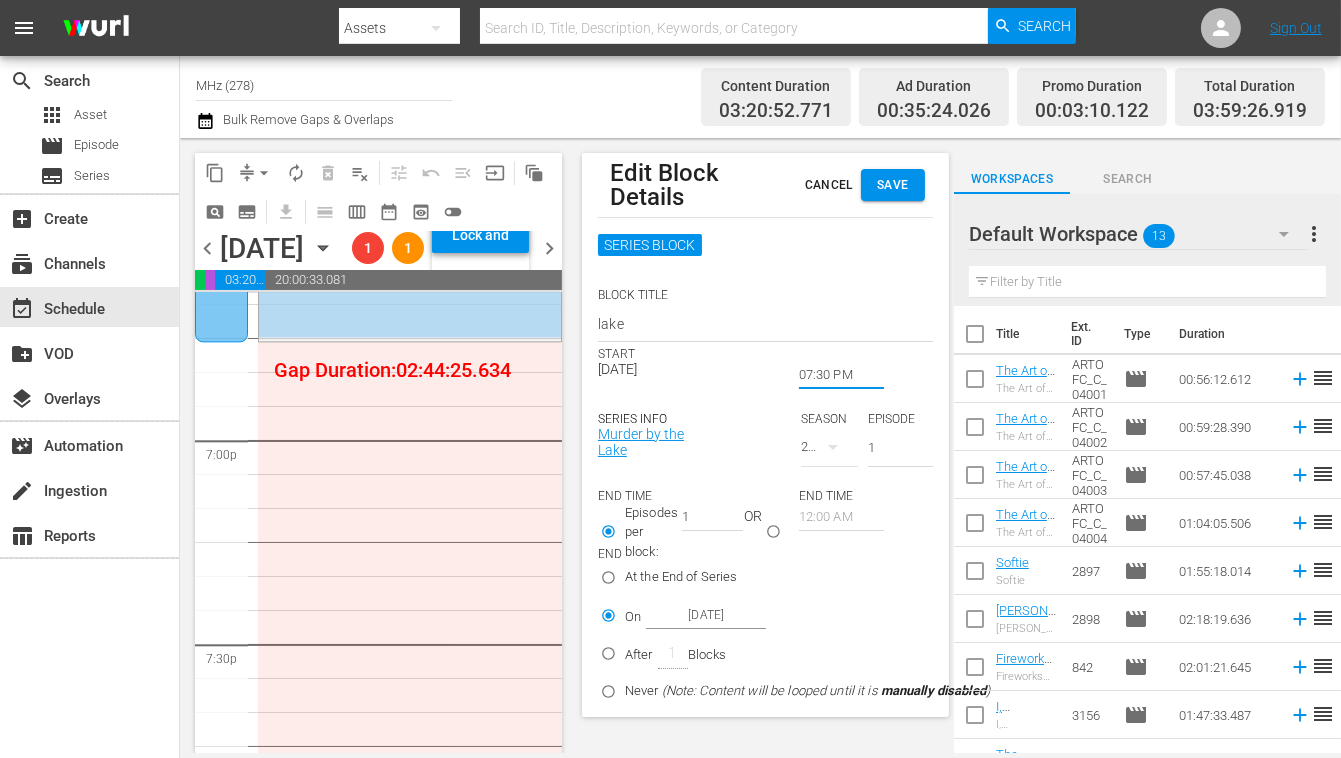 click on "Save" at bounding box center (893, 185) 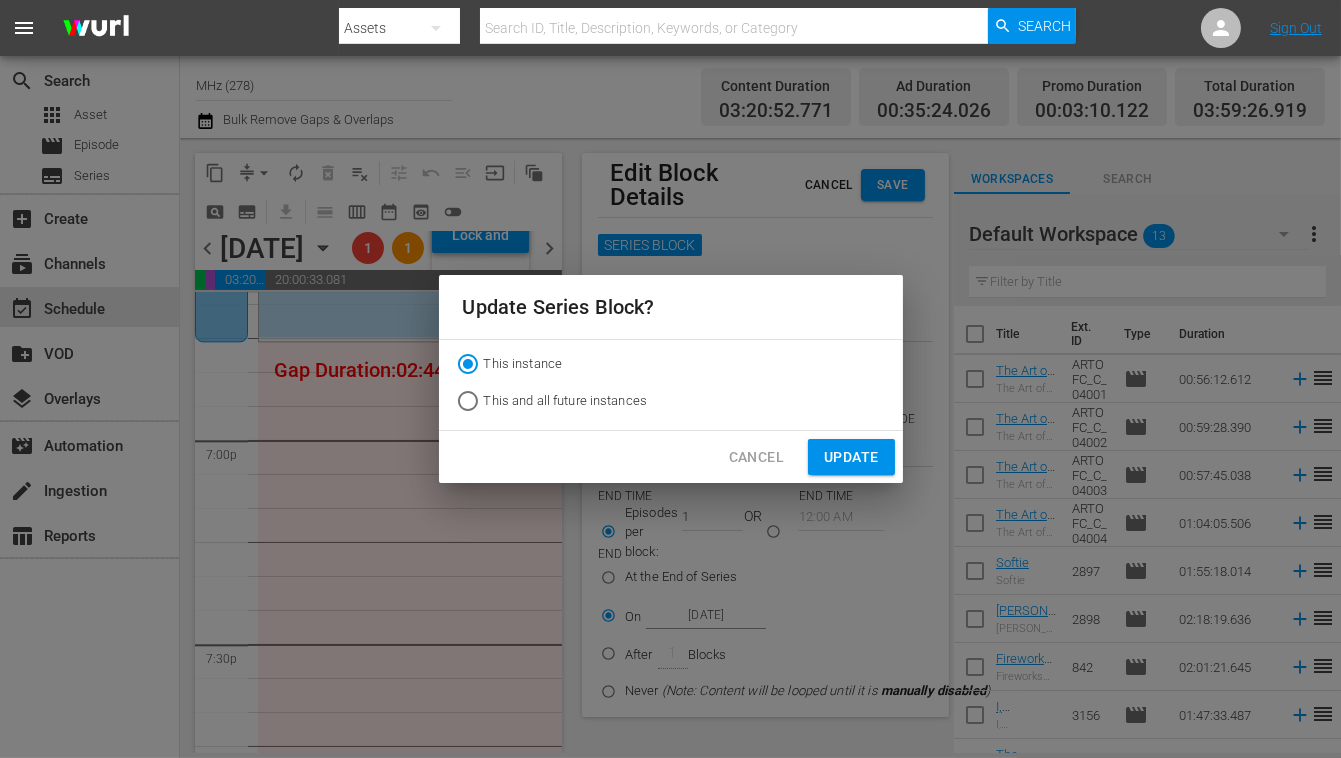 click on "This and all future instances" at bounding box center [566, 401] 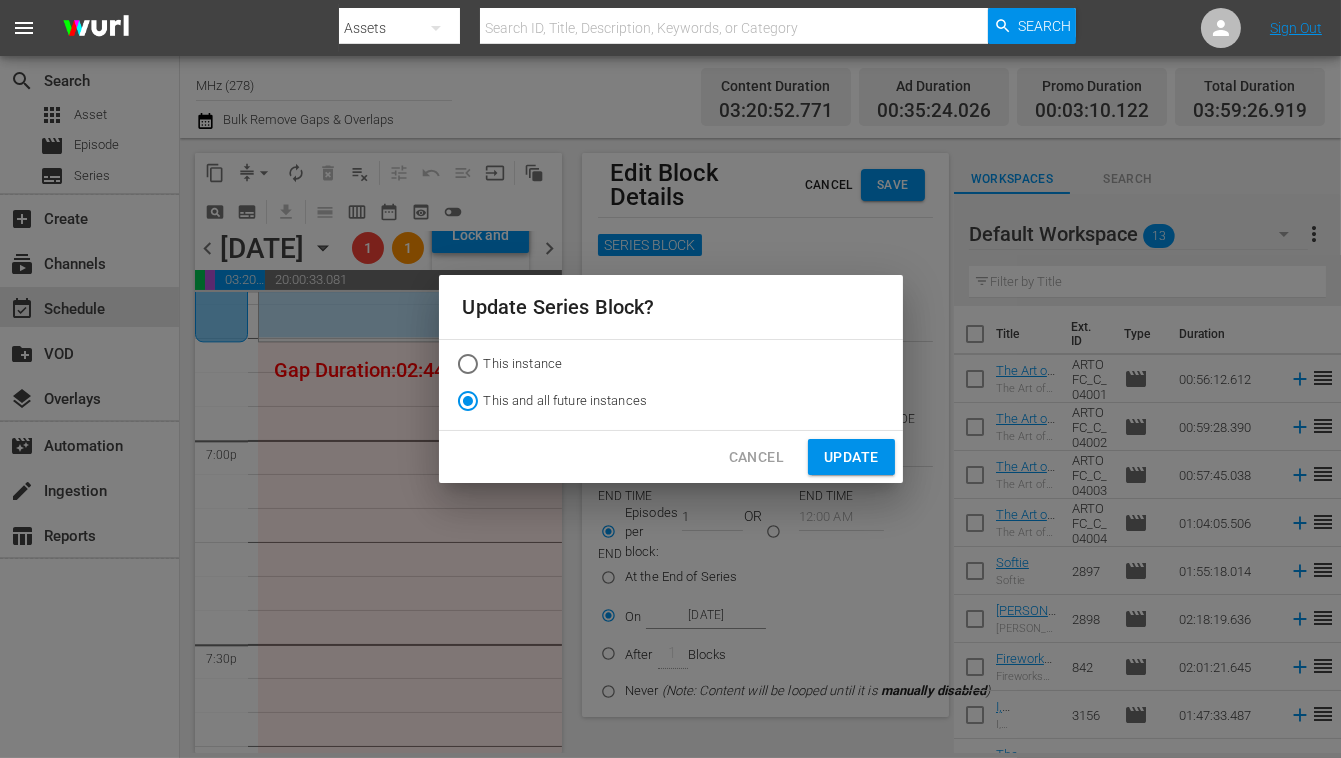 click on "Update" at bounding box center [851, 457] 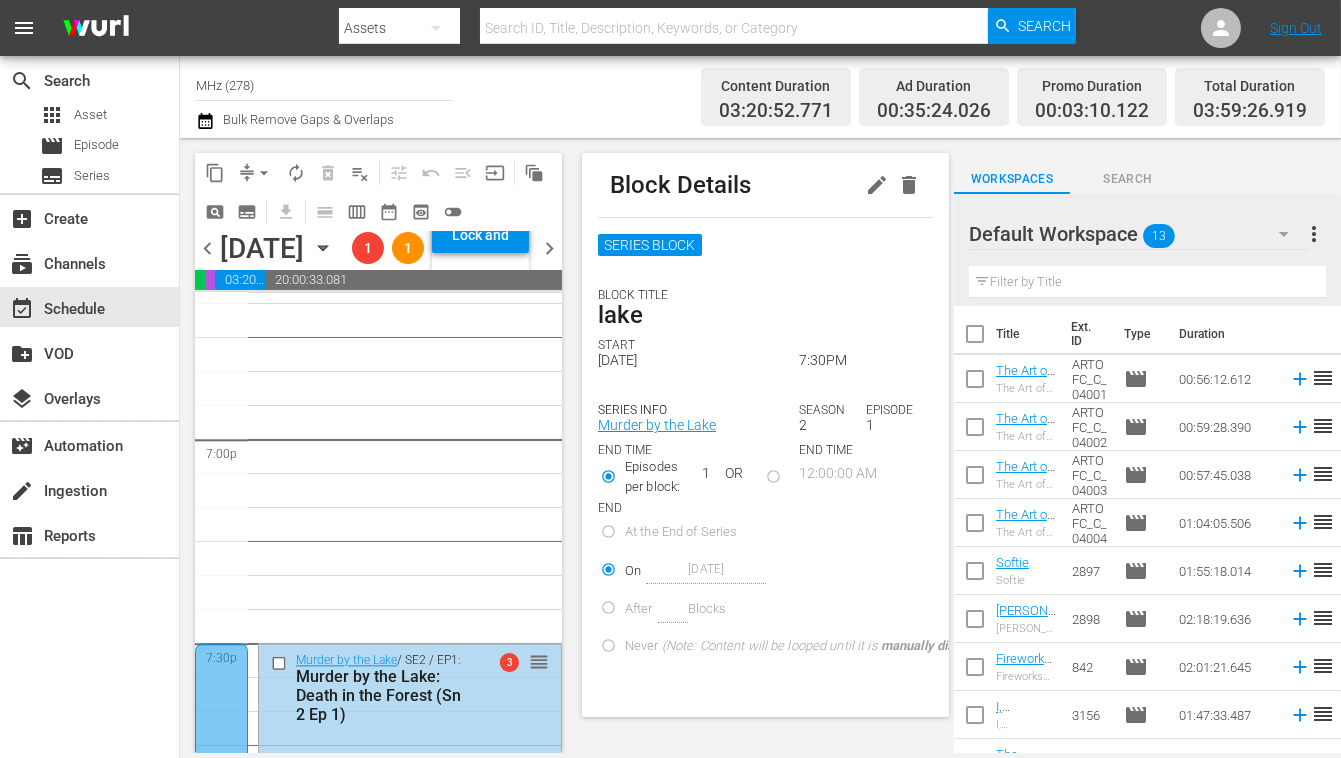 scroll, scrollTop: 7609, scrollLeft: 0, axis: vertical 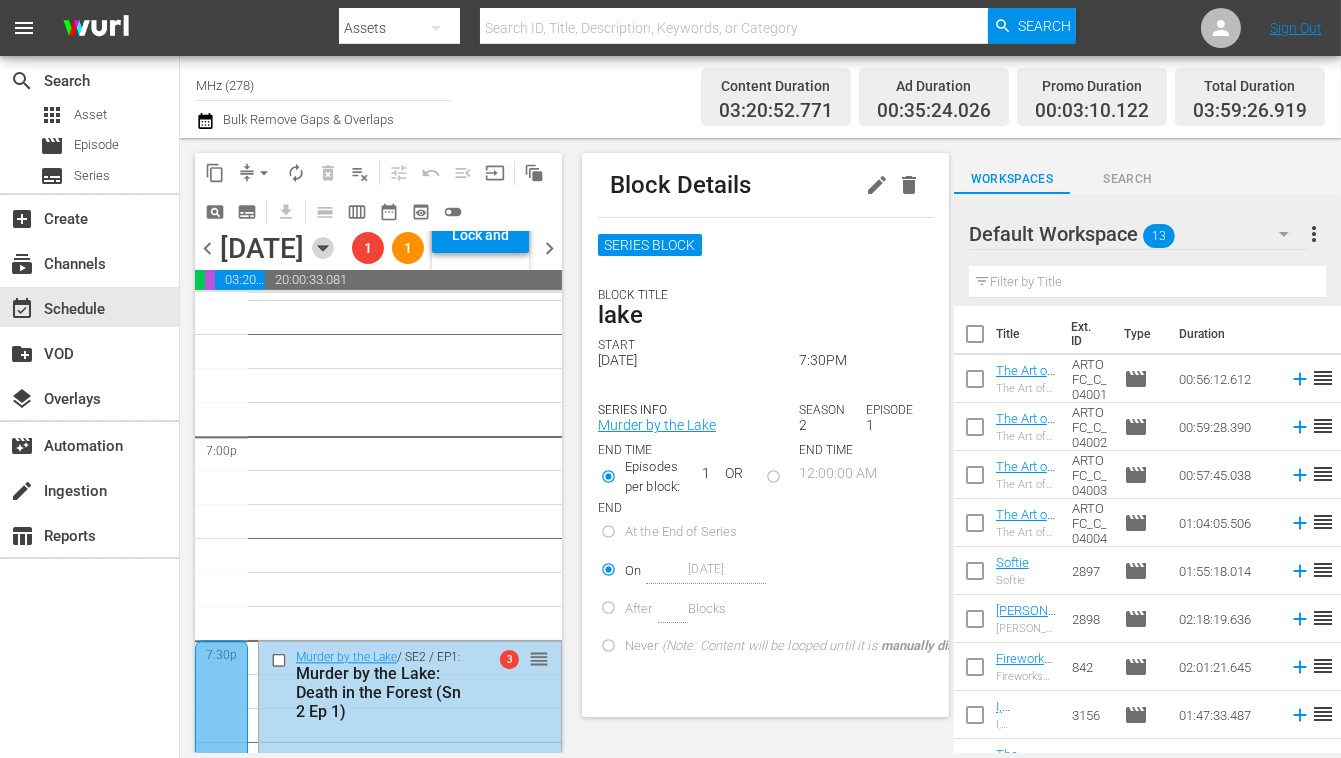 click 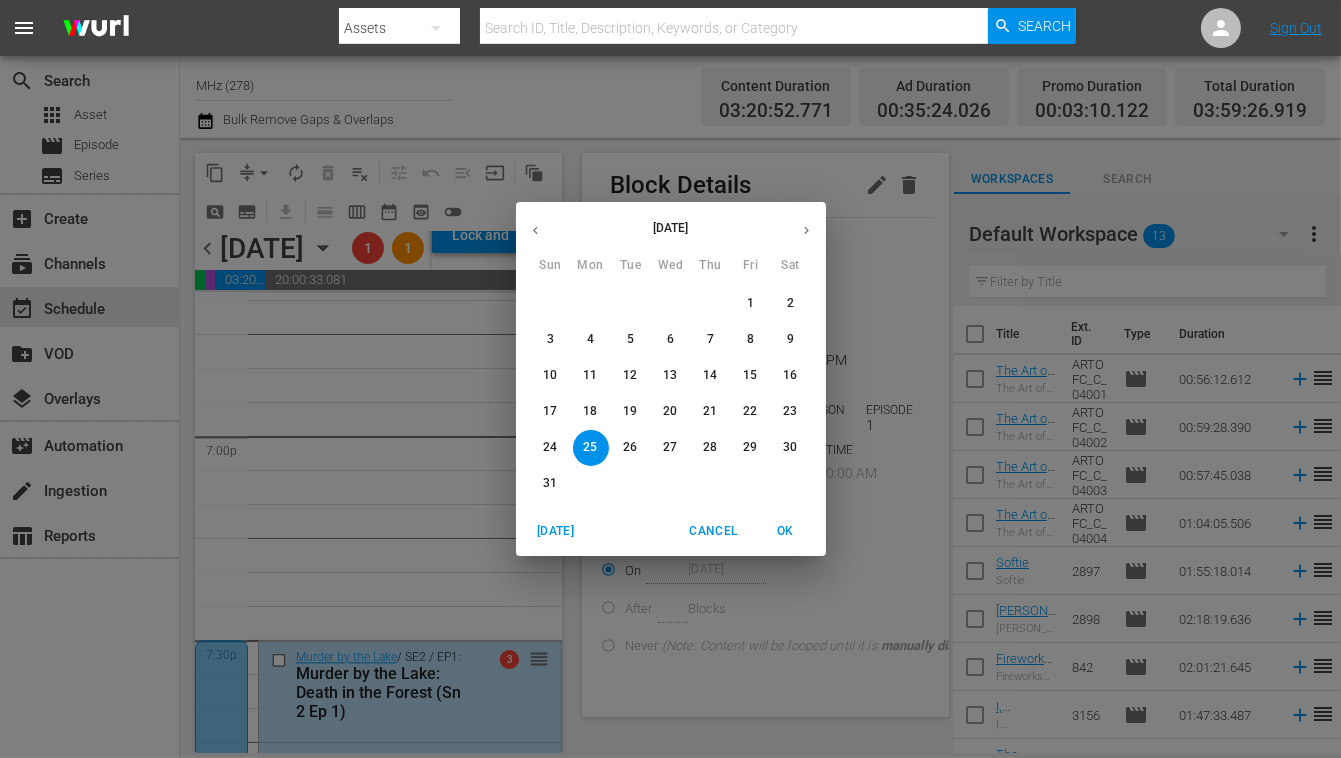 click on "29" at bounding box center (750, 447) 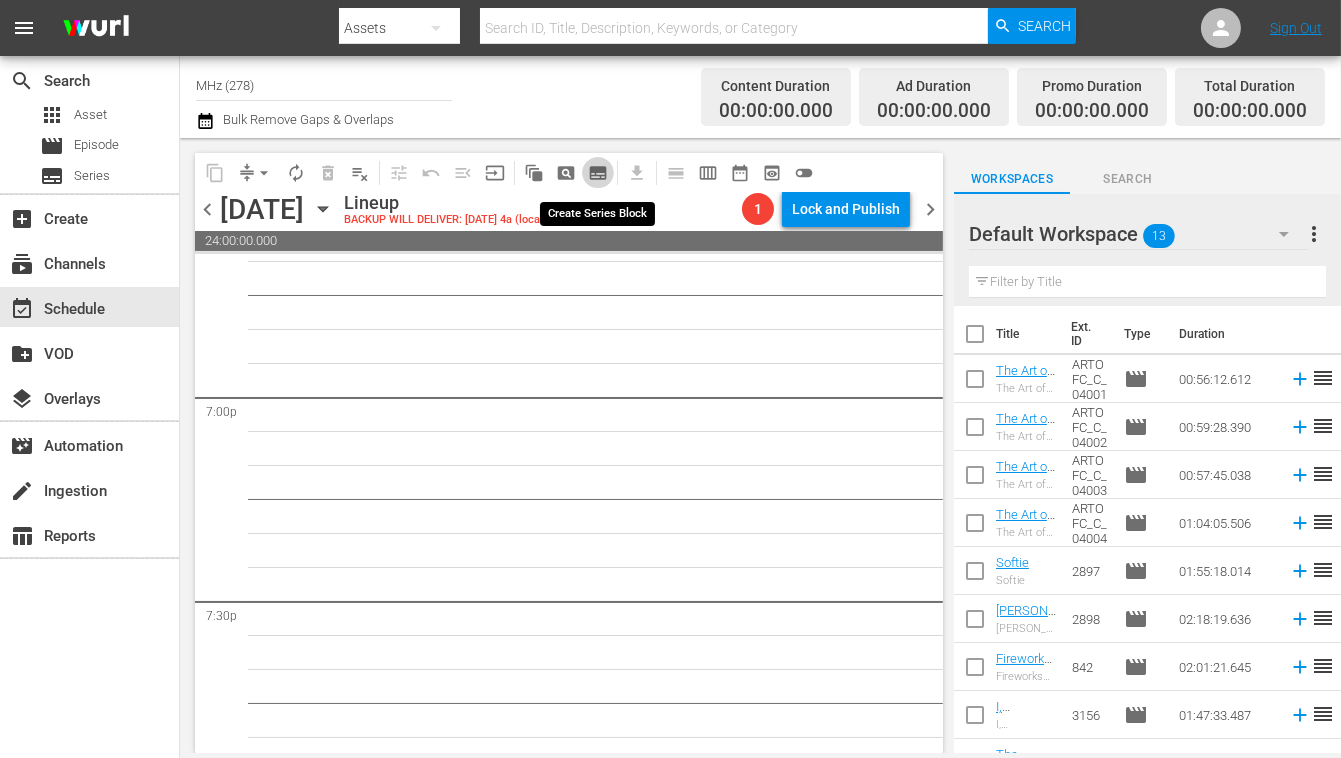 click on "subtitles_outlined" at bounding box center (598, 173) 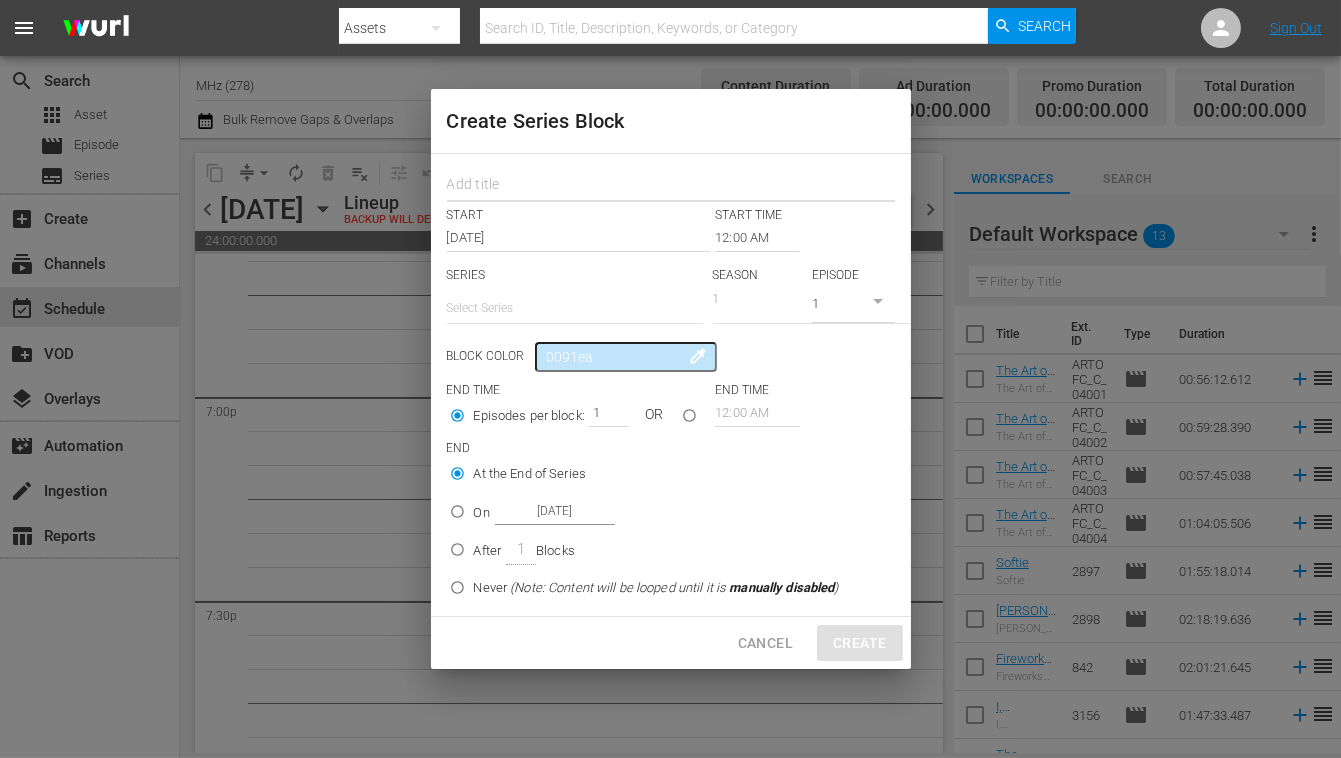 click at bounding box center (671, 186) 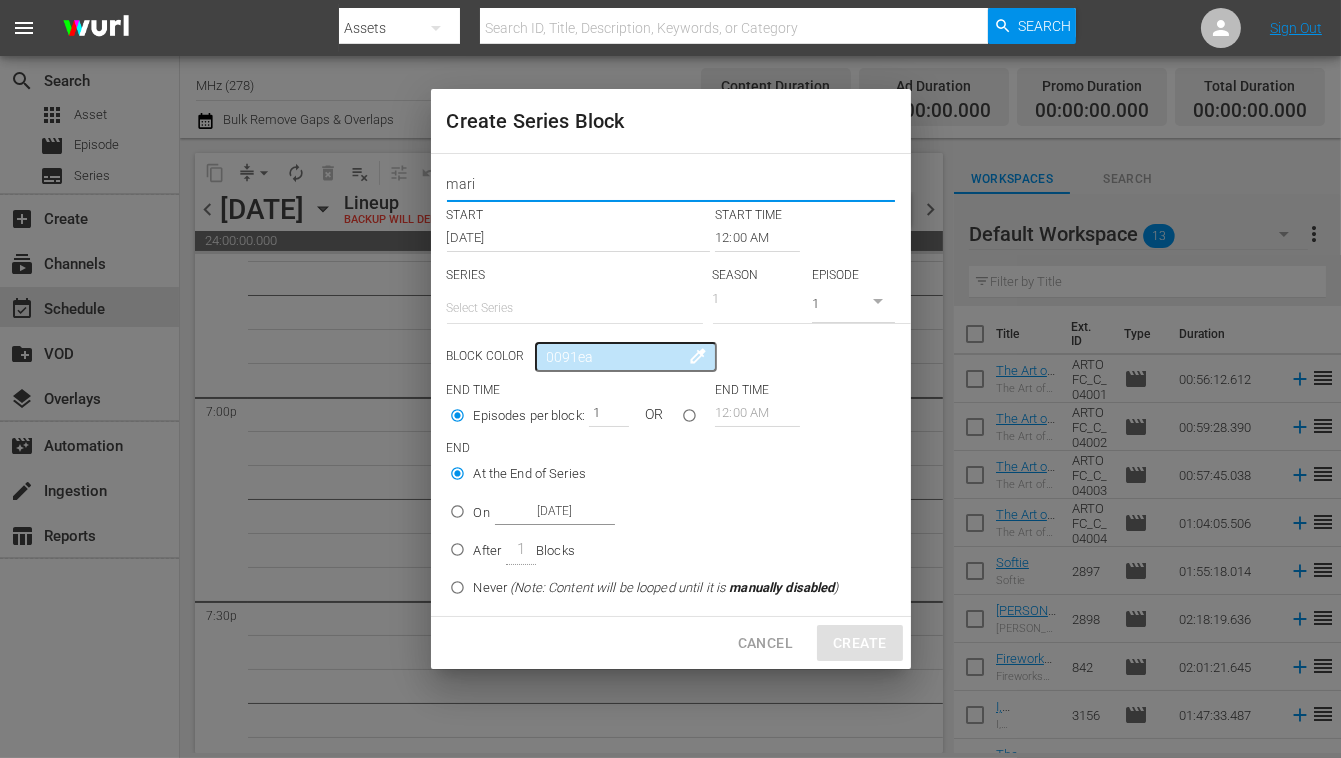 type on "mar" 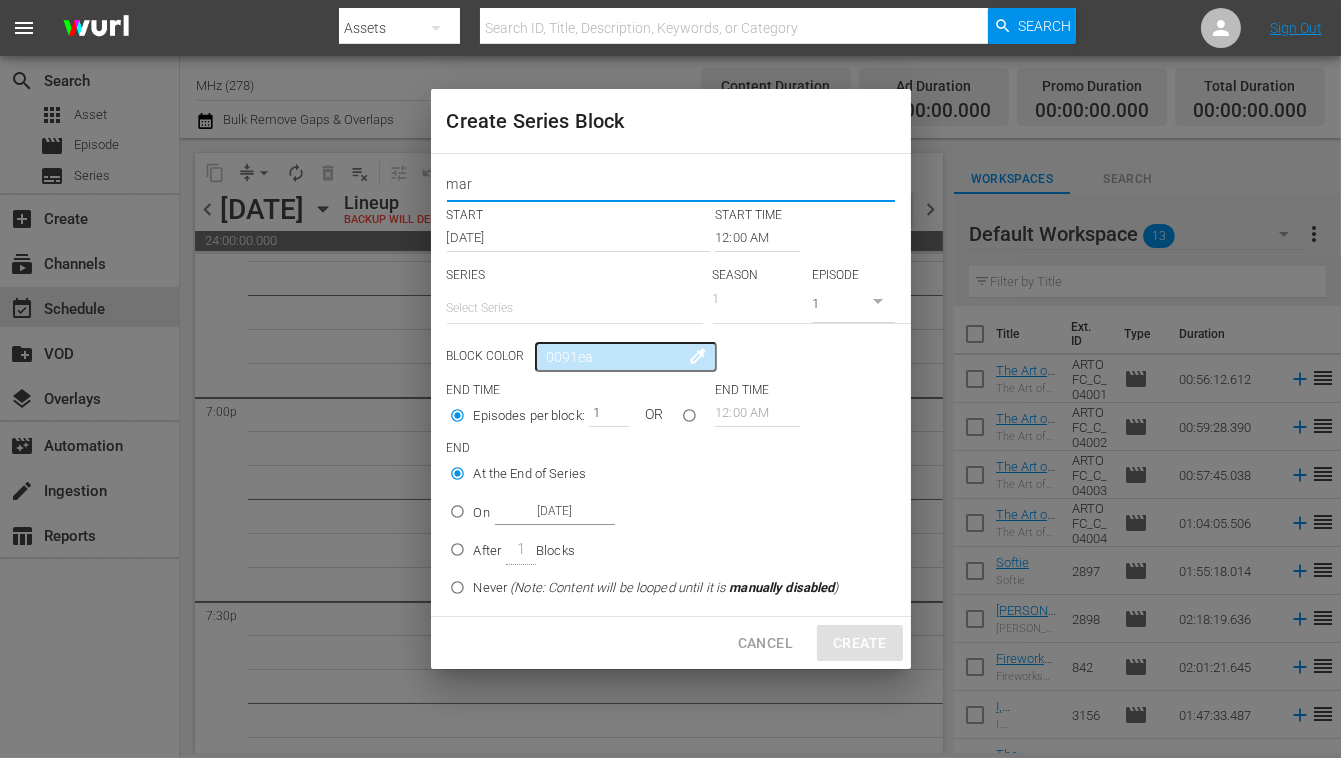 click at bounding box center [575, 308] 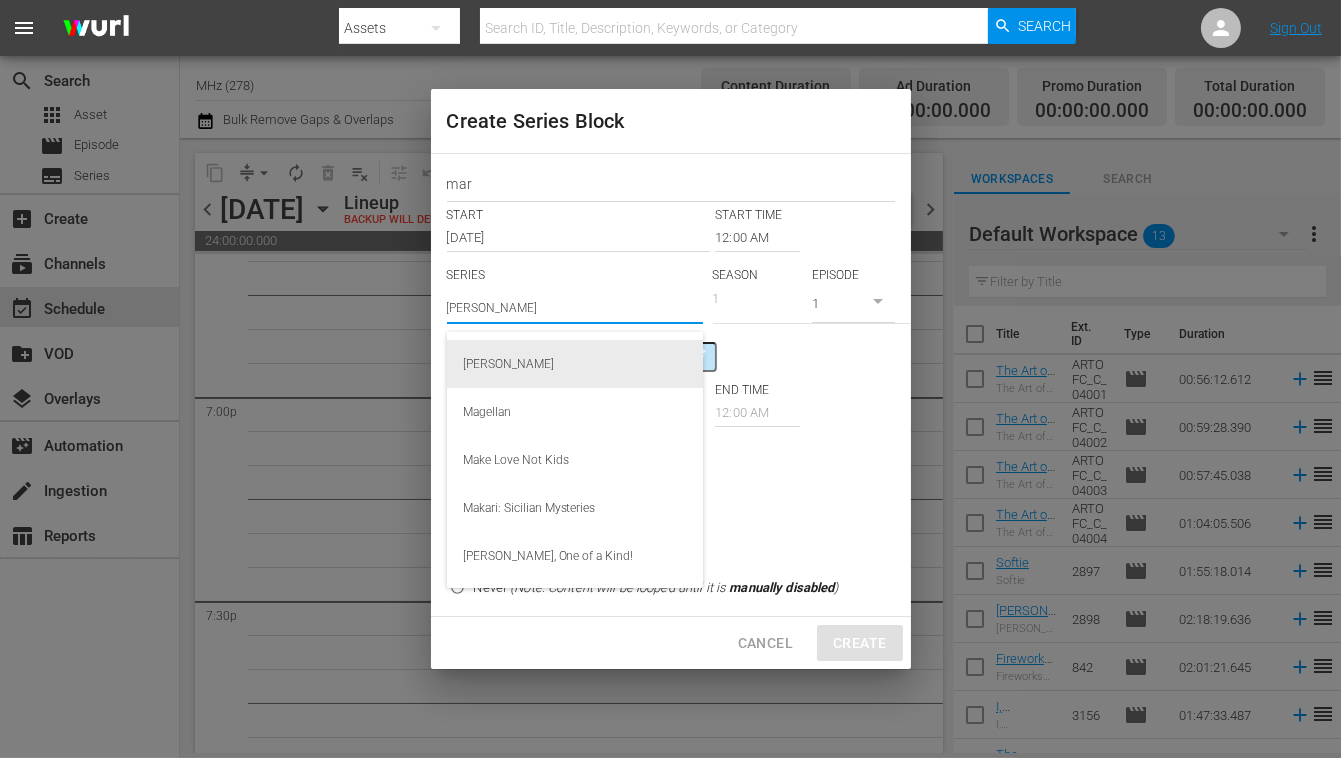 click on "[PERSON_NAME]" at bounding box center (575, 364) 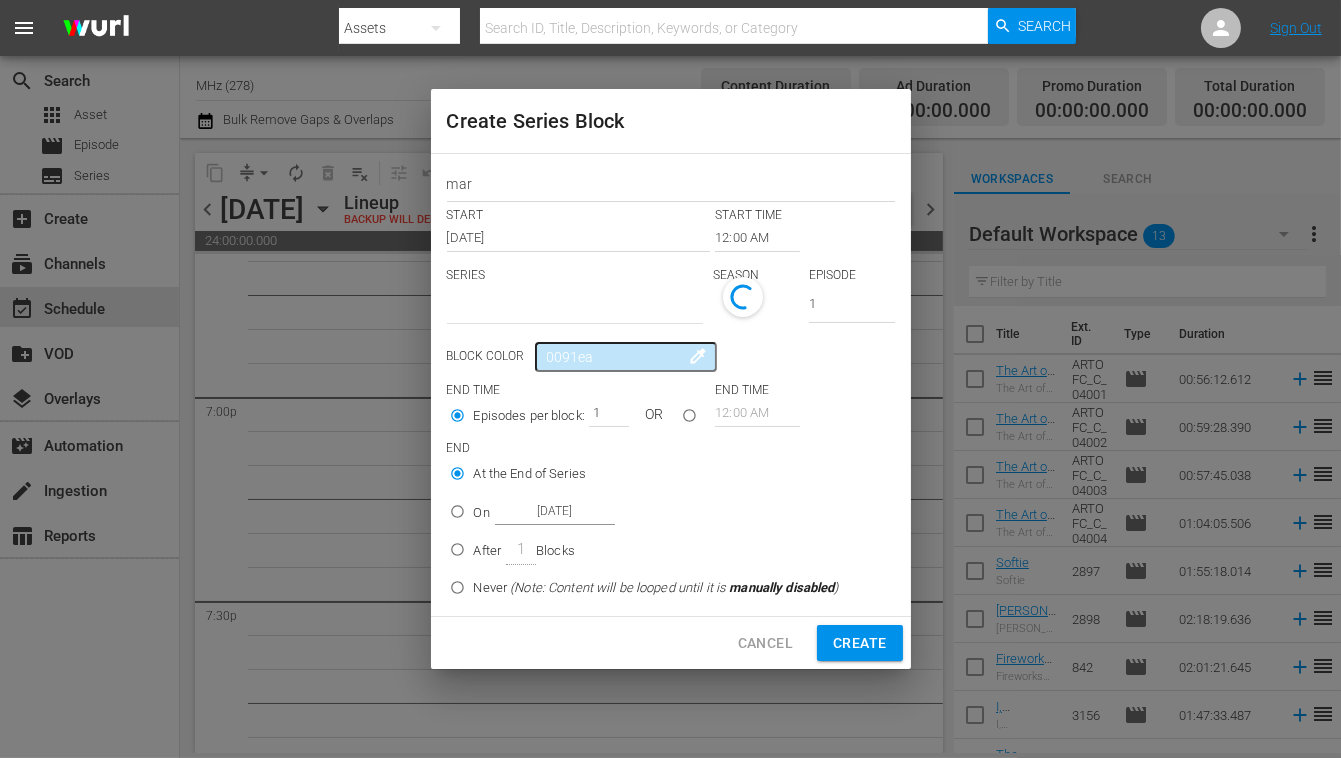 click at bounding box center [575, 308] 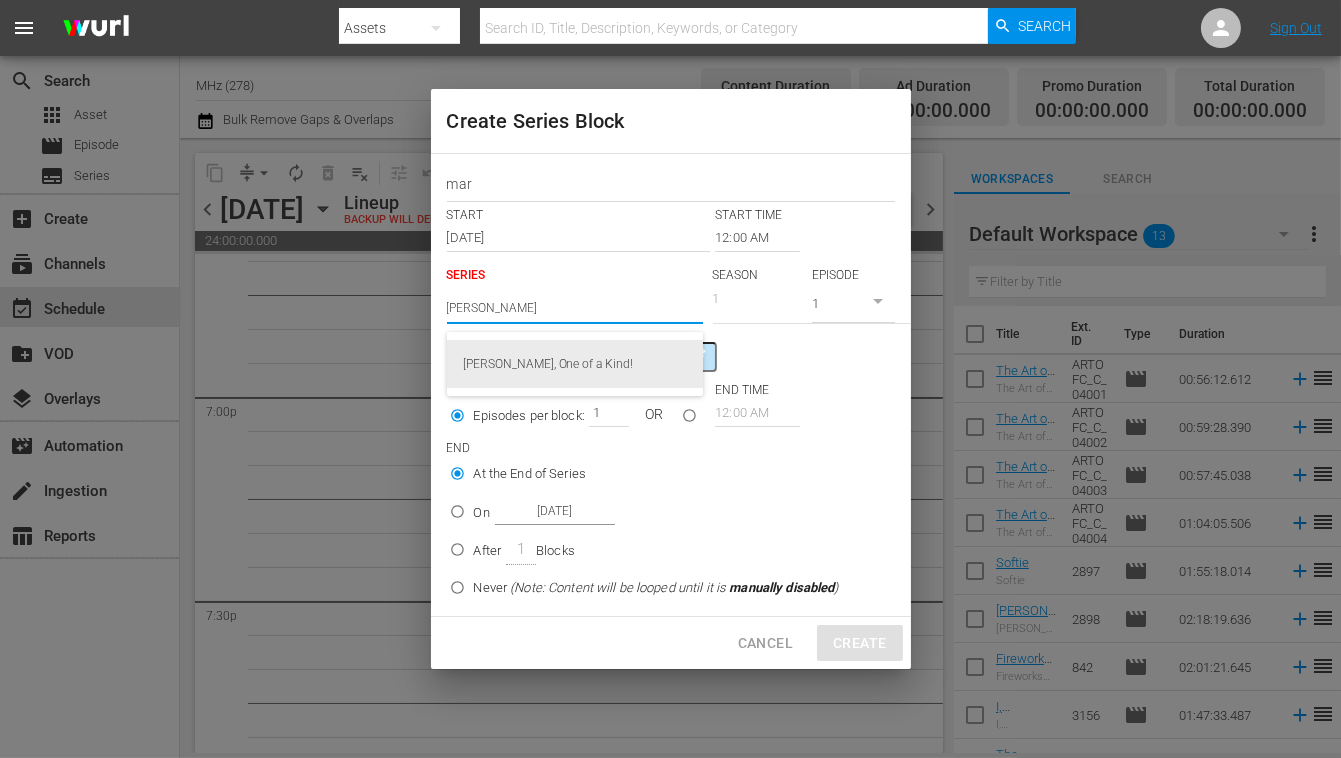 click on "[PERSON_NAME], One of a Kind!" at bounding box center [575, 364] 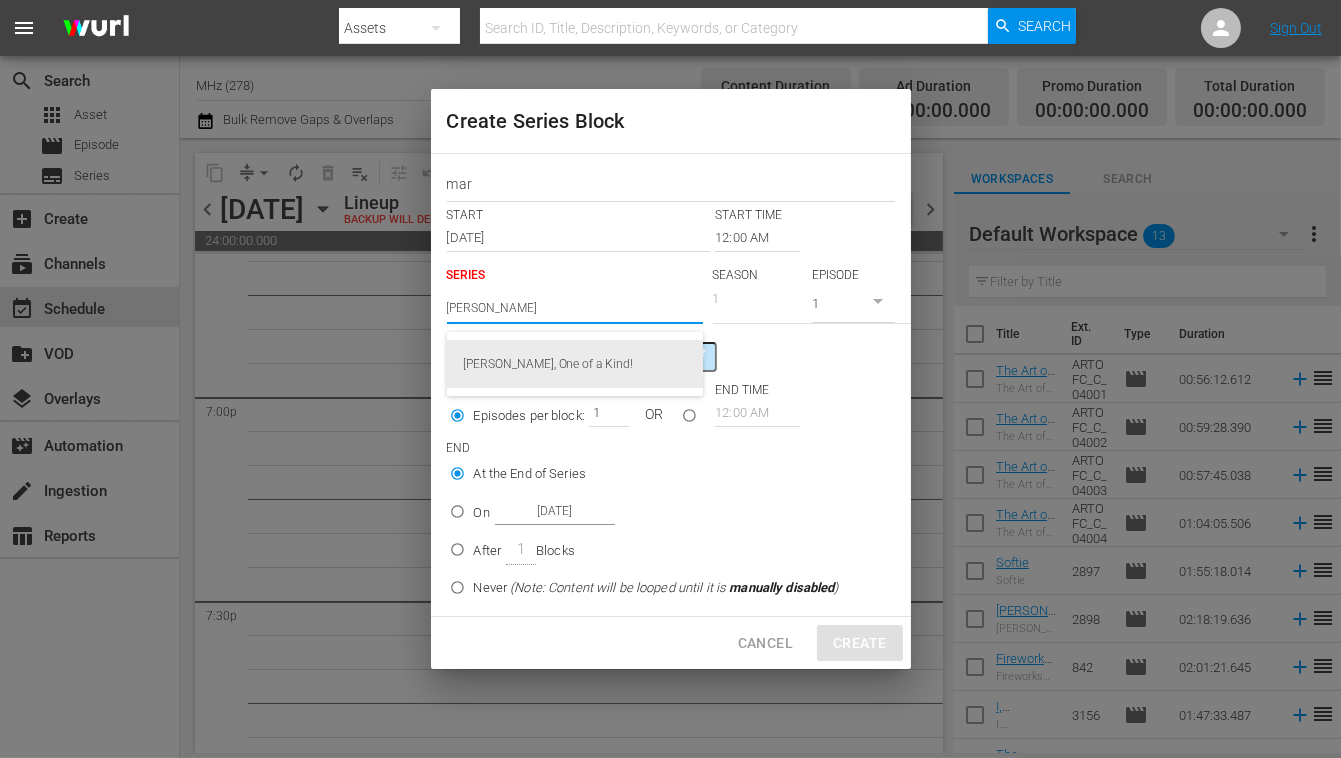 type on "[PERSON_NAME], One of a Kind!" 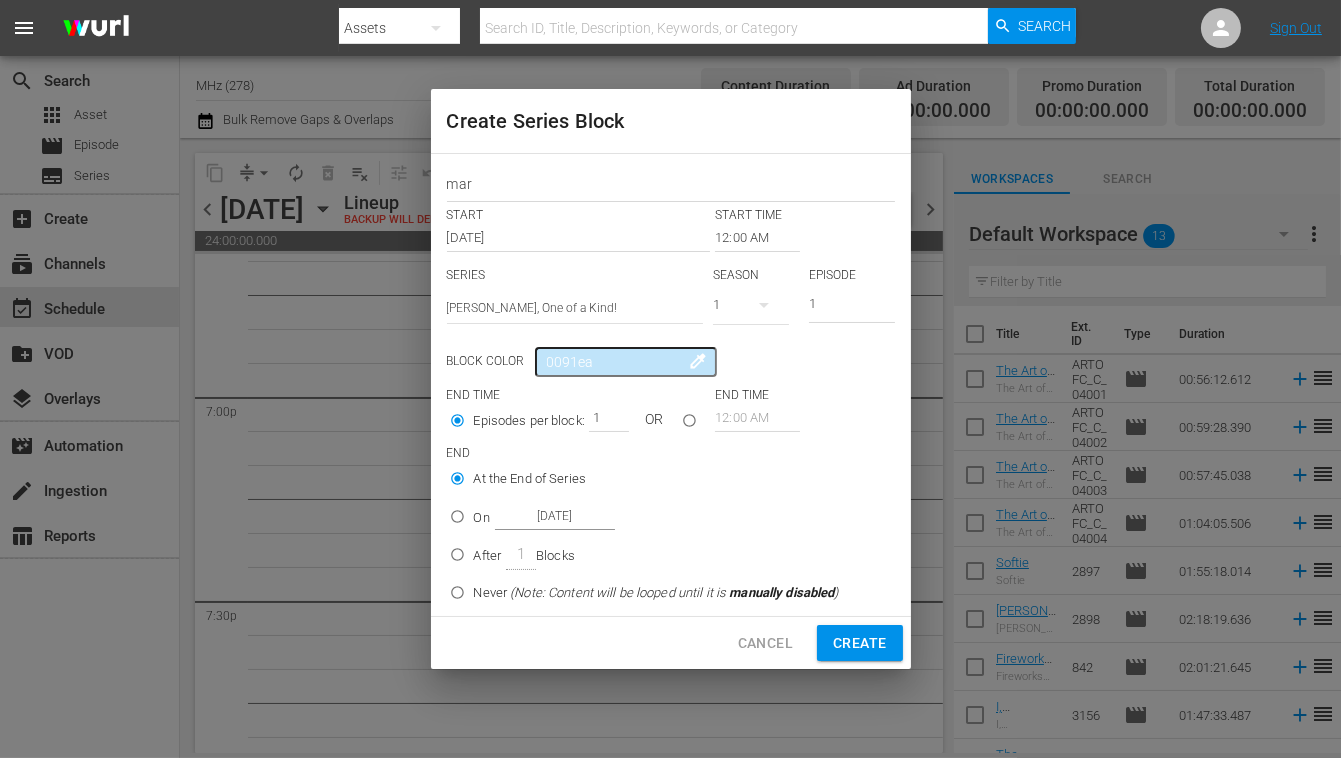 click on "12:00 AM" at bounding box center (757, 238) 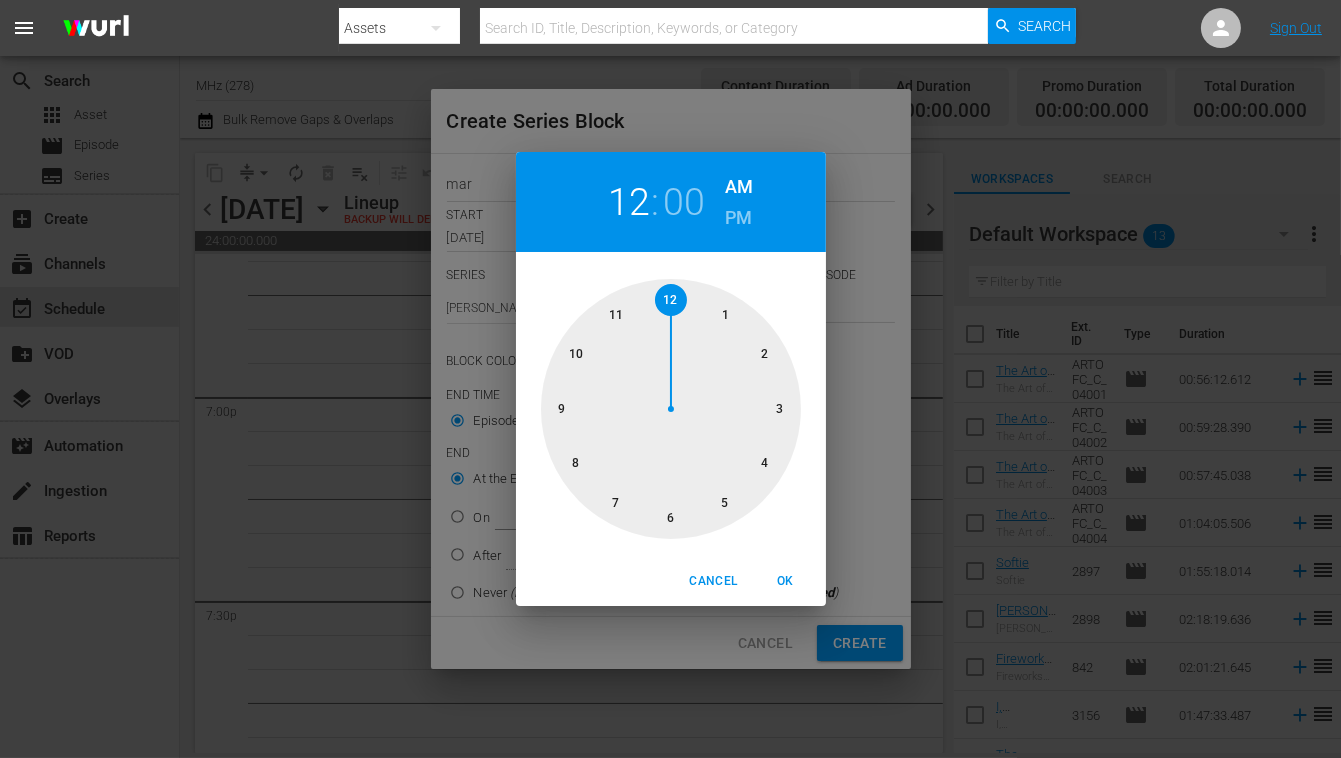 click at bounding box center [671, 409] 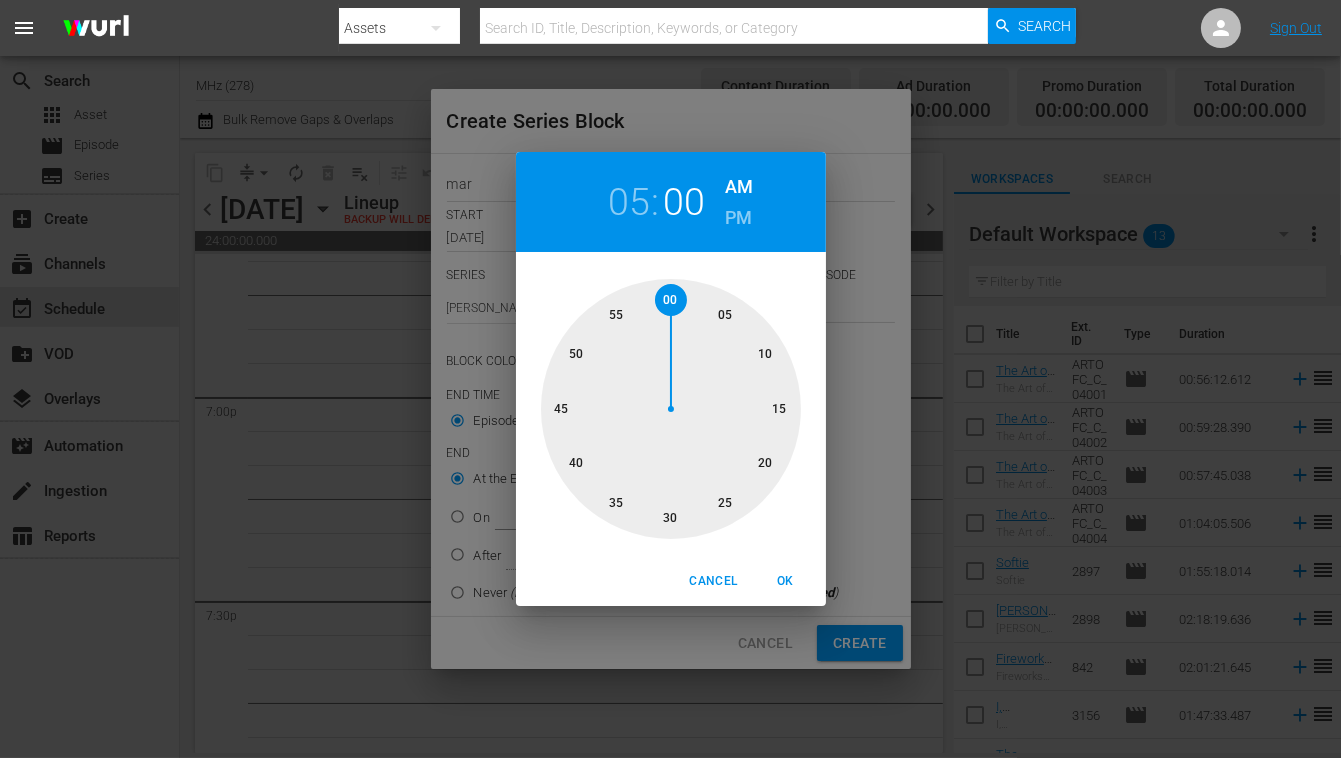 click on "PM" at bounding box center (738, 218) 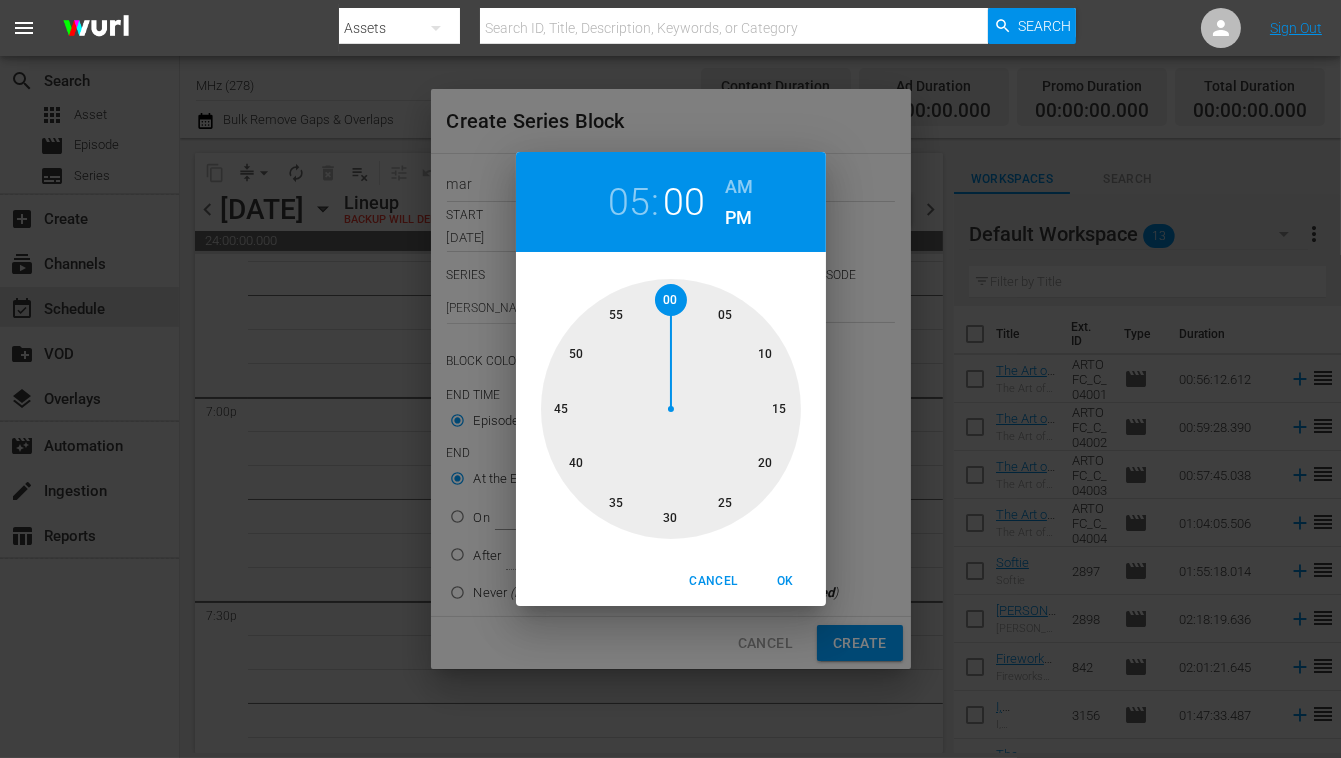 click on "05" at bounding box center (628, 202) 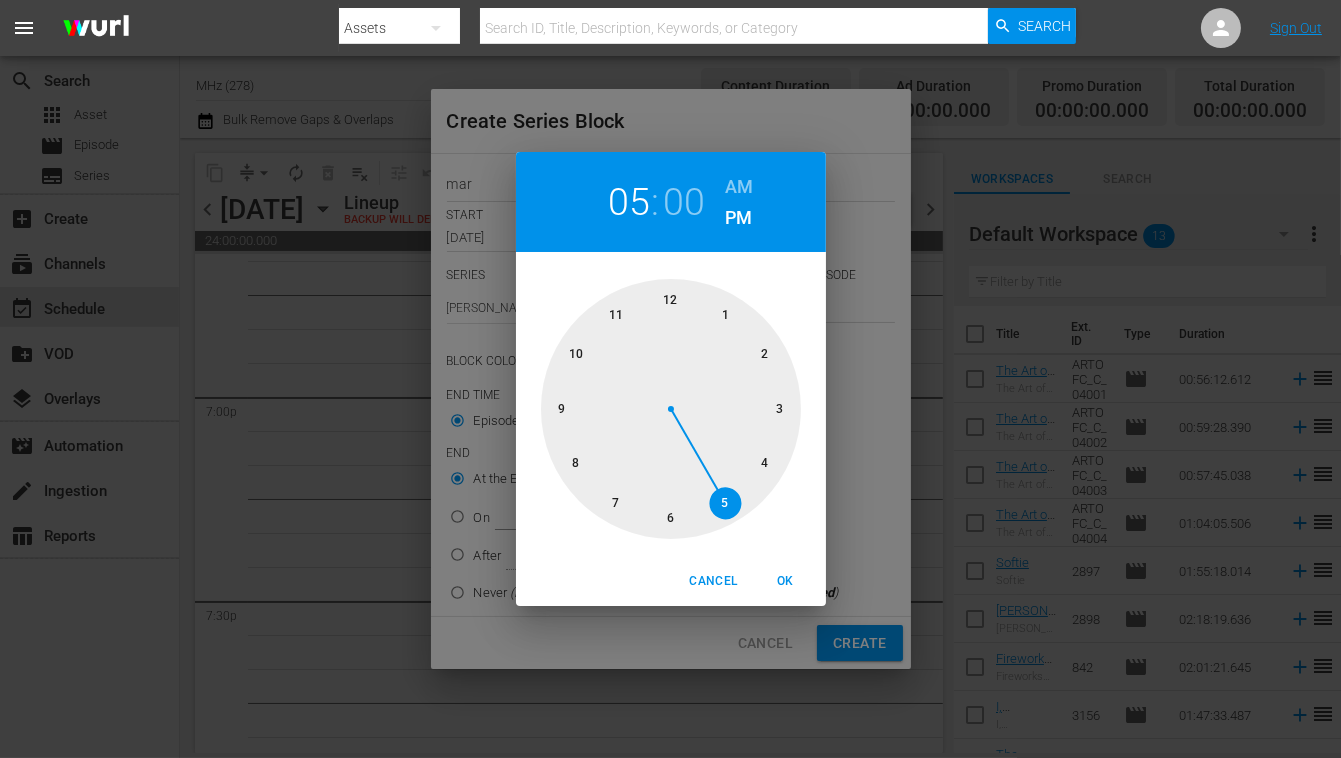 click at bounding box center [671, 409] 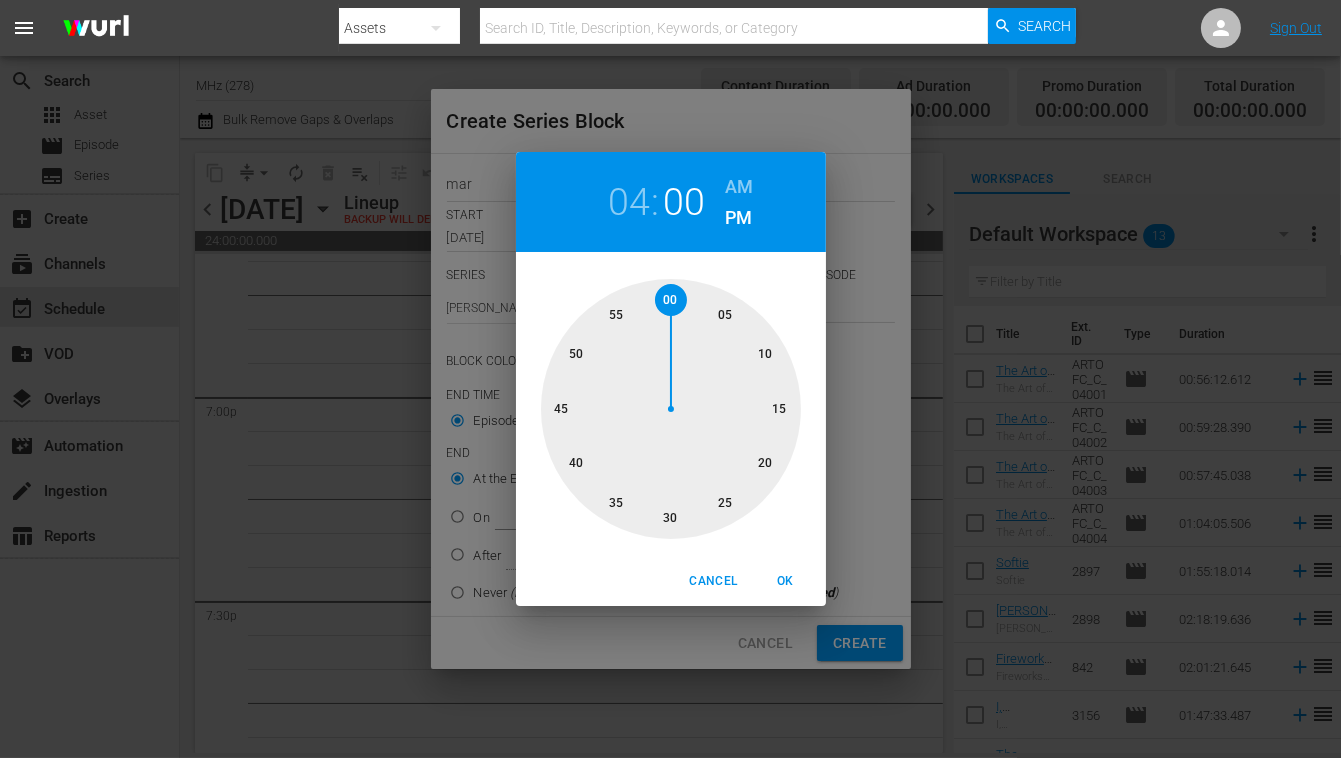 click on "OK" at bounding box center [786, 581] 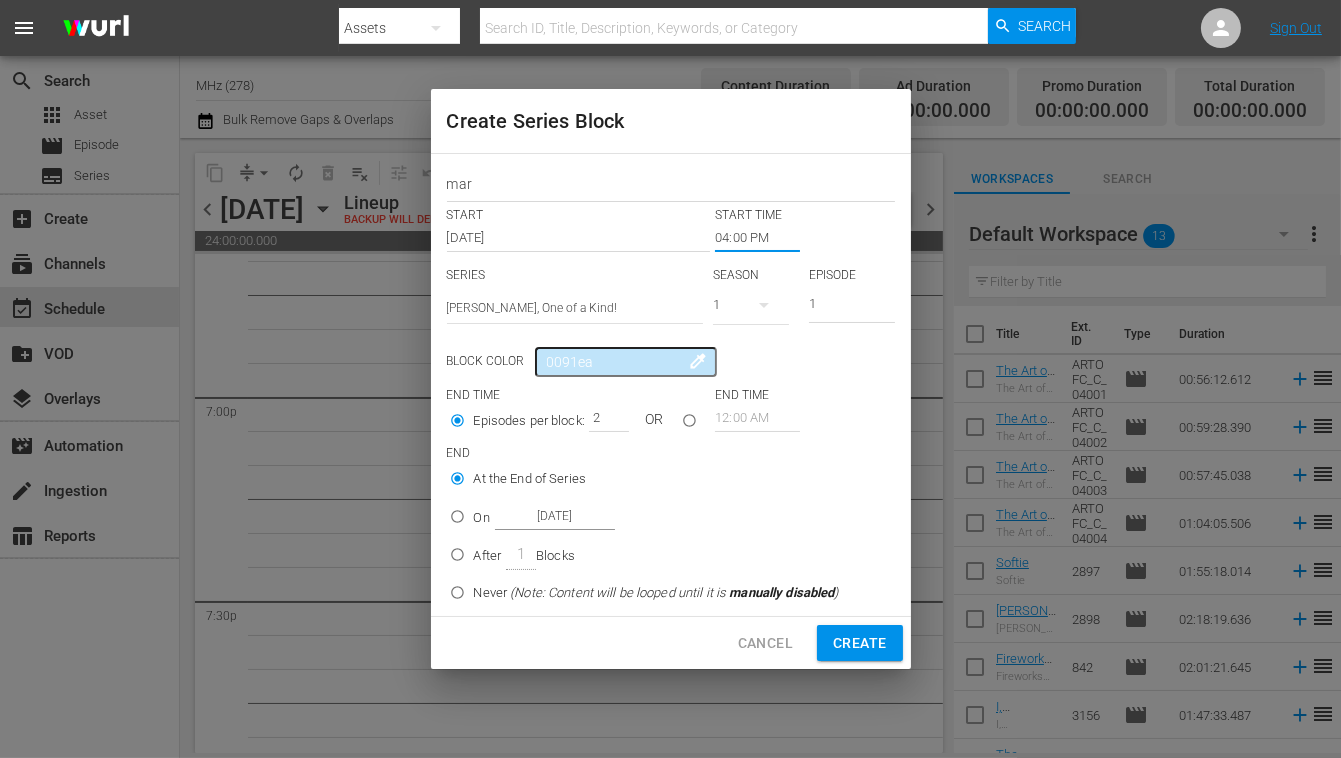 click on "2" at bounding box center (604, 418) 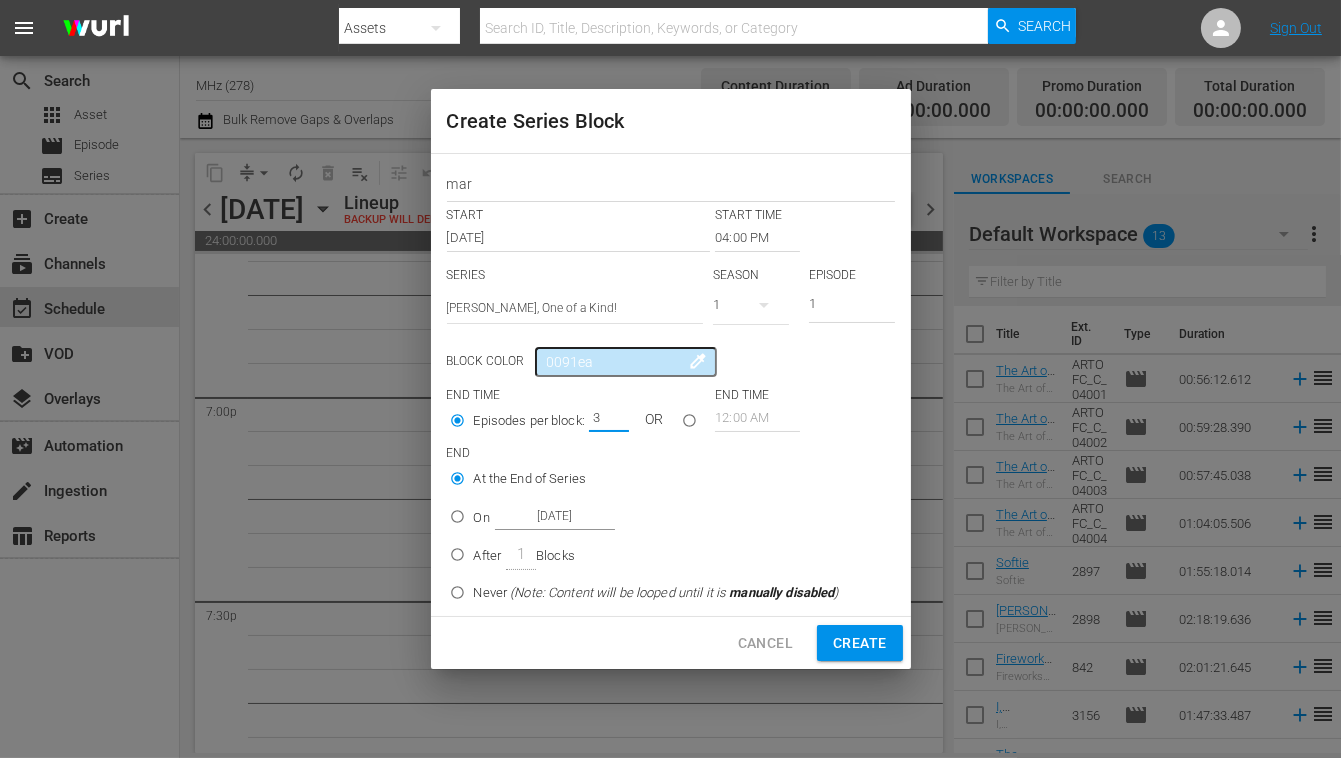 click on "3" at bounding box center (604, 418) 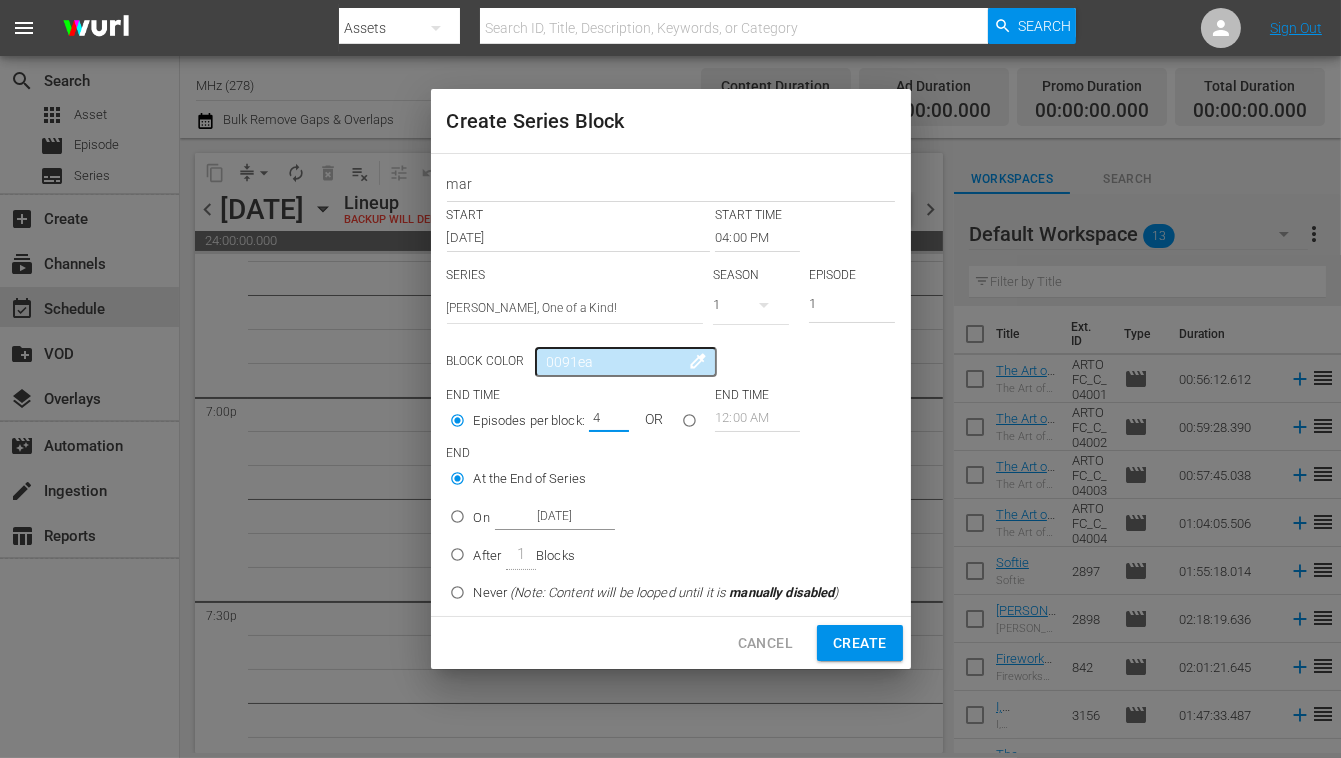 click on "4" at bounding box center (604, 418) 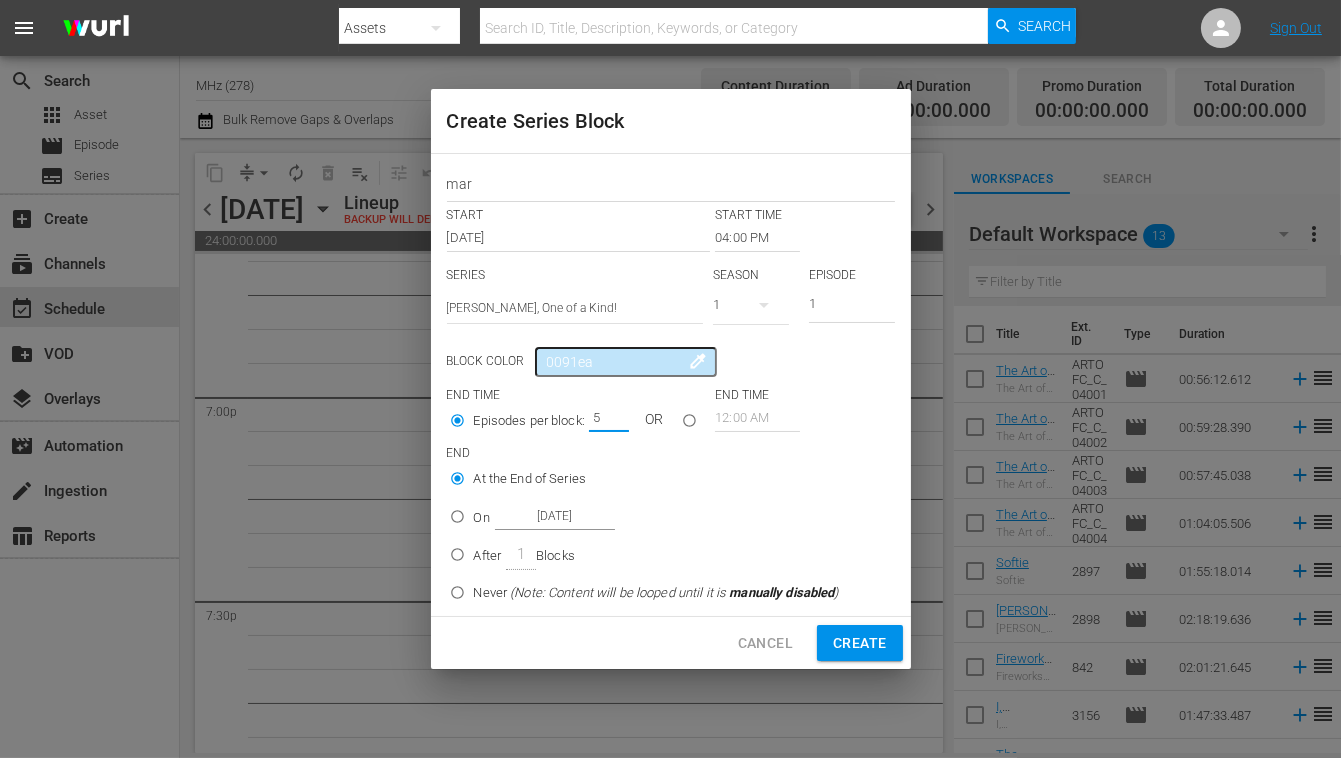 click on "5" at bounding box center [604, 418] 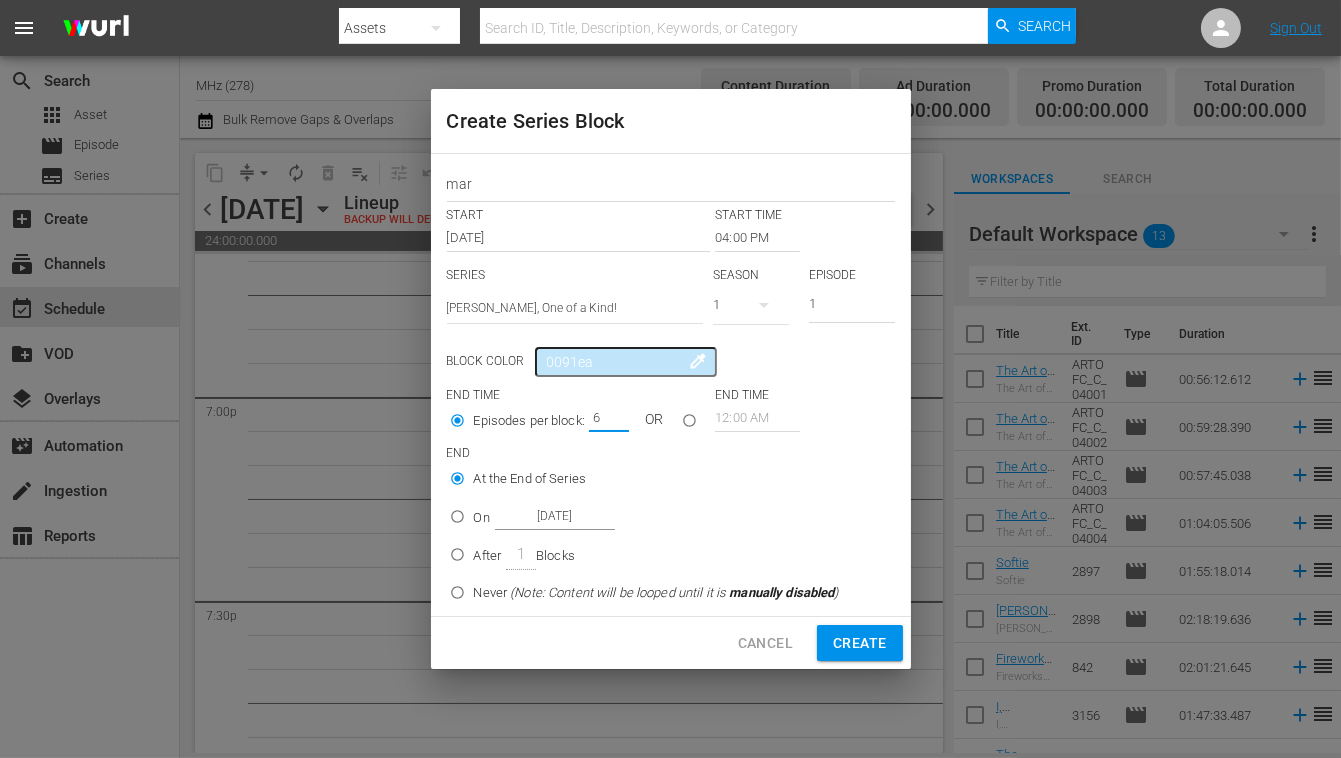 type on "6" 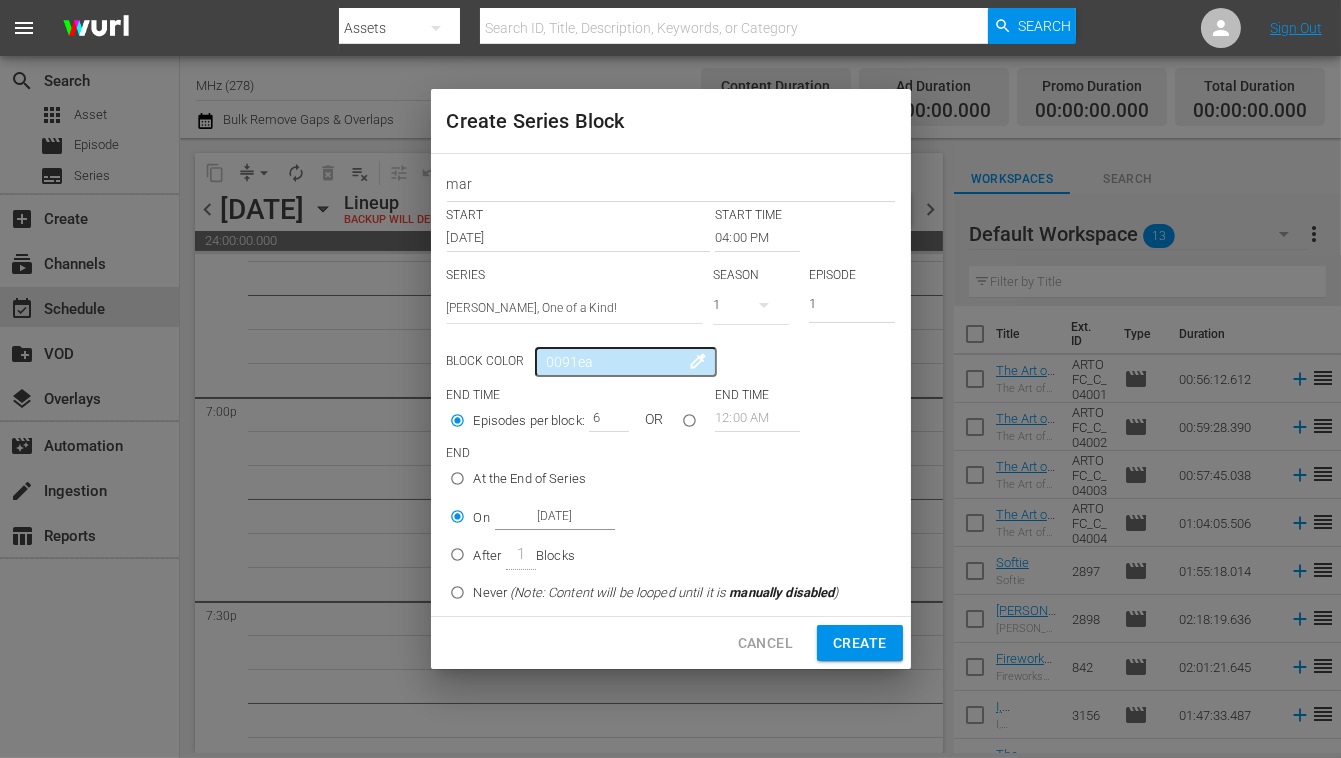 click on "Create" at bounding box center [859, 643] 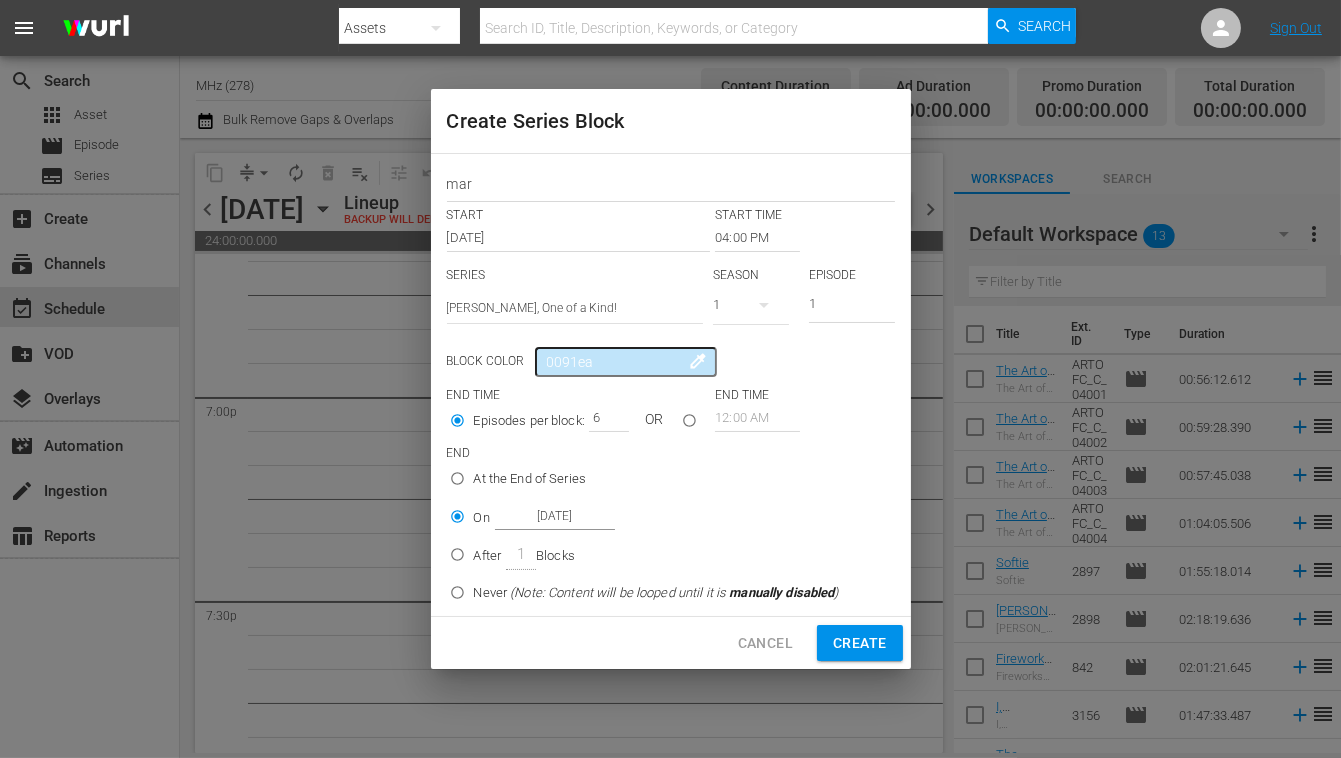 type on "12:00 AM" 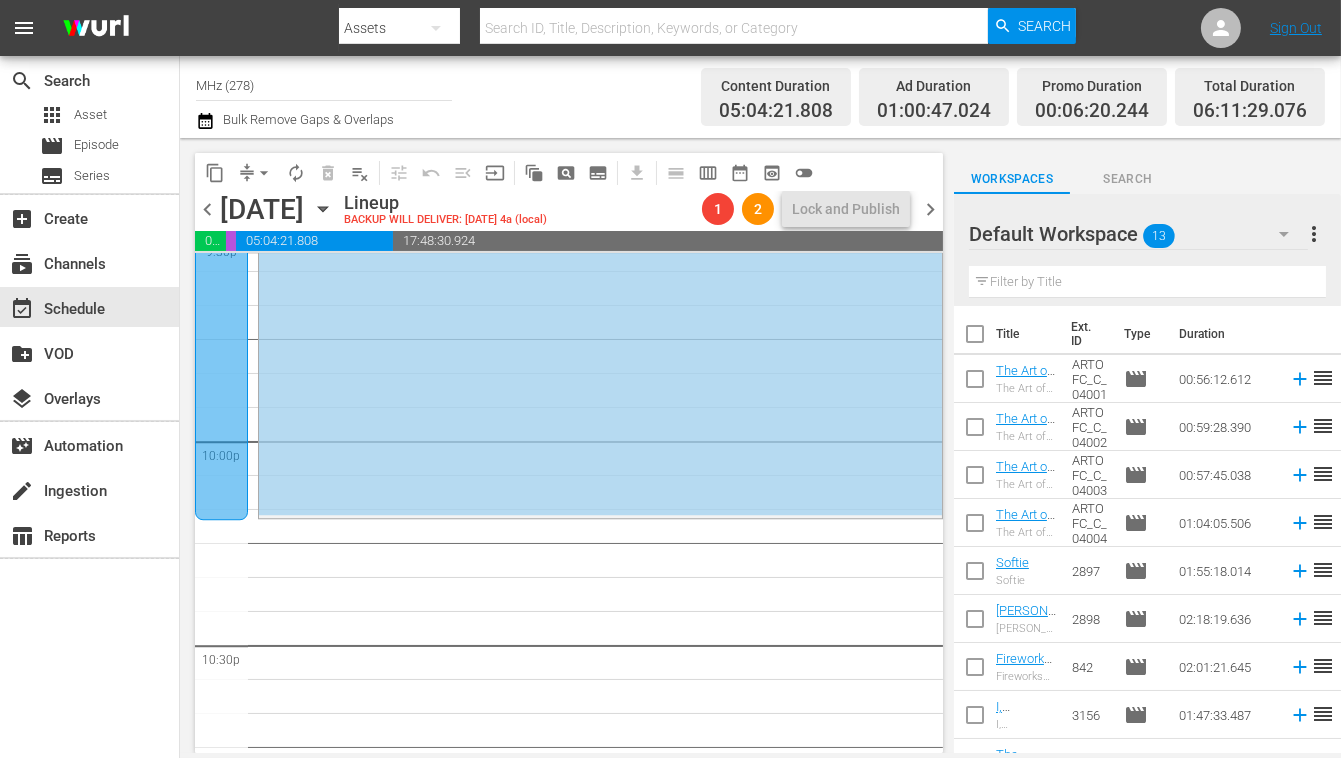 scroll, scrollTop: 8738, scrollLeft: 0, axis: vertical 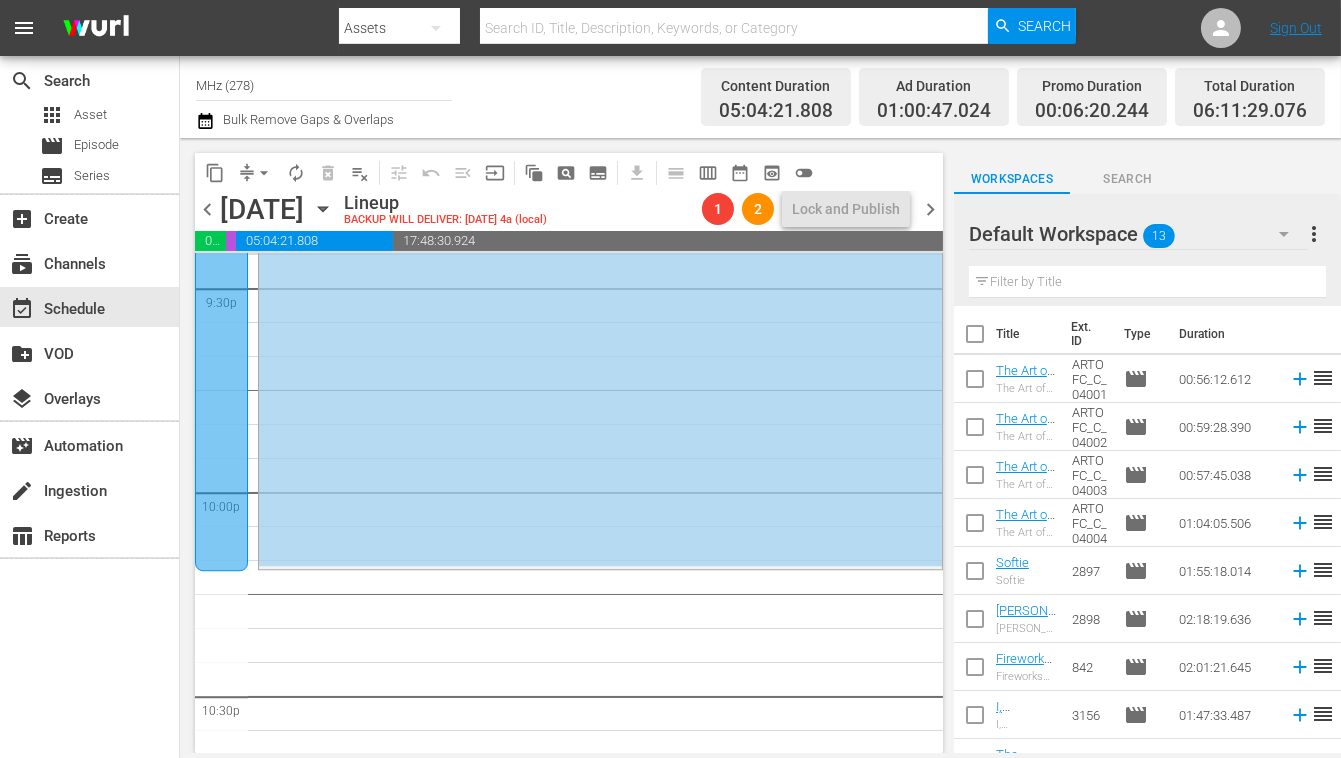 click at bounding box center (221, -693) 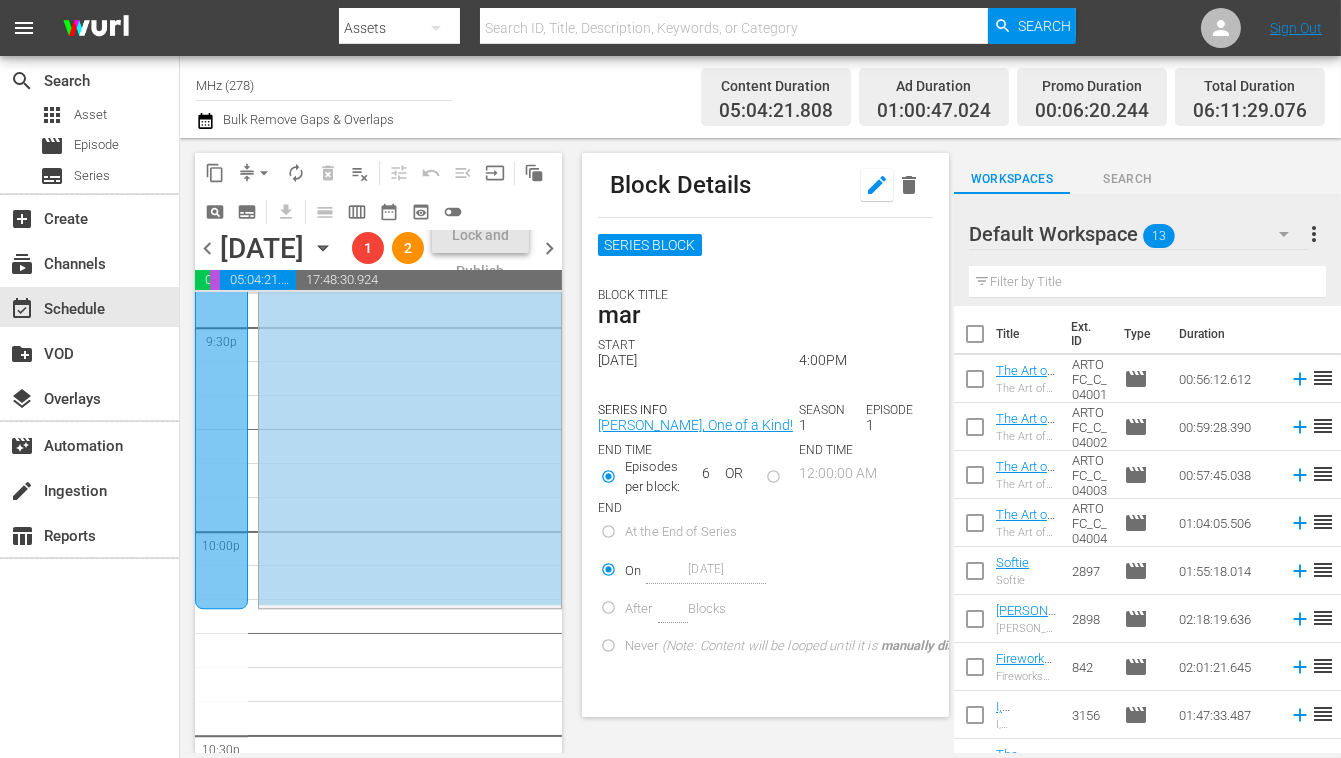 click 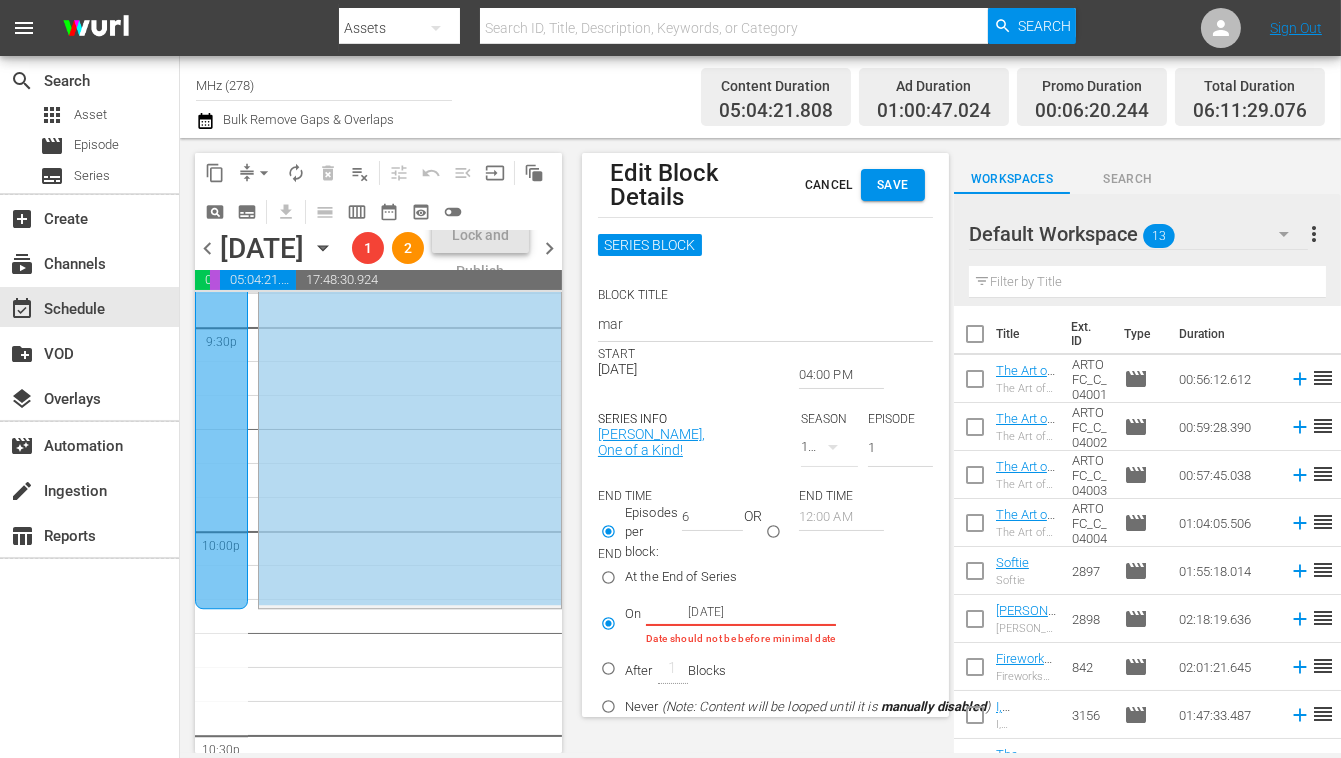 click on "04:00 PM" at bounding box center (841, 375) 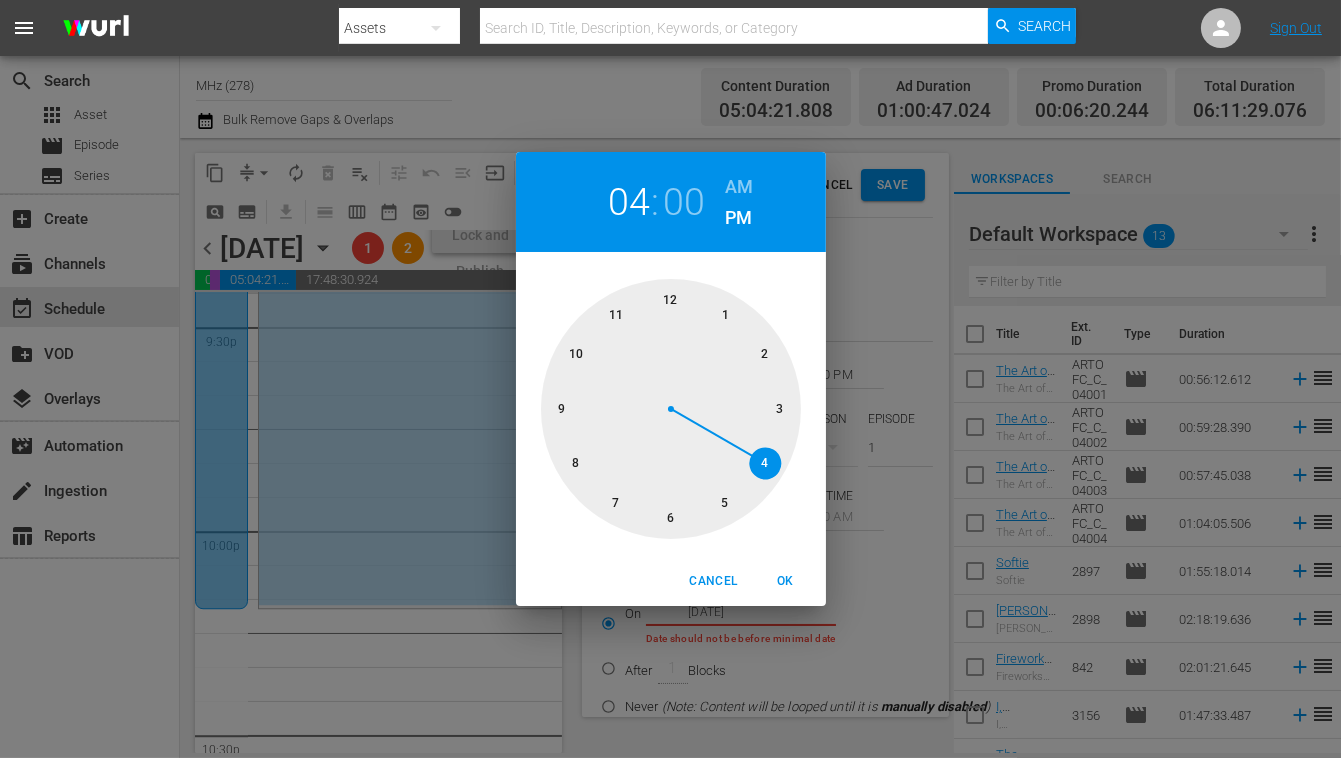click at bounding box center [671, 409] 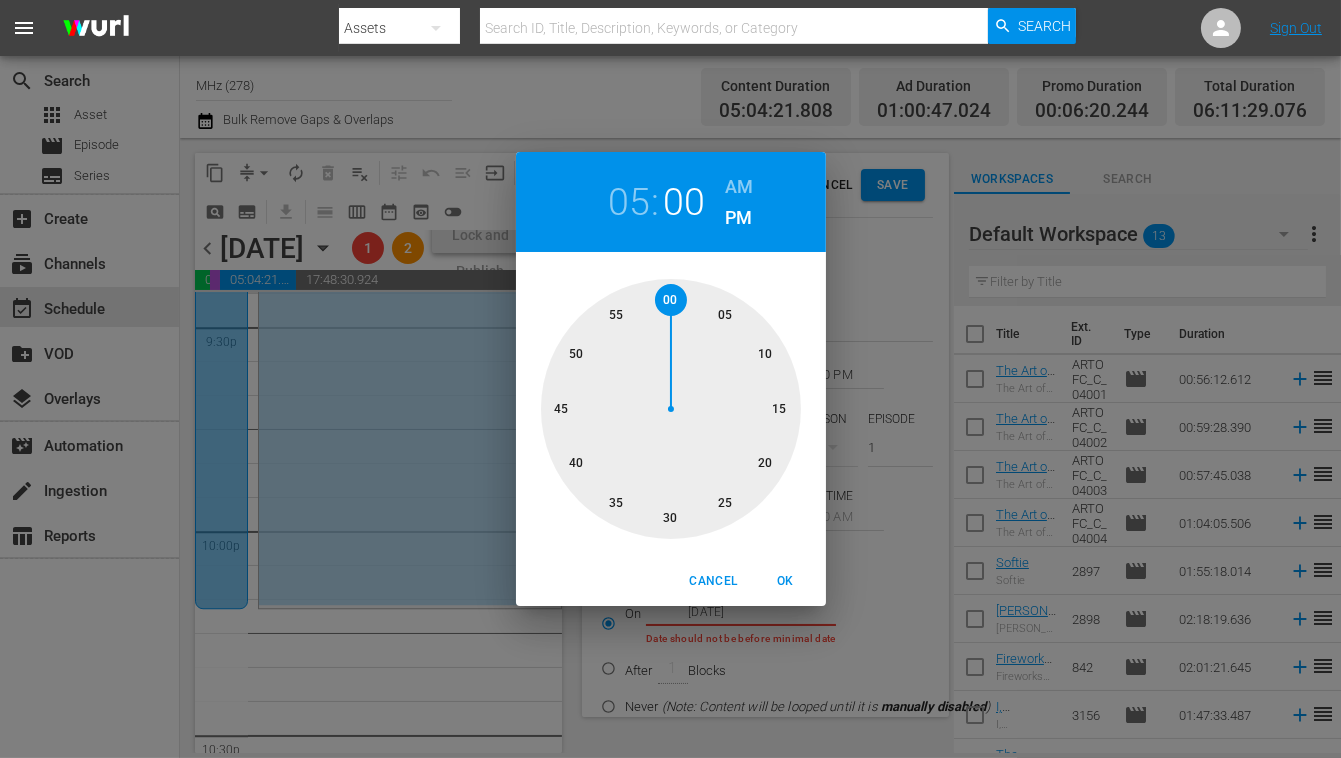 click at bounding box center (671, 409) 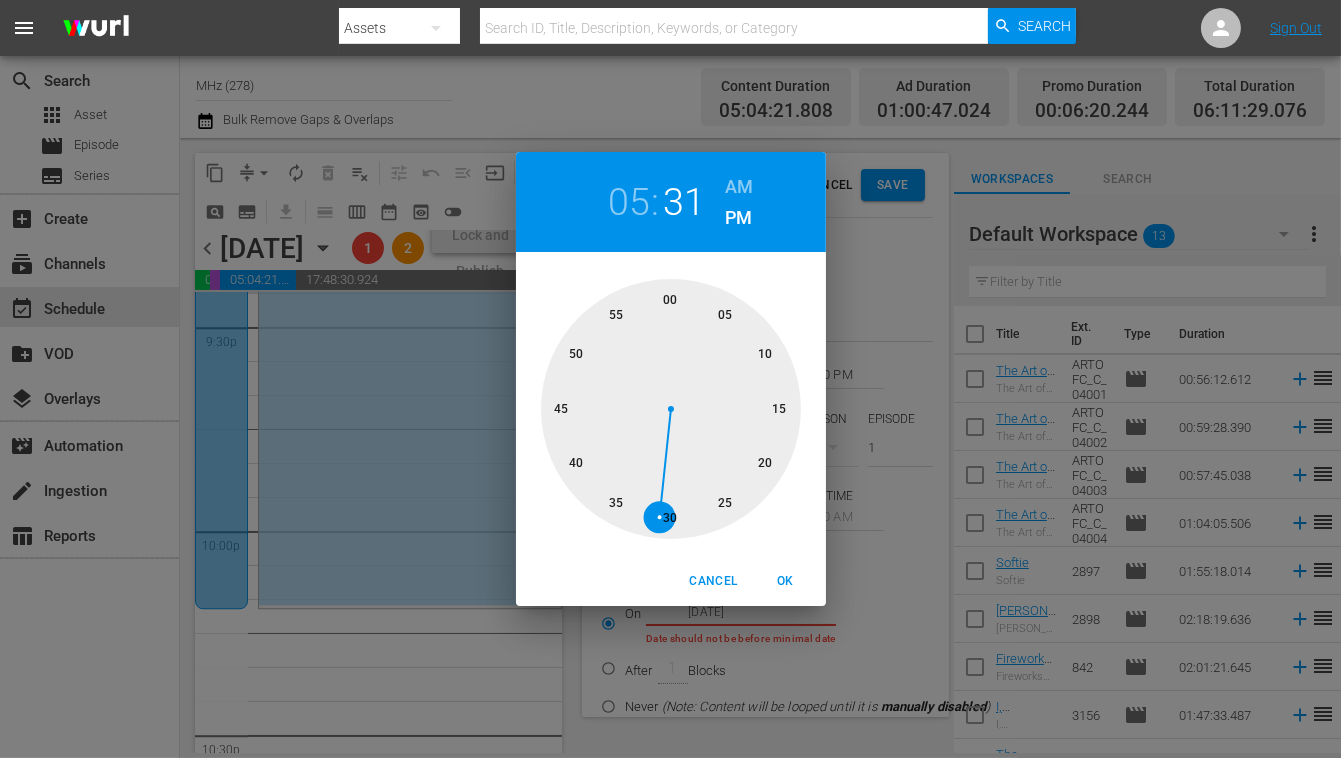 click at bounding box center (671, 409) 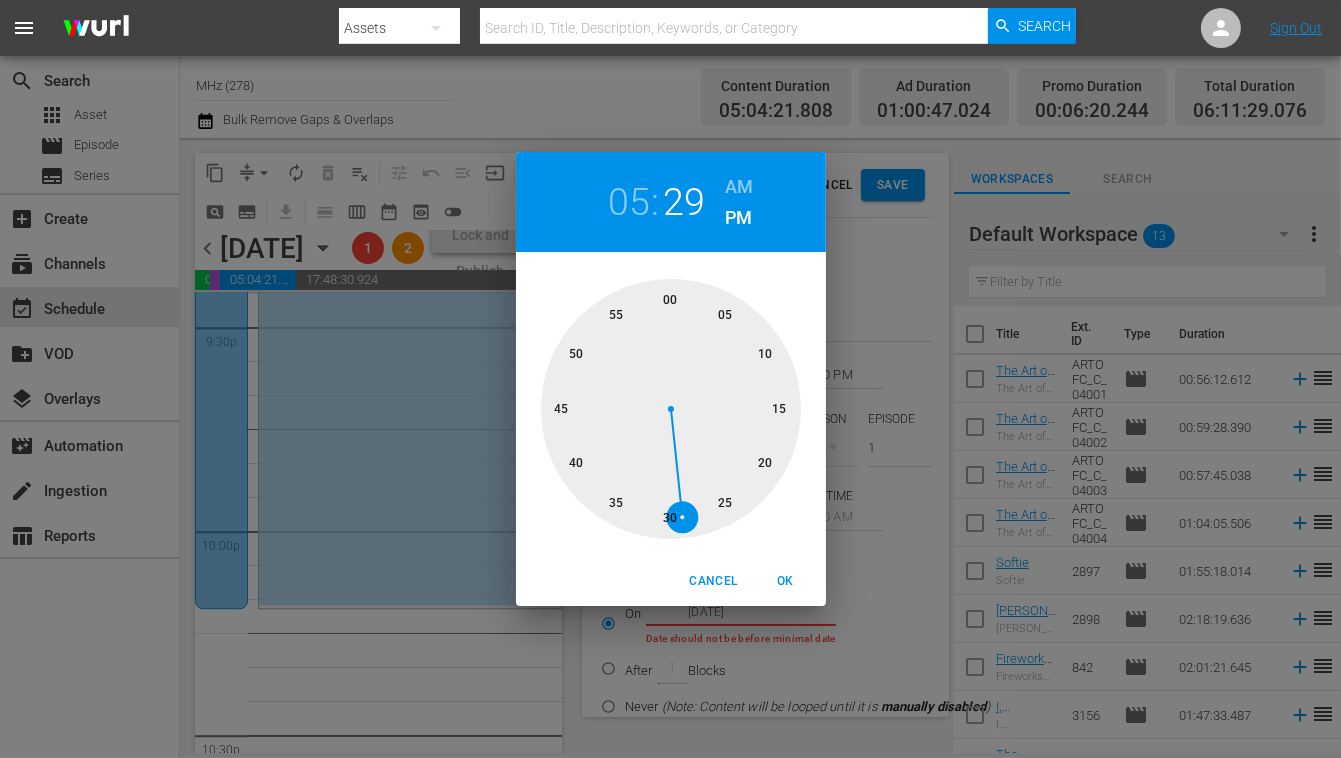 click at bounding box center [671, 409] 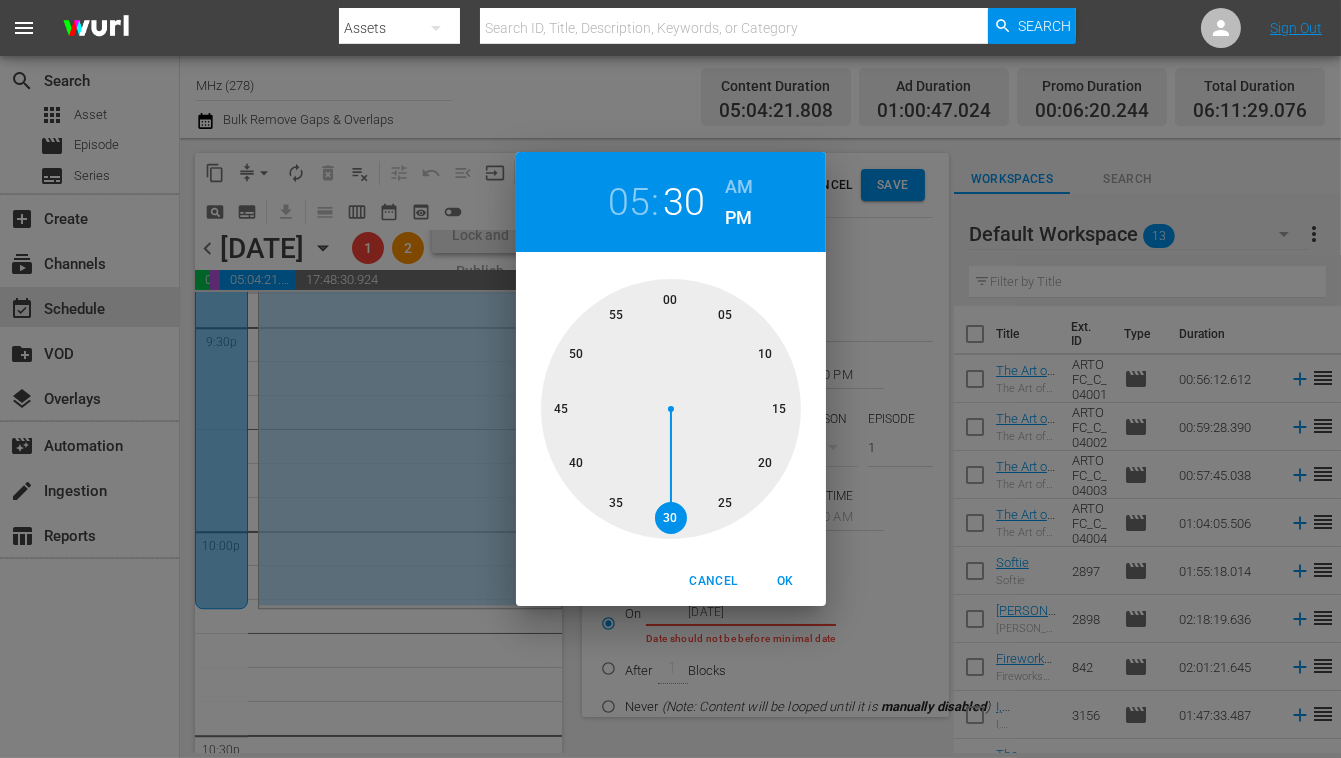 click on "OK" at bounding box center (786, 581) 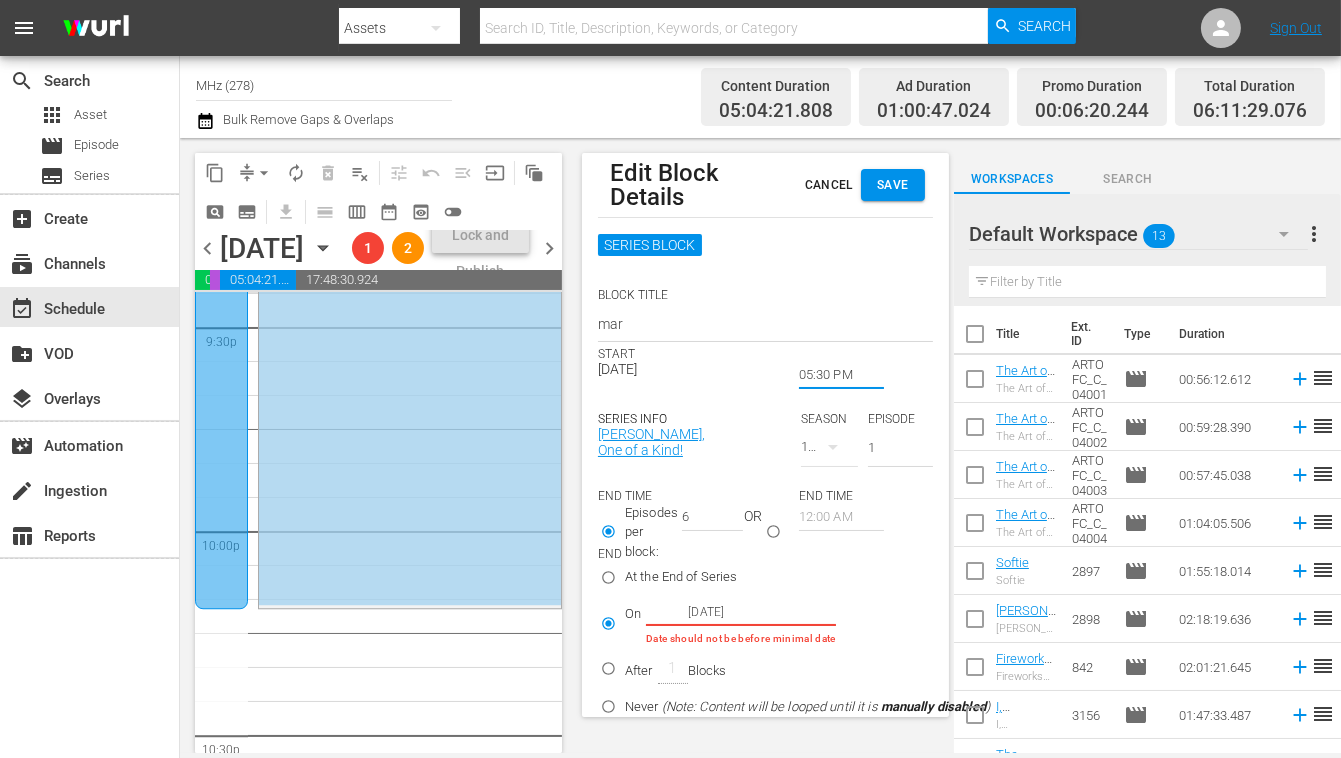 click on "Save" at bounding box center [893, 185] 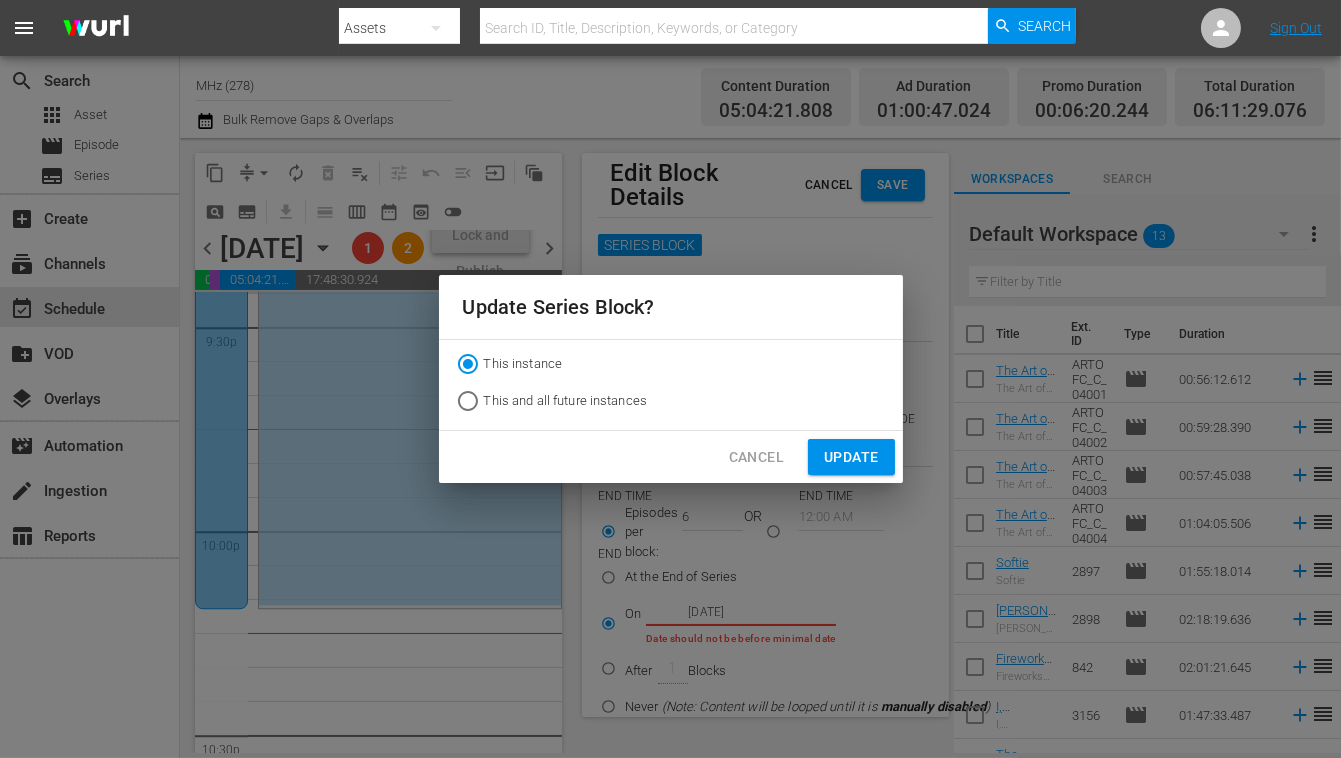 click on "Update" at bounding box center (851, 457) 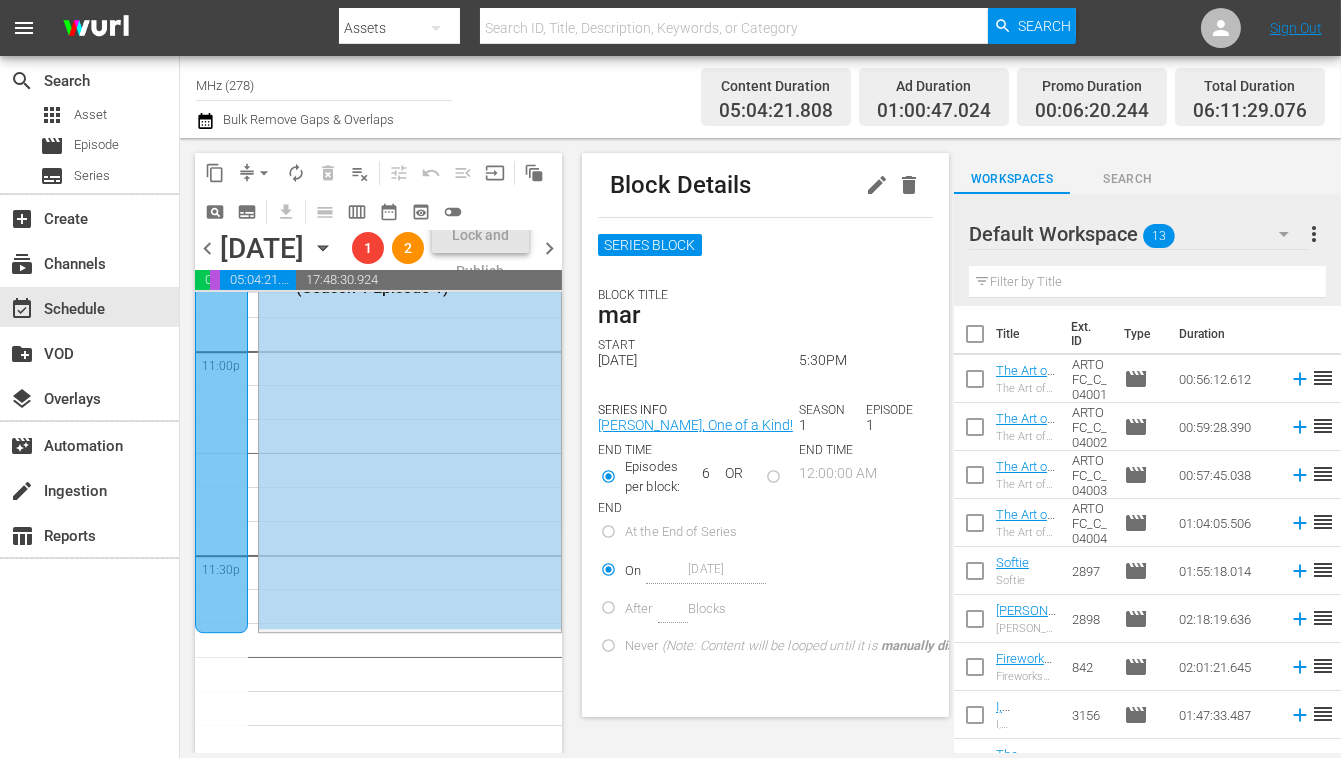 scroll, scrollTop: 9396, scrollLeft: 0, axis: vertical 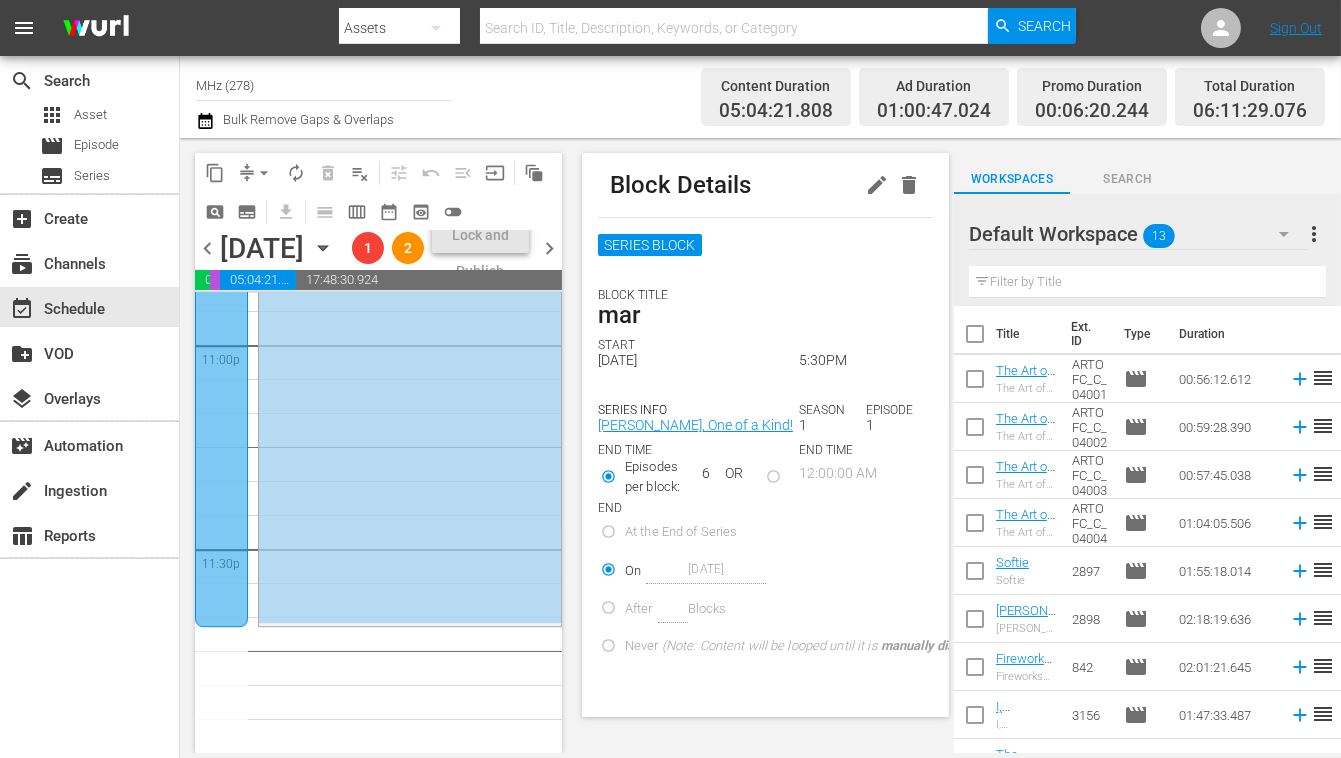 click 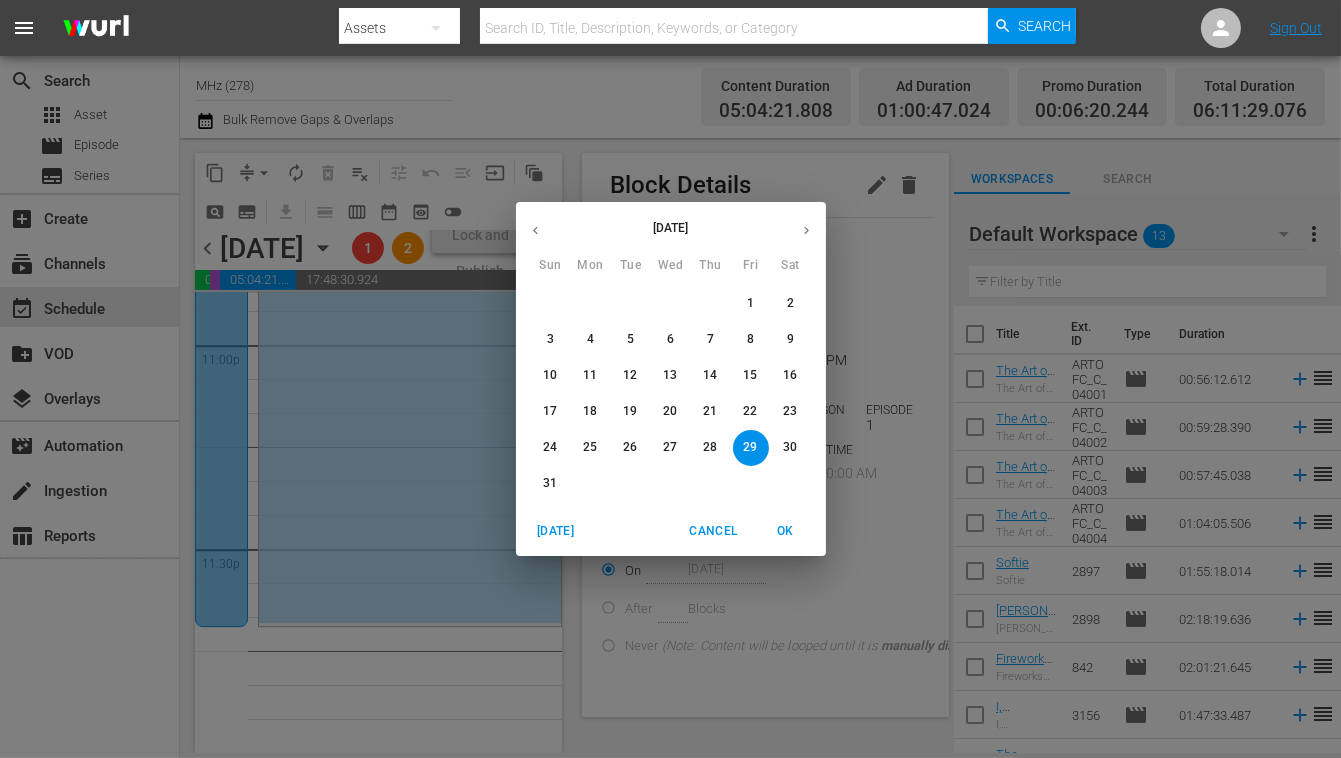 click on "4" at bounding box center [591, 339] 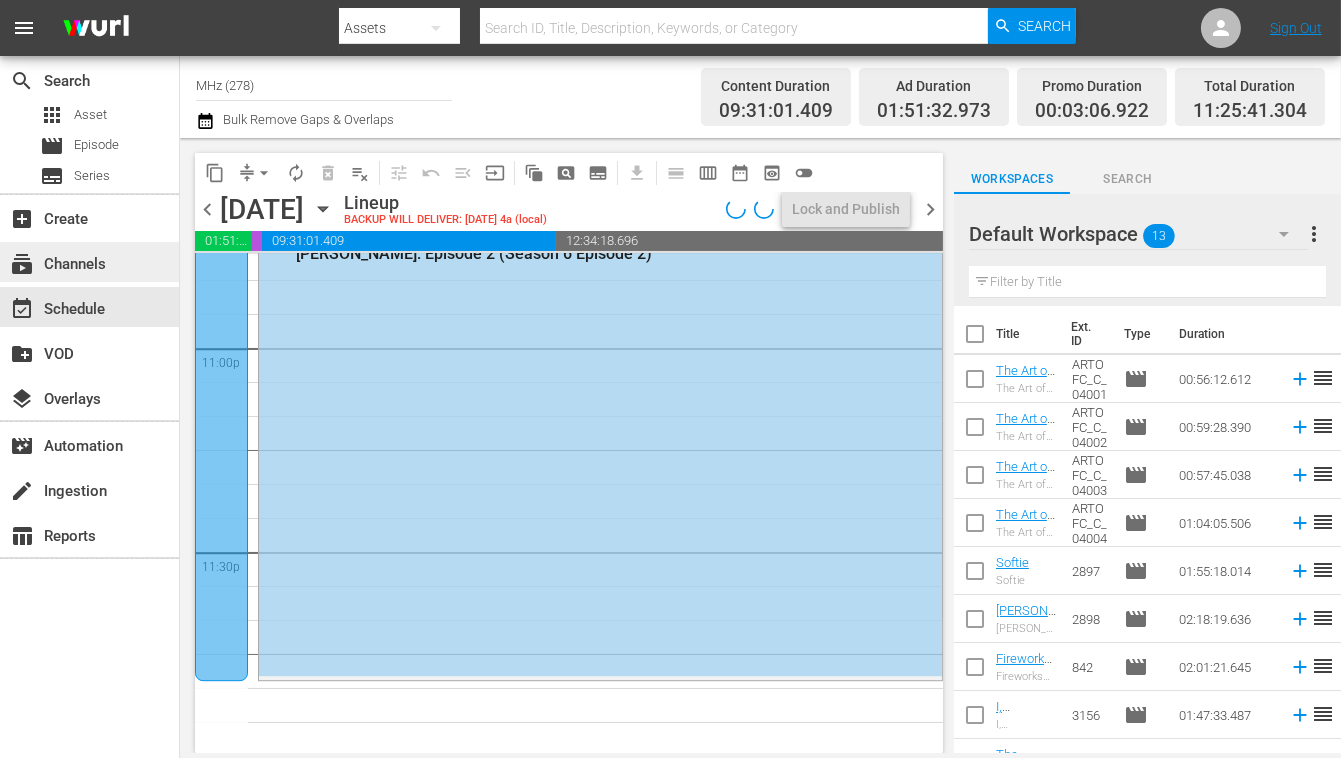 scroll, scrollTop: 9293, scrollLeft: 0, axis: vertical 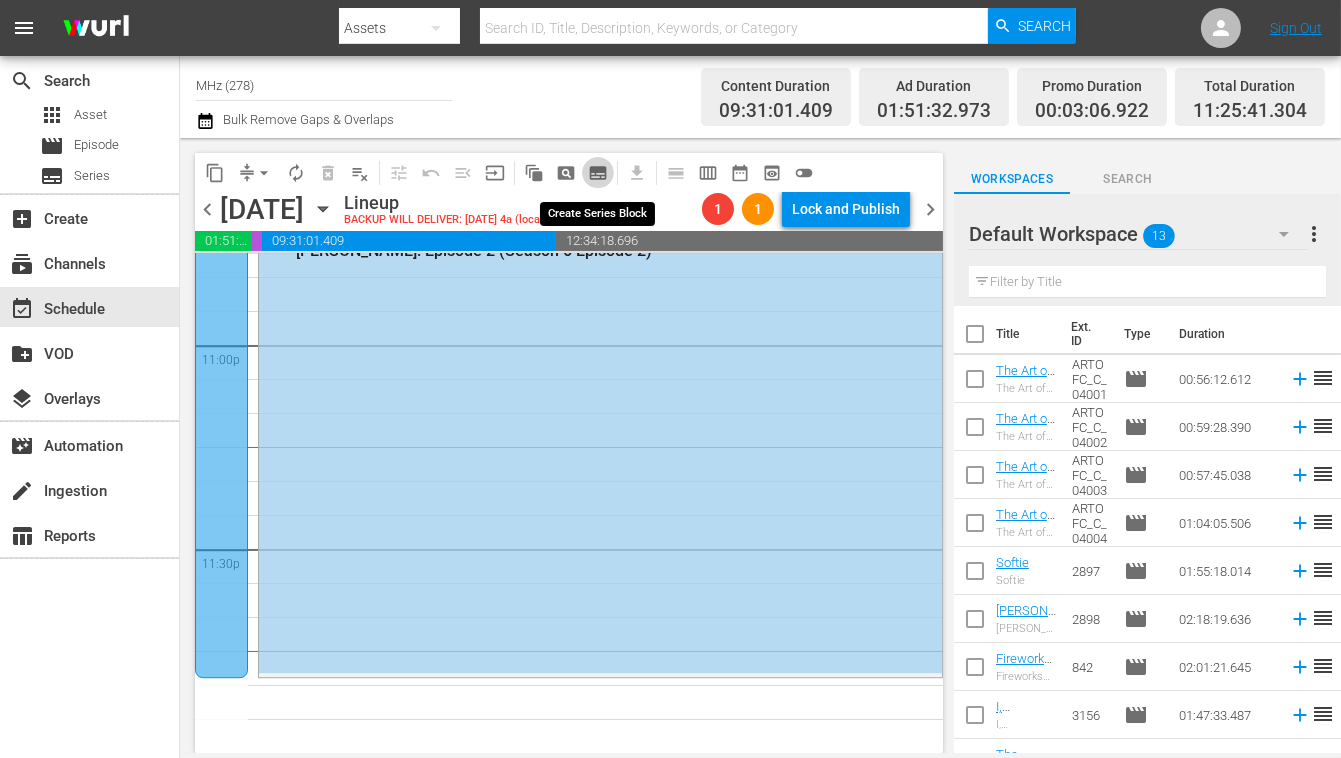 click on "subtitles_outlined" at bounding box center [598, 173] 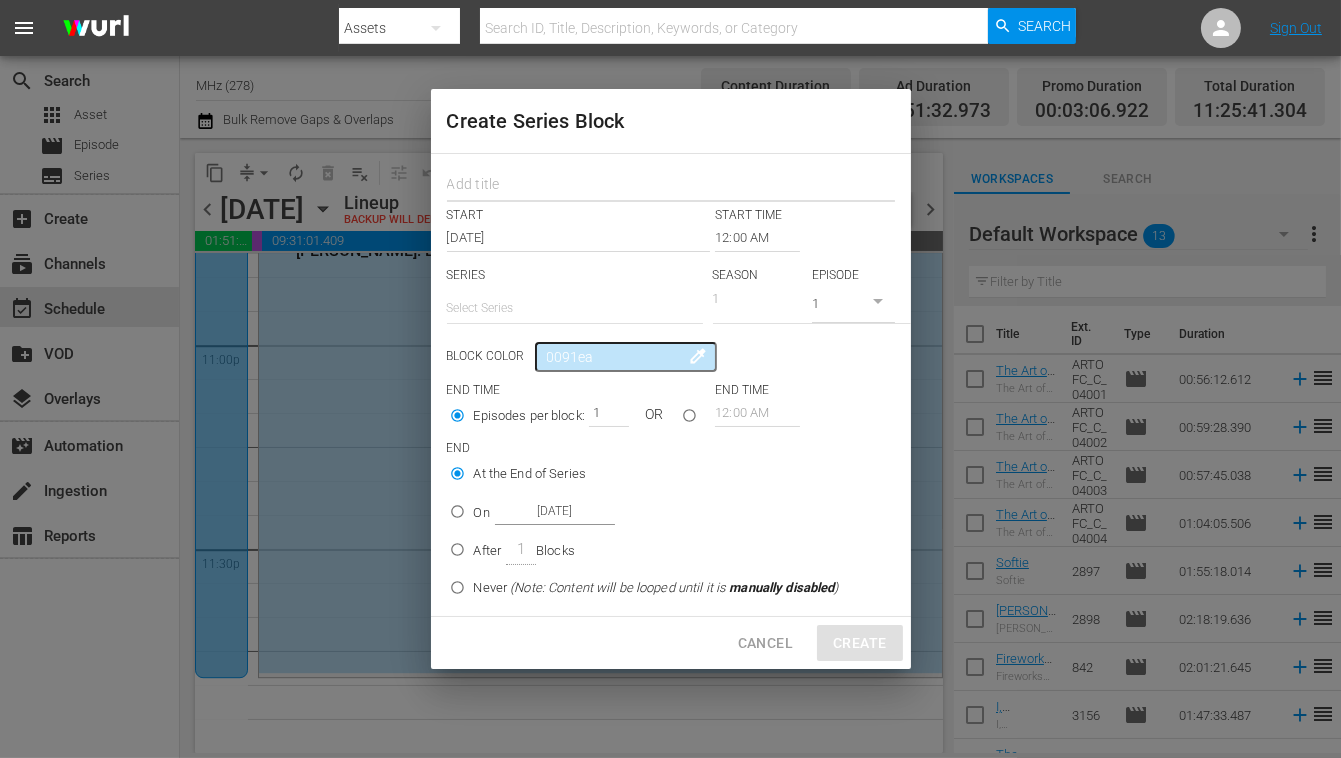 click at bounding box center [671, 186] 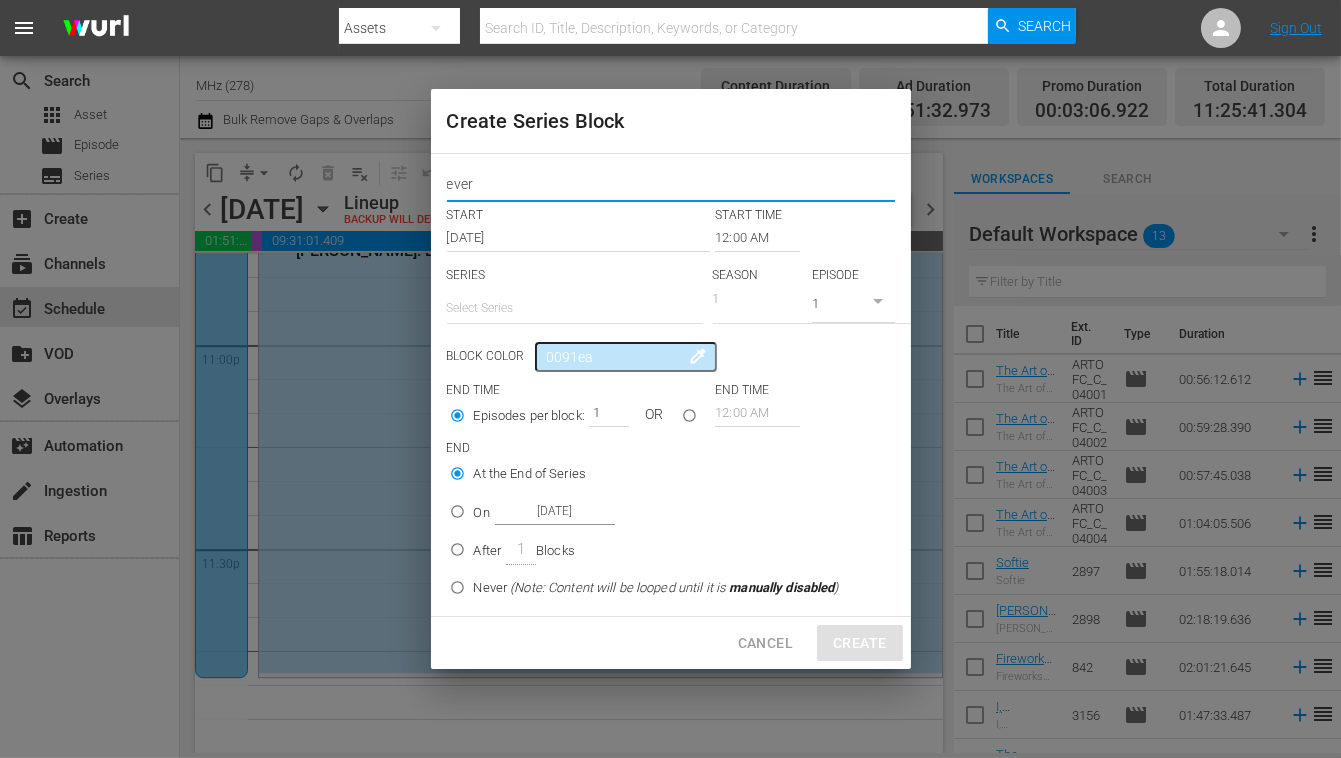 type on "ever" 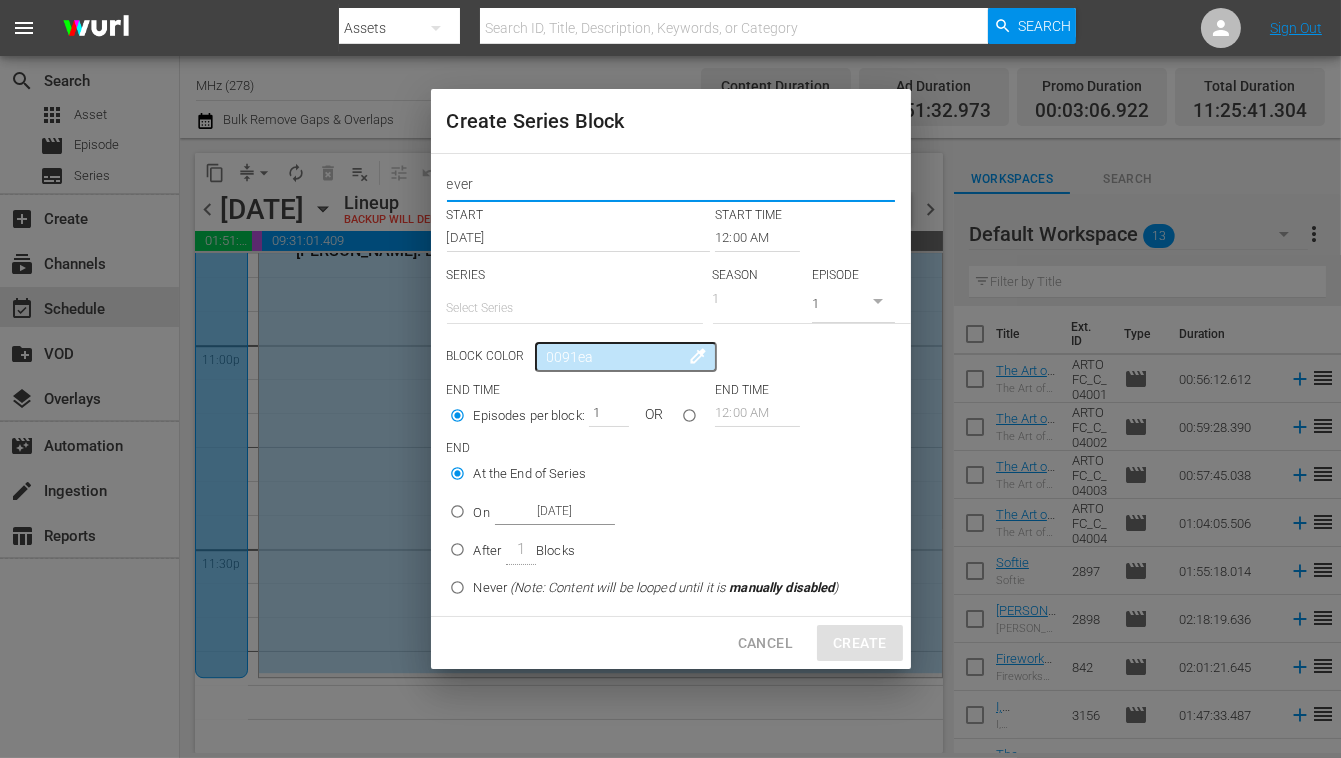click on "12:00 AM" at bounding box center [757, 238] 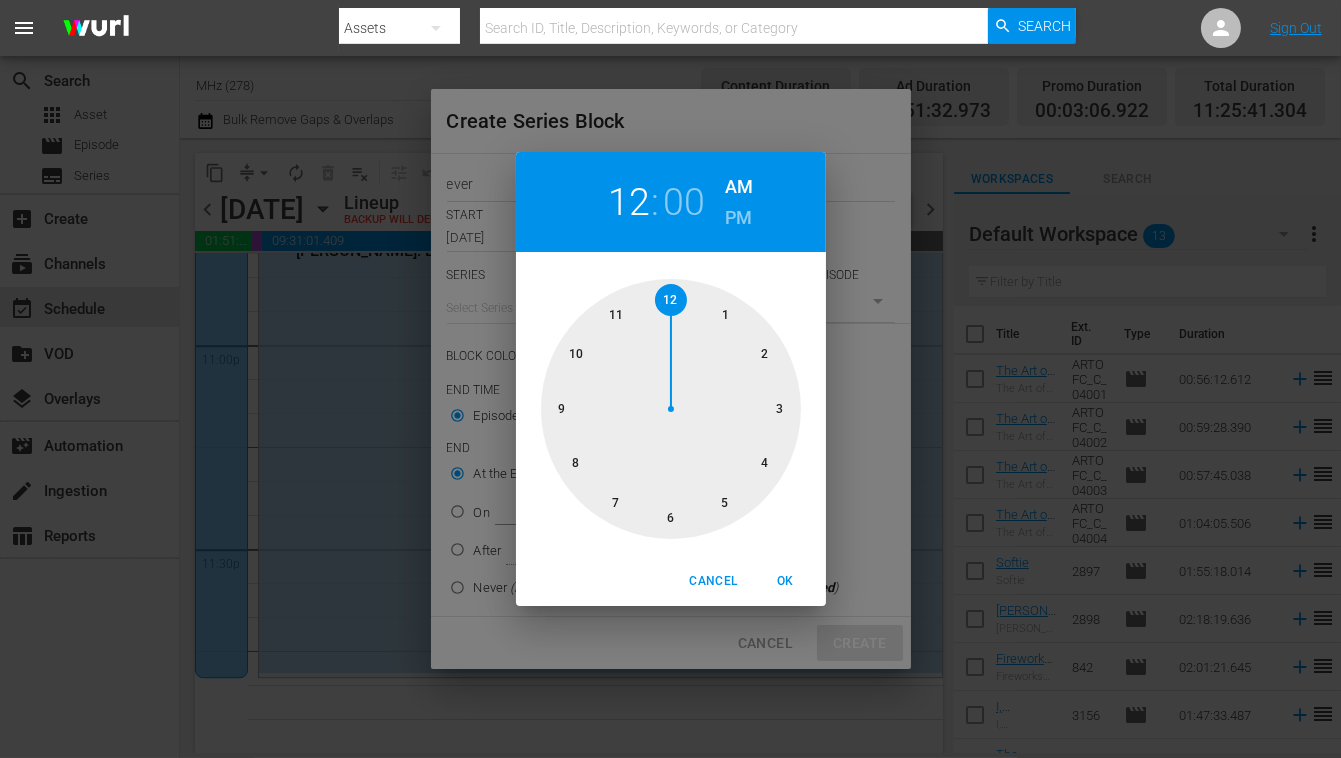 click at bounding box center [671, 409] 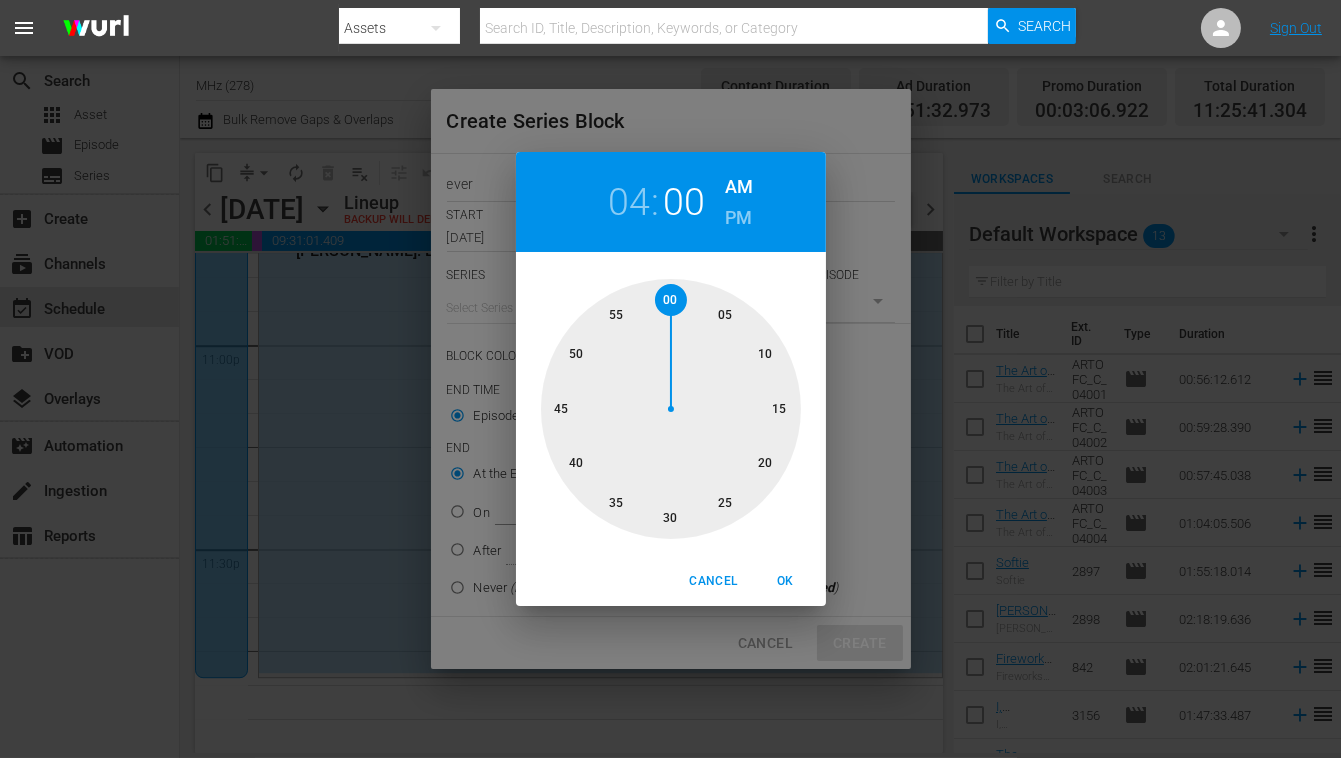 click on "OK" at bounding box center (786, 581) 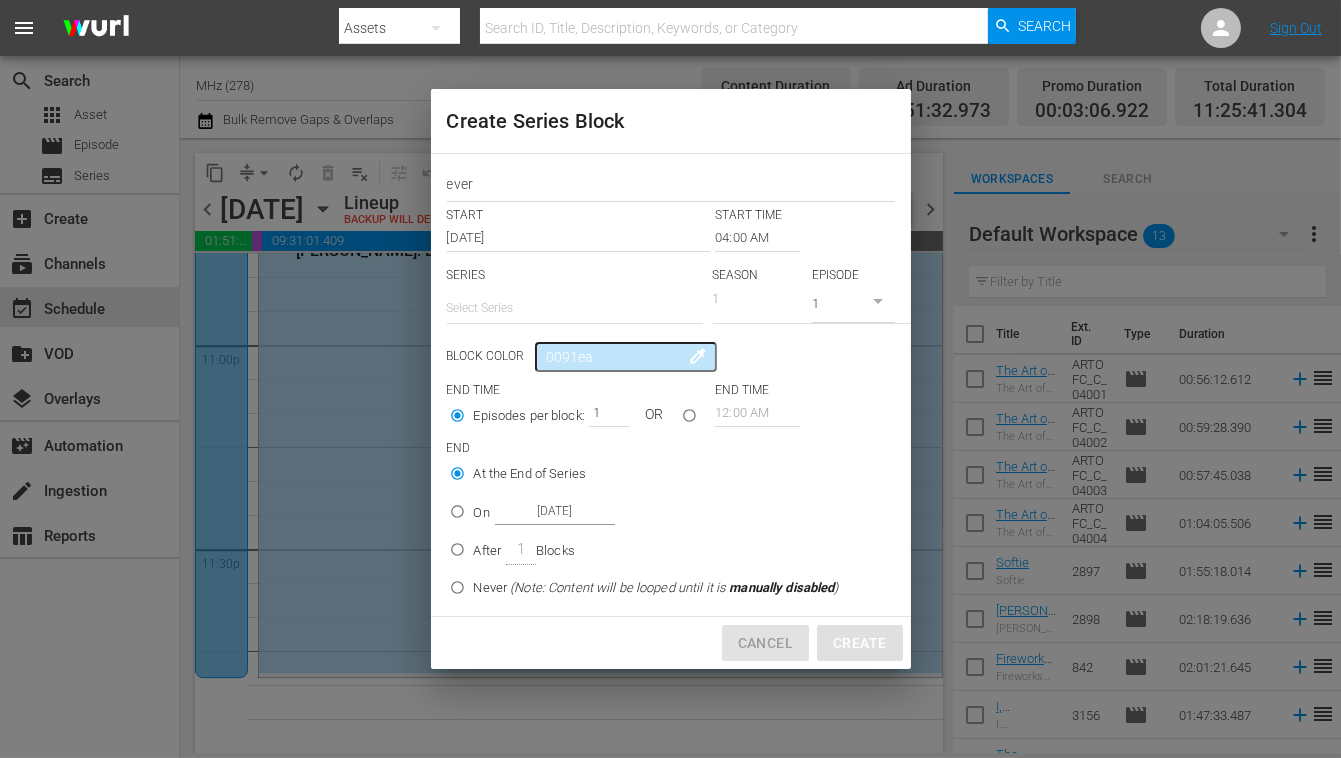 click on "Cancel" at bounding box center [765, 643] 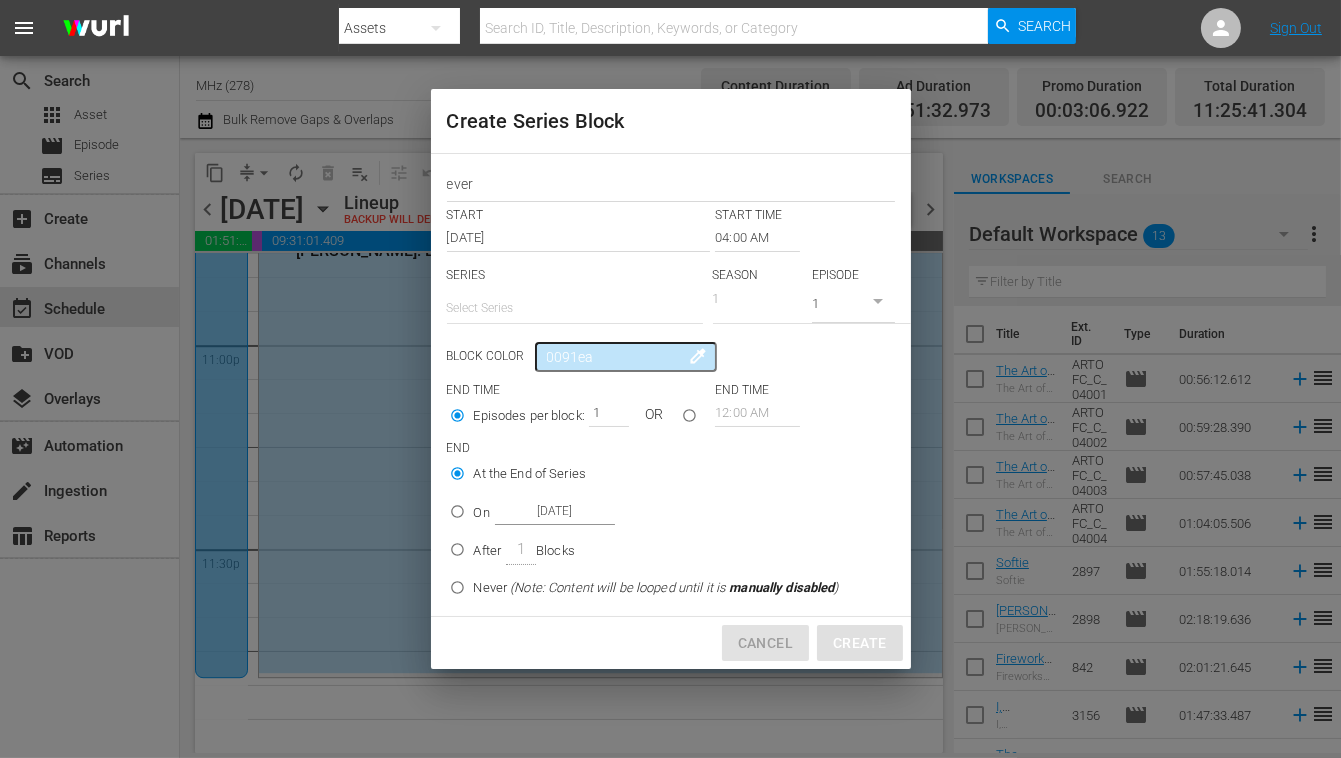 type on "12:00 AM" 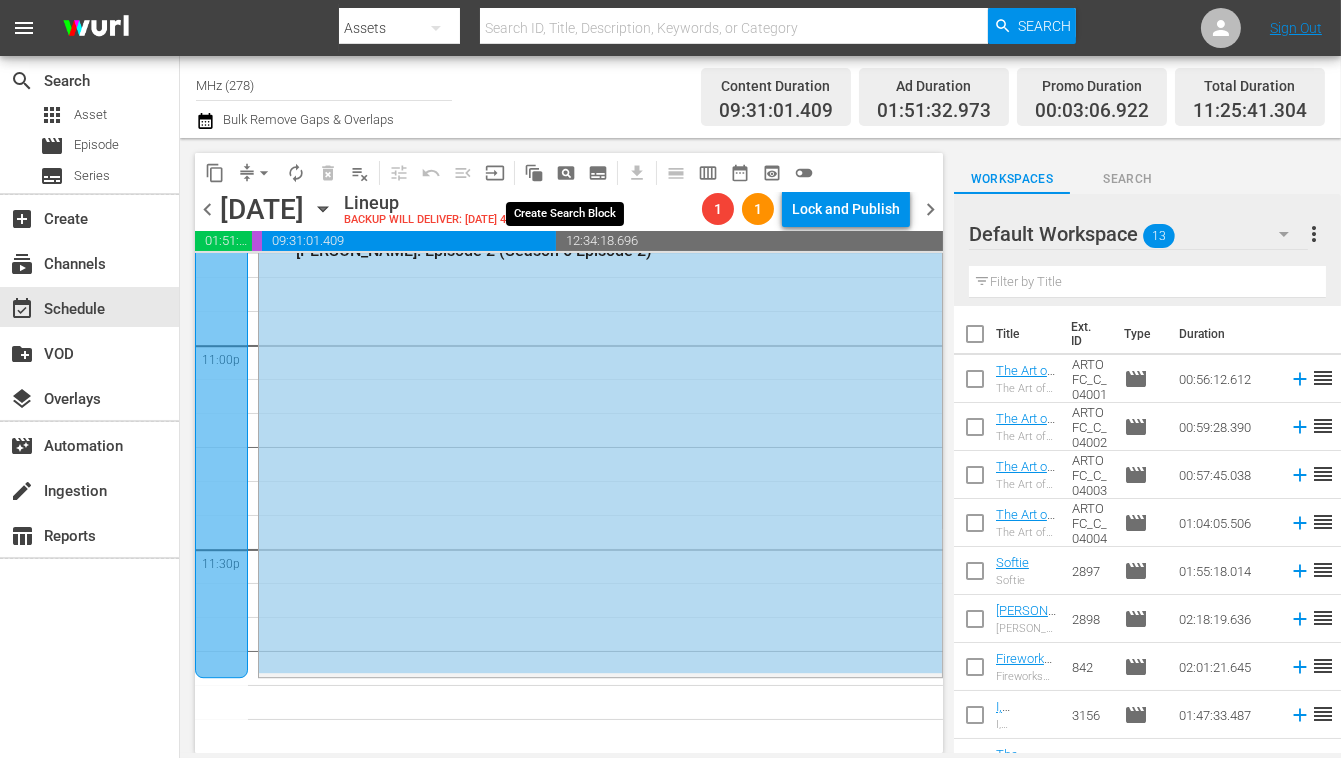 click on "pageview_outlined" at bounding box center [566, 173] 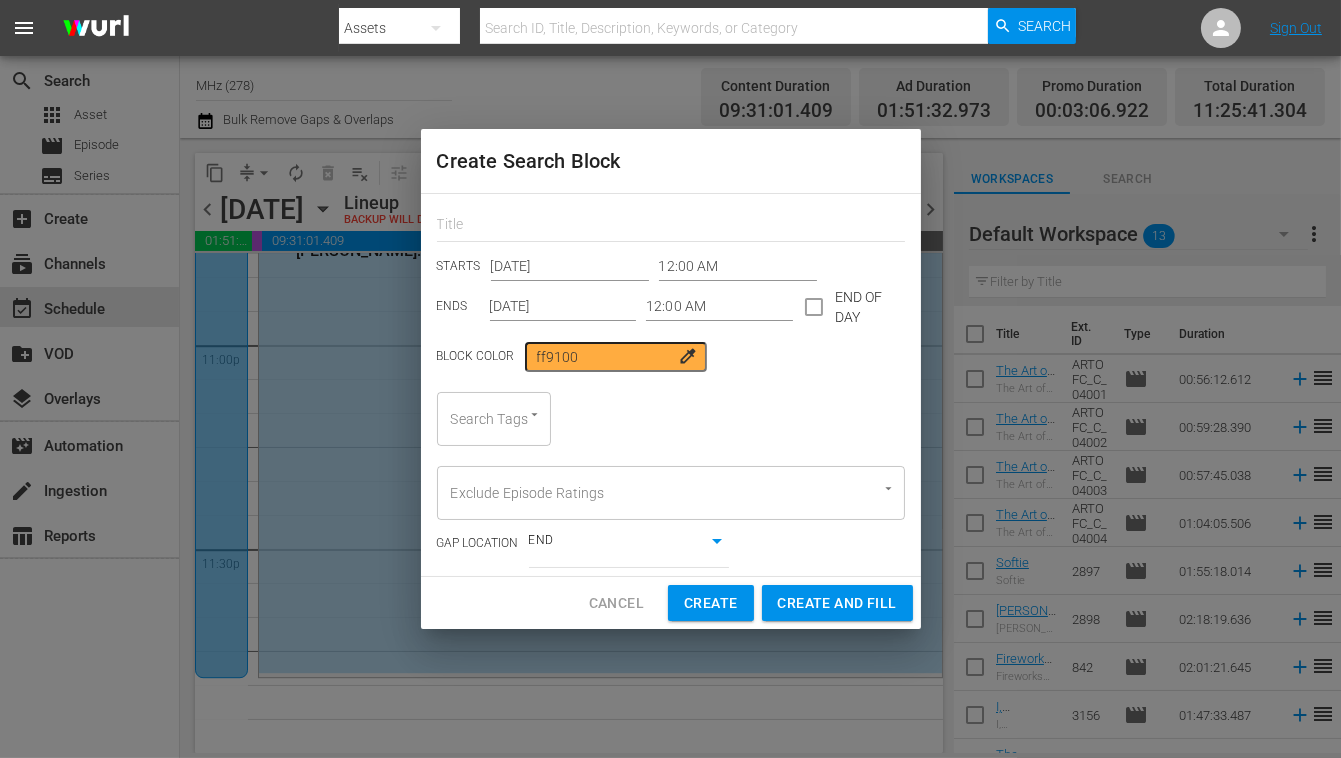 click on "STARTS [DATE] 12:00 AM ENDS [DATE] 12:00 AM END OF DAY Block Color ff9100 colorize Search Tags Search Tags Exclude Episode Ratings Exclude Episode Ratings GAP LOCATION END false" at bounding box center (671, 385) 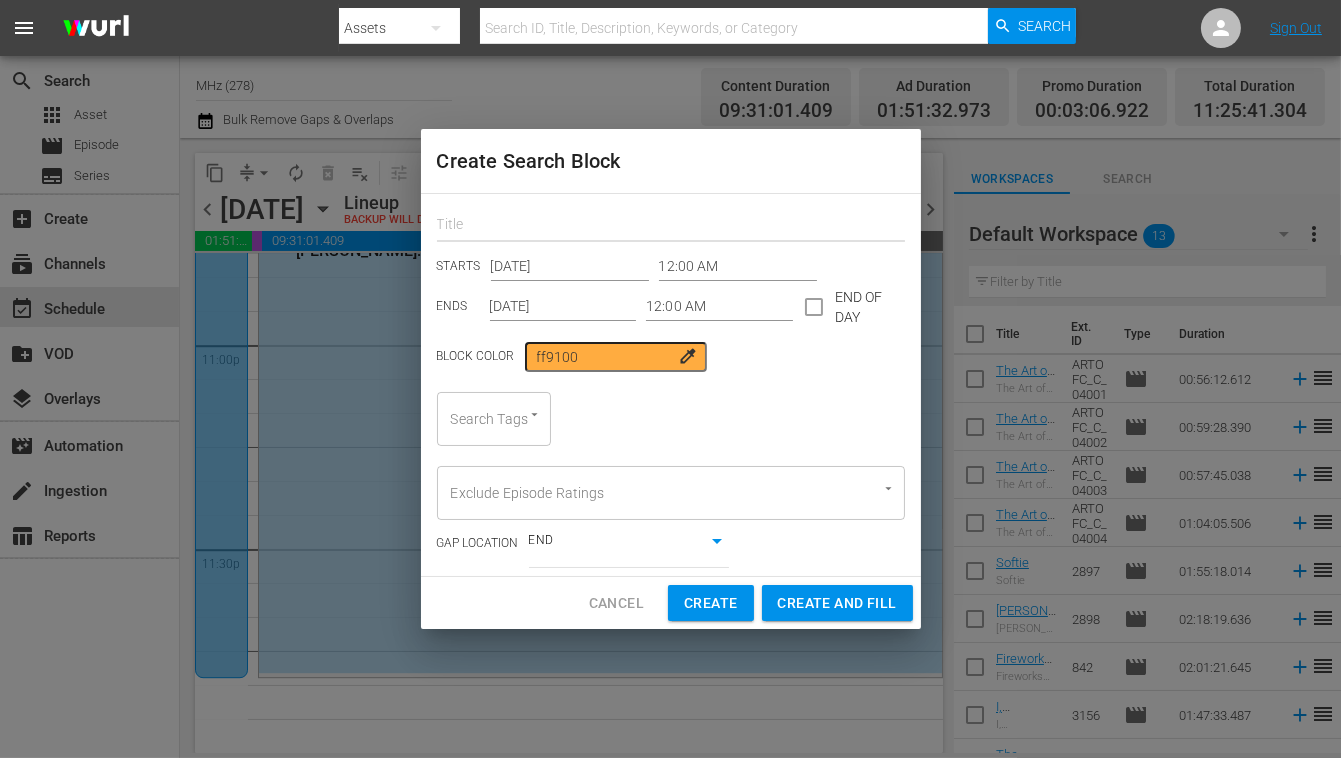 click at bounding box center [671, 226] 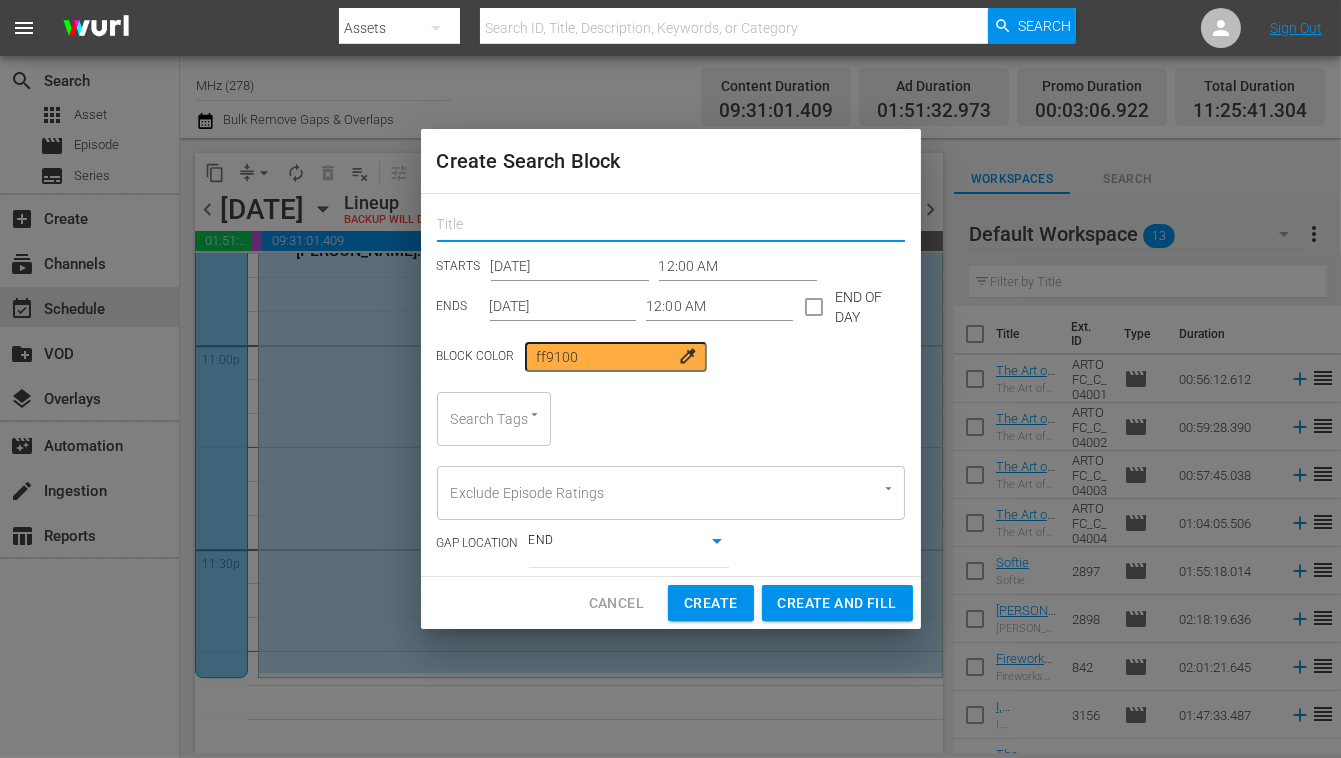 type on "ev" 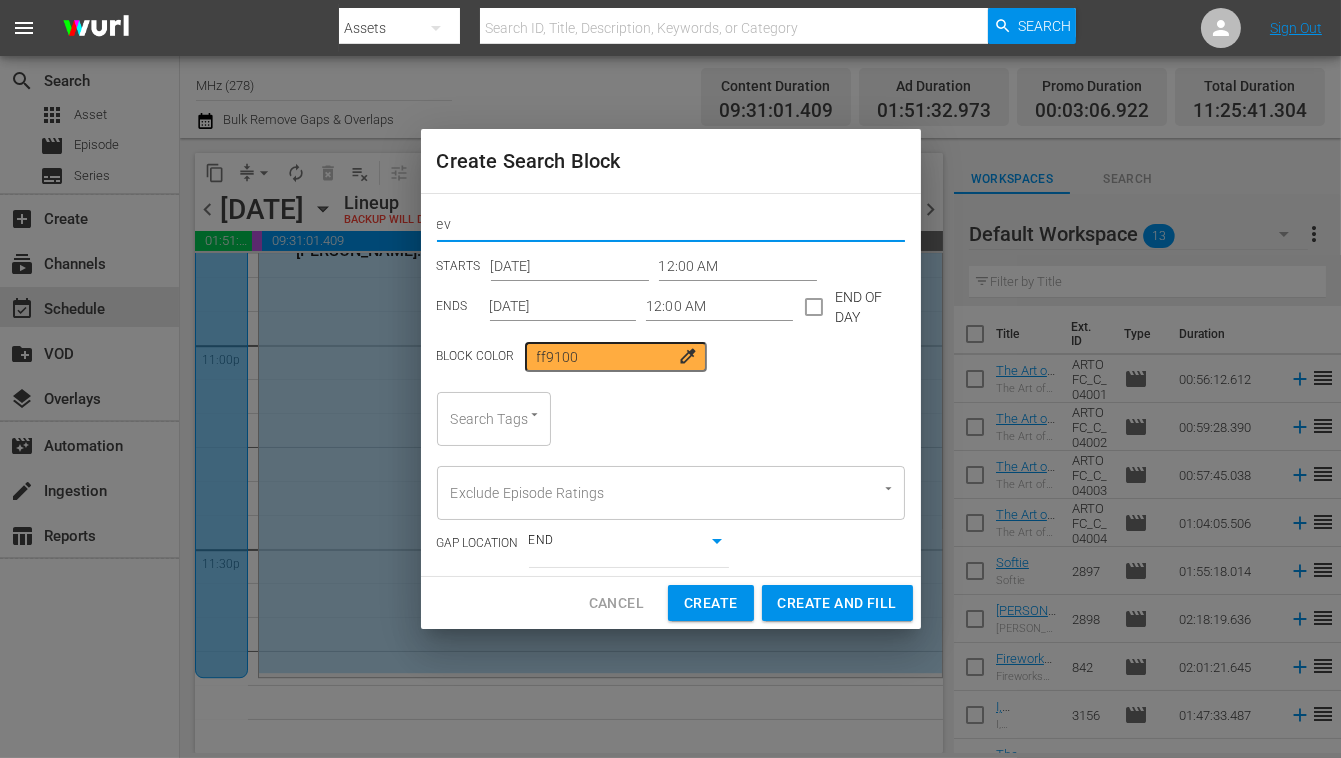 click on "12:00 AM" at bounding box center [738, 267] 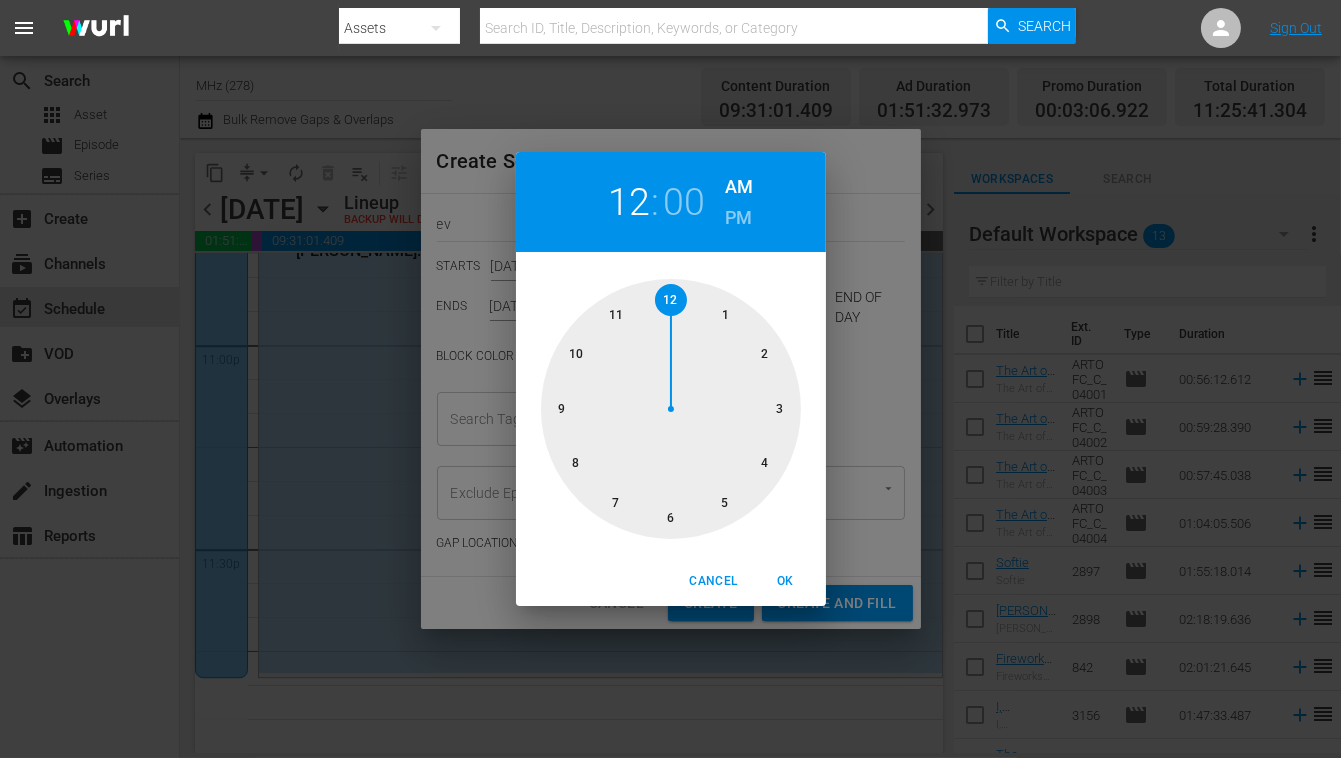 click at bounding box center (671, 409) 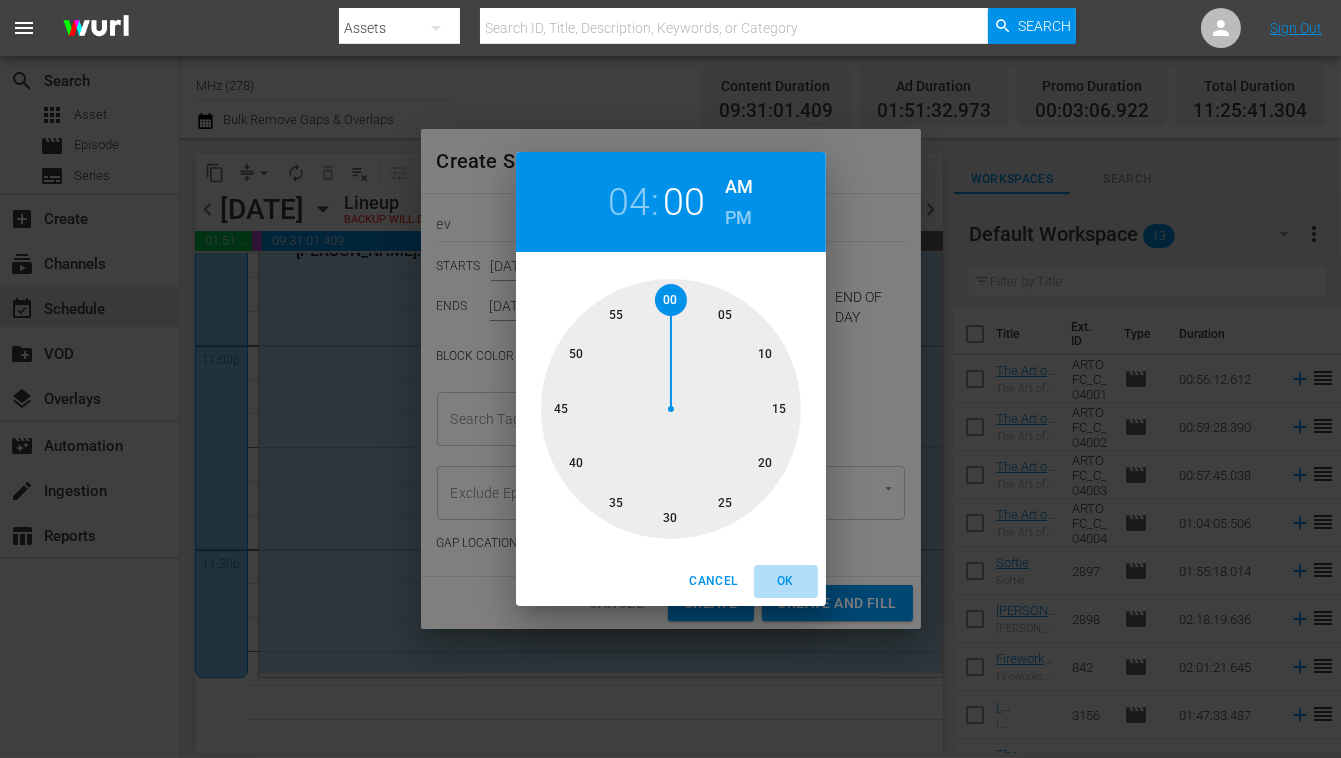 click on "OK" at bounding box center (786, 581) 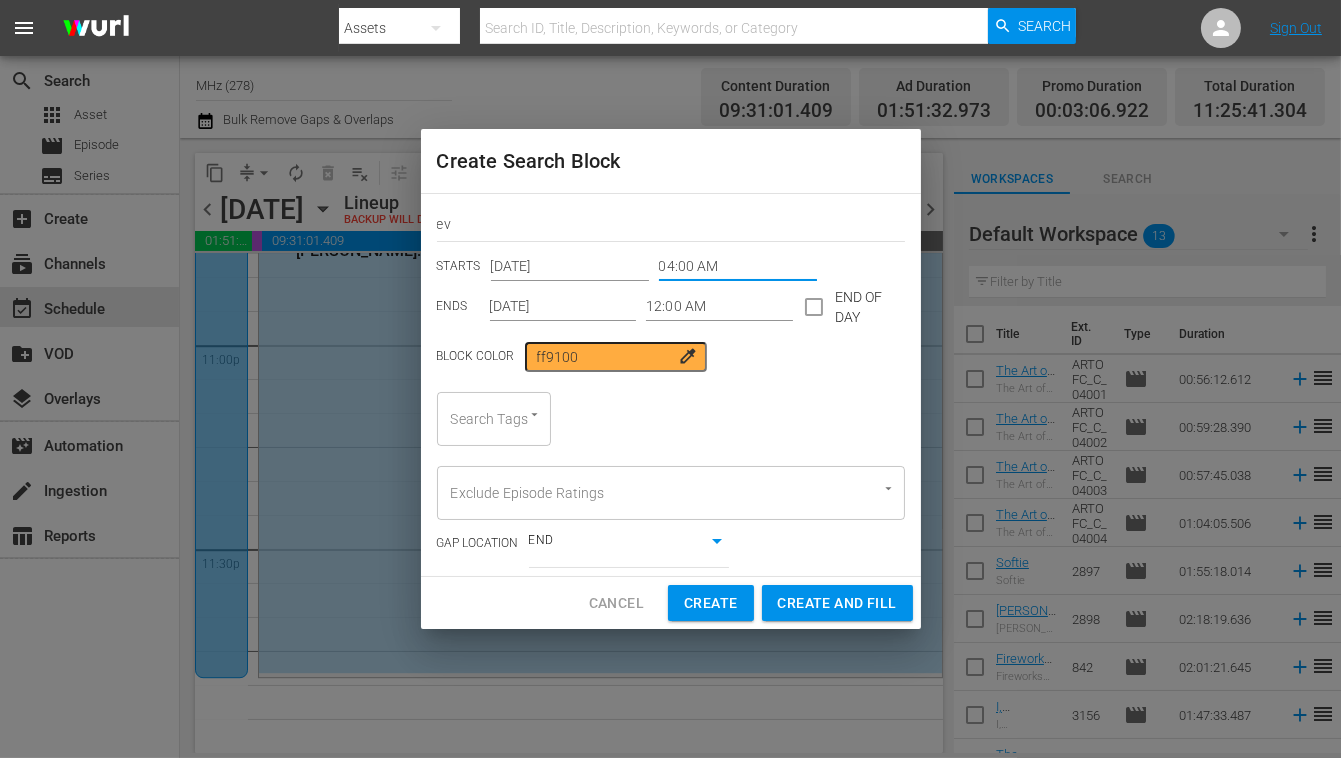 click on "12:00 AM" at bounding box center (719, 307) 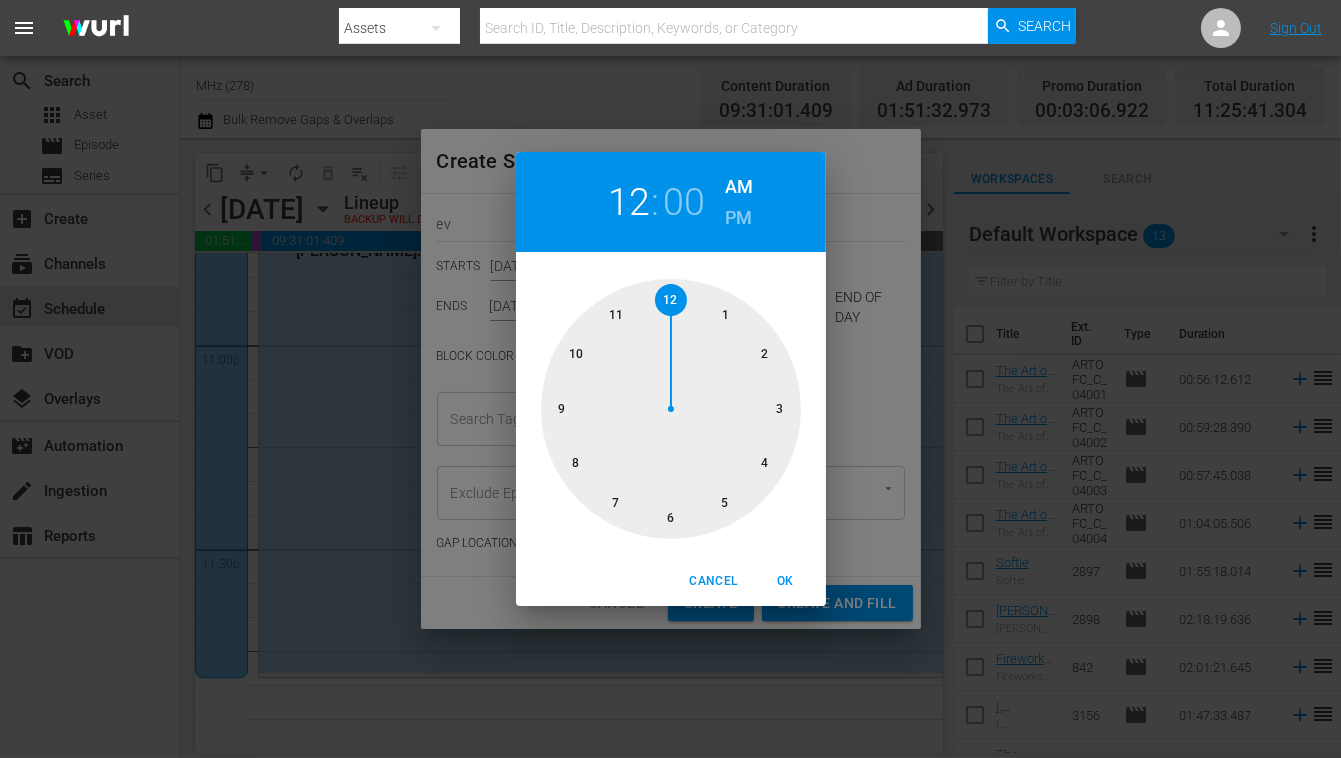 click on "PM" at bounding box center (738, 218) 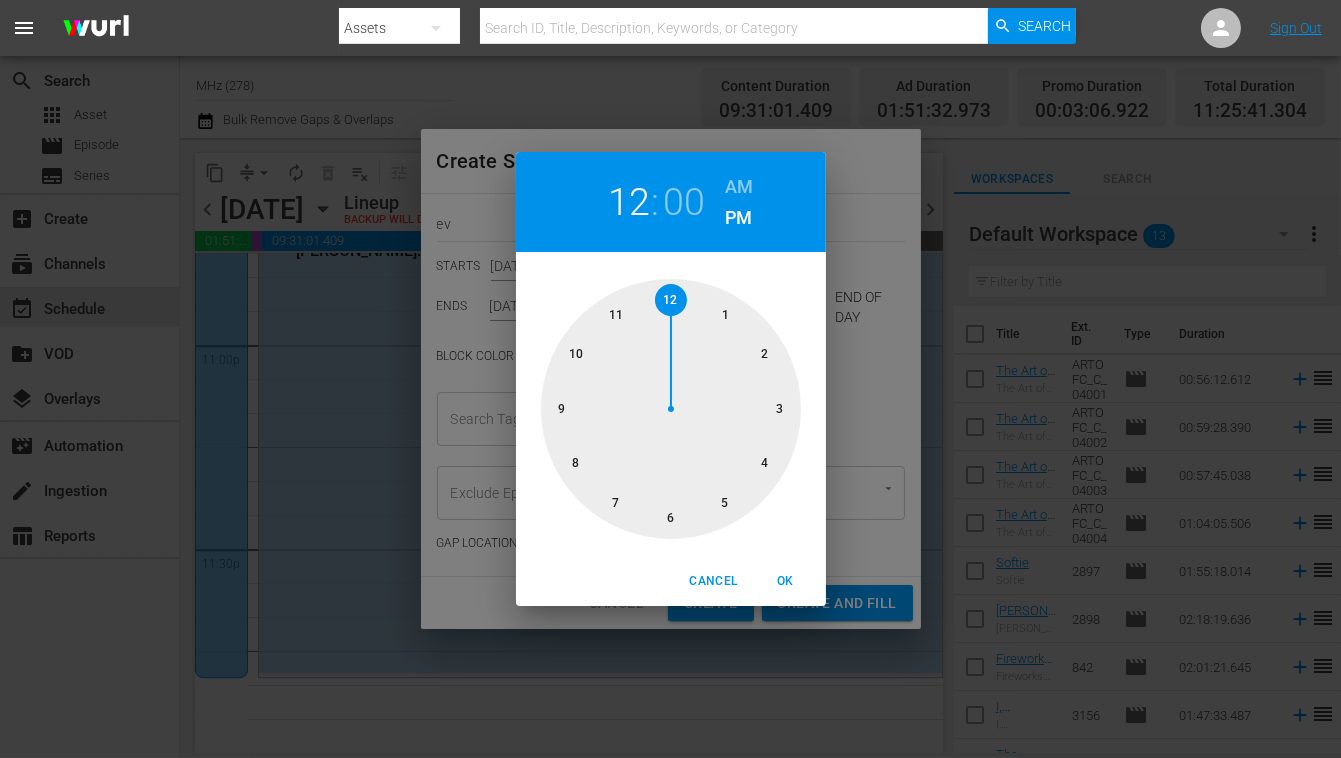 click at bounding box center (671, 409) 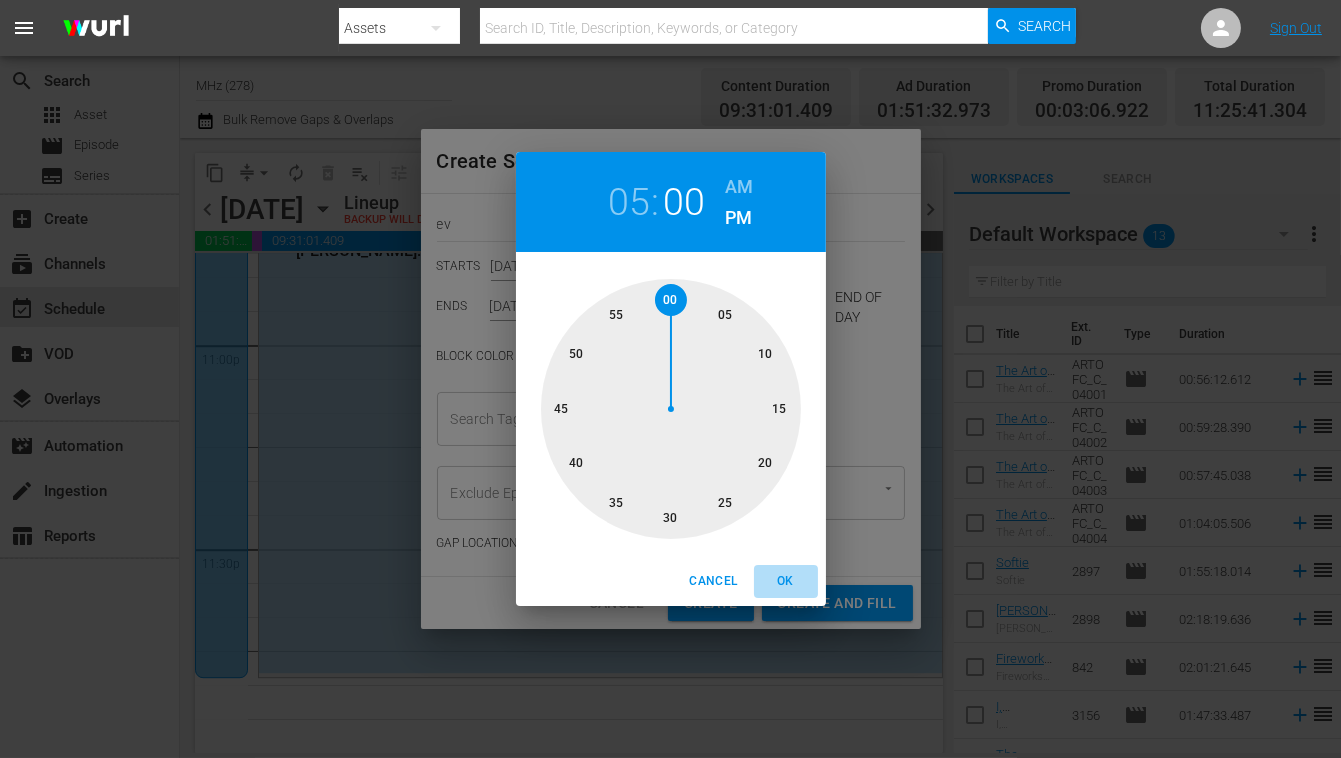 click on "OK" at bounding box center (786, 581) 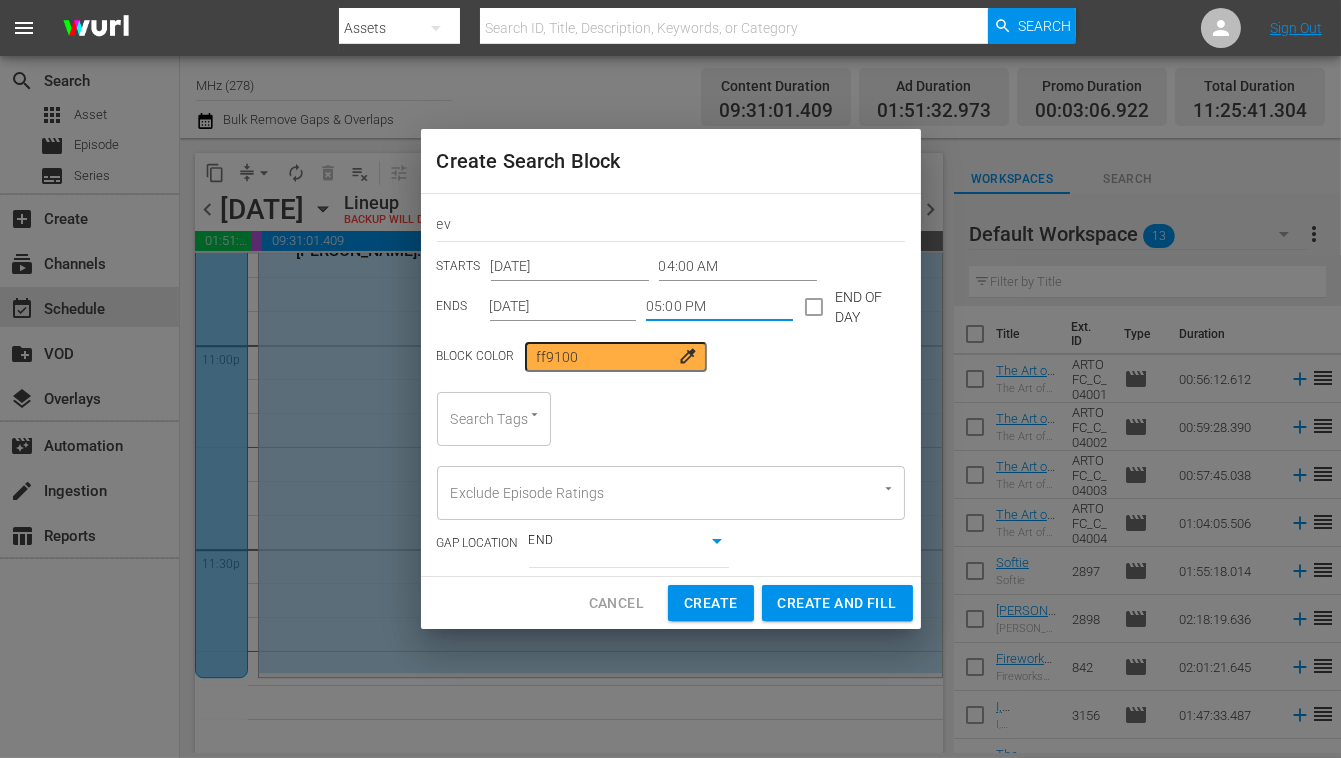 click on "Search Tags" at bounding box center (494, 419) 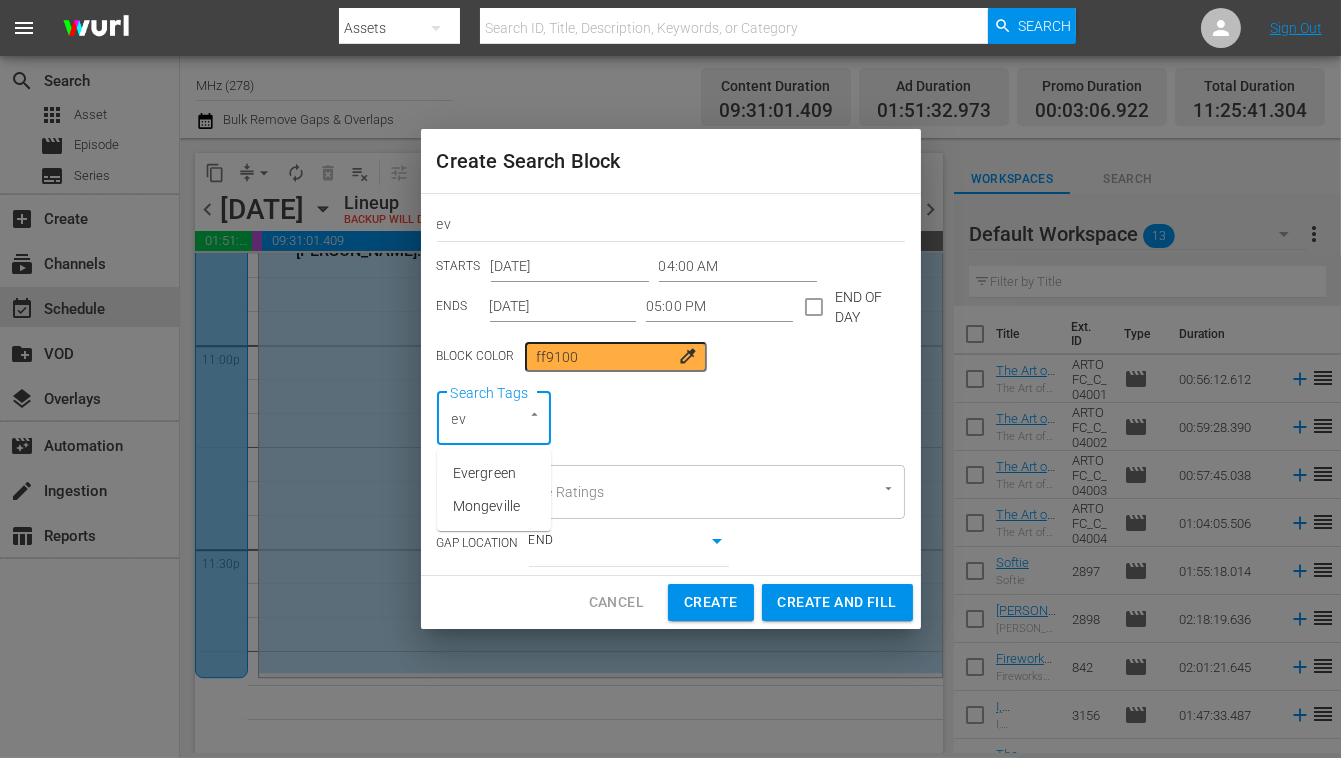 type on "eve" 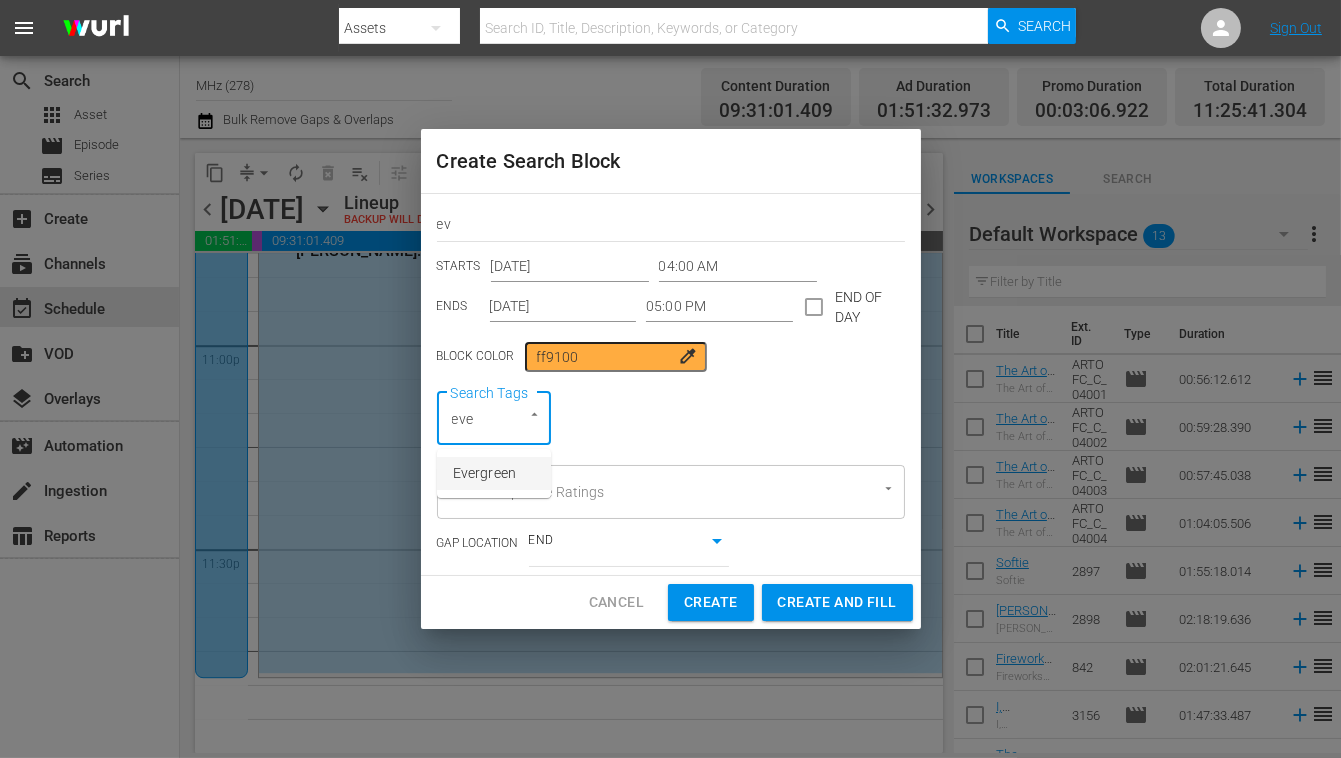 click on "Evergreen" at bounding box center (484, 473) 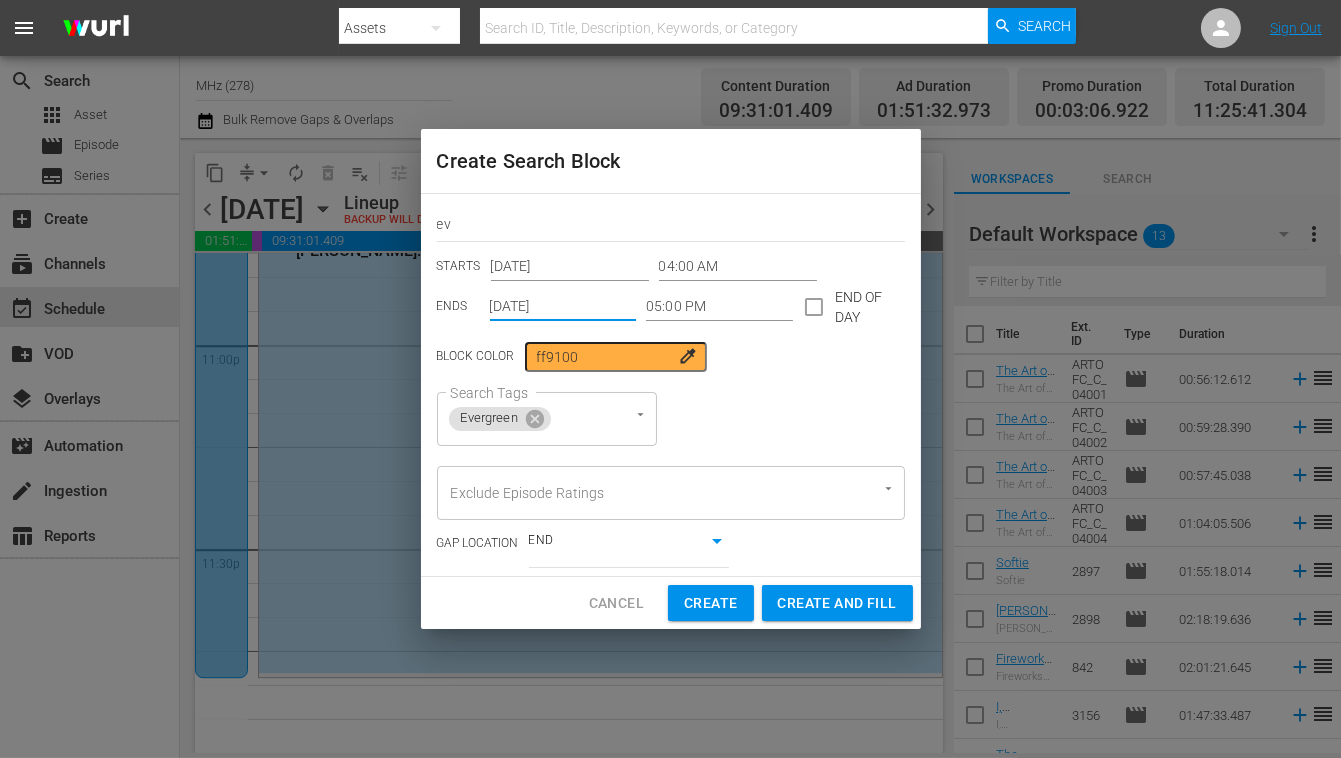 click on "[DATE]" at bounding box center [563, 307] 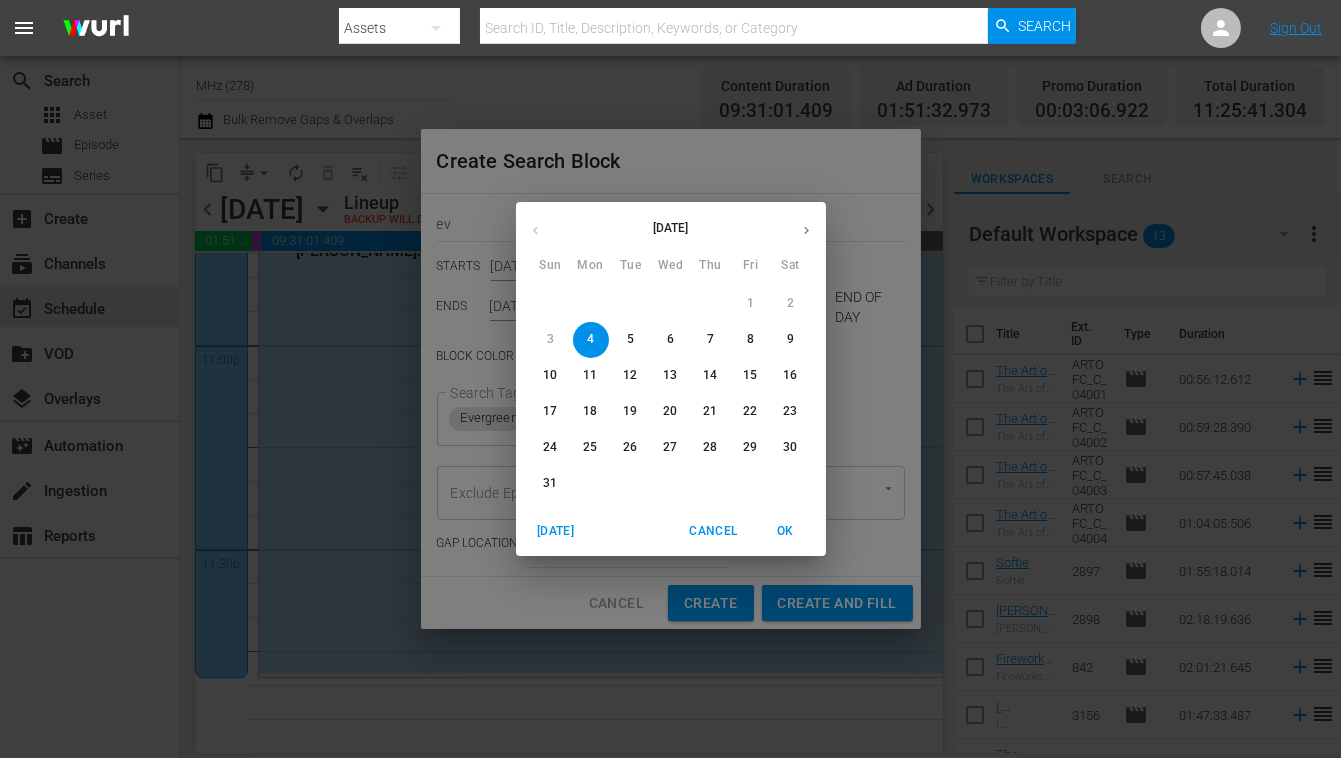 click on "8" at bounding box center (750, 339) 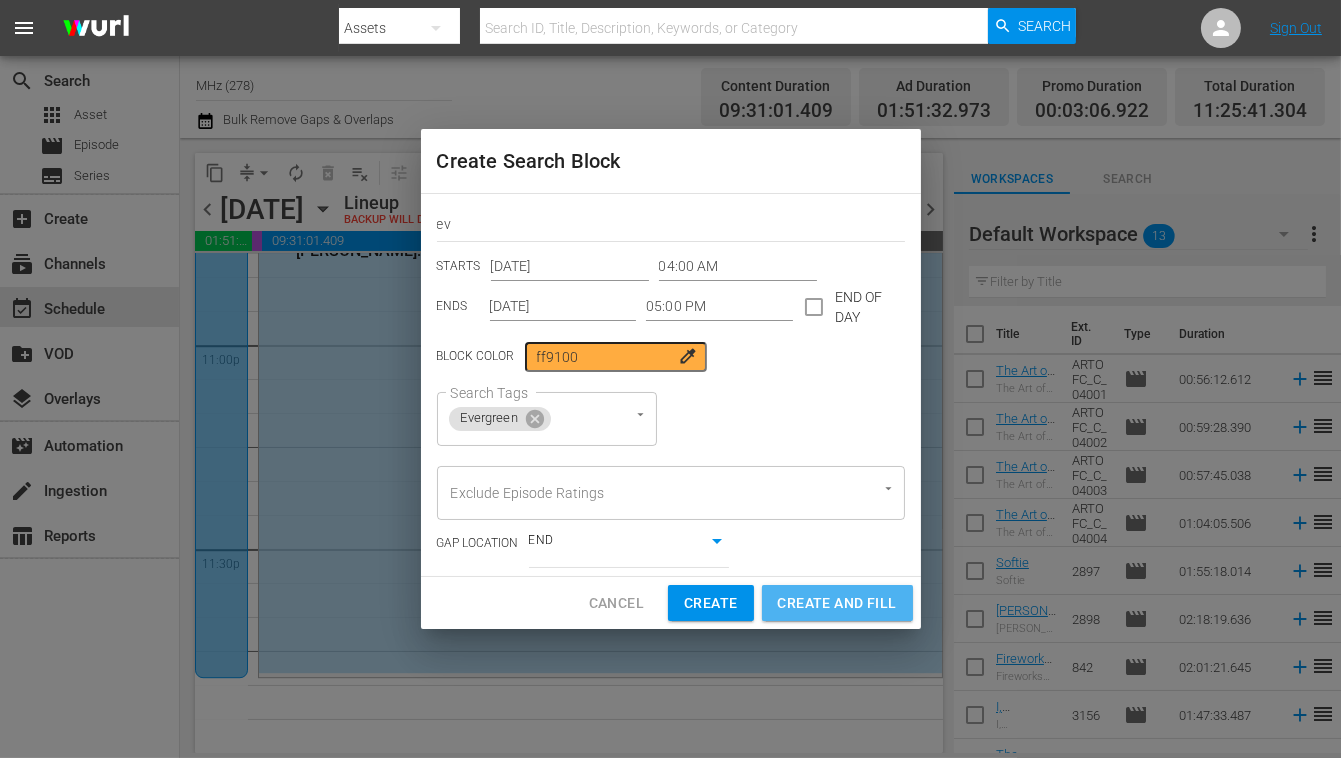 click on "Create and Fill" at bounding box center (837, 603) 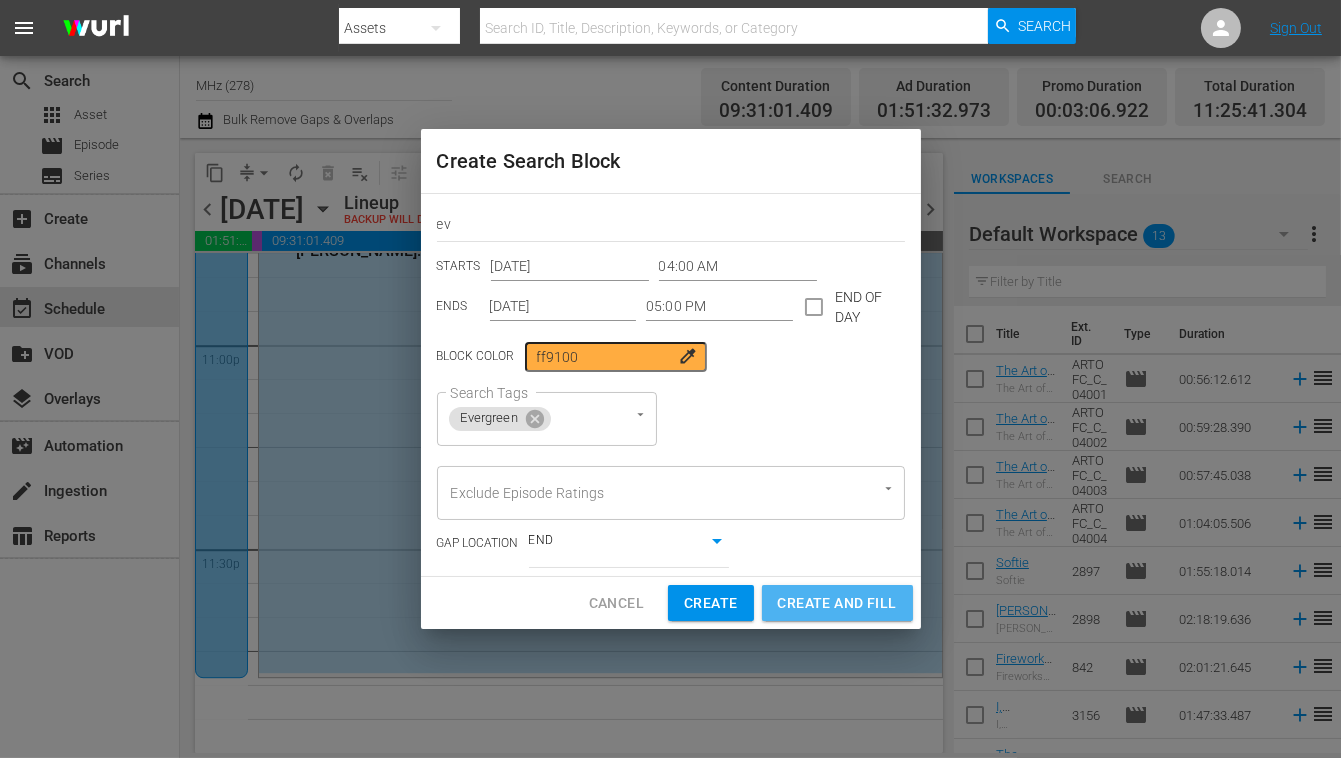 type on "12:00 AM" 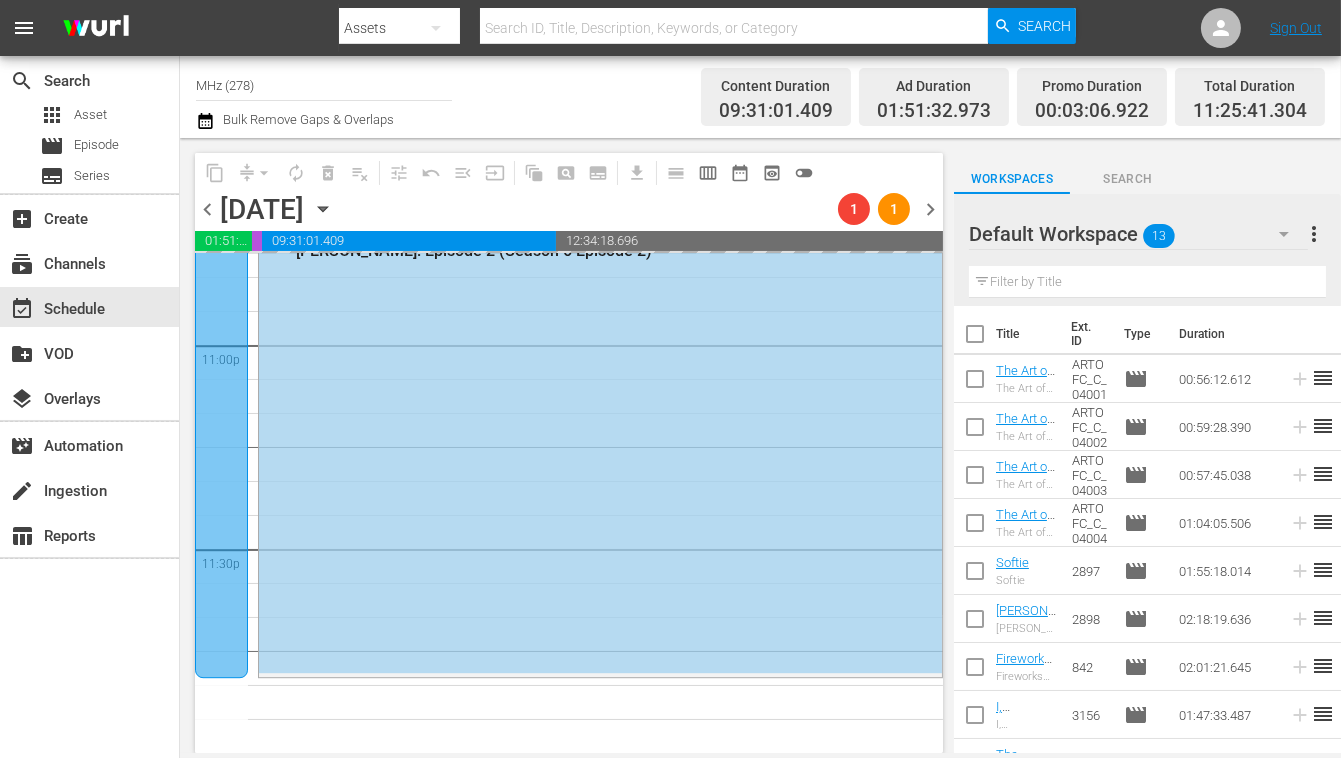 click 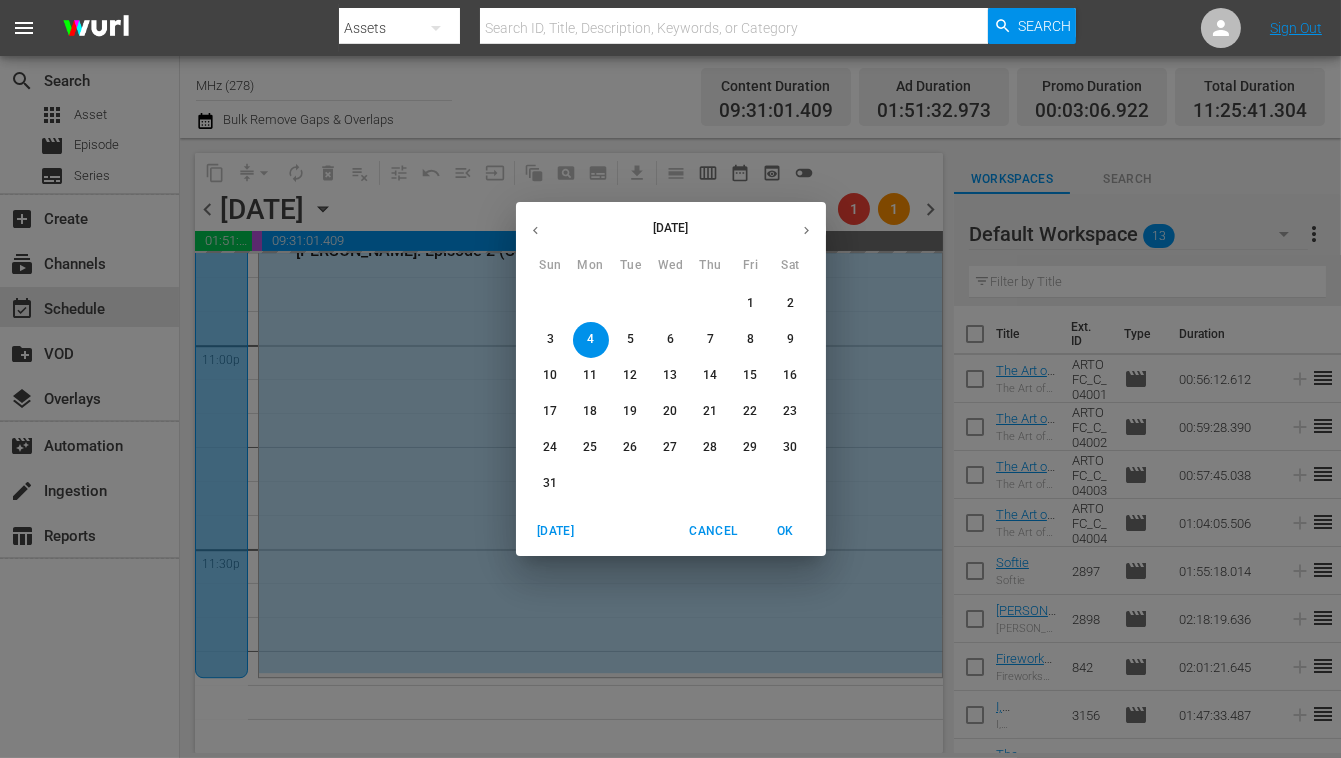 click on "11" at bounding box center (590, 375) 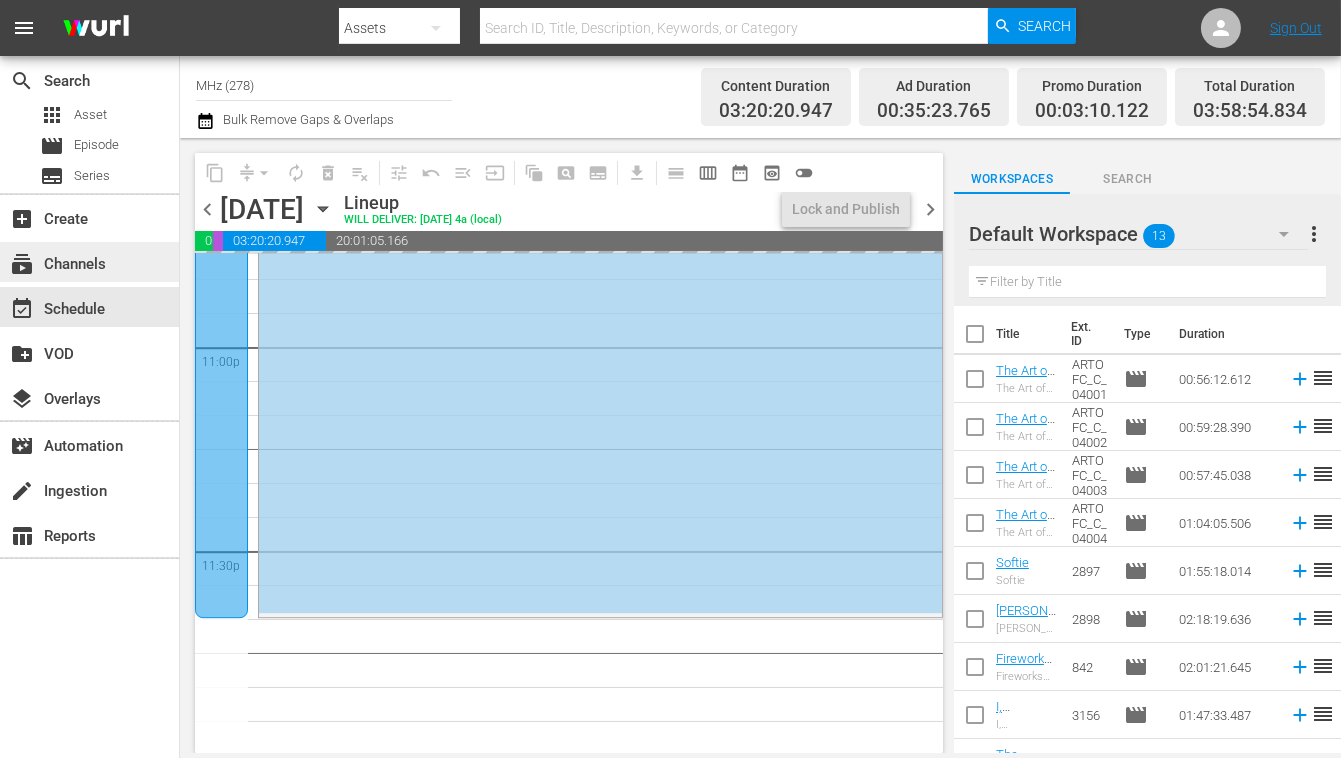 scroll, scrollTop: 9293, scrollLeft: 0, axis: vertical 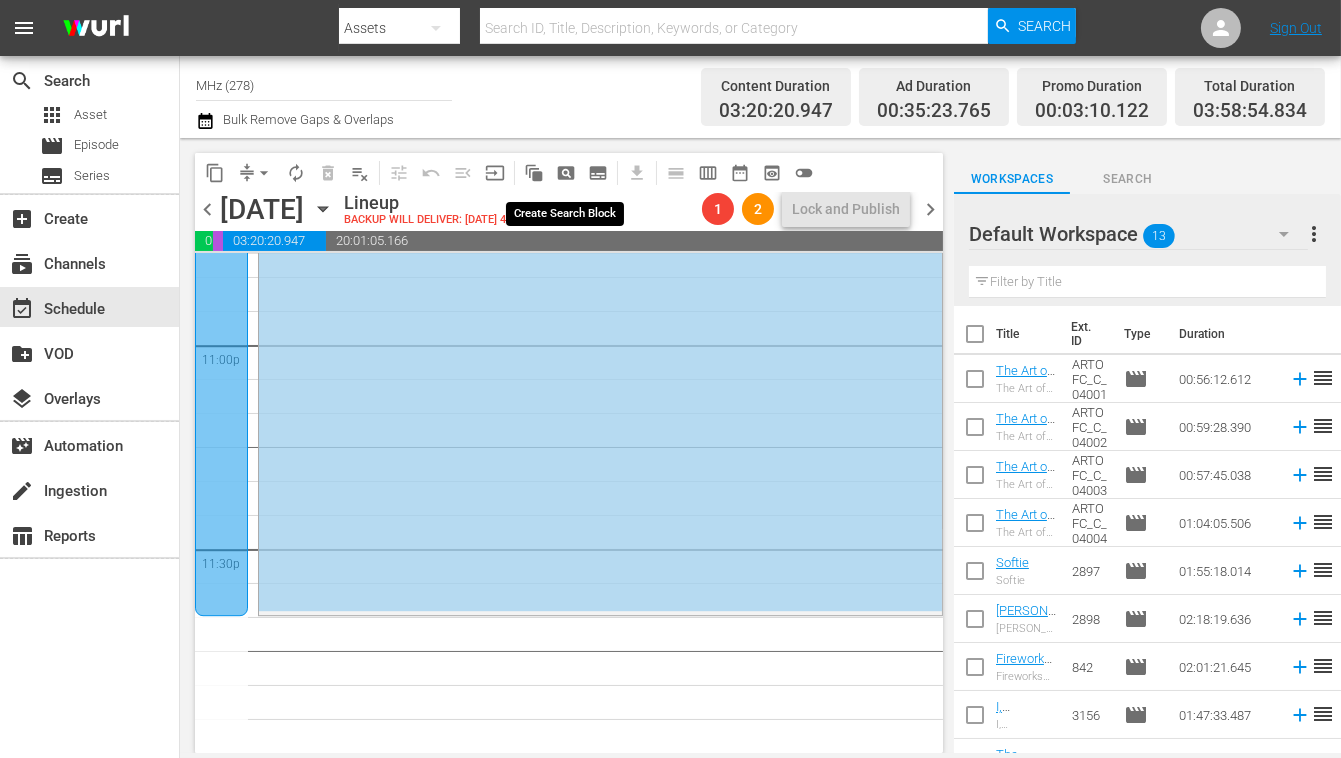 click on "pageview_outlined" at bounding box center [566, 173] 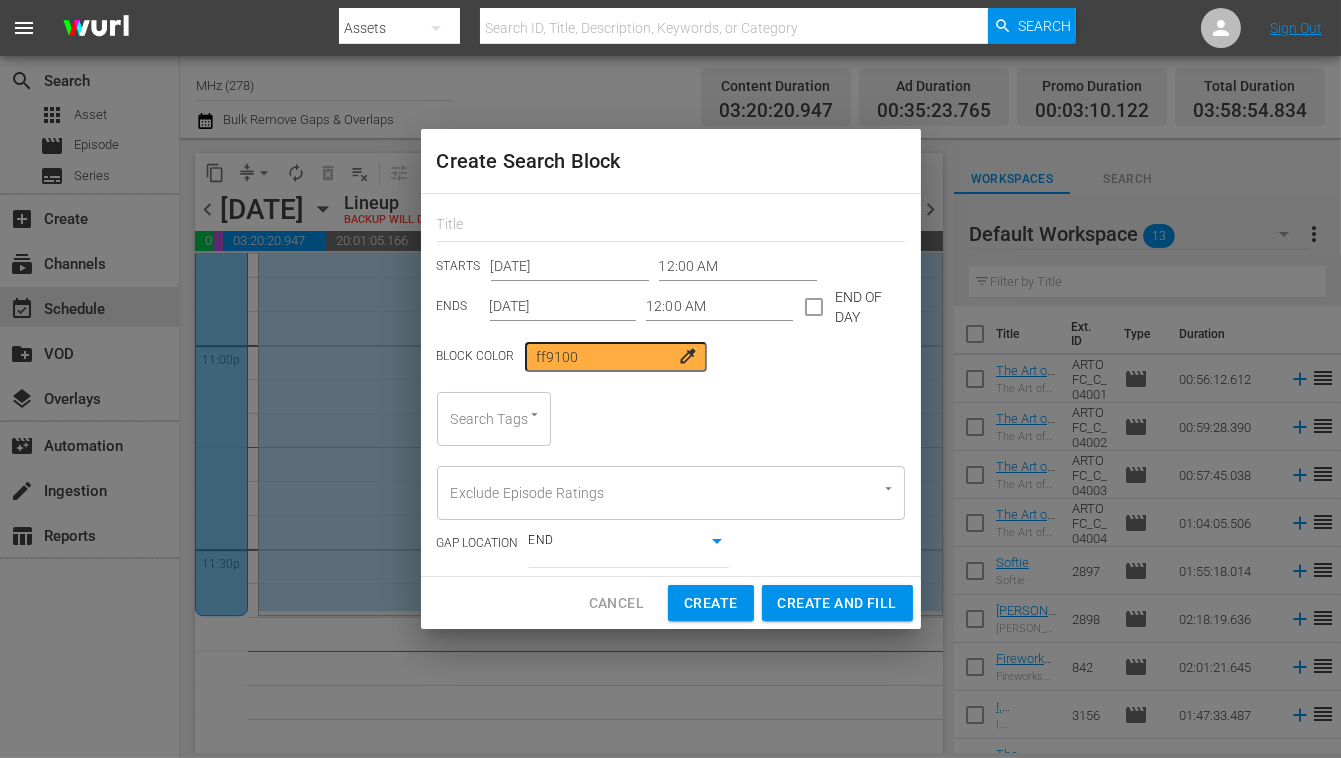click on "12:00 AM" at bounding box center [738, 267] 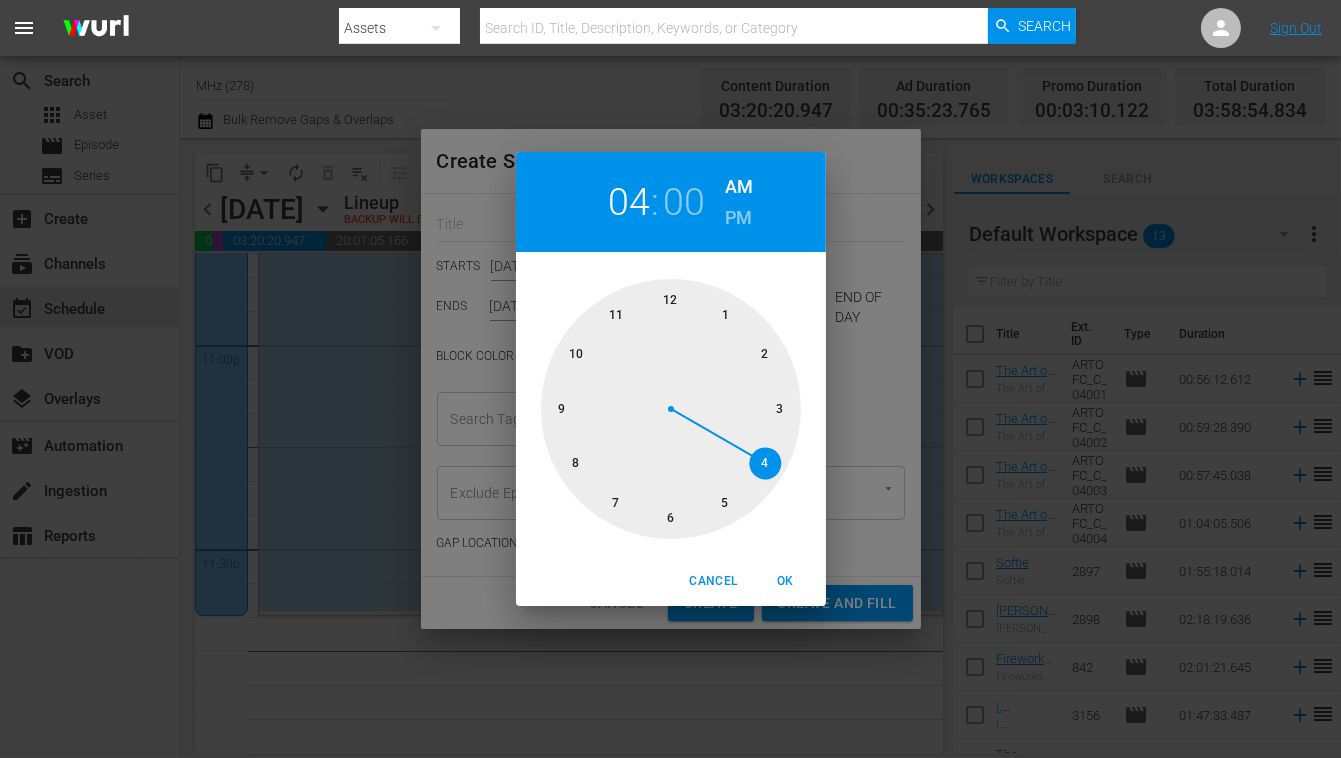 click at bounding box center (671, 409) 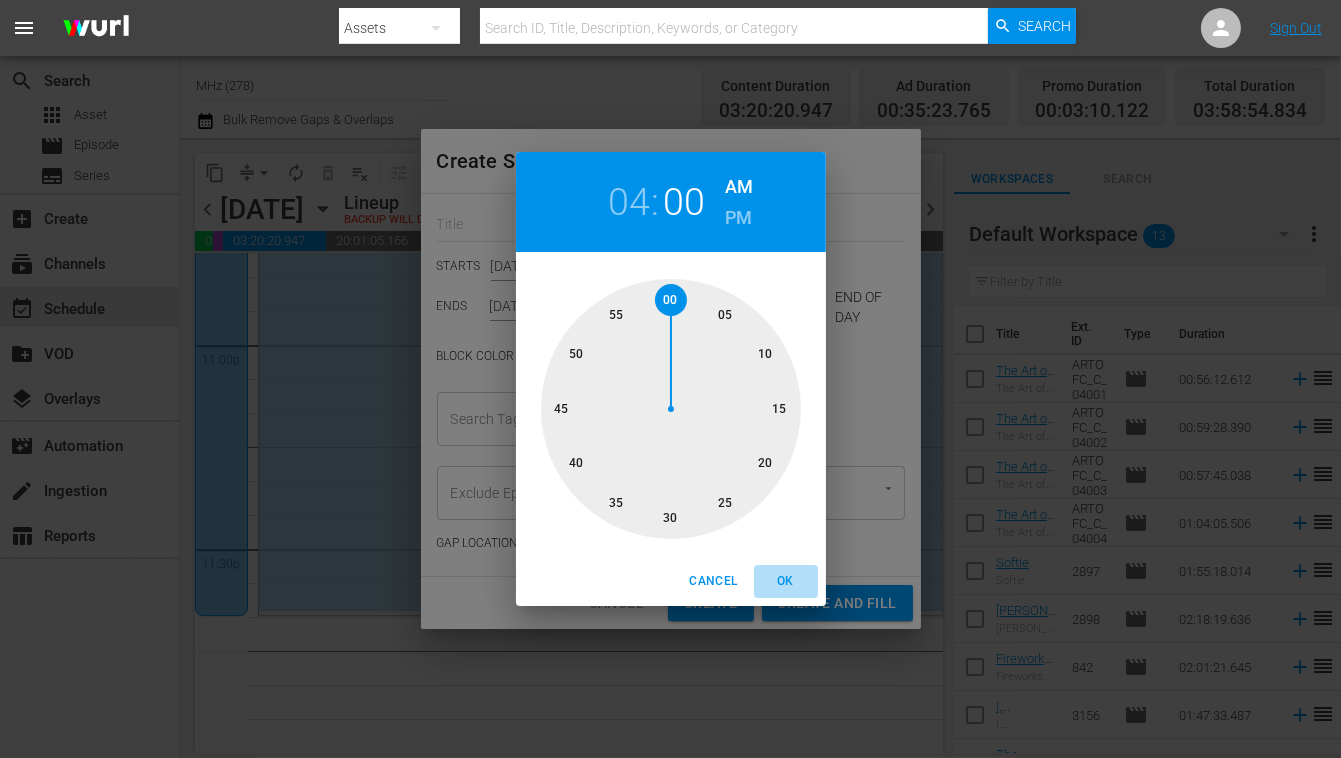 click on "OK" at bounding box center (786, 581) 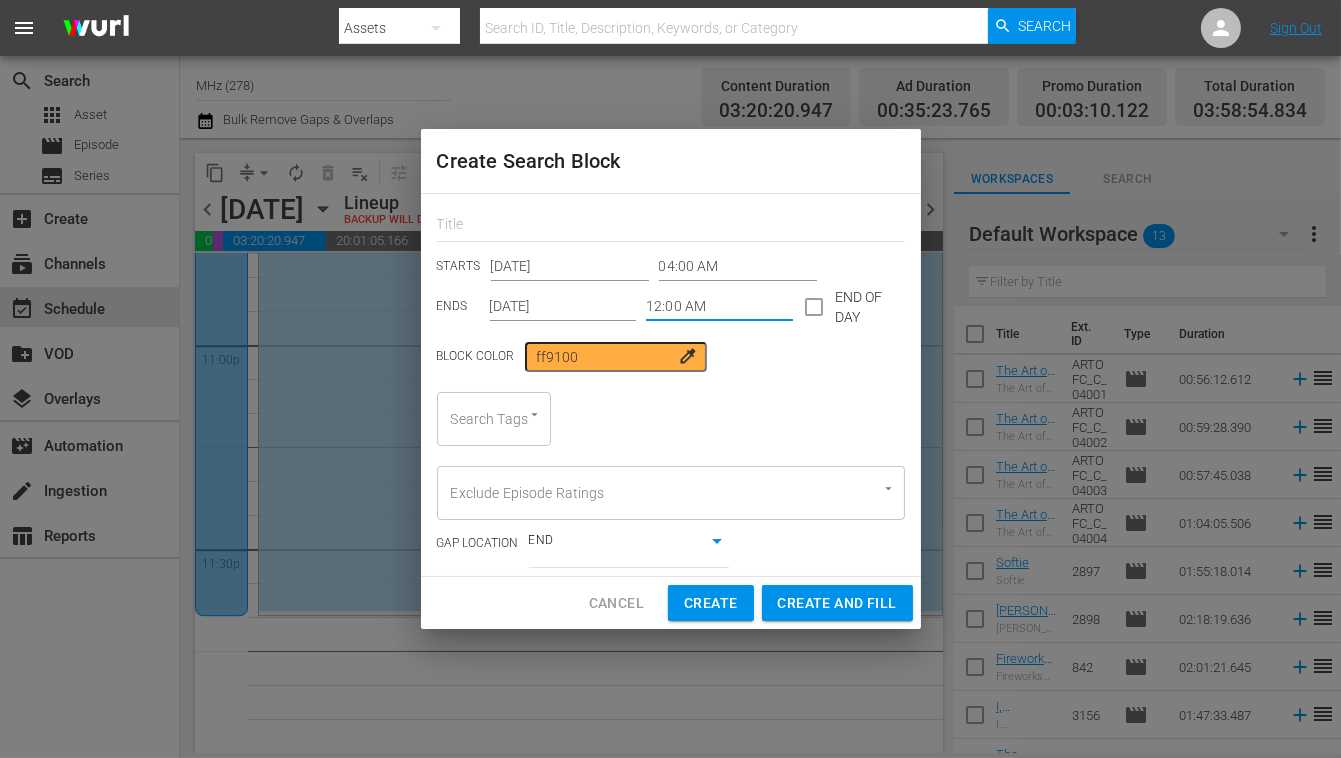 click on "12:00 AM" at bounding box center (719, 307) 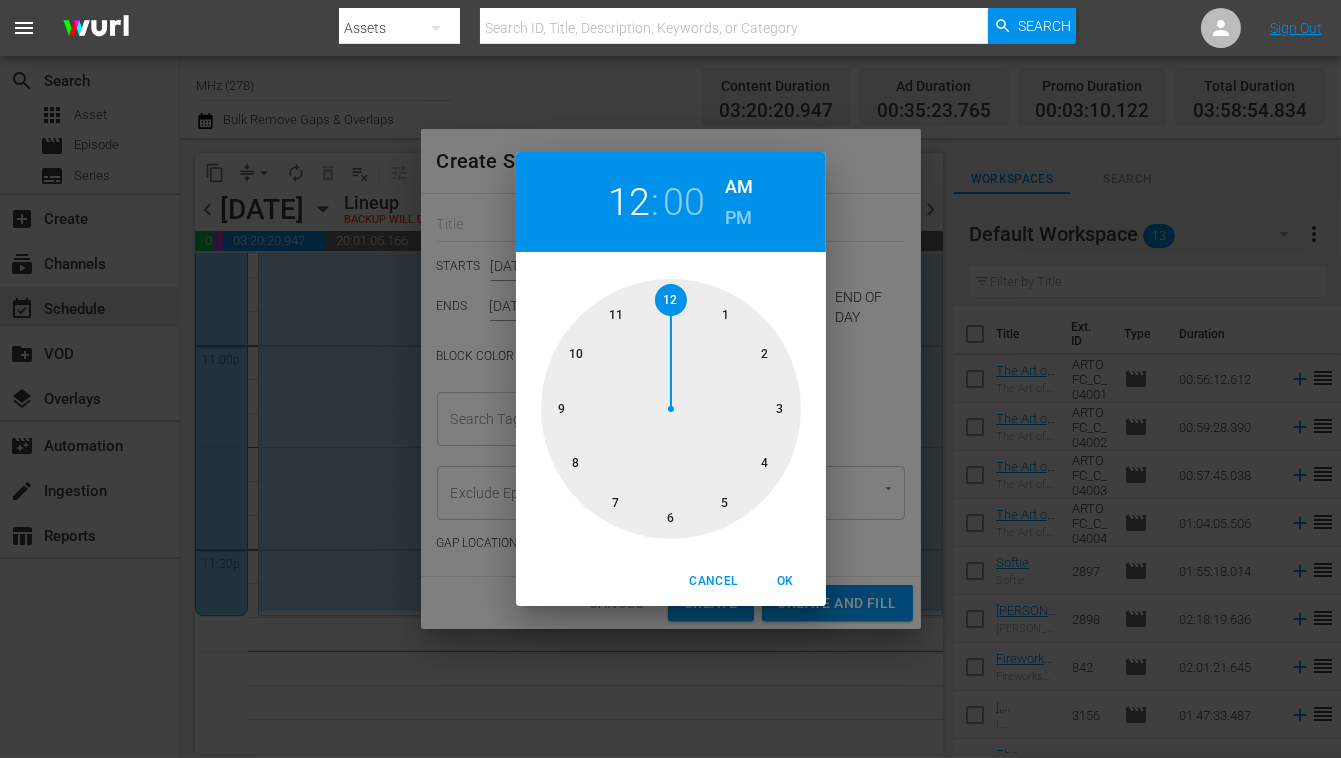 click on "12 : 00 AM PM" at bounding box center (671, 202) 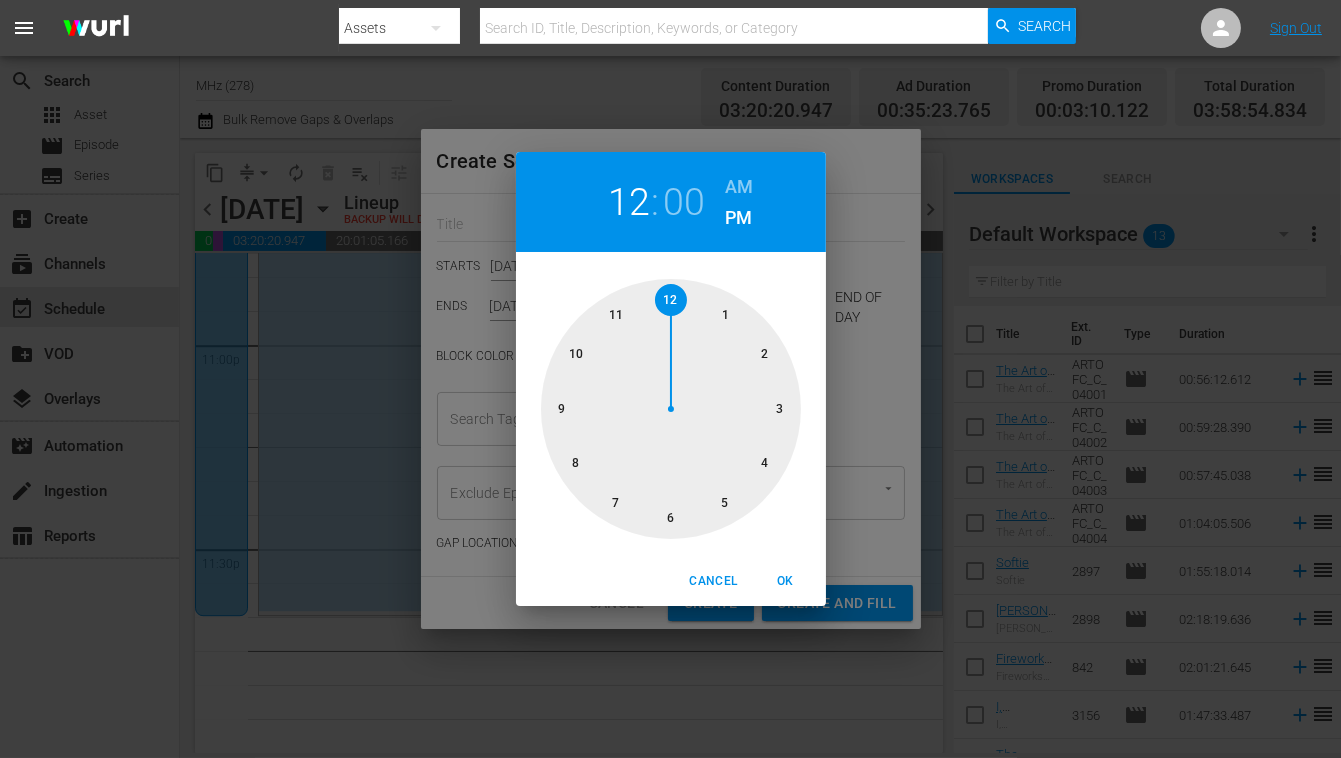 click at bounding box center (671, 409) 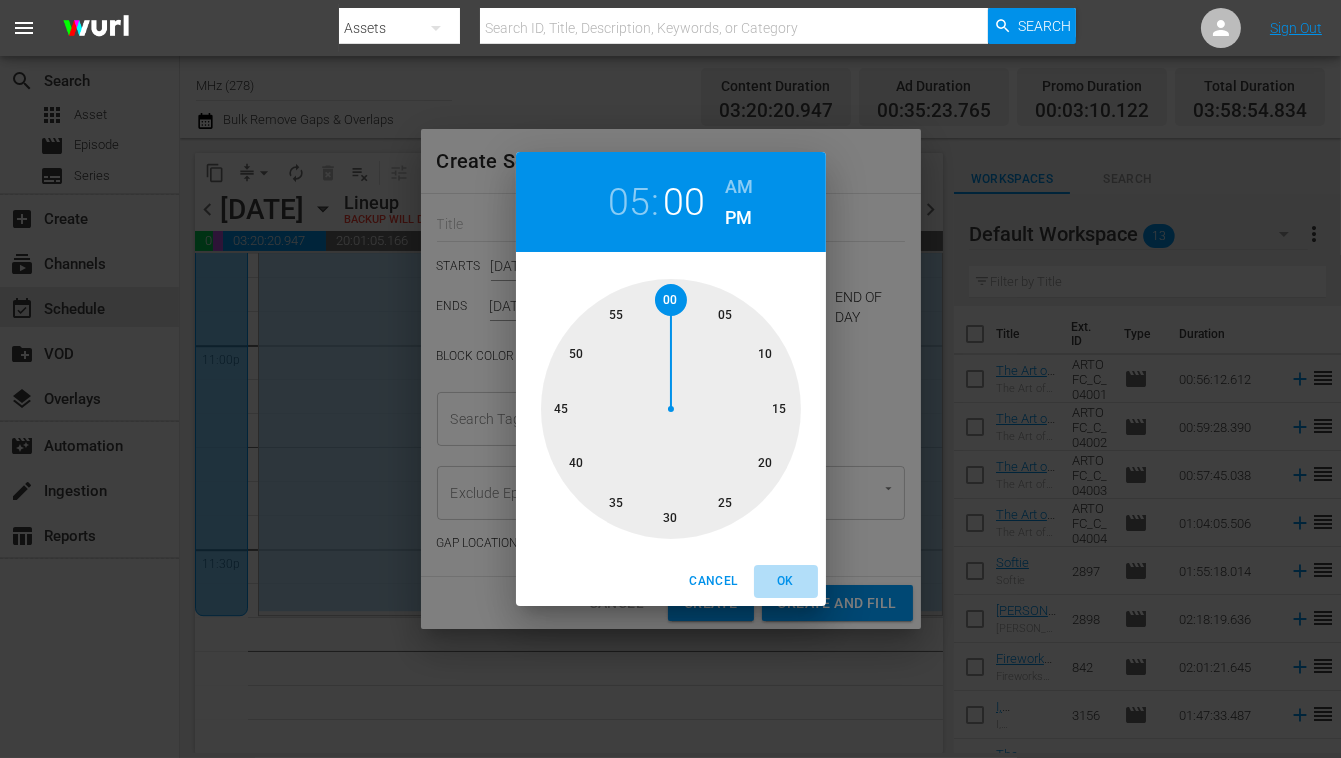 click on "OK" at bounding box center [786, 581] 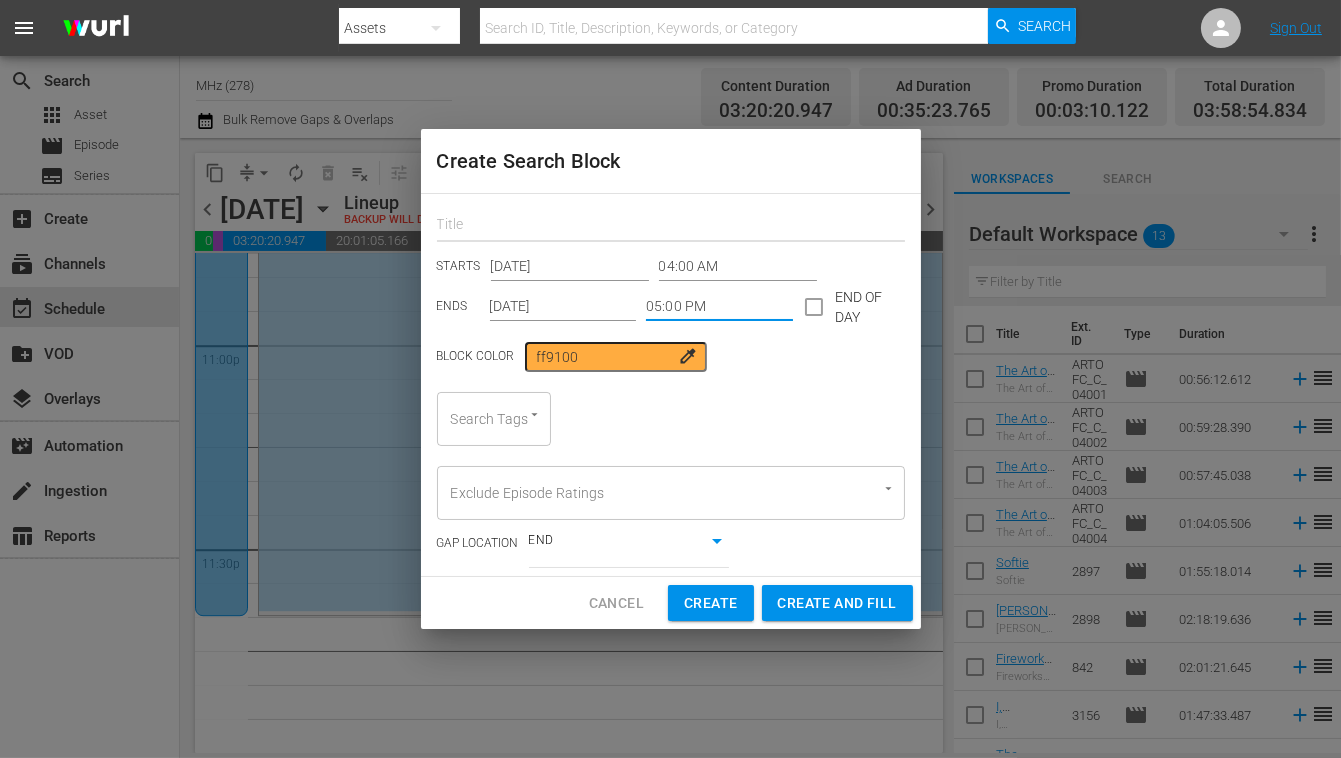 click at bounding box center [671, 226] 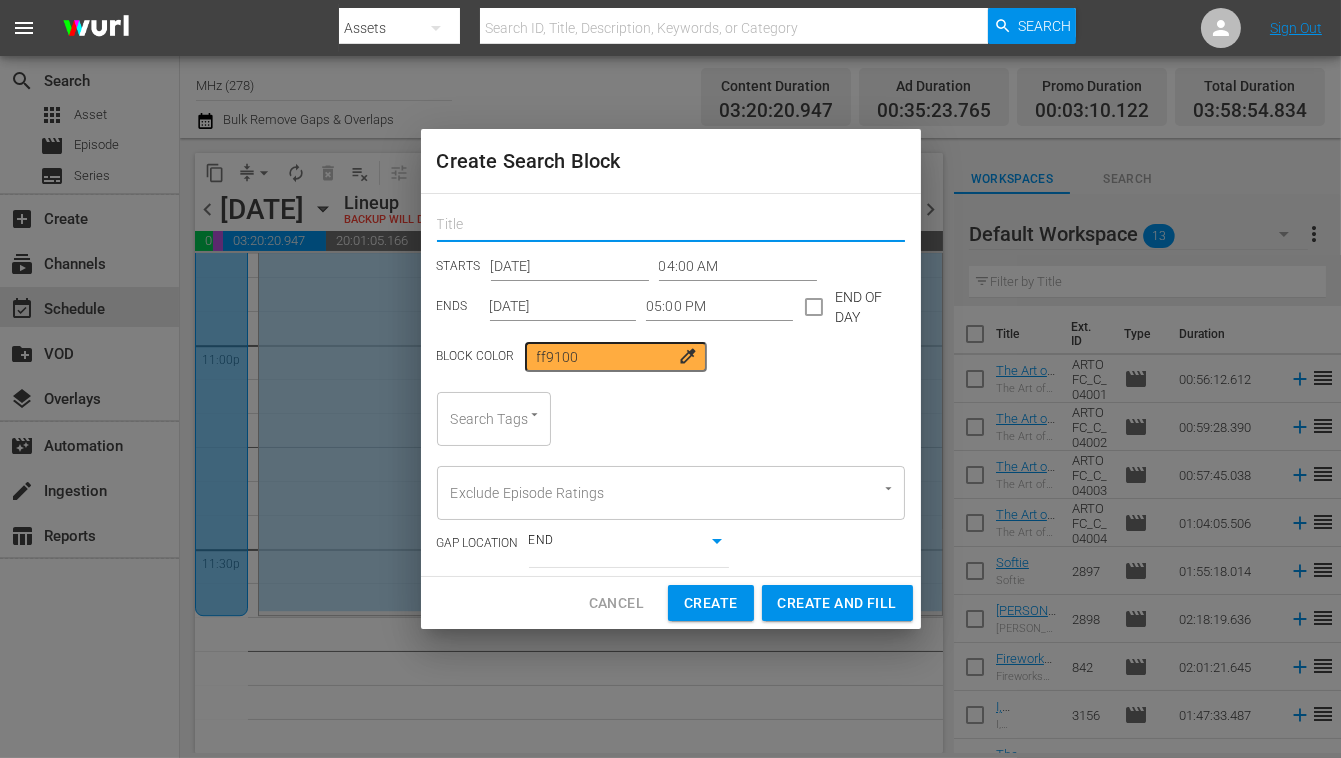 type on "ev" 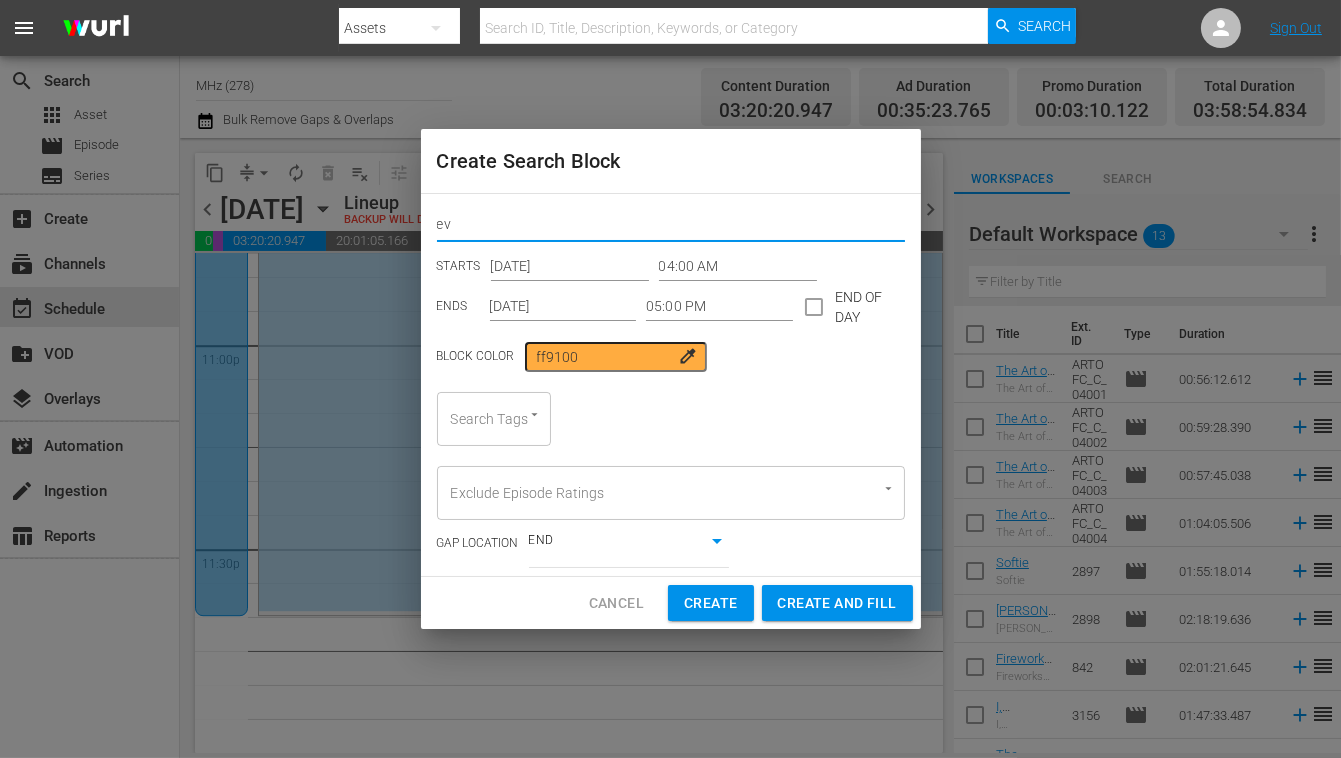 click on "Search Tags" at bounding box center [494, 419] 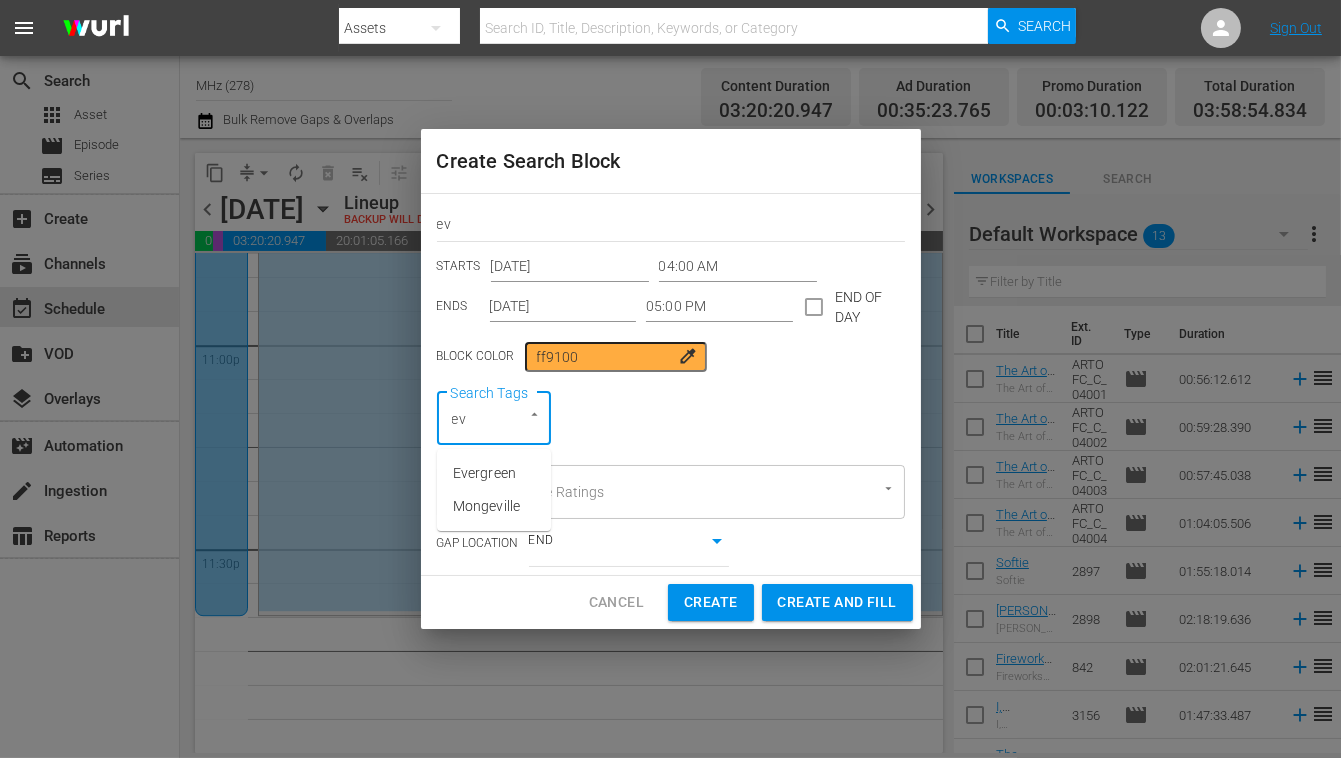type on "eve" 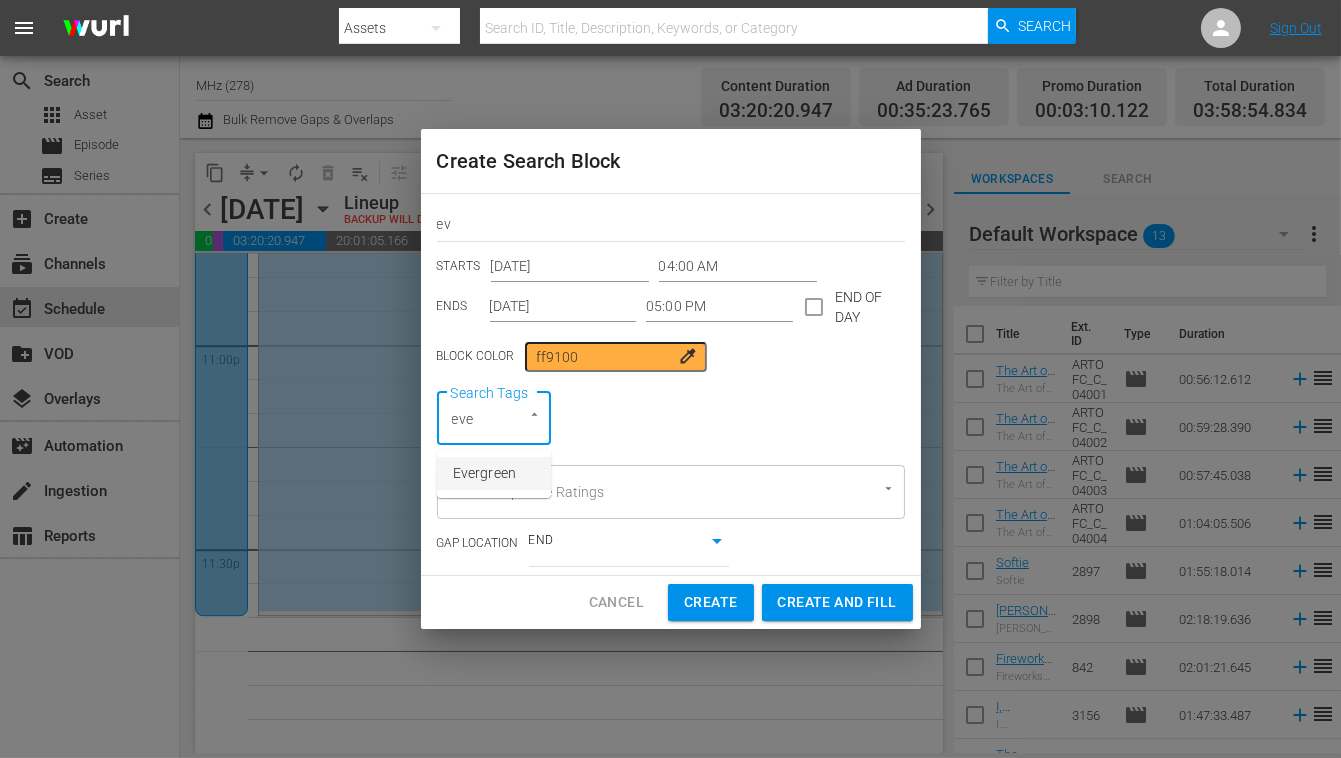 click on "Evergreen" at bounding box center [484, 473] 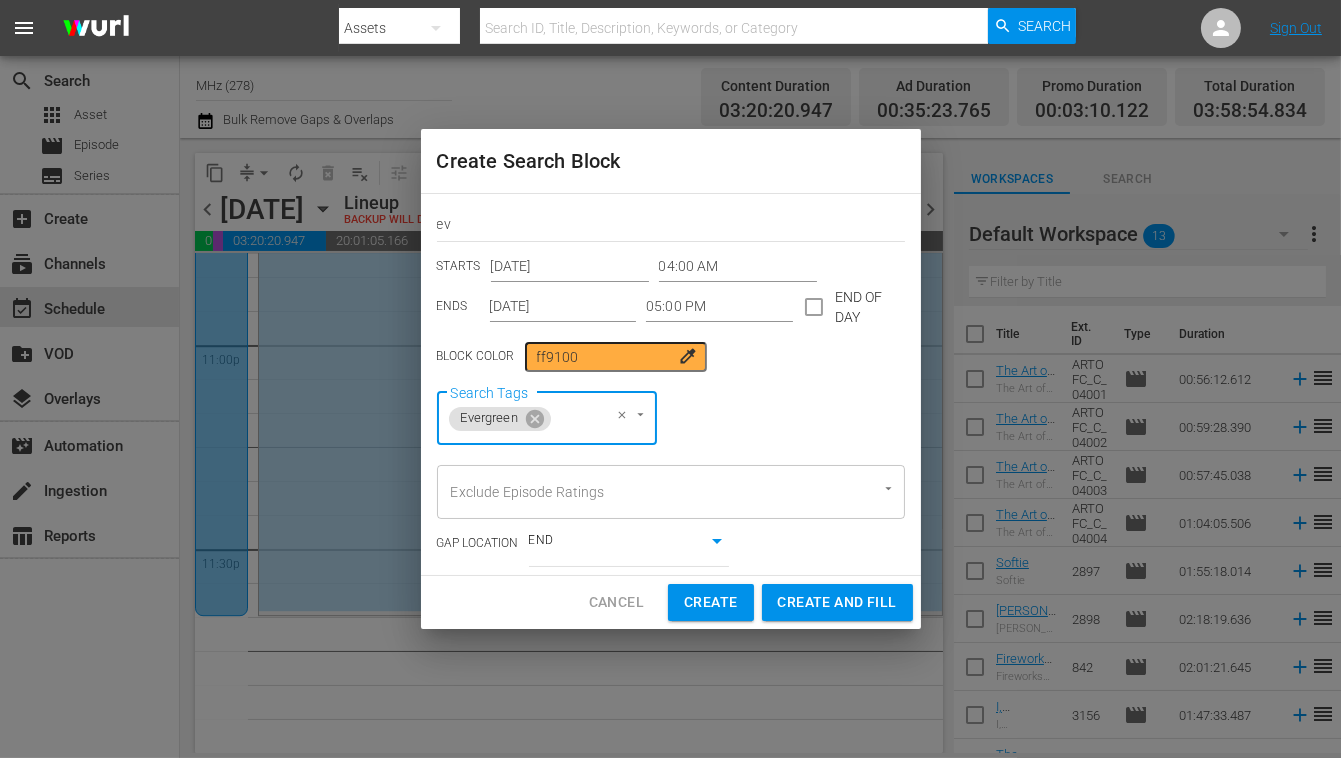 click on "[DATE]" at bounding box center (563, 307) 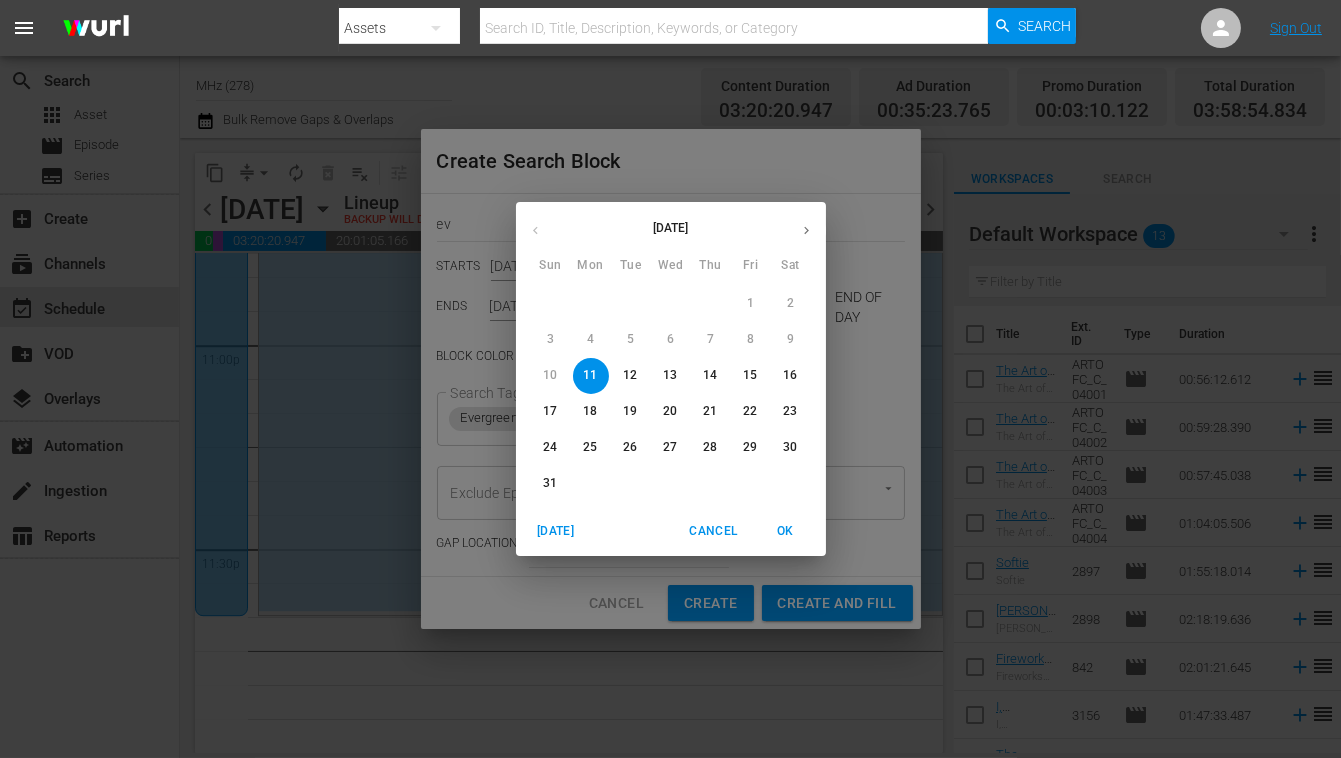 click on "15" at bounding box center (751, 375) 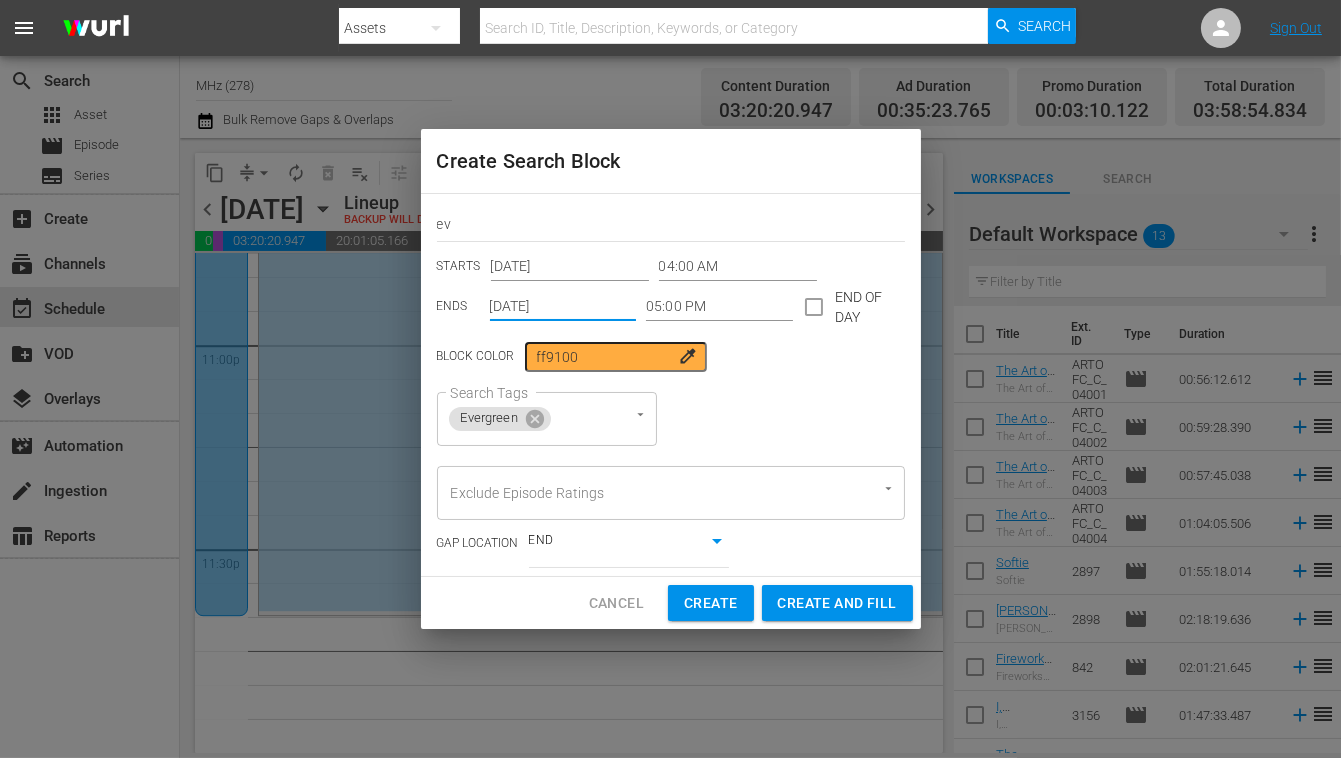 click on "Create and Fill" at bounding box center (837, 603) 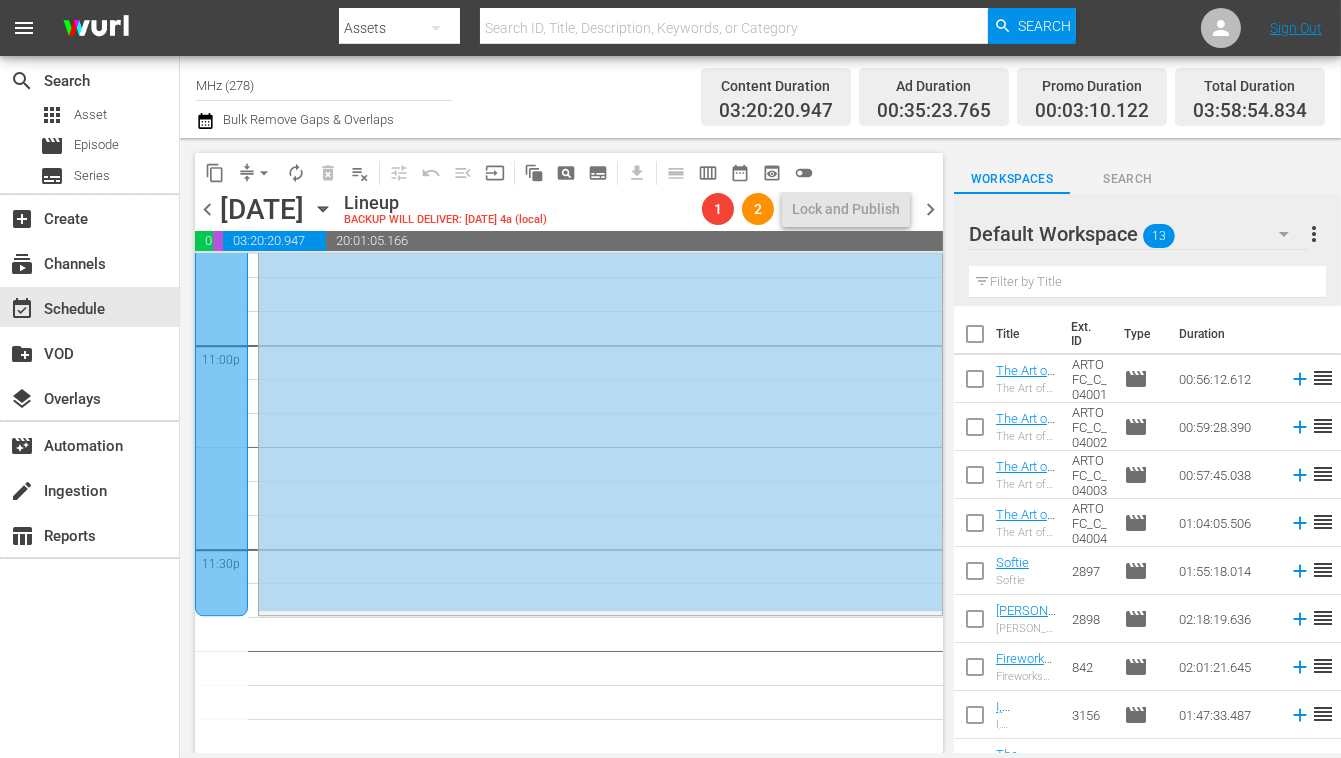 click 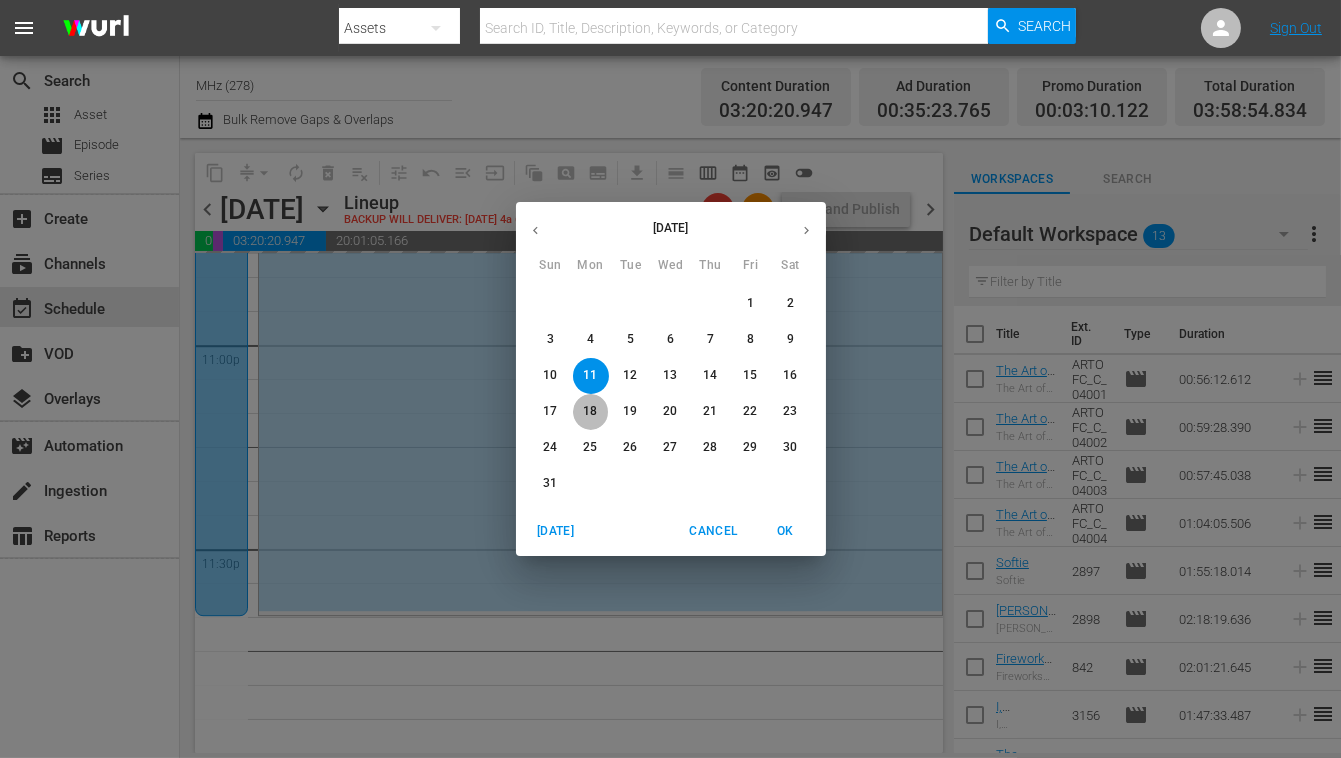 click on "18" at bounding box center [591, 411] 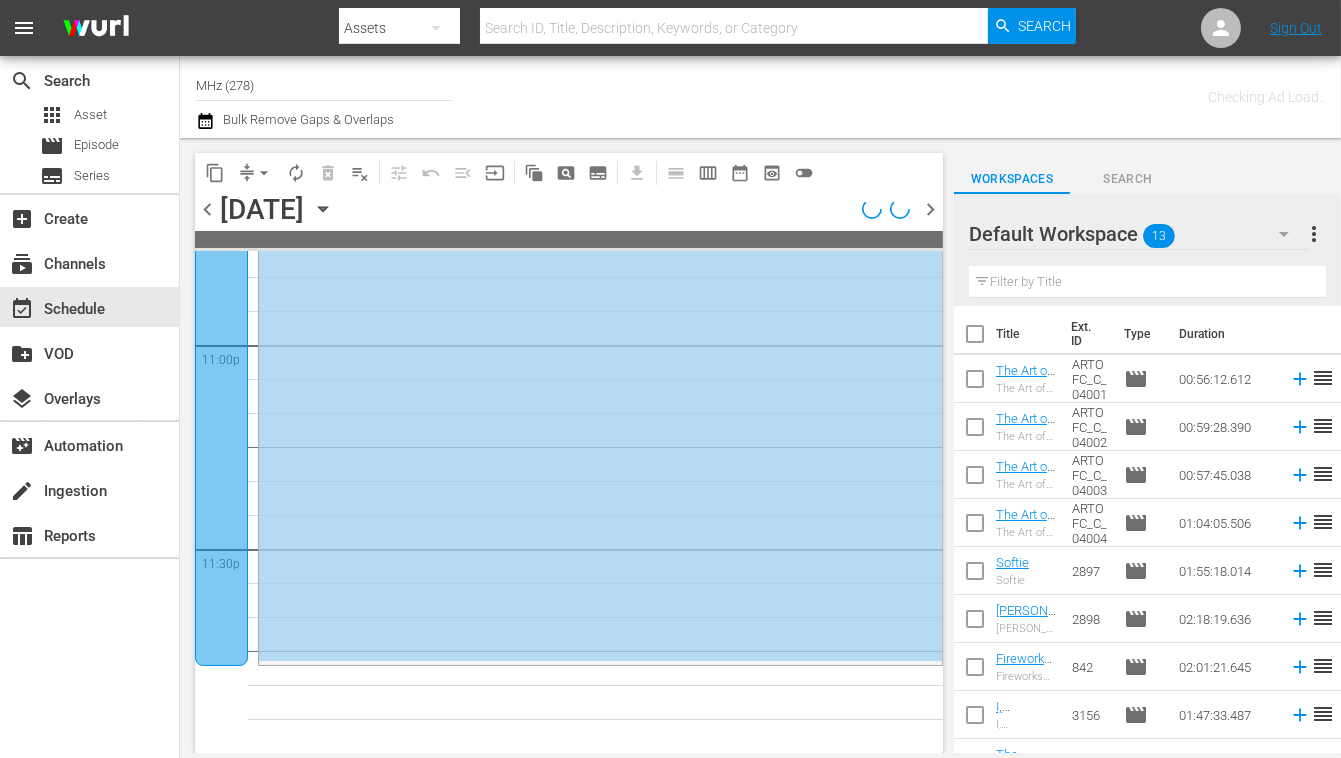 scroll, scrollTop: 9293, scrollLeft: 0, axis: vertical 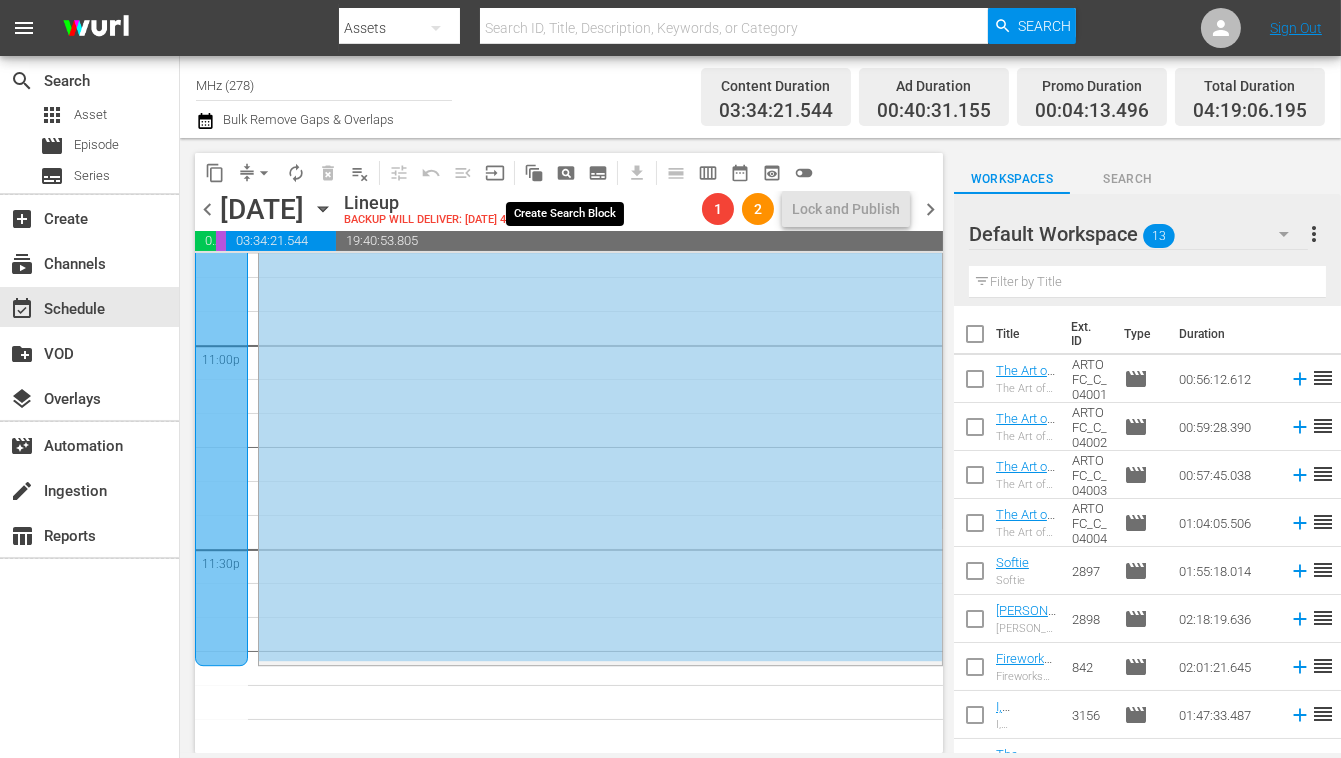 click on "pageview_outlined" at bounding box center [566, 173] 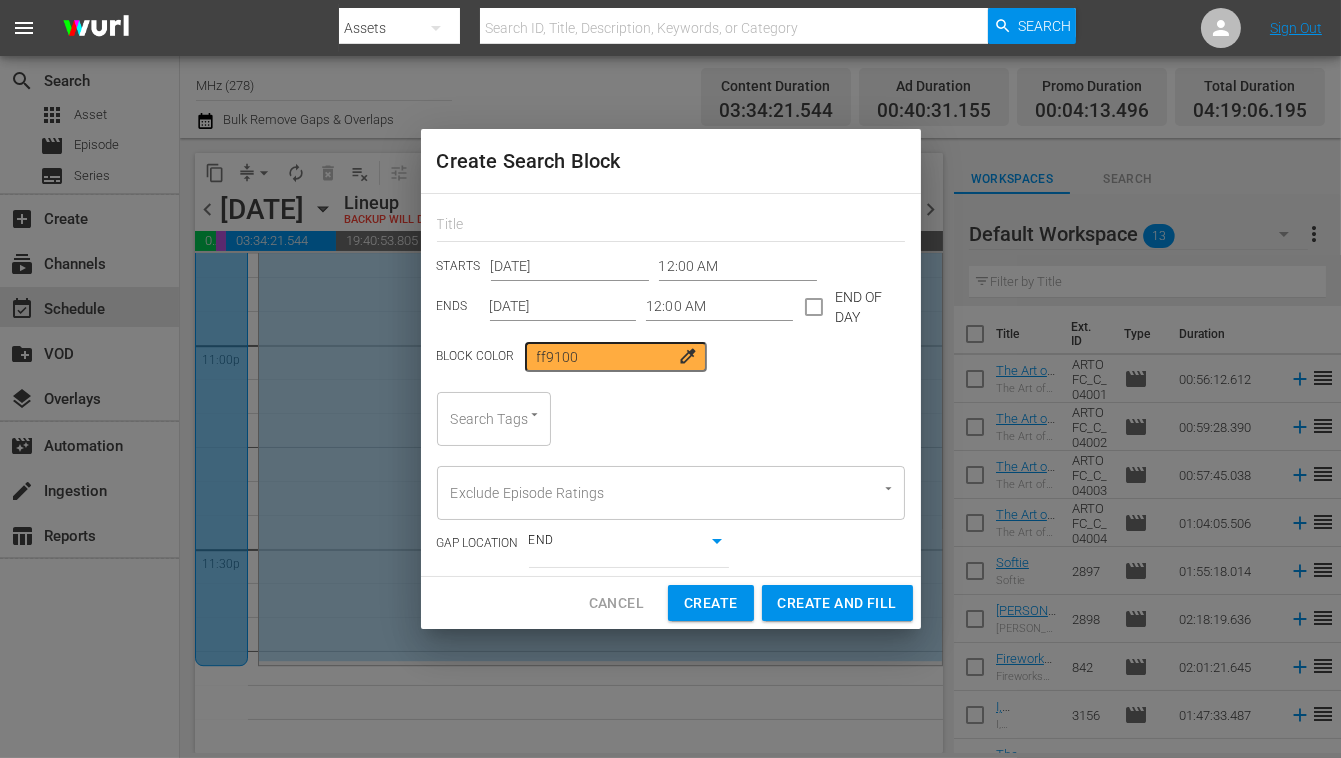 click on "12:00 AM" at bounding box center (738, 267) 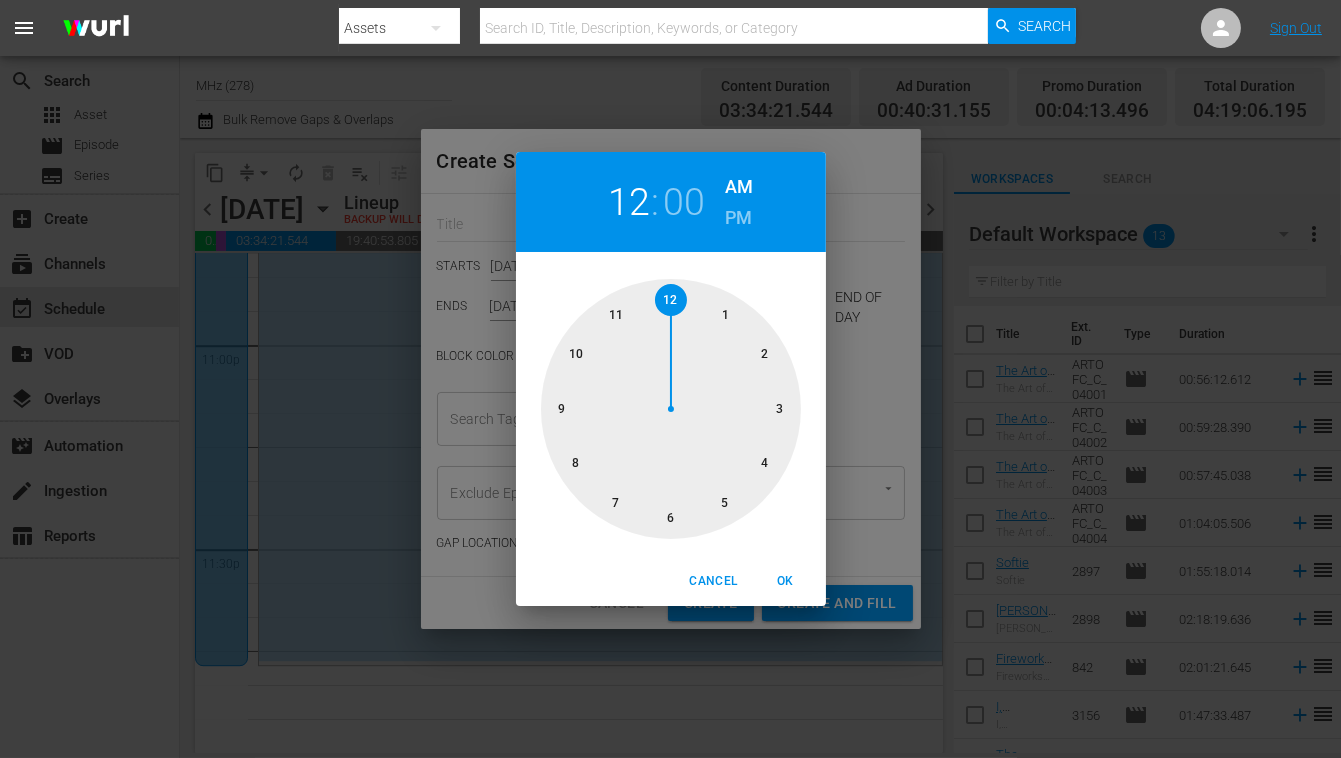 click at bounding box center (671, 409) 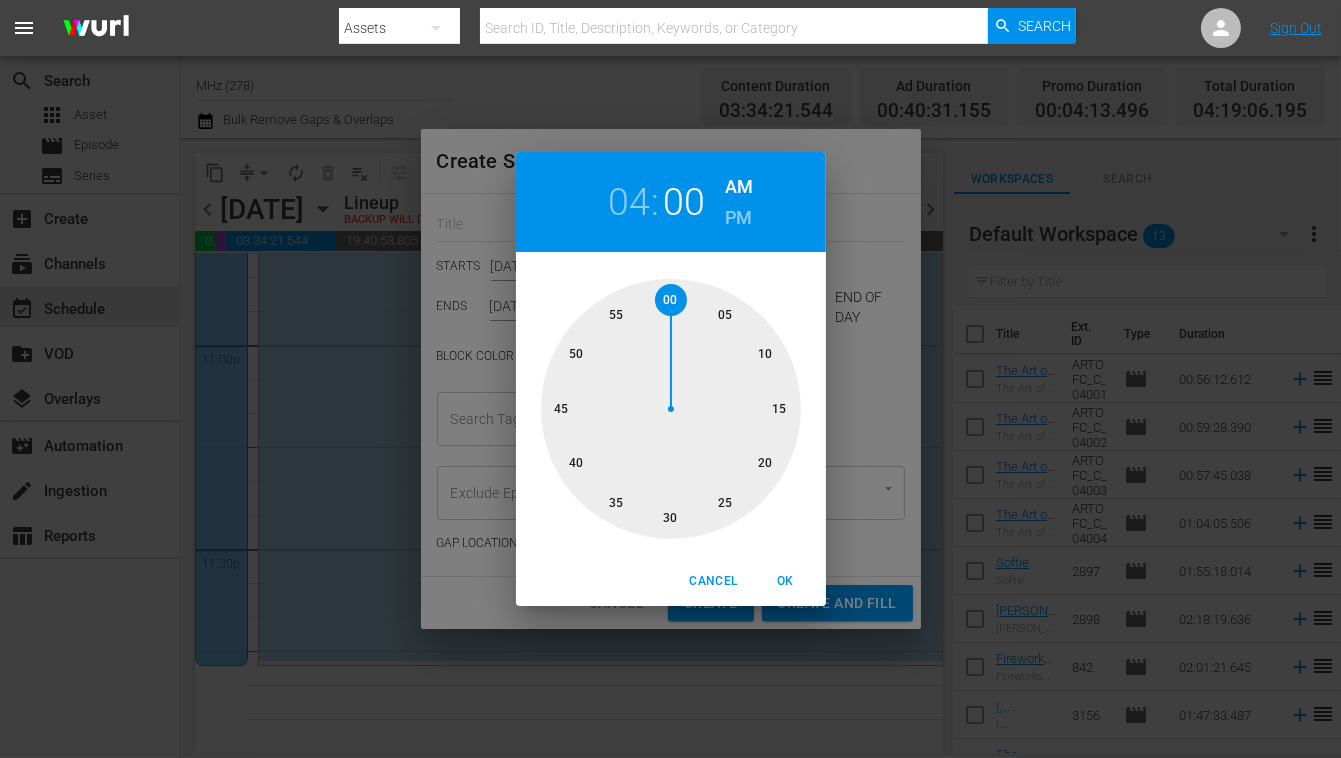 click on "OK" at bounding box center (786, 581) 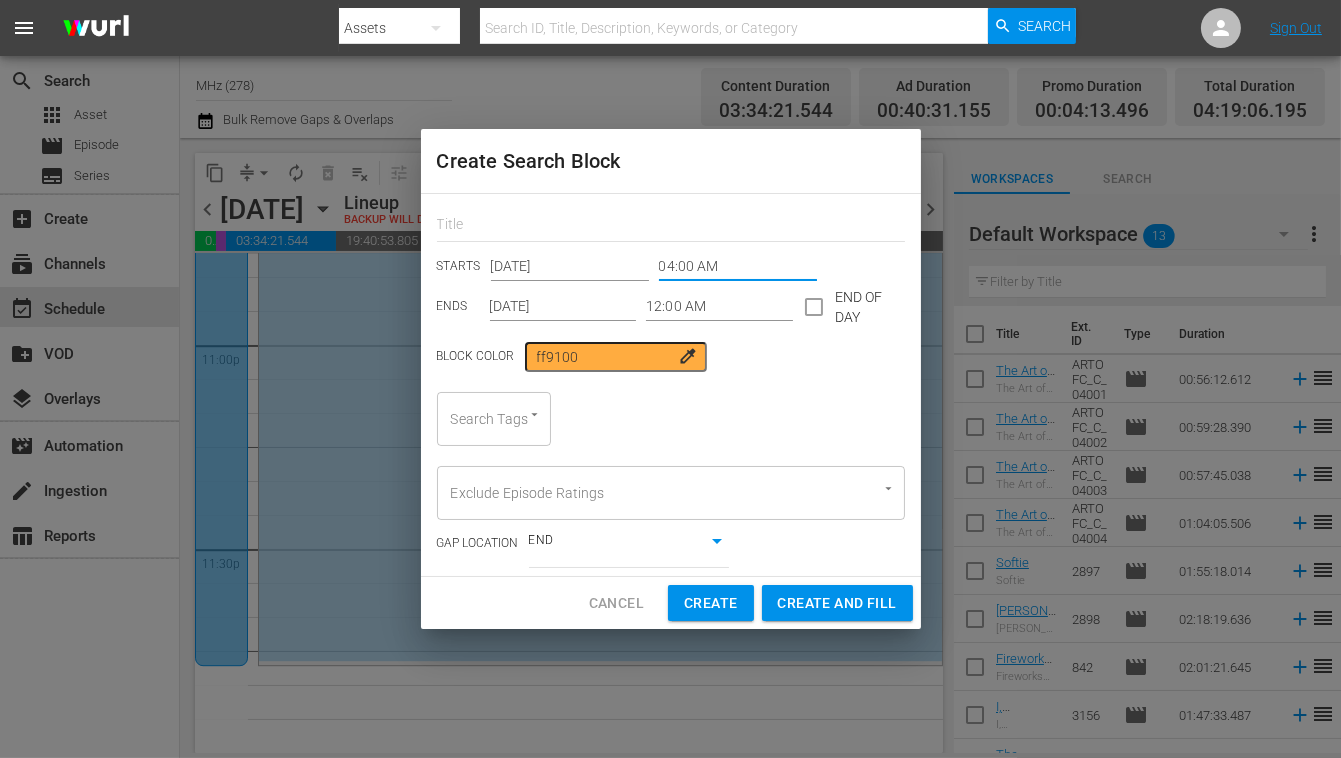click on "12:00 AM" at bounding box center (719, 307) 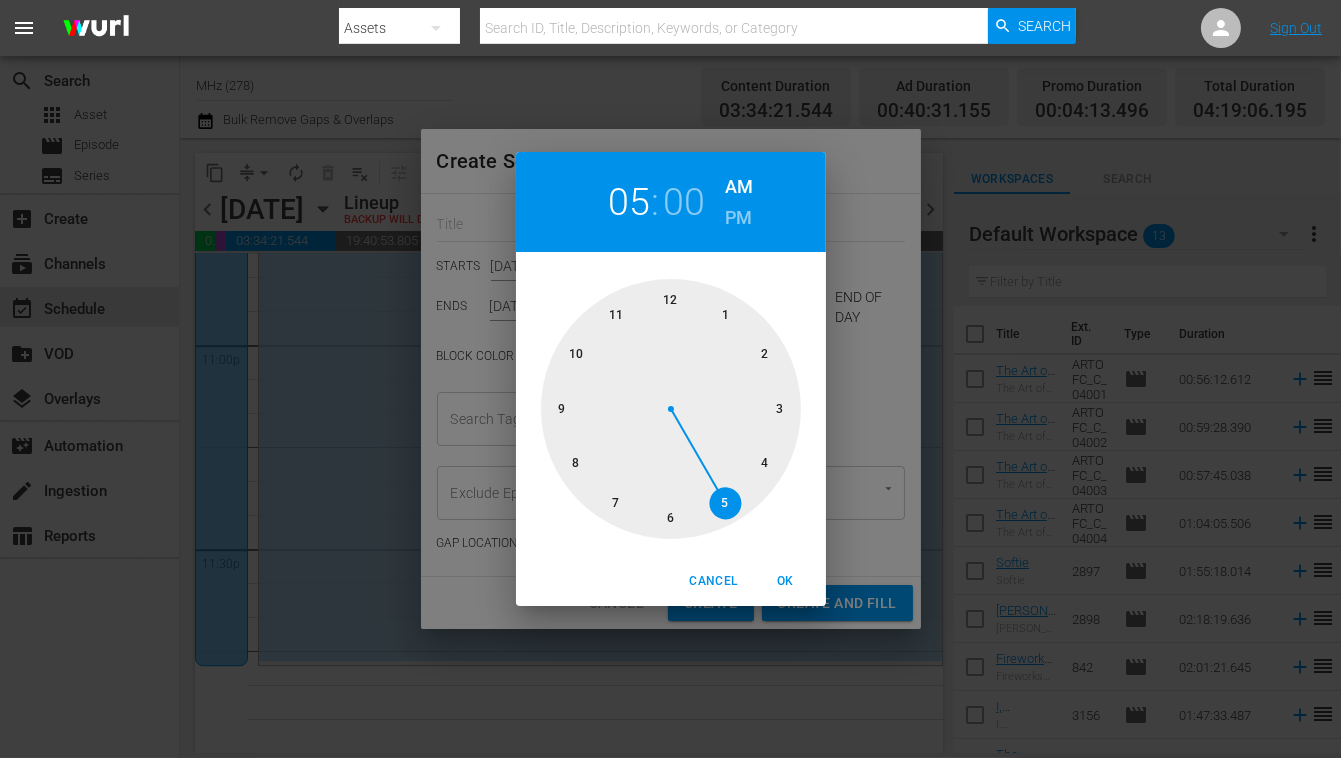click at bounding box center (671, 409) 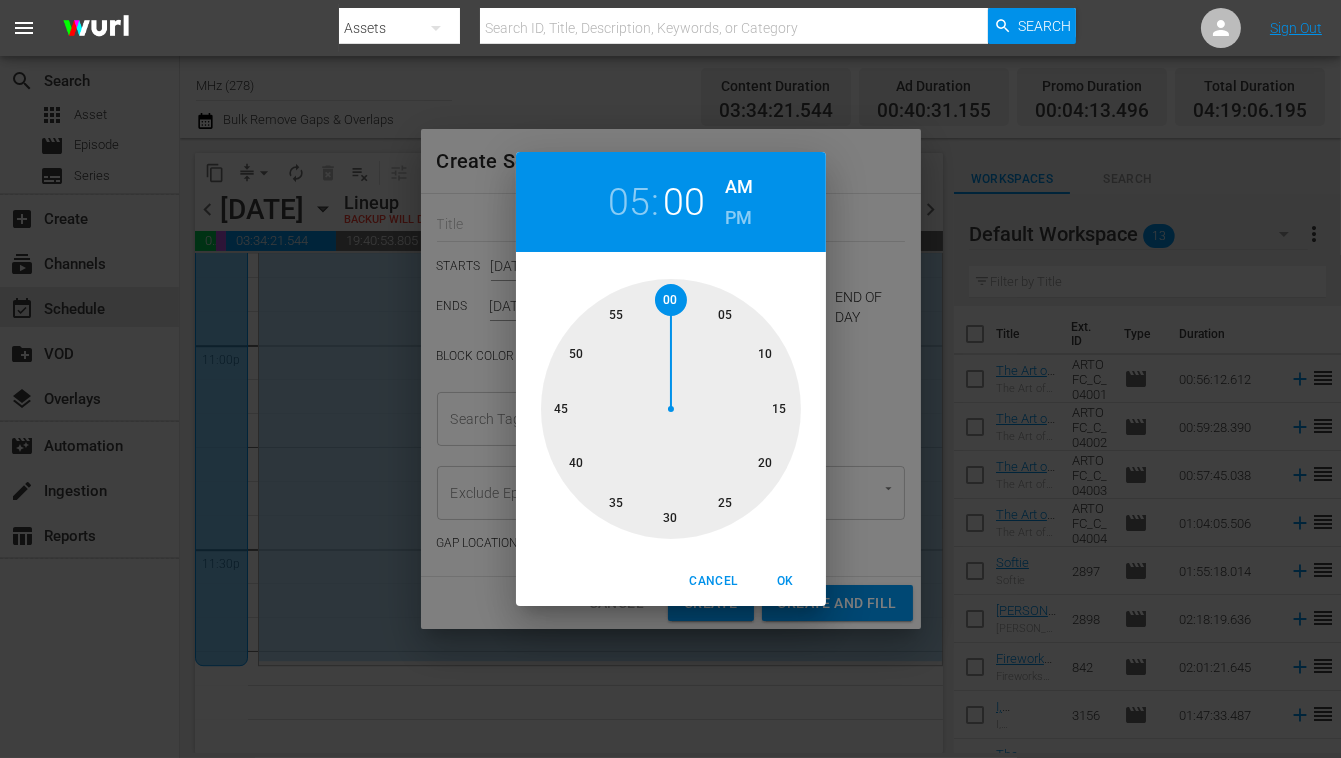 click on "05 : 00 AM PM" at bounding box center [671, 202] 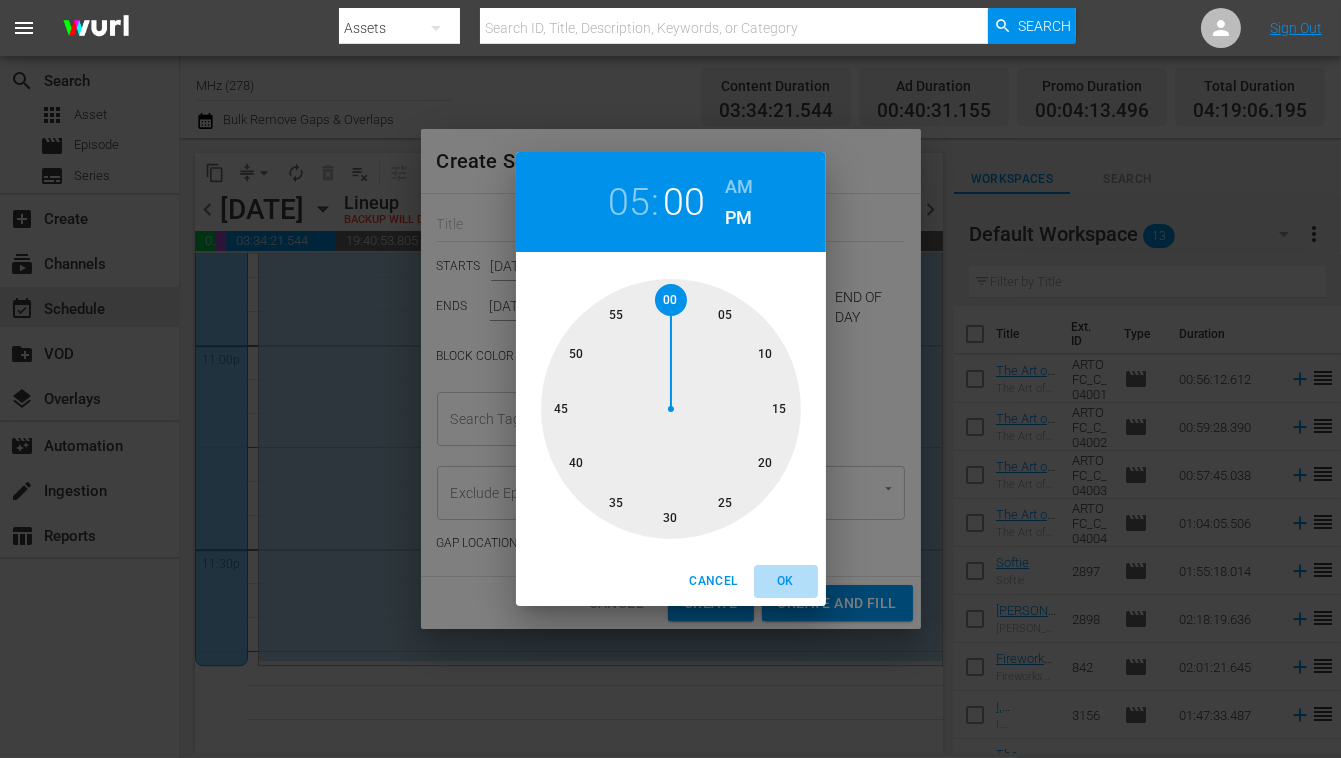 click on "OK" at bounding box center [786, 581] 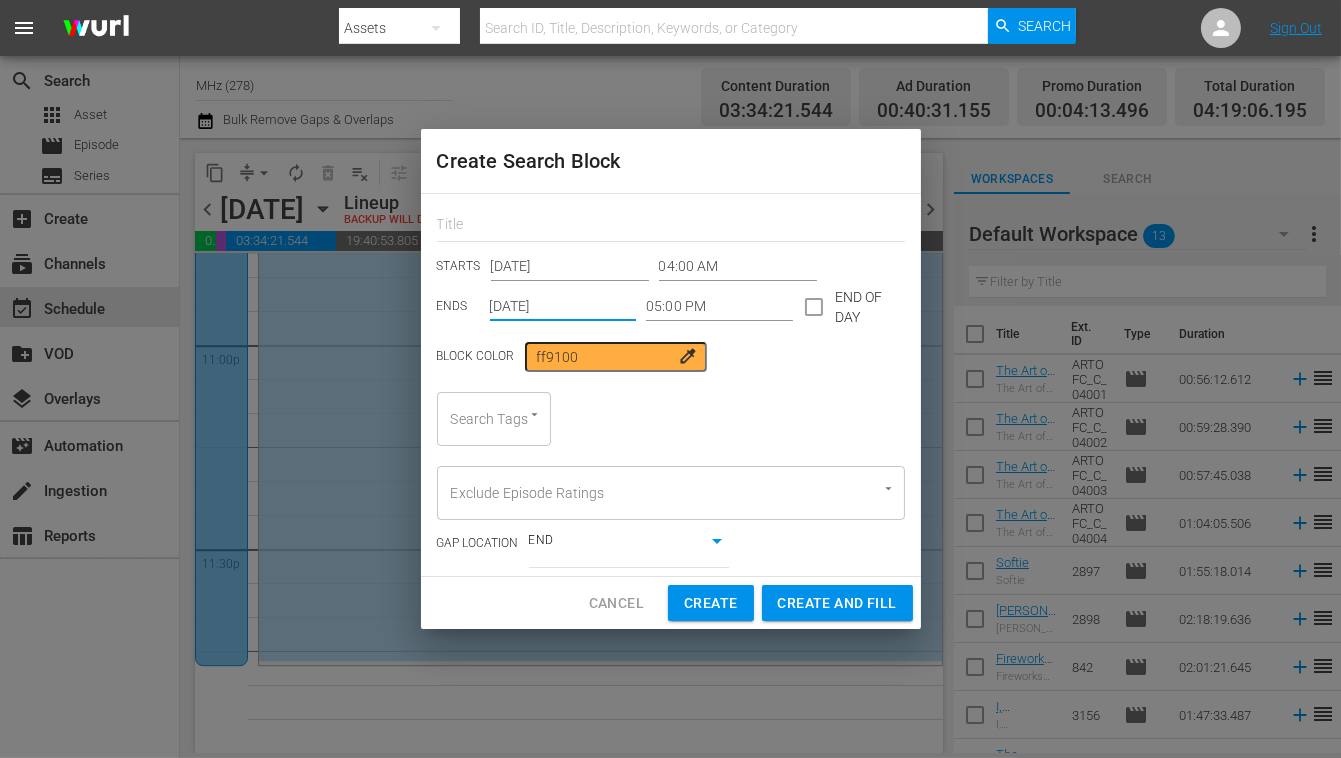 click on "[DATE]" at bounding box center [563, 307] 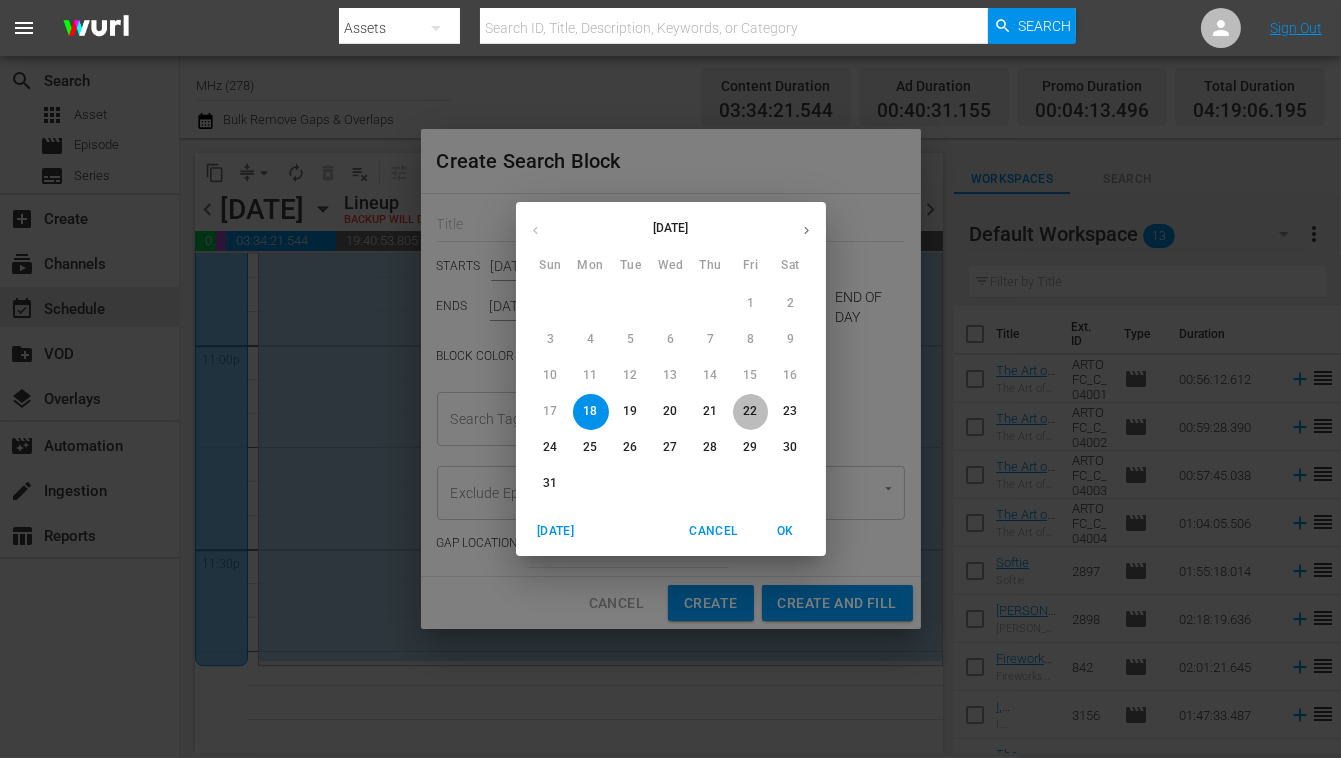 click on "22" at bounding box center (751, 411) 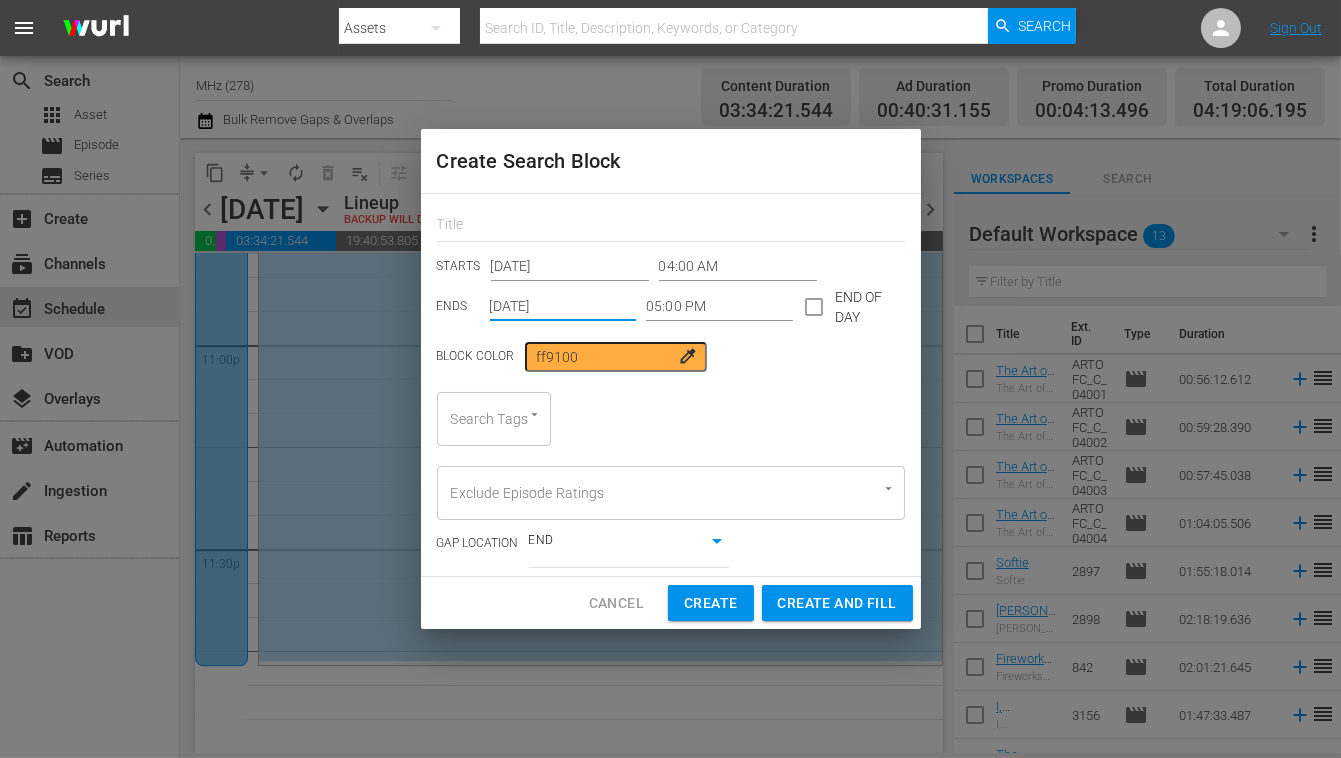 click on "Search Tags" at bounding box center [466, 419] 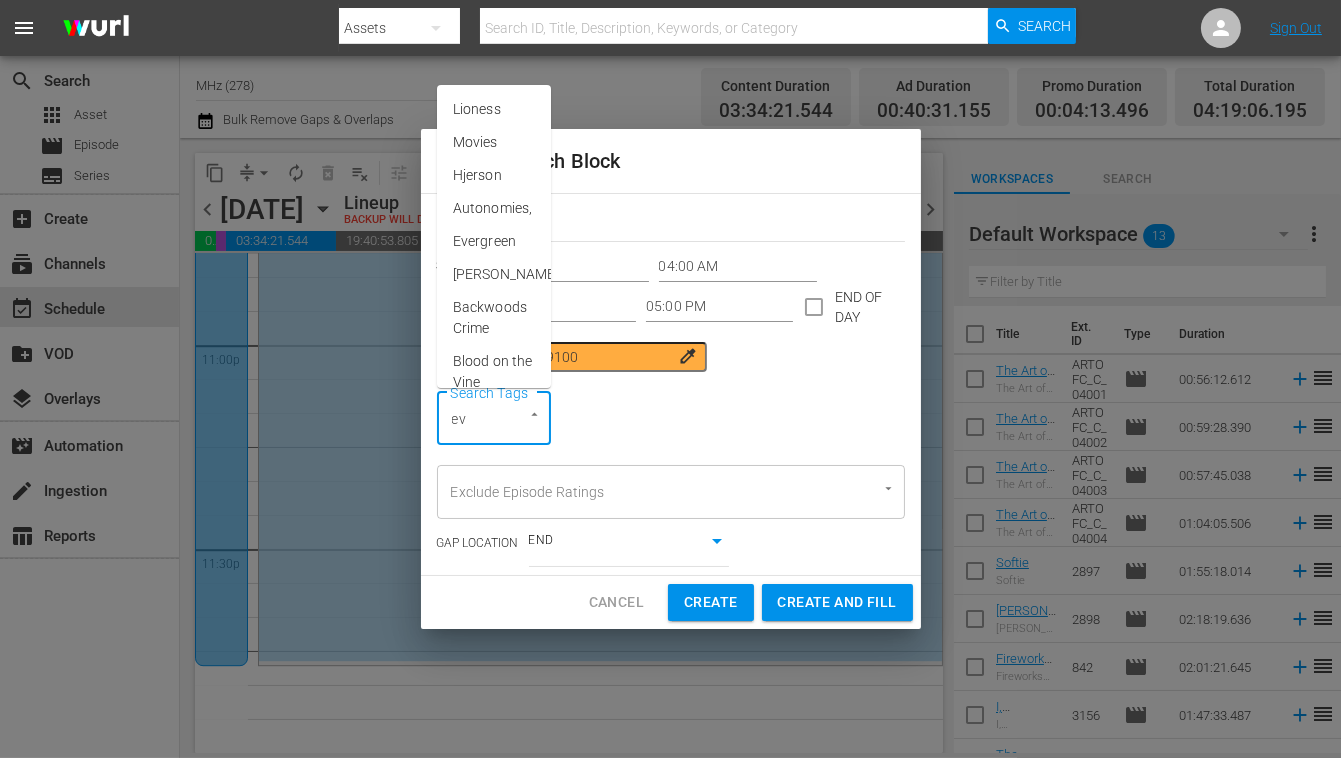 type on "eve" 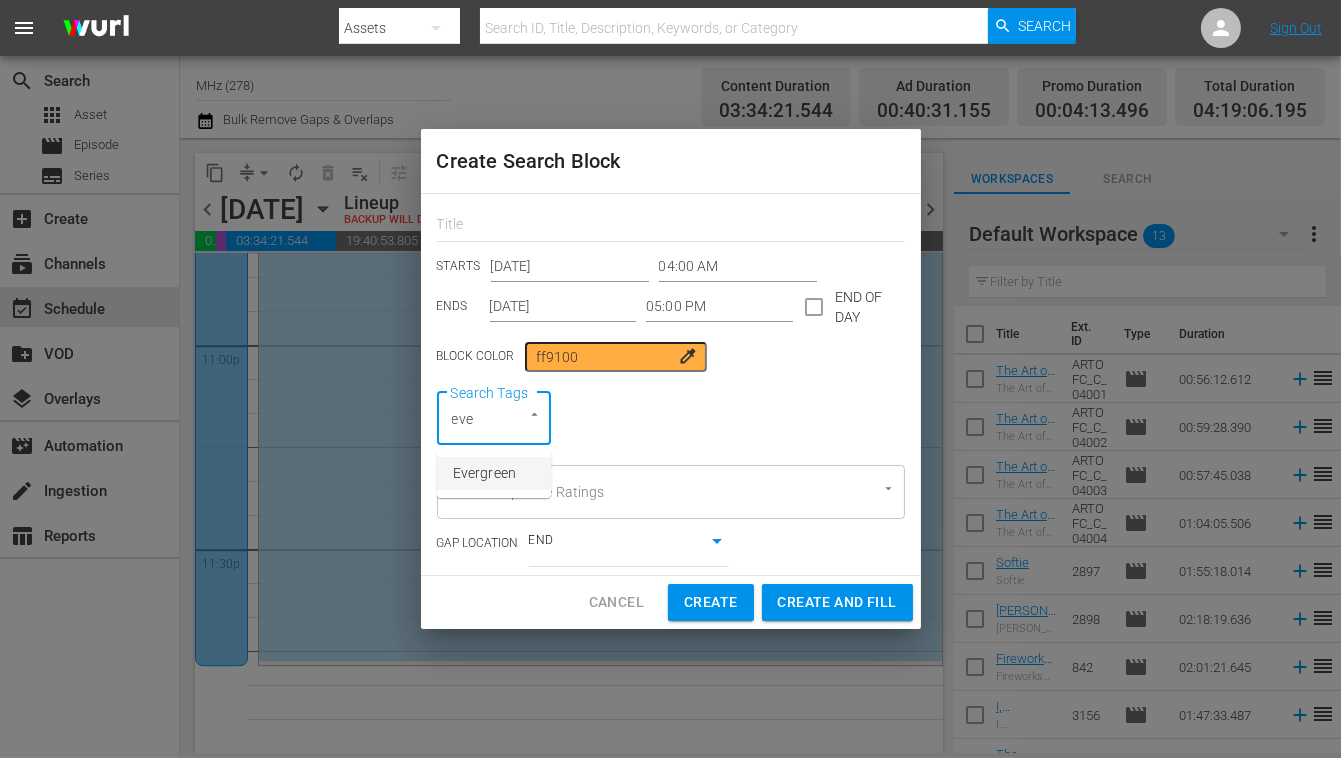 click on "Evergreen" at bounding box center [484, 473] 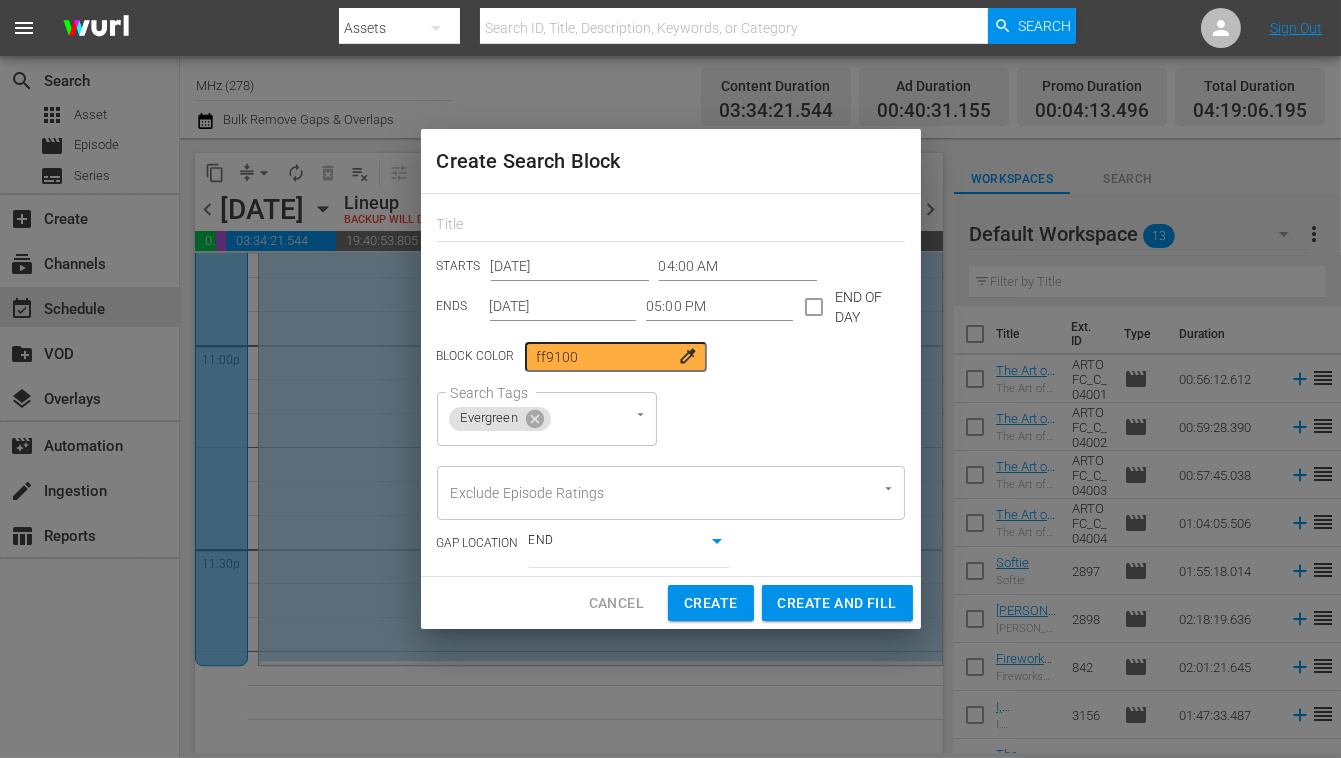 click at bounding box center (671, 222) 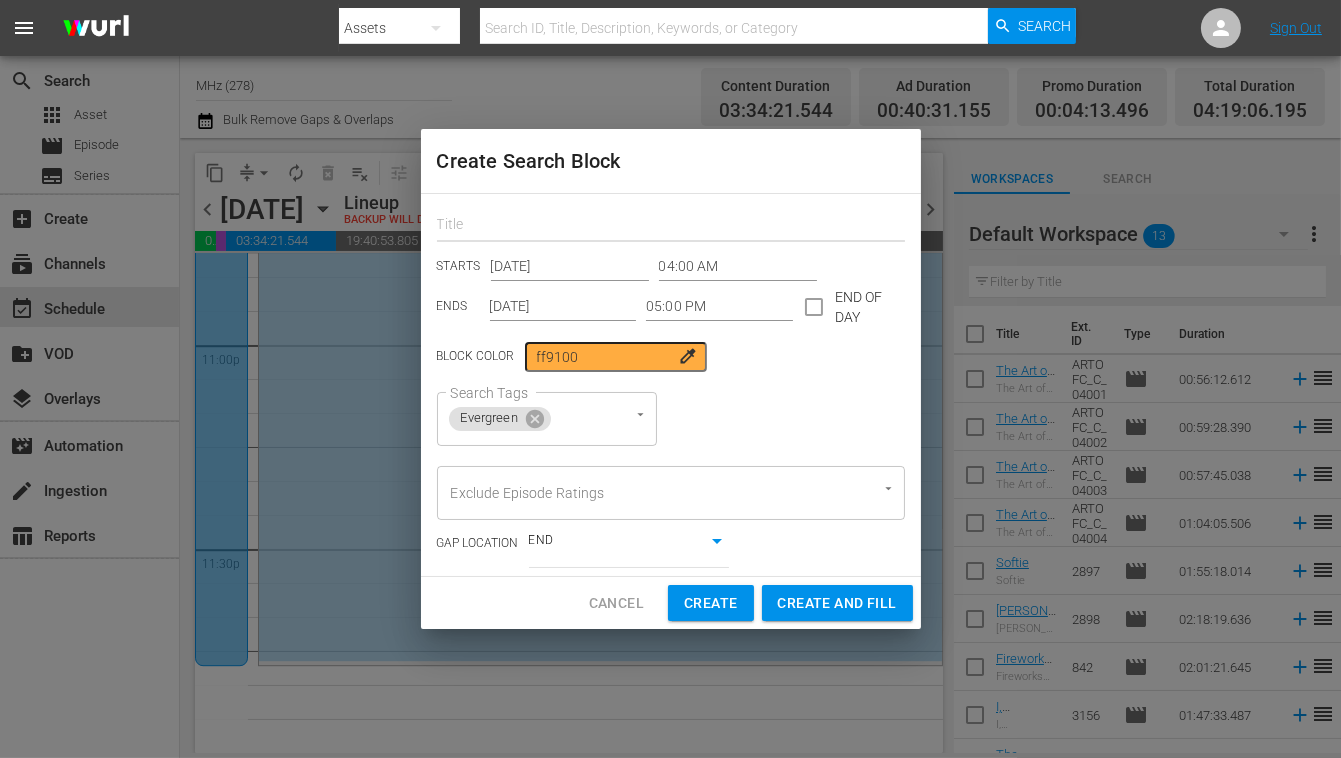 click at bounding box center [671, 226] 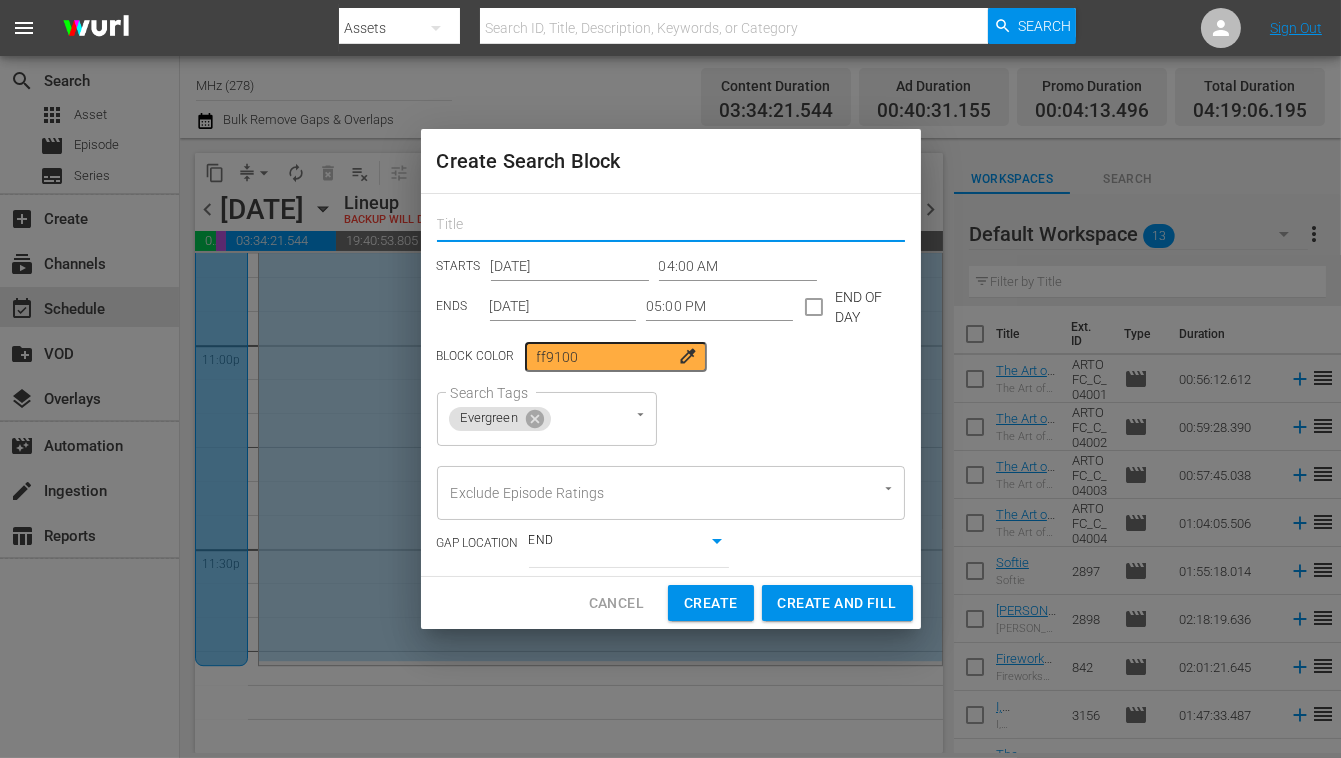 type on "ev" 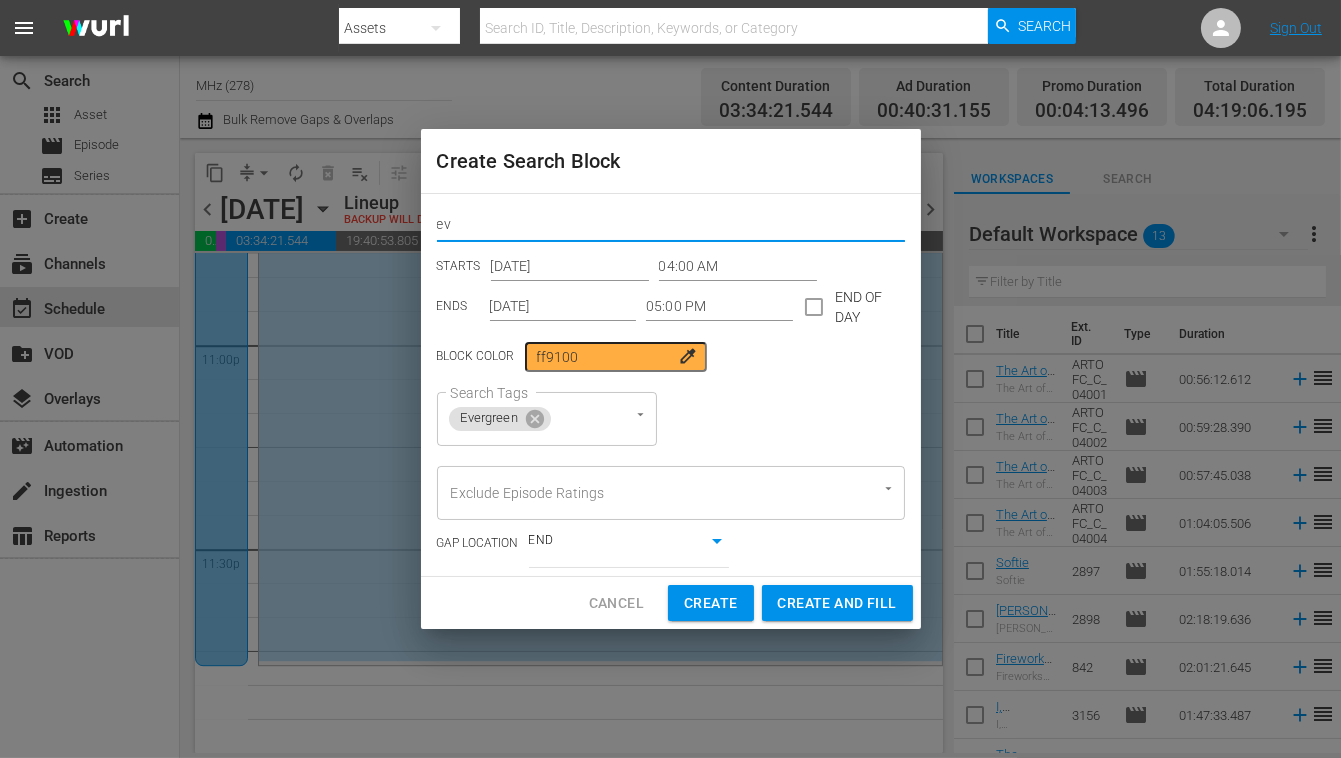 click on "Create and Fill" at bounding box center (837, 603) 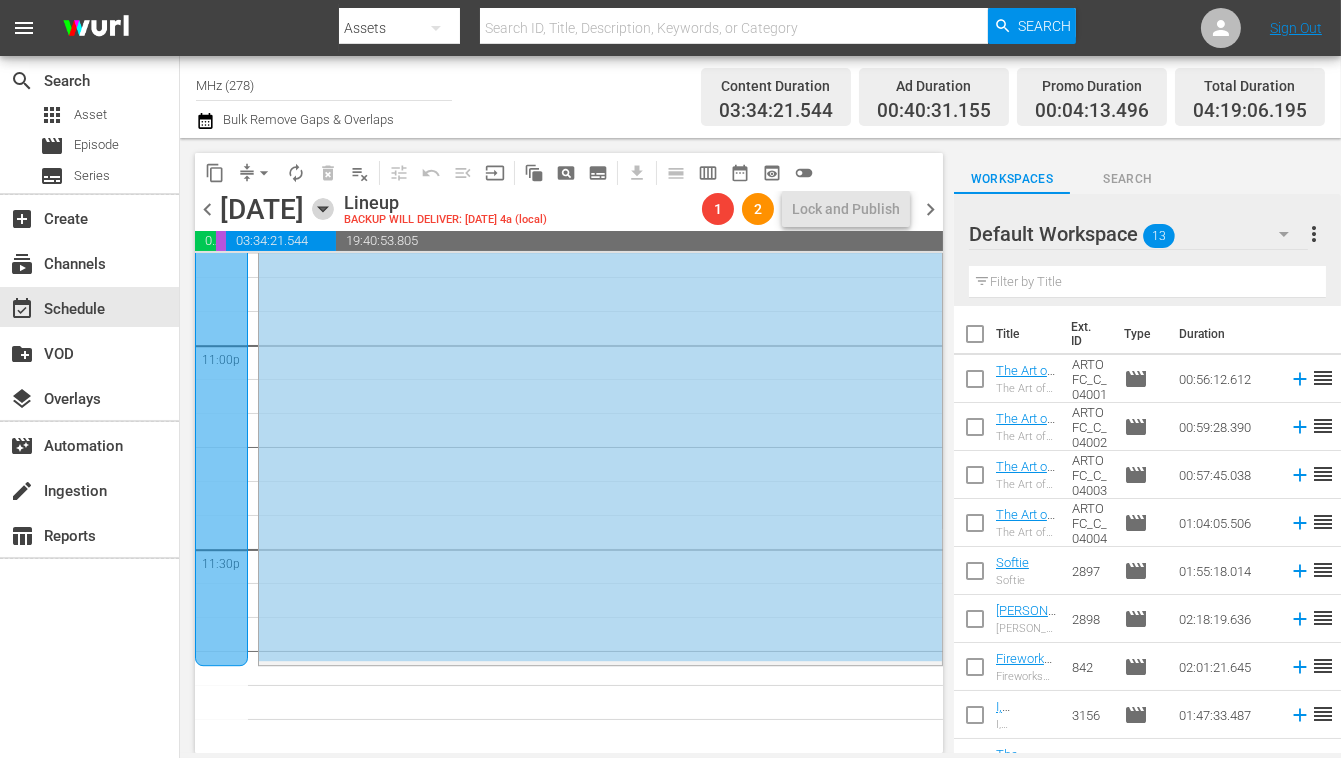 click 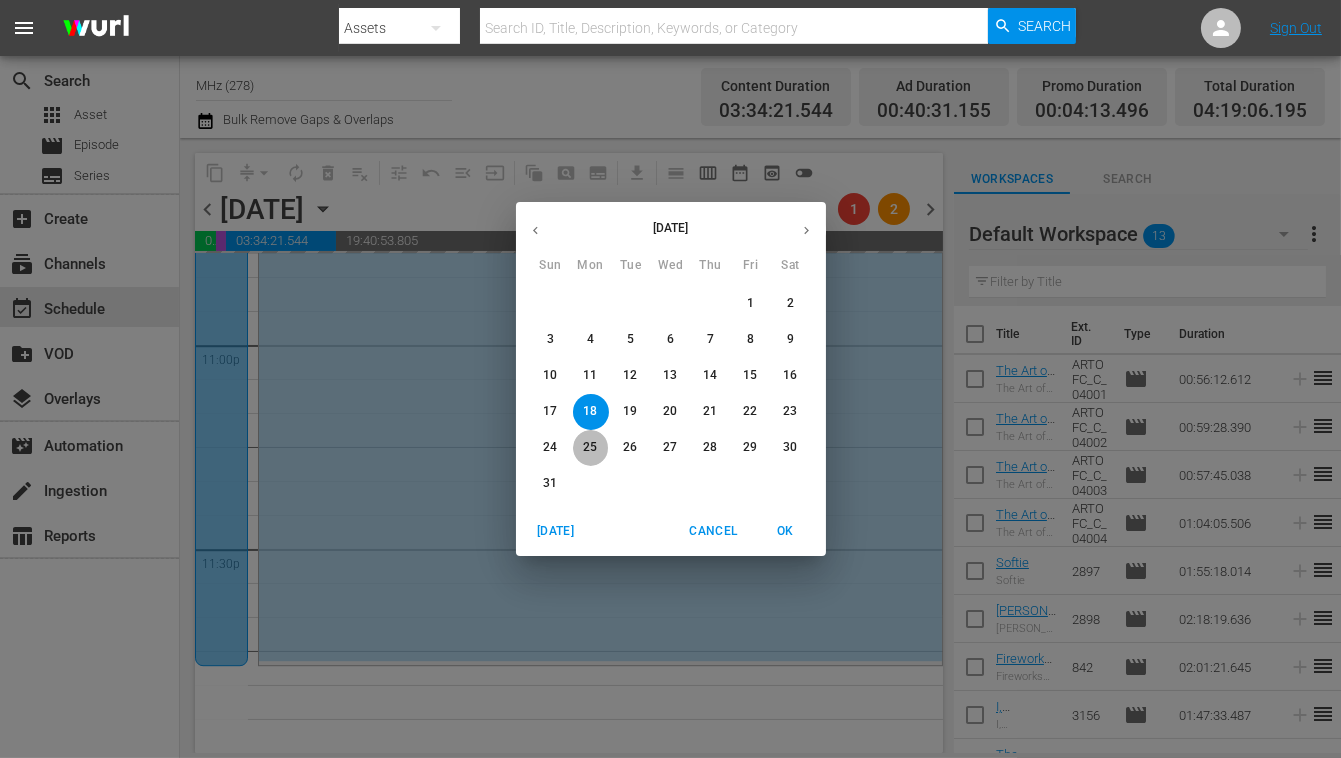 click on "25" at bounding box center (590, 447) 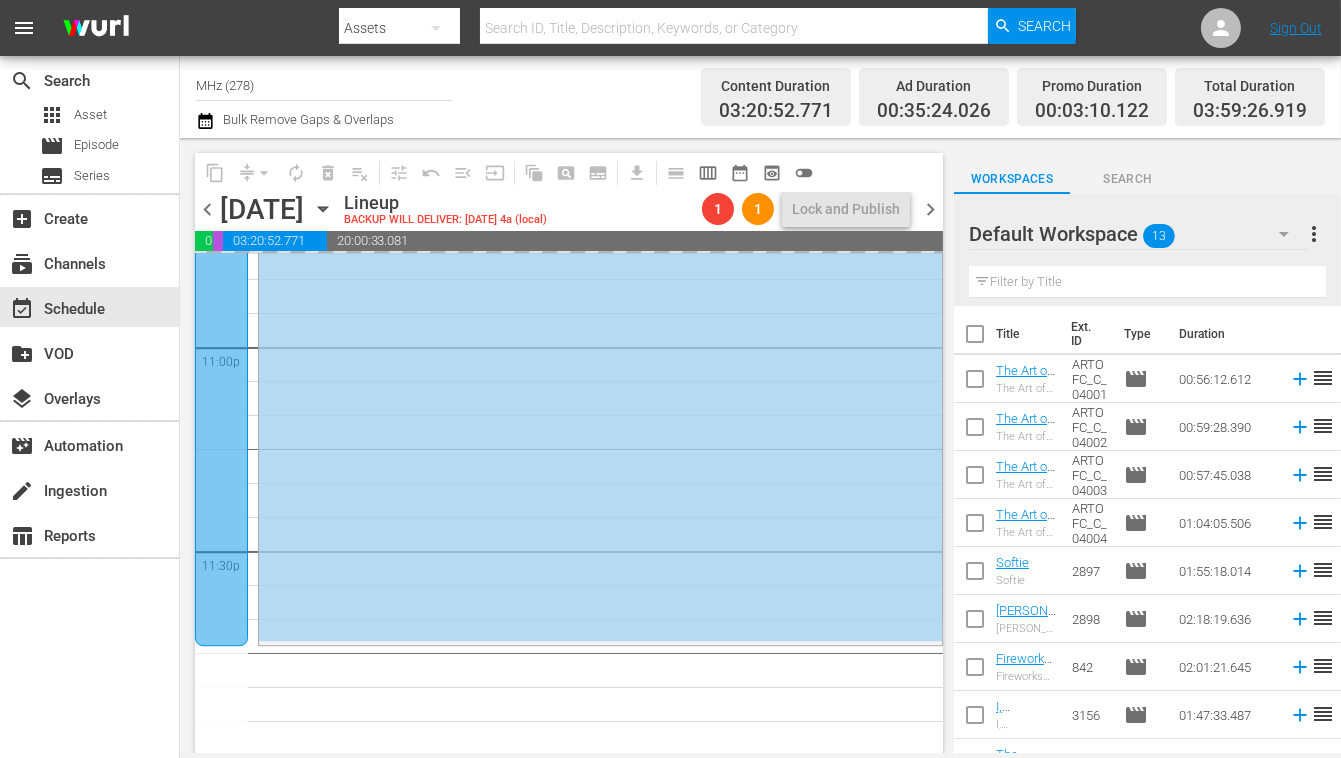 scroll, scrollTop: 9293, scrollLeft: 0, axis: vertical 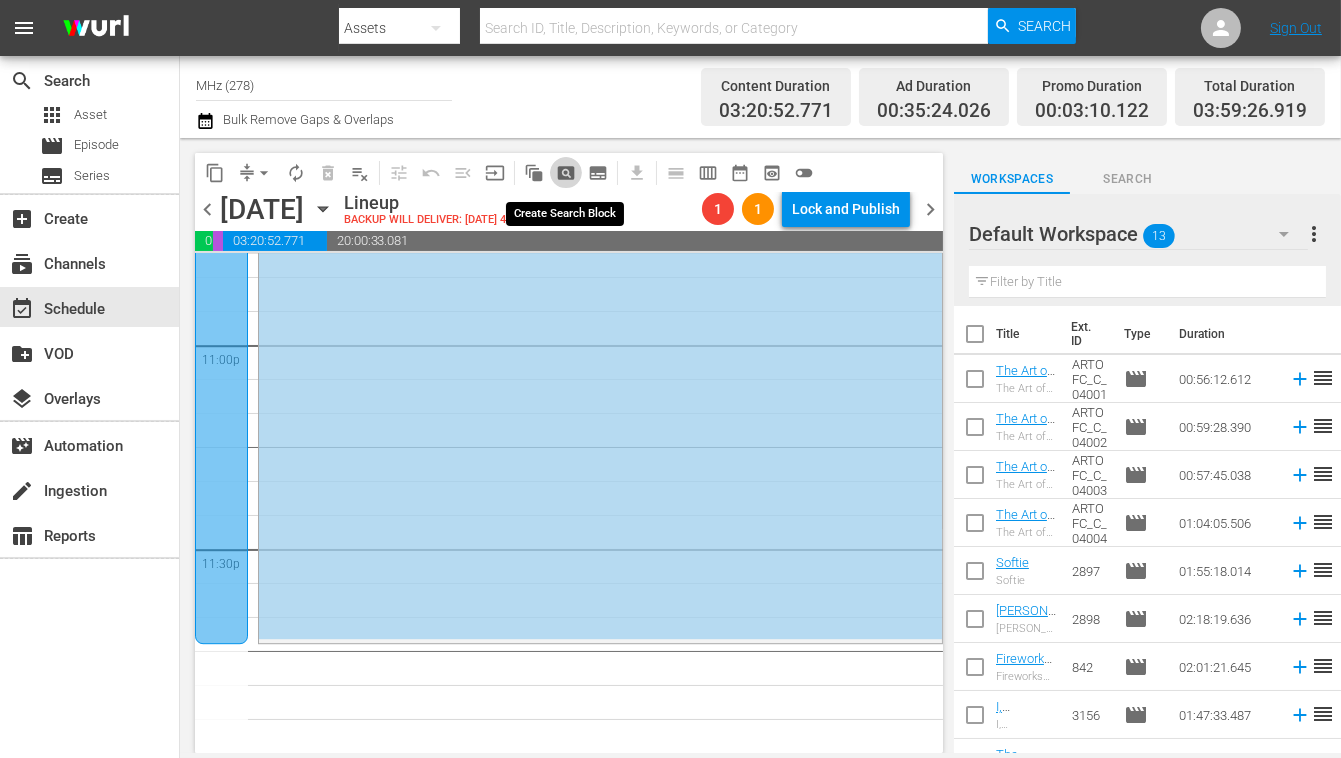 click on "pageview_outlined" at bounding box center [566, 173] 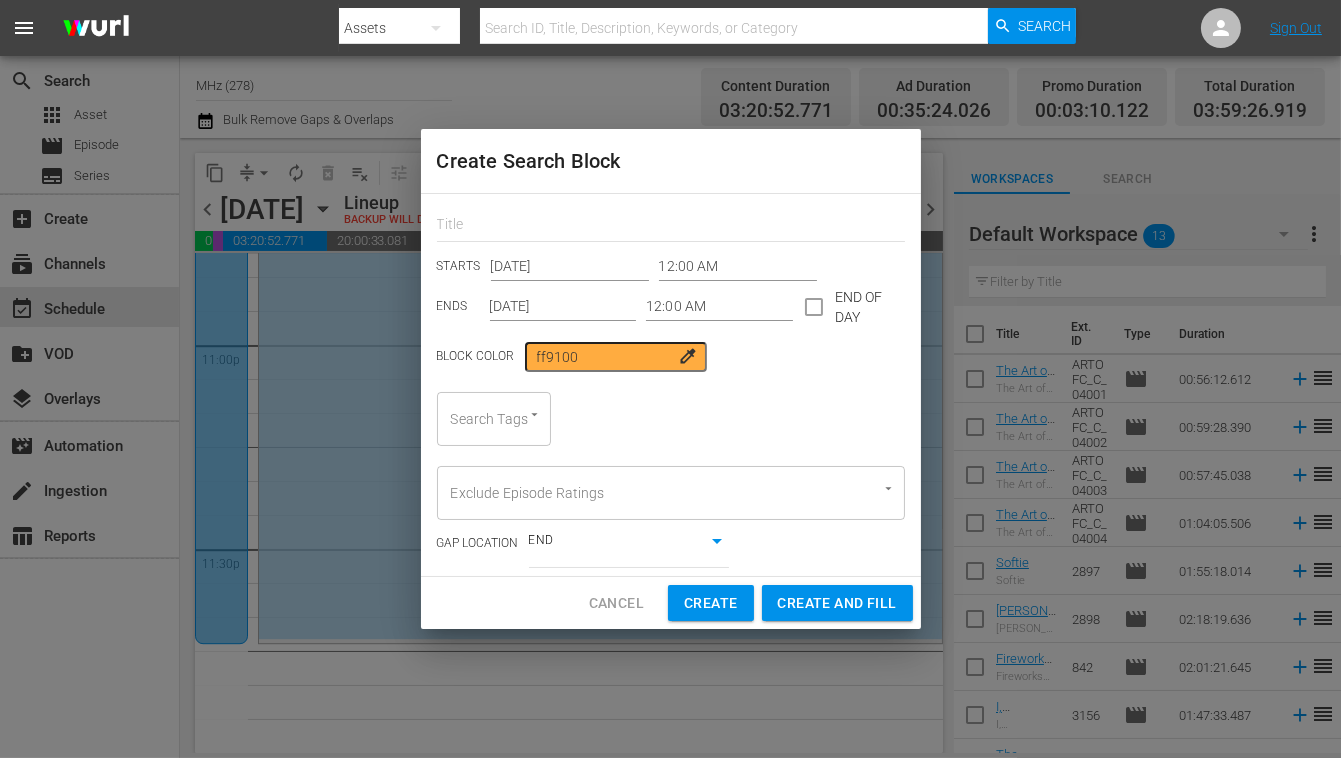 click on "12:00 AM" at bounding box center (738, 267) 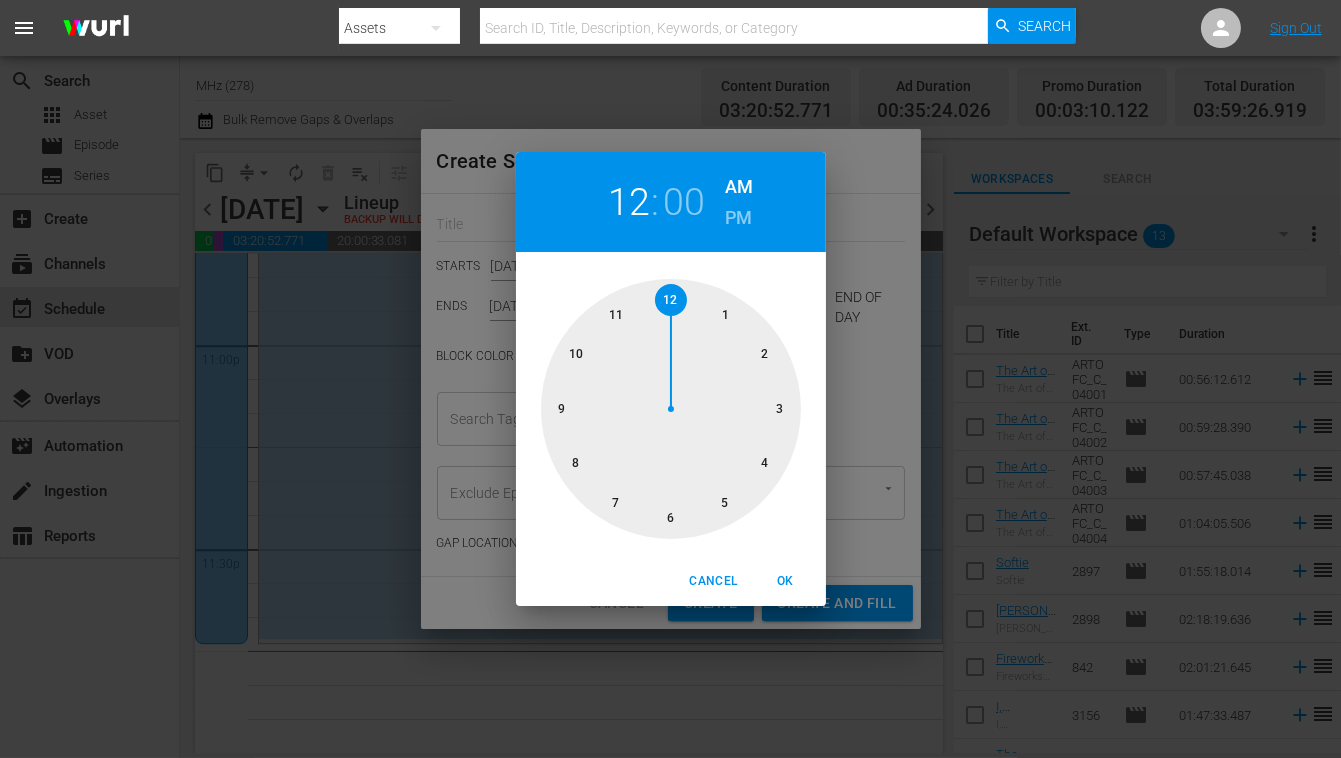click at bounding box center (671, 409) 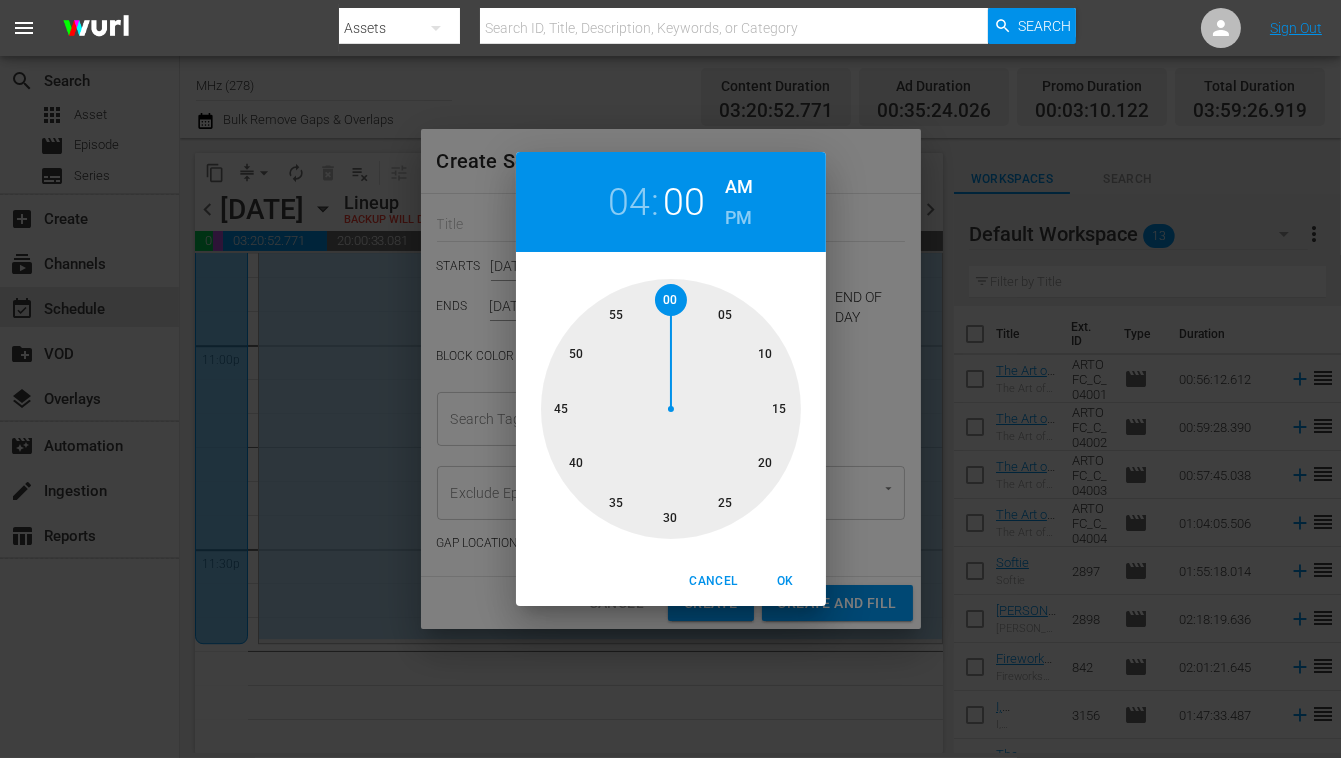 click on "OK" at bounding box center [786, 581] 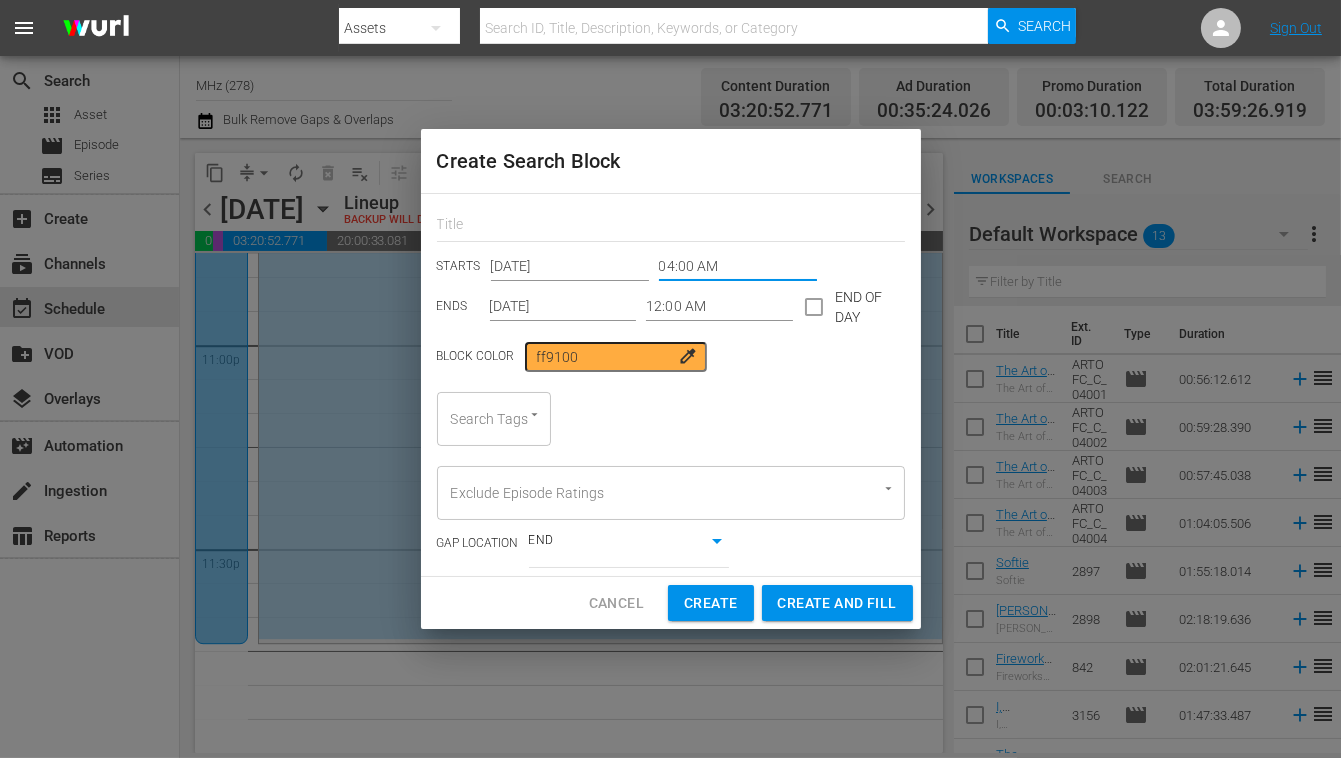 click on "12:00 AM" at bounding box center (719, 307) 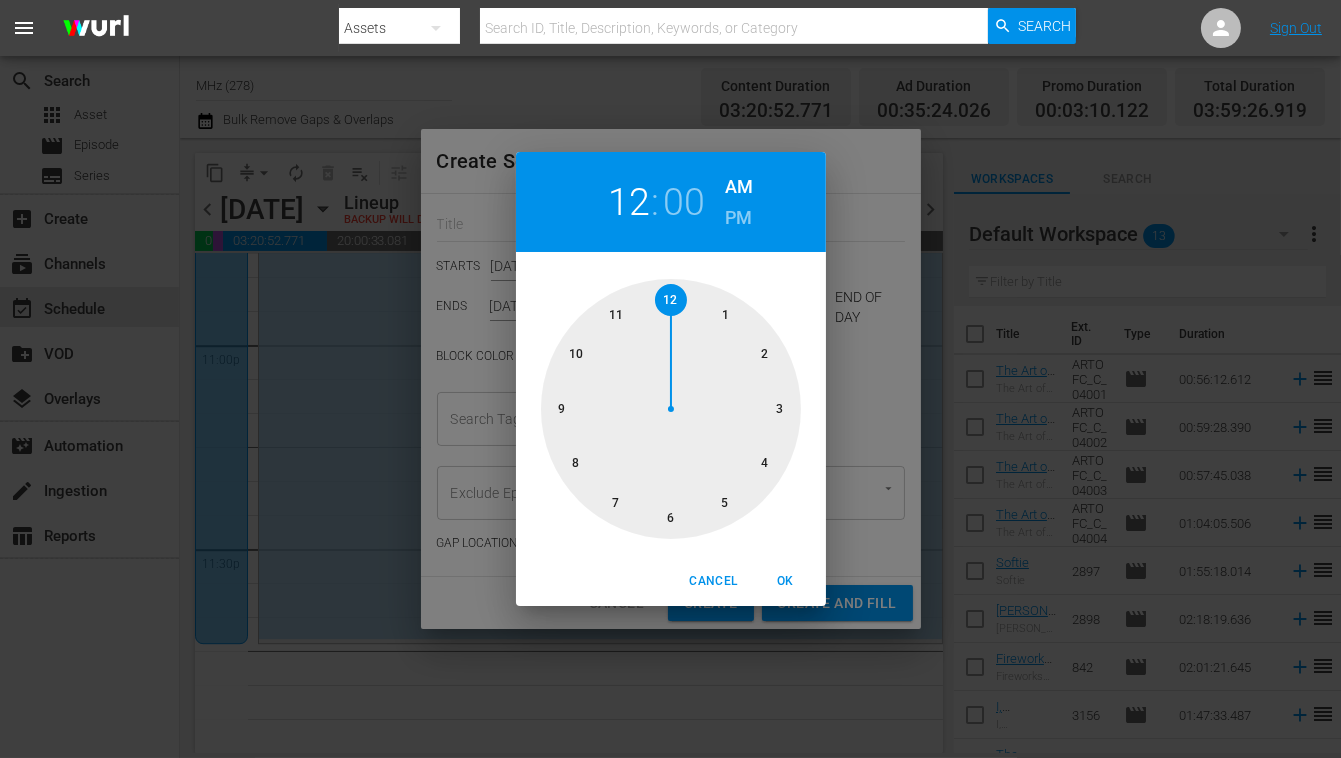click on "PM" at bounding box center [738, 218] 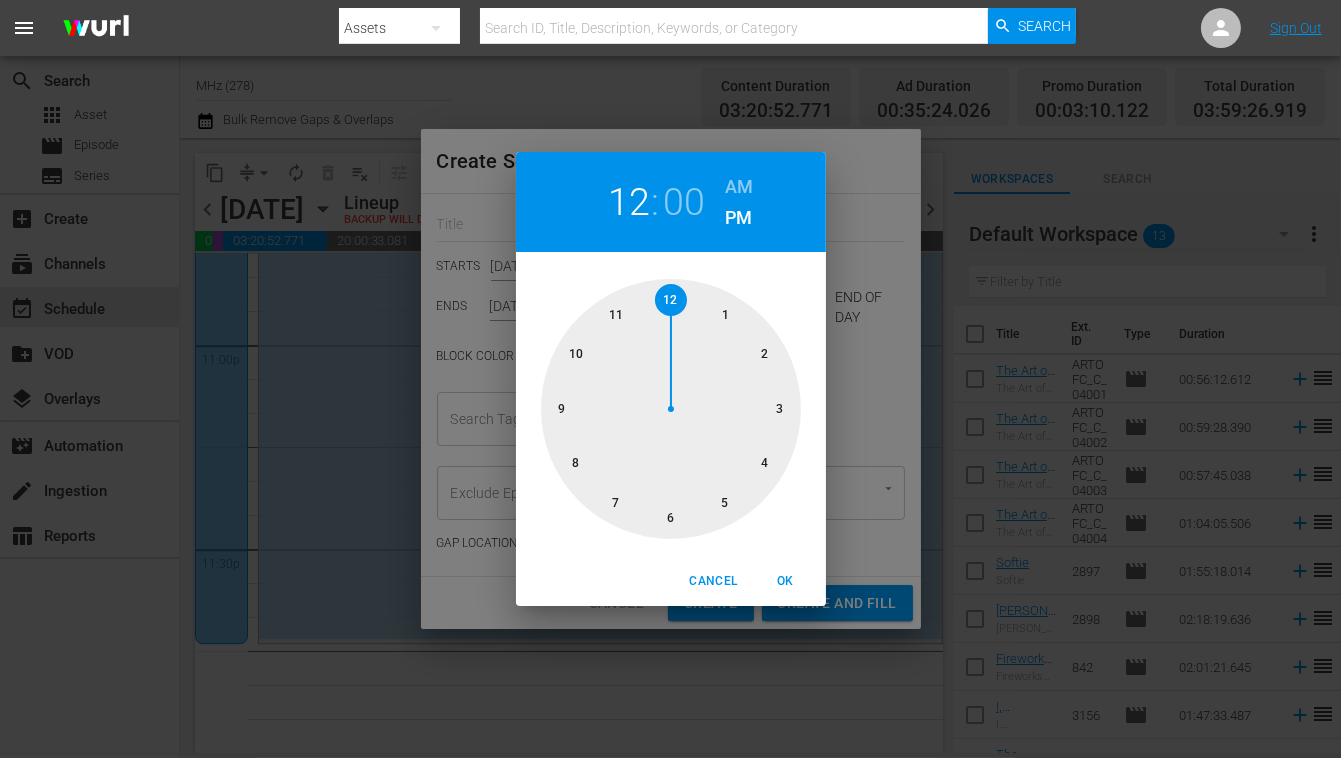 click at bounding box center (671, 409) 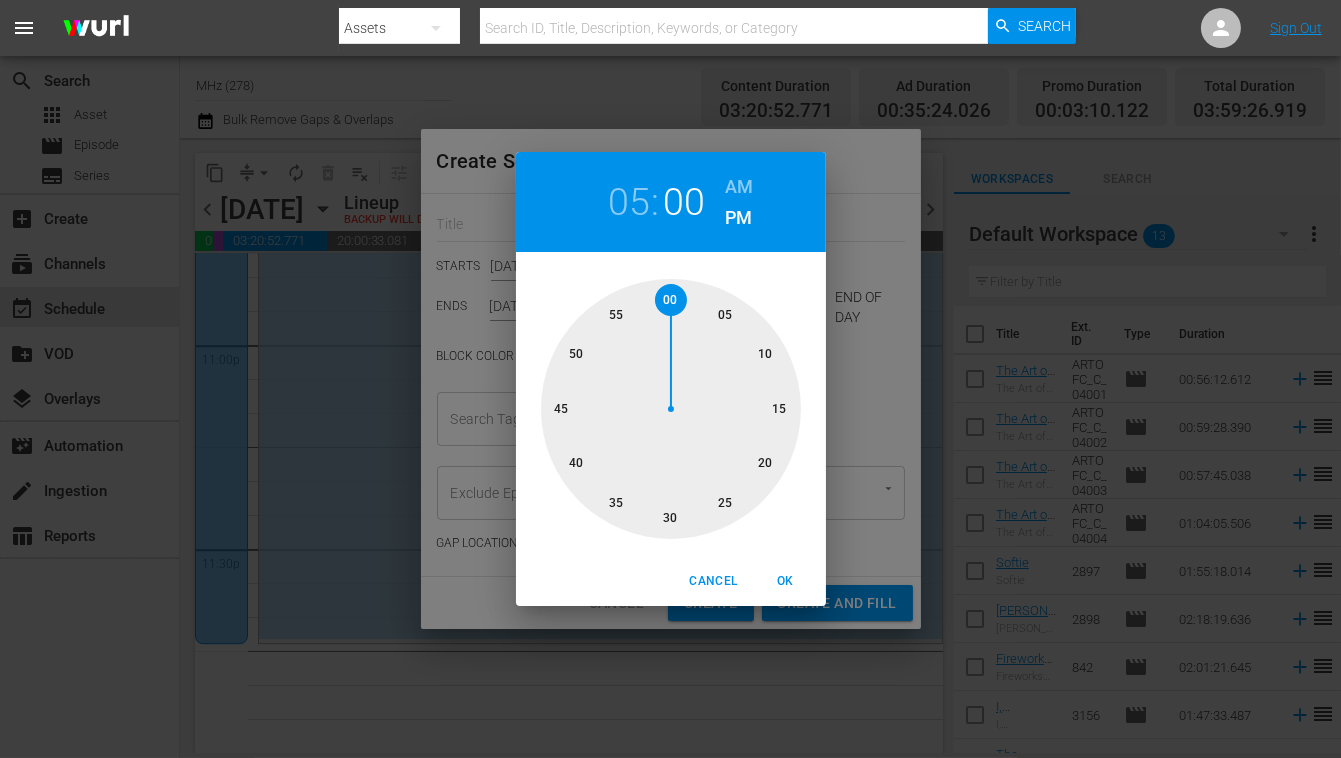 click on "OK" at bounding box center (786, 581) 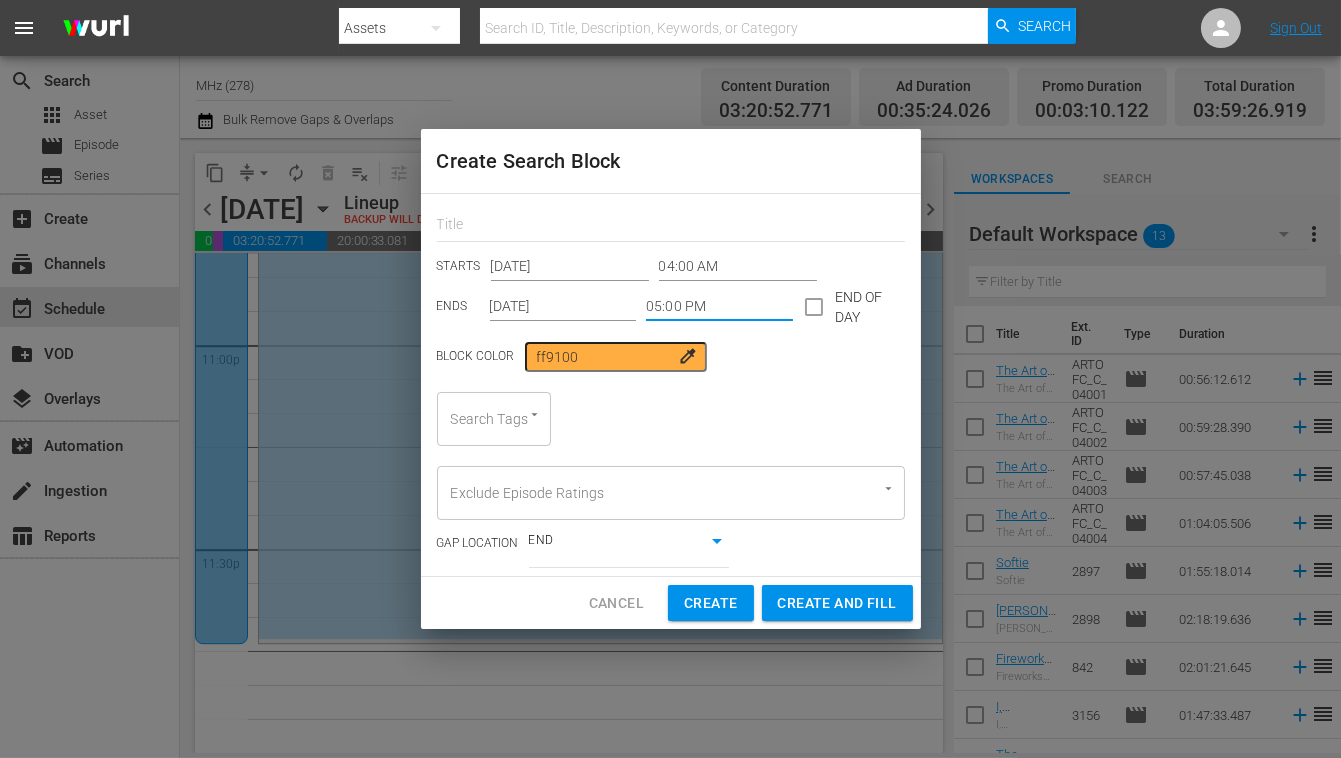 click on "[DATE]" at bounding box center (563, 307) 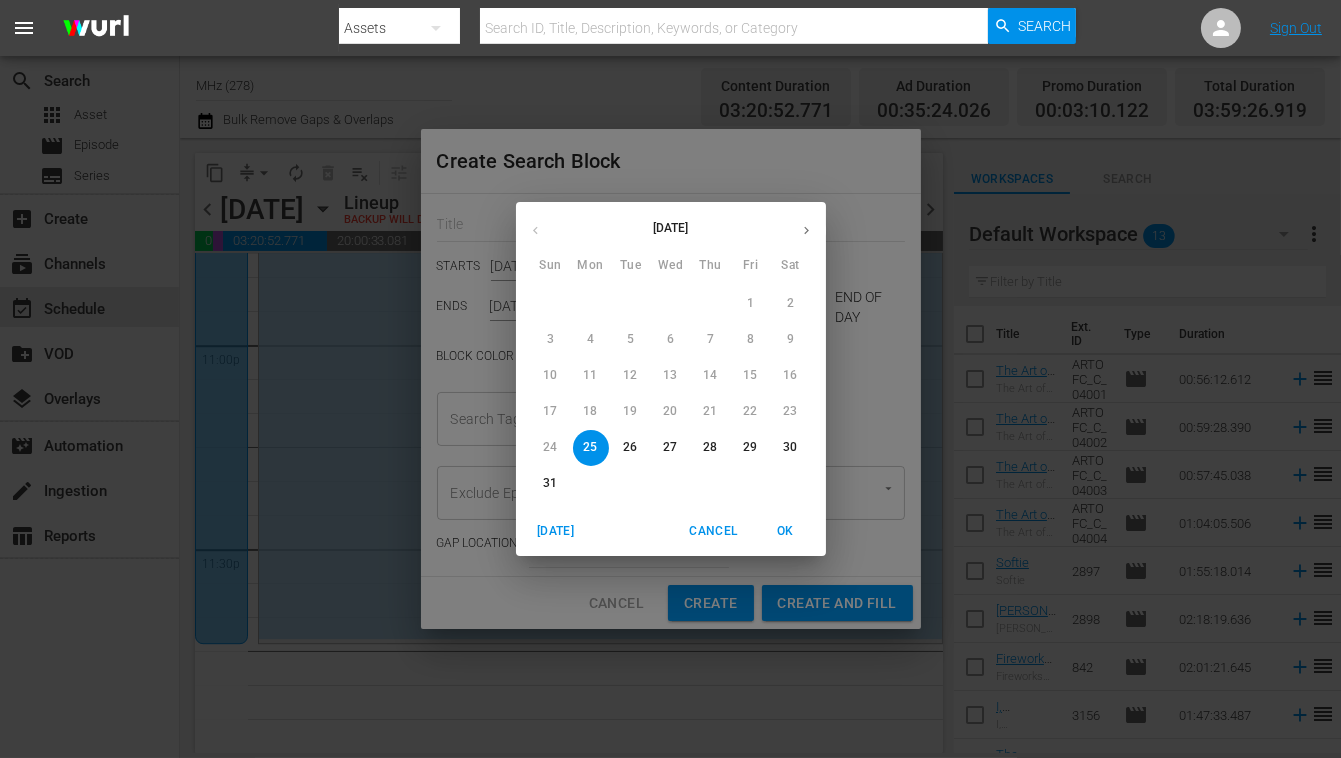 click on "29" at bounding box center (750, 447) 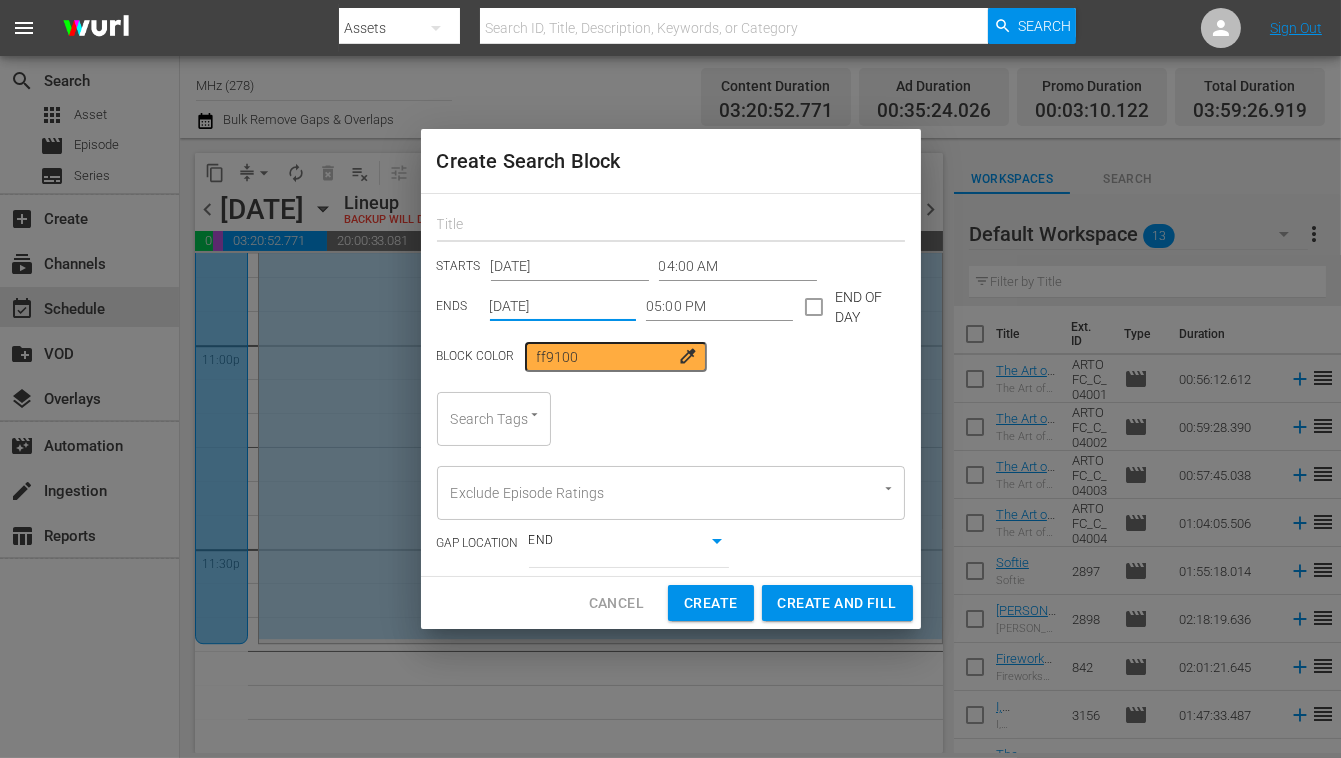click at bounding box center [671, 226] 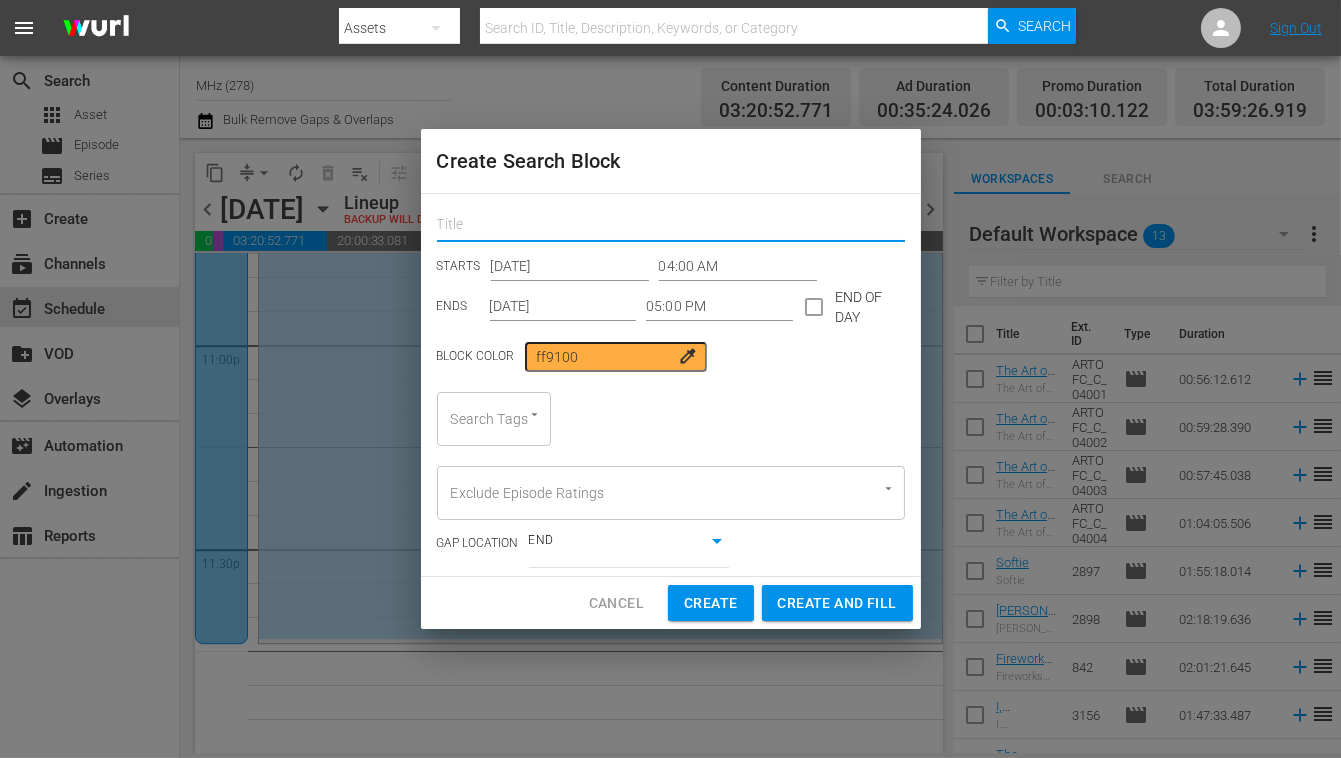 type on "ev" 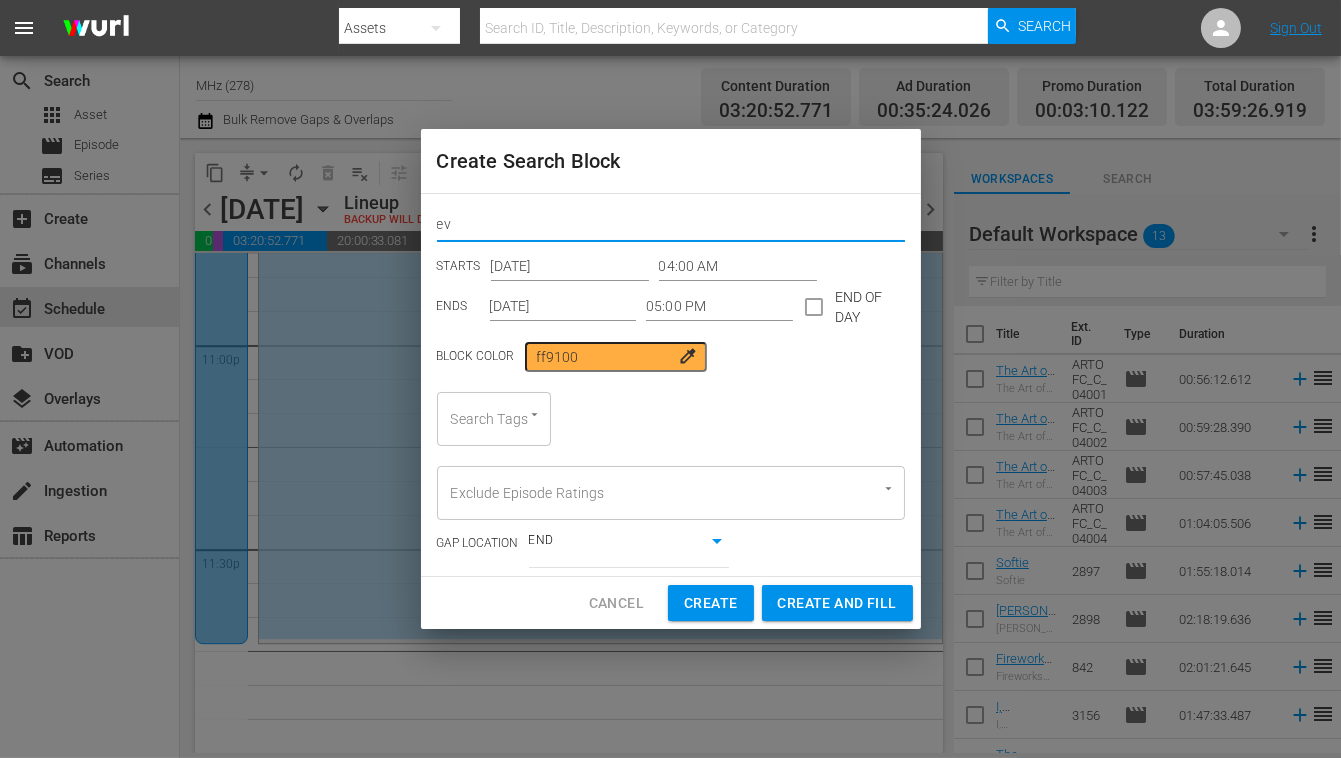 click on "Search Tags" at bounding box center [494, 419] 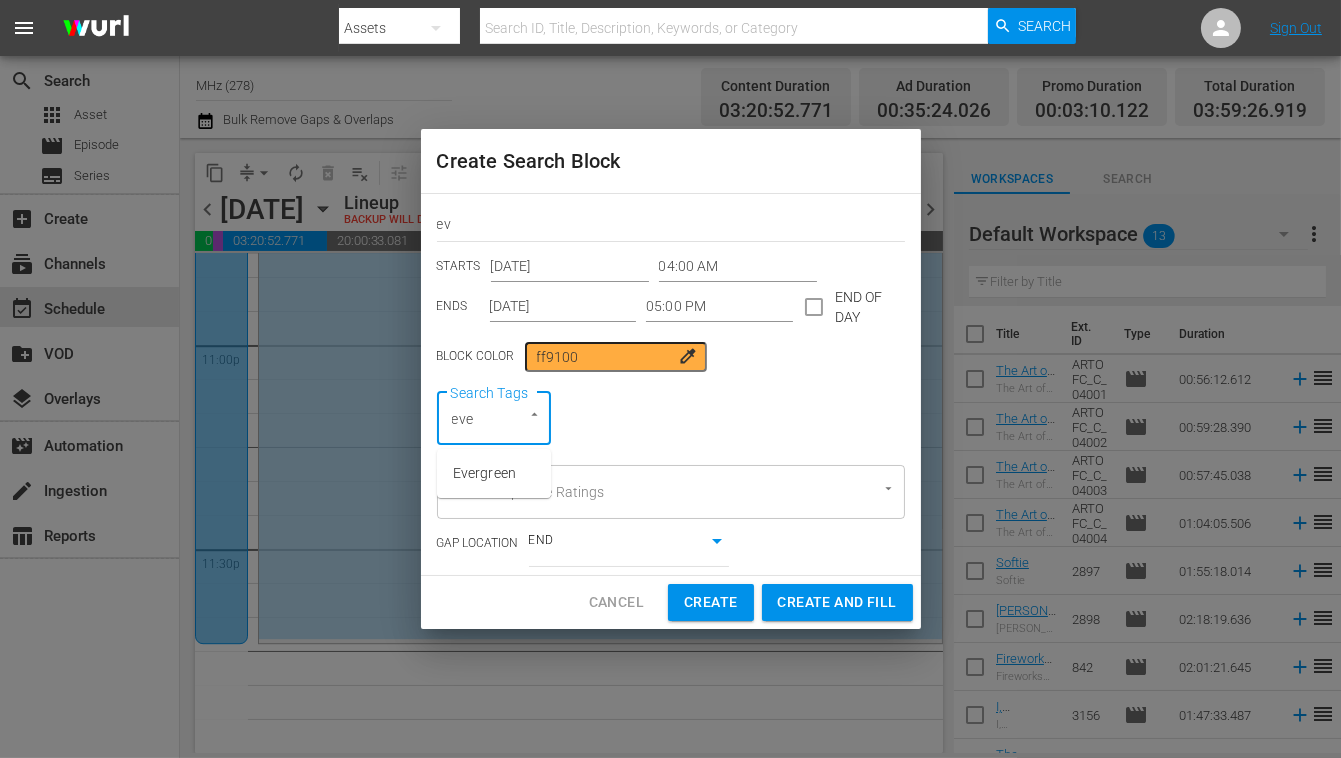 type on "ever" 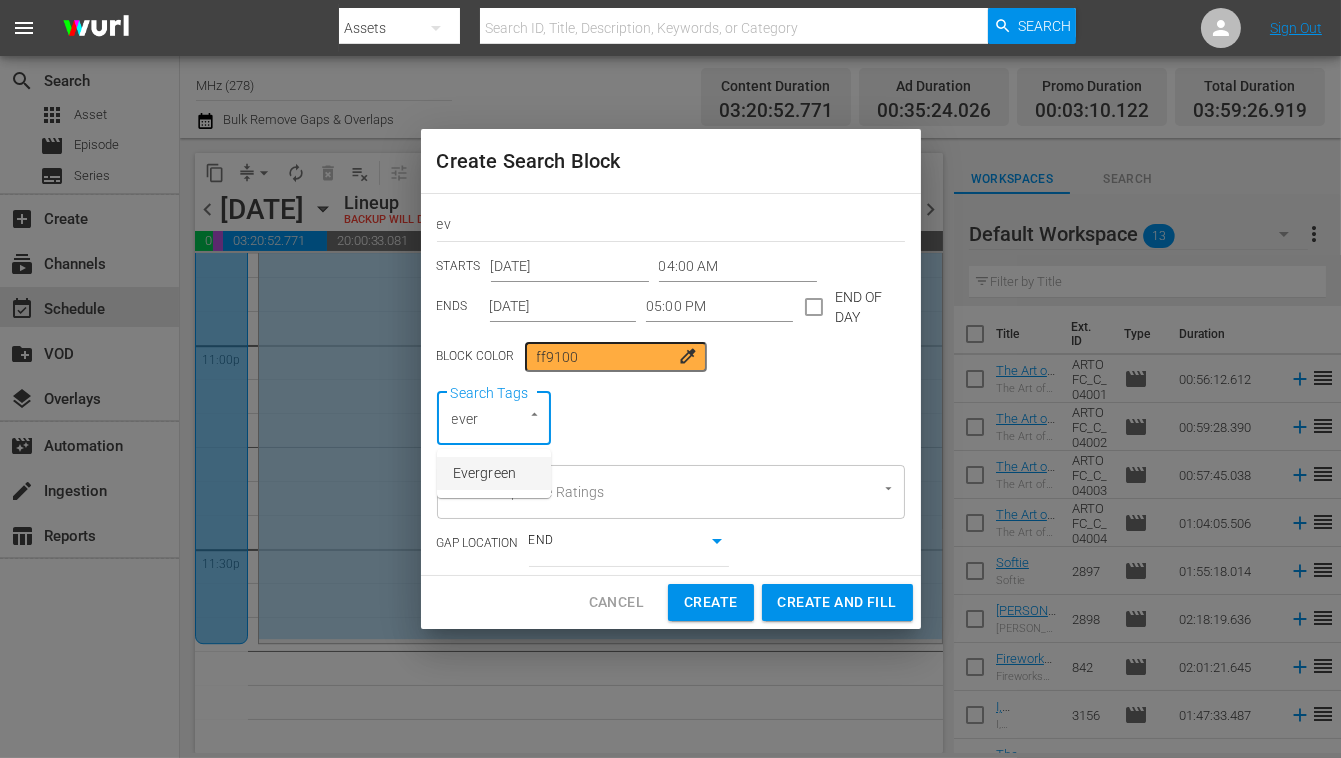 click on "Evergreen" at bounding box center [484, 473] 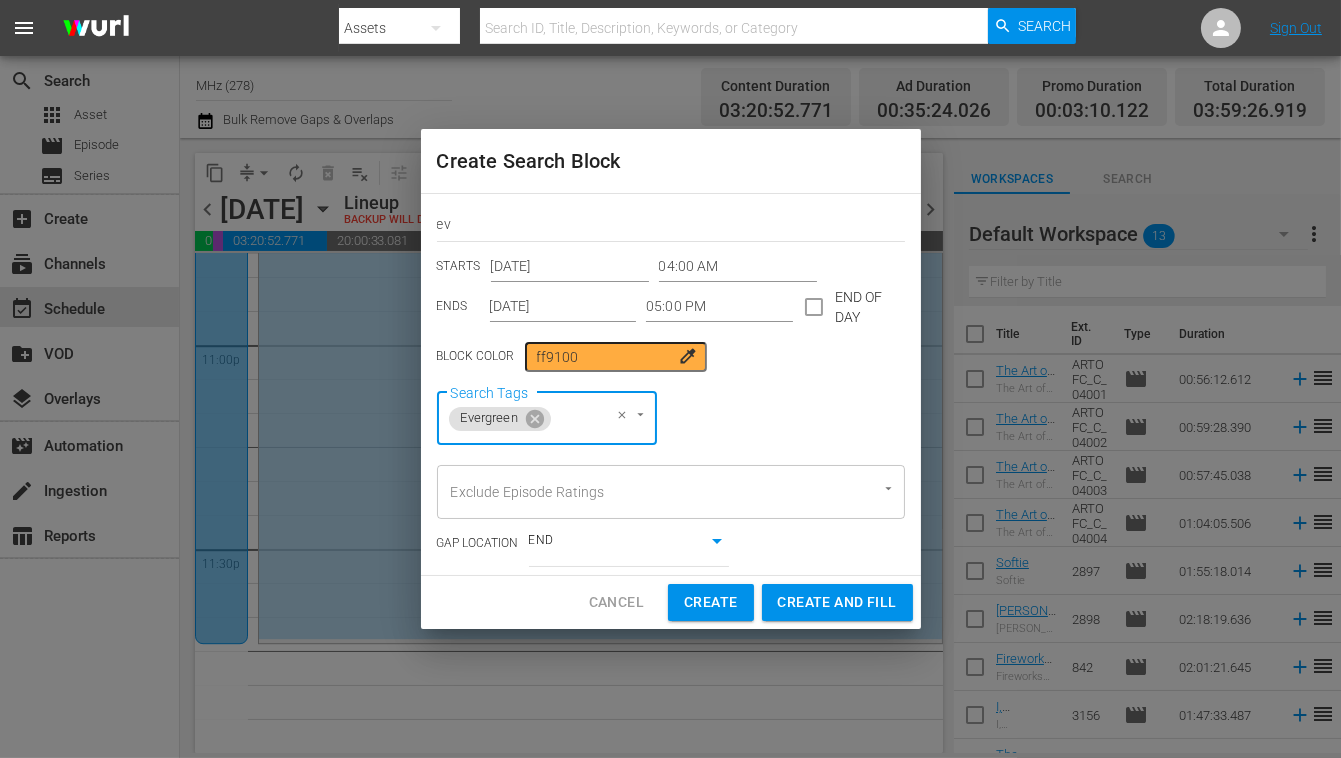 click on "Create and Fill" at bounding box center [837, 602] 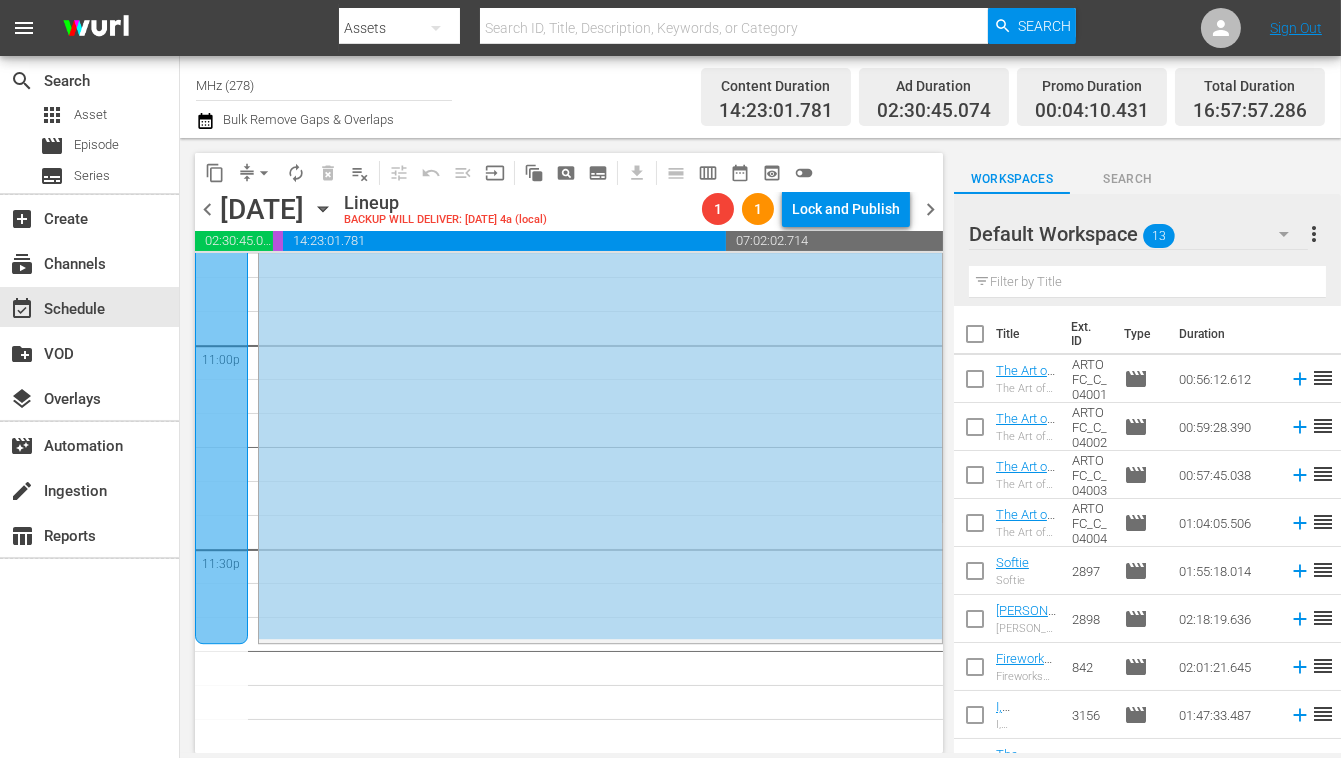 click 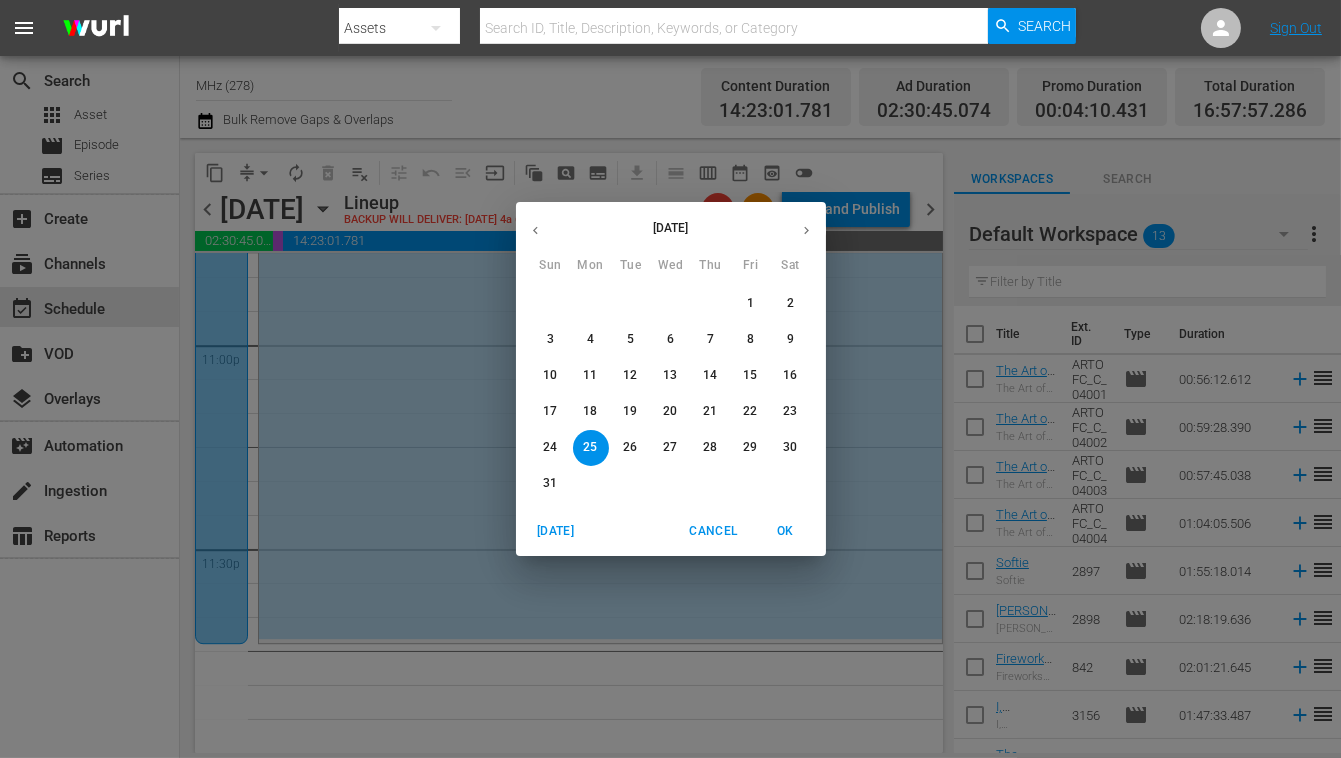 click on "4" at bounding box center (590, 339) 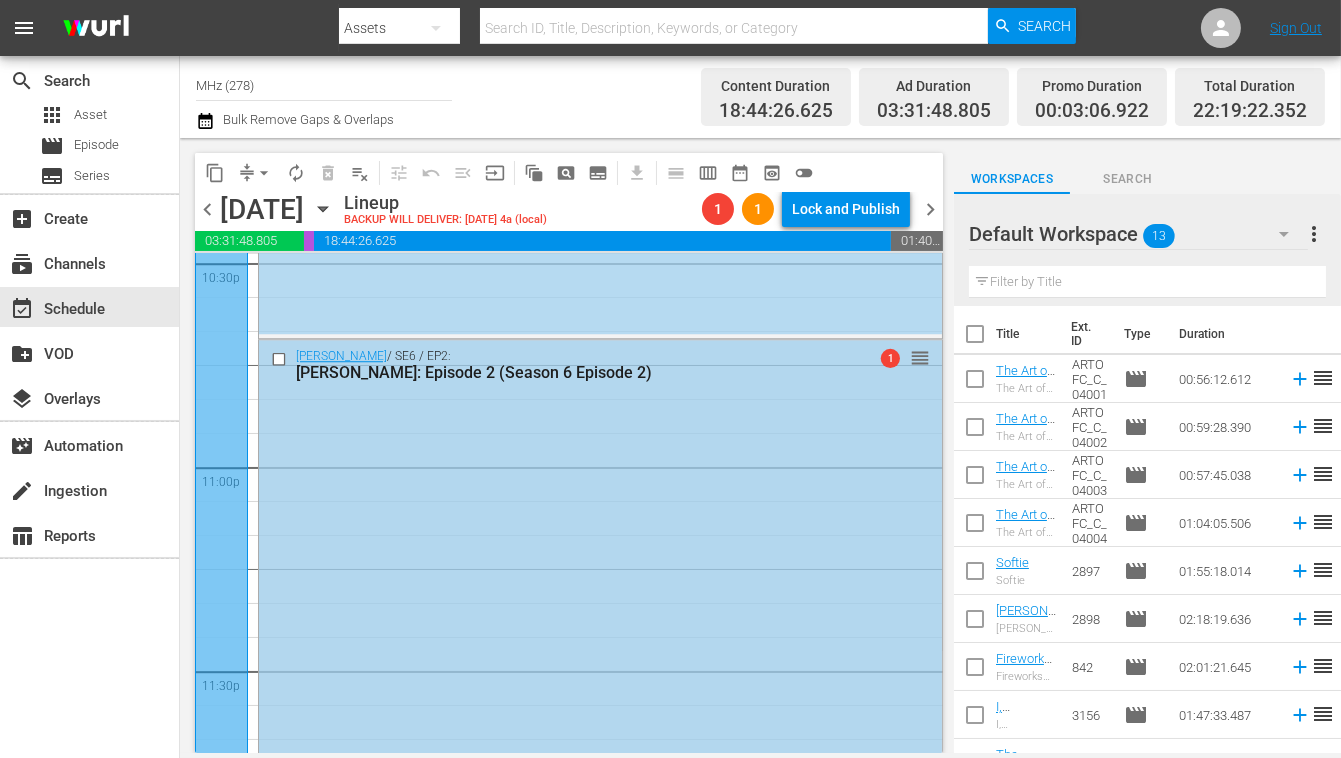 scroll, scrollTop: 9150, scrollLeft: 0, axis: vertical 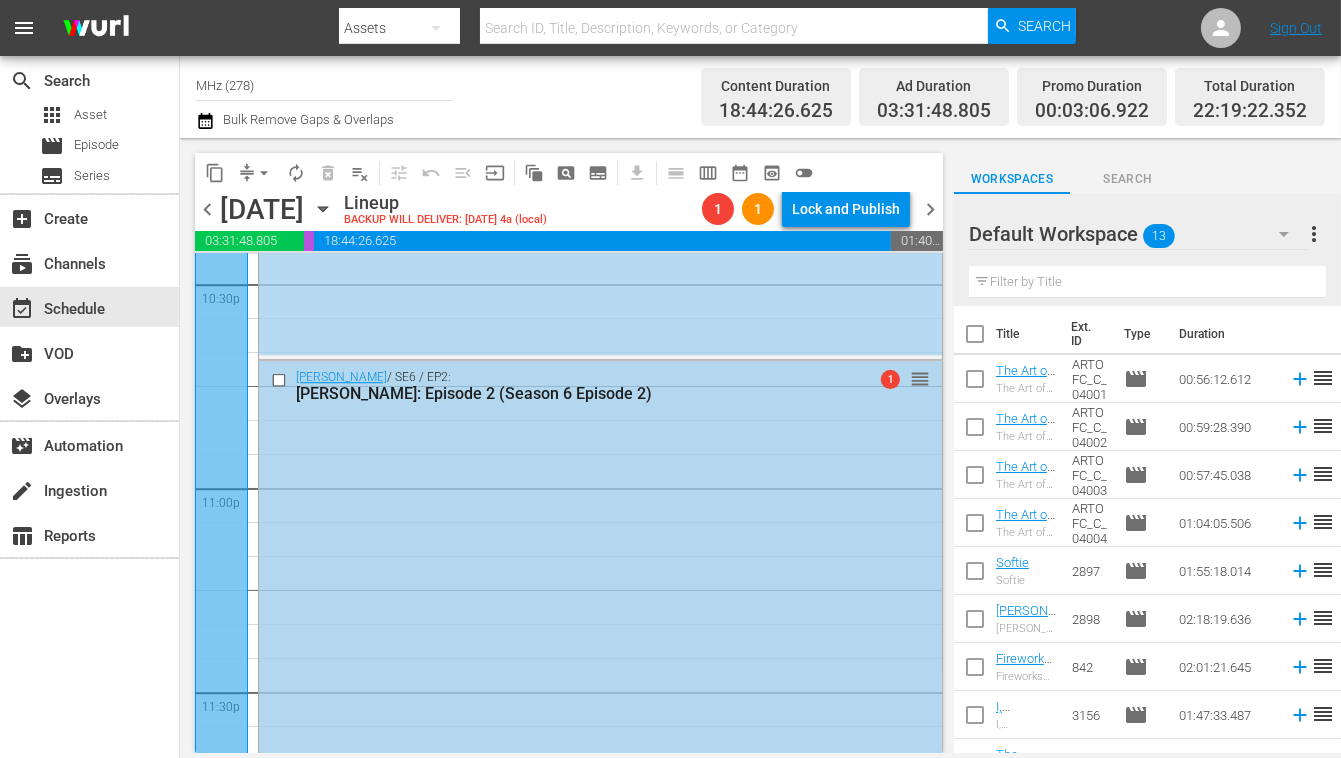 click at bounding box center (281, 379) 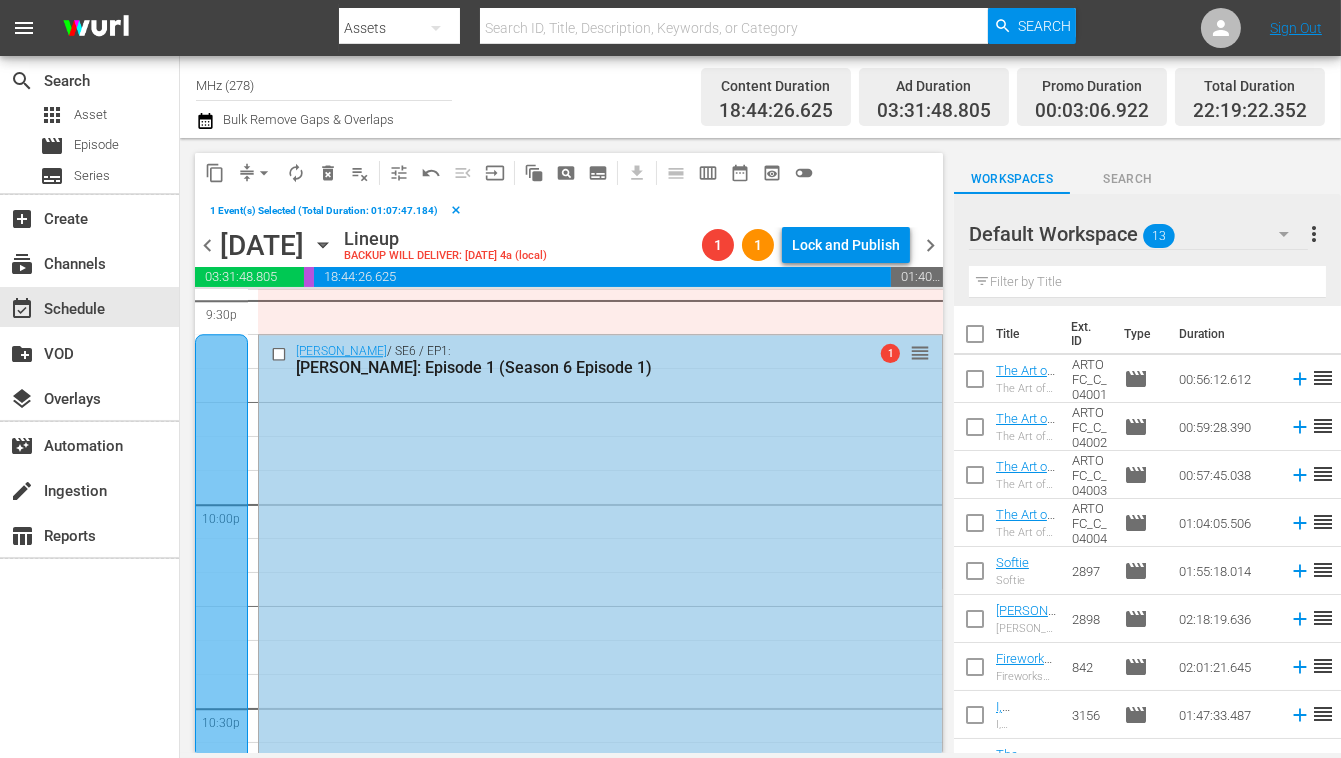 click at bounding box center (281, 354) 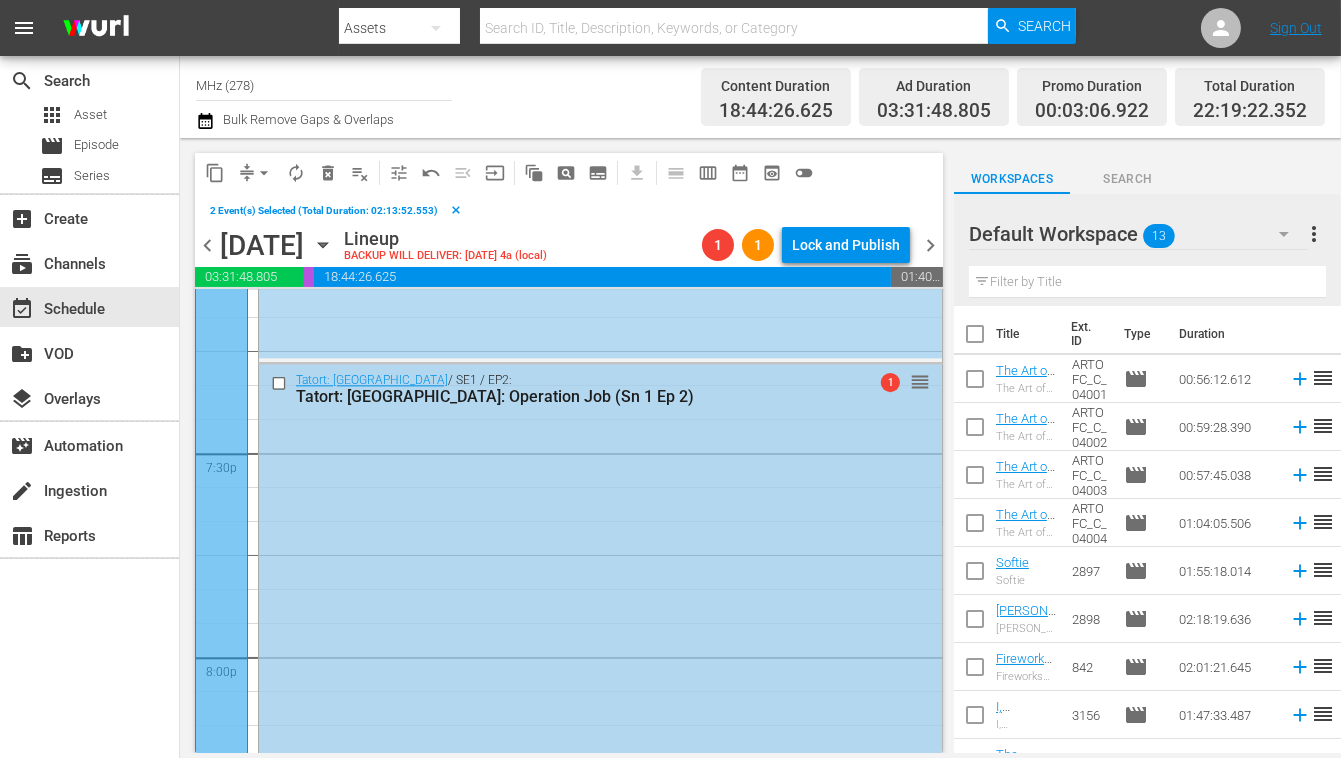 scroll, scrollTop: 7750, scrollLeft: 0, axis: vertical 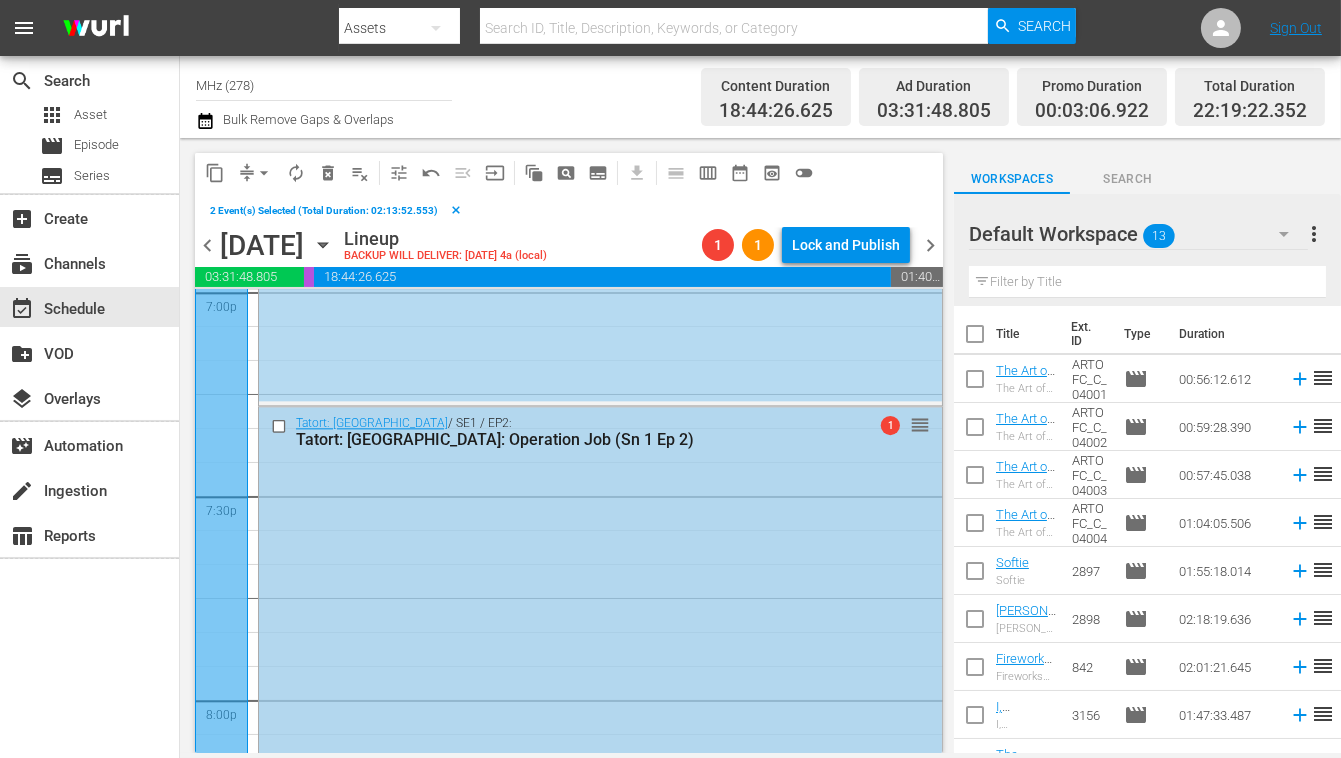 click at bounding box center [281, 426] 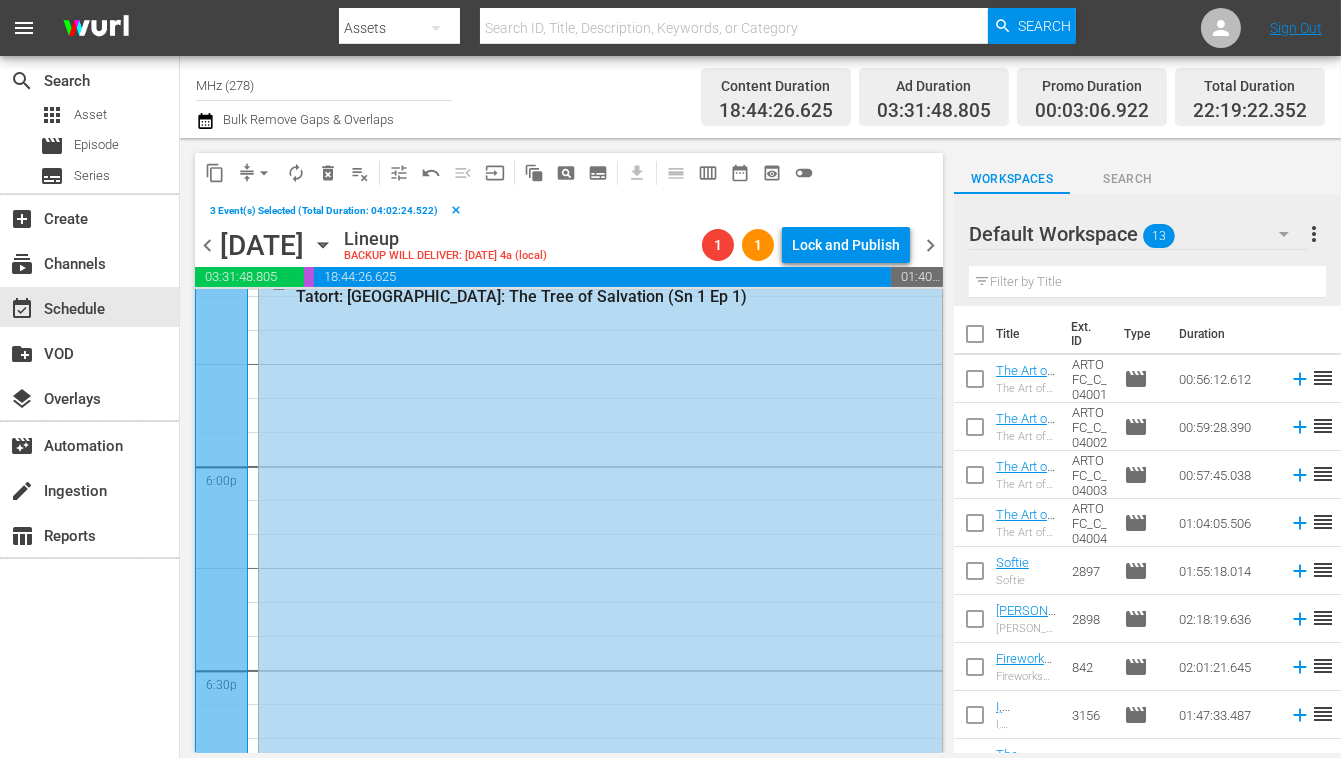 scroll, scrollTop: 7026, scrollLeft: 0, axis: vertical 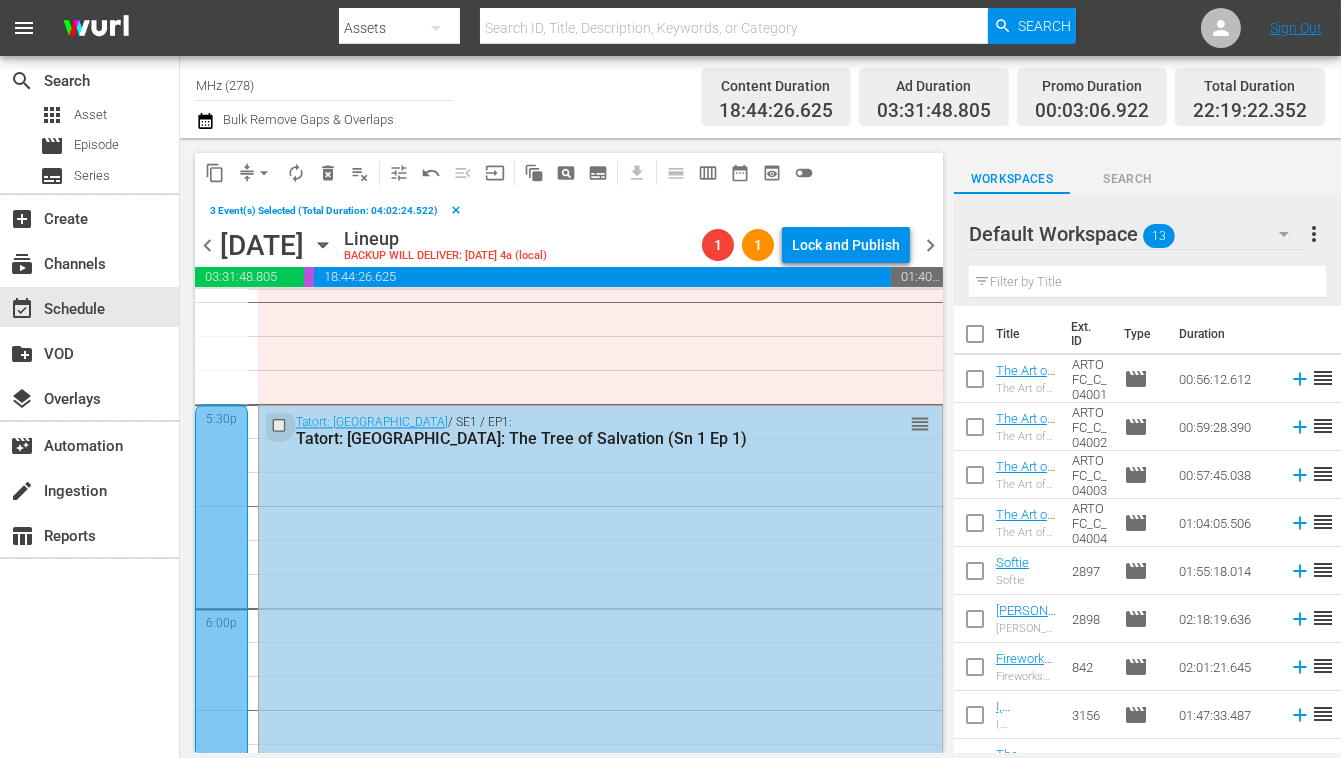 click at bounding box center [281, 424] 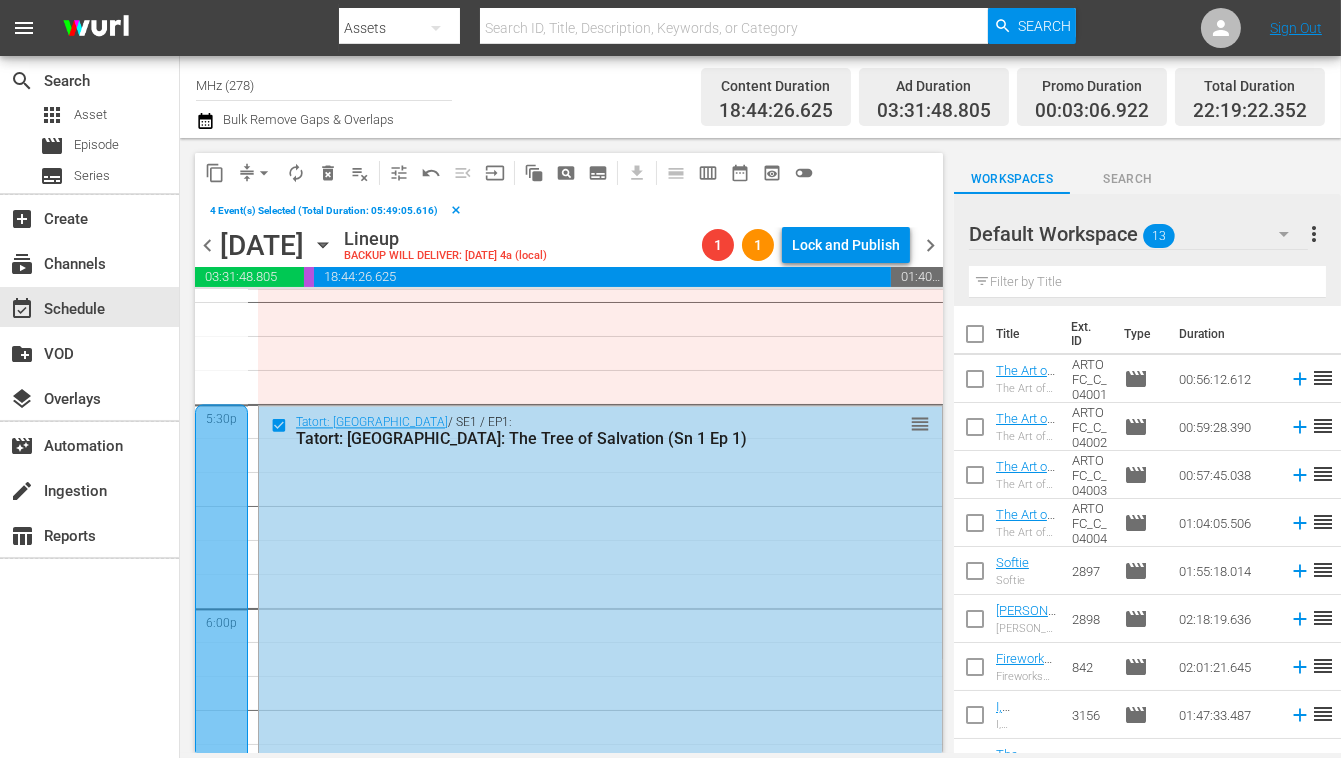 click on "content_copy" at bounding box center (215, 173) 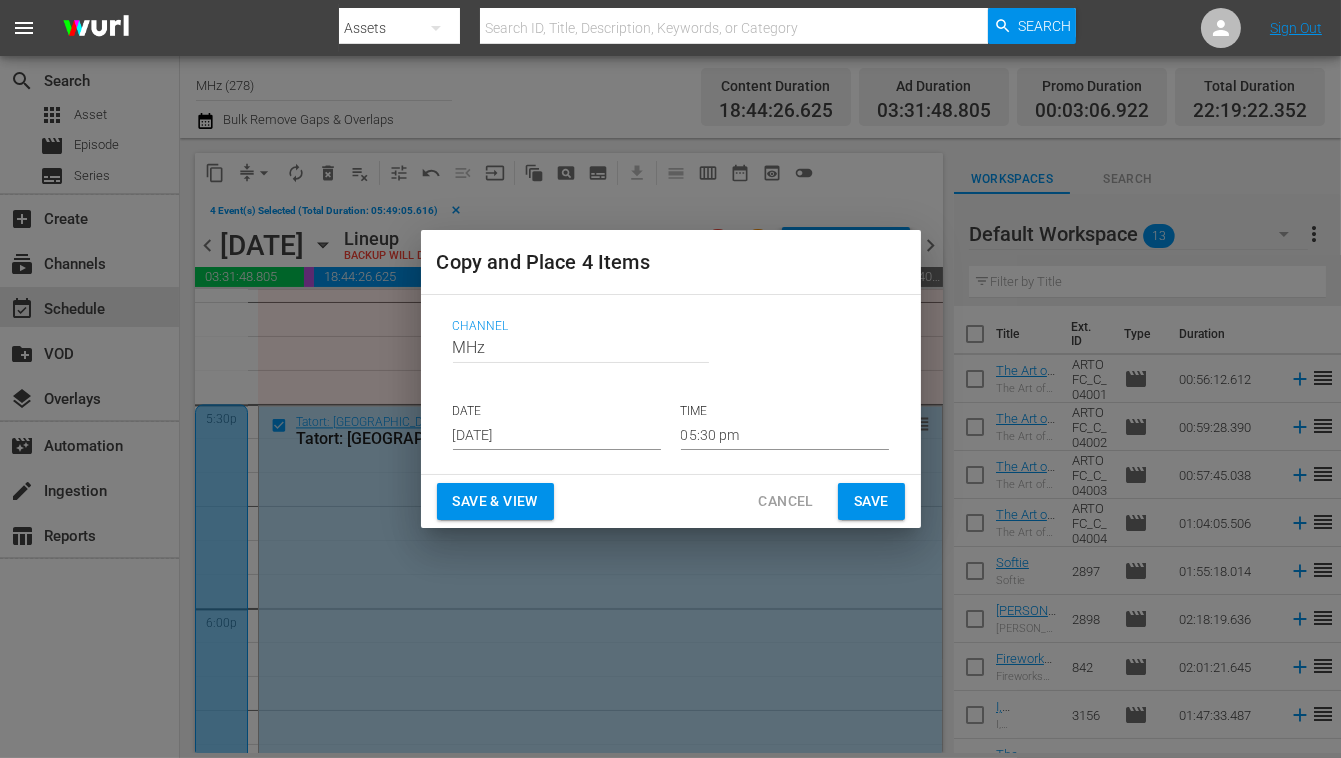 click on "DATE" at bounding box center [557, 411] 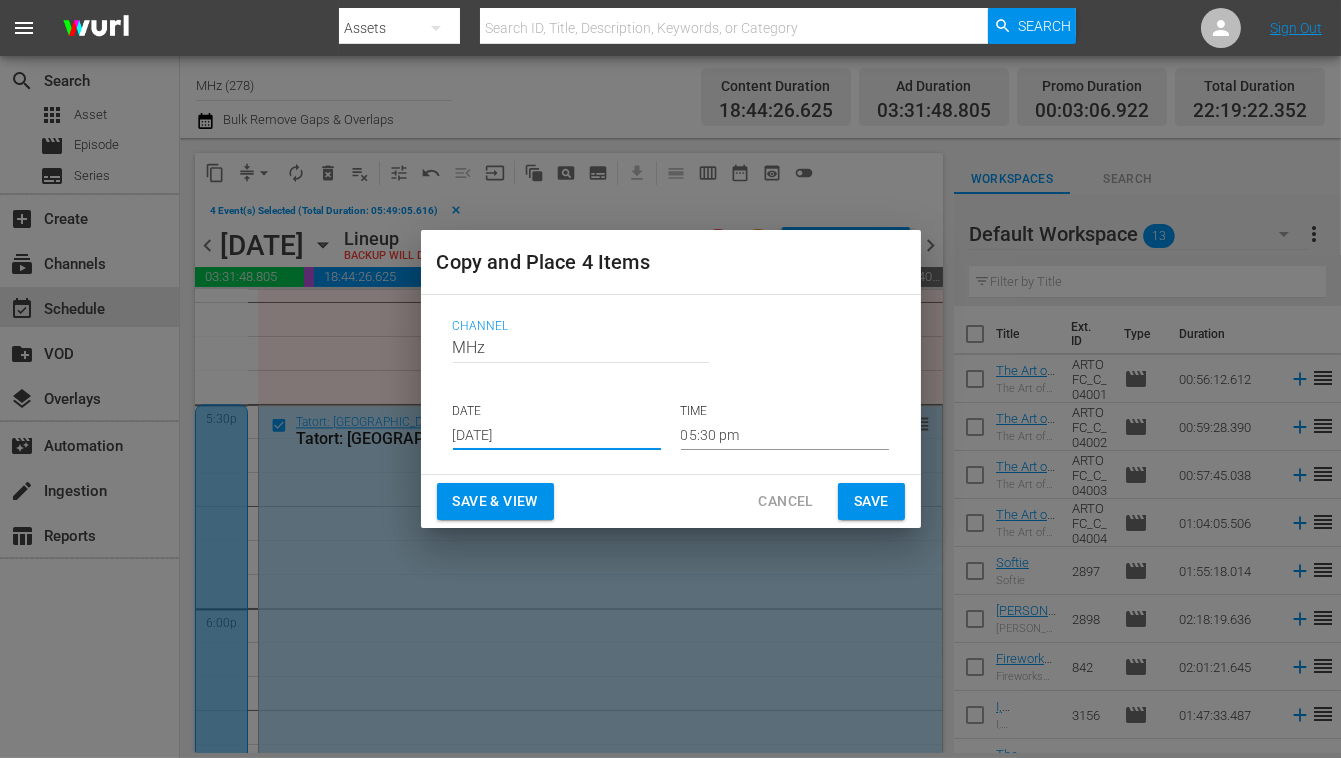 click on "[DATE]" at bounding box center [557, 435] 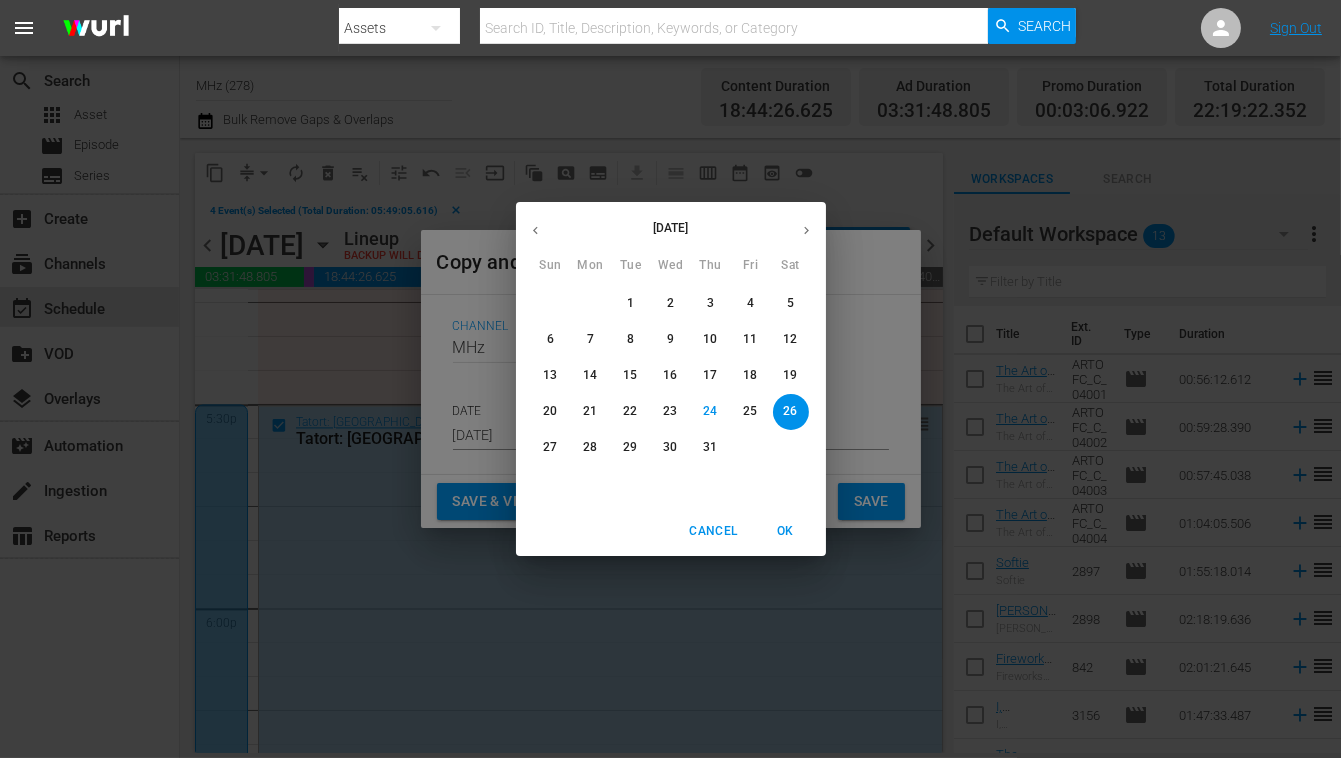 click 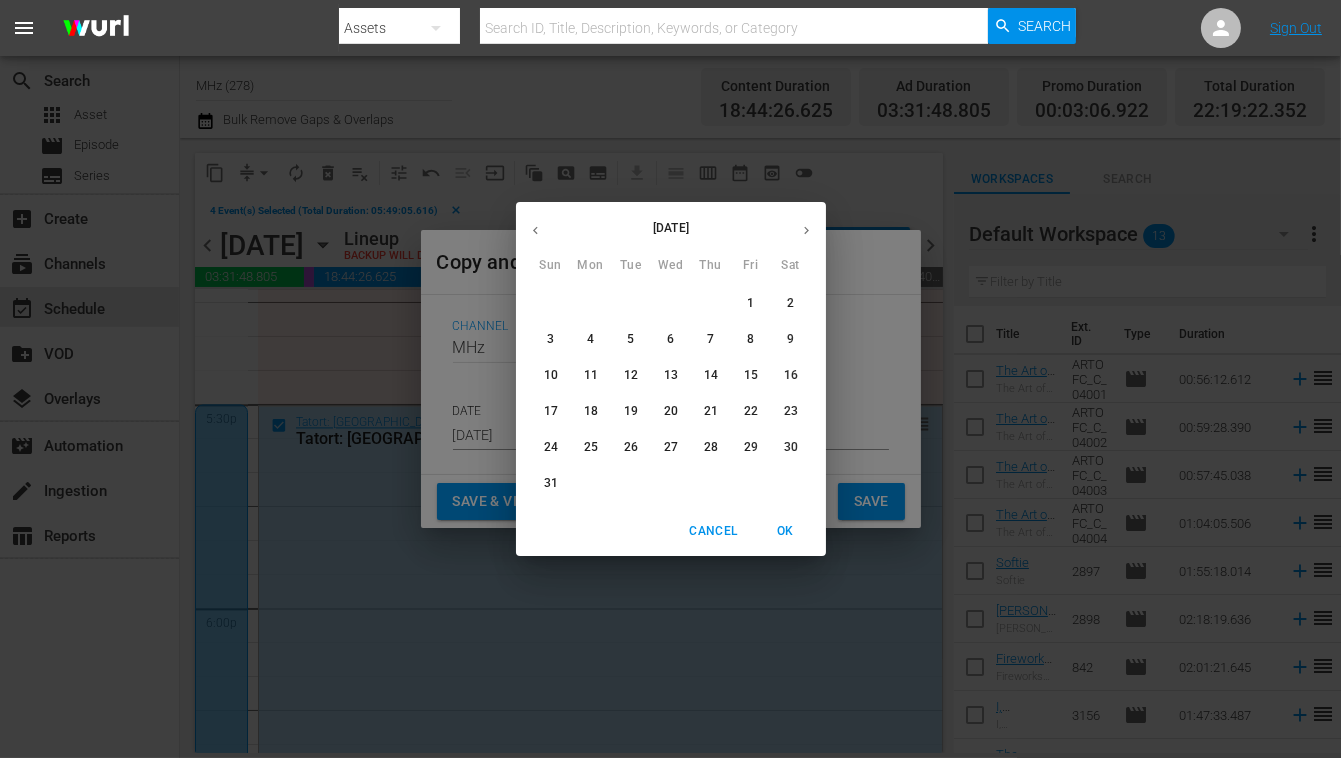 click 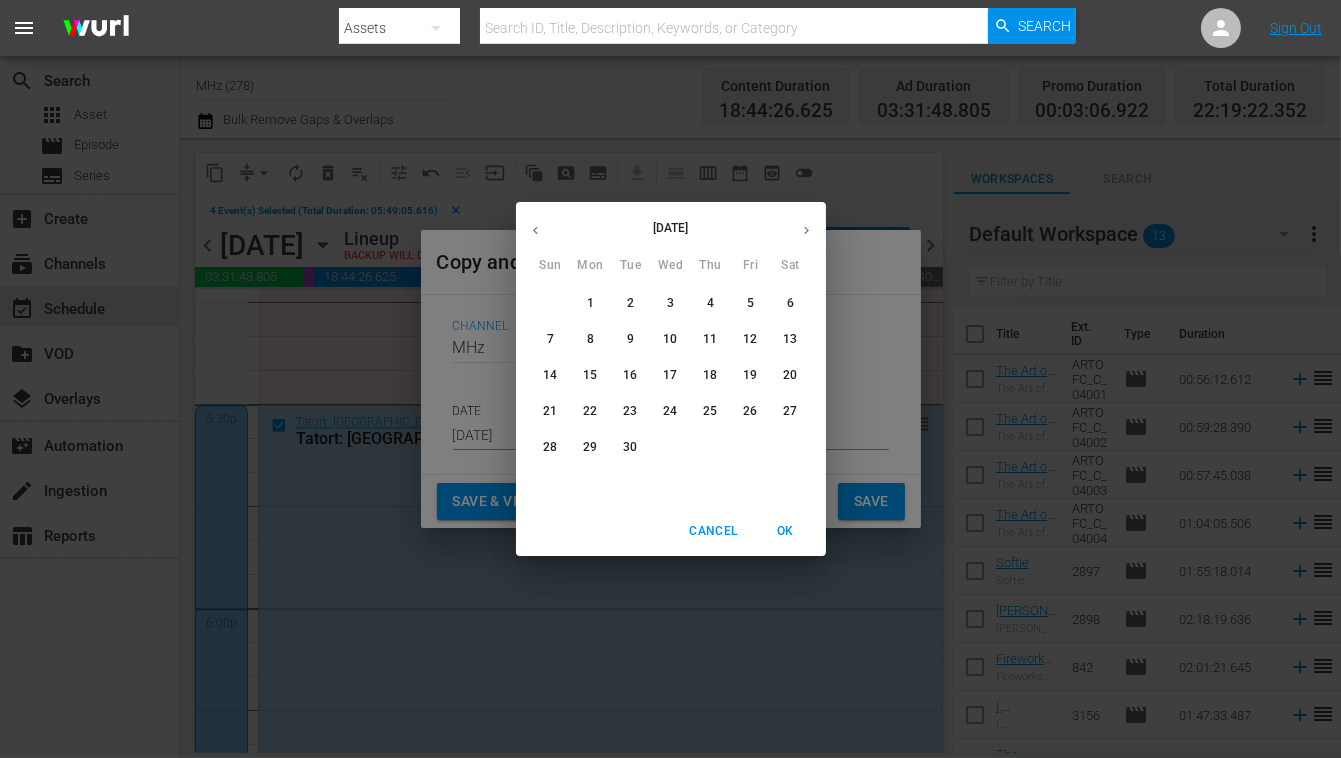click at bounding box center [535, 230] 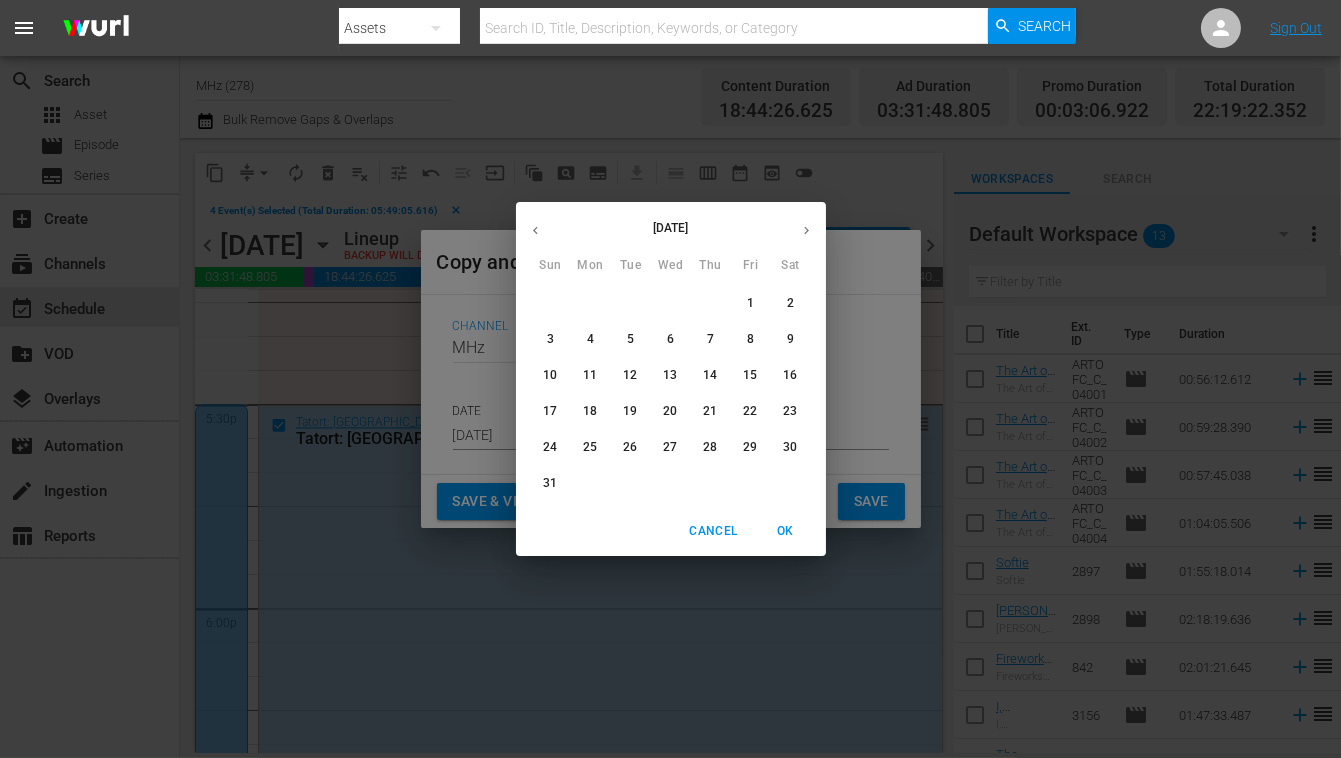 click on "5" at bounding box center (631, 339) 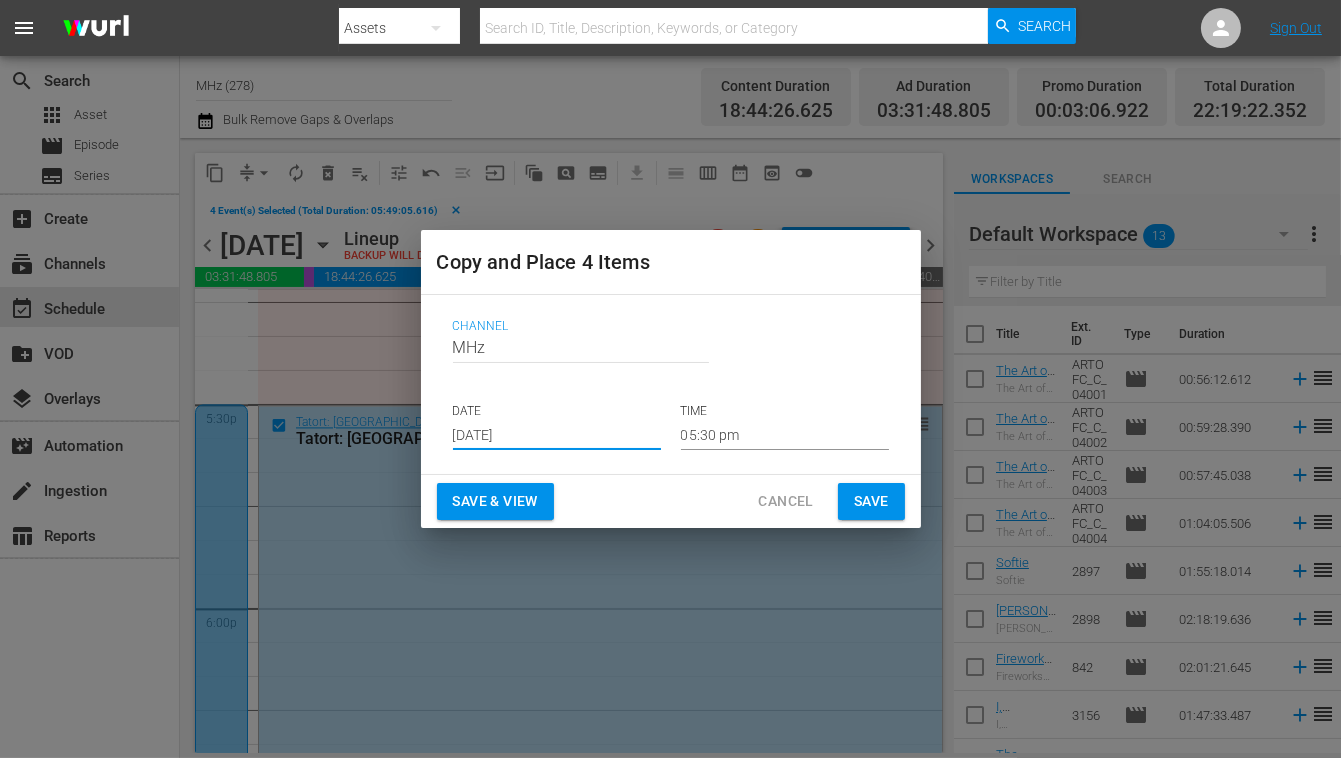 click on "05:30 pm" at bounding box center (785, 435) 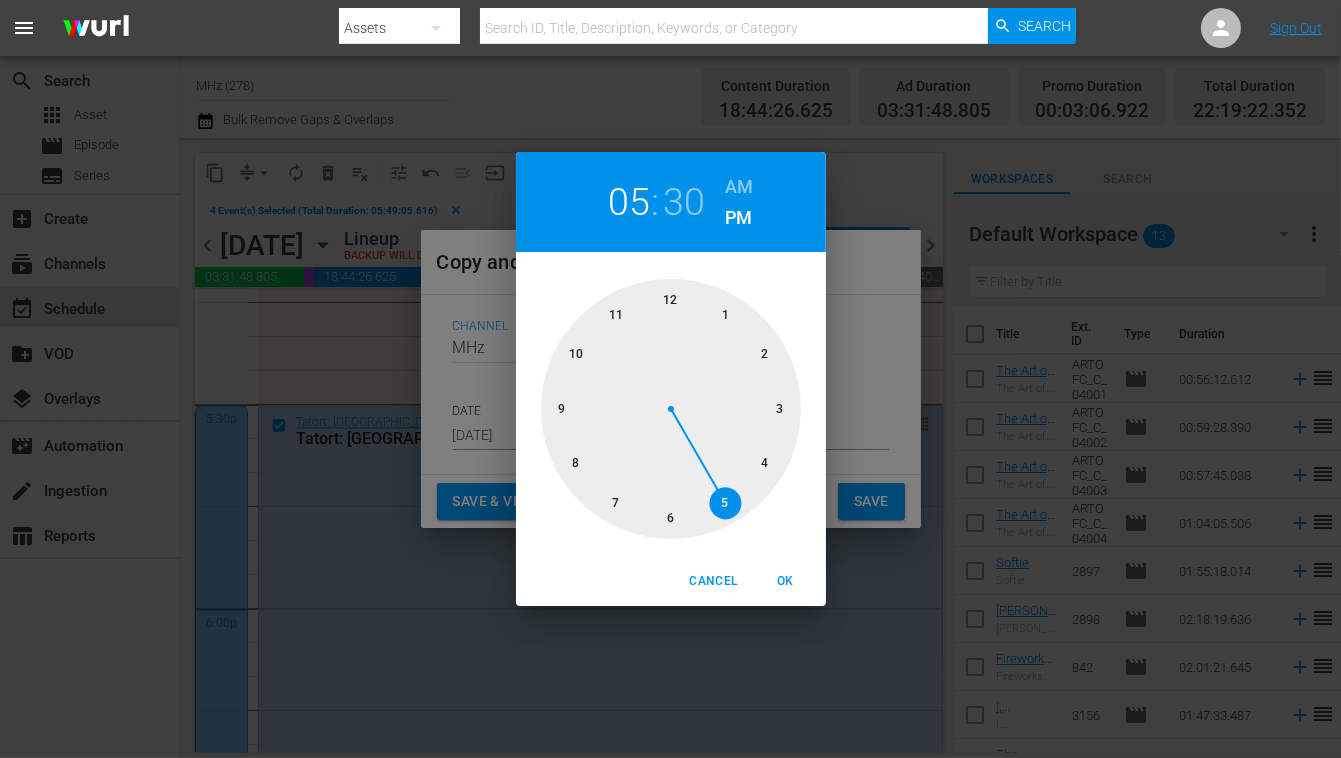 click on "AM" at bounding box center [739, 187] 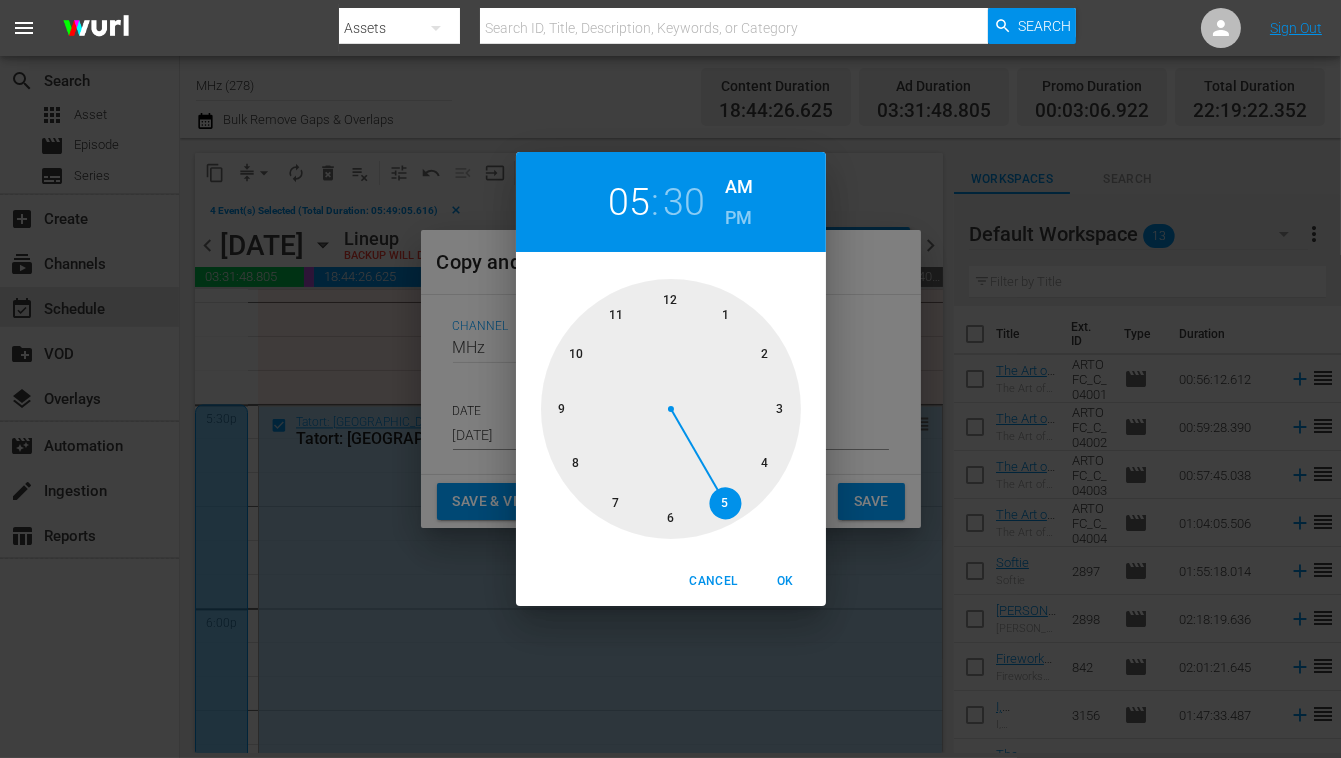 click at bounding box center (671, 409) 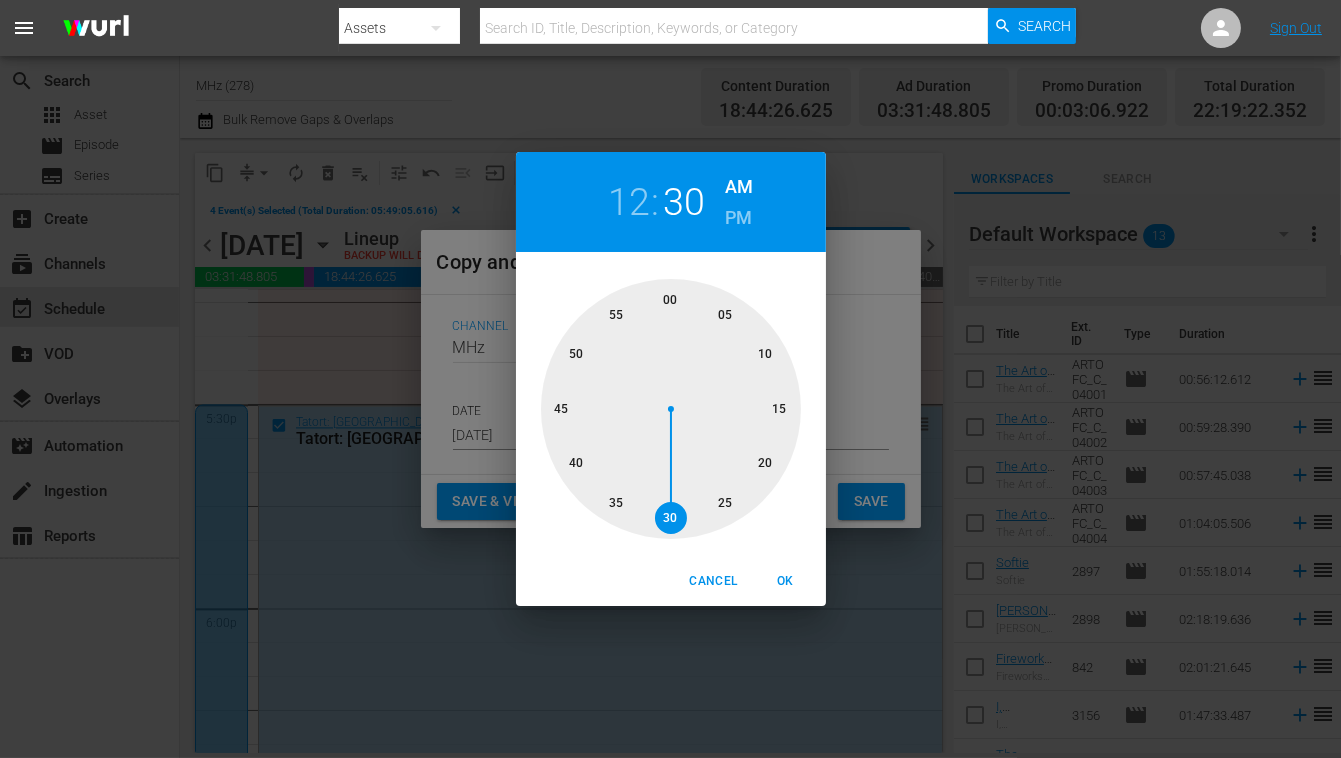 click at bounding box center [671, 409] 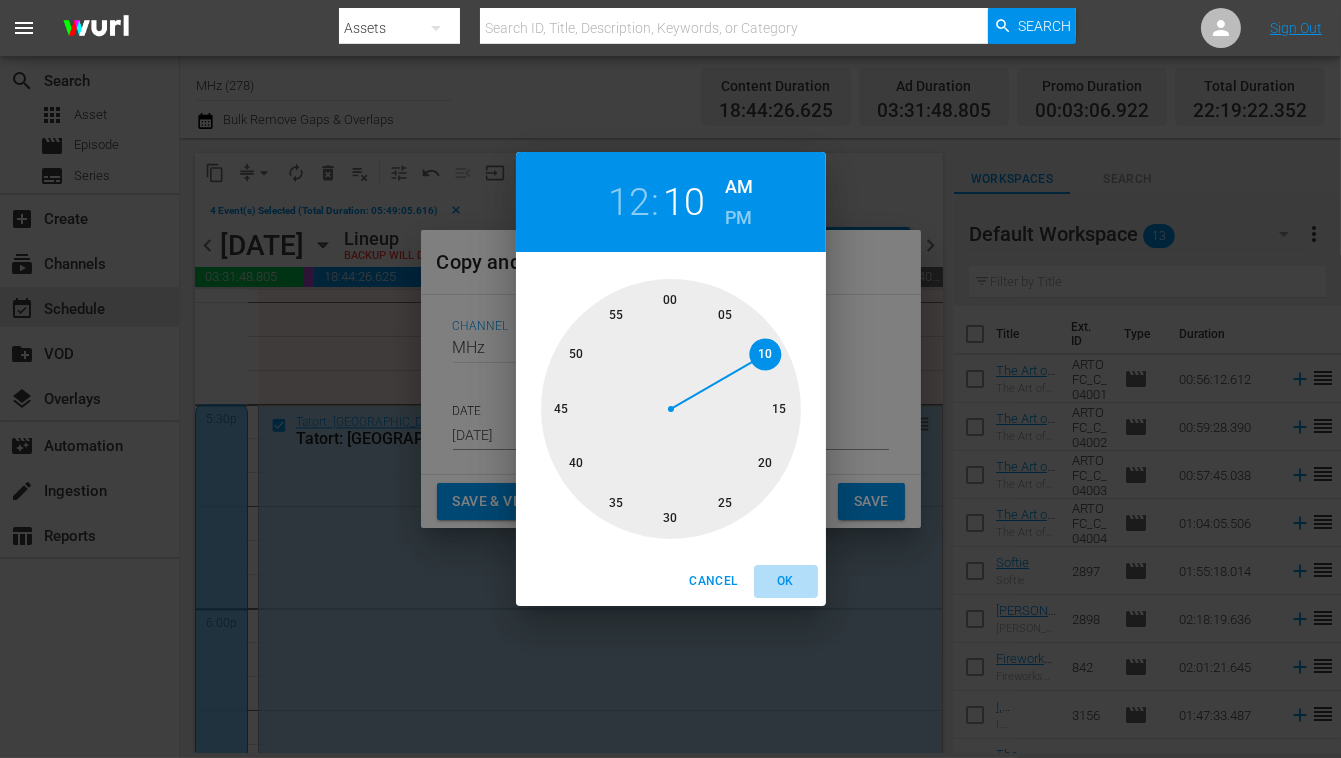click on "OK" at bounding box center (786, 581) 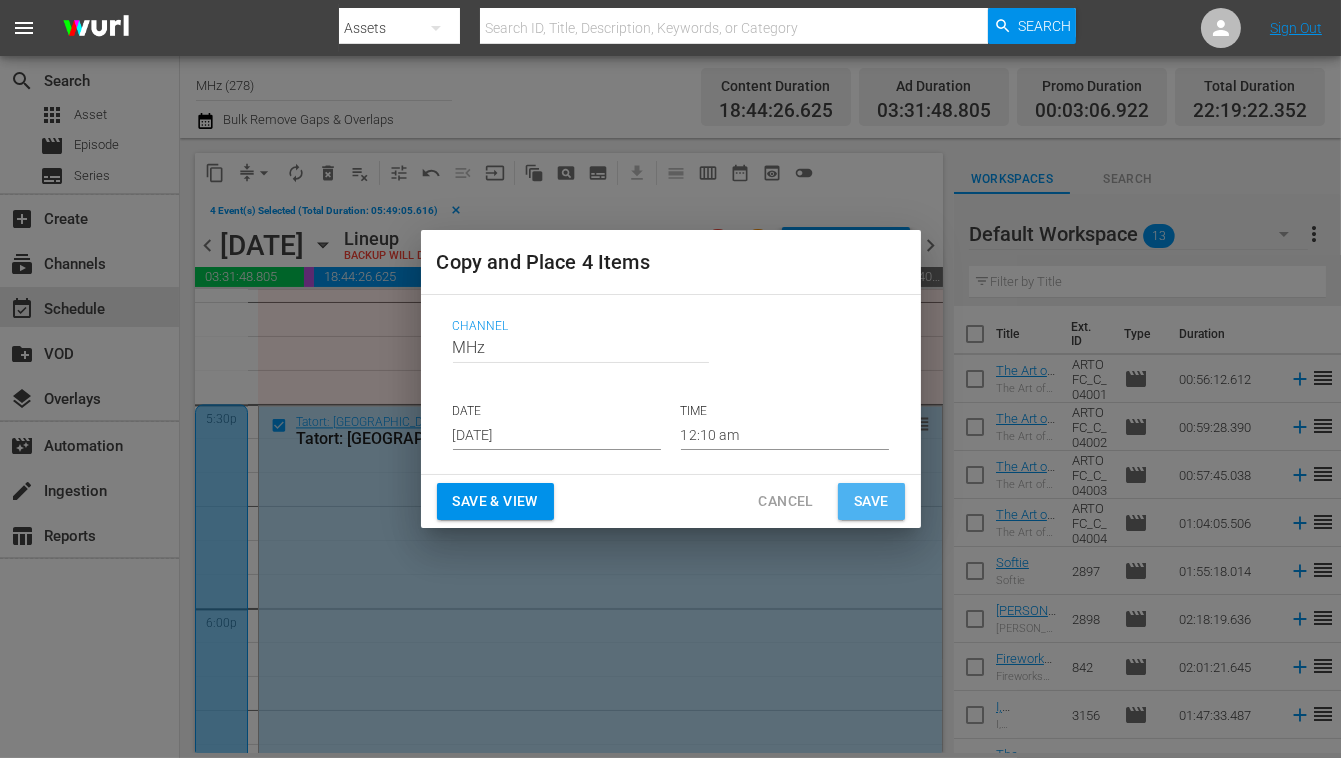 click on "Save" at bounding box center [871, 501] 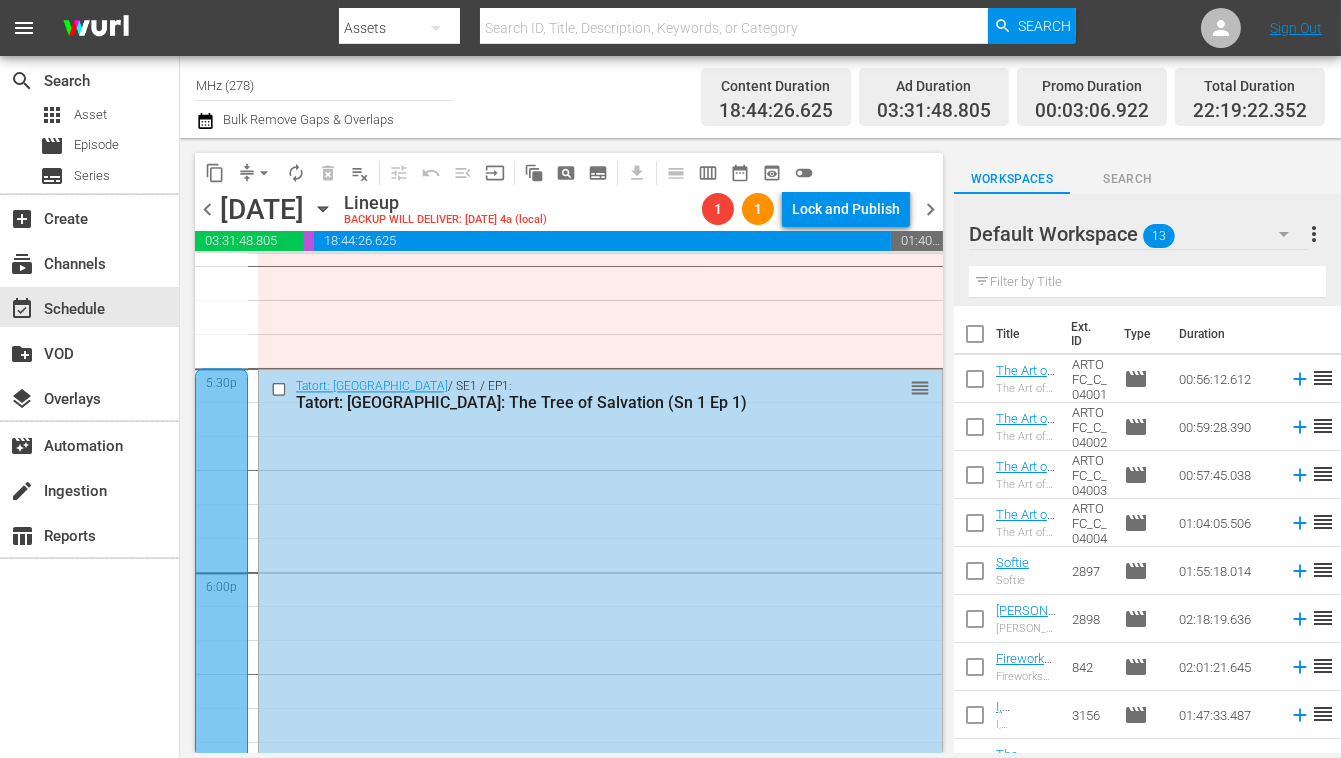 click on "chevron_right" at bounding box center [930, 209] 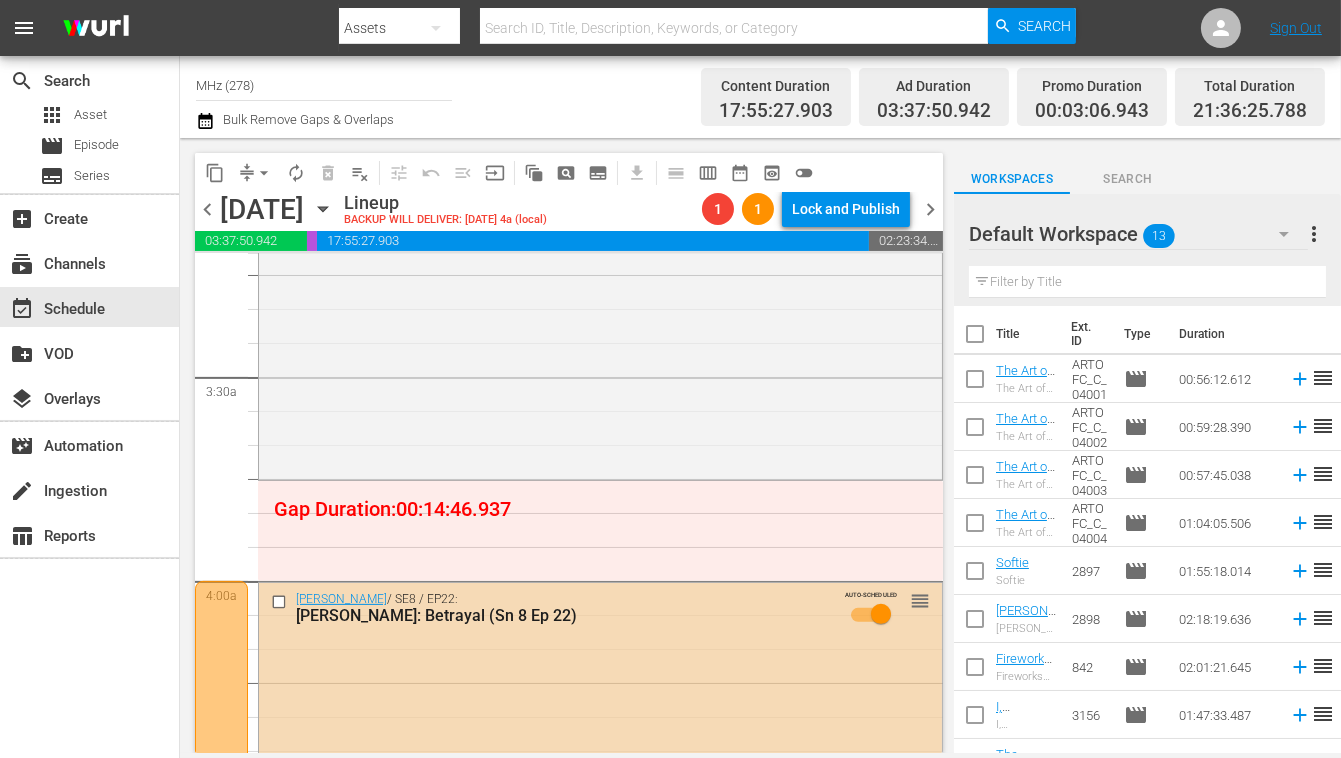 scroll, scrollTop: 1371, scrollLeft: 0, axis: vertical 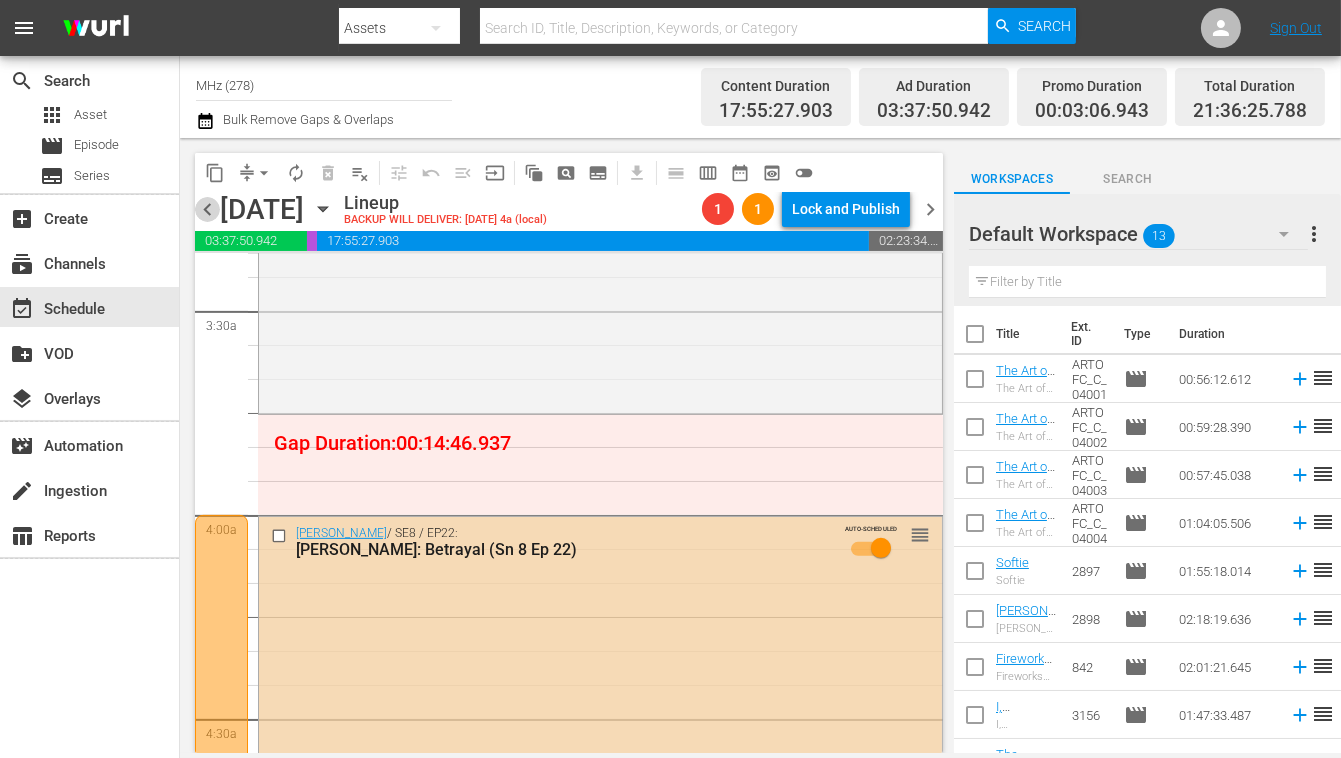 click on "chevron_left" at bounding box center [207, 209] 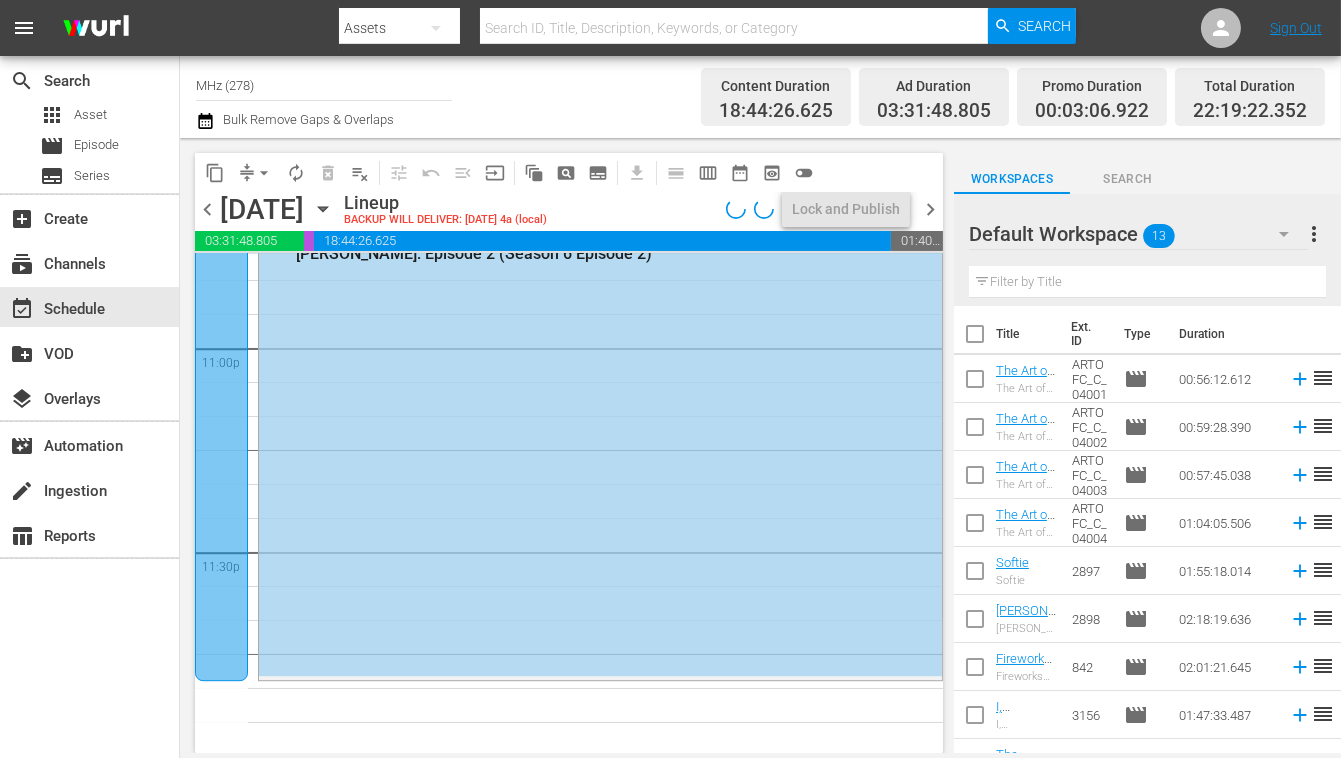 scroll, scrollTop: 8985, scrollLeft: 0, axis: vertical 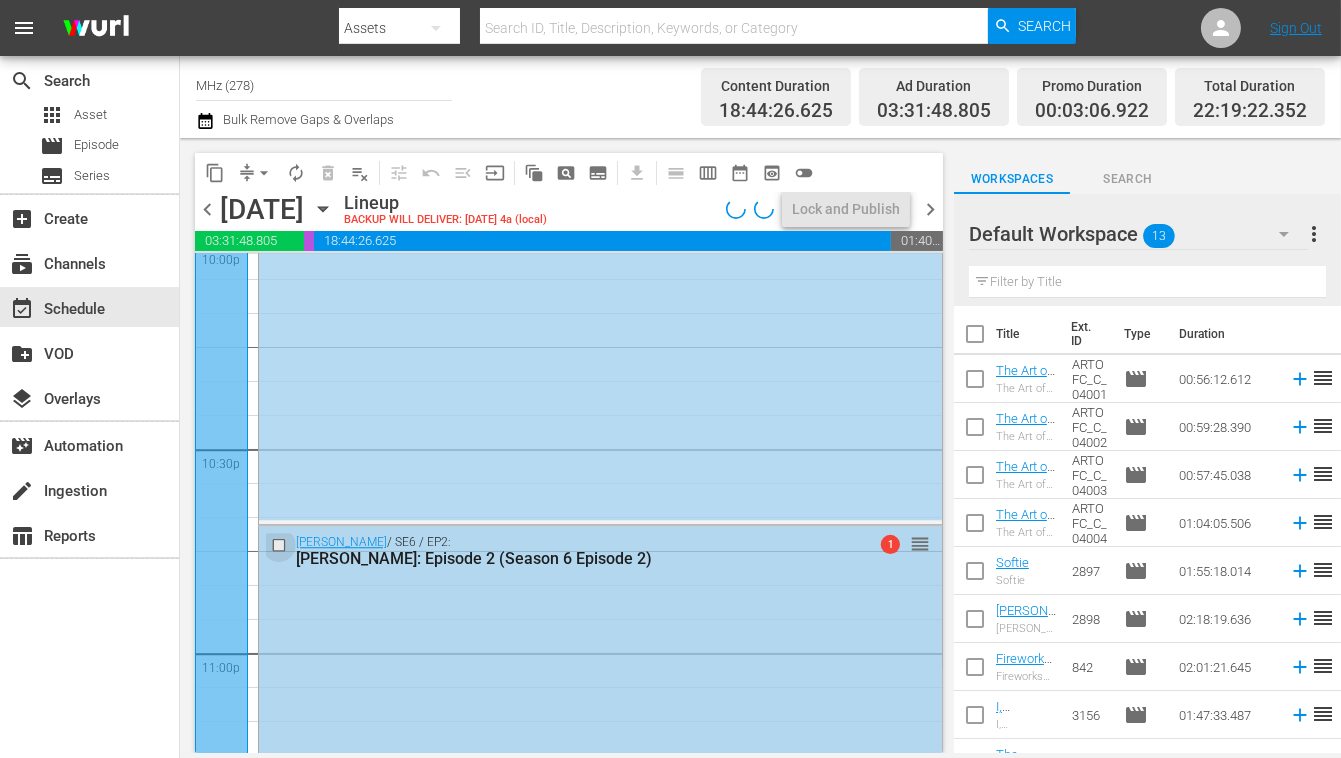 click at bounding box center [281, 544] 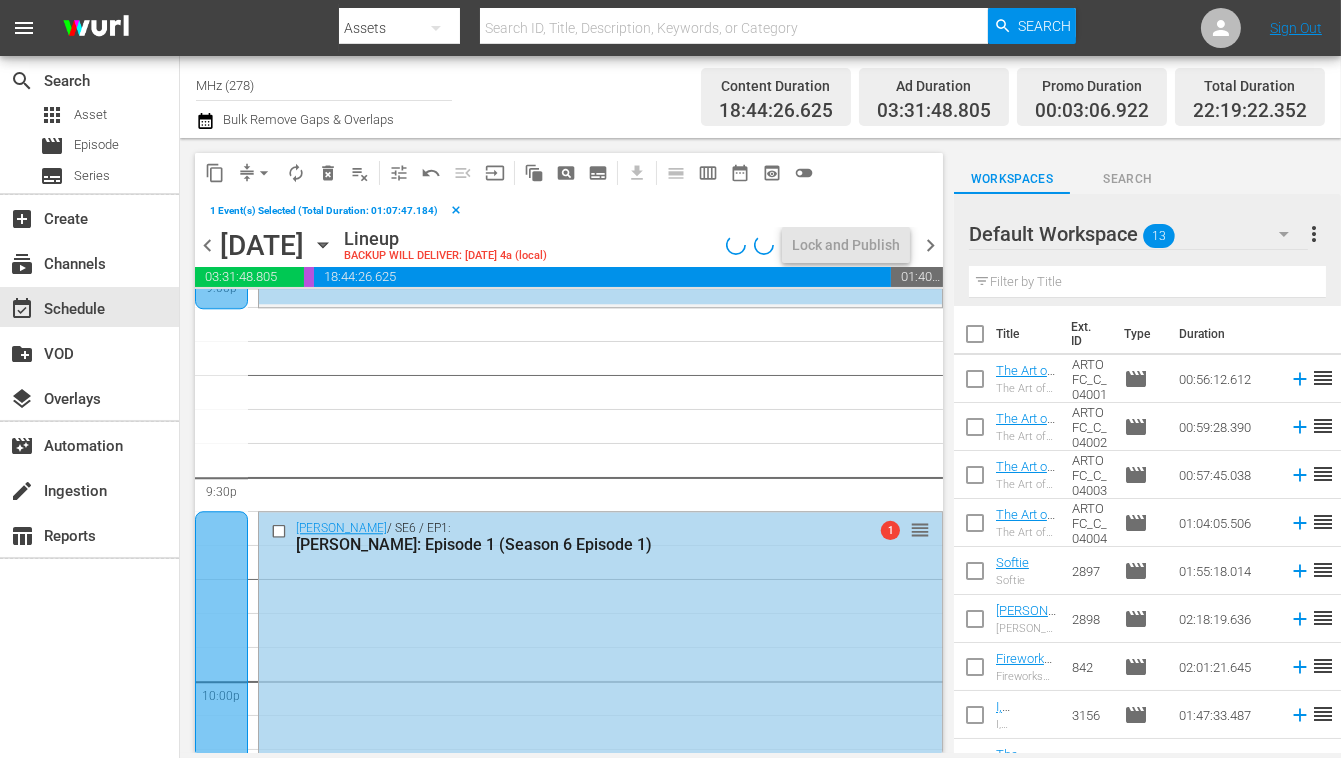 scroll, scrollTop: 8473, scrollLeft: 0, axis: vertical 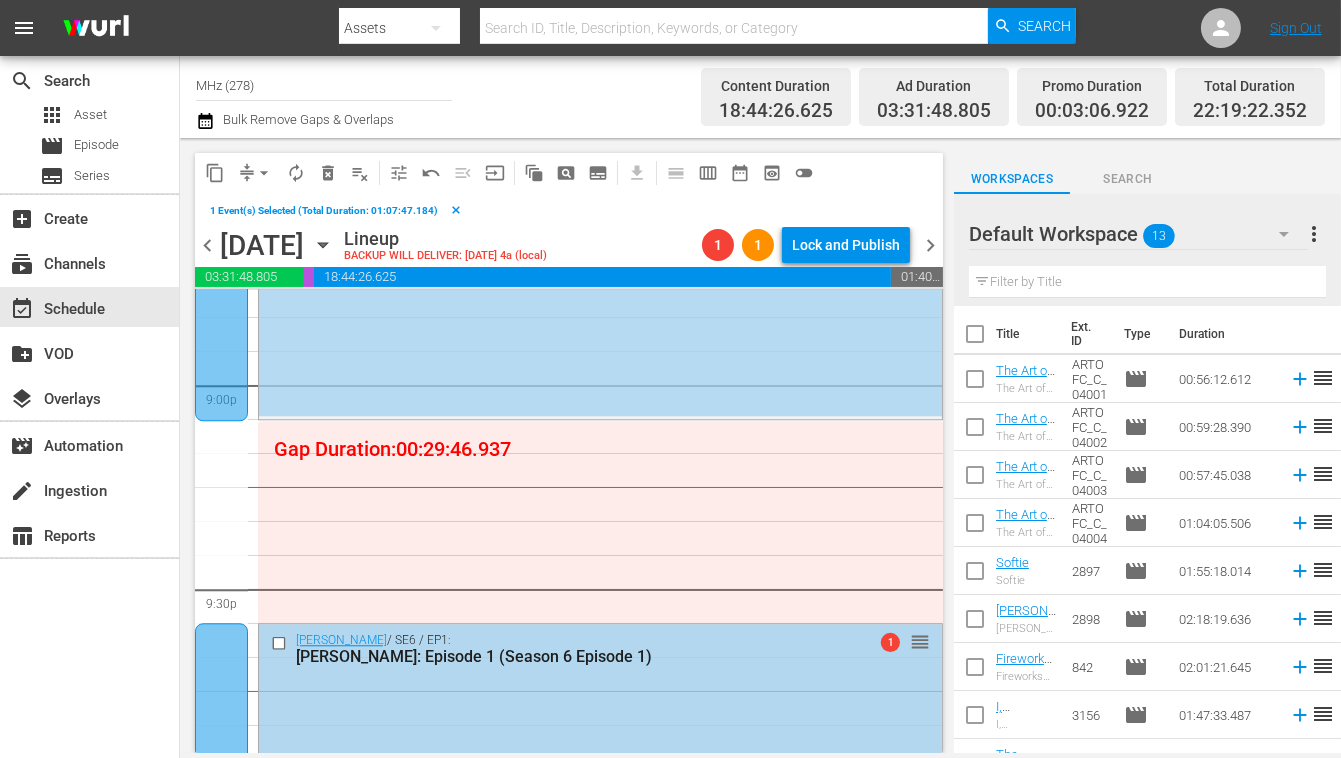 click at bounding box center [281, 643] 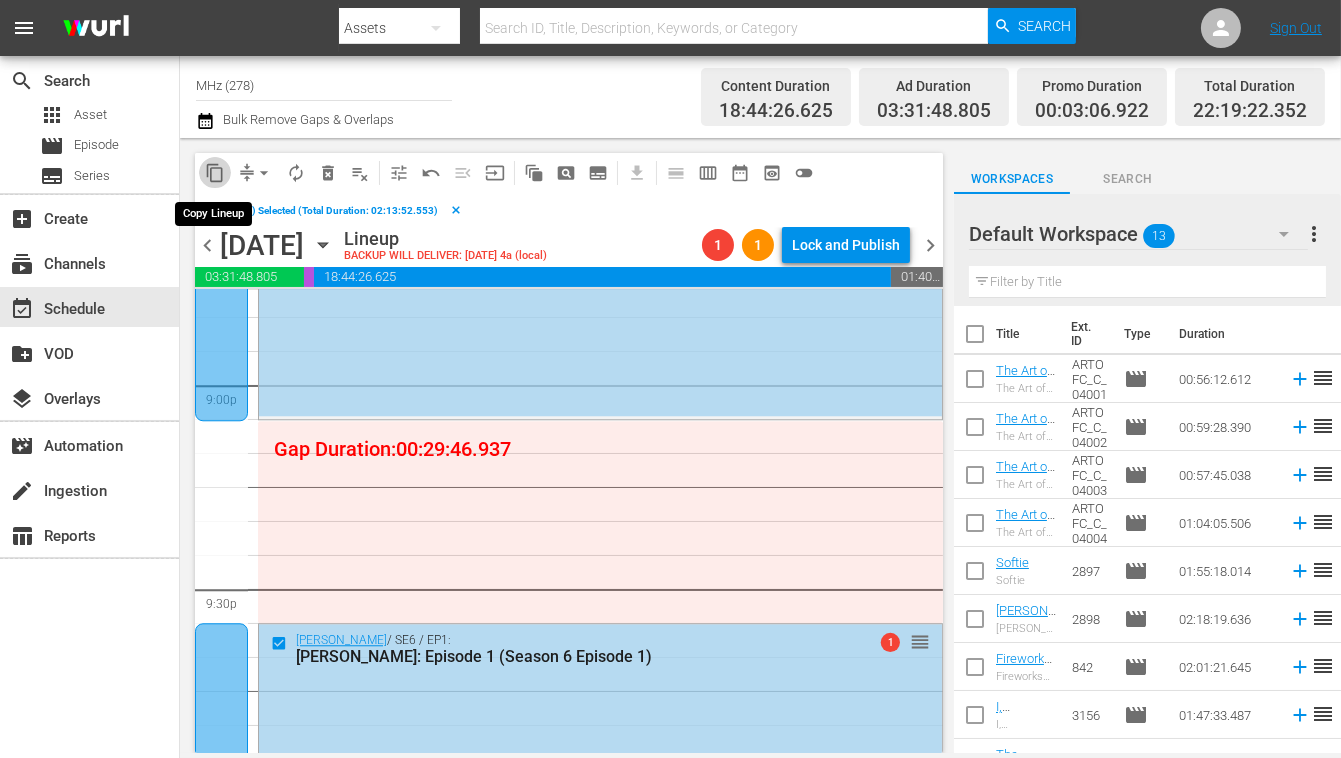 click on "content_copy" at bounding box center [215, 173] 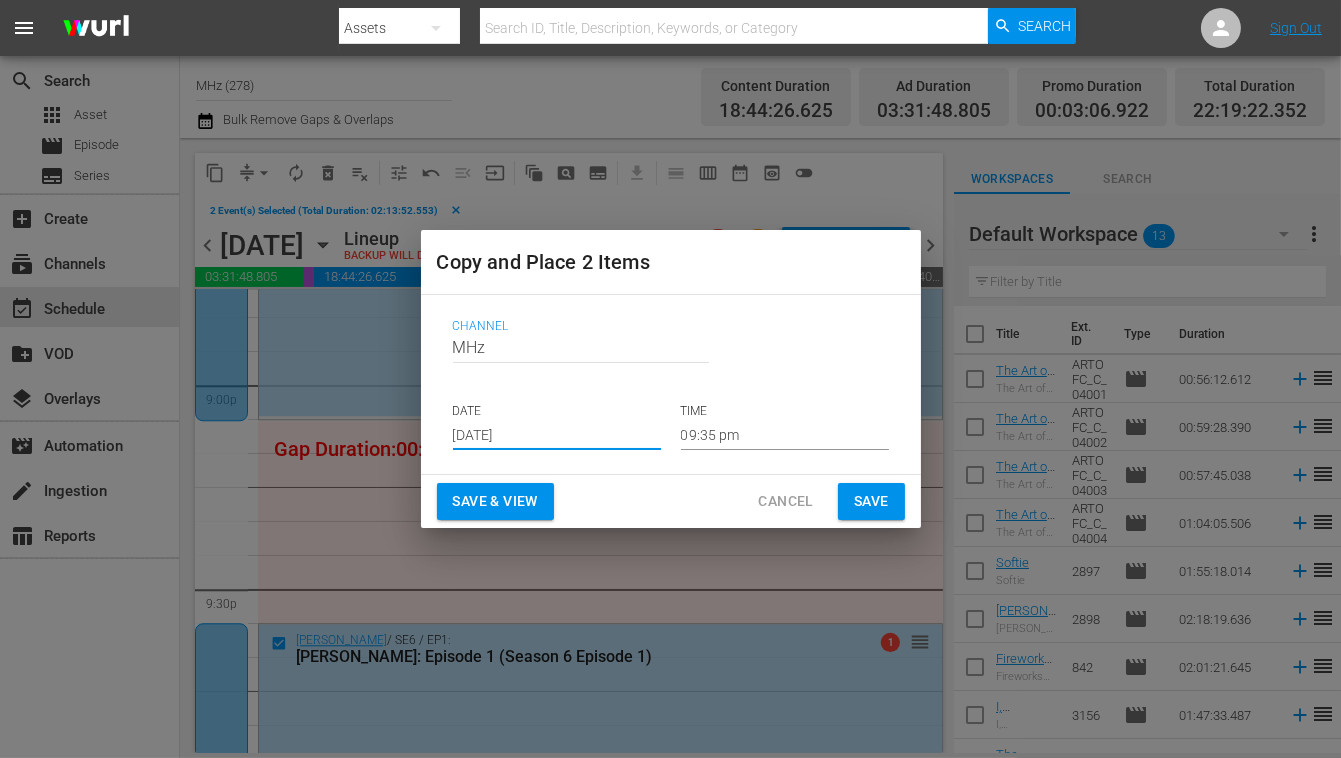 click on "[DATE]" at bounding box center (557, 435) 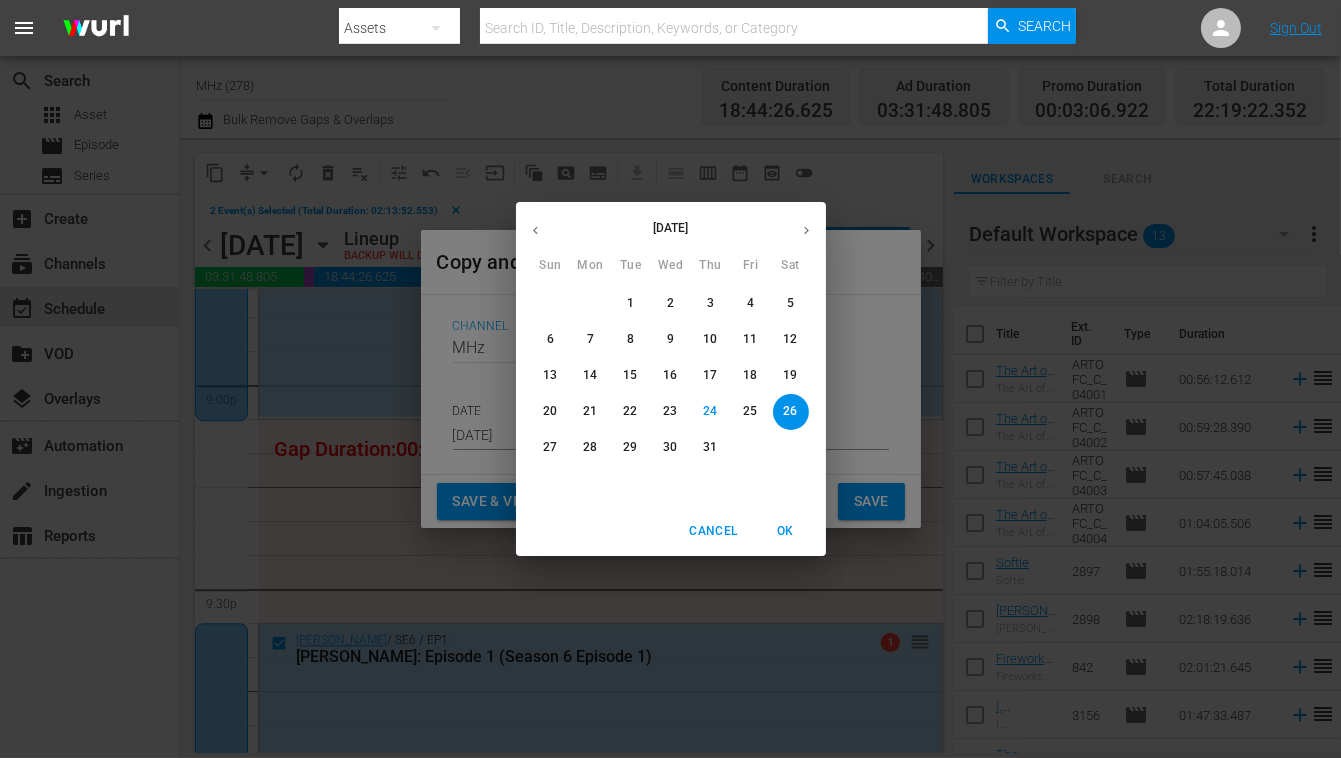 click 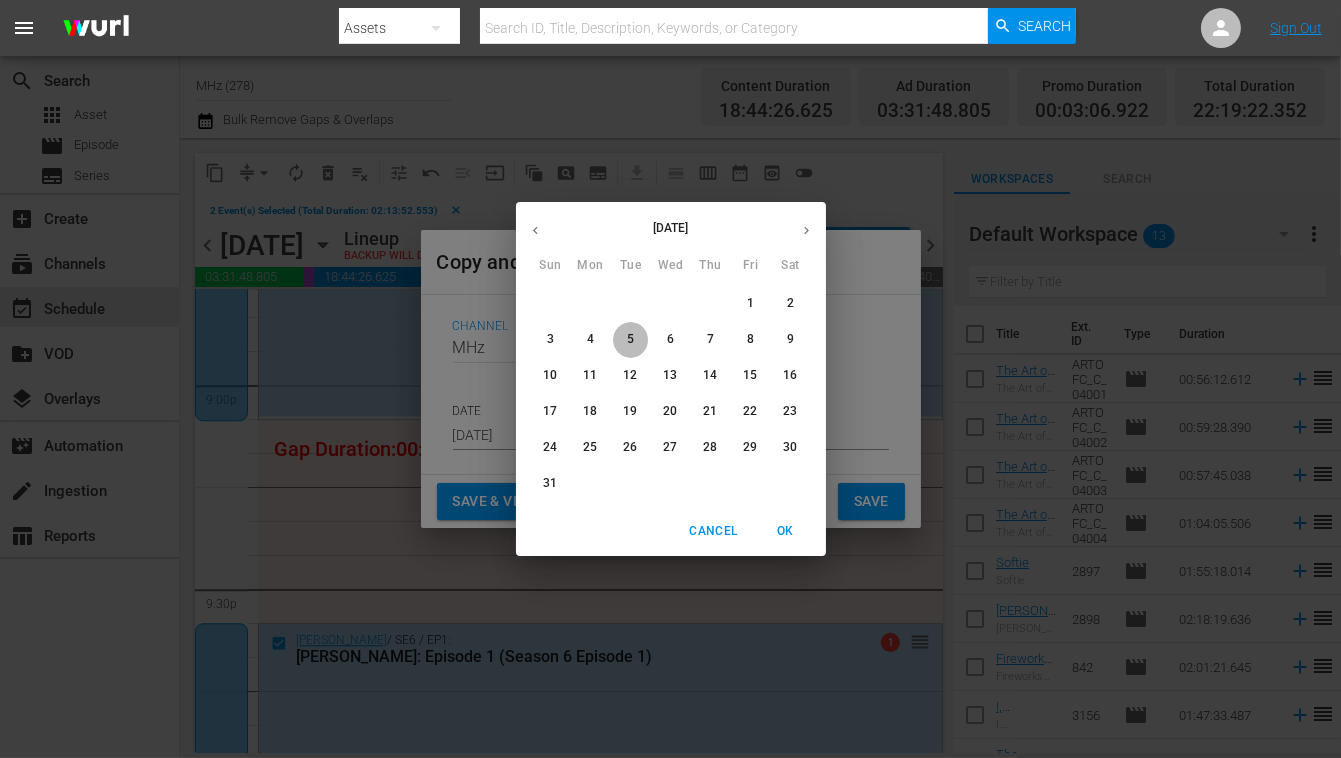 click on "5" at bounding box center (631, 339) 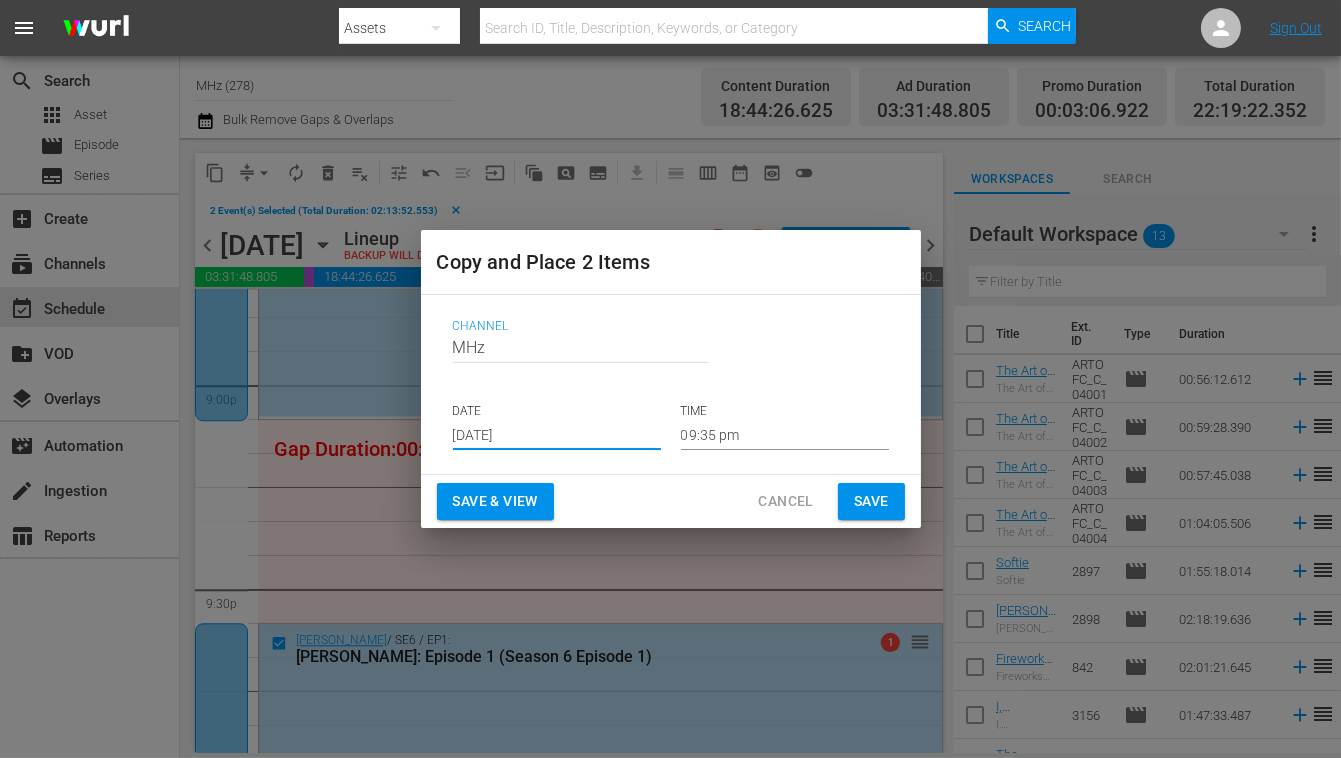 click on "09:35 pm" at bounding box center (785, 435) 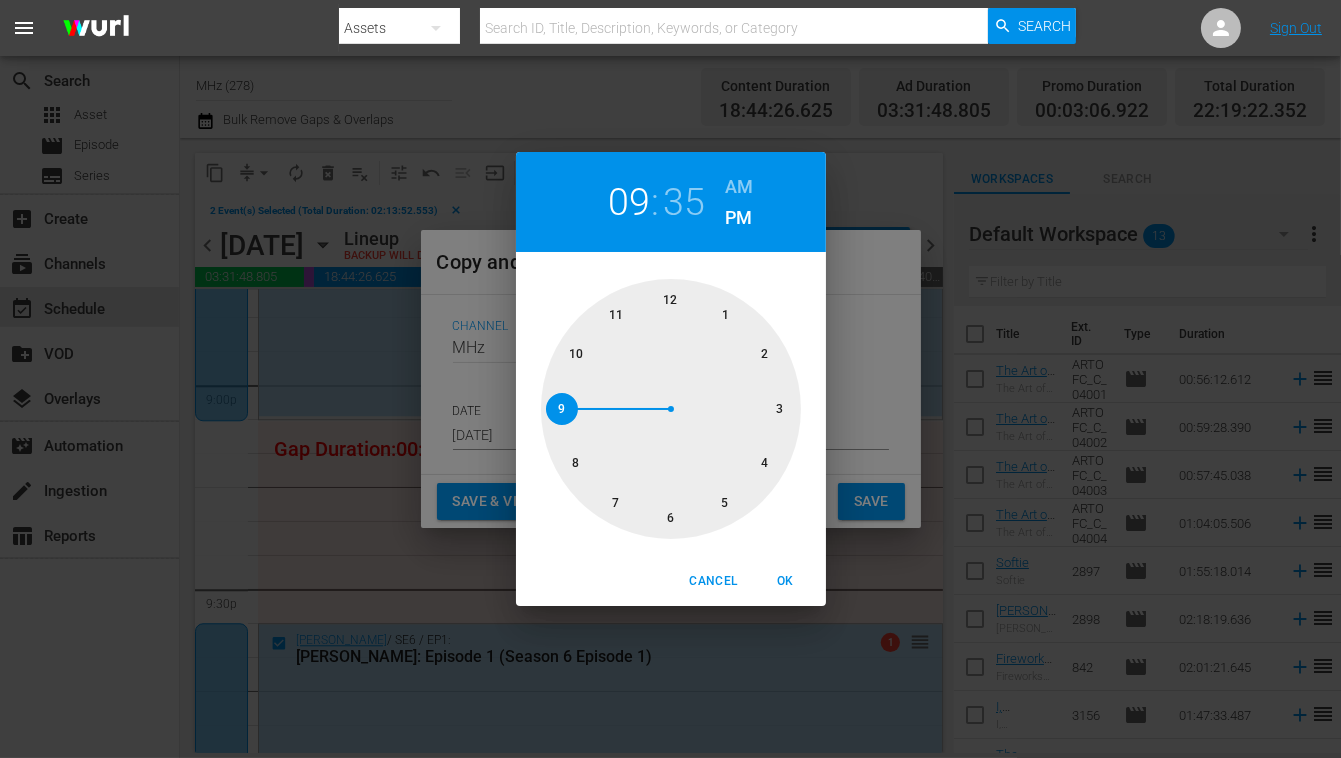 click on "AM" at bounding box center (739, 187) 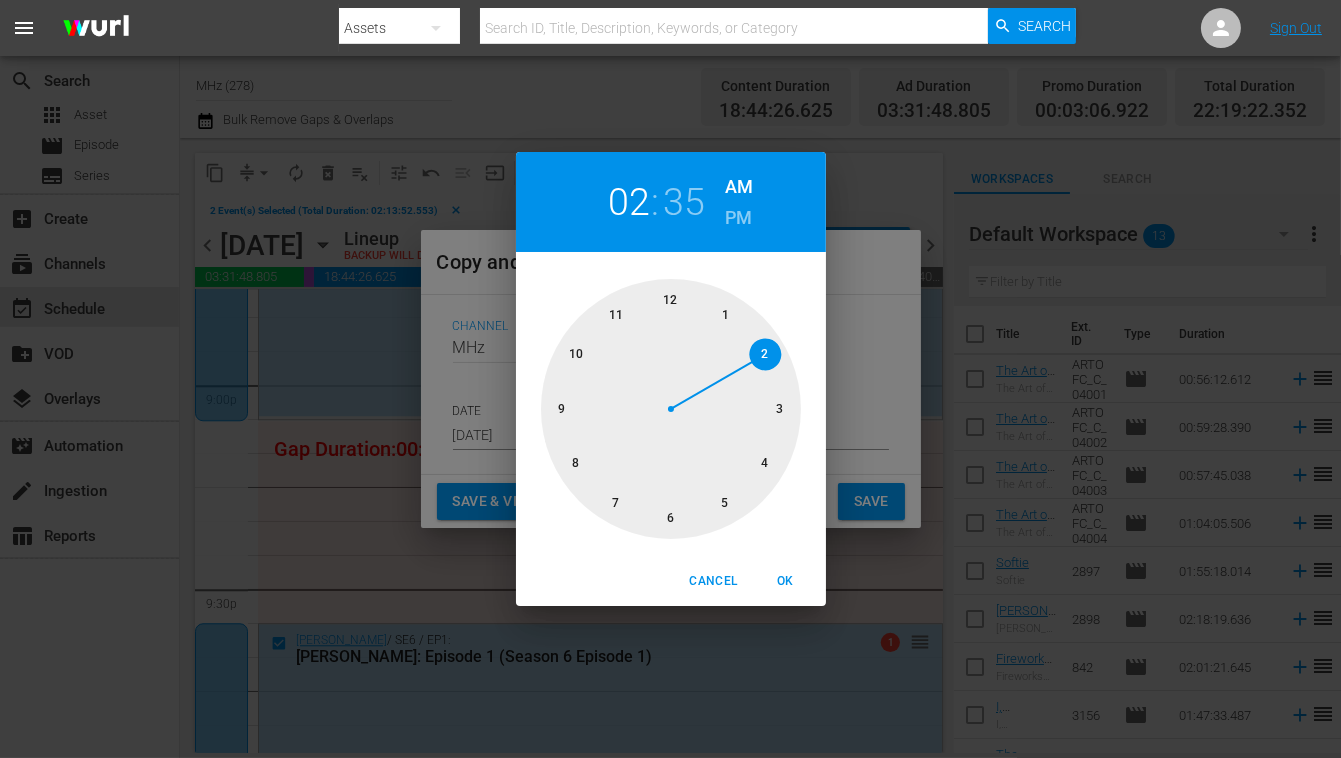 click at bounding box center [671, 409] 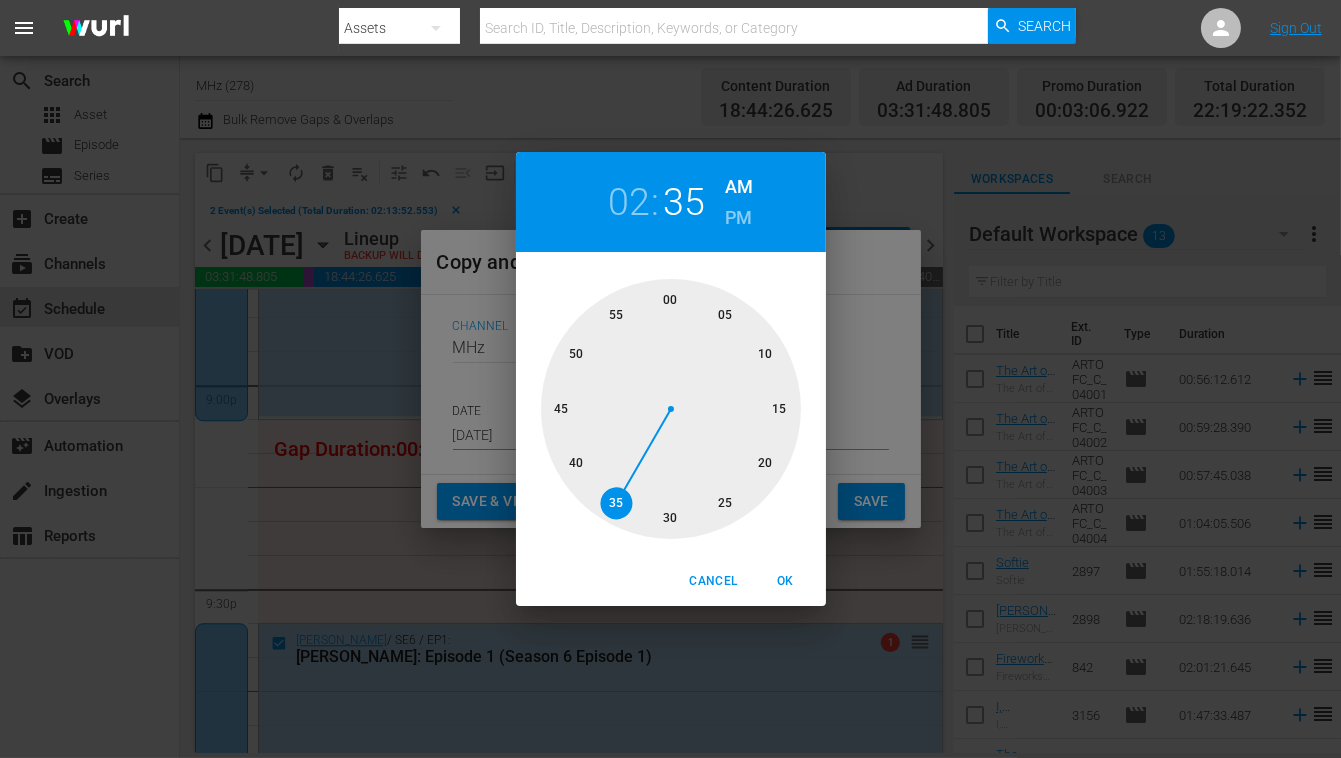 click on "OK" at bounding box center [786, 581] 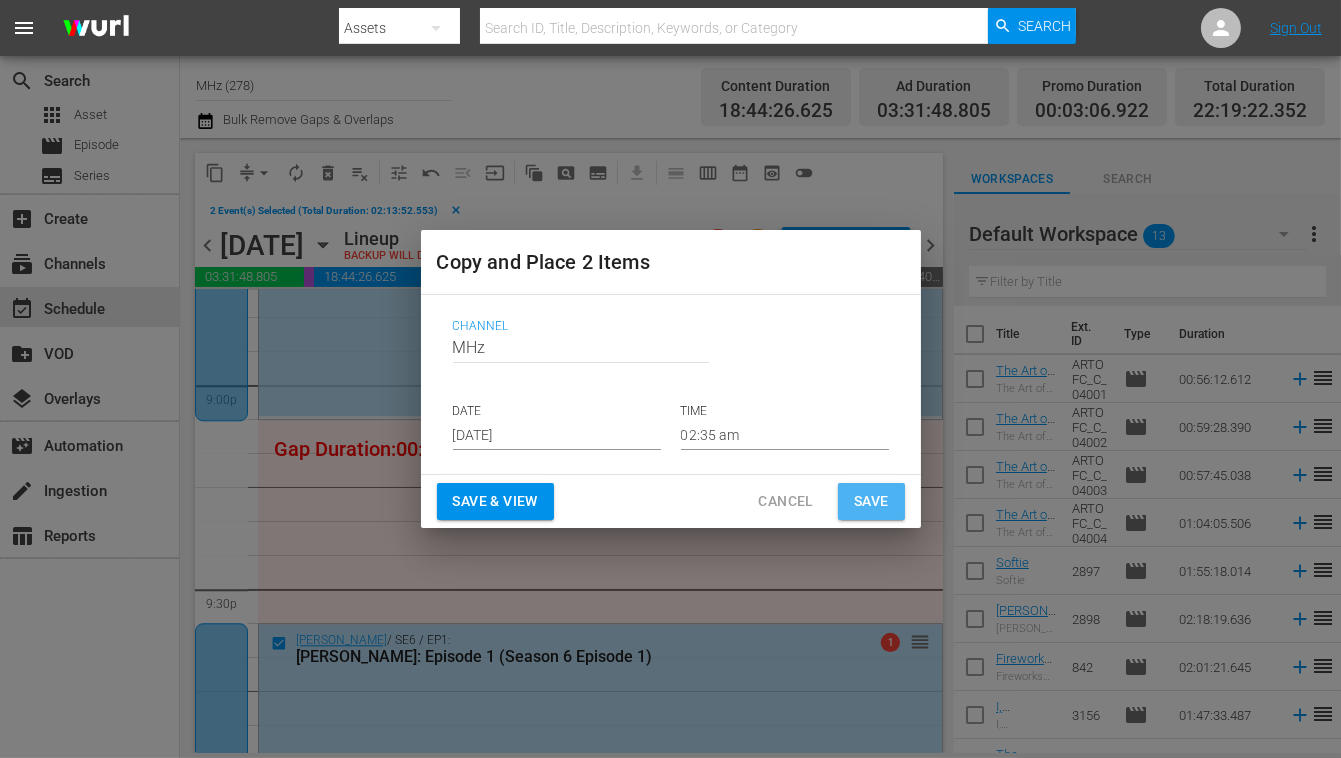 click on "Save" at bounding box center [871, 501] 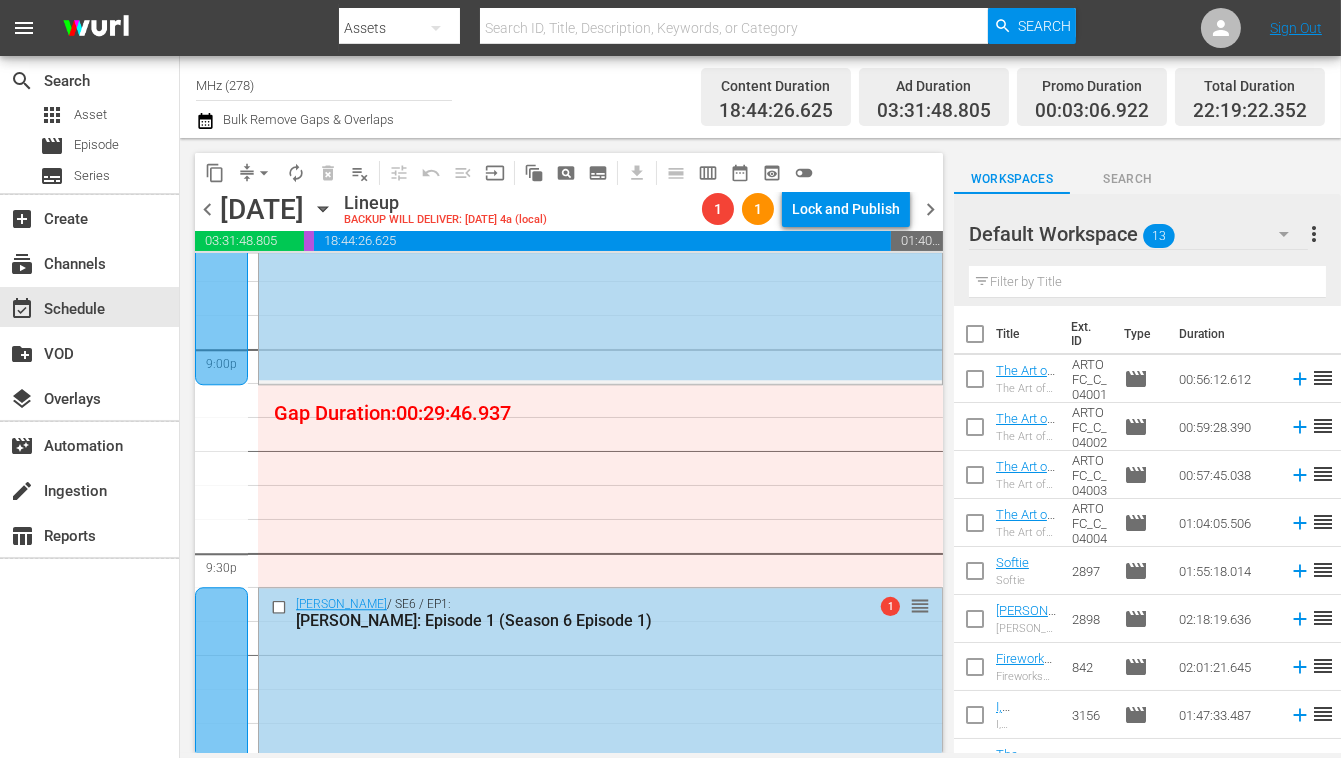 type 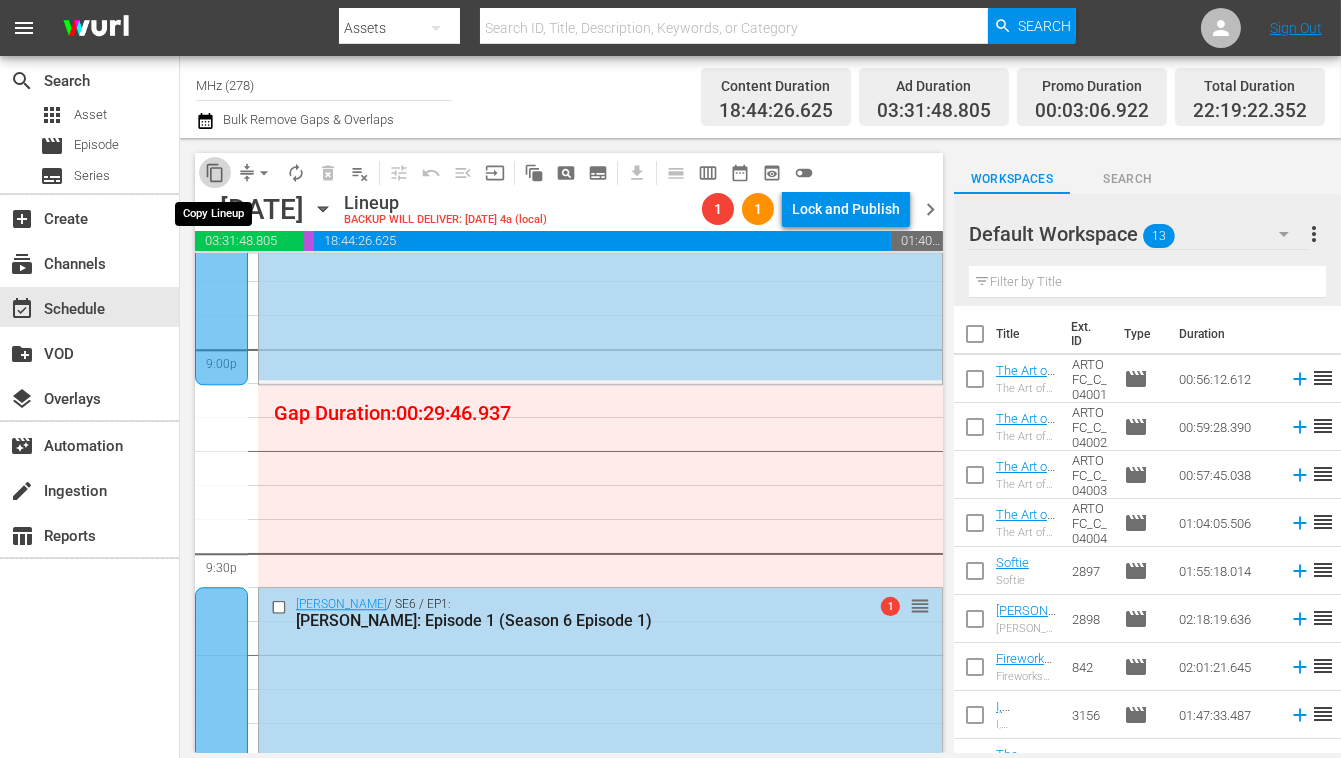 click 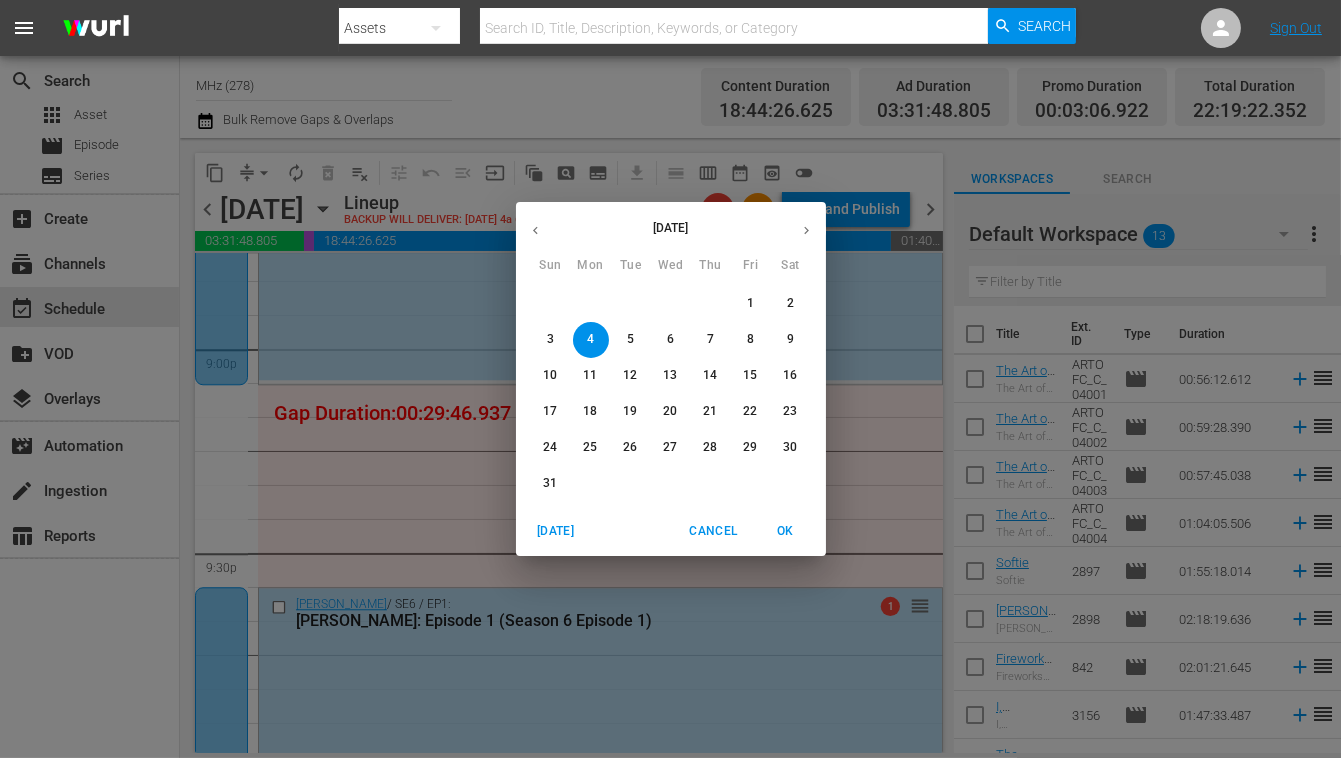 click on "11" at bounding box center [591, 375] 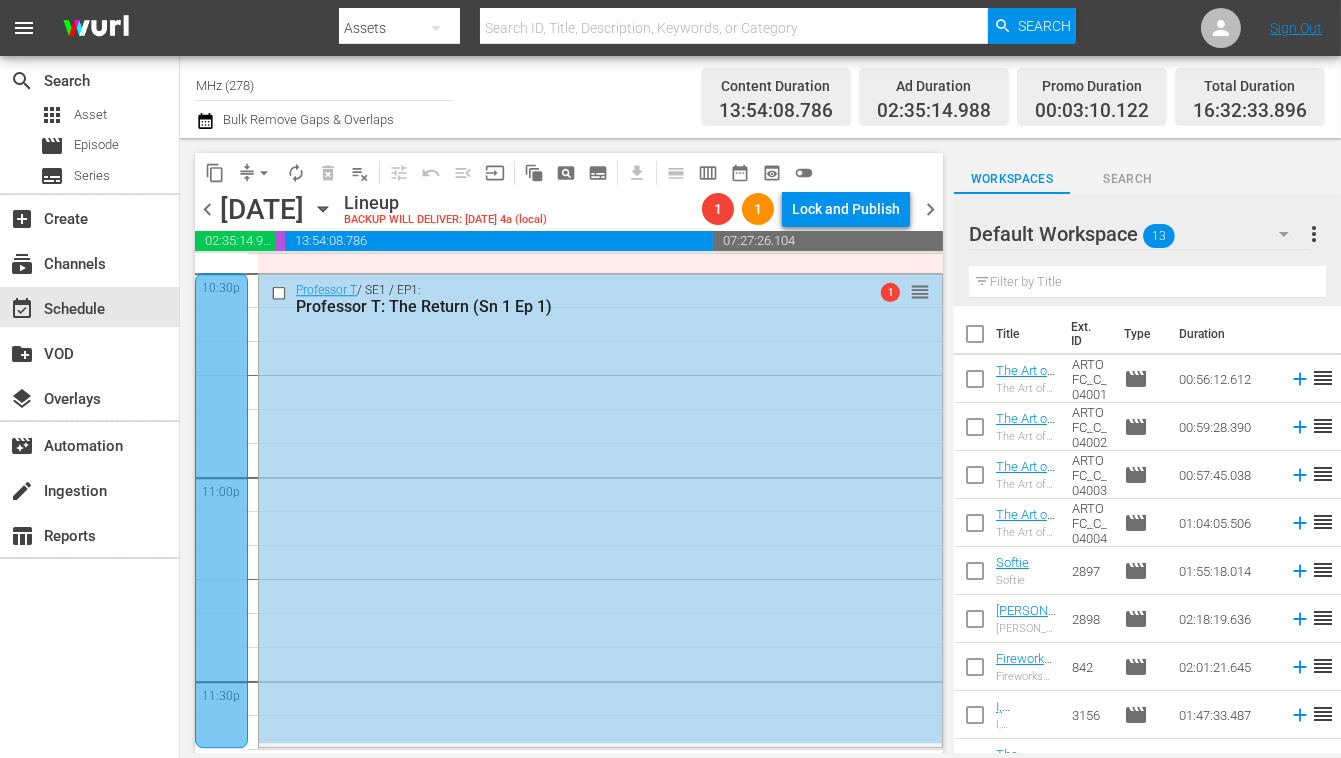 scroll, scrollTop: 8911, scrollLeft: 0, axis: vertical 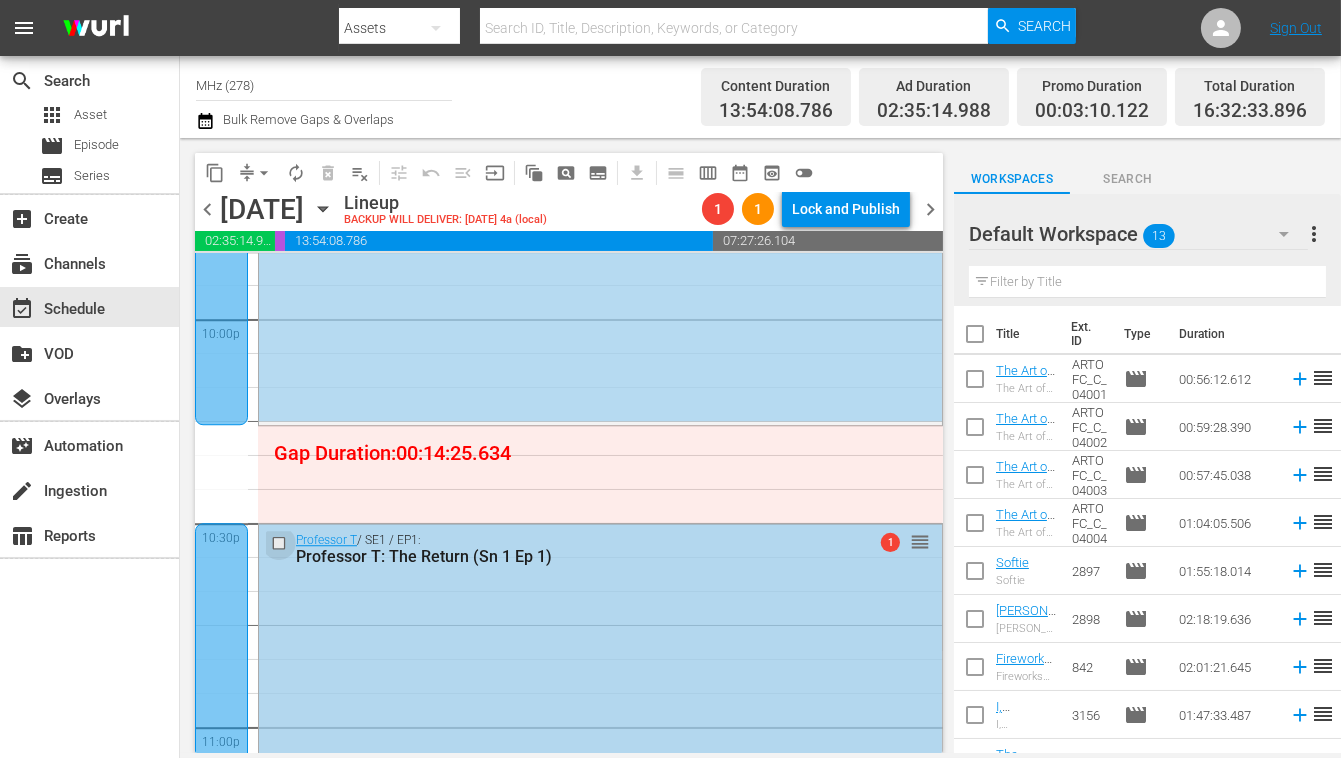 click at bounding box center (281, 543) 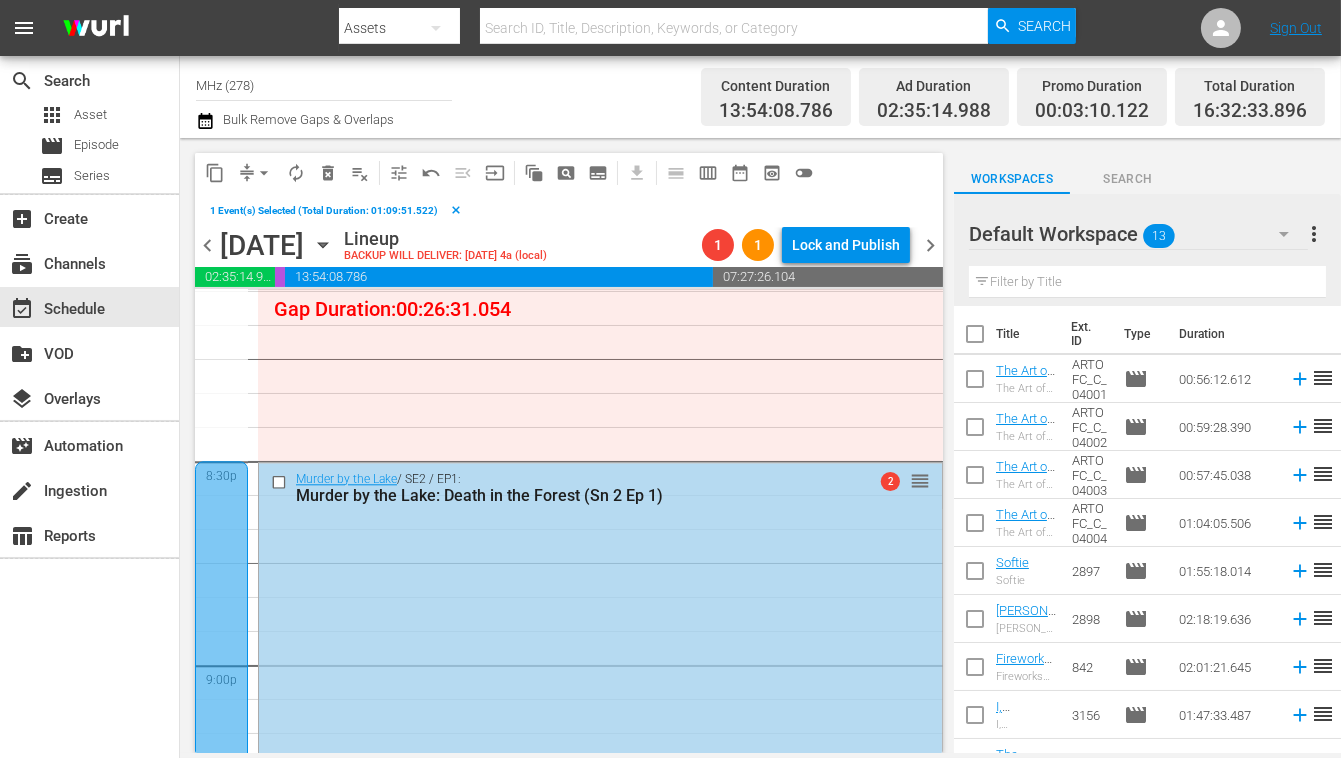 scroll, scrollTop: 8147, scrollLeft: 0, axis: vertical 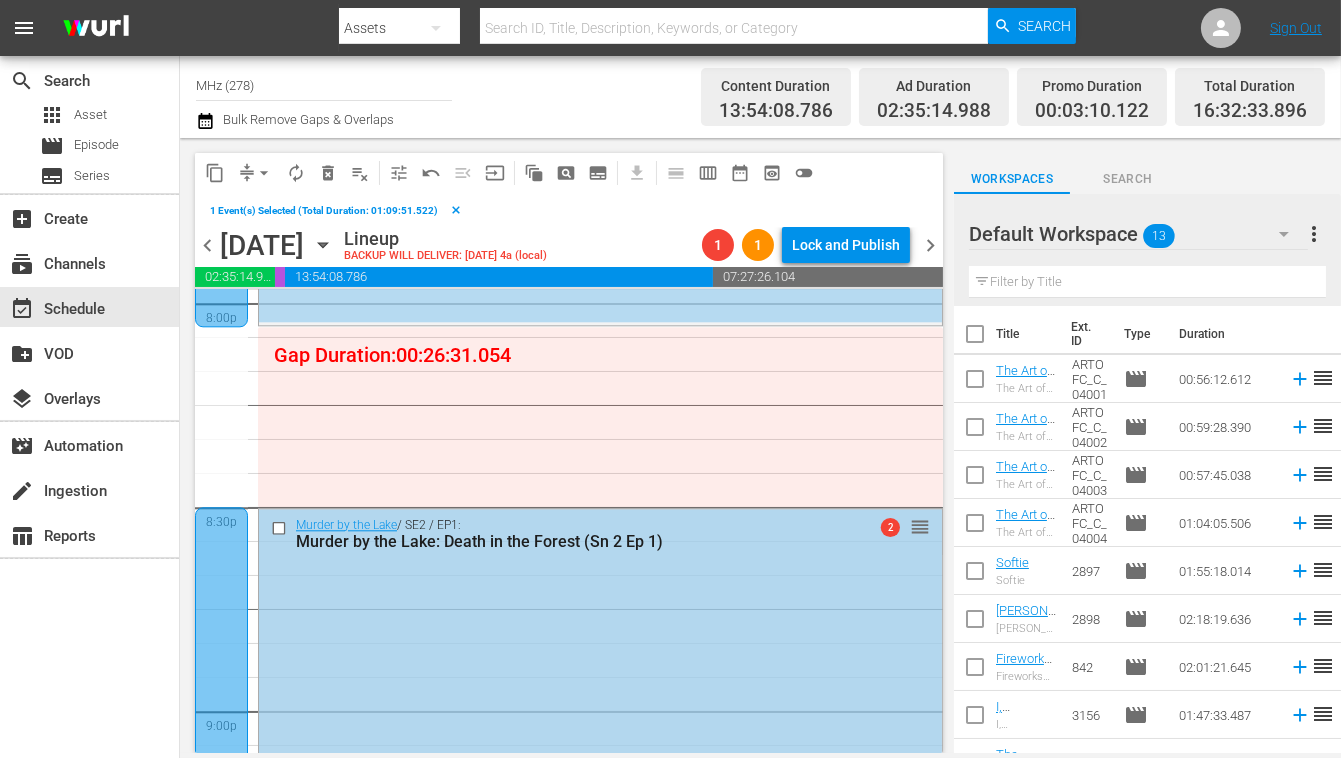 click at bounding box center (281, 527) 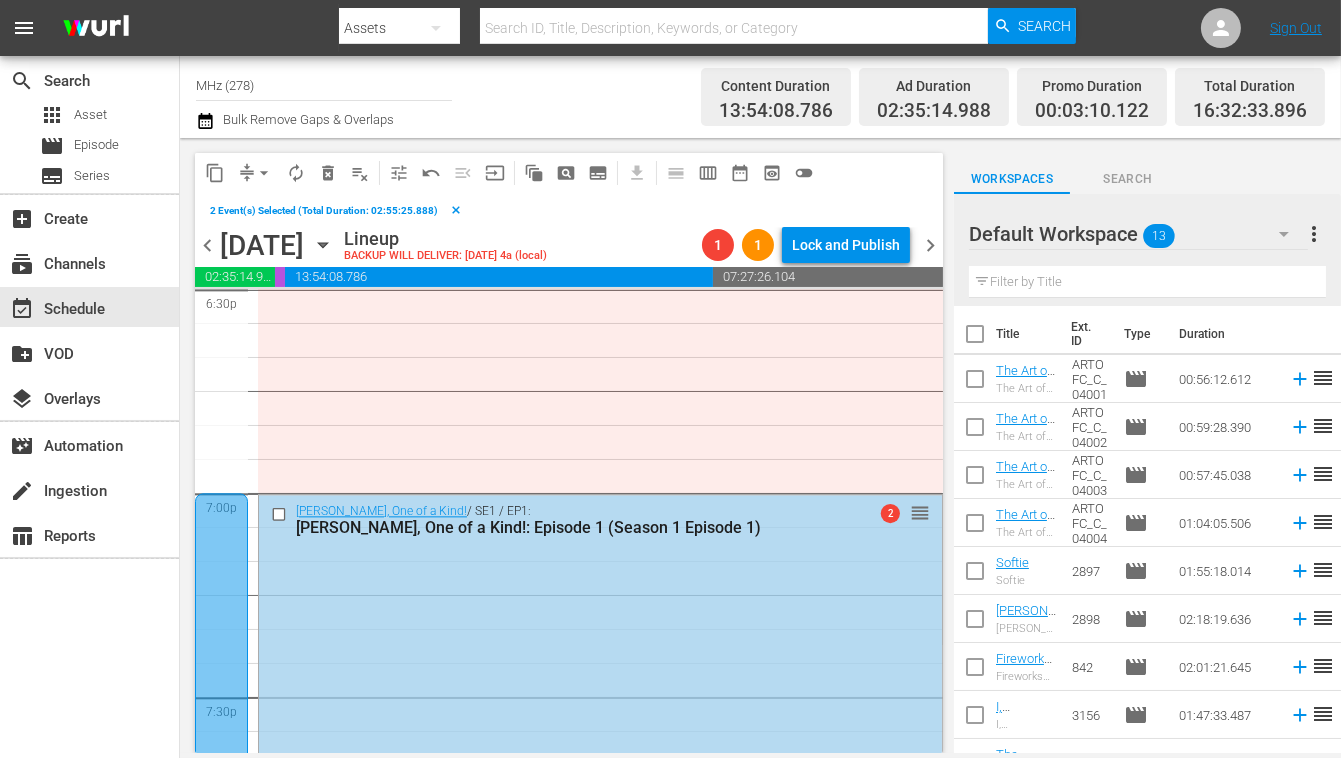 scroll, scrollTop: 7487, scrollLeft: 0, axis: vertical 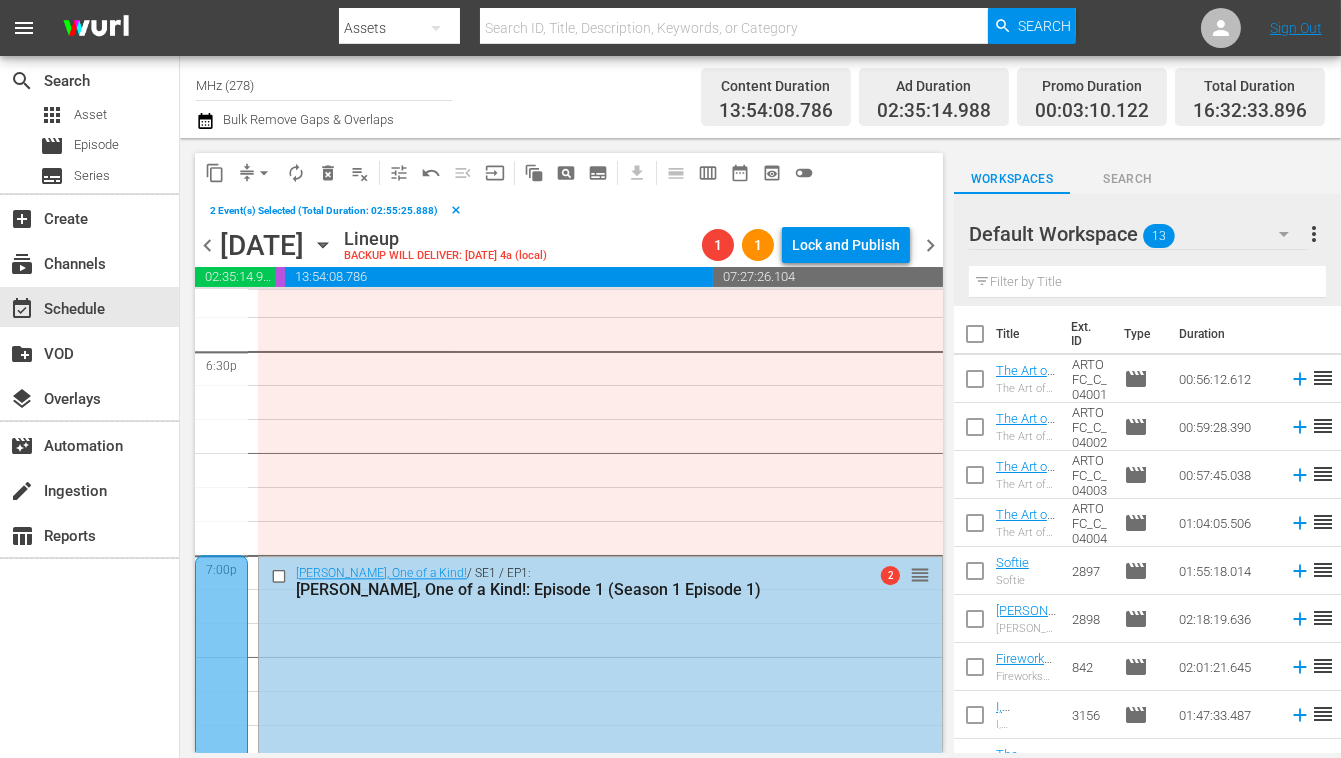 click at bounding box center [281, 575] 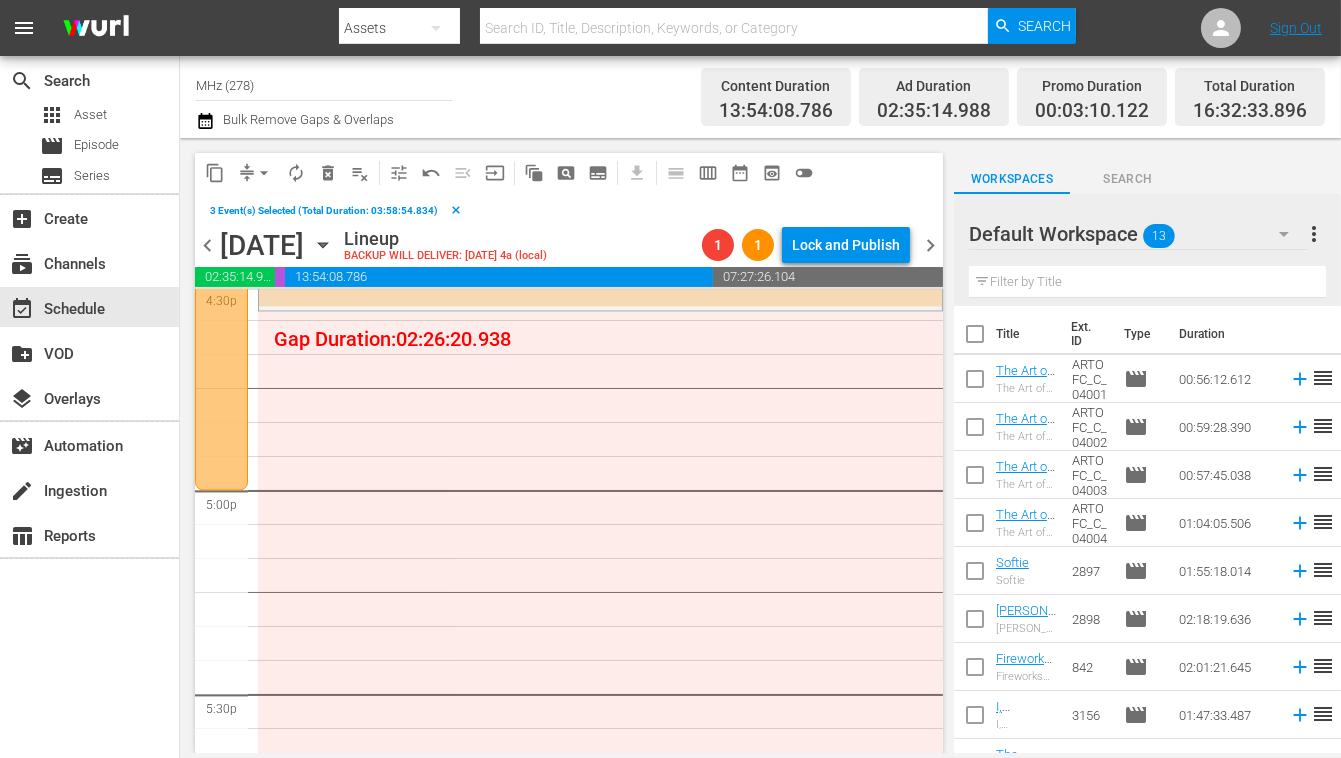 scroll, scrollTop: 6741, scrollLeft: 0, axis: vertical 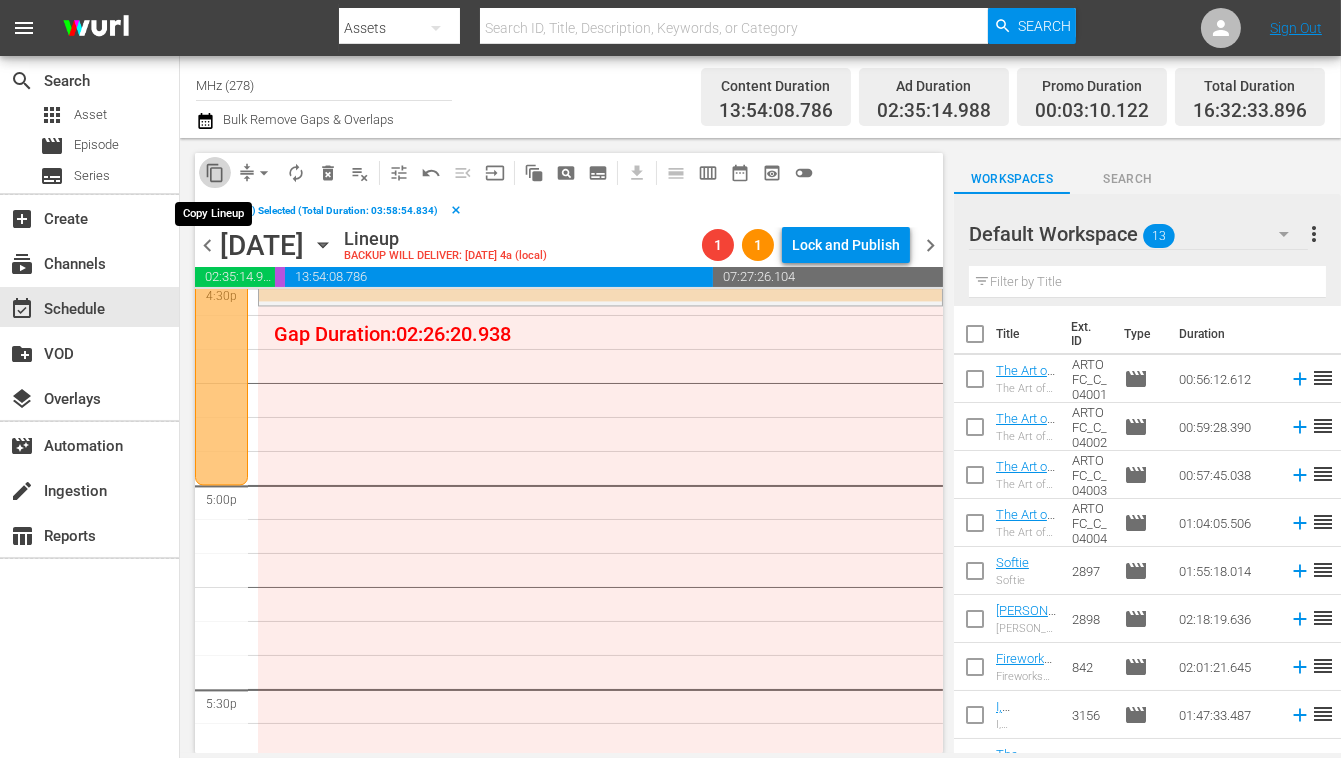 click on "content_copy" at bounding box center [215, 173] 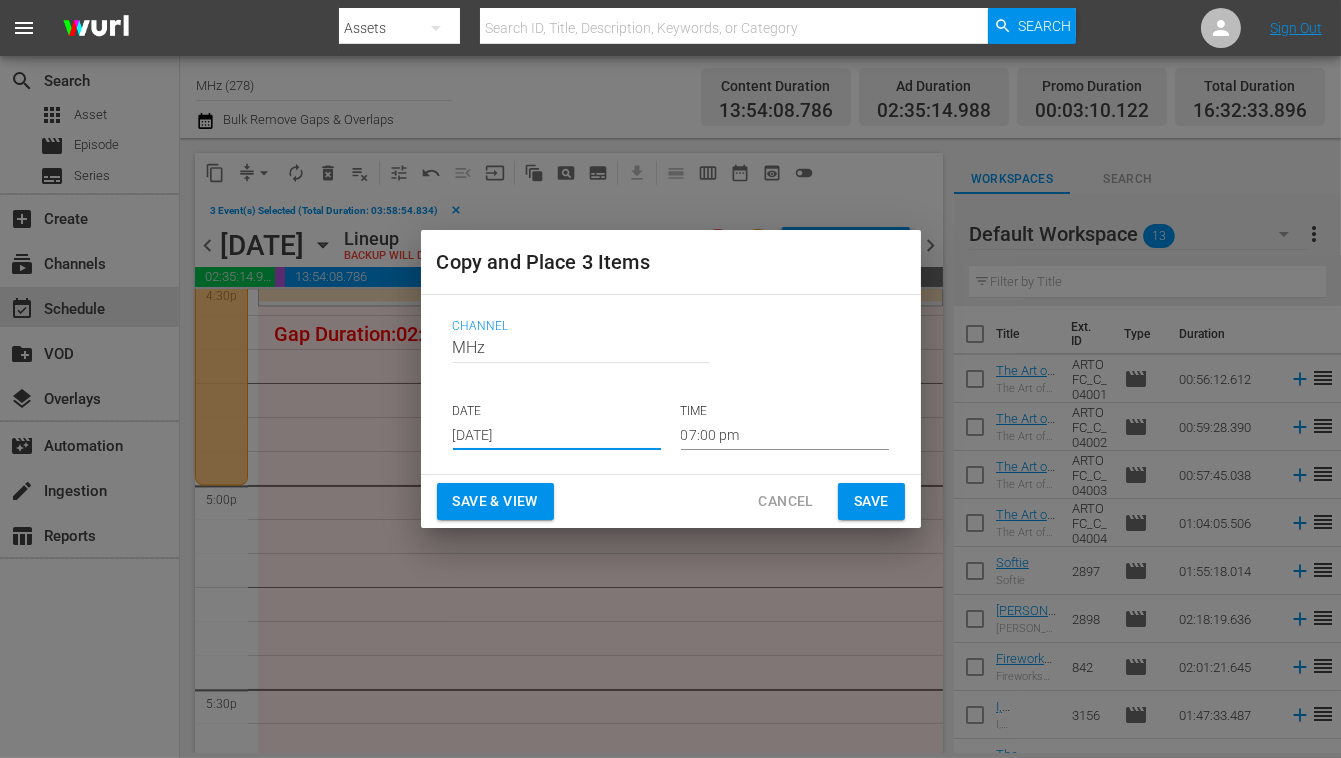 click on "[DATE]" at bounding box center [557, 435] 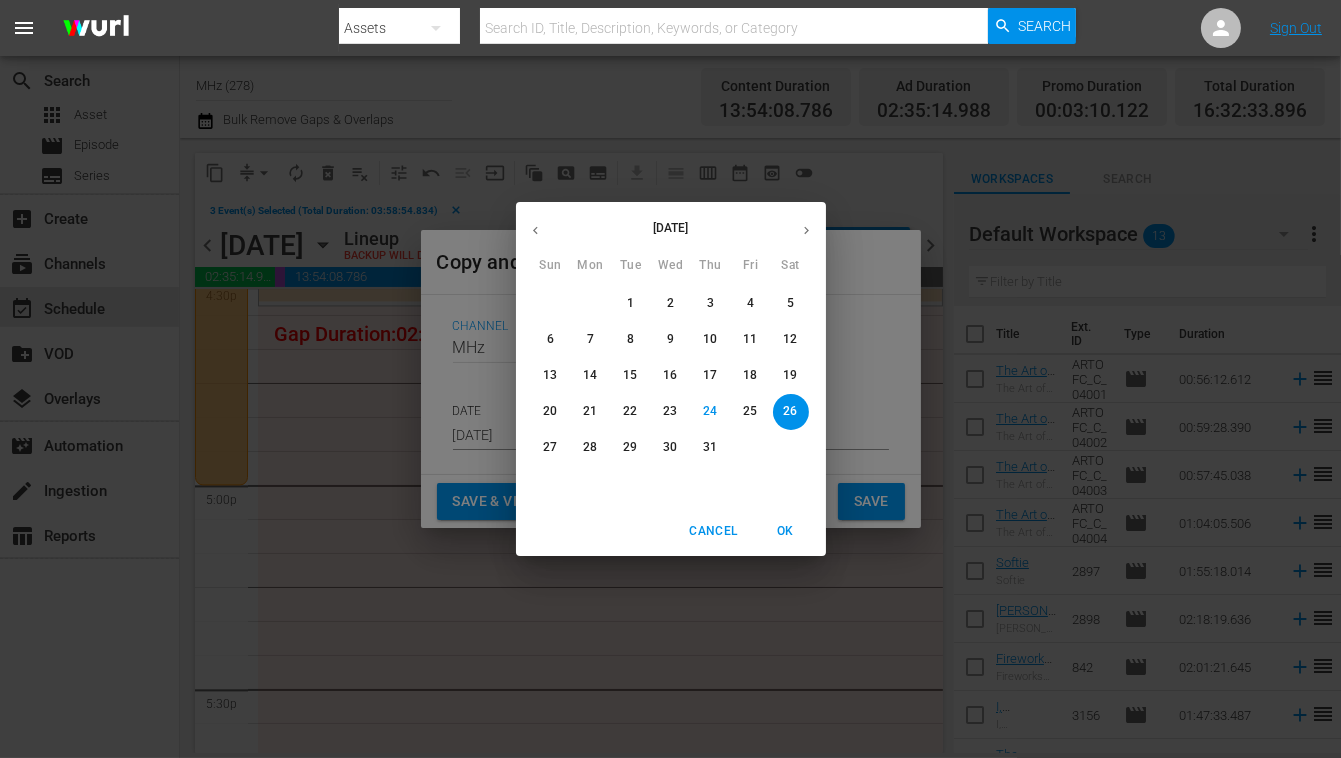 click 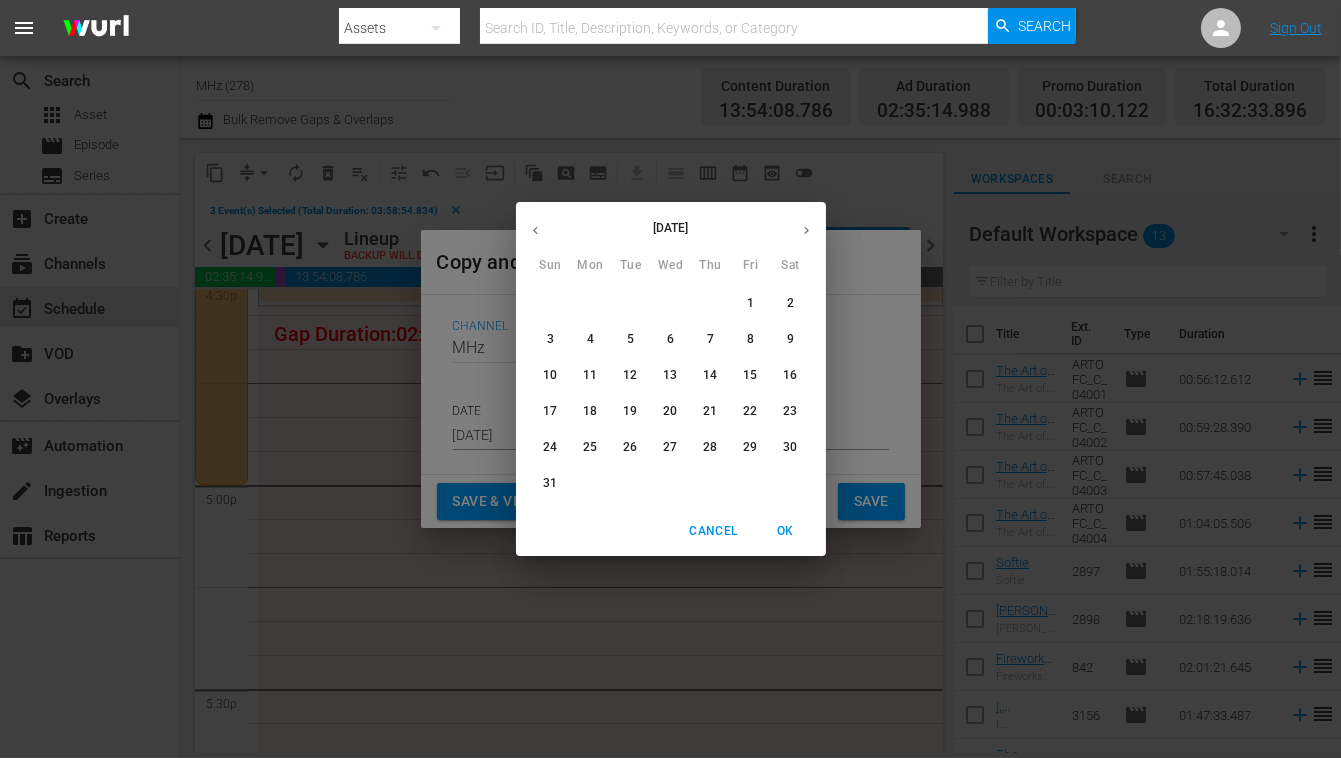 click on "12" at bounding box center [630, 375] 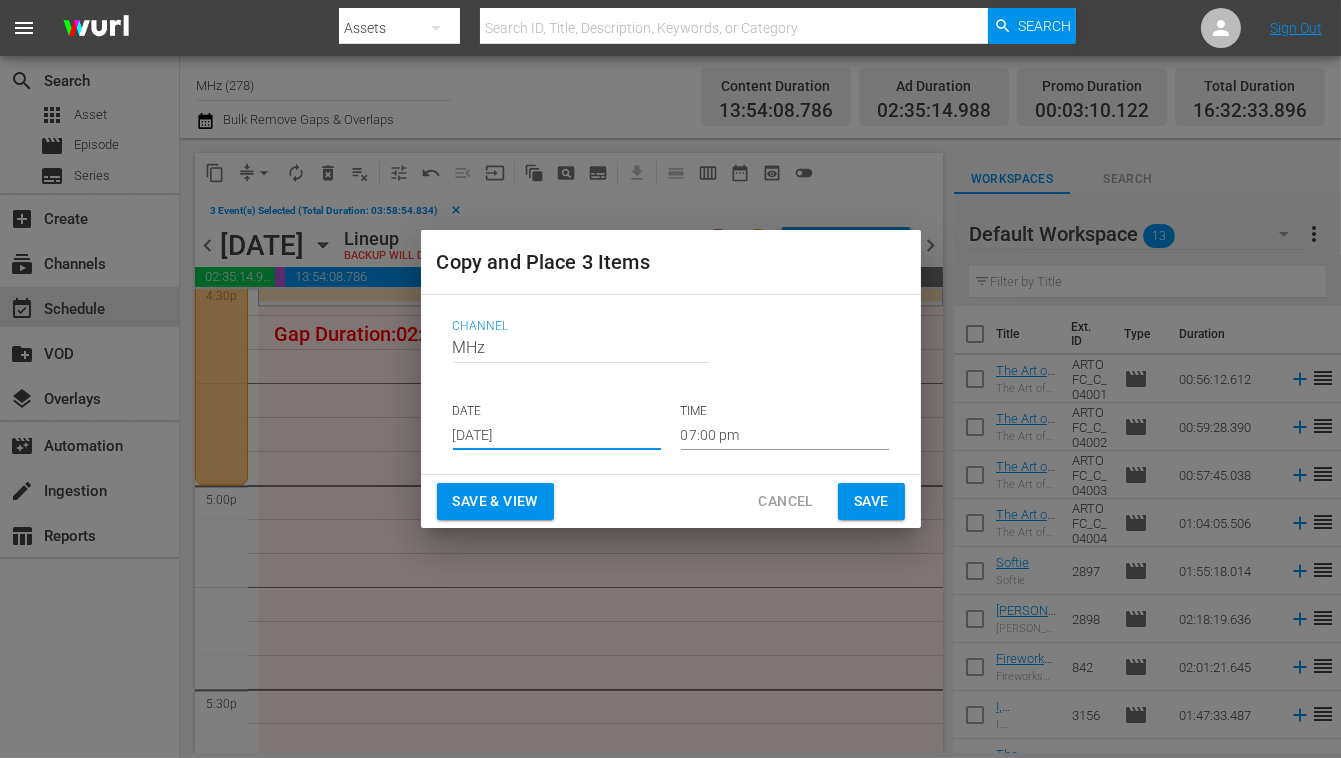 click on "07:00 pm" at bounding box center [785, 435] 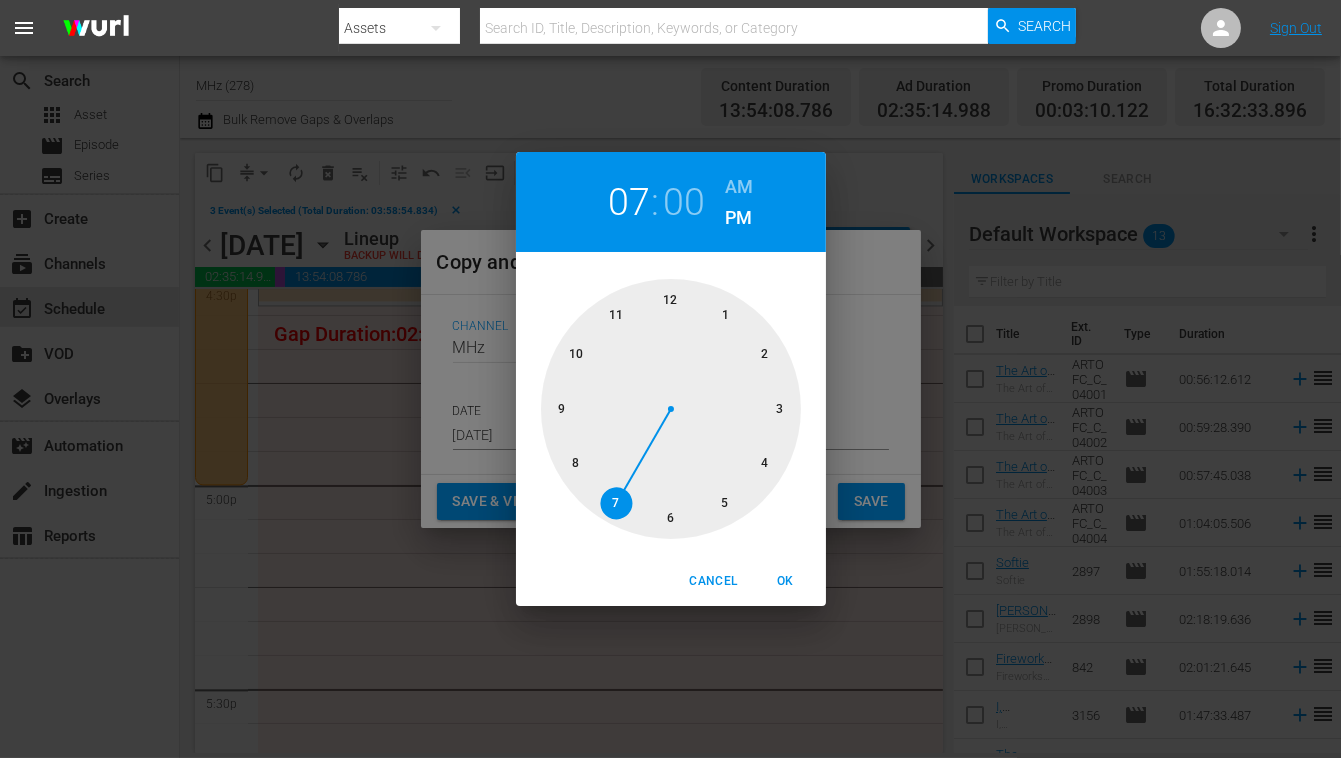 click on "AM" at bounding box center [739, 187] 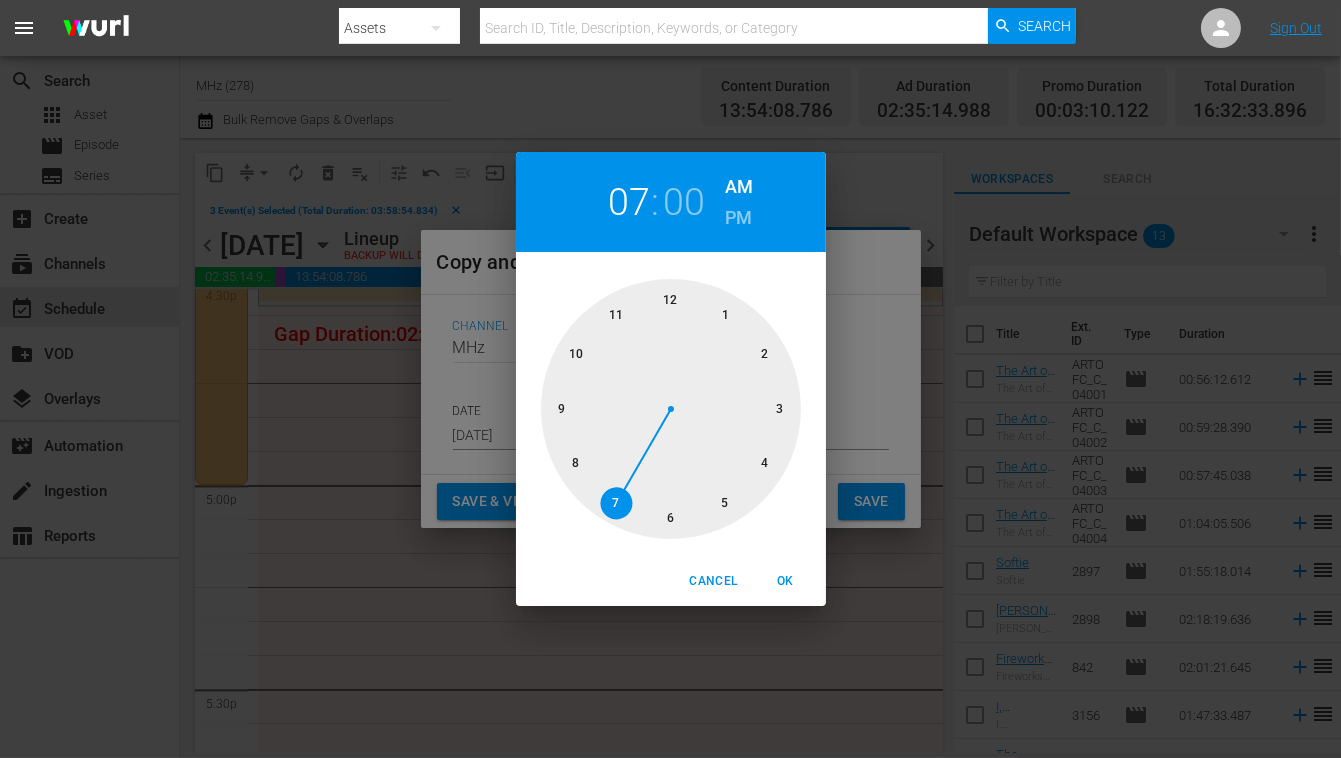 click at bounding box center [671, 409] 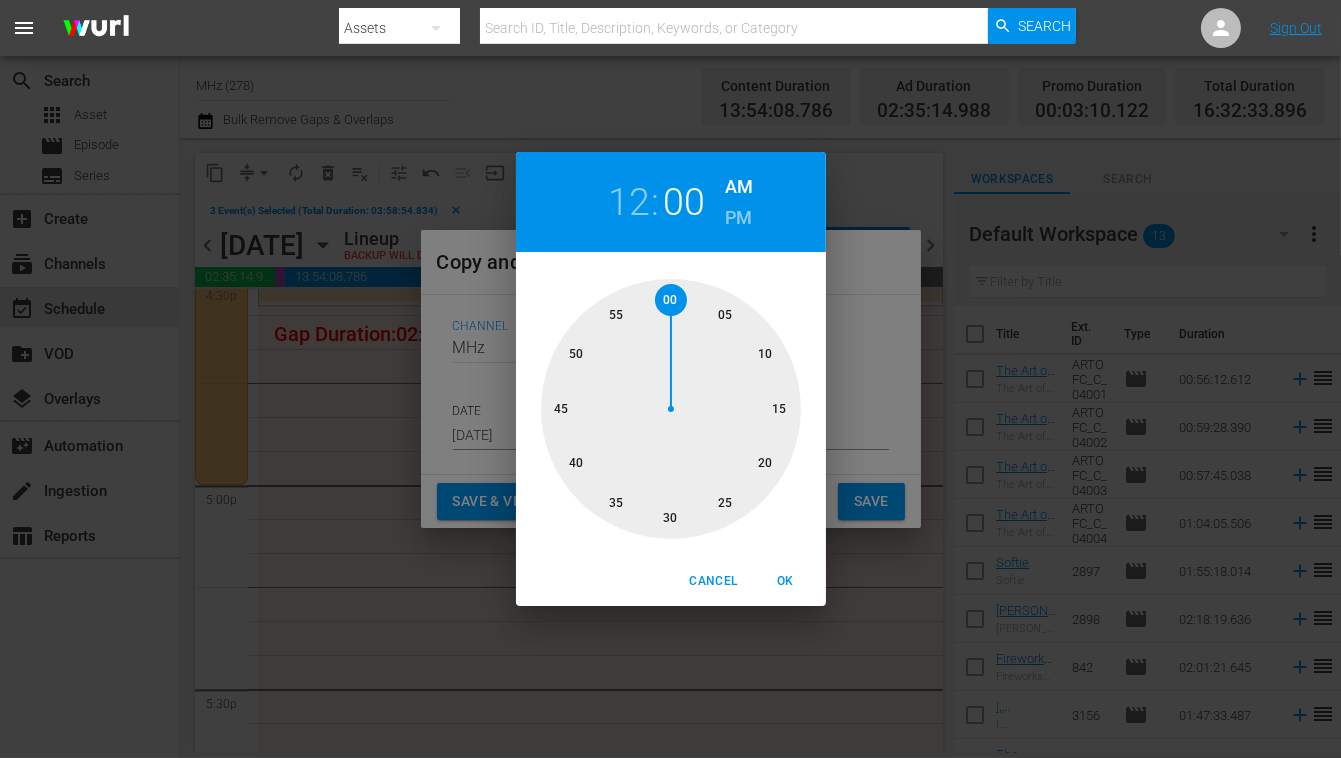 click at bounding box center (671, 409) 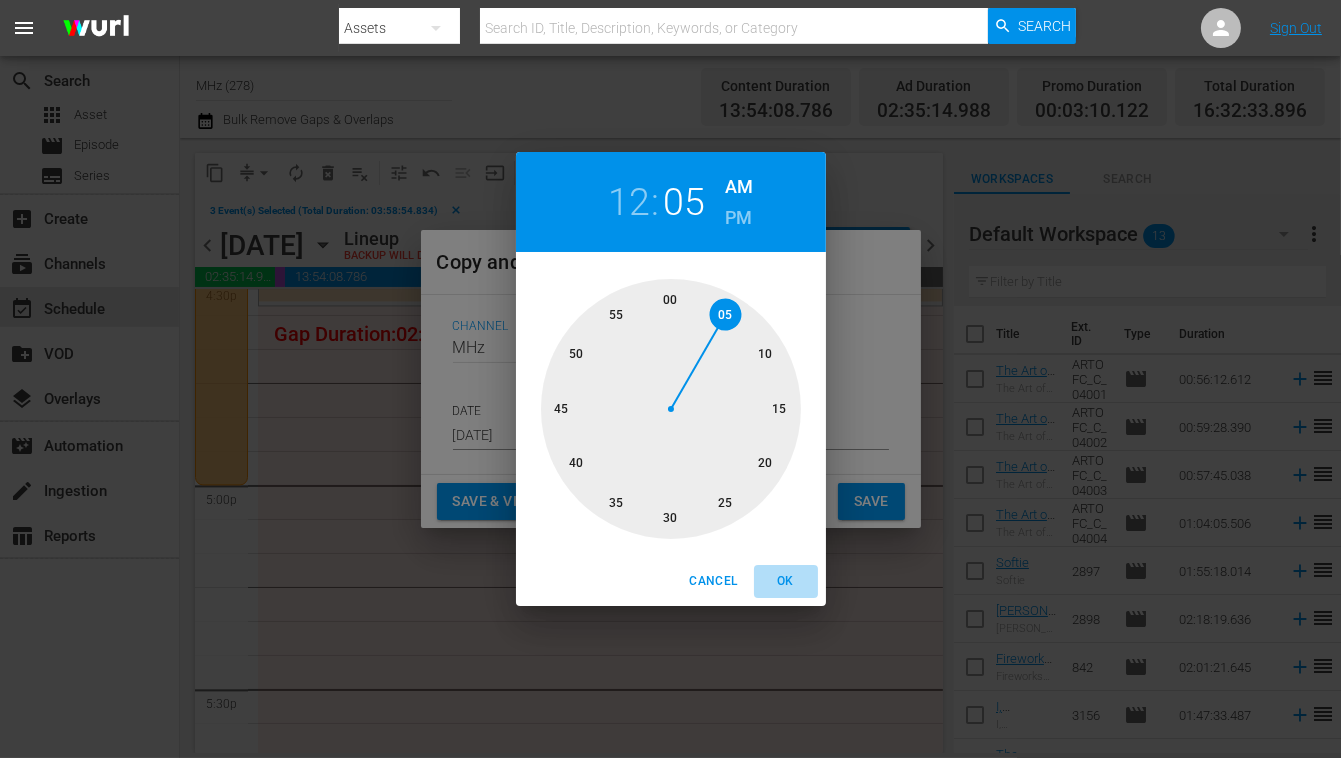 click on "OK" at bounding box center [786, 581] 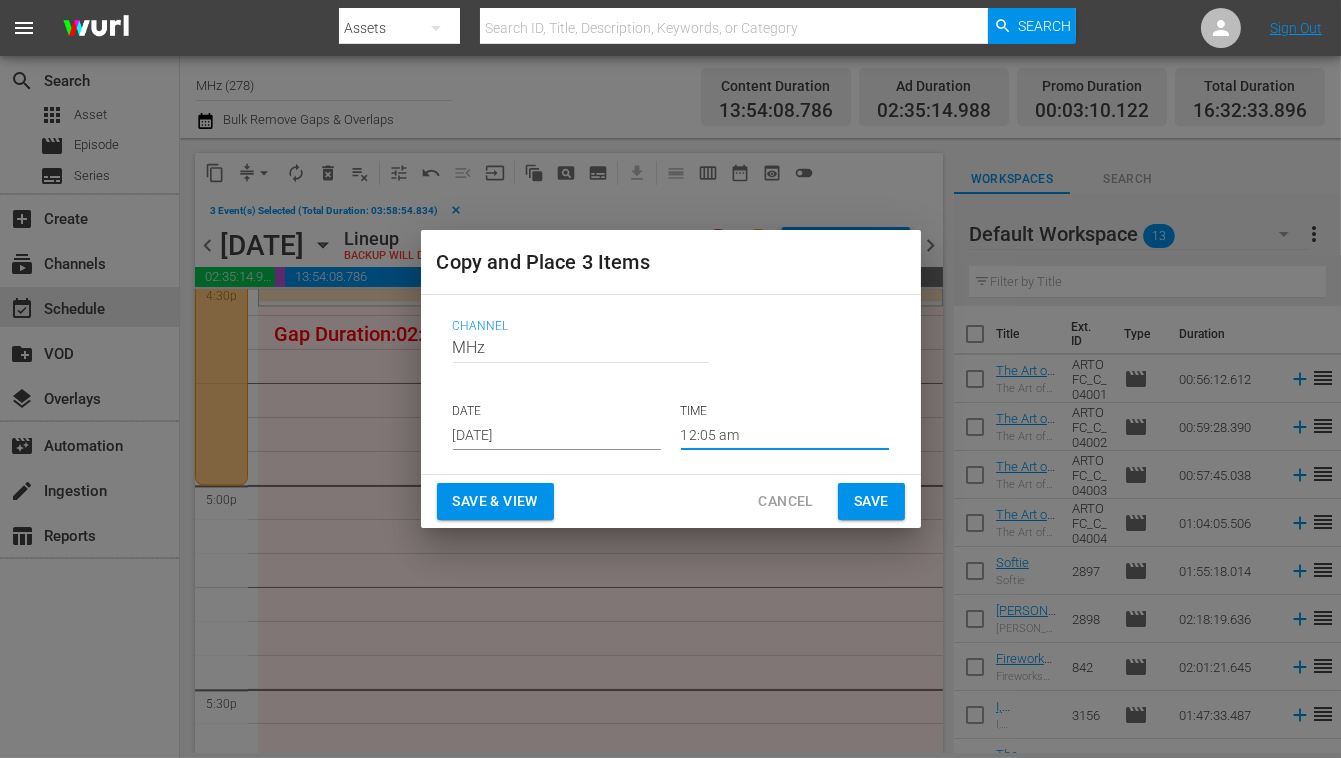 click on "Save" at bounding box center (871, 501) 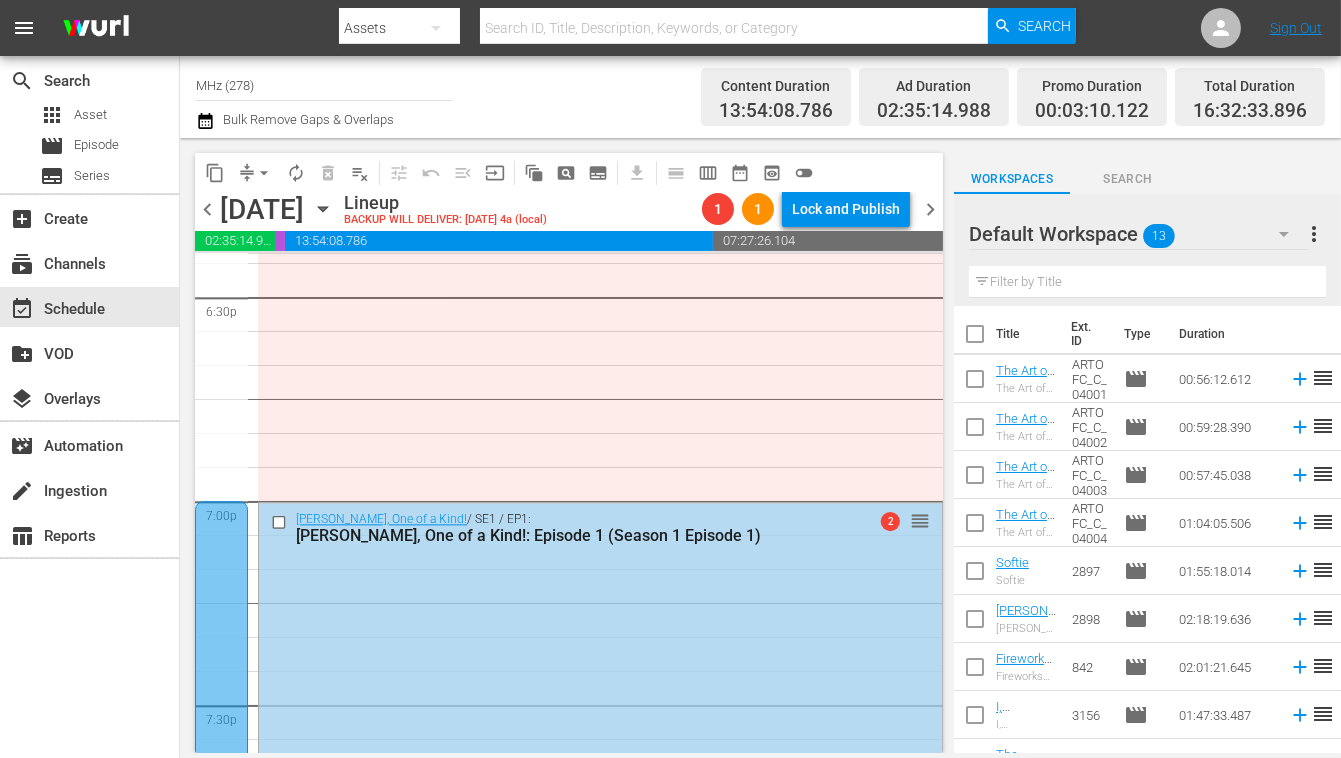 scroll, scrollTop: 7483, scrollLeft: 0, axis: vertical 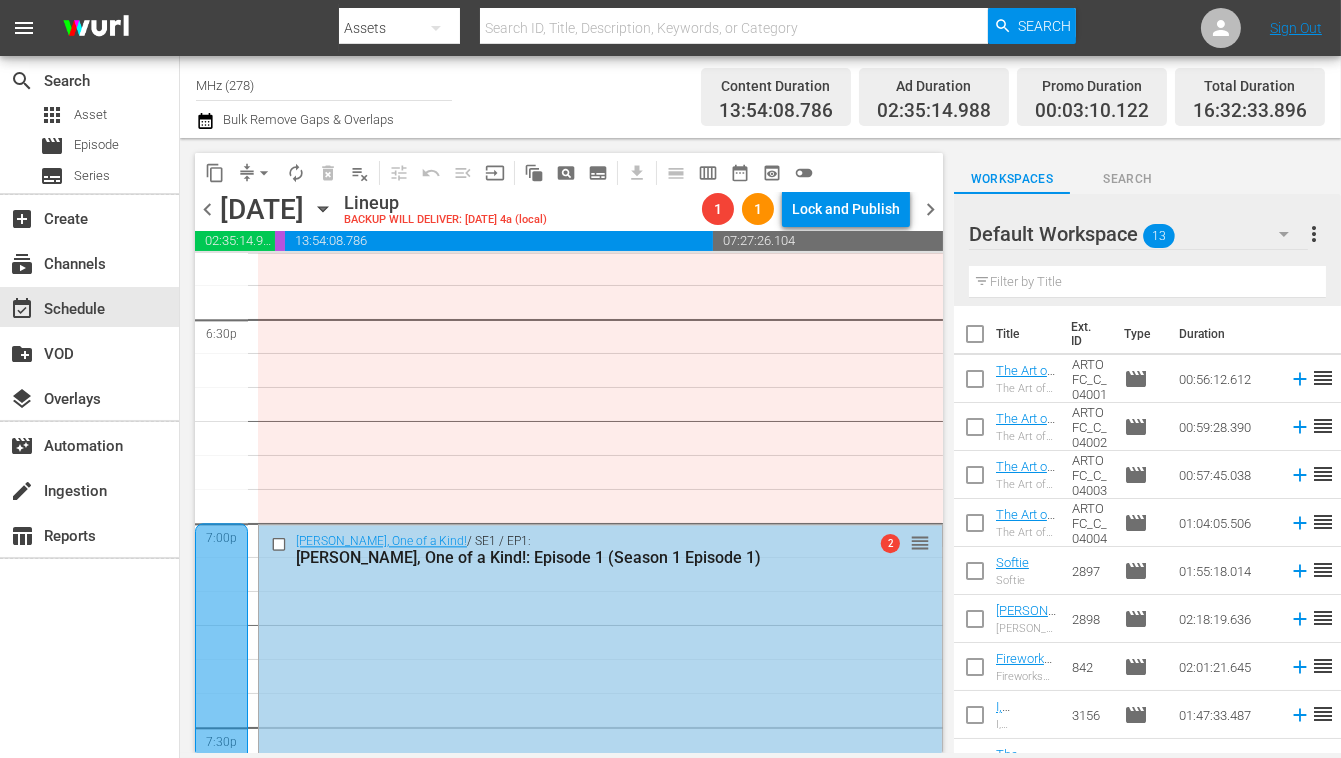 click at bounding box center (281, 543) 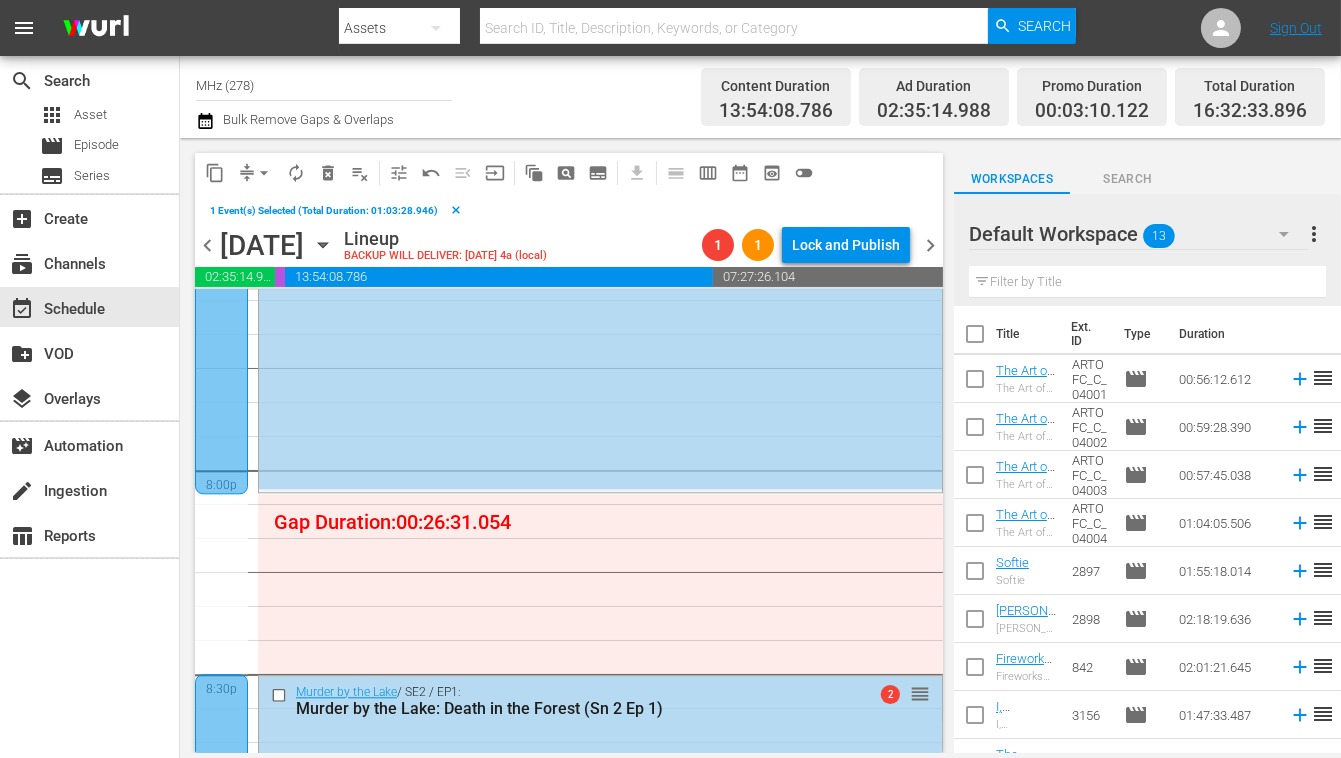 scroll, scrollTop: 8010, scrollLeft: 0, axis: vertical 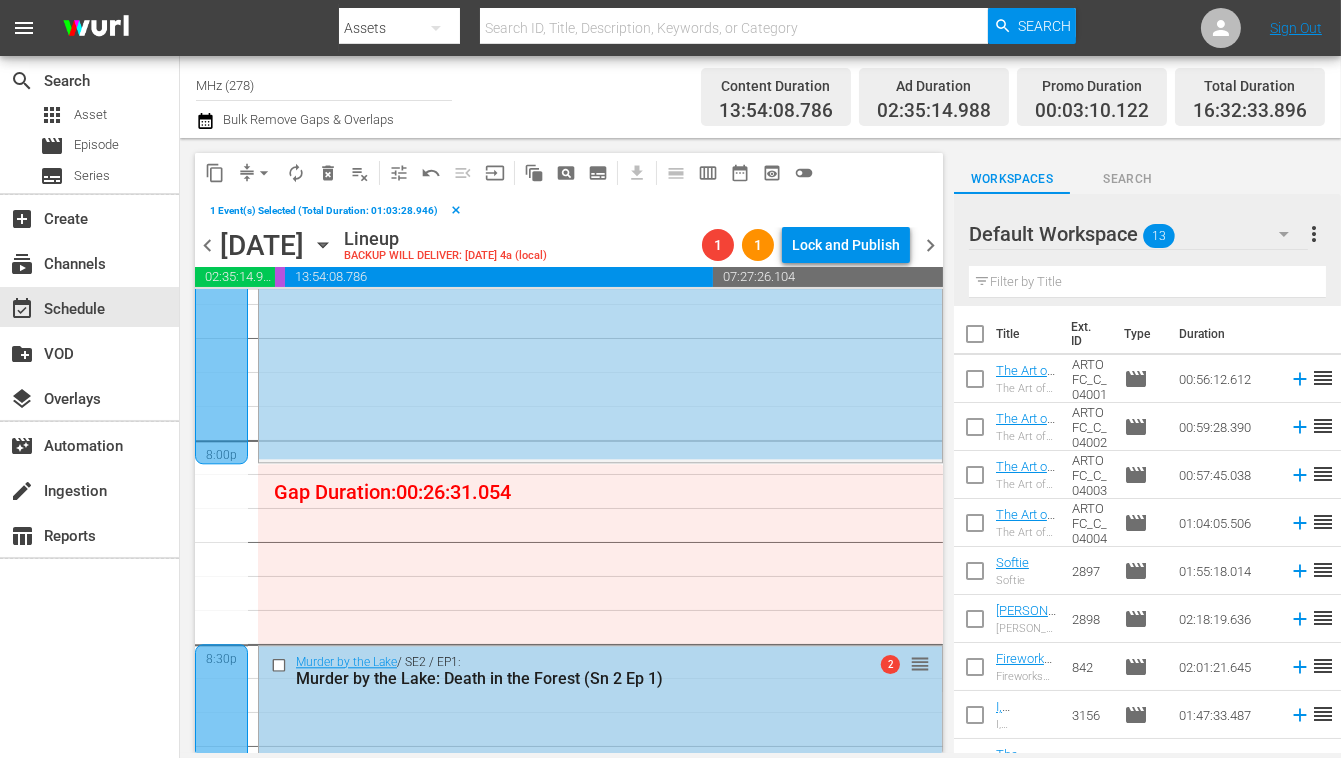 click at bounding box center (281, 664) 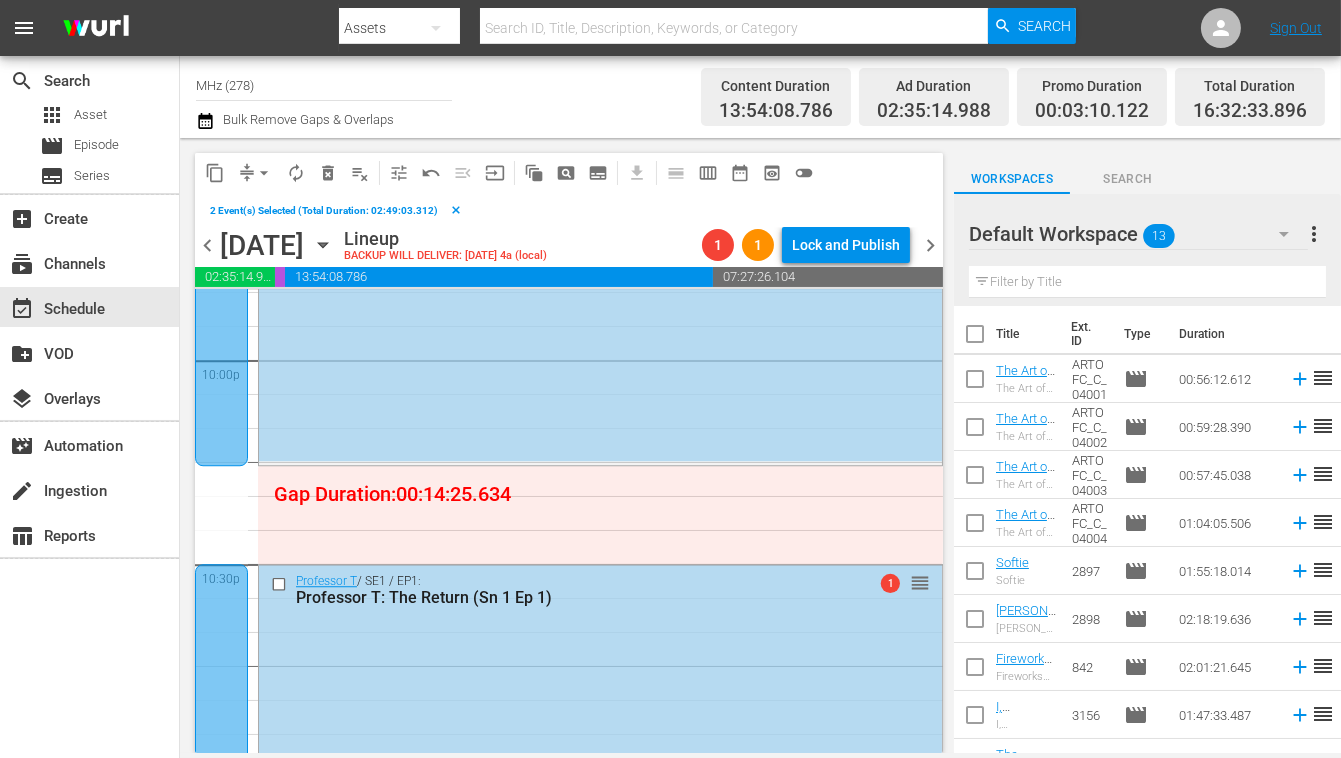 scroll, scrollTop: 8925, scrollLeft: 0, axis: vertical 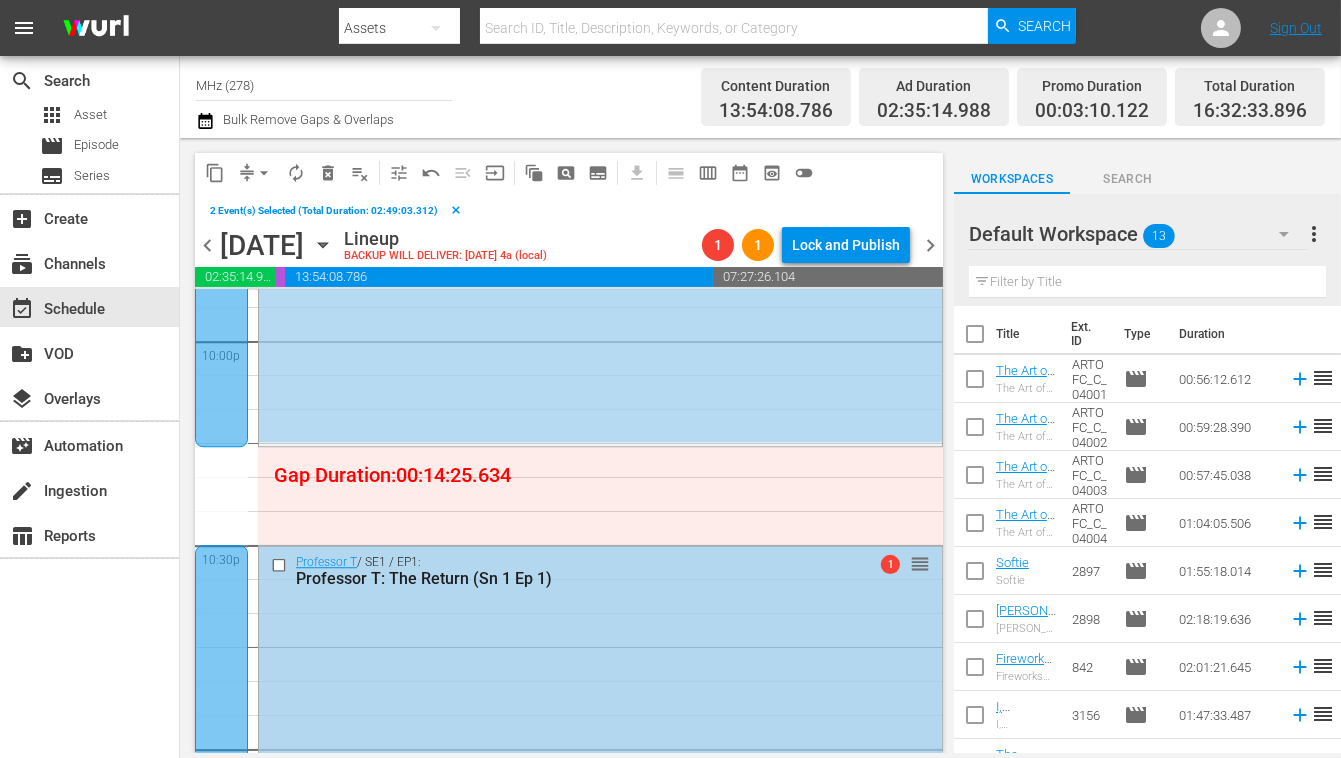 click at bounding box center [281, 565] 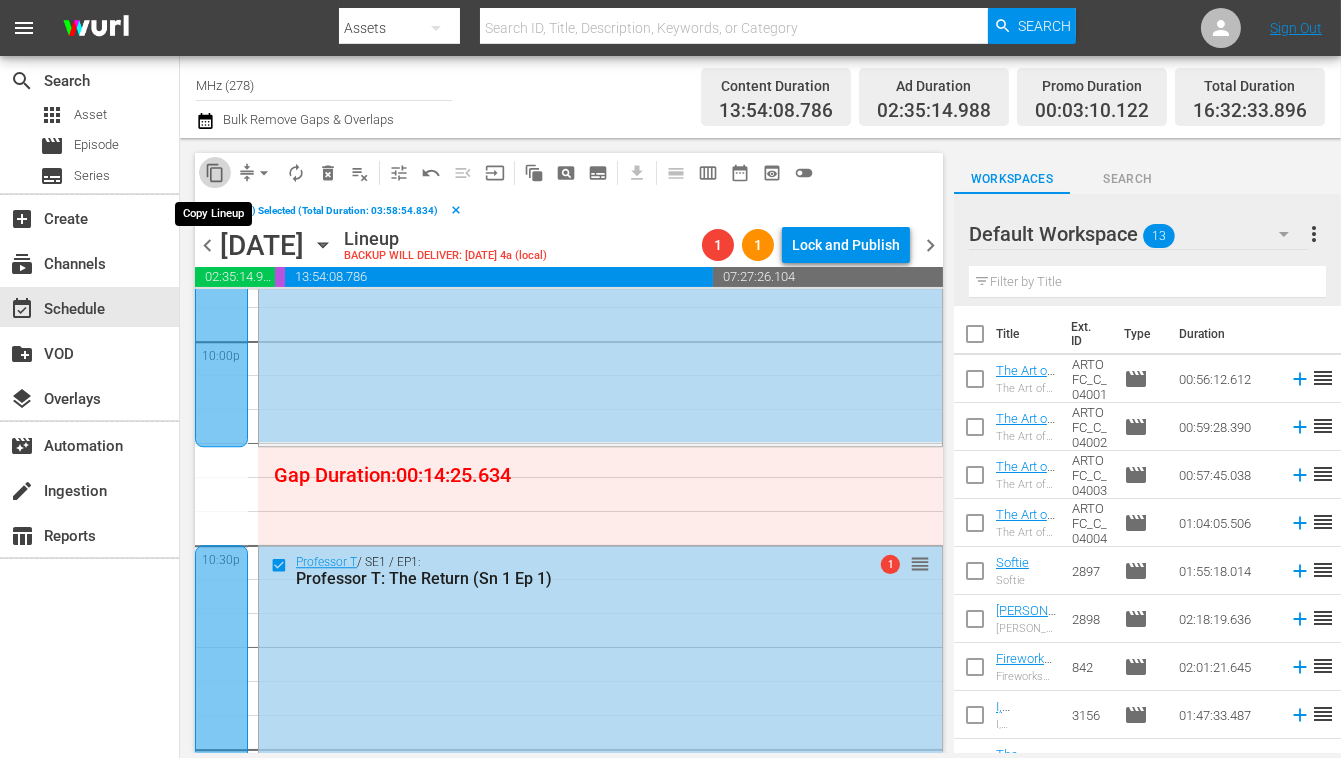 click on "content_copy" at bounding box center [215, 173] 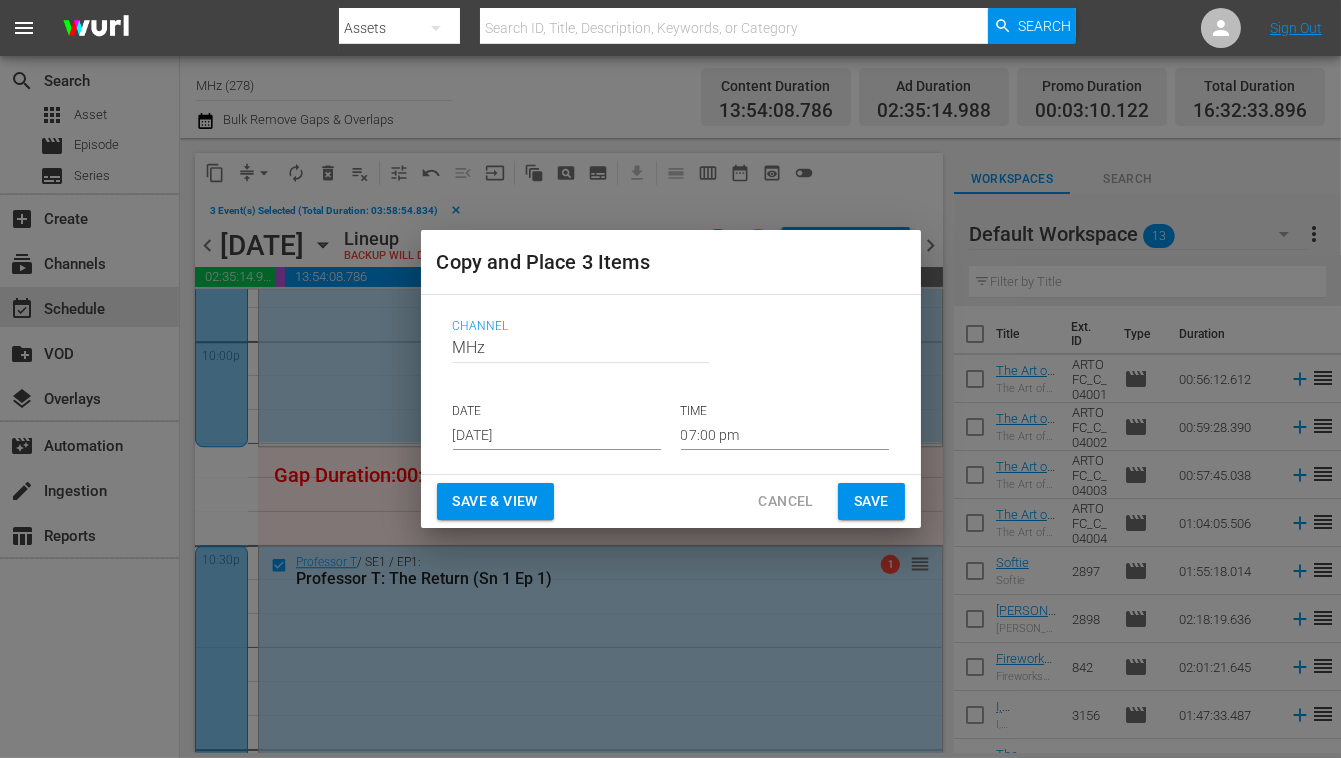 click on "[DATE]" at bounding box center [557, 435] 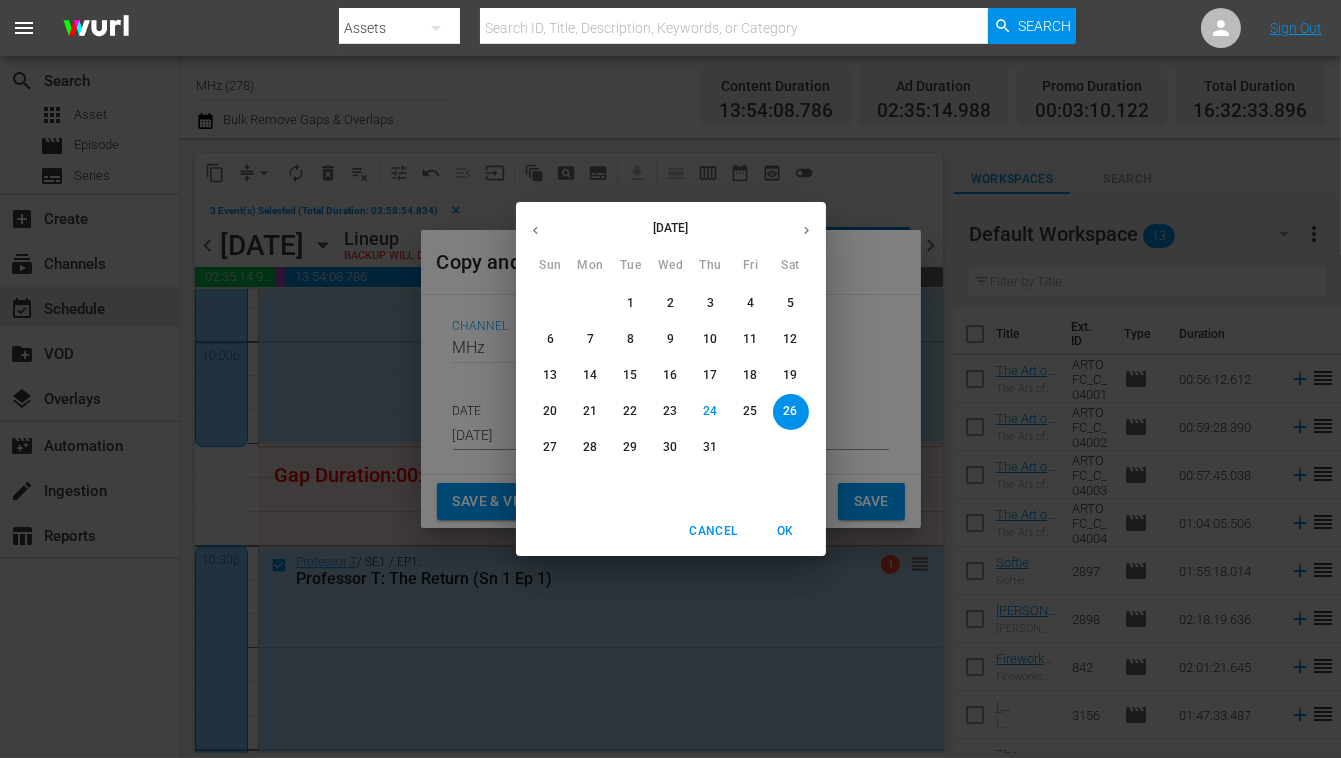 click 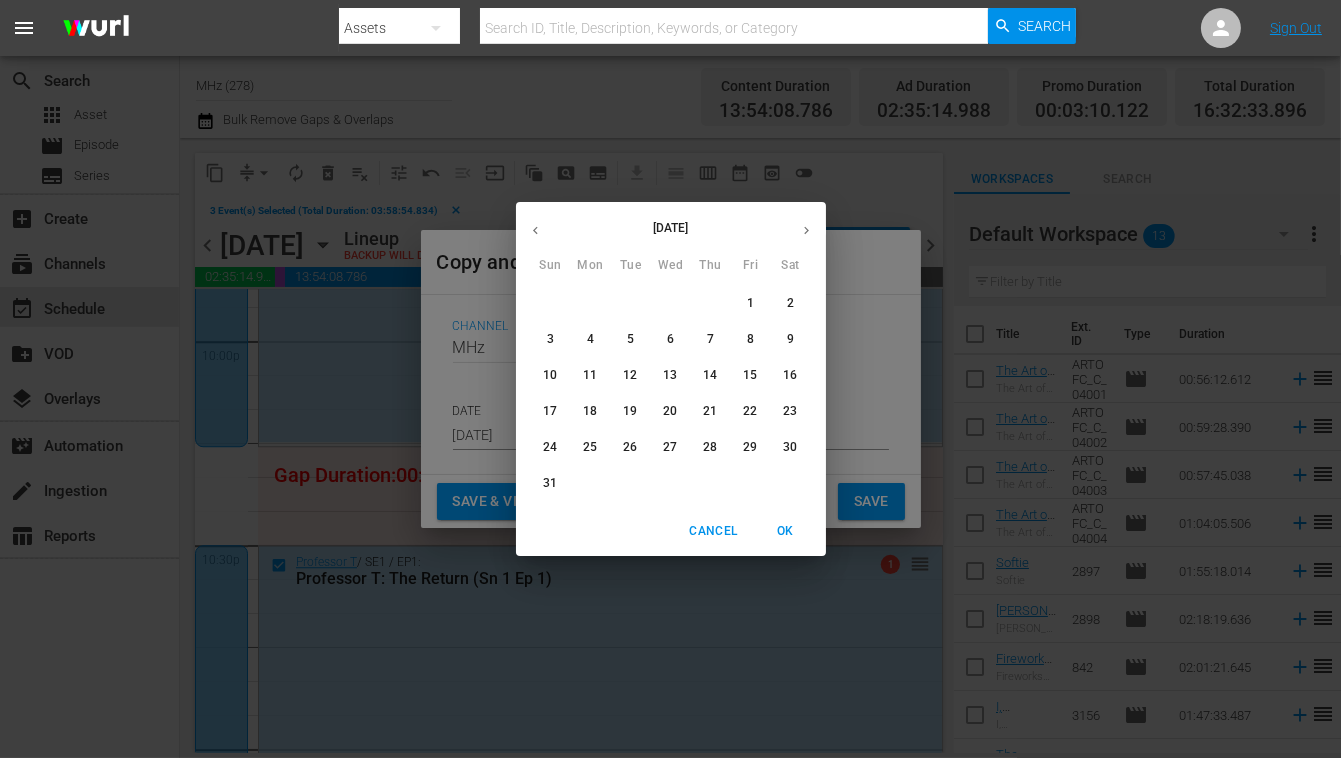 click on "12" at bounding box center [630, 375] 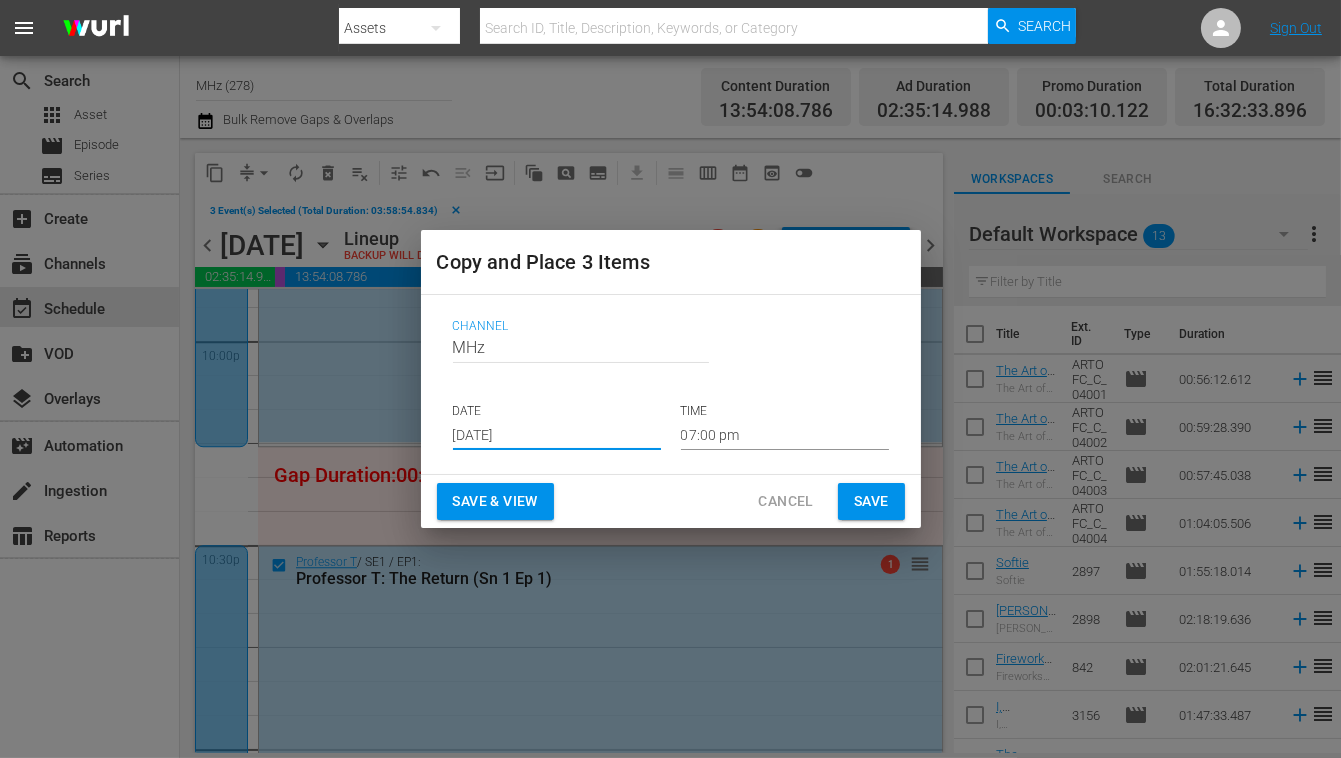 click on "07:00 pm" at bounding box center [785, 435] 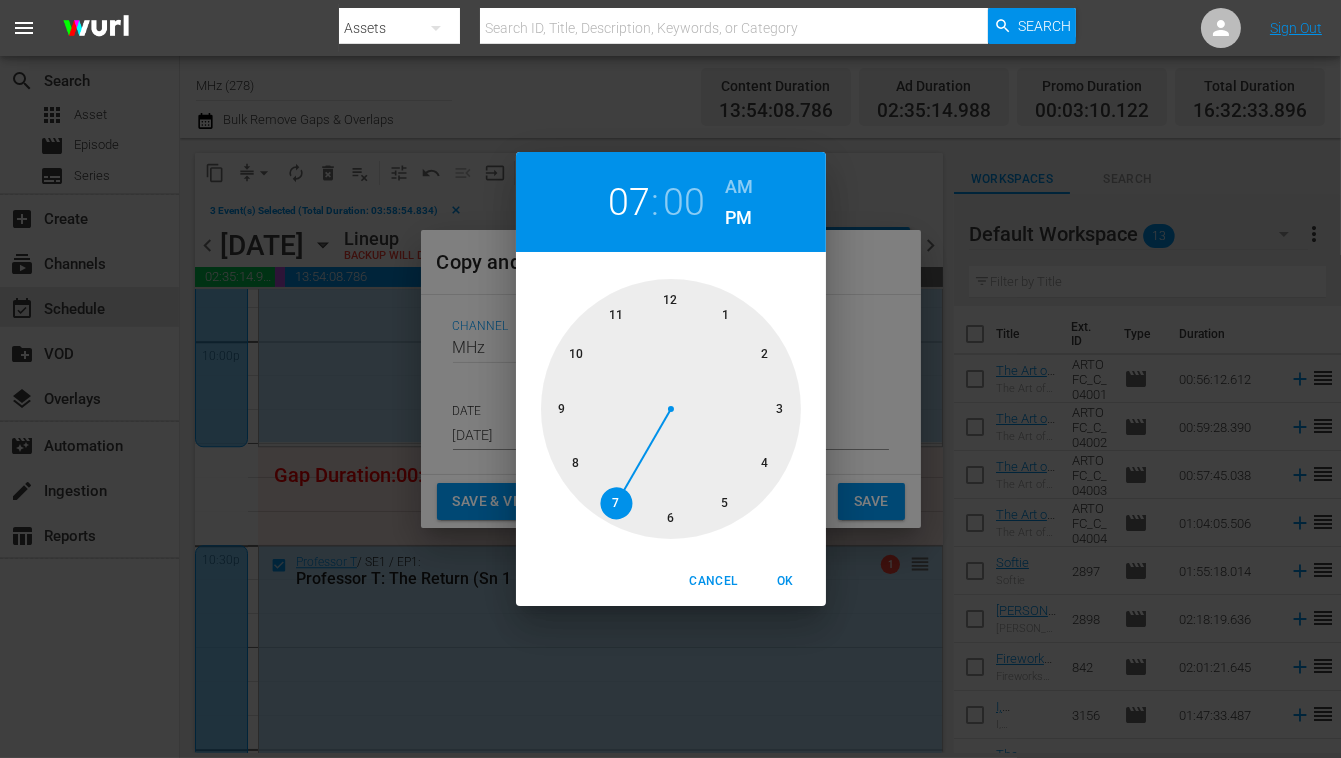 click on "AM" at bounding box center [739, 187] 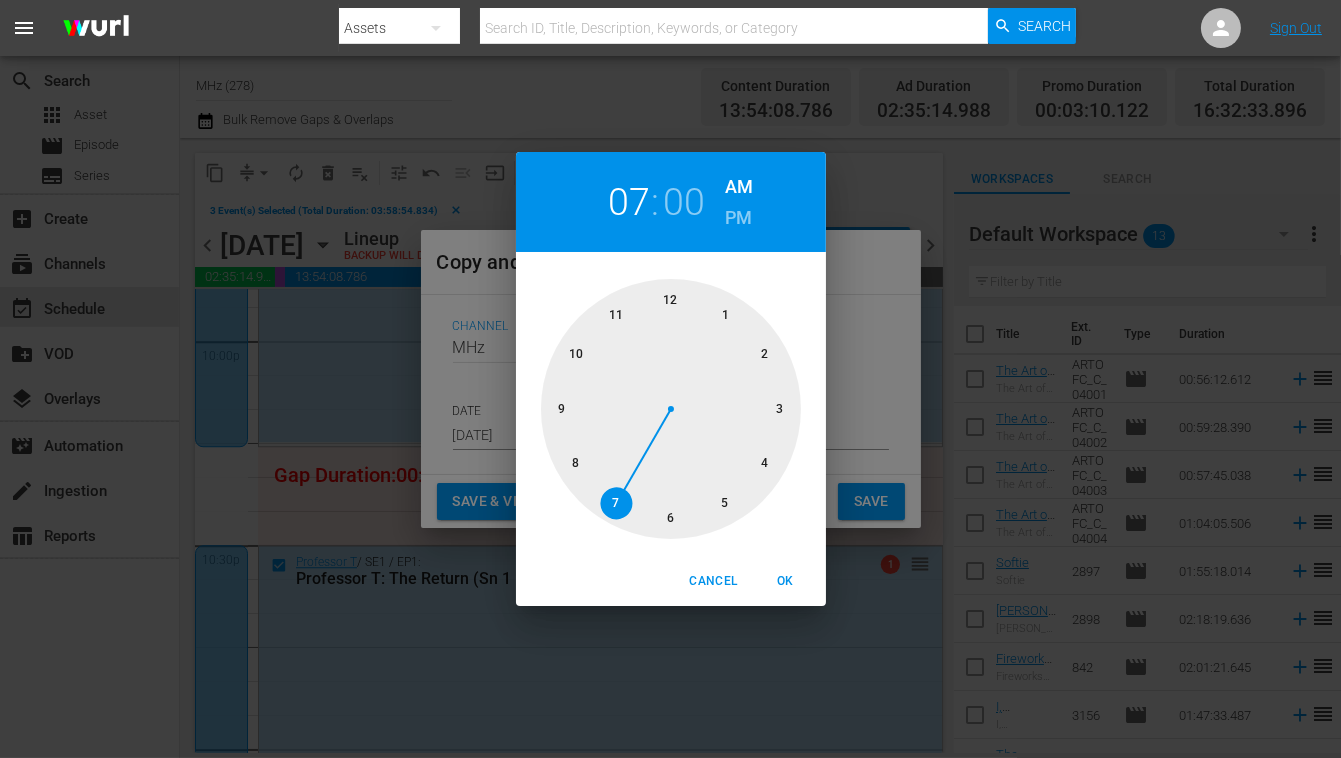 click at bounding box center [671, 409] 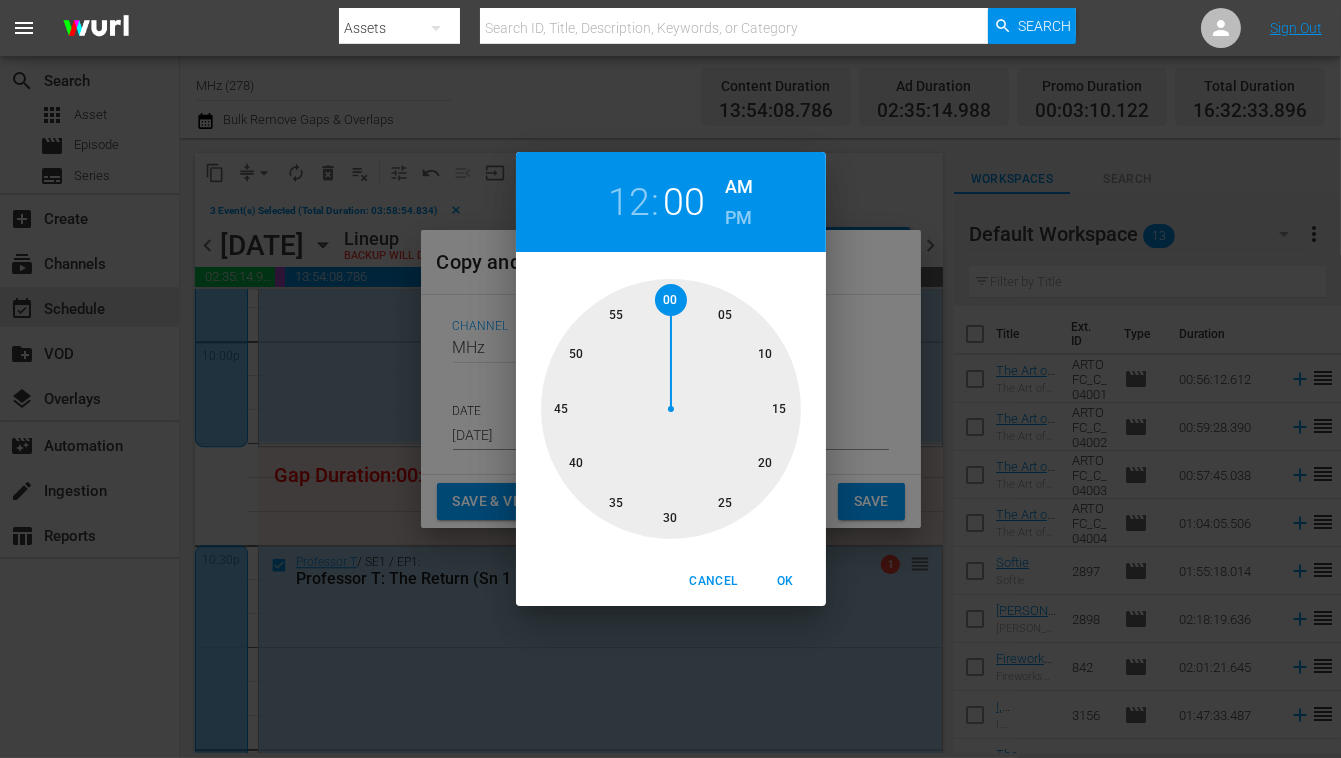 click at bounding box center (671, 409) 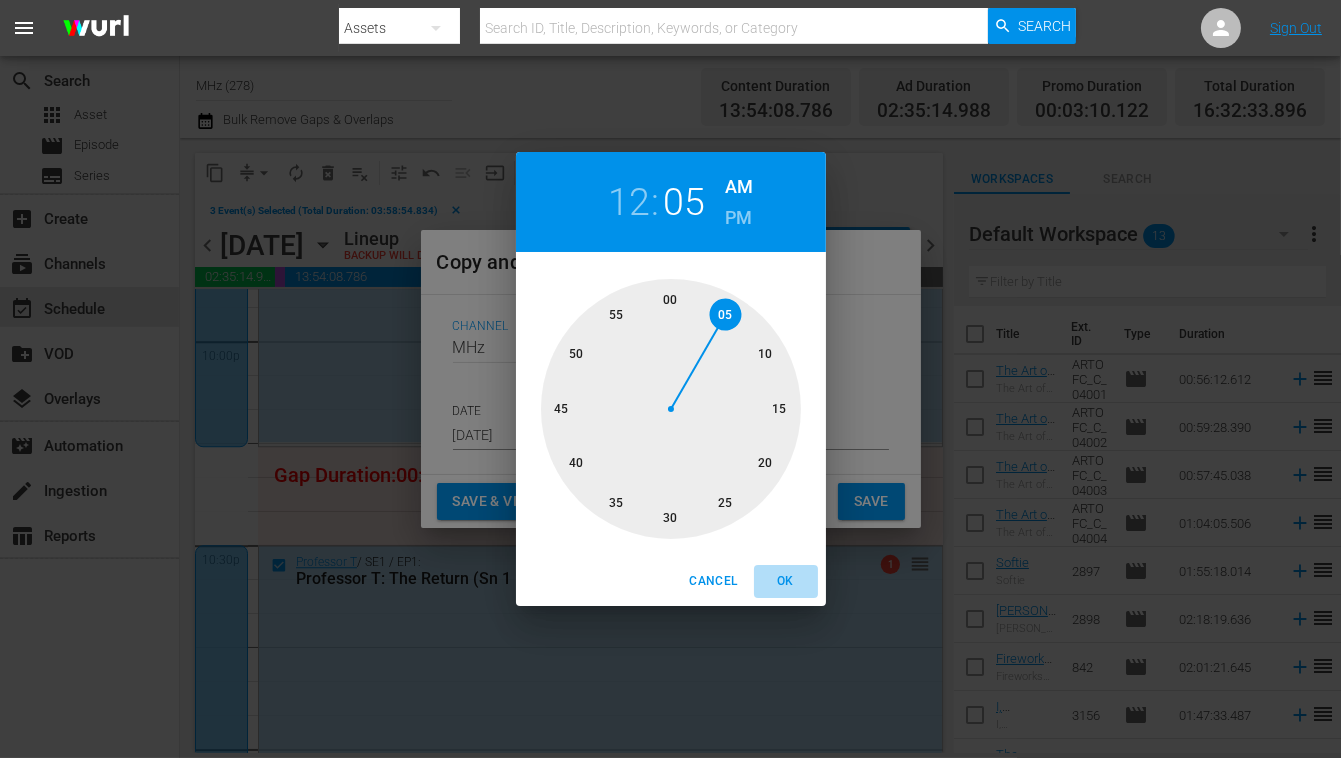 click on "OK" at bounding box center [786, 581] 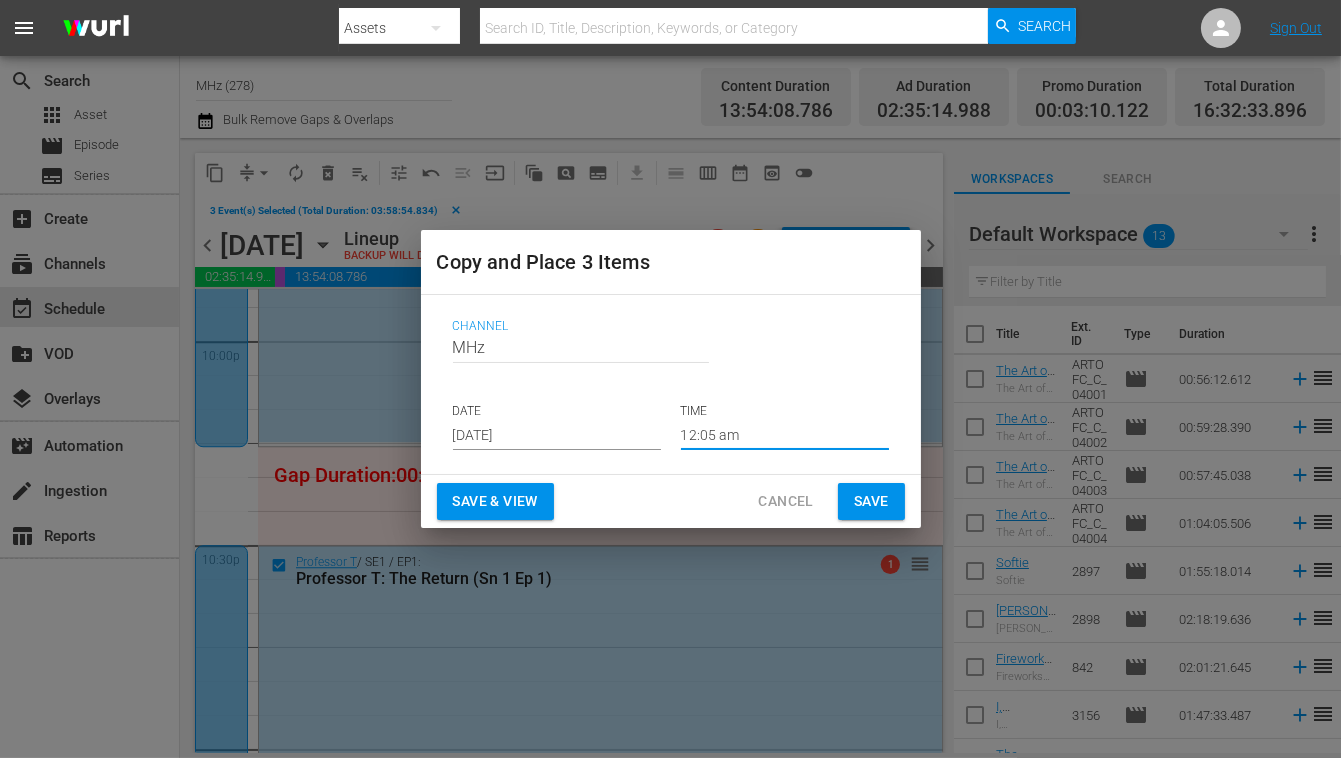 click on "Save" at bounding box center [871, 501] 